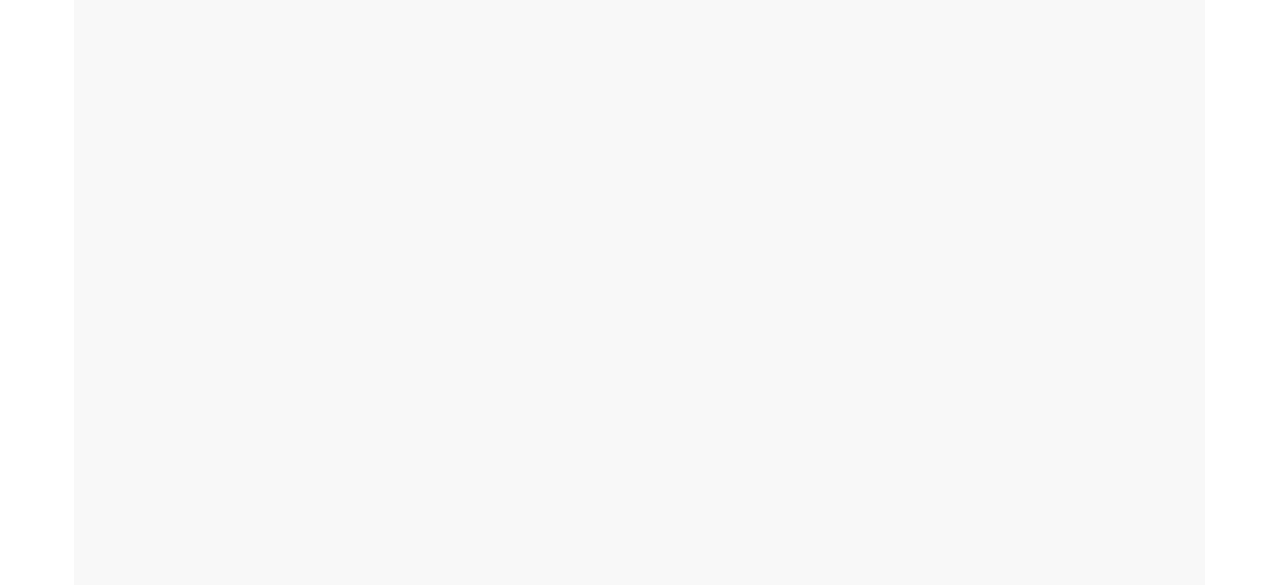 scroll, scrollTop: 0, scrollLeft: 0, axis: both 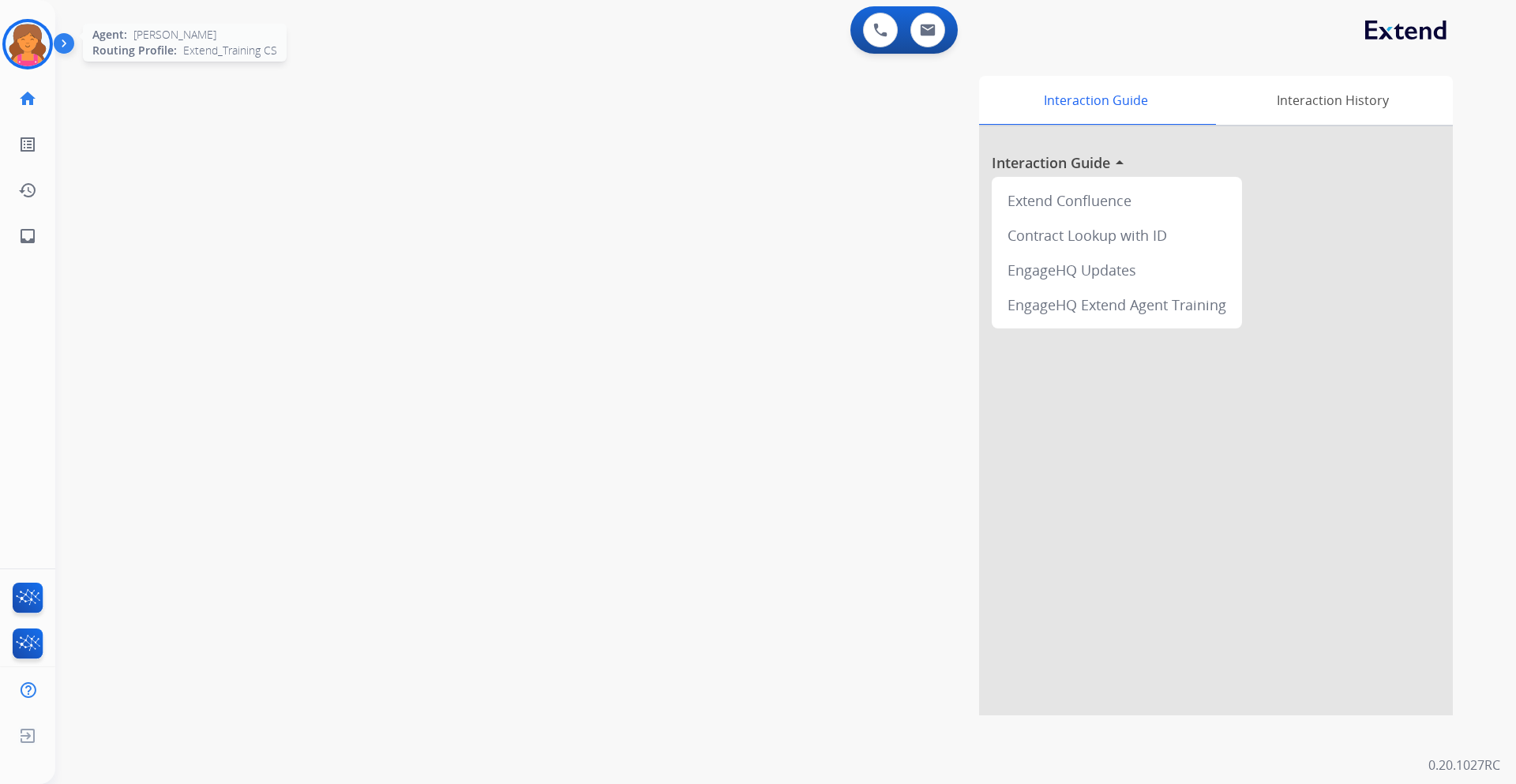 click at bounding box center (28, 44) 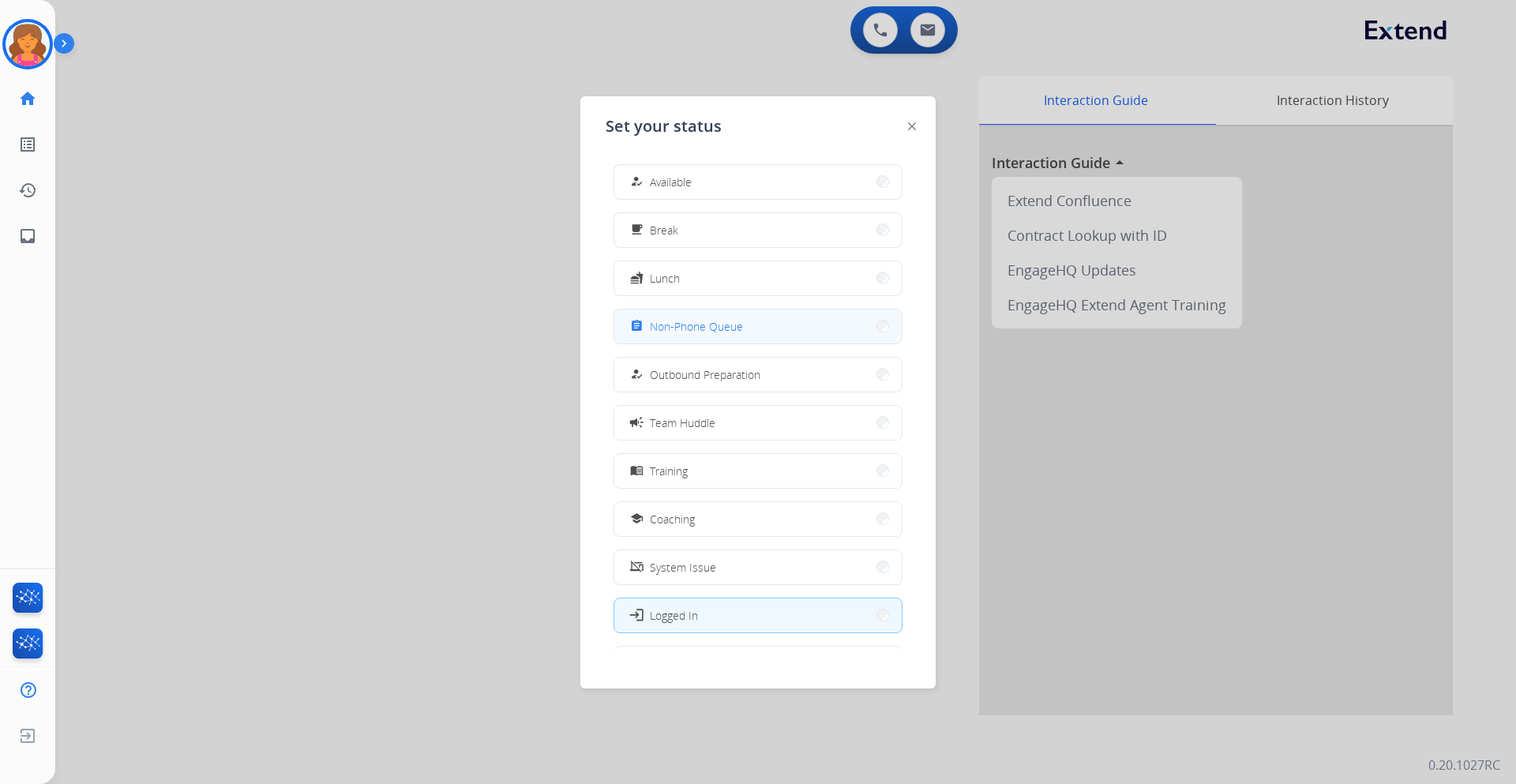 click on "assignment Non-Phone Queue" at bounding box center (758, 326) 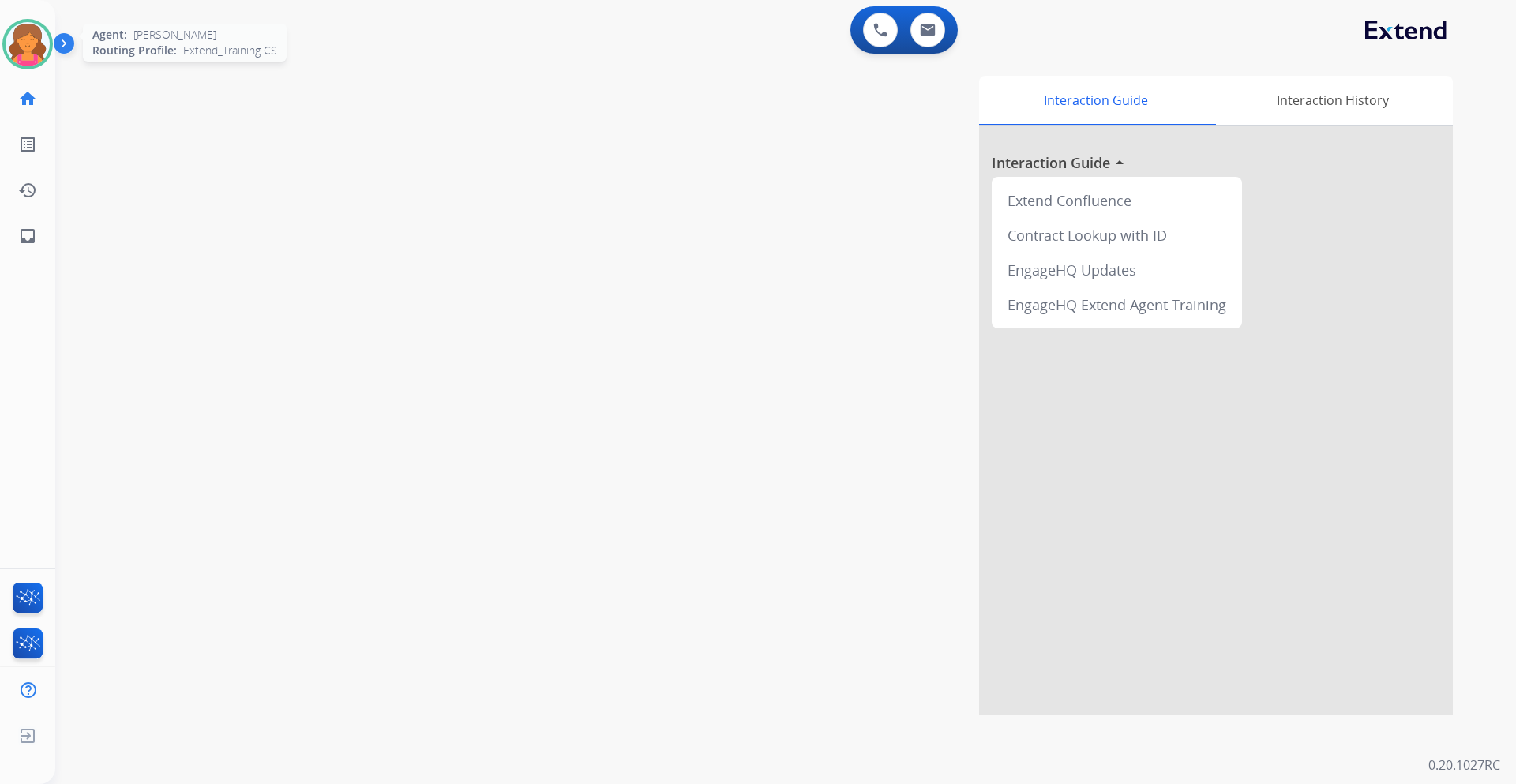 click at bounding box center (28, 44) 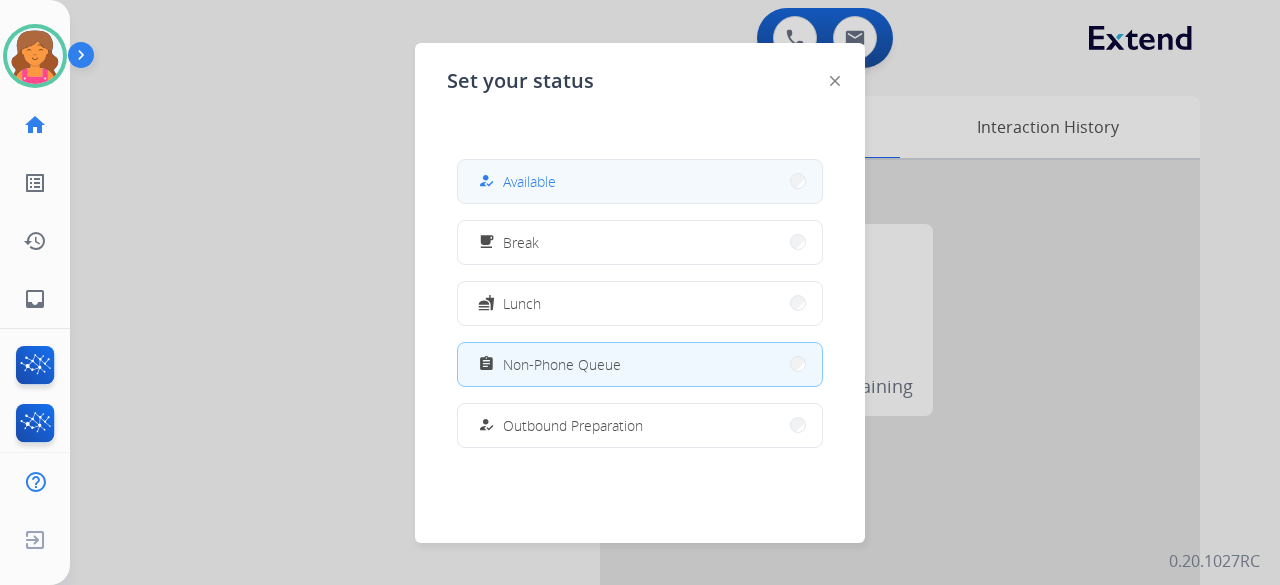 click on "how_to_reg Available" at bounding box center [640, 181] 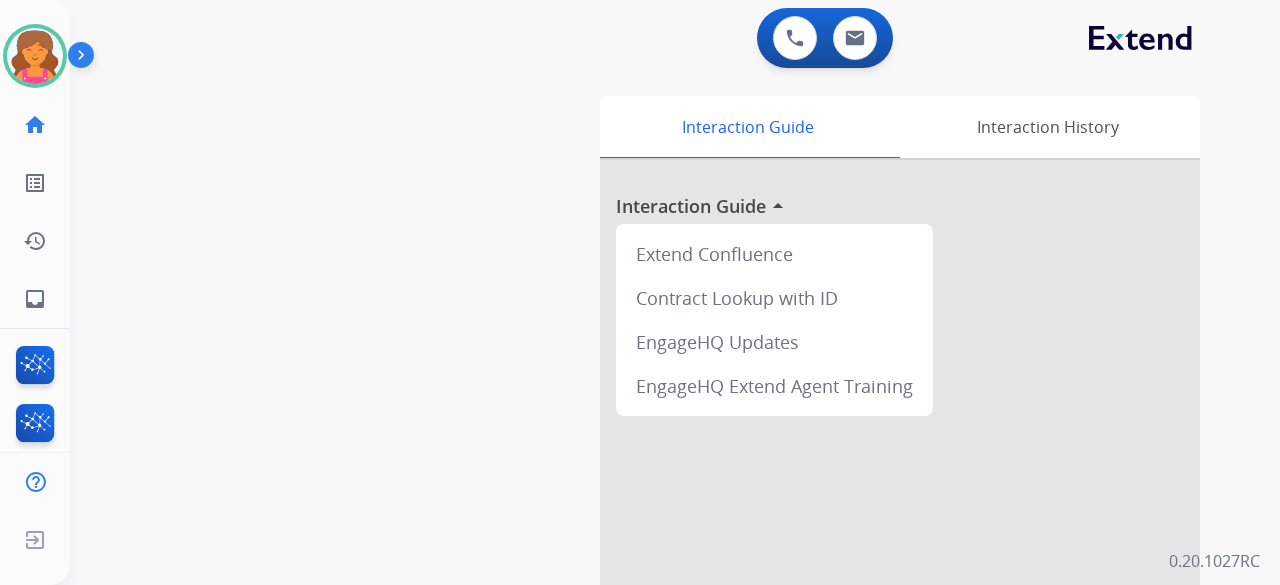 click at bounding box center [88, 60] 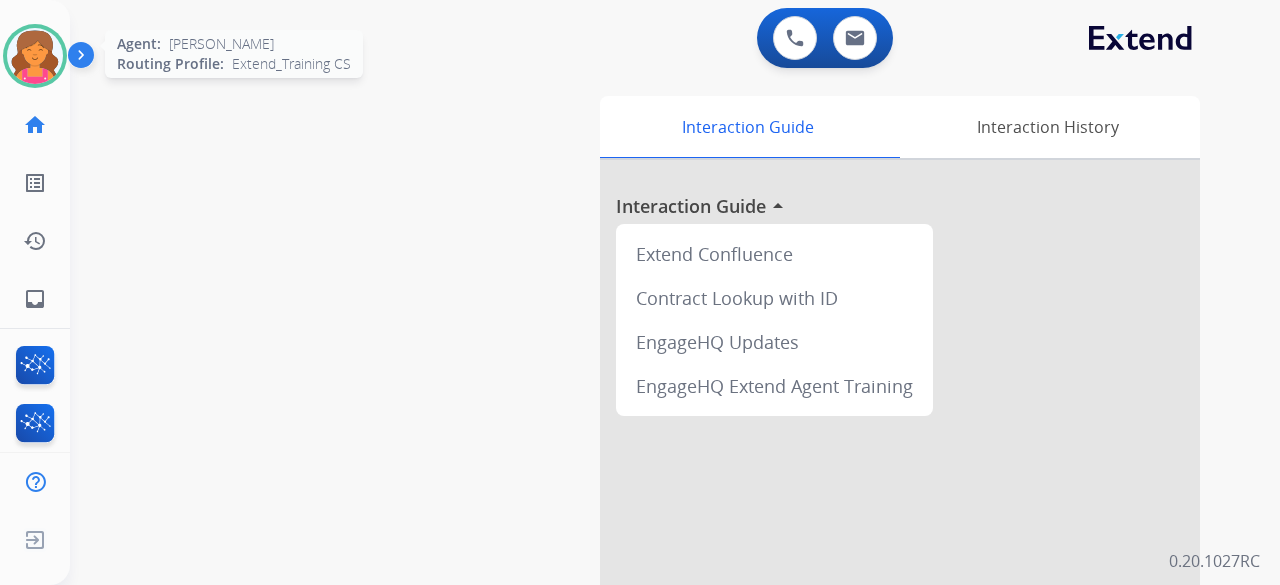 click at bounding box center [35, 56] 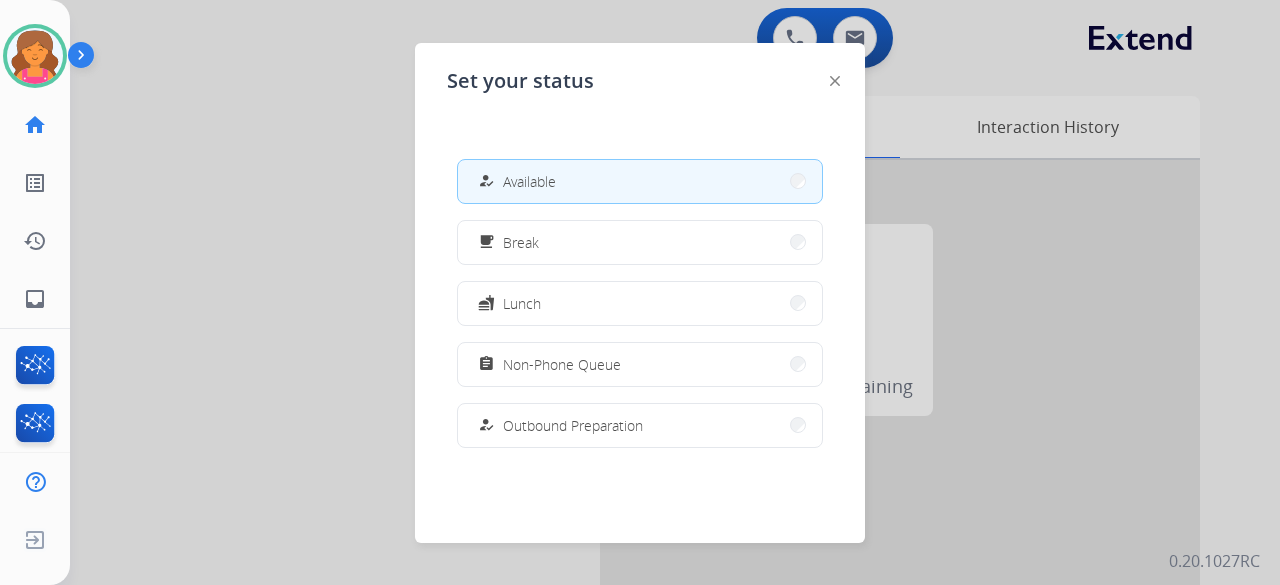 click at bounding box center (640, 292) 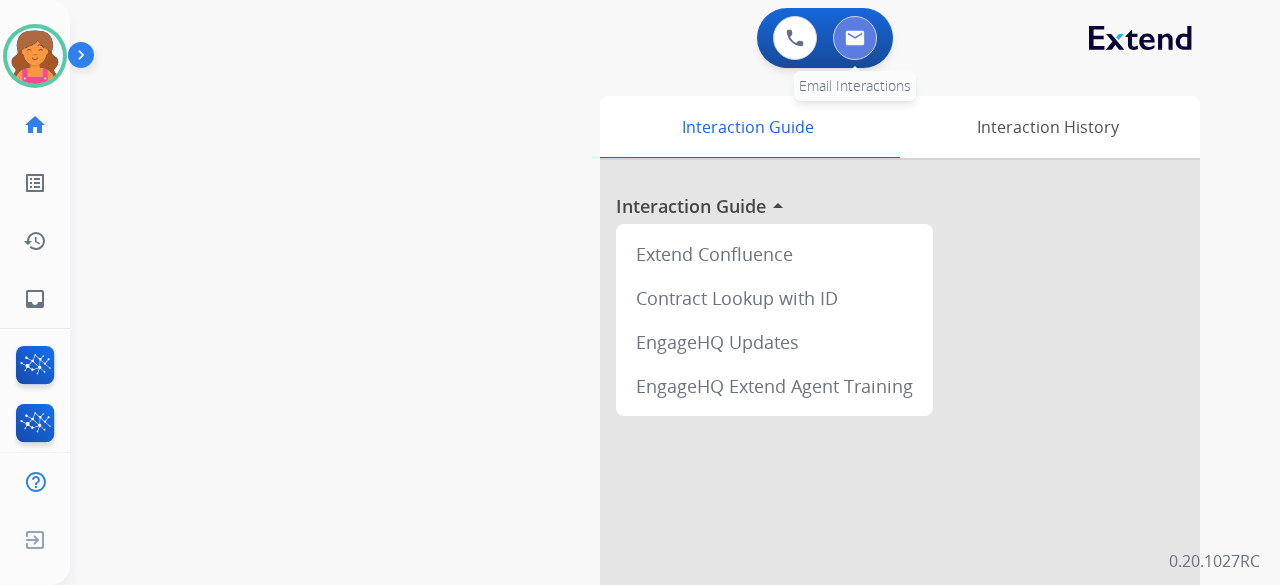 click at bounding box center [855, 38] 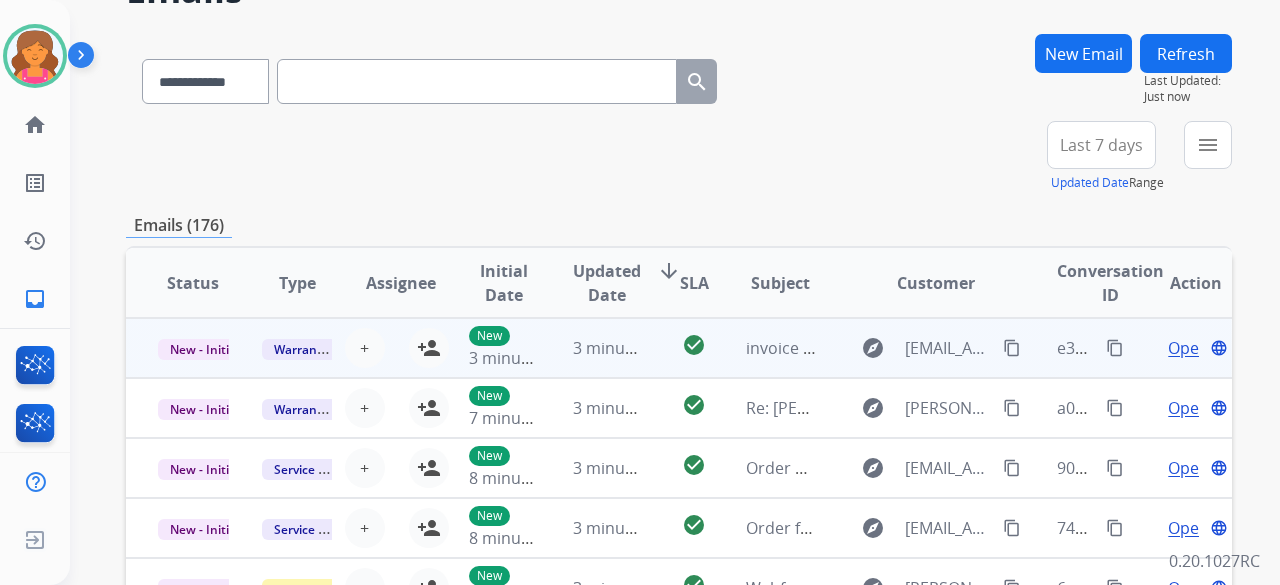 scroll, scrollTop: 0, scrollLeft: 0, axis: both 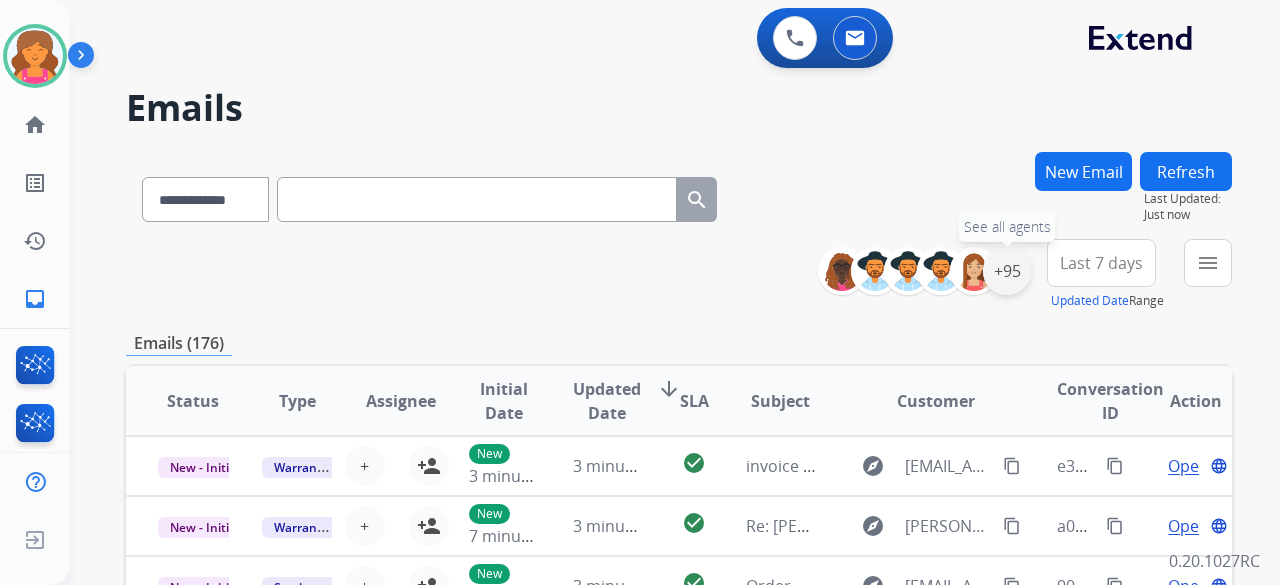 click on "+95" at bounding box center (1007, 271) 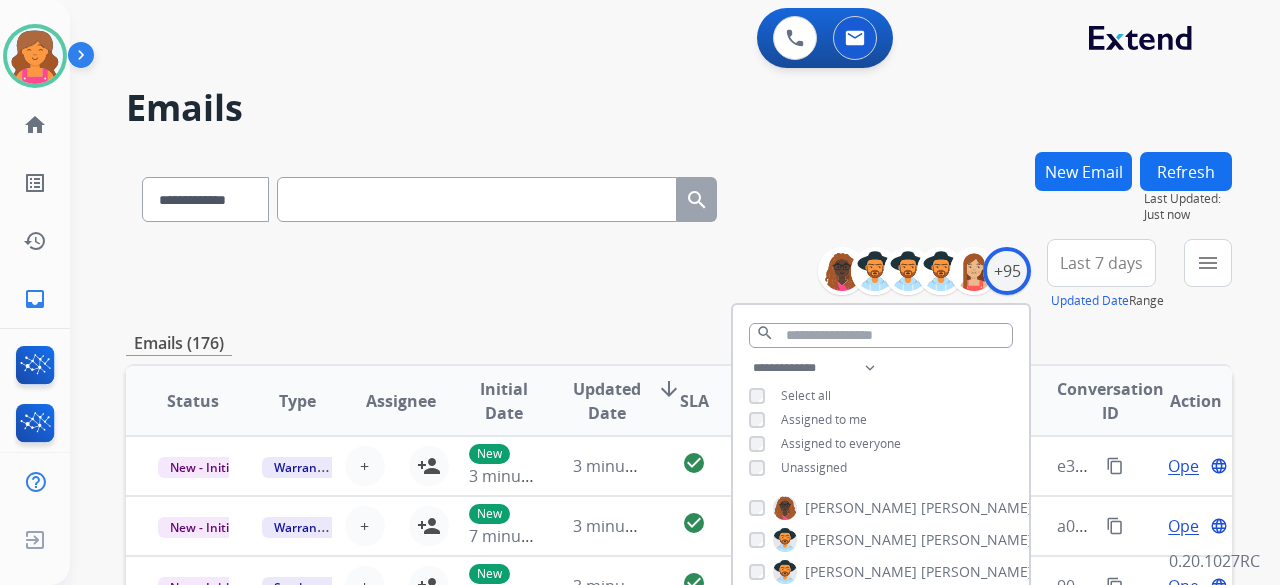 click on "**********" at bounding box center (881, 420) 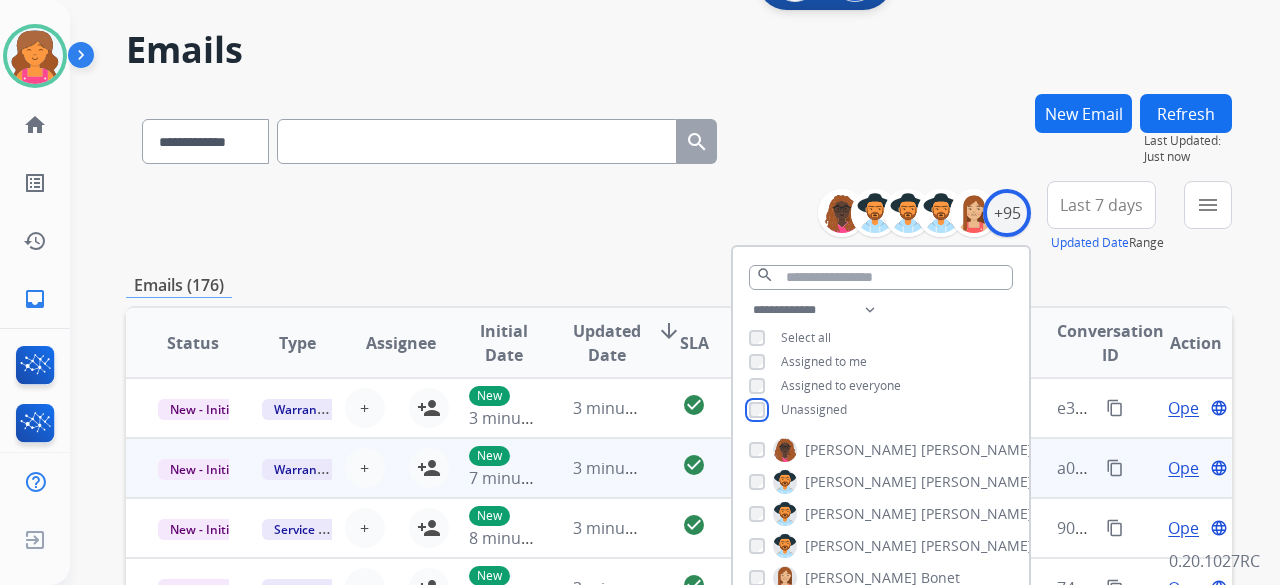 scroll, scrollTop: 100, scrollLeft: 0, axis: vertical 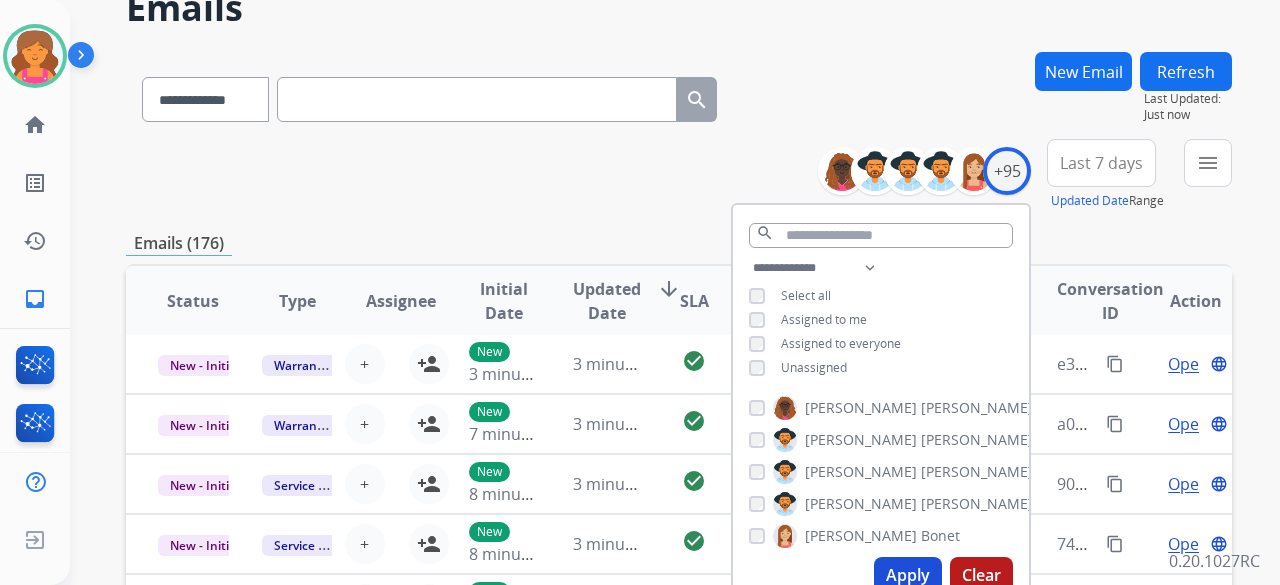 click on "Apply" at bounding box center (908, 575) 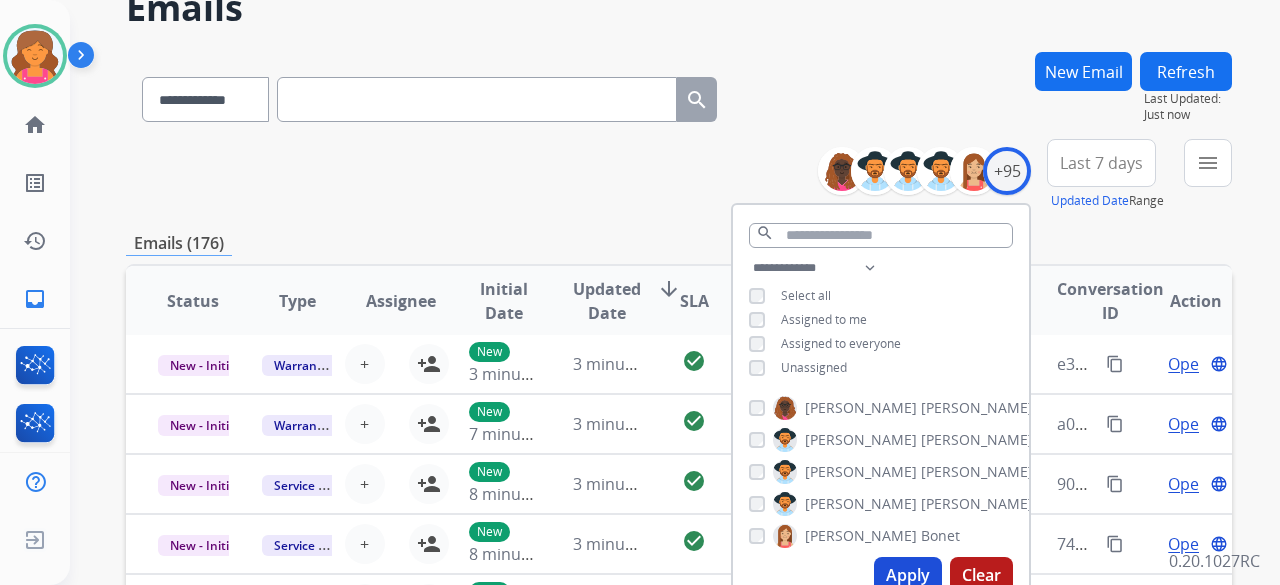scroll, scrollTop: 0, scrollLeft: 0, axis: both 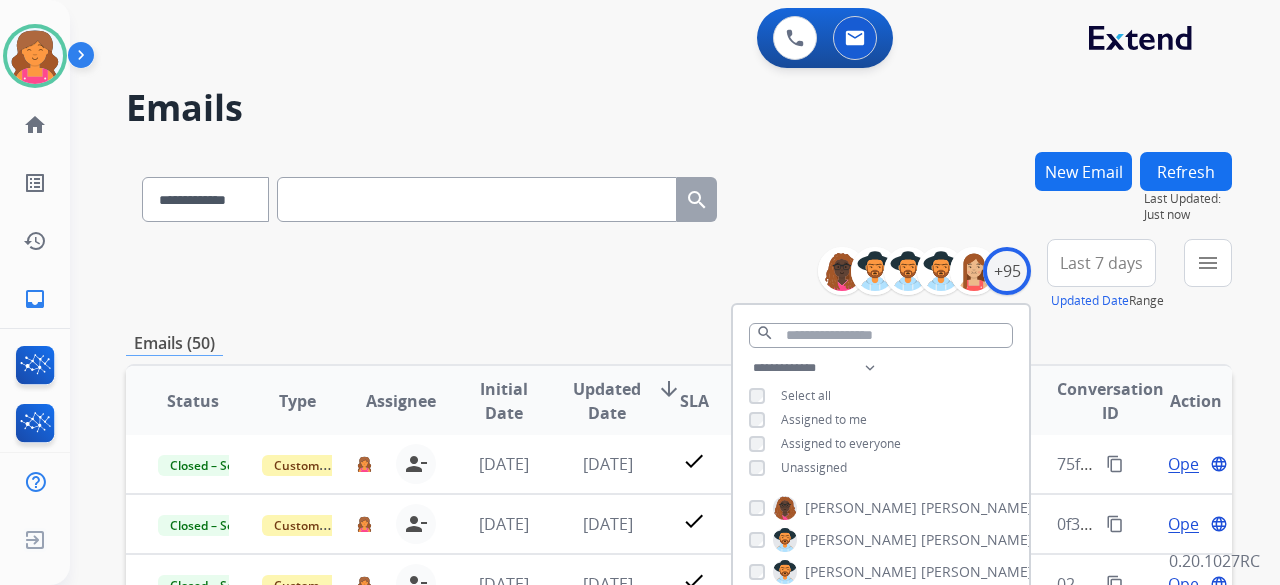 click on "**********" at bounding box center (679, 275) 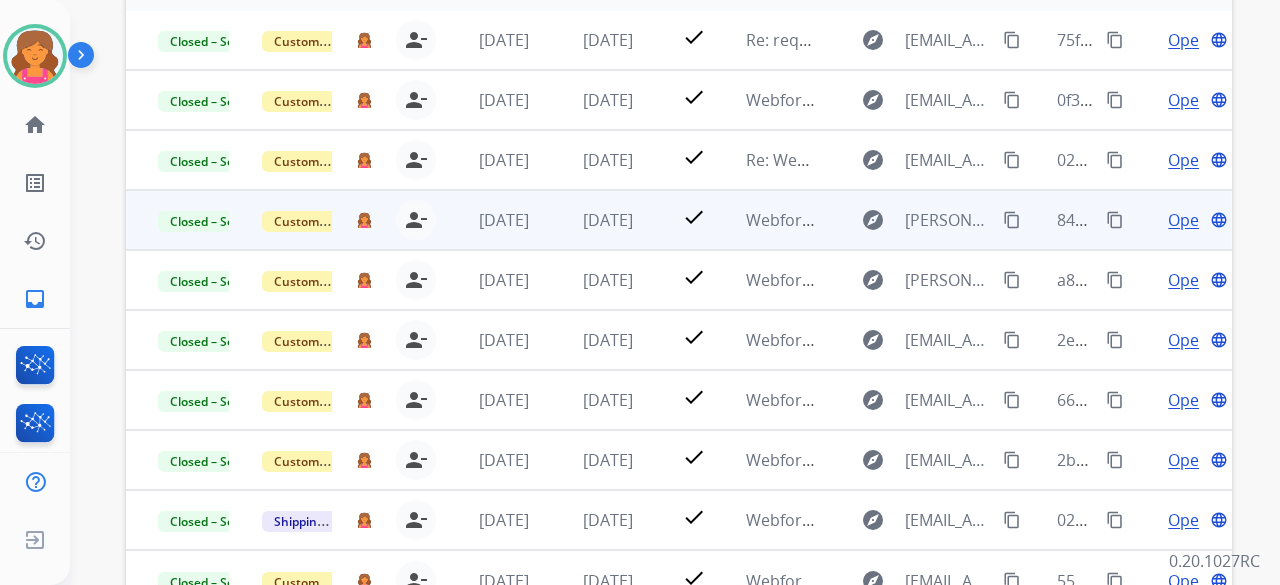 scroll, scrollTop: 552, scrollLeft: 0, axis: vertical 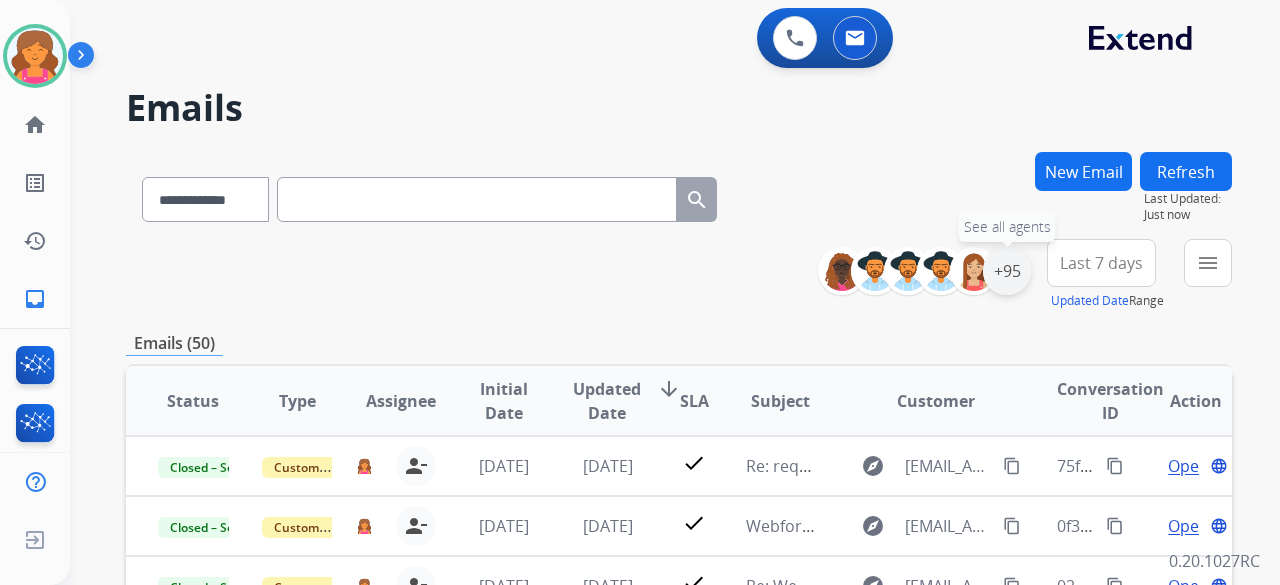click on "+95" at bounding box center [1007, 271] 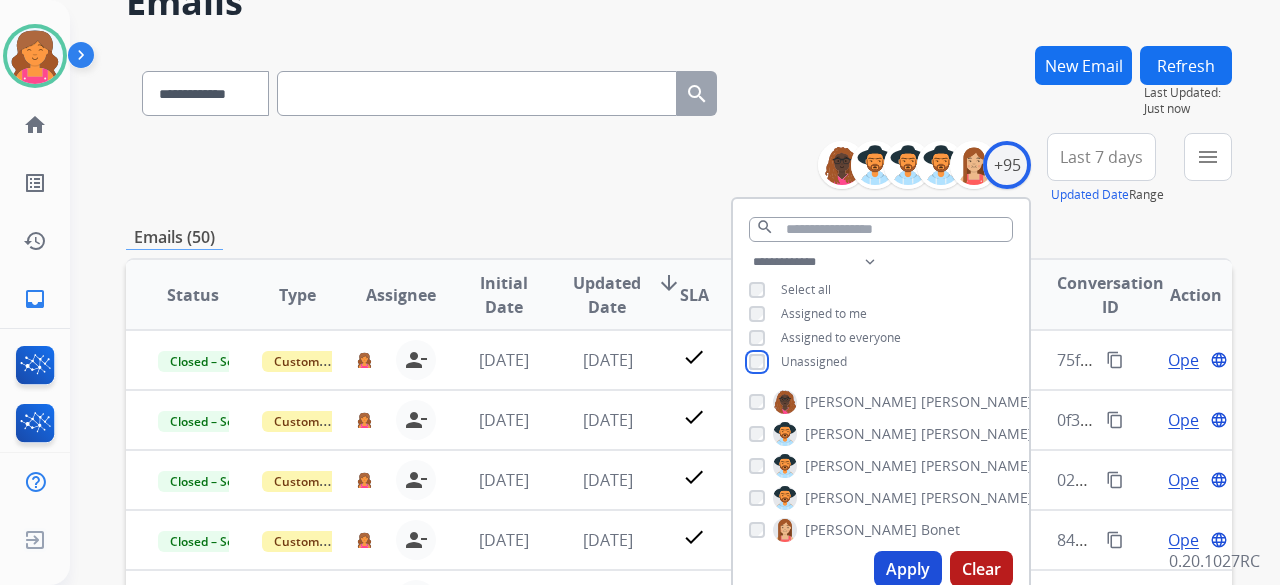 scroll, scrollTop: 200, scrollLeft: 0, axis: vertical 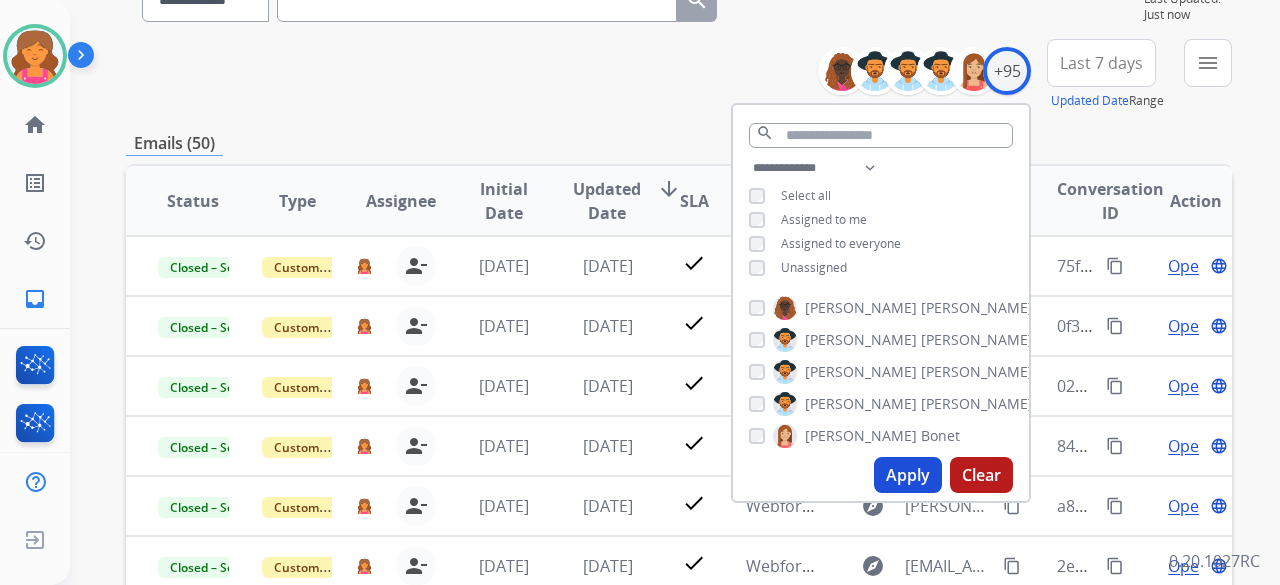 click on "Apply" at bounding box center [908, 475] 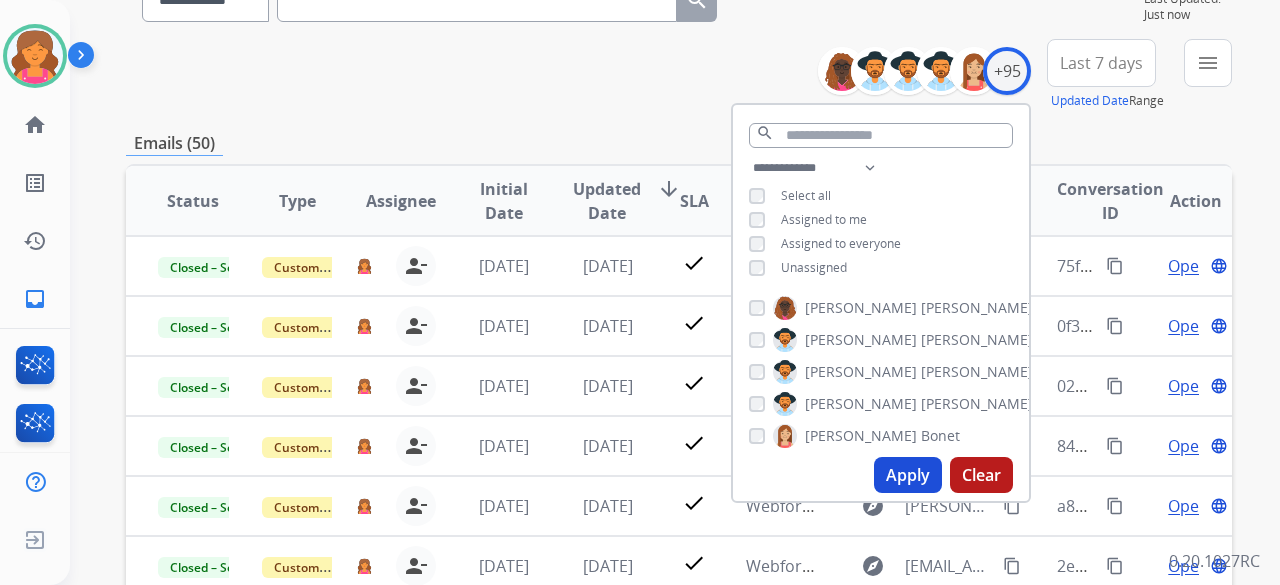 scroll, scrollTop: 0, scrollLeft: 0, axis: both 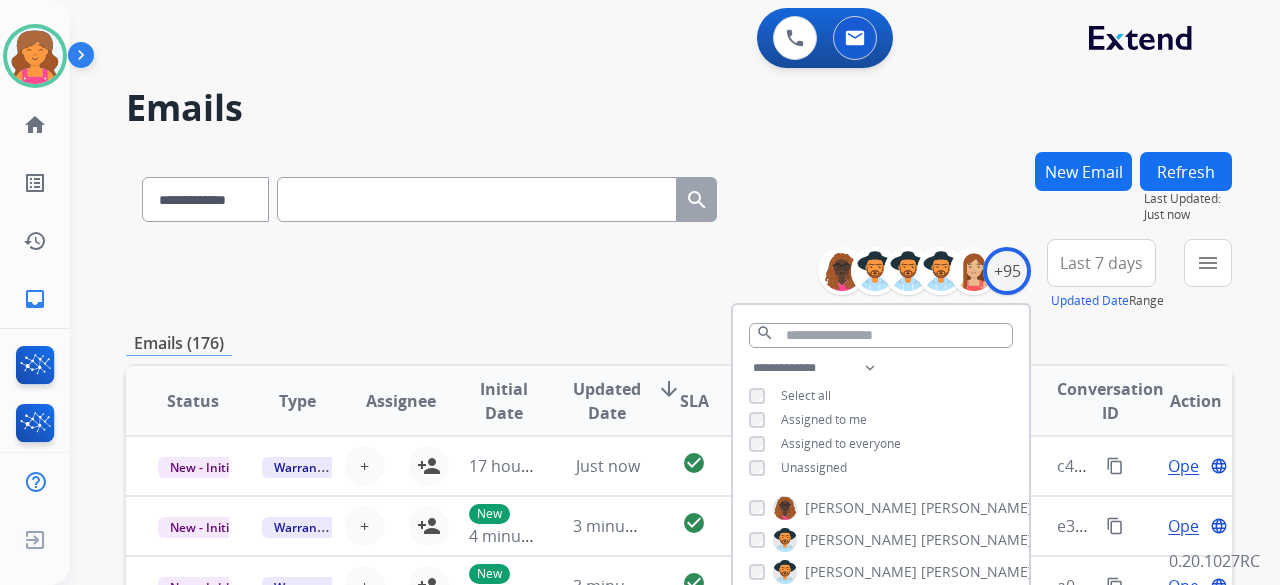 click on "Last 7 days" at bounding box center [1101, 263] 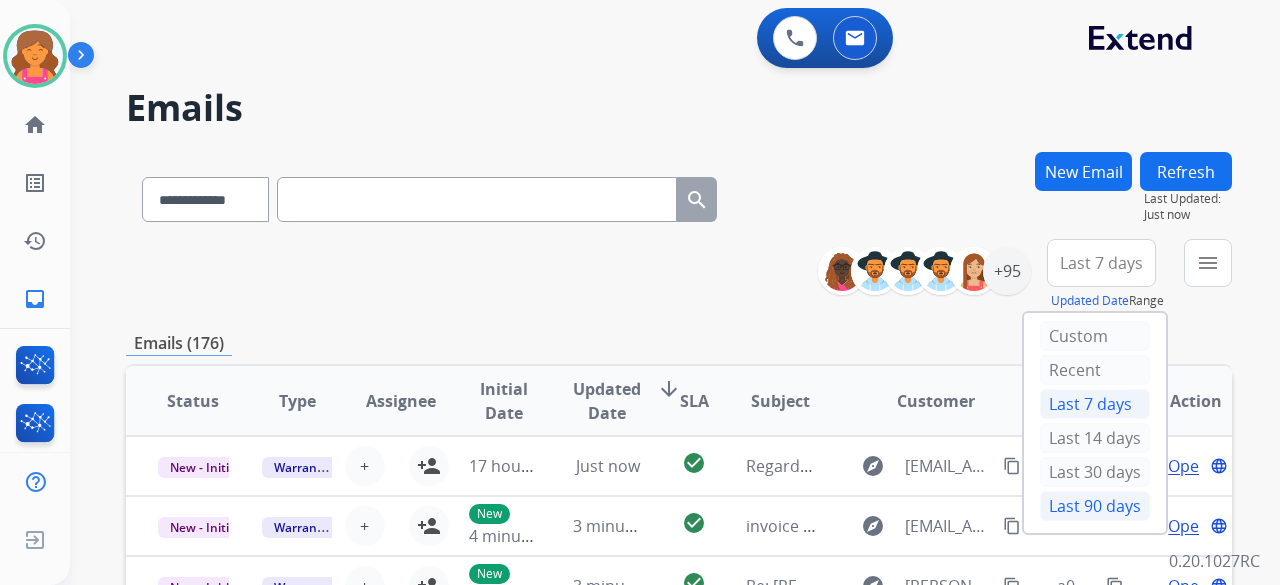 click on "Last 90 days" at bounding box center (1095, 506) 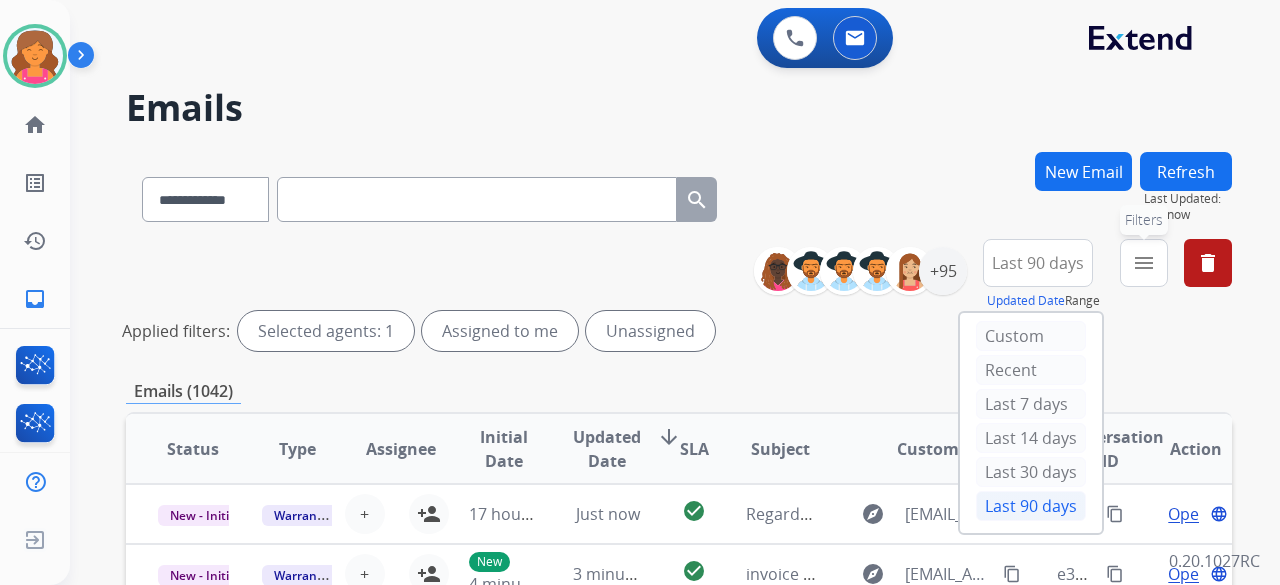 click on "menu  Filters" at bounding box center (1144, 263) 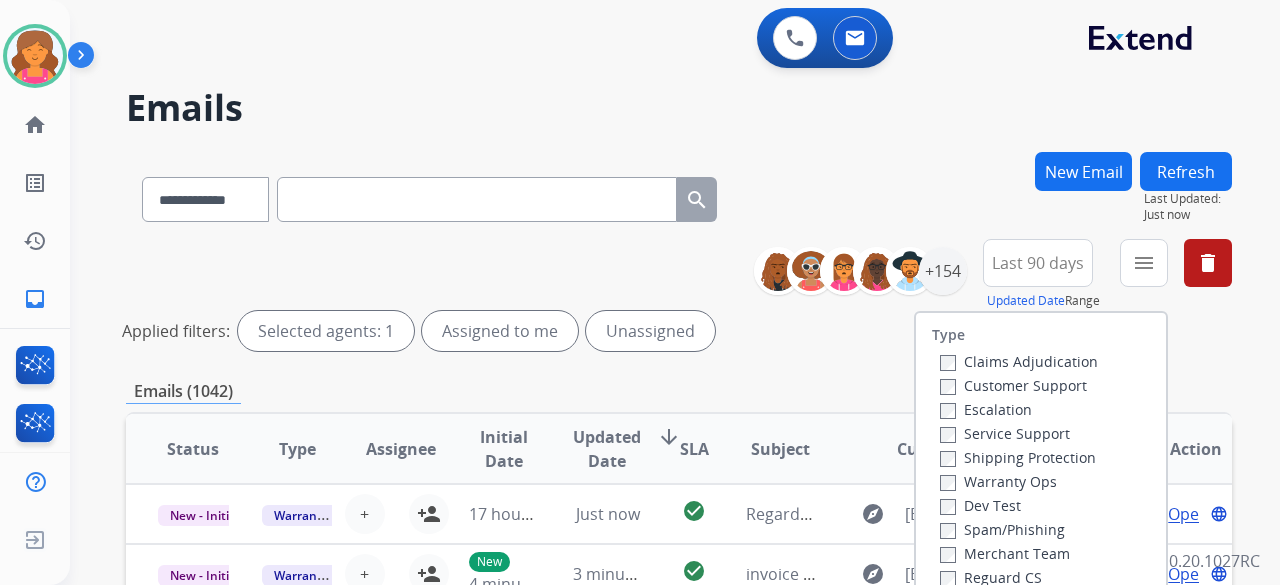 click on "Customer Support" at bounding box center (1013, 385) 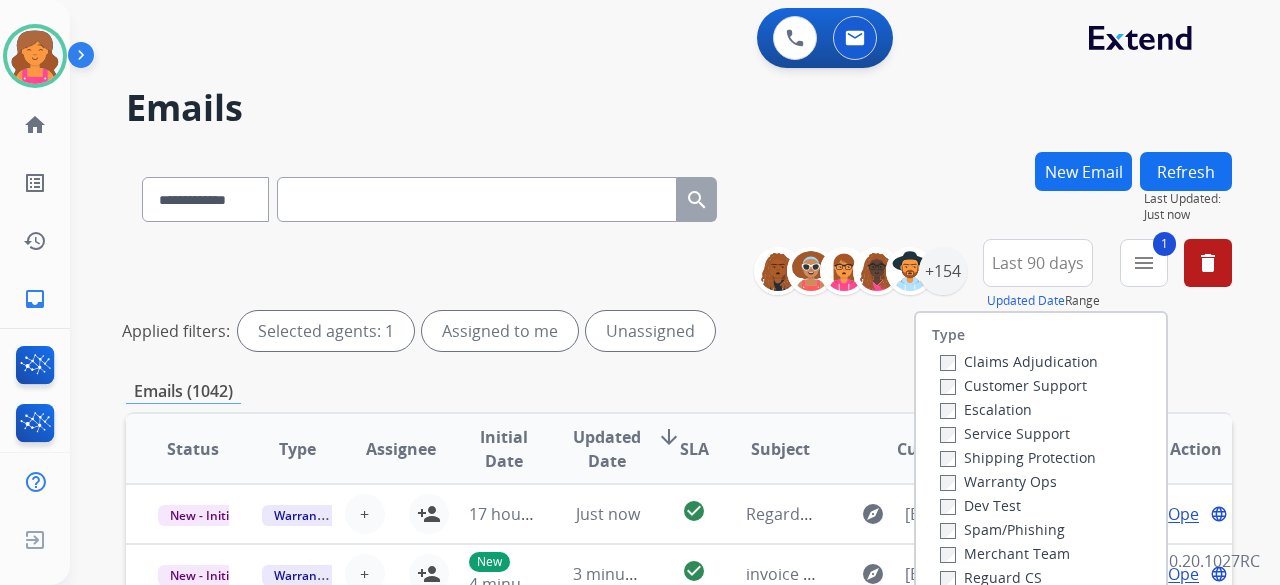 click on "Shipping Protection" at bounding box center [1018, 457] 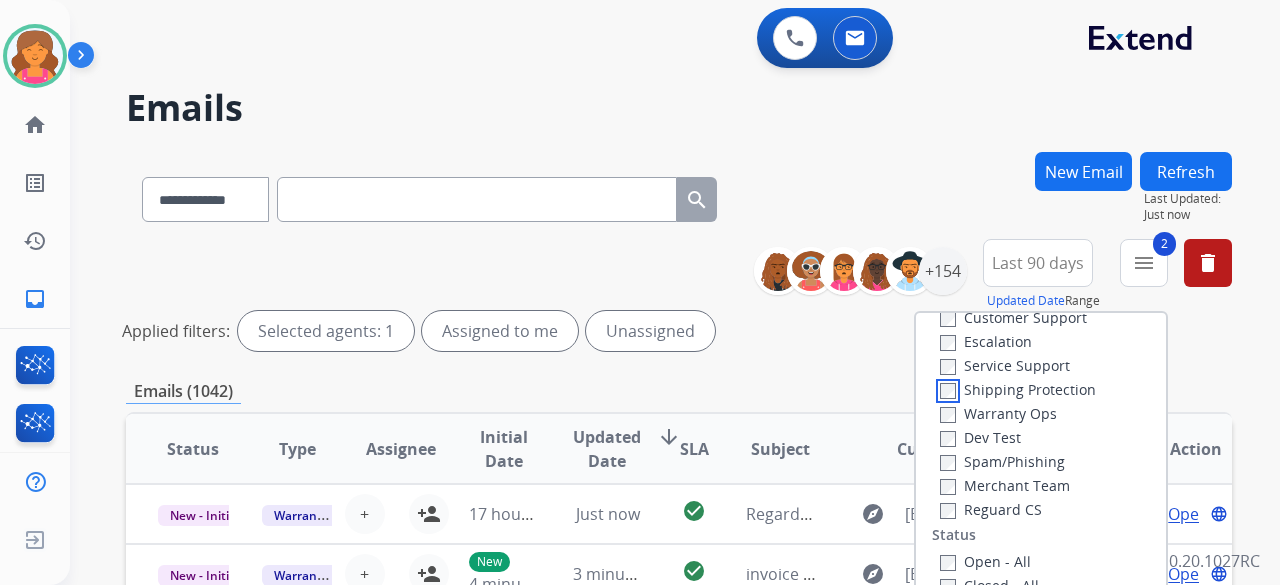 scroll, scrollTop: 100, scrollLeft: 0, axis: vertical 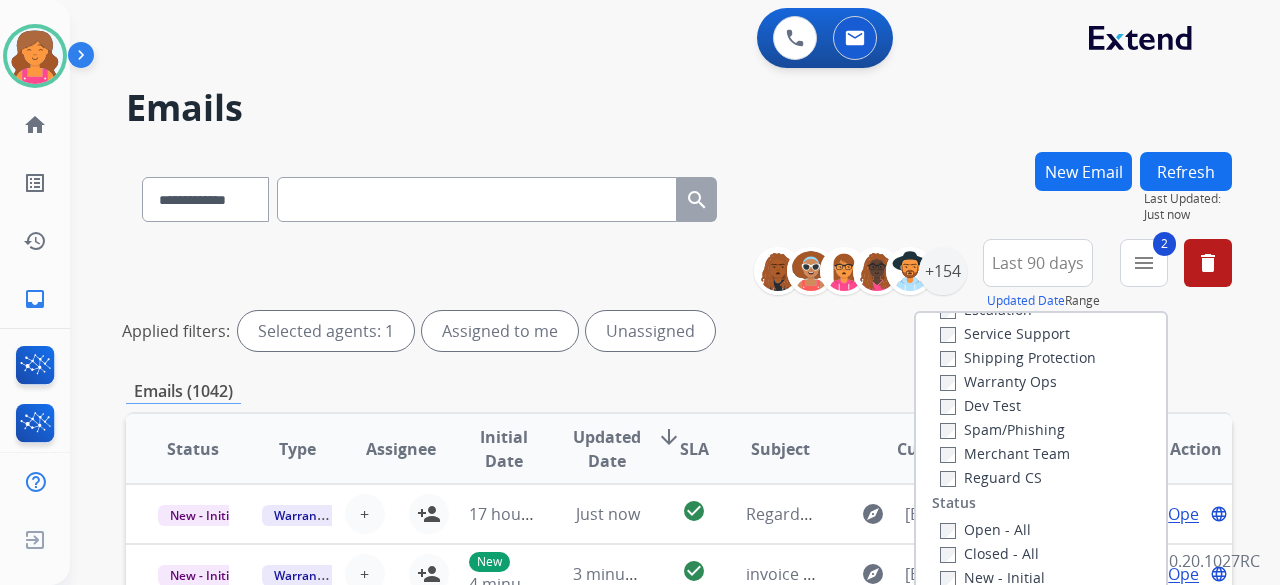 click on "Type  Claims Adjudication   Customer Support   Escalation   Service Support   Shipping Protection   Warranty Ops   Dev Test   Spam/Phishing   Merchant Team   Reguard CS  Status  Open - All   Closed - All   New - Initial   New - Reply   On-hold – Internal   On-hold - Customer   On Hold - Pending Parts   On Hold - Servicers   Closed - Unresolved   Closed – Solved   Closed – Merchant Transfer  SLA  Within SLA   Nearing SLA   Past SLA   Critical   On Hold   Closed  Processed  Migration   Webhook   Polling   [DOMAIN_NAME] (API)" at bounding box center [1041, 485] 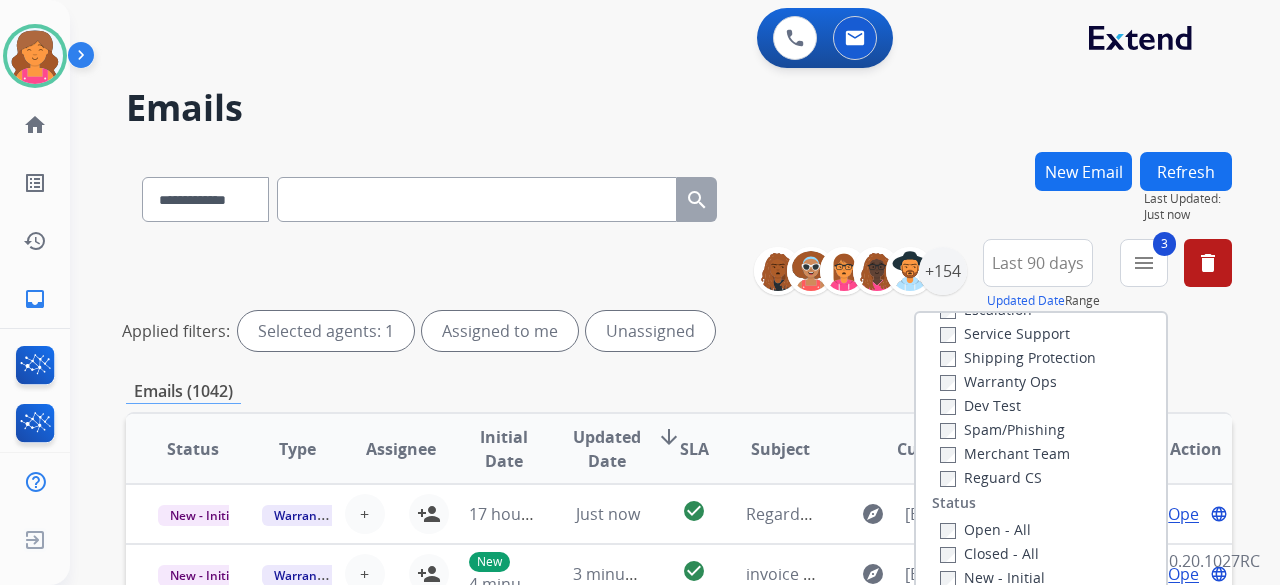click on "Open - All" at bounding box center [985, 529] 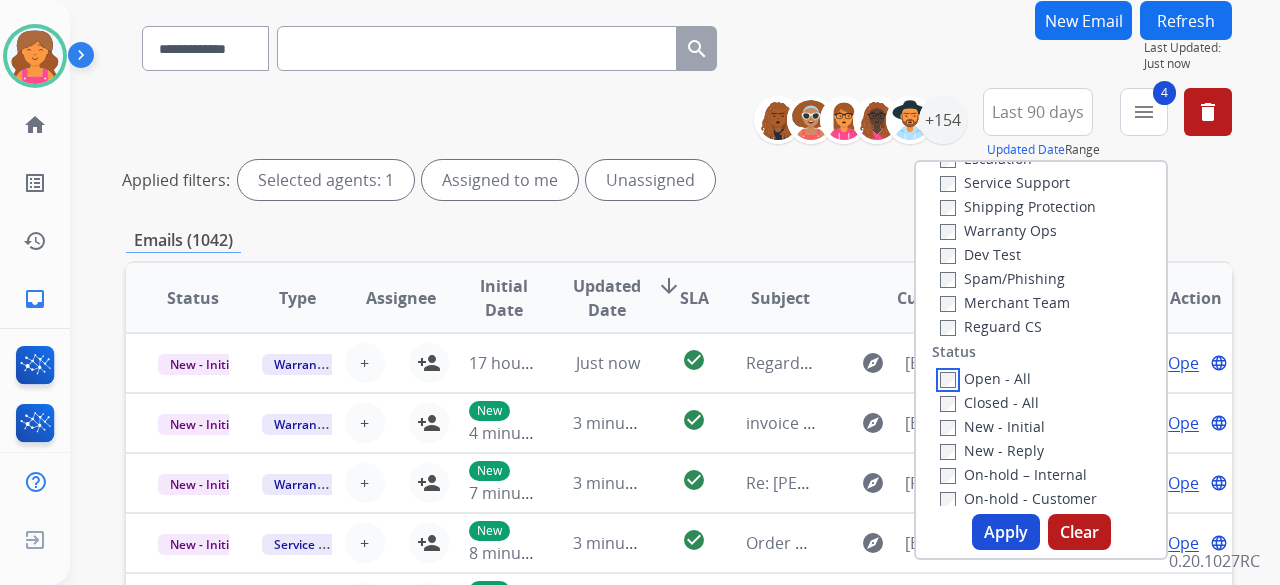 scroll, scrollTop: 300, scrollLeft: 0, axis: vertical 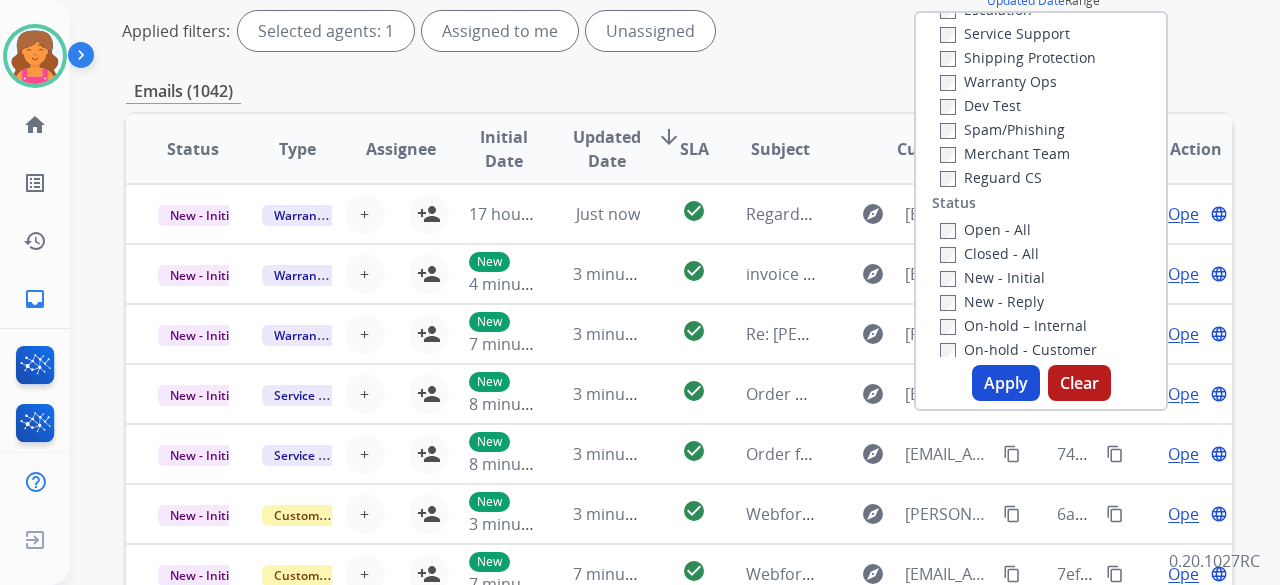 click on "Apply" at bounding box center [1006, 383] 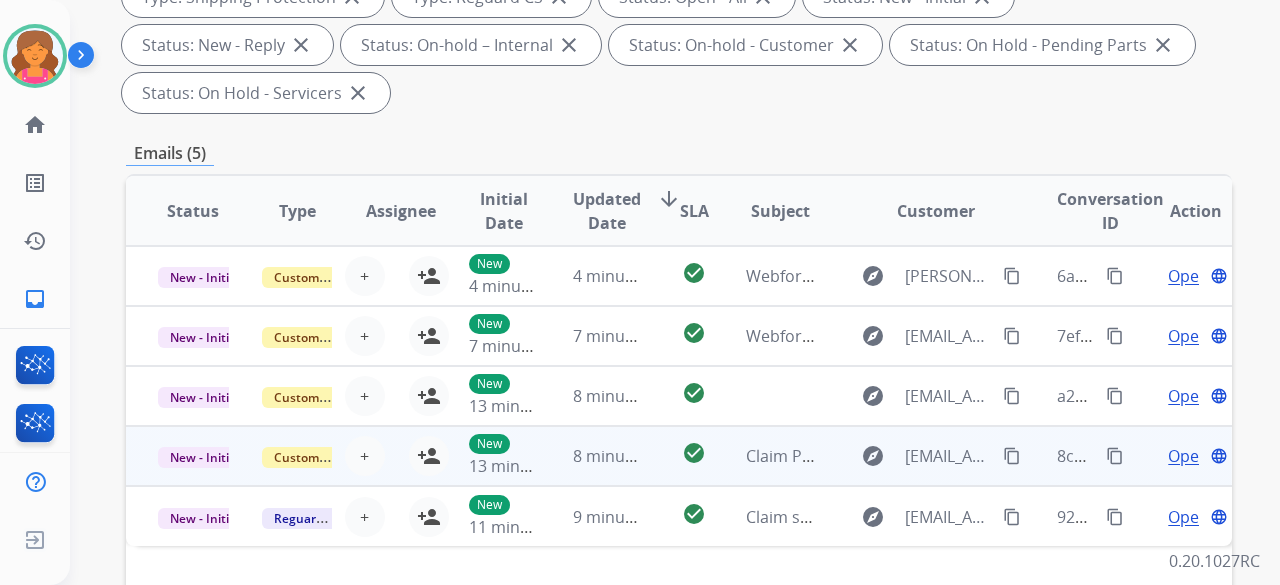 scroll, scrollTop: 400, scrollLeft: 0, axis: vertical 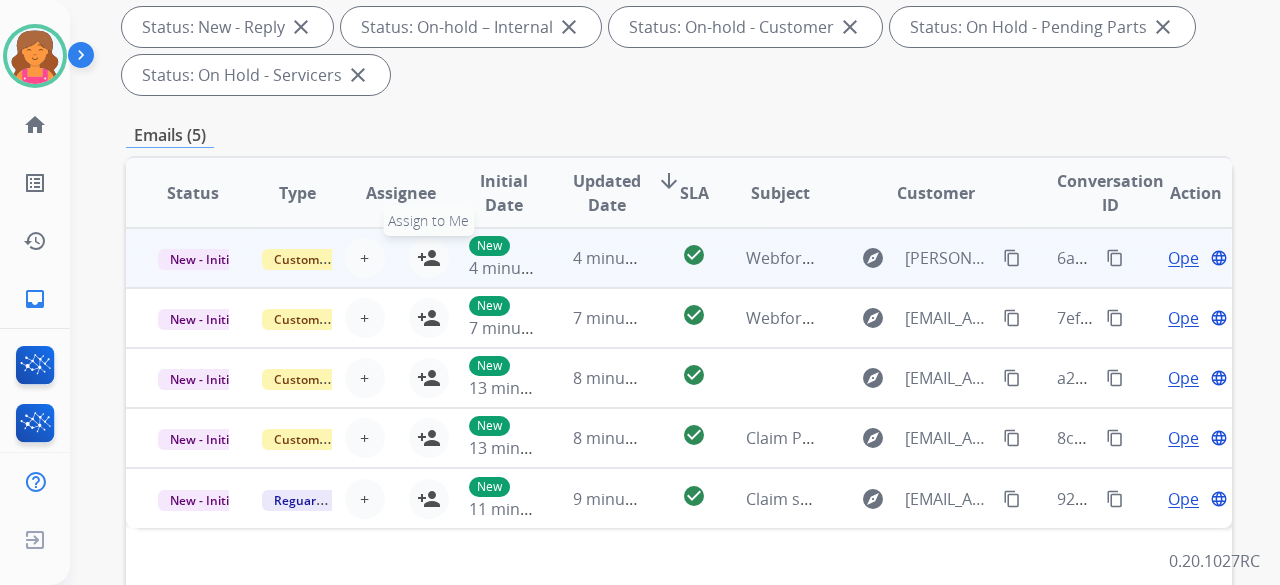 click on "person_add" at bounding box center (429, 258) 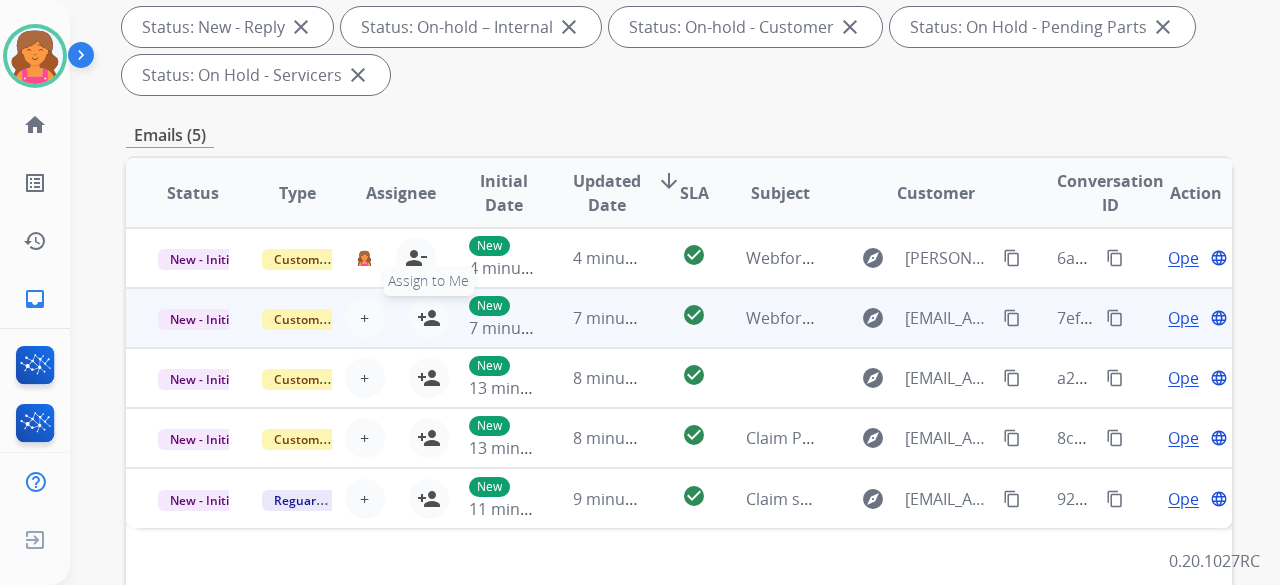 click on "person_add" at bounding box center [429, 318] 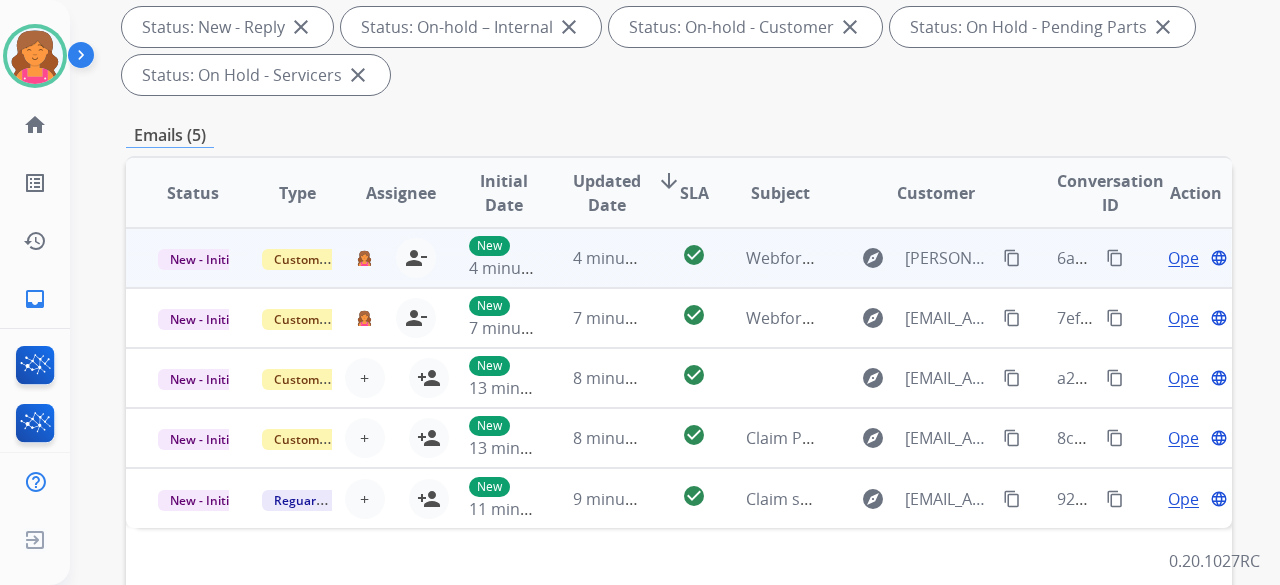 click on "explore [PERSON_NAME][EMAIL_ADDRESS][DOMAIN_NAME] content_copy" at bounding box center [920, 258] 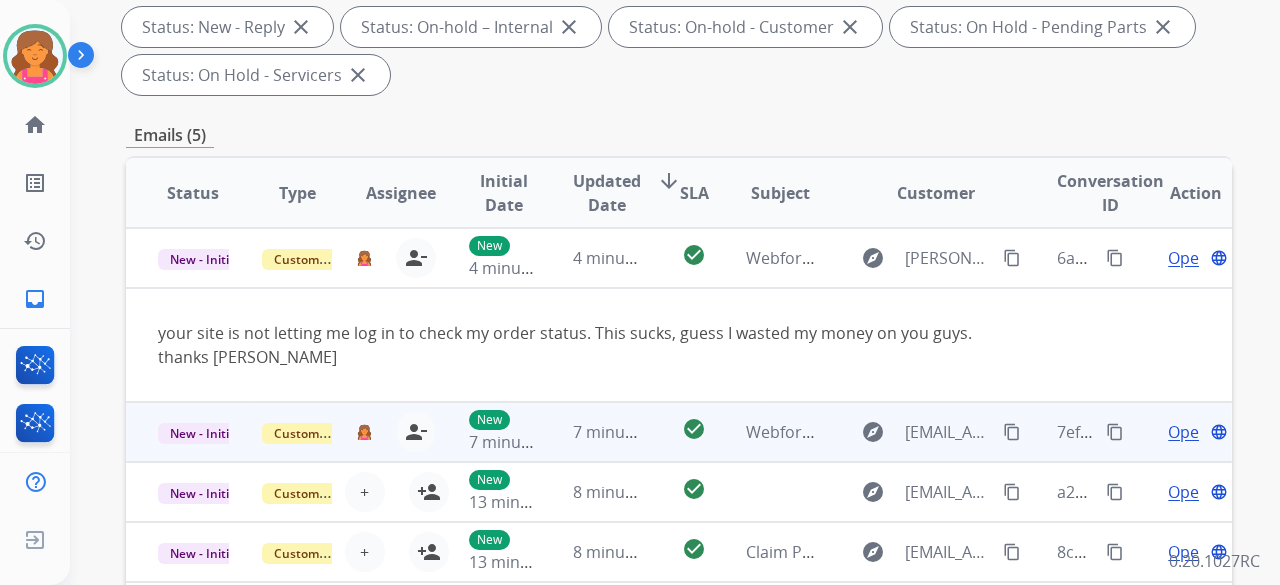 click on "explore [EMAIL_ADDRESS][DOMAIN_NAME] content_copy" at bounding box center [920, 432] 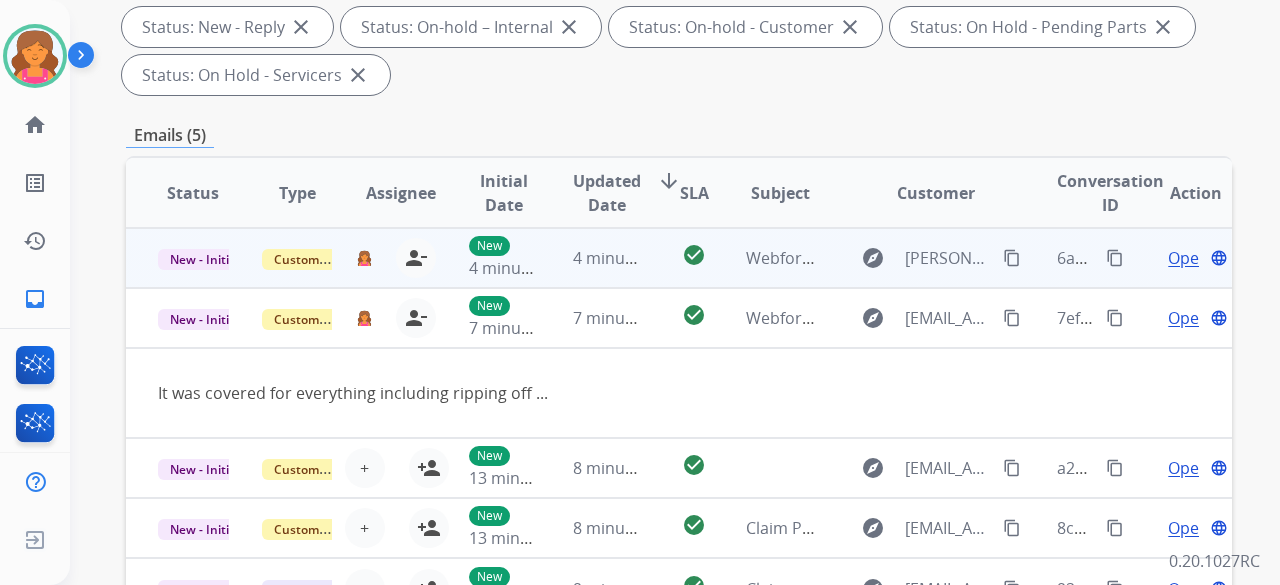 click on "Open" at bounding box center [1188, 258] 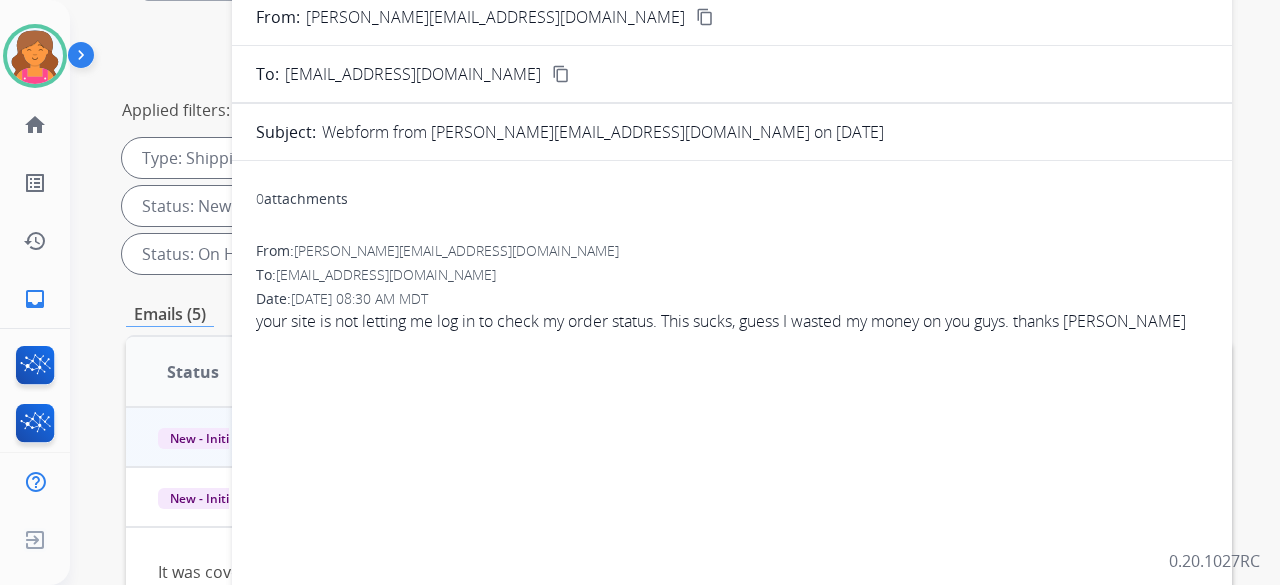 scroll, scrollTop: 0, scrollLeft: 0, axis: both 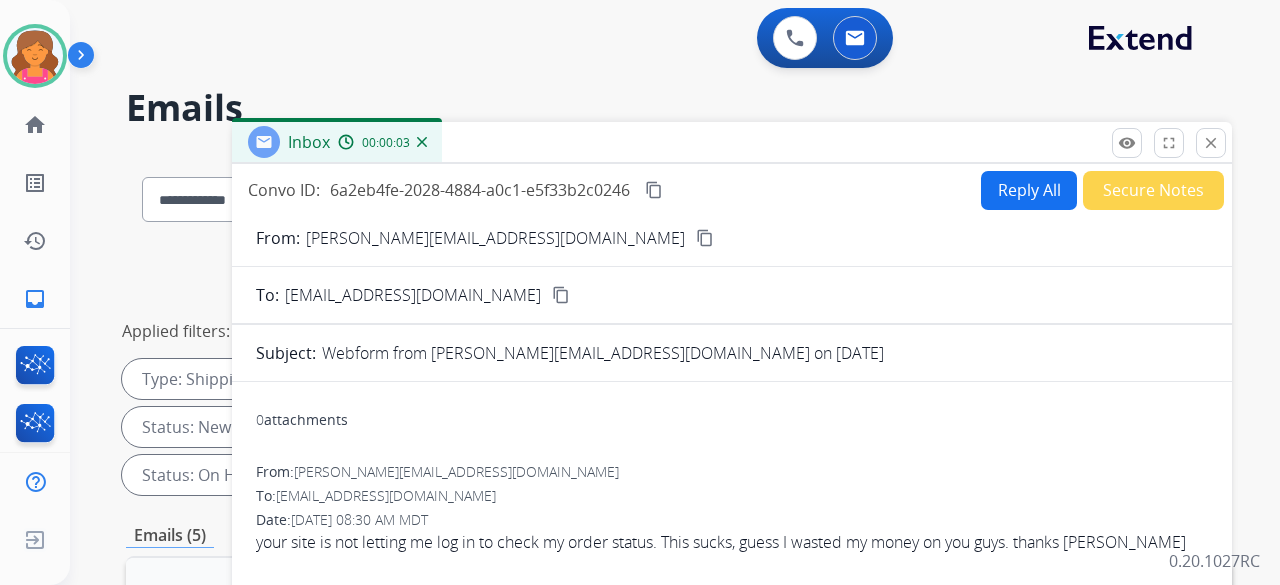 click on "Reply All" at bounding box center (1029, 190) 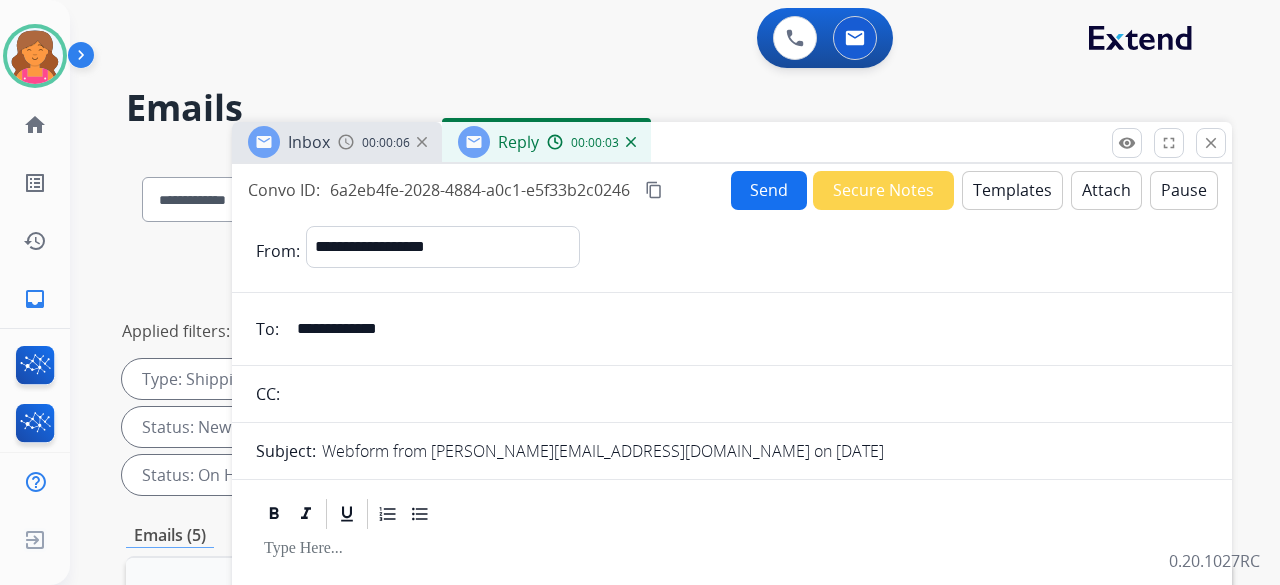 drag, startPoint x: 292, startPoint y: 326, endPoint x: 441, endPoint y: 322, distance: 149.05368 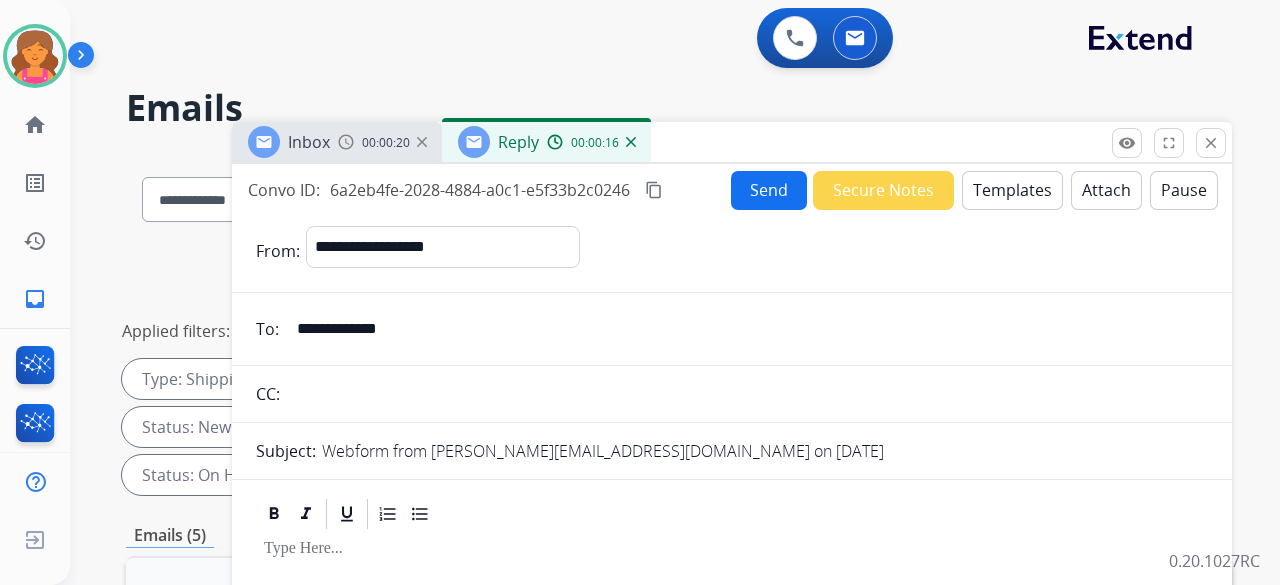 click on "Templates" at bounding box center [1012, 190] 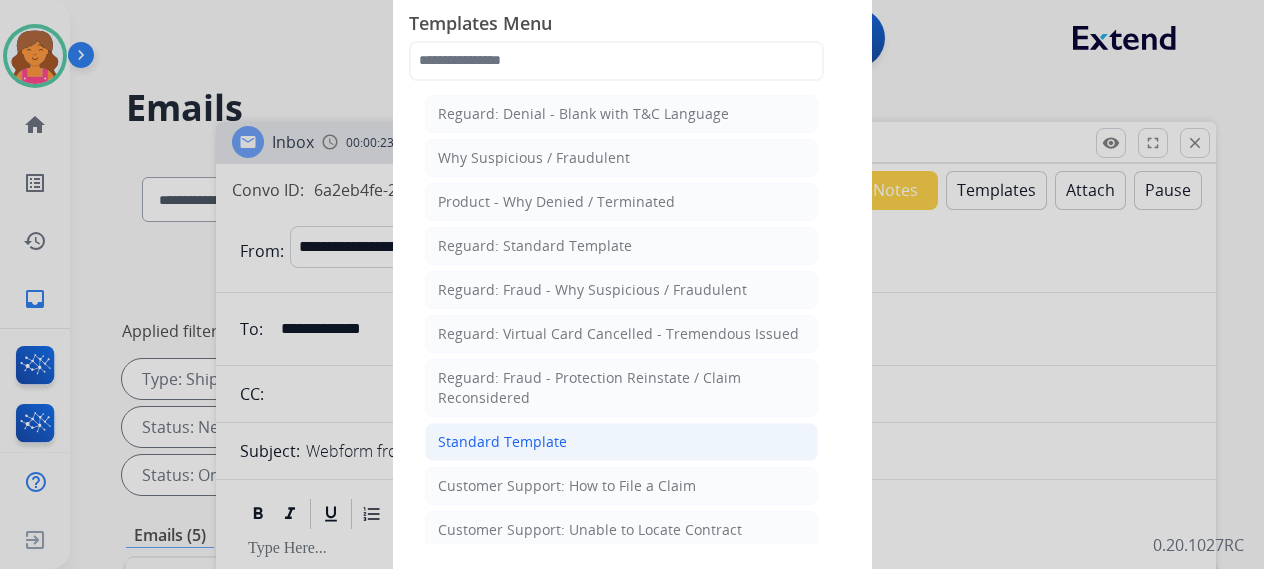 click on "Standard Template" 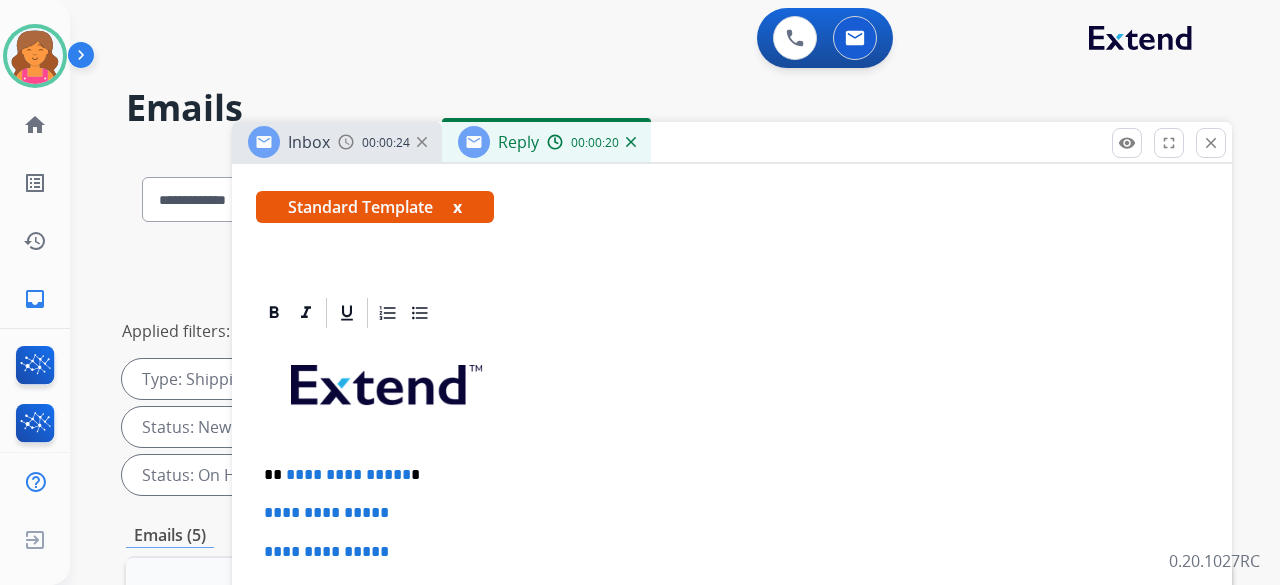 scroll, scrollTop: 398, scrollLeft: 0, axis: vertical 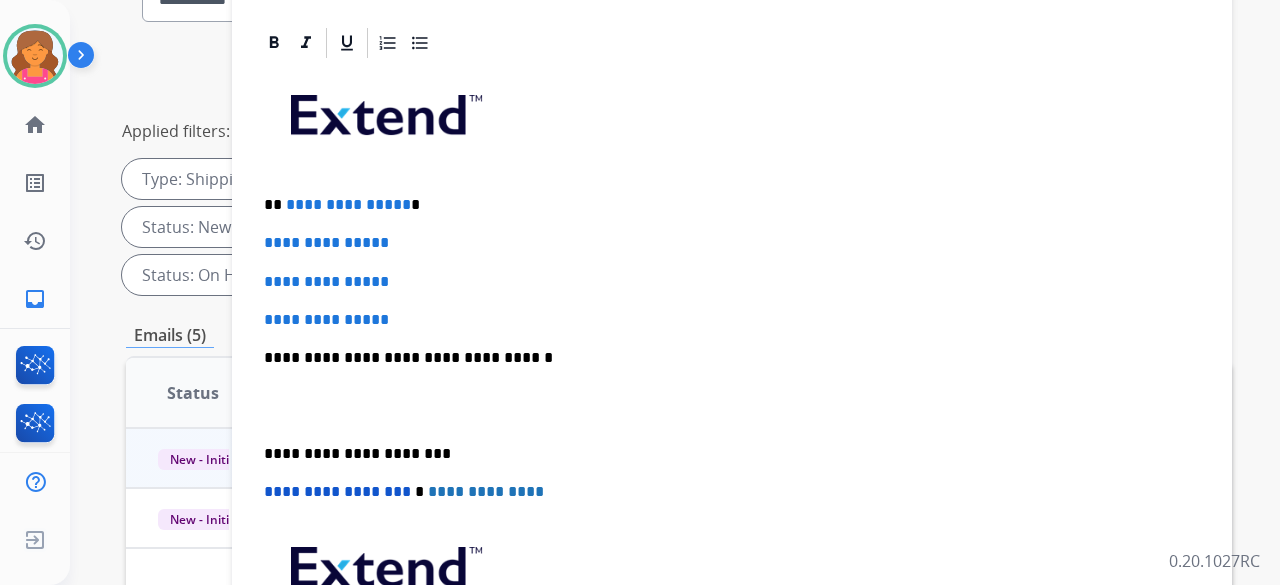 click on "**********" at bounding box center (732, 320) 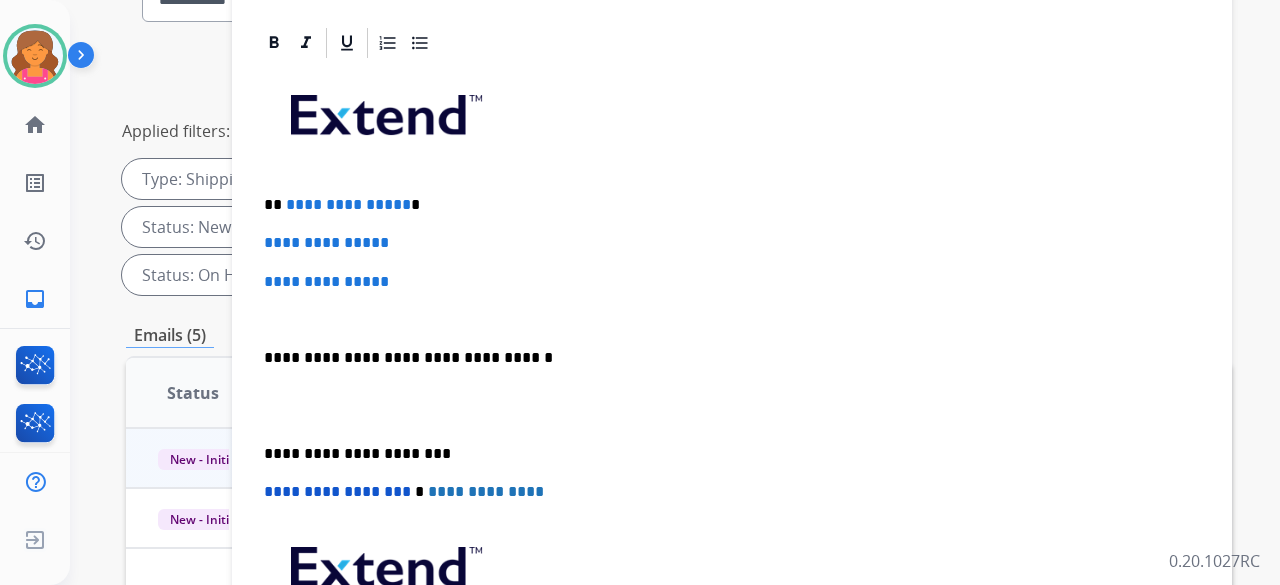 scroll, scrollTop: 360, scrollLeft: 0, axis: vertical 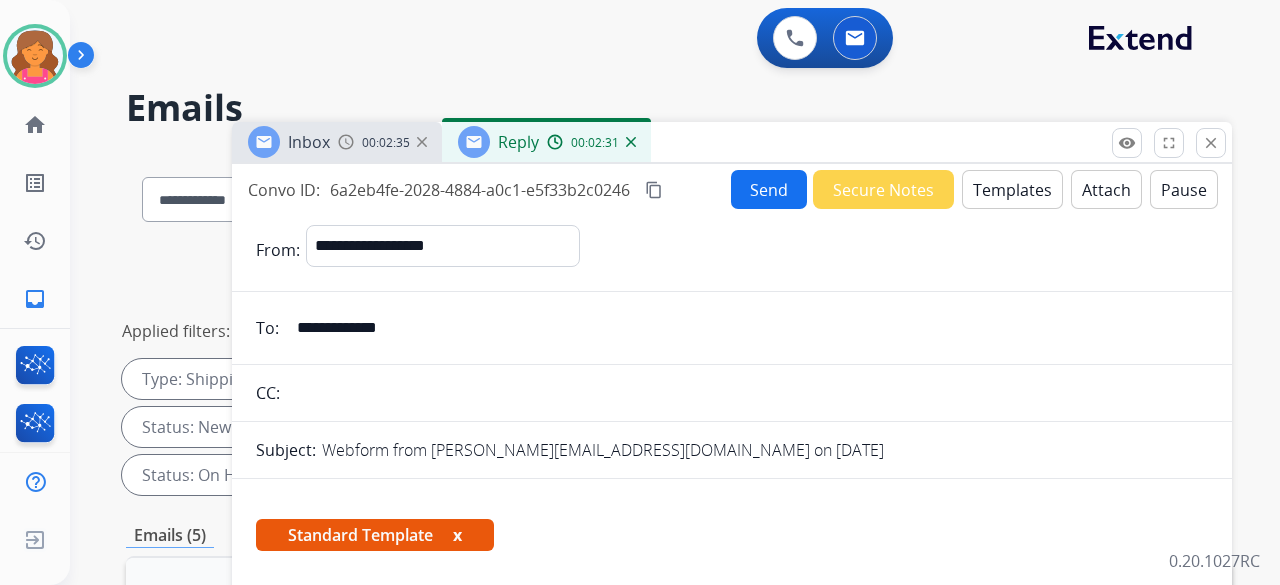 click on "Send" at bounding box center [769, 189] 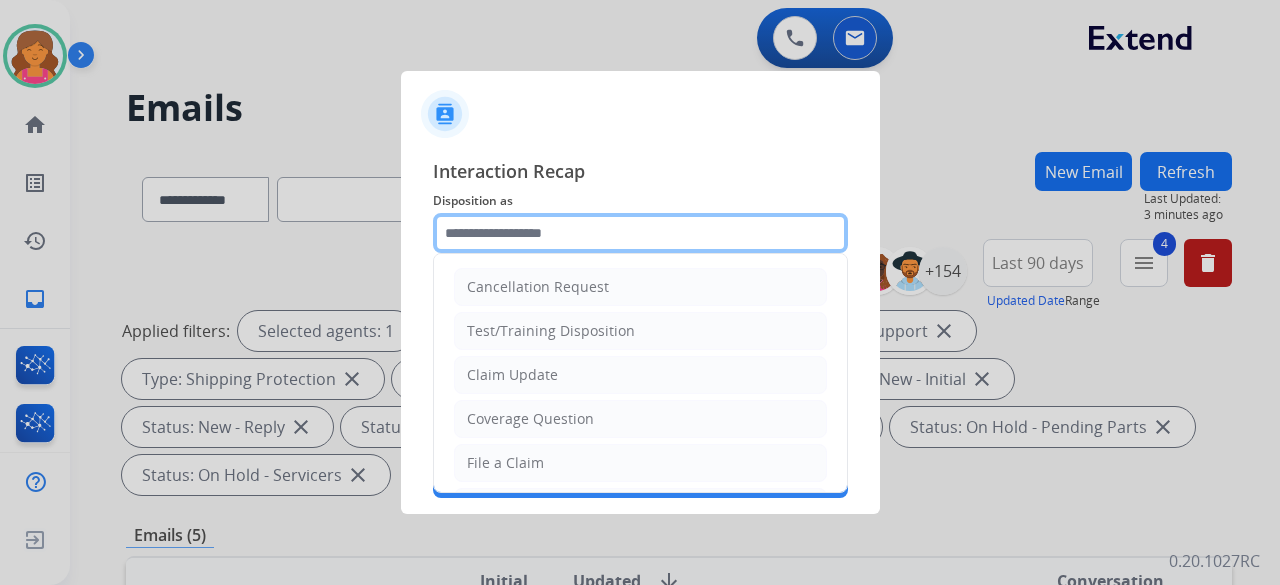 click 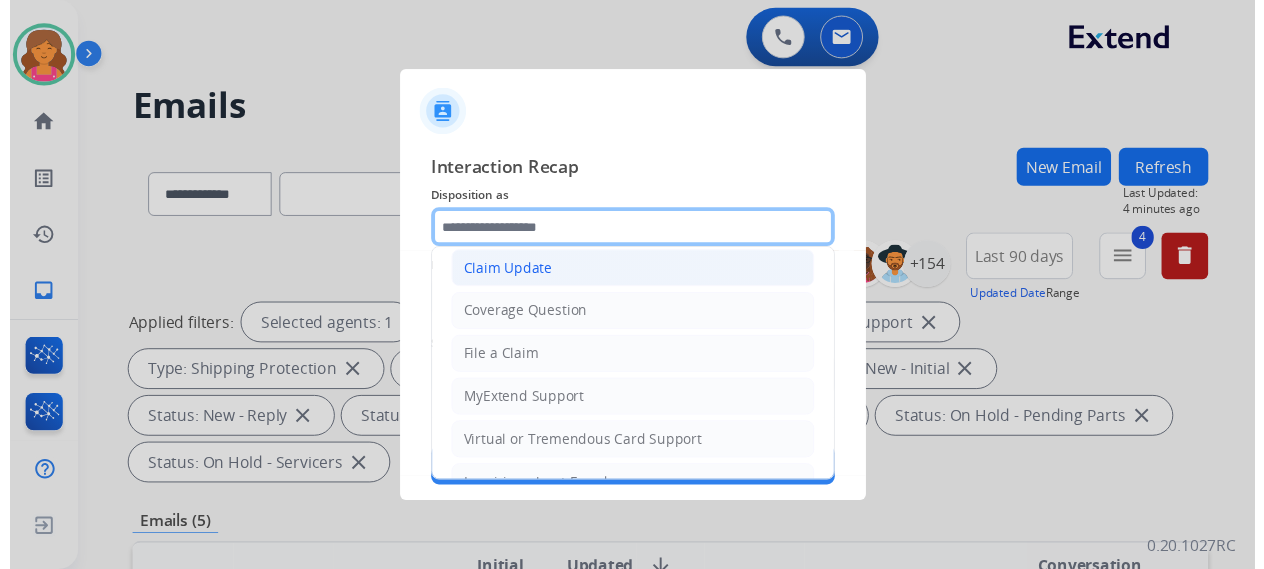 scroll, scrollTop: 303, scrollLeft: 0, axis: vertical 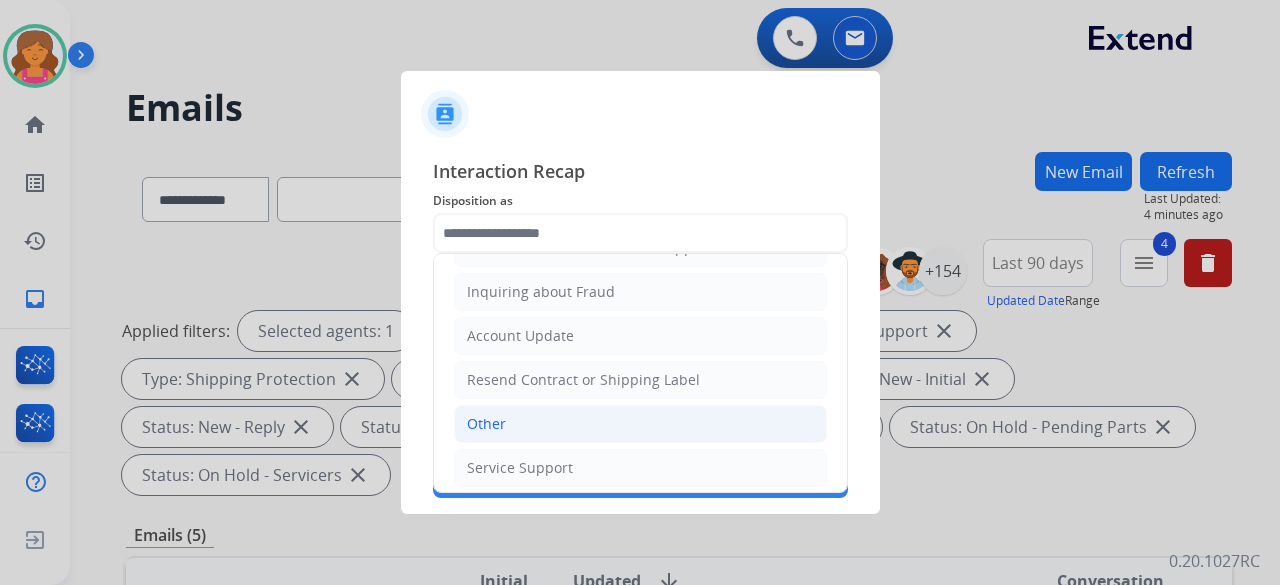 click on "Other" 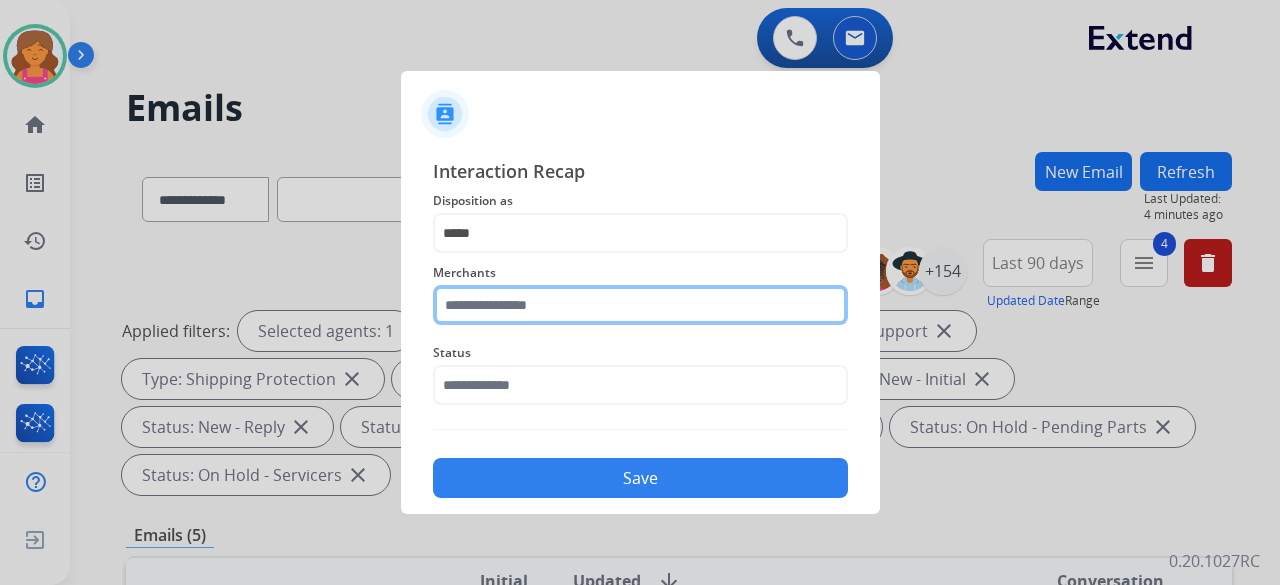 click 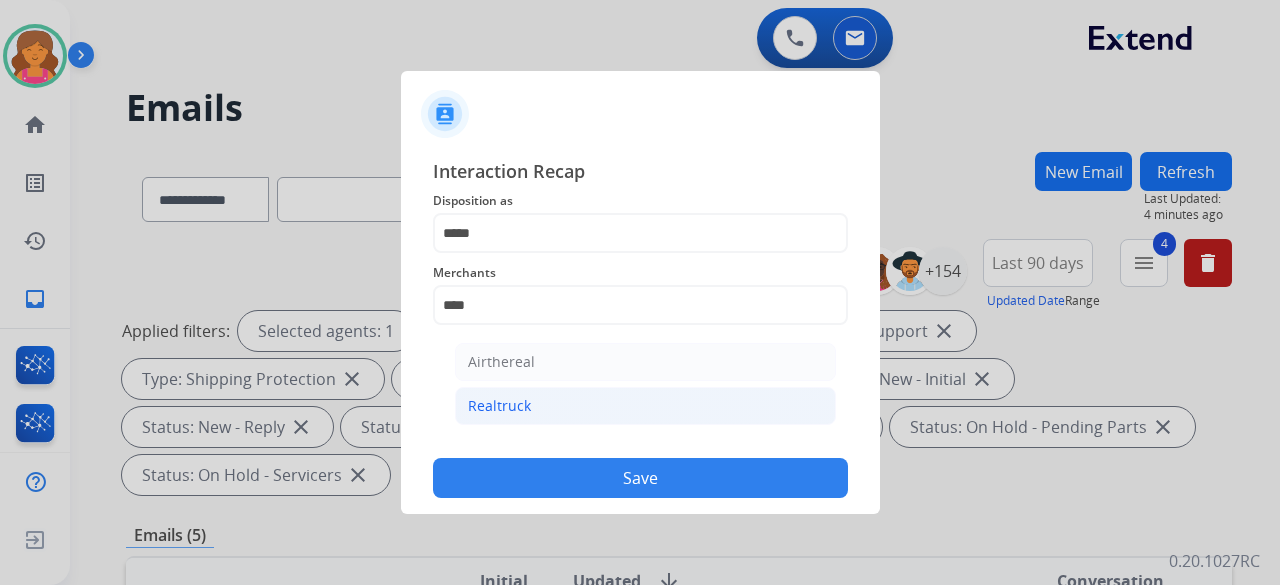 click on "Realtruck" 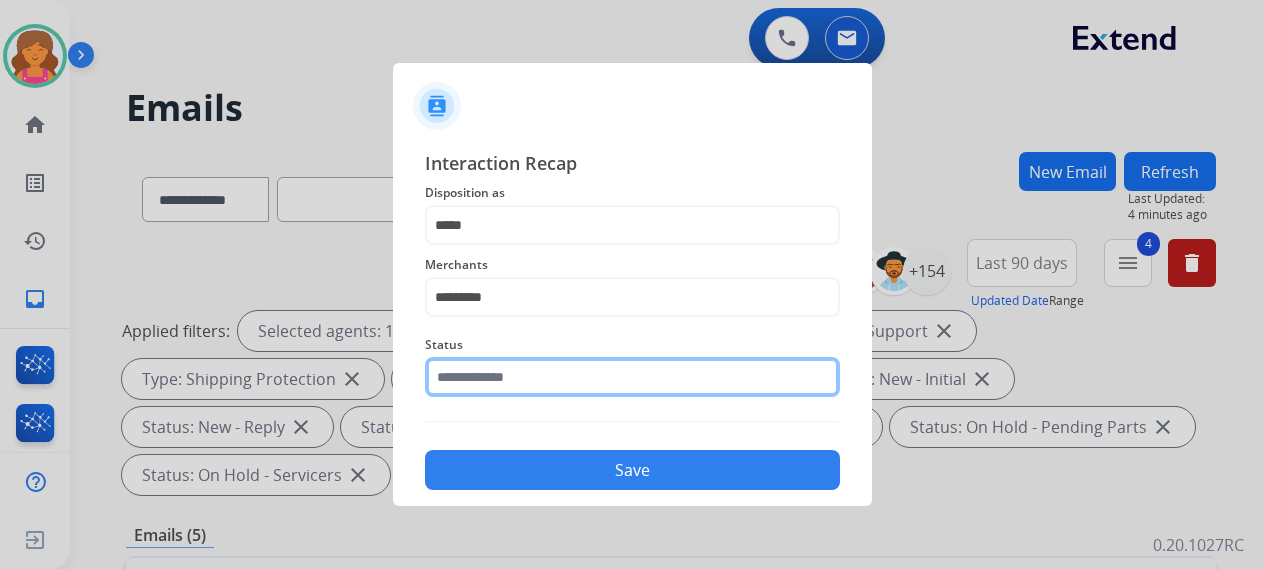 click 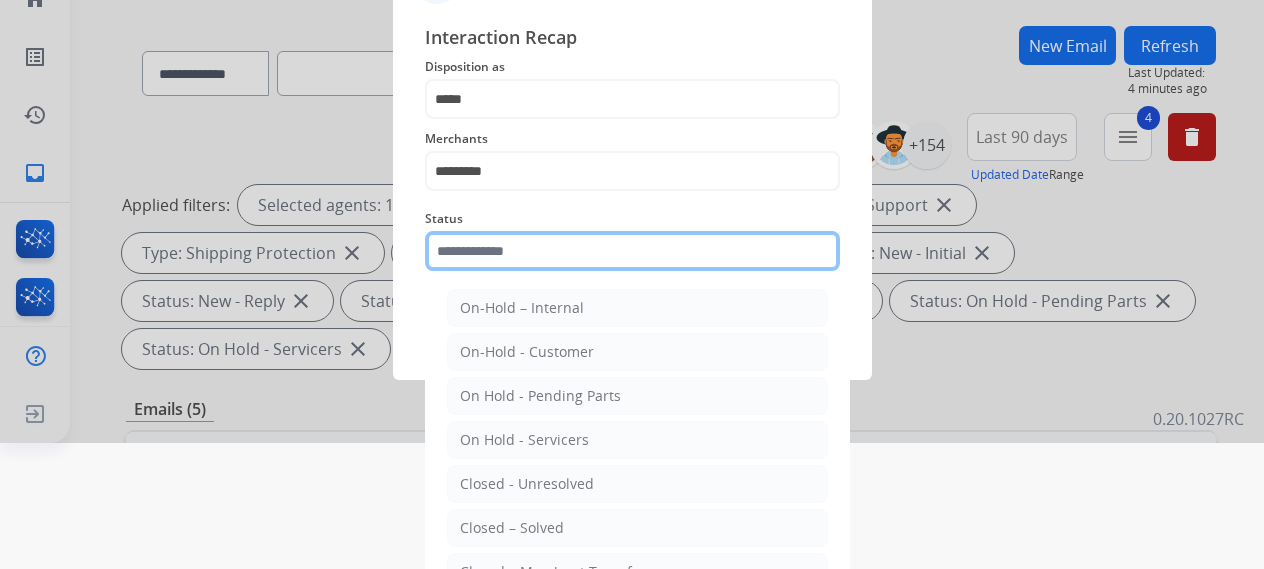 scroll, scrollTop: 136, scrollLeft: 0, axis: vertical 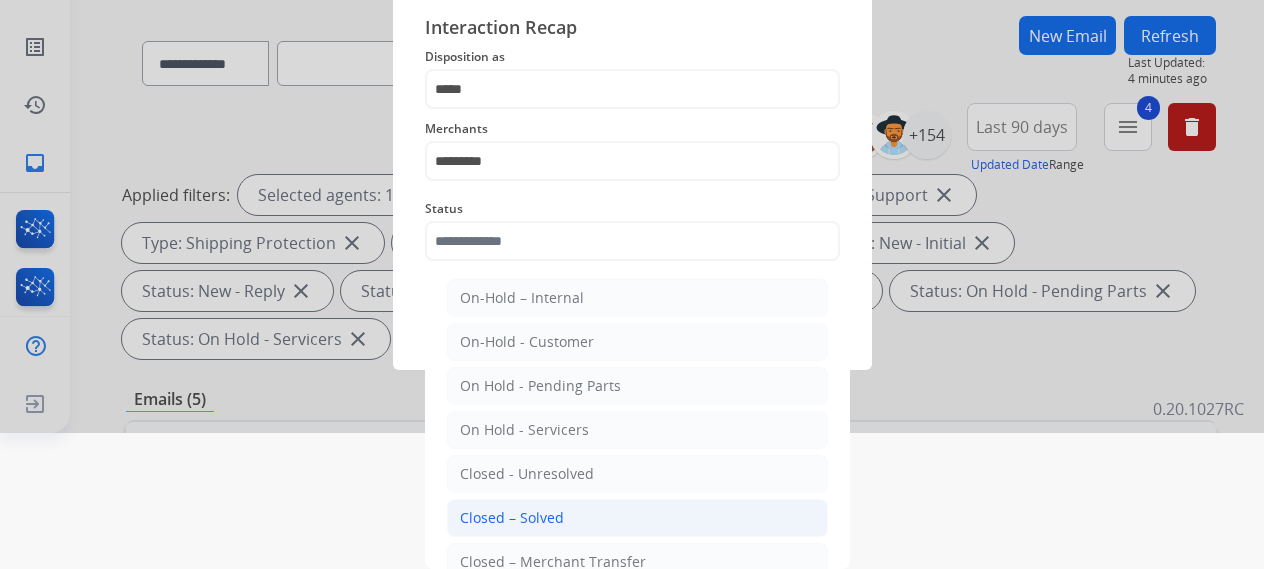 click on "Closed – Solved" 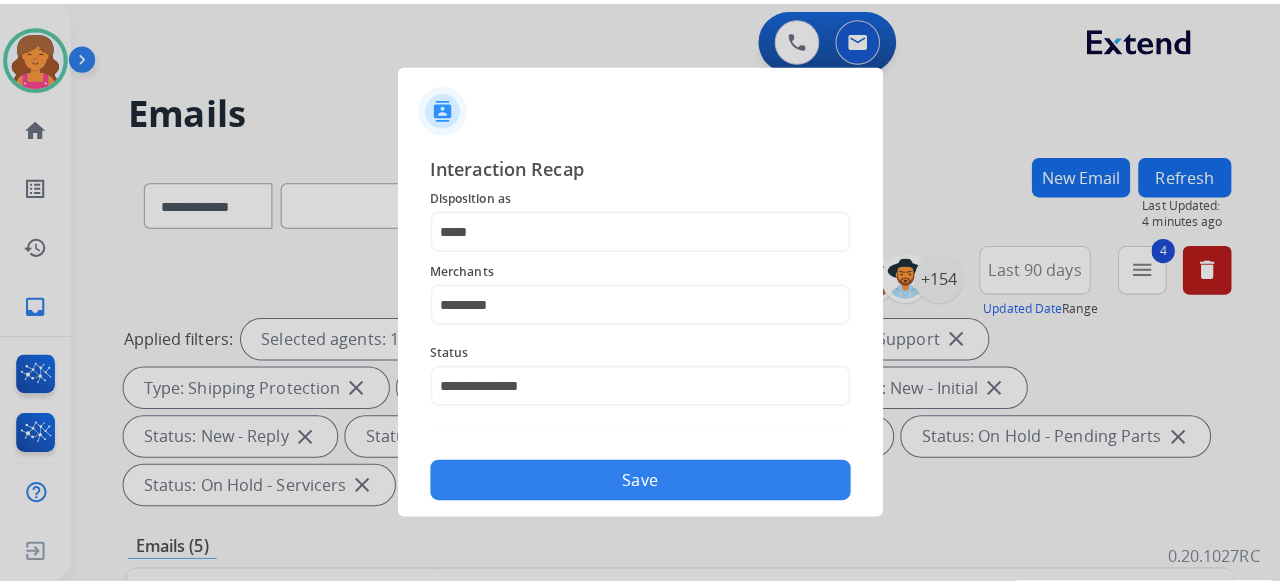 scroll, scrollTop: 0, scrollLeft: 0, axis: both 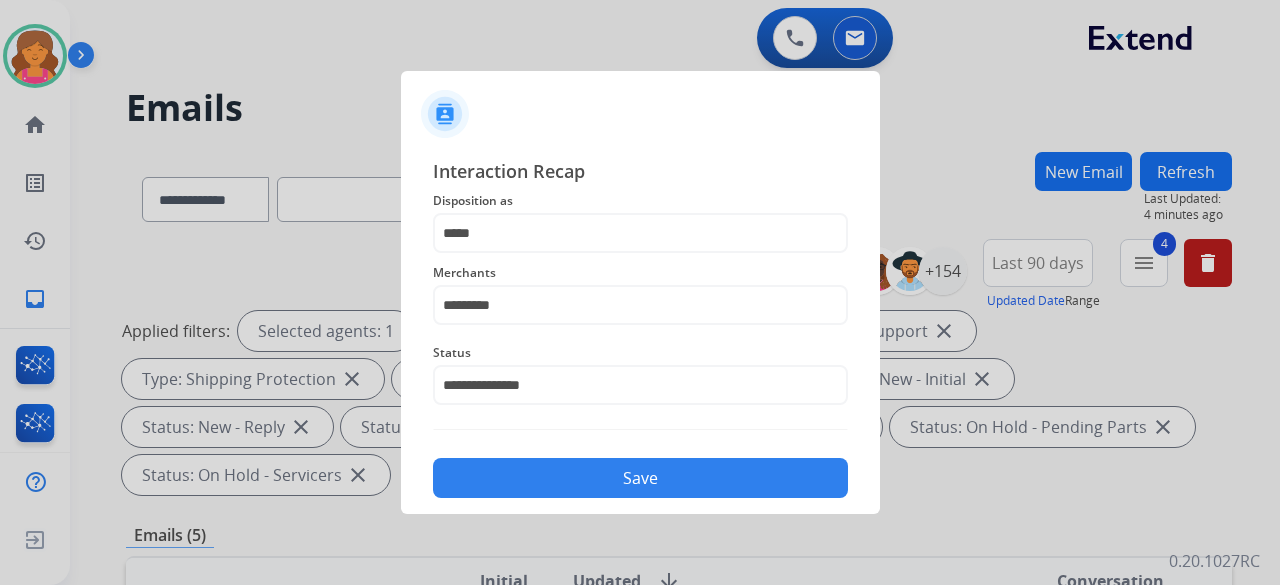 click on "Save" 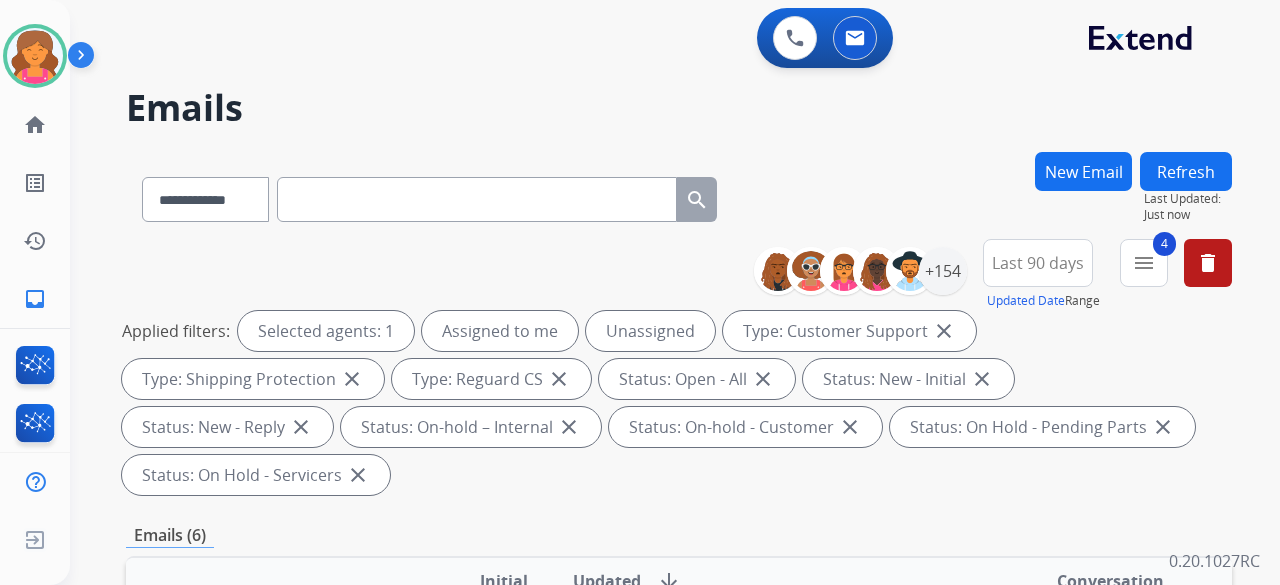 scroll, scrollTop: 400, scrollLeft: 0, axis: vertical 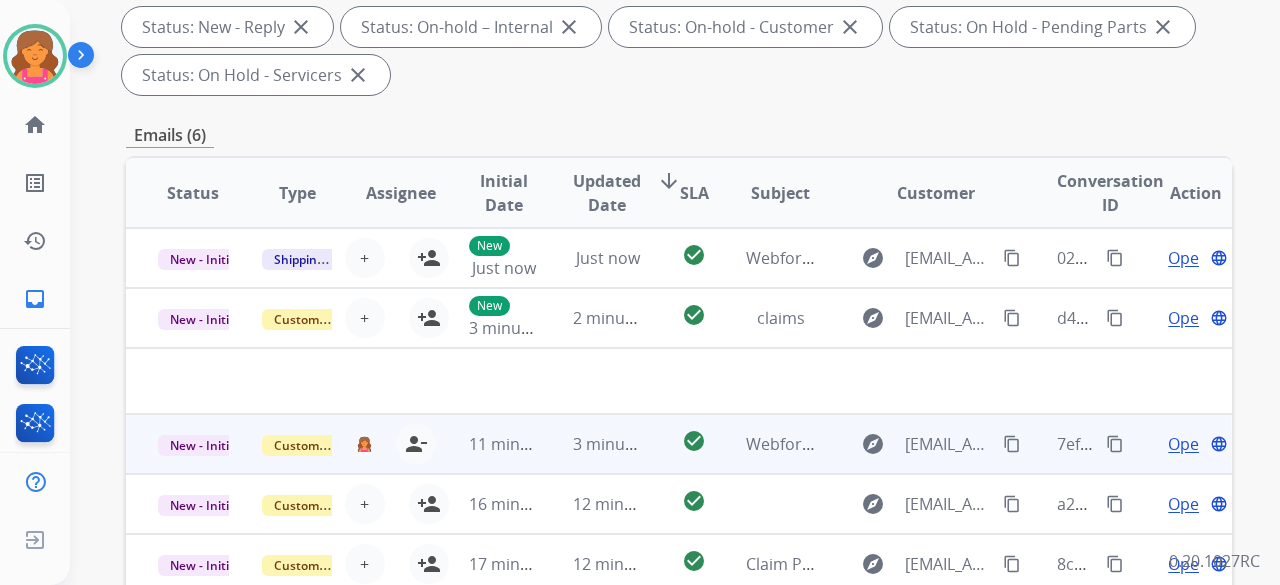 click on "Open" at bounding box center (1188, 444) 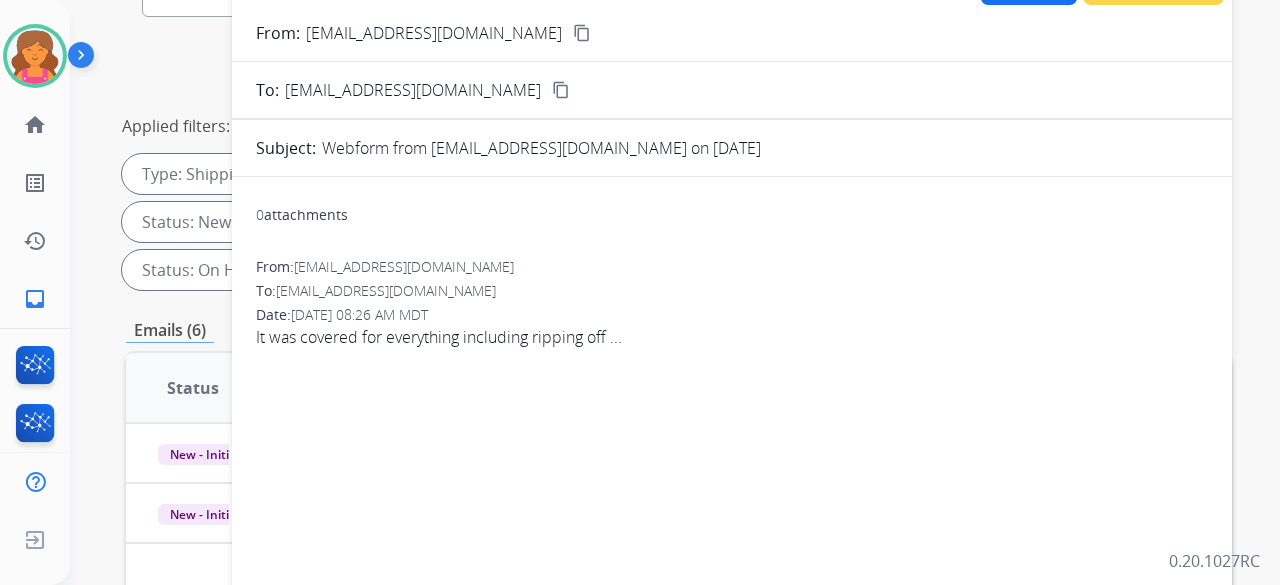scroll, scrollTop: 100, scrollLeft: 0, axis: vertical 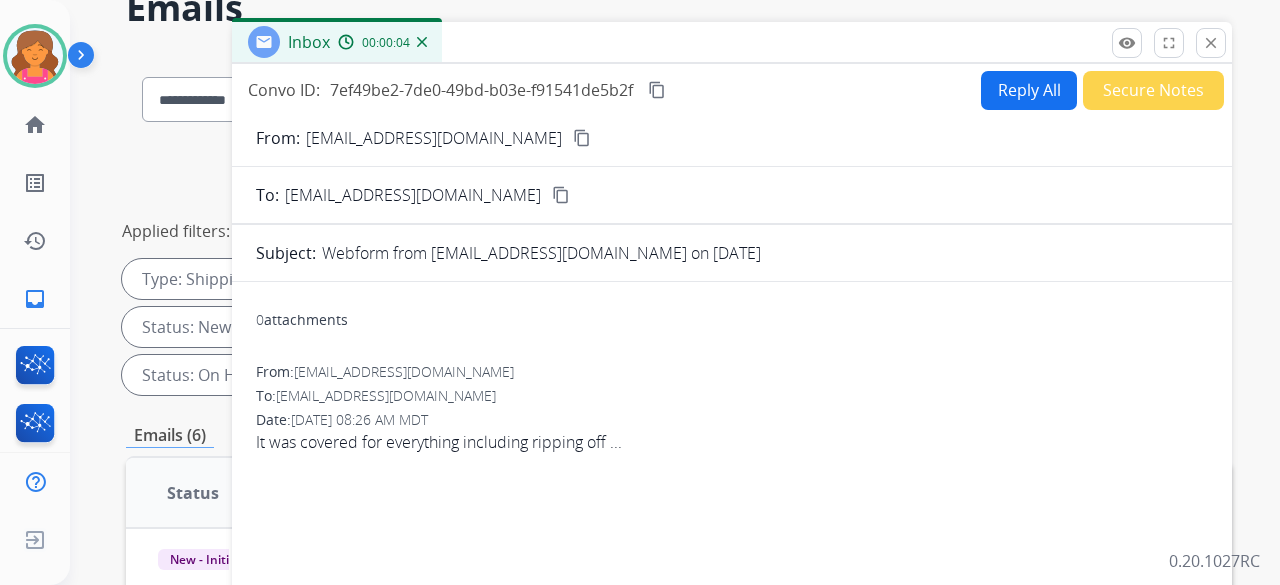 click on "content_copy" at bounding box center [582, 138] 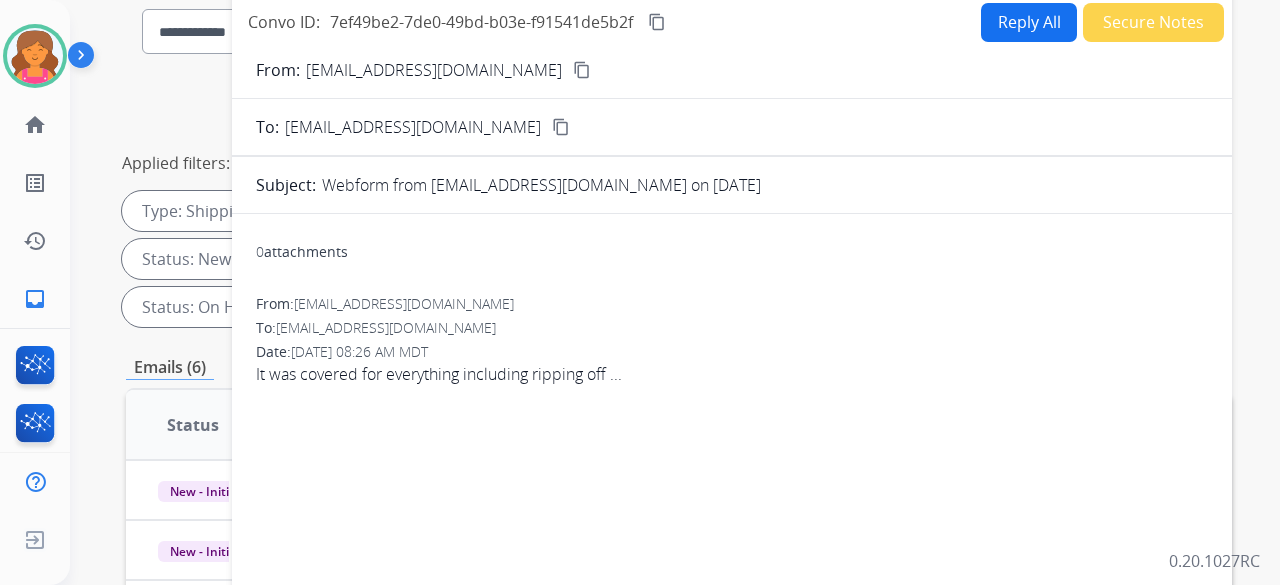 scroll, scrollTop: 144, scrollLeft: 0, axis: vertical 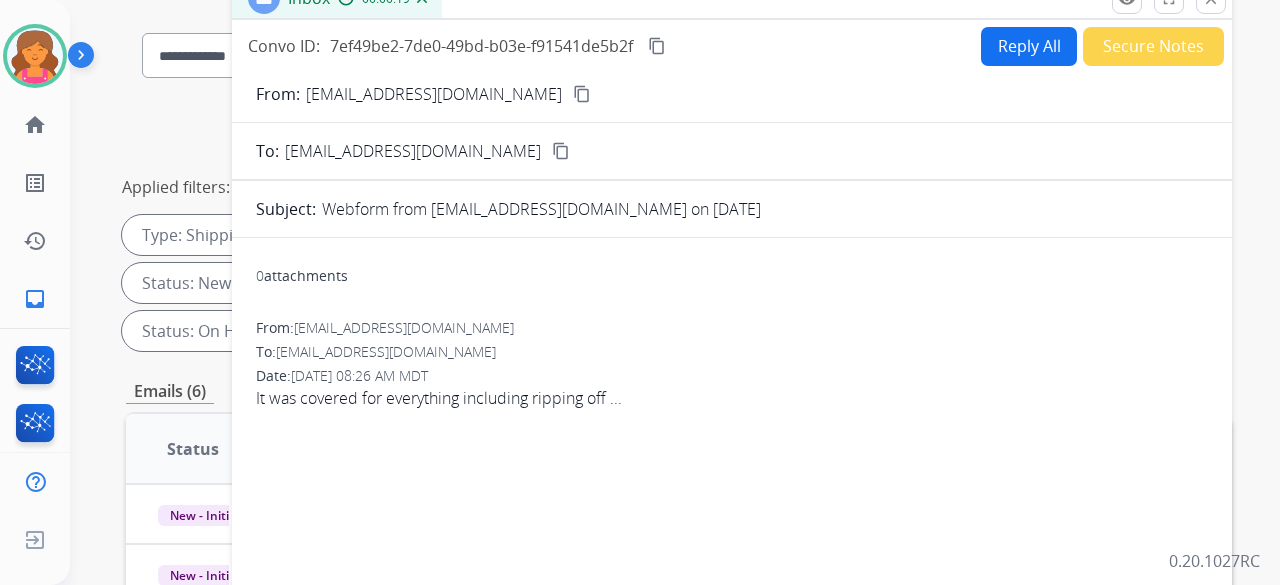 click on "Reply All" at bounding box center (1029, 46) 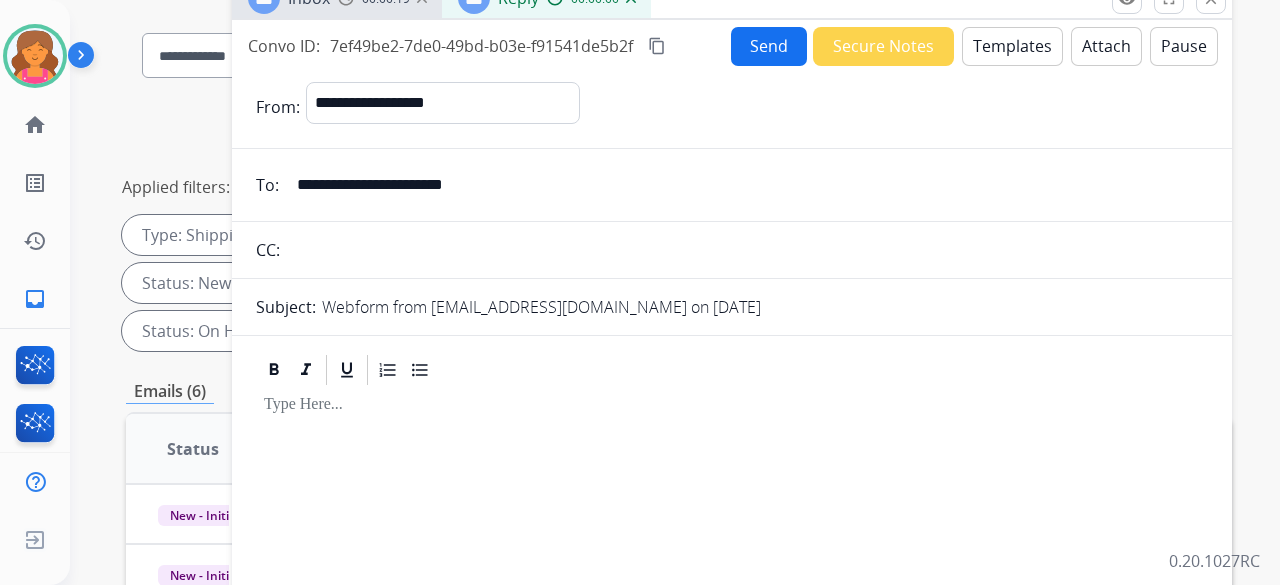 click on "Templates" at bounding box center (1012, 46) 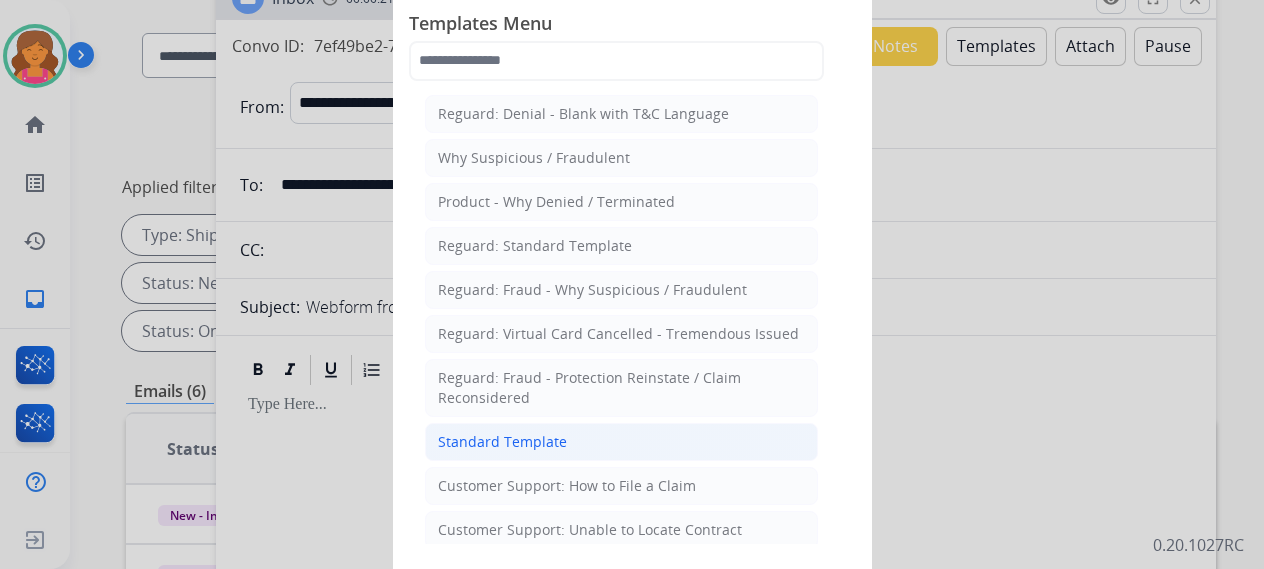 click on "Standard Template" 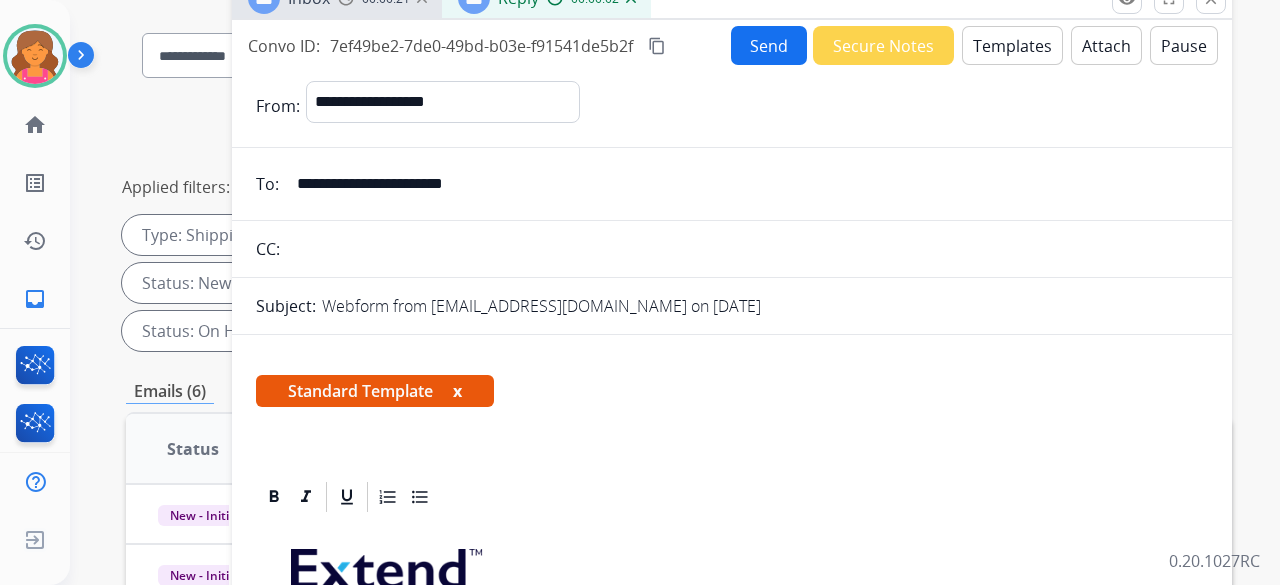 scroll, scrollTop: 300, scrollLeft: 0, axis: vertical 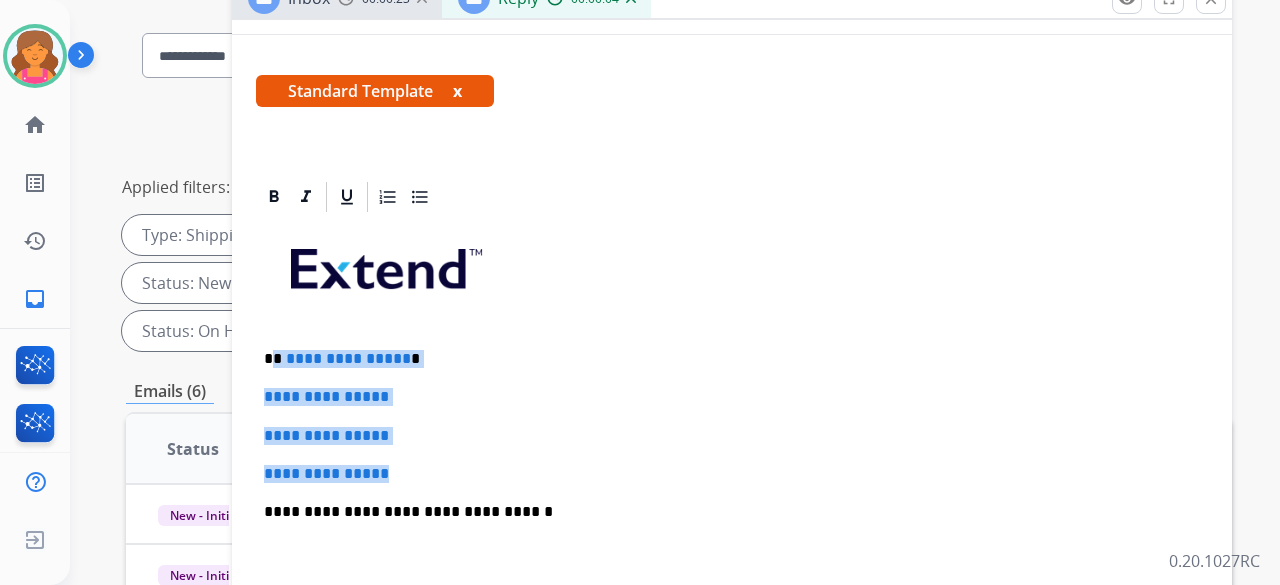 drag, startPoint x: 439, startPoint y: 454, endPoint x: 277, endPoint y: 362, distance: 186.30083 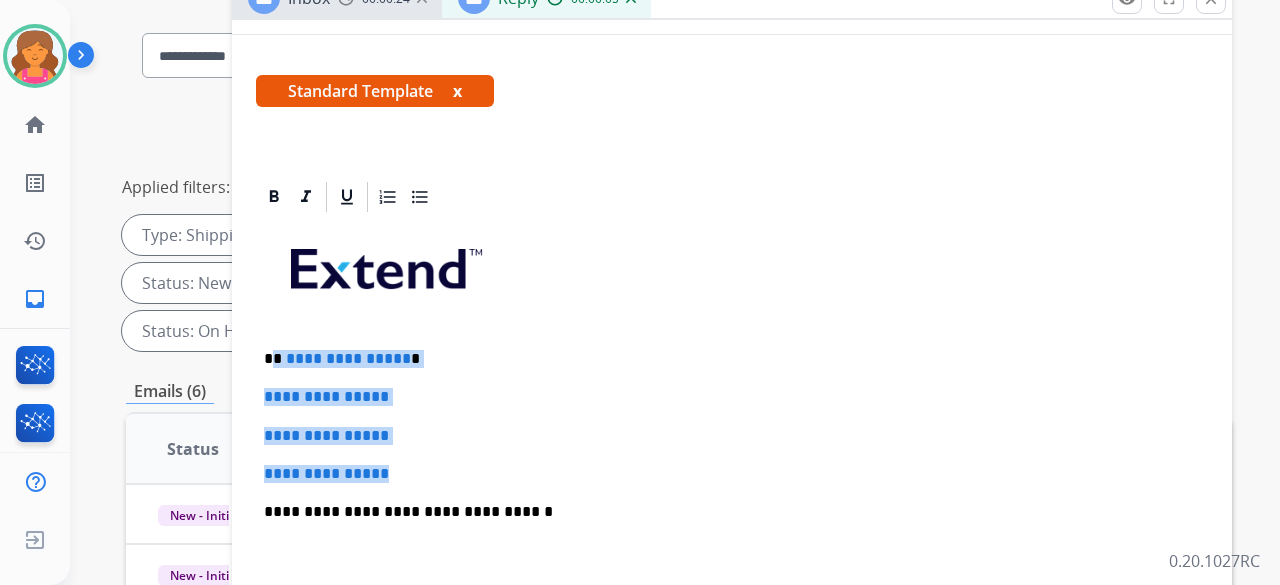 click on "**********" at bounding box center (732, 559) 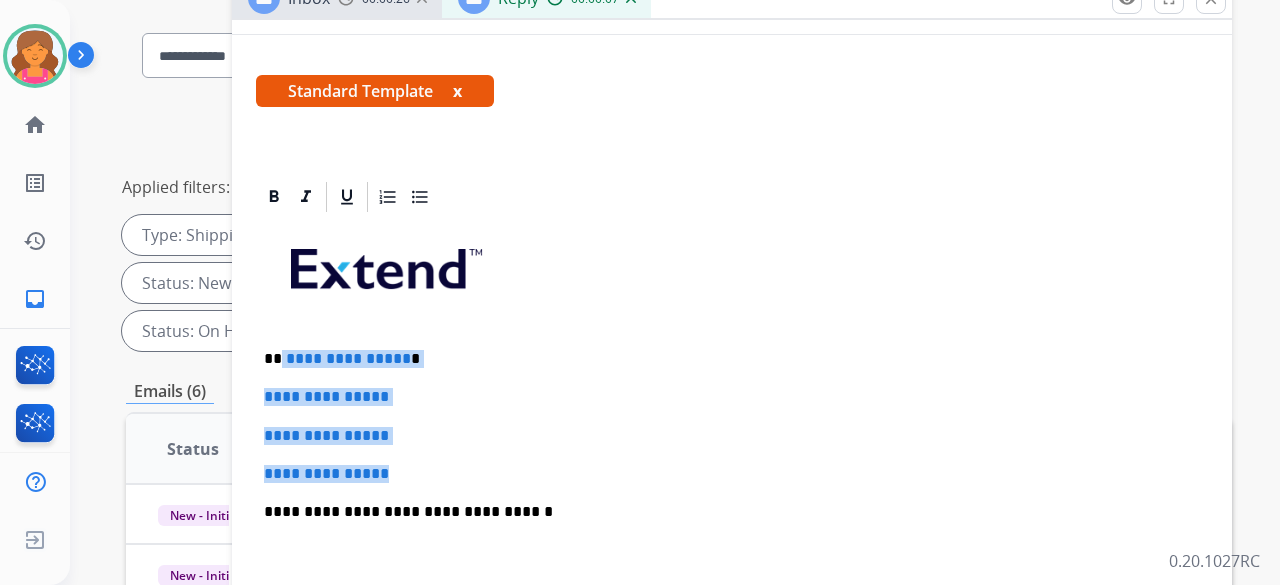 drag, startPoint x: 280, startPoint y: 353, endPoint x: 436, endPoint y: 455, distance: 186.38669 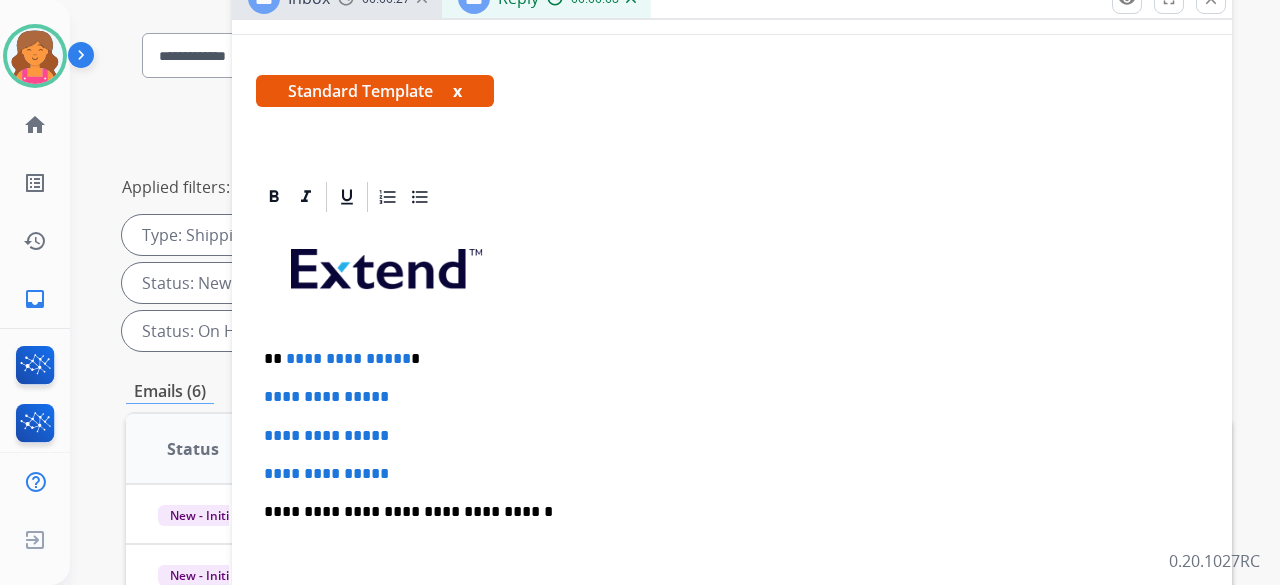 scroll, scrollTop: 284, scrollLeft: 0, axis: vertical 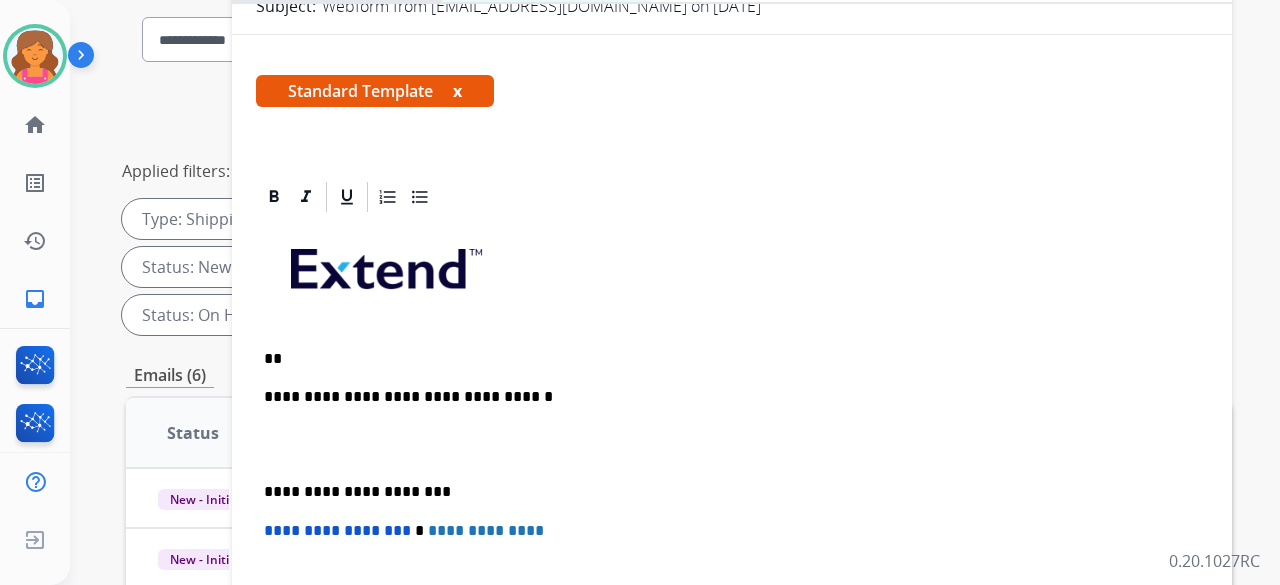 type 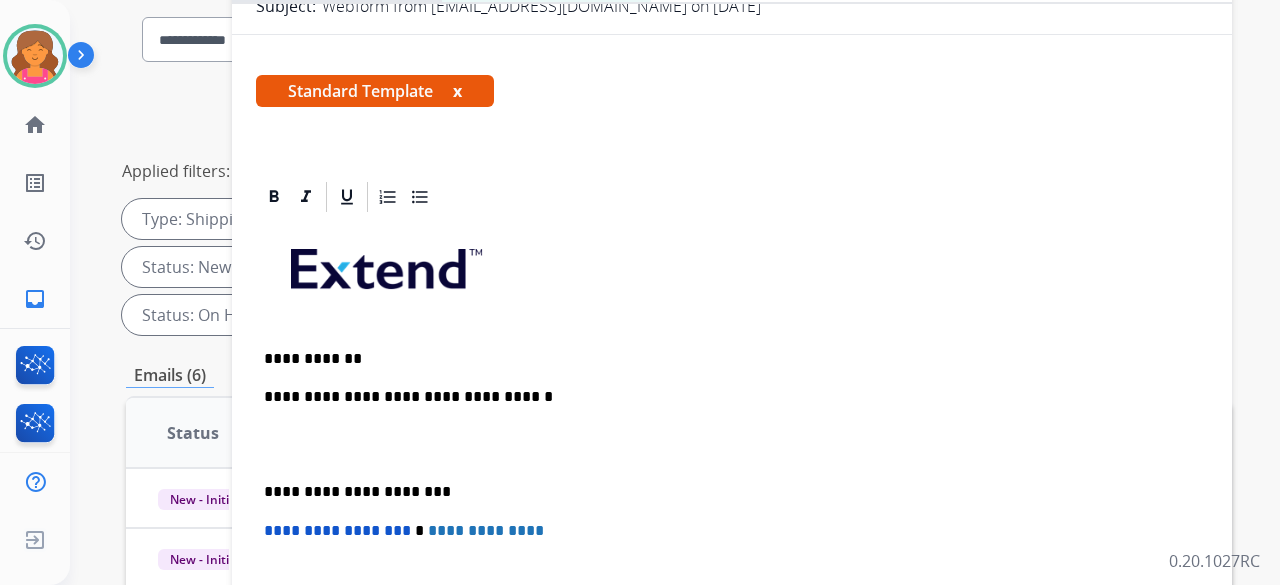 scroll, scrollTop: 300, scrollLeft: 0, axis: vertical 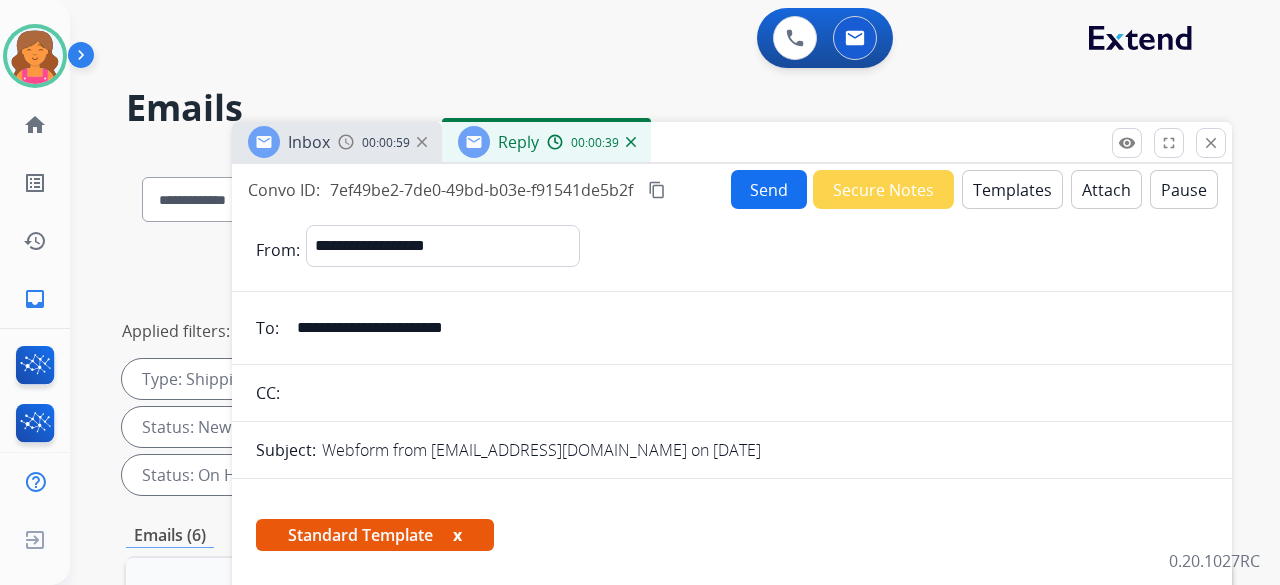 click on "Send" at bounding box center [769, 189] 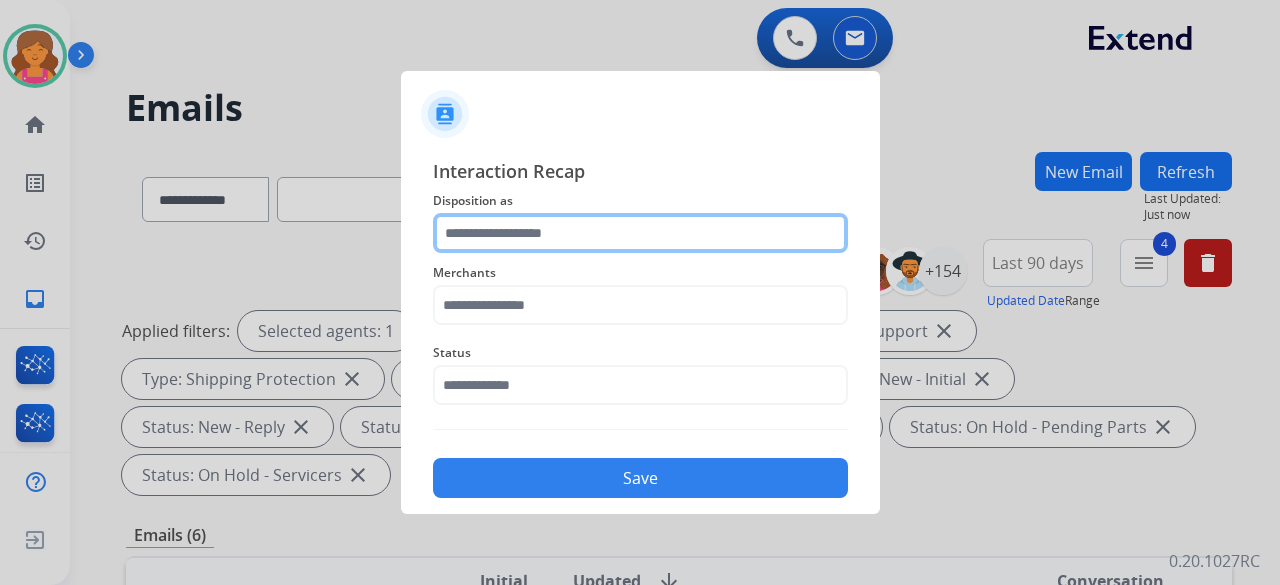 click 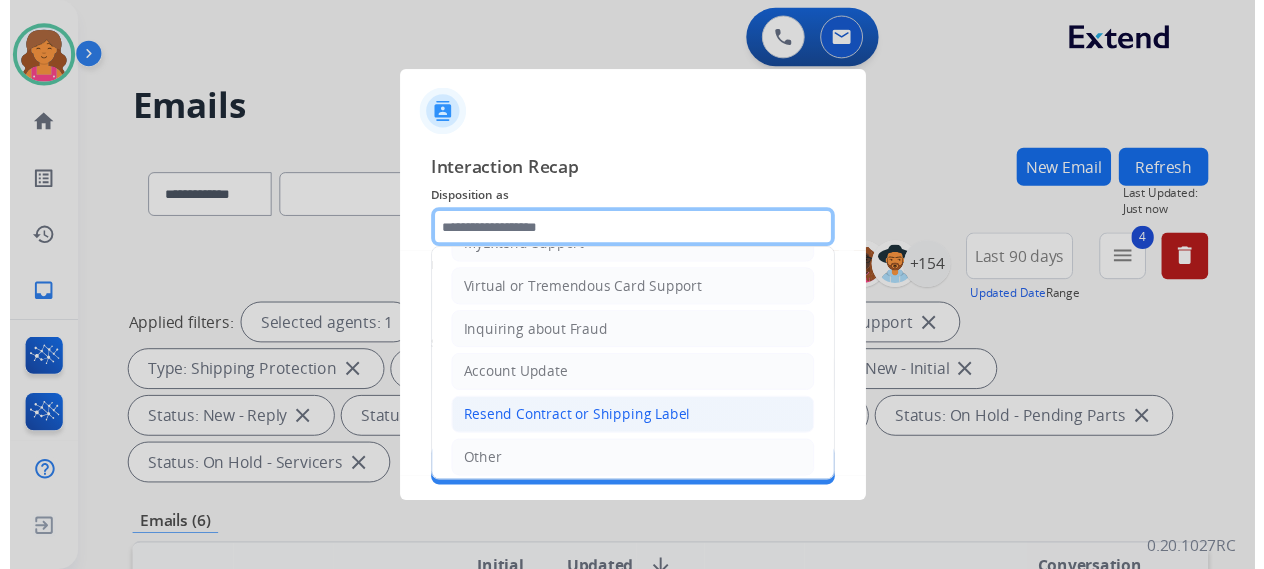 scroll, scrollTop: 303, scrollLeft: 0, axis: vertical 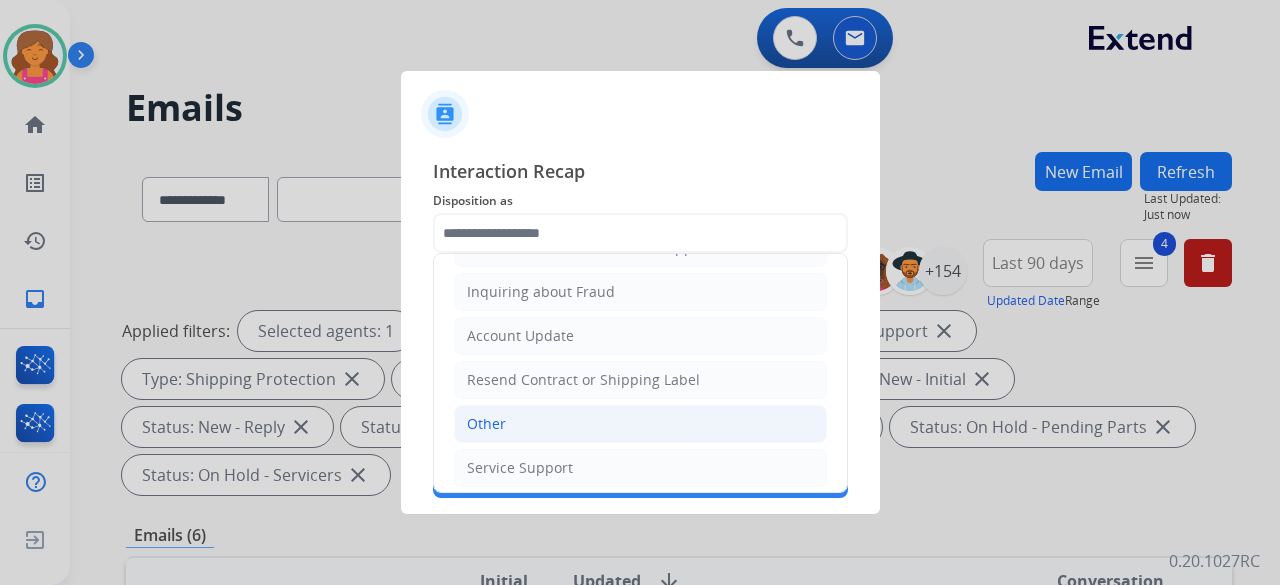 click on "Other" 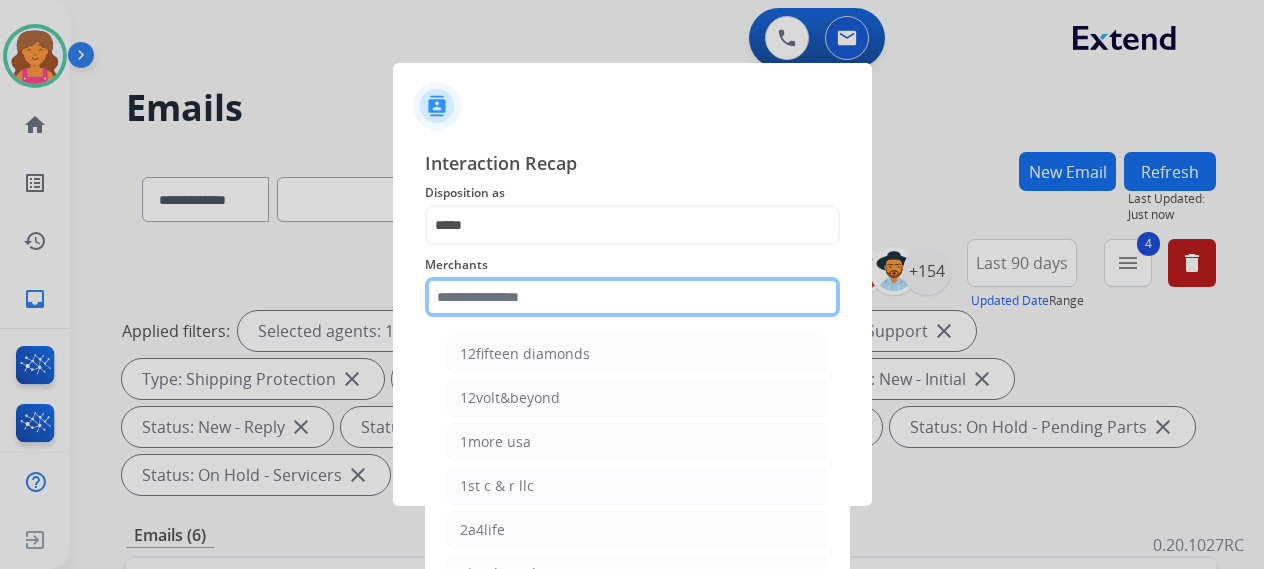 click 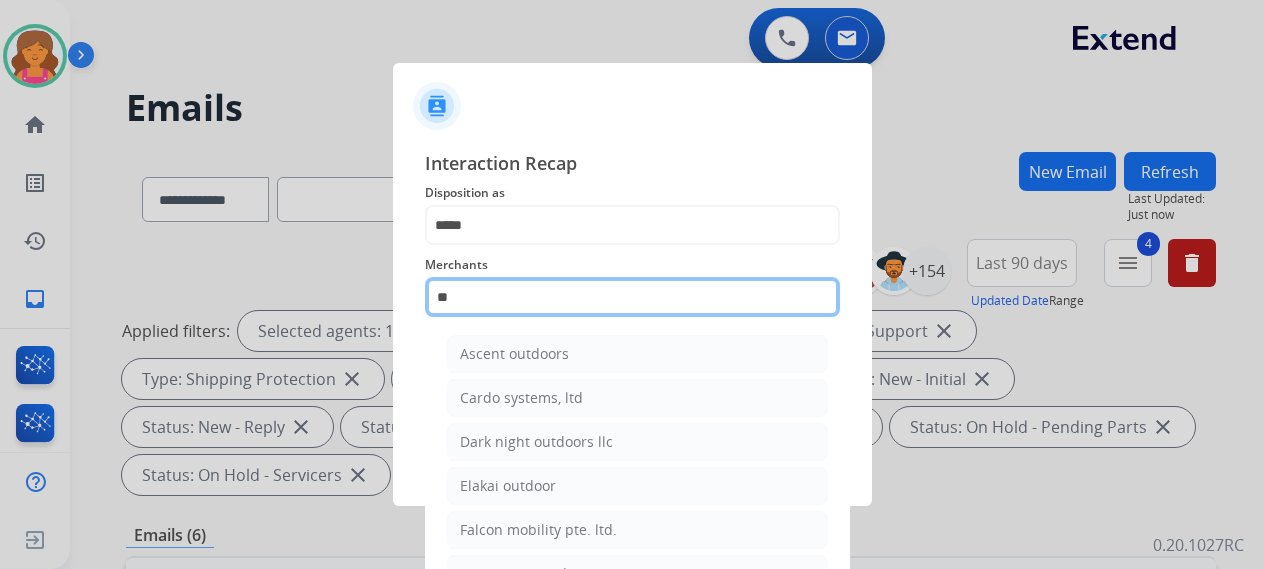 type on "*" 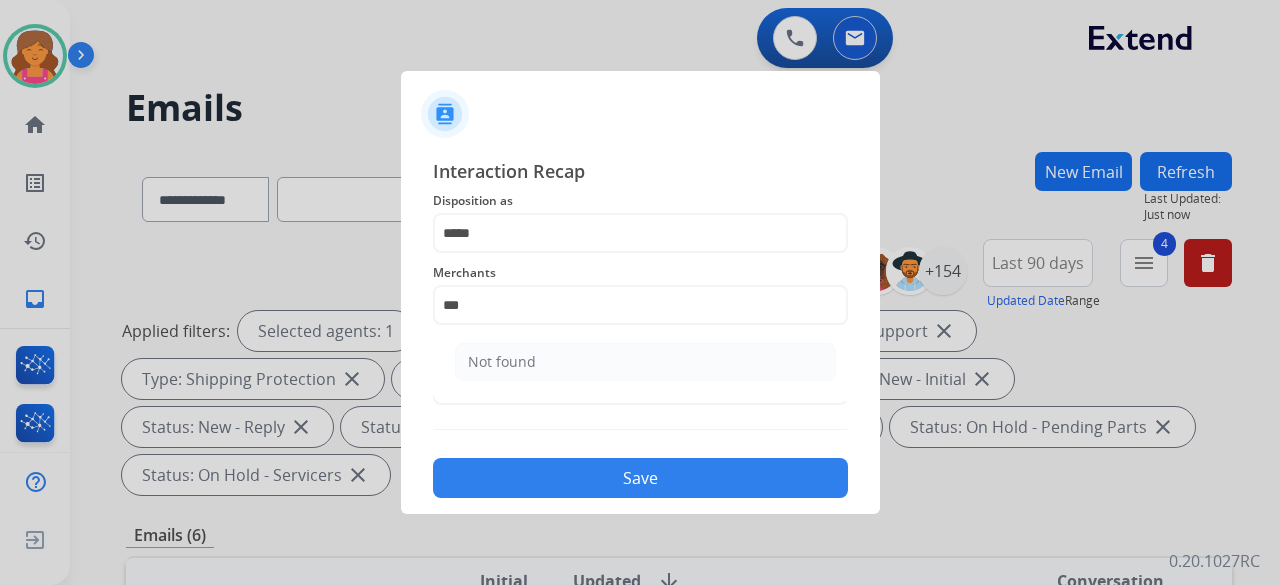click on "Not found" 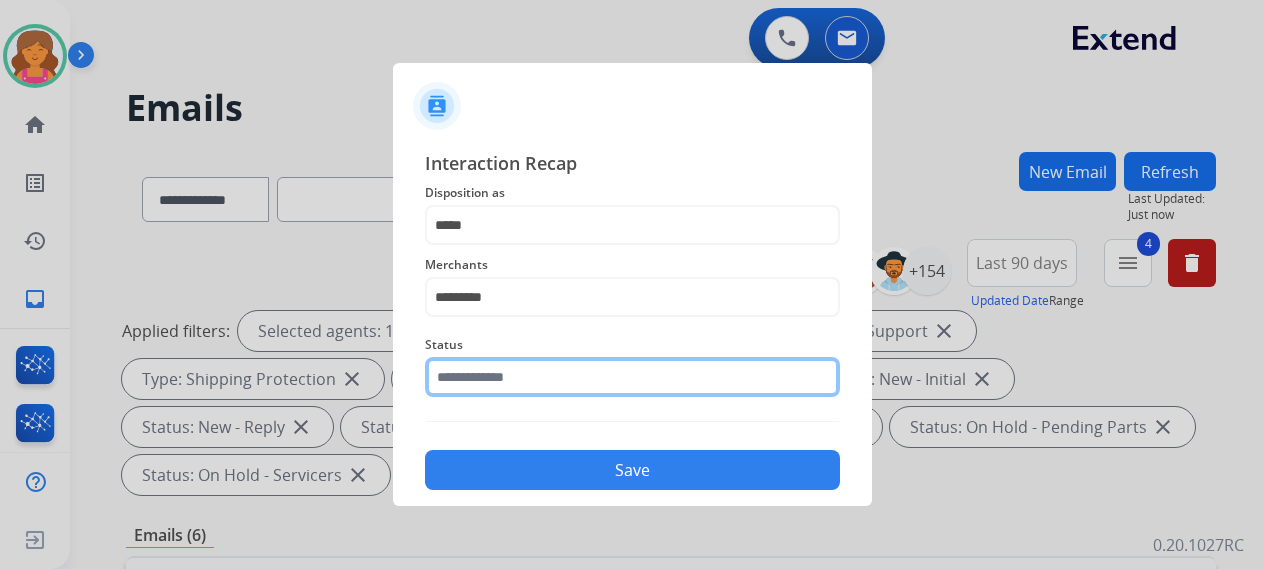 click 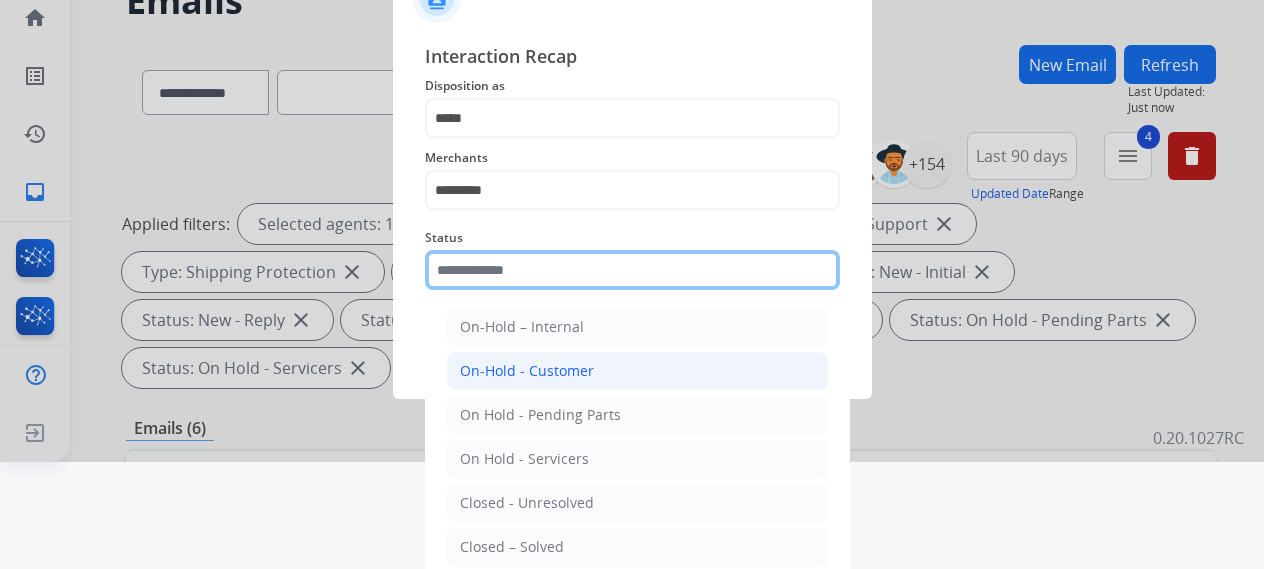 scroll, scrollTop: 136, scrollLeft: 0, axis: vertical 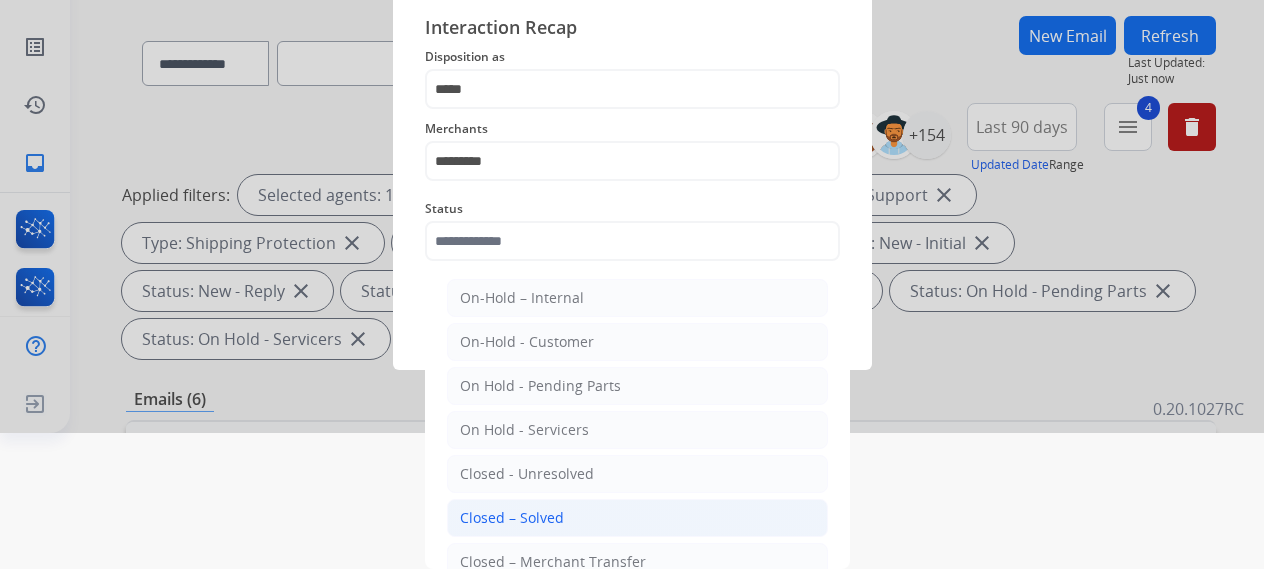 click on "Closed – Solved" 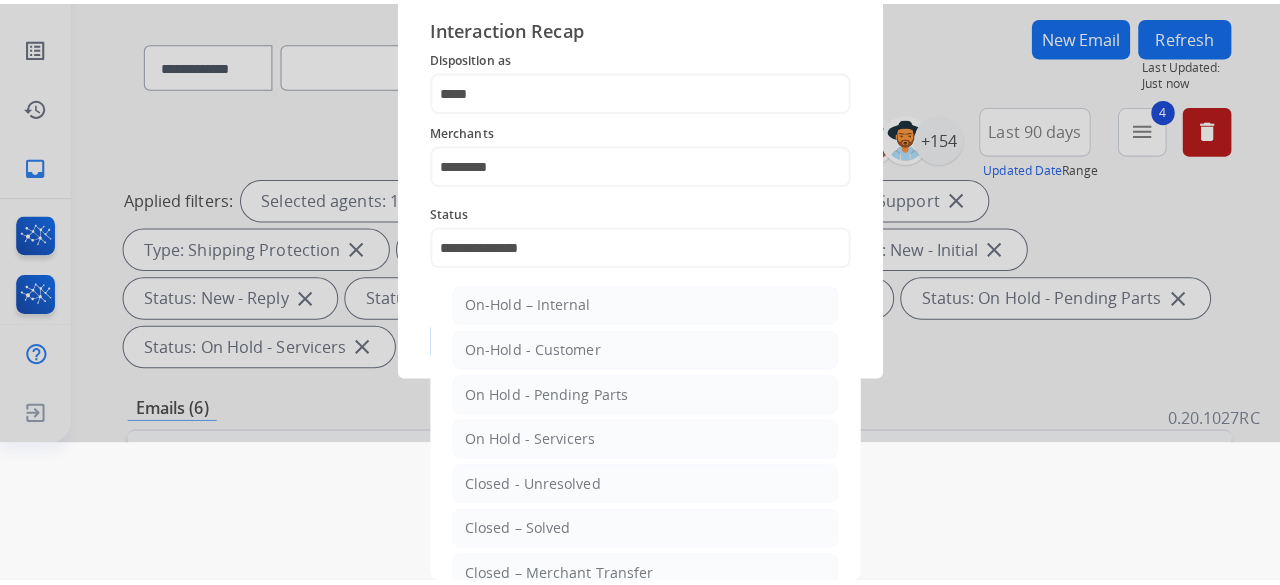 scroll, scrollTop: 0, scrollLeft: 0, axis: both 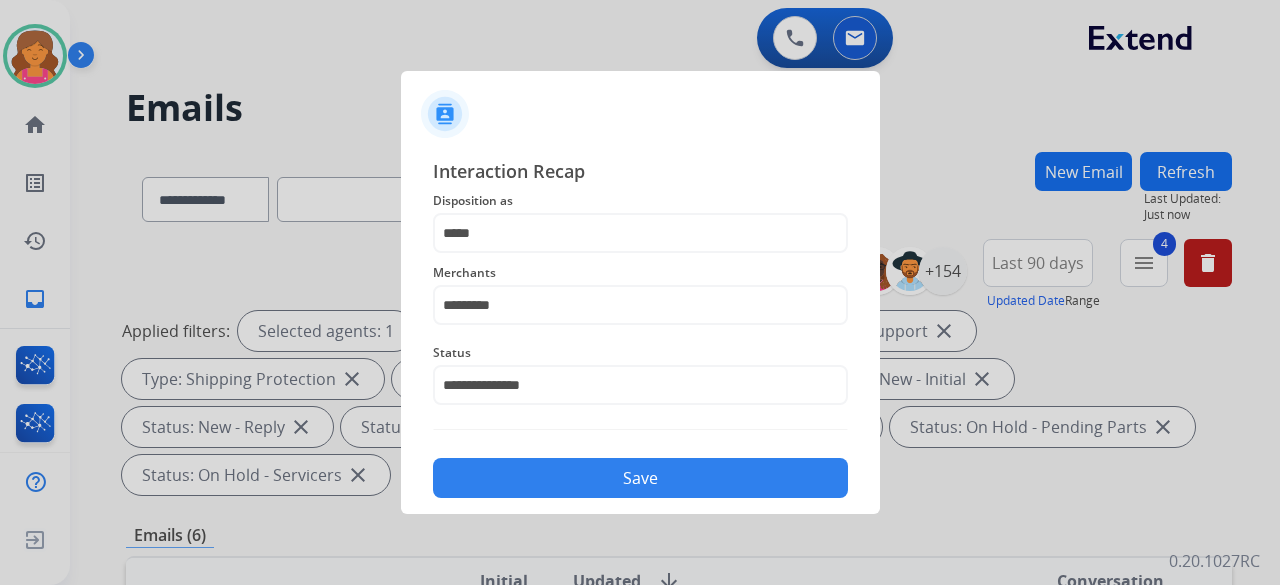 click on "Save" 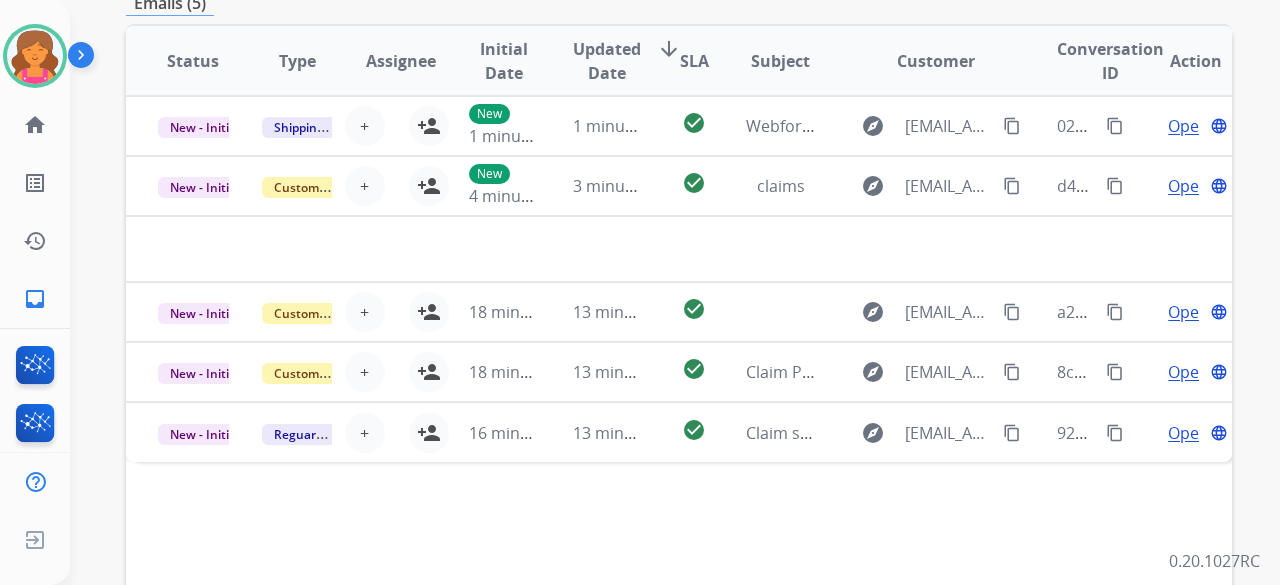 scroll, scrollTop: 600, scrollLeft: 0, axis: vertical 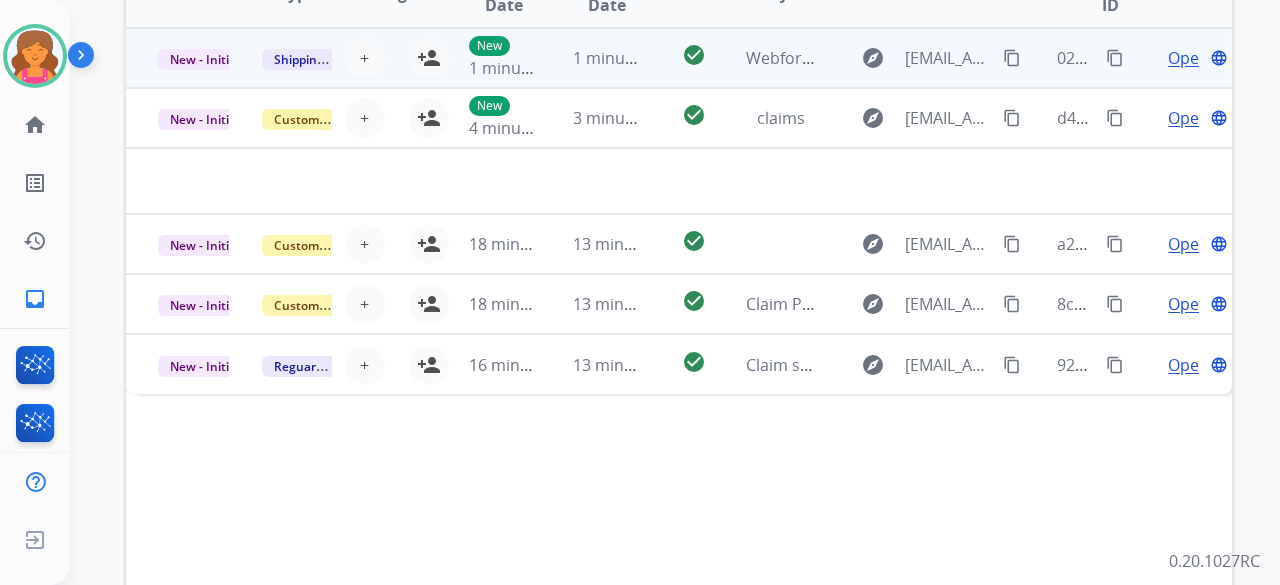 click on "check_circle" at bounding box center [678, 58] 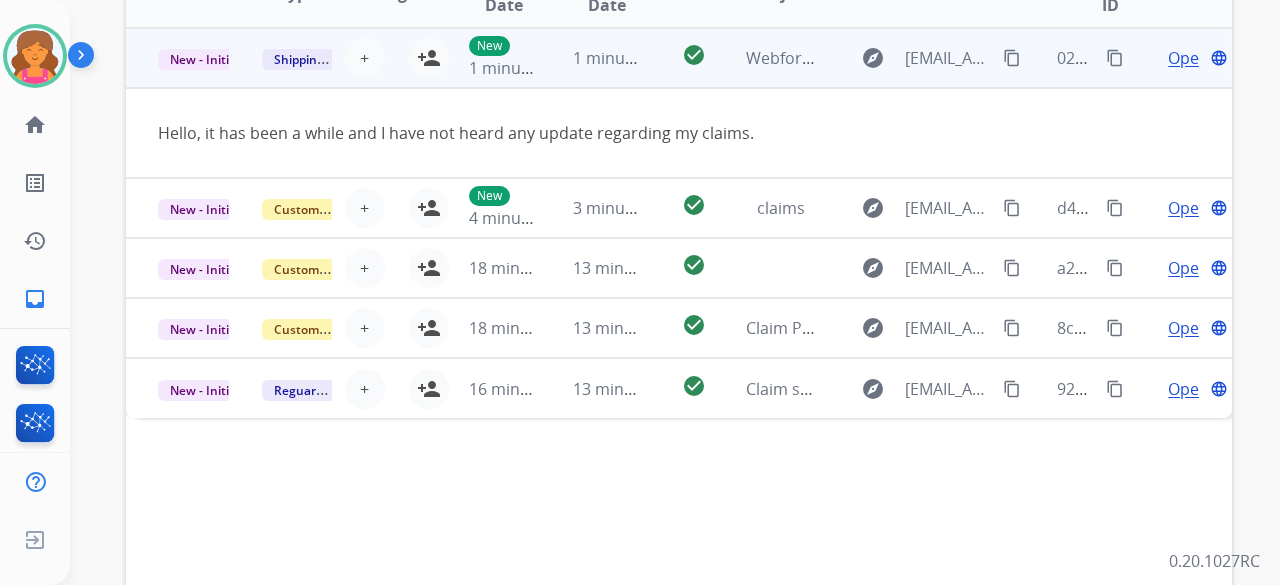 click on "New 1 minute ago" at bounding box center [489, 58] 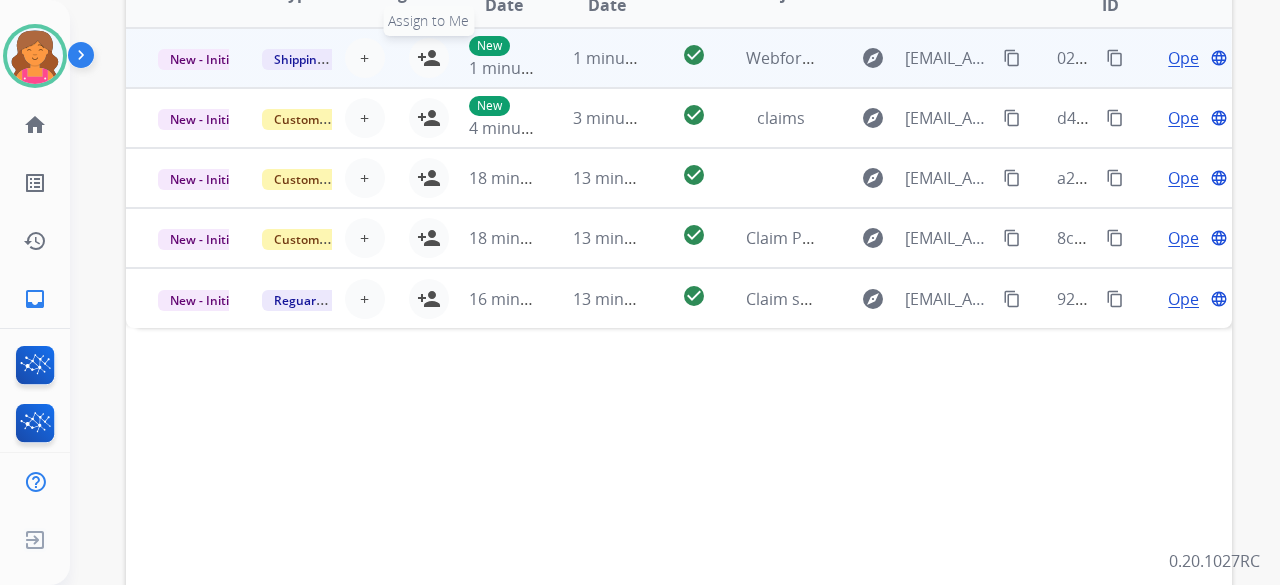 click on "person_add" at bounding box center [429, 58] 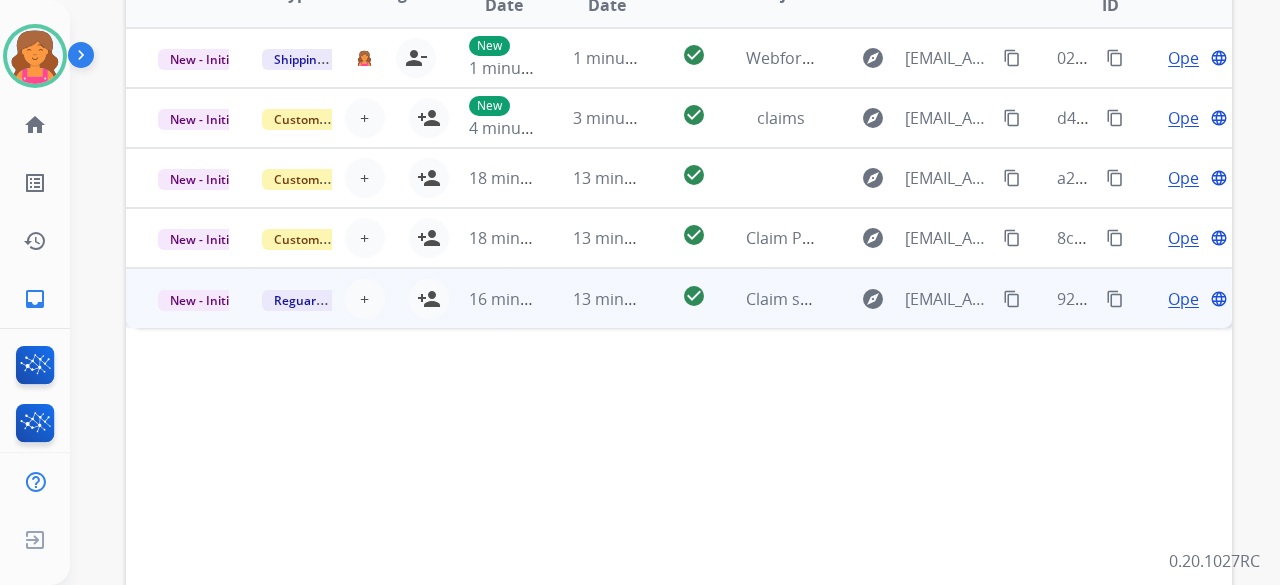 click on "check_circle" at bounding box center (678, 298) 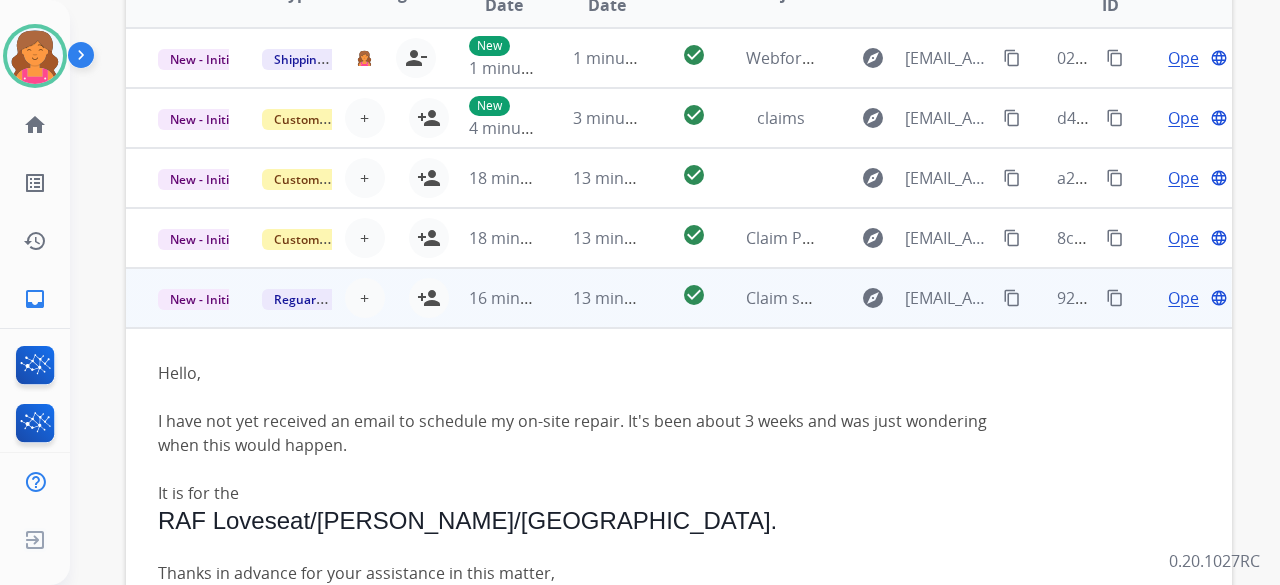 scroll, scrollTop: 0, scrollLeft: 0, axis: both 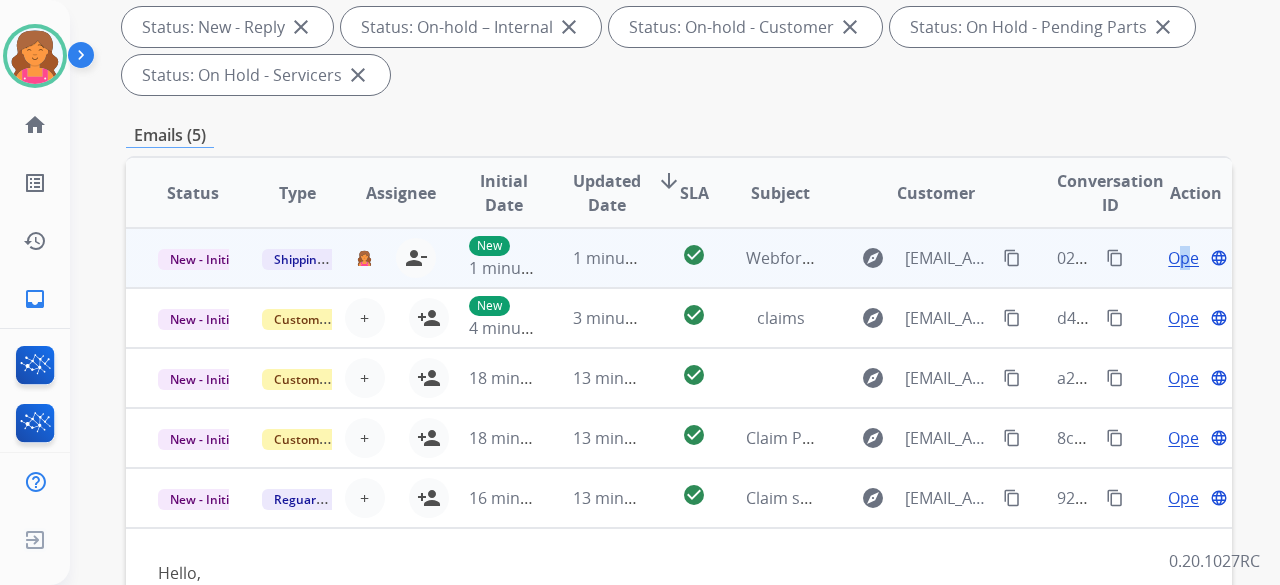 click on "Open" at bounding box center (1188, 258) 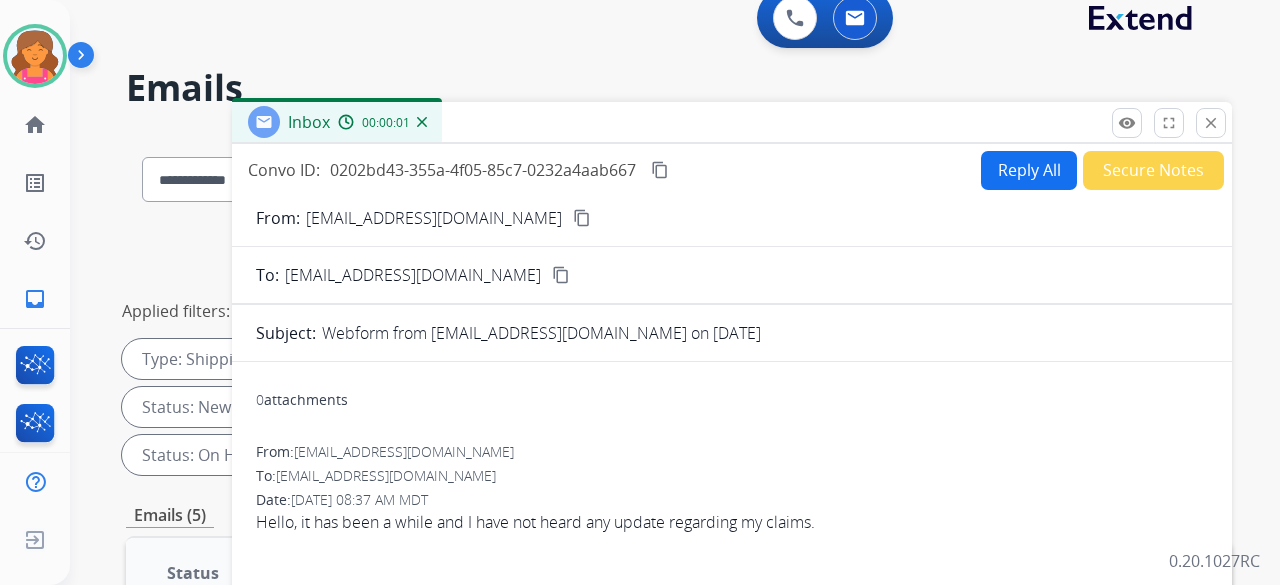 scroll, scrollTop: 0, scrollLeft: 0, axis: both 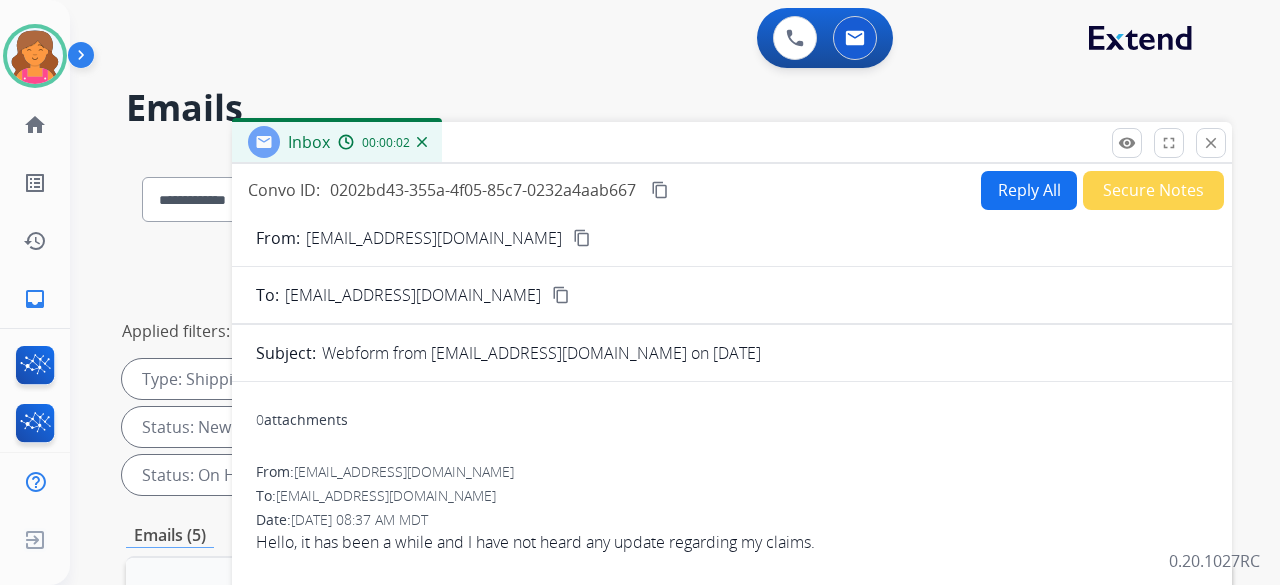 click on "content_copy" at bounding box center [582, 238] 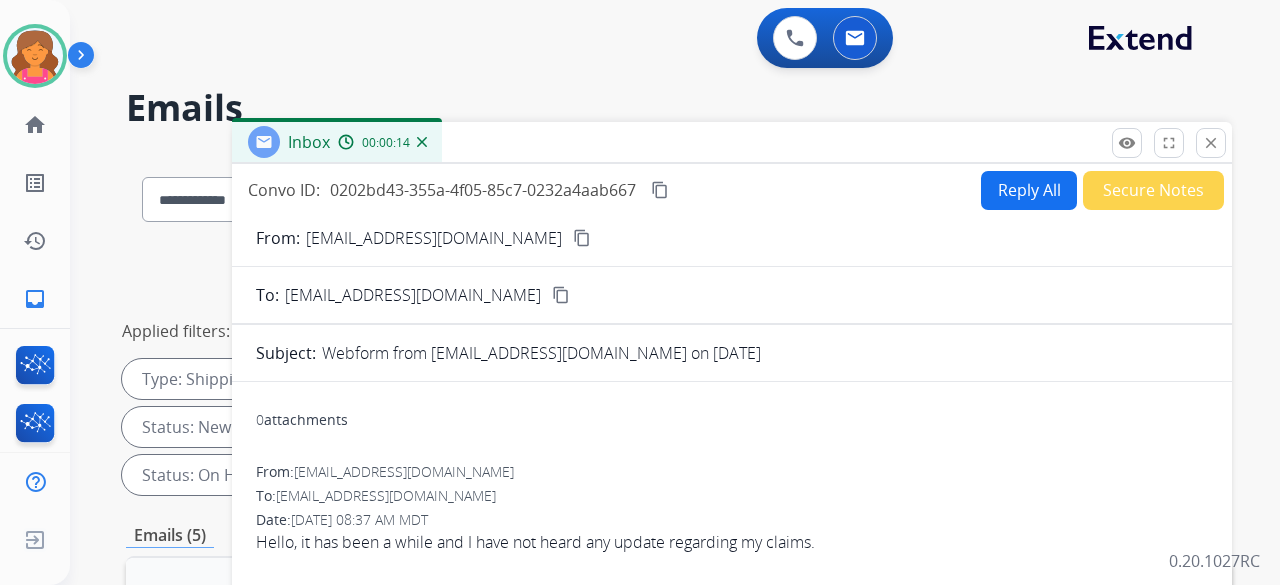 click on "Reply All" at bounding box center (1029, 190) 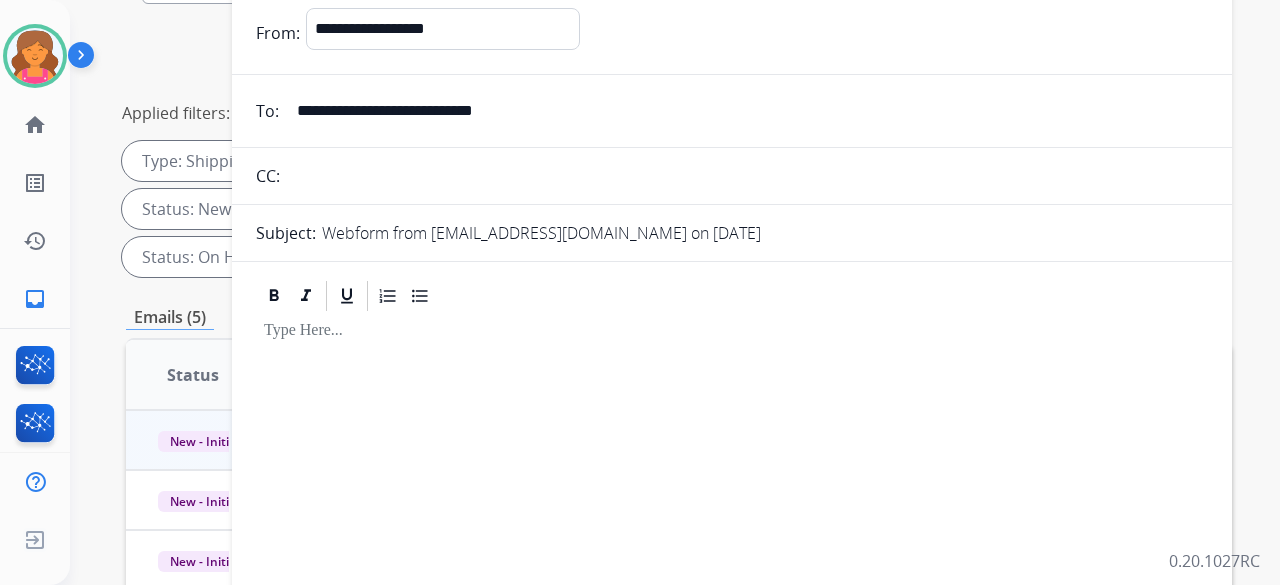 scroll, scrollTop: 100, scrollLeft: 0, axis: vertical 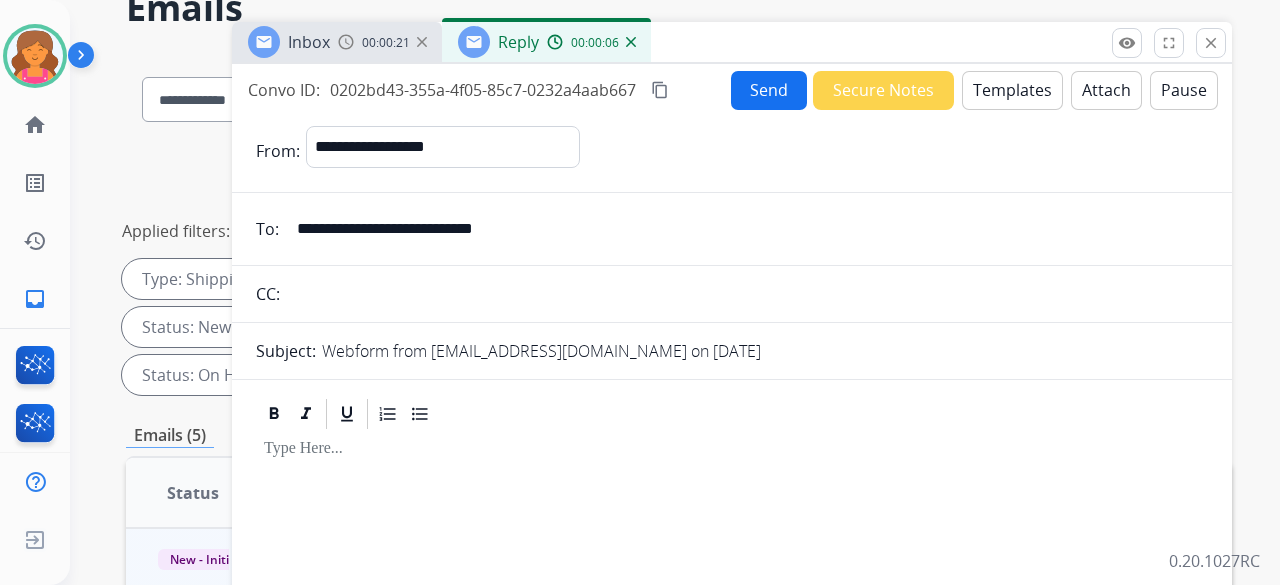 click on "Templates" at bounding box center [1012, 90] 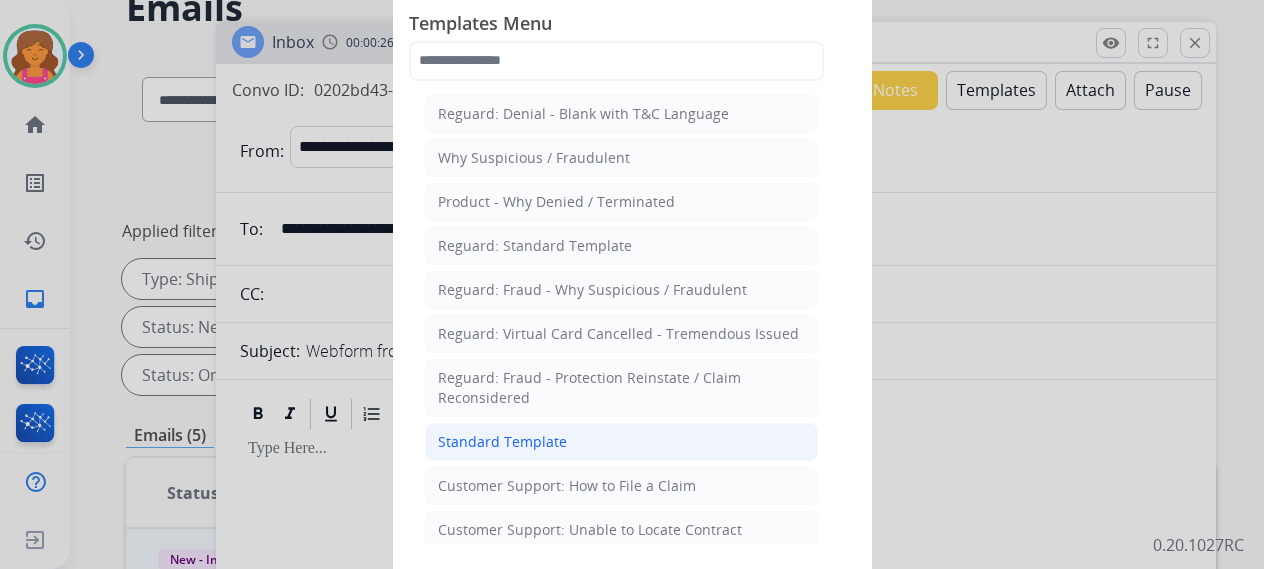 click on "Standard Template" 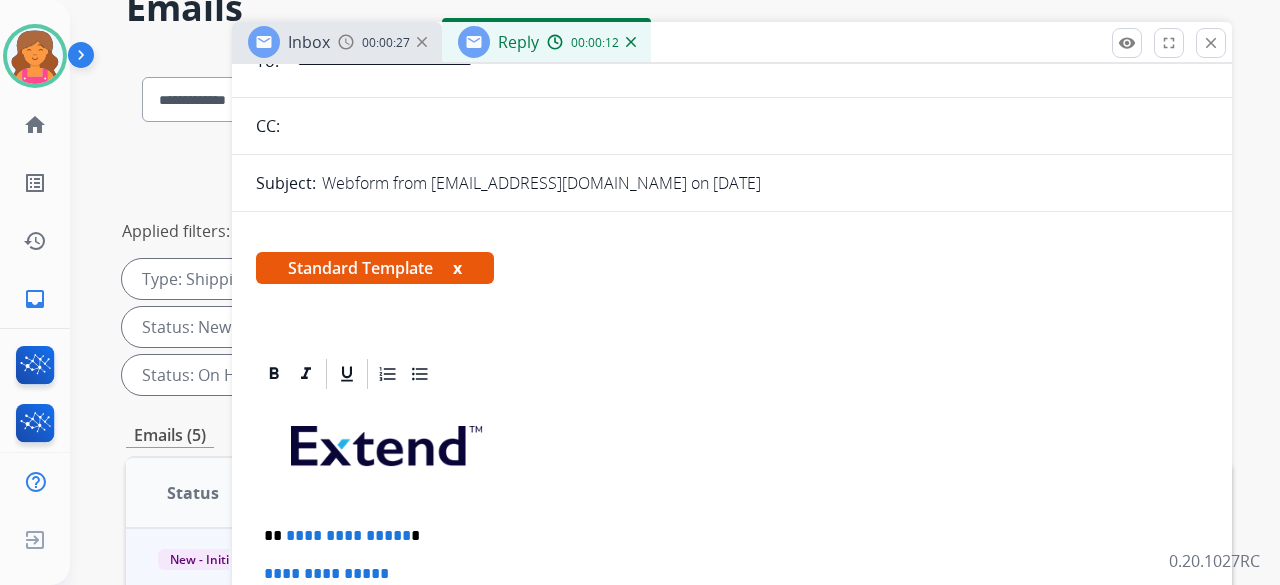 scroll, scrollTop: 398, scrollLeft: 0, axis: vertical 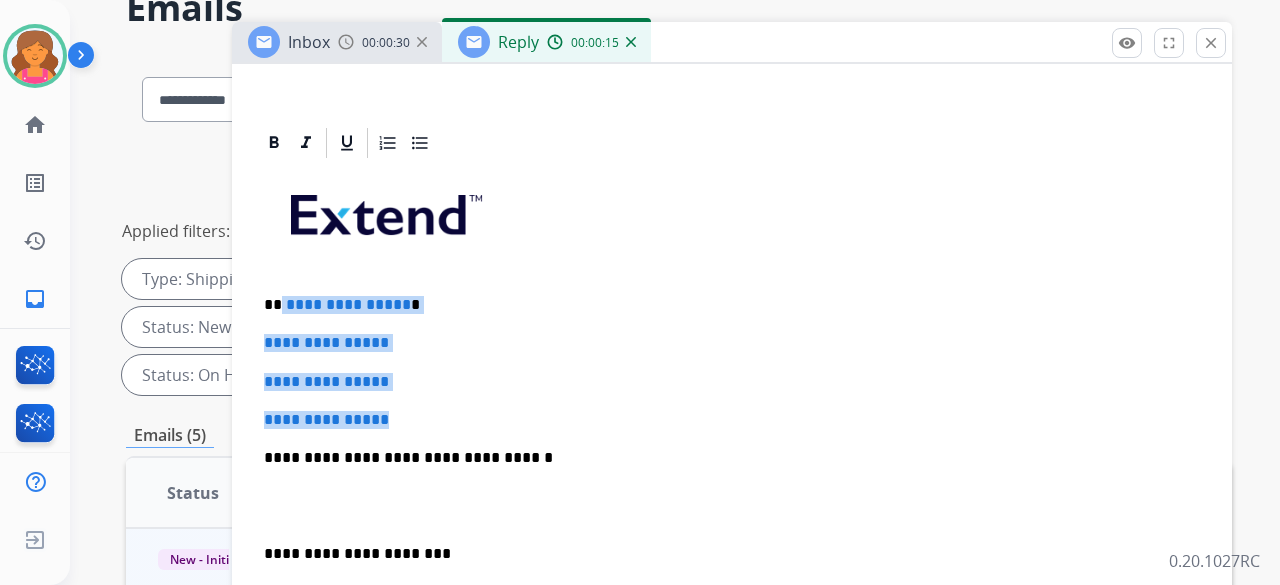 drag, startPoint x: 426, startPoint y: 401, endPoint x: 278, endPoint y: 296, distance: 181.4635 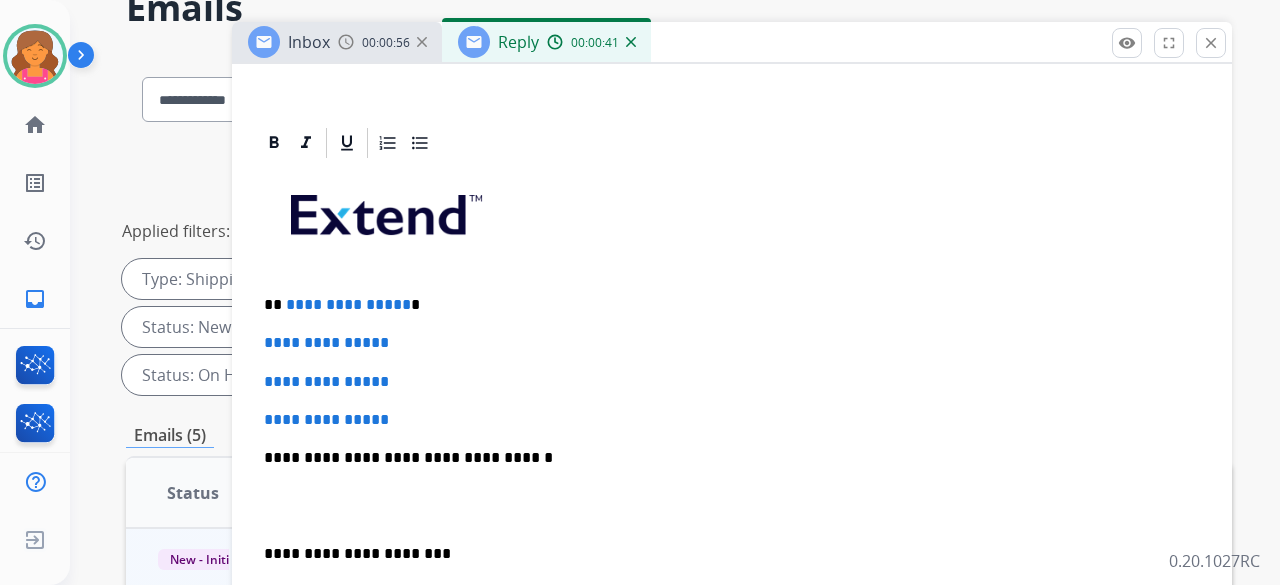 scroll, scrollTop: 284, scrollLeft: 0, axis: vertical 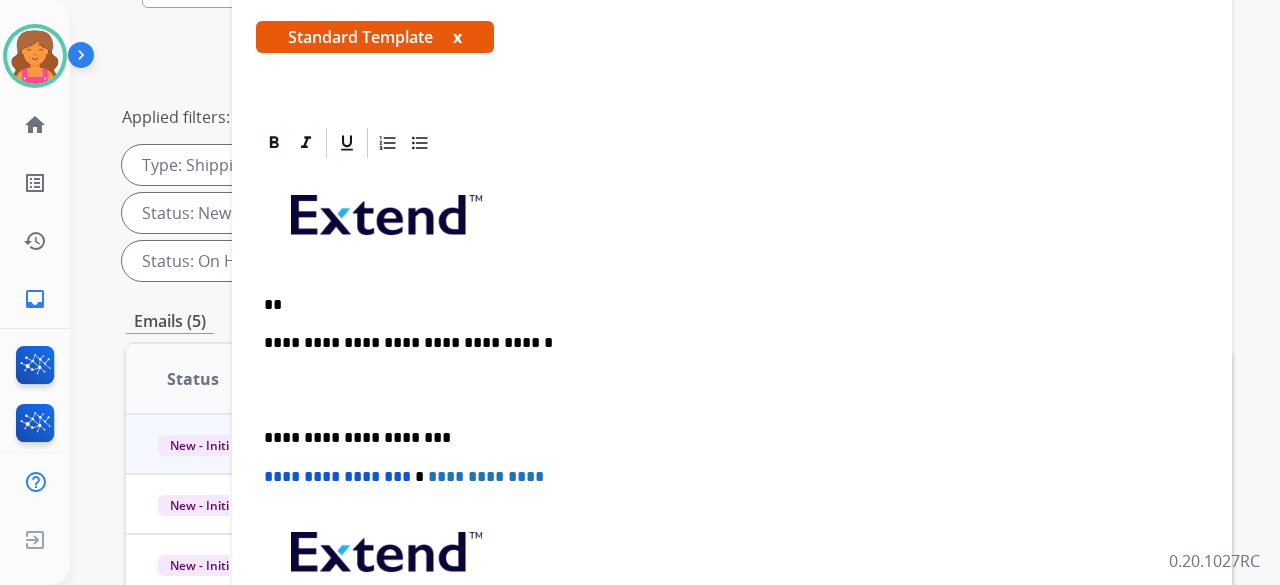 type 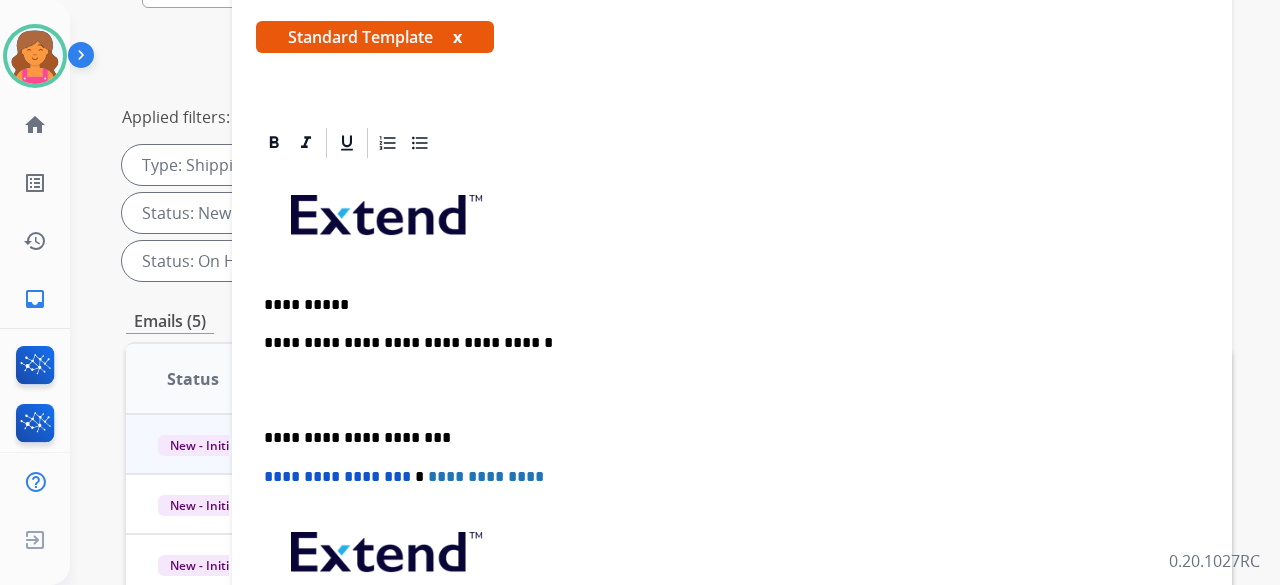 scroll, scrollTop: 322, scrollLeft: 0, axis: vertical 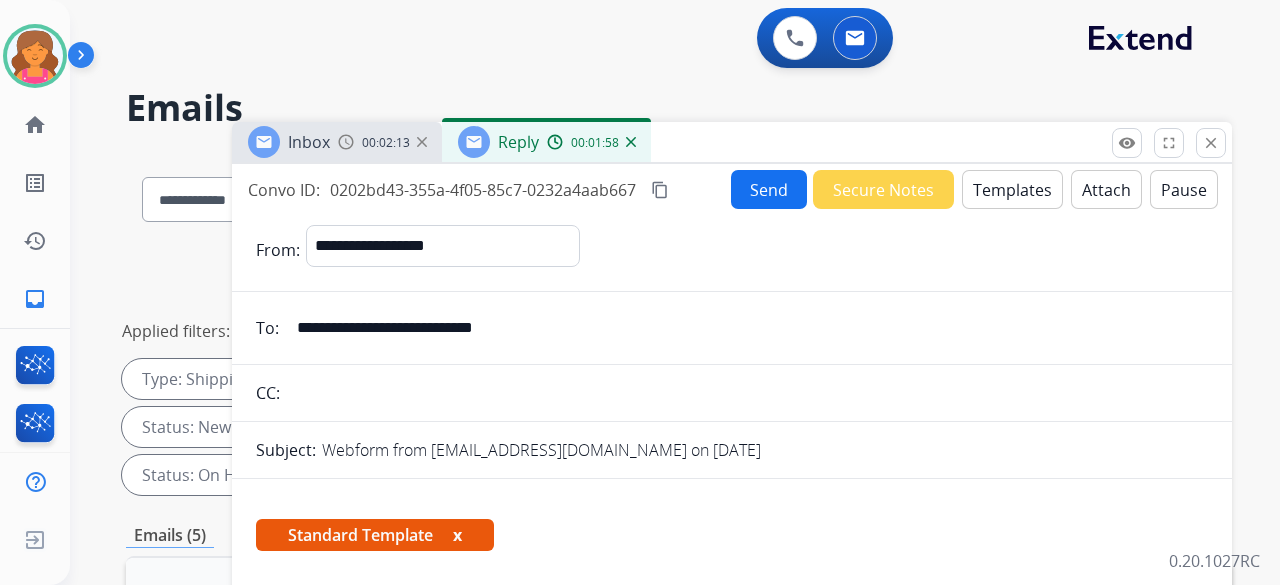 click on "content_copy" at bounding box center [660, 190] 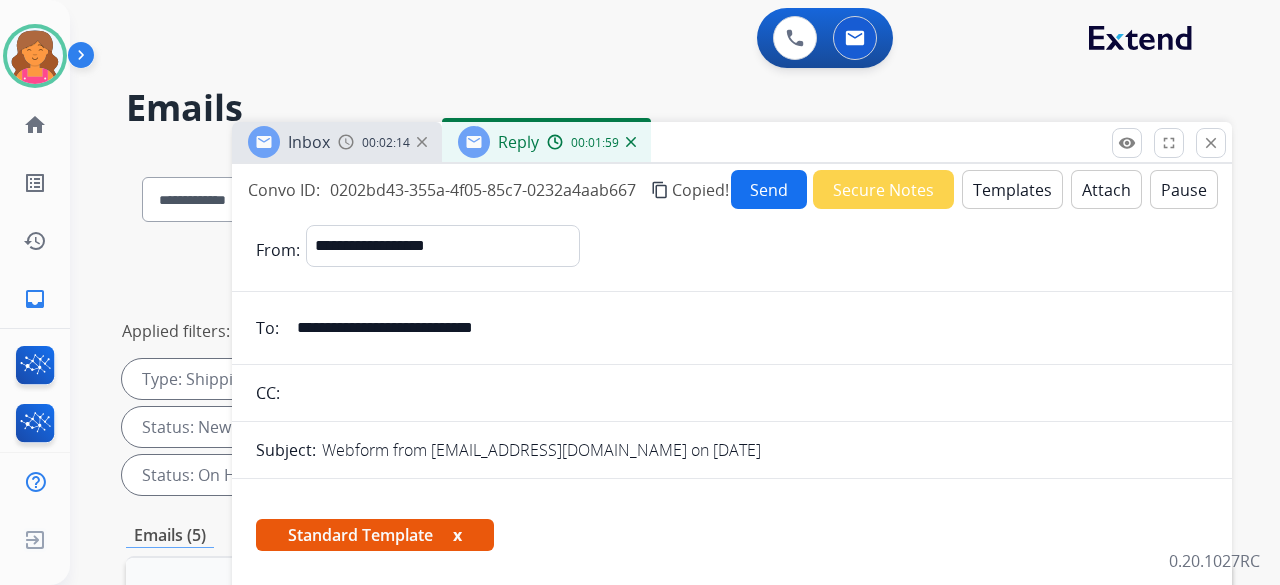 click on "Send" at bounding box center [769, 189] 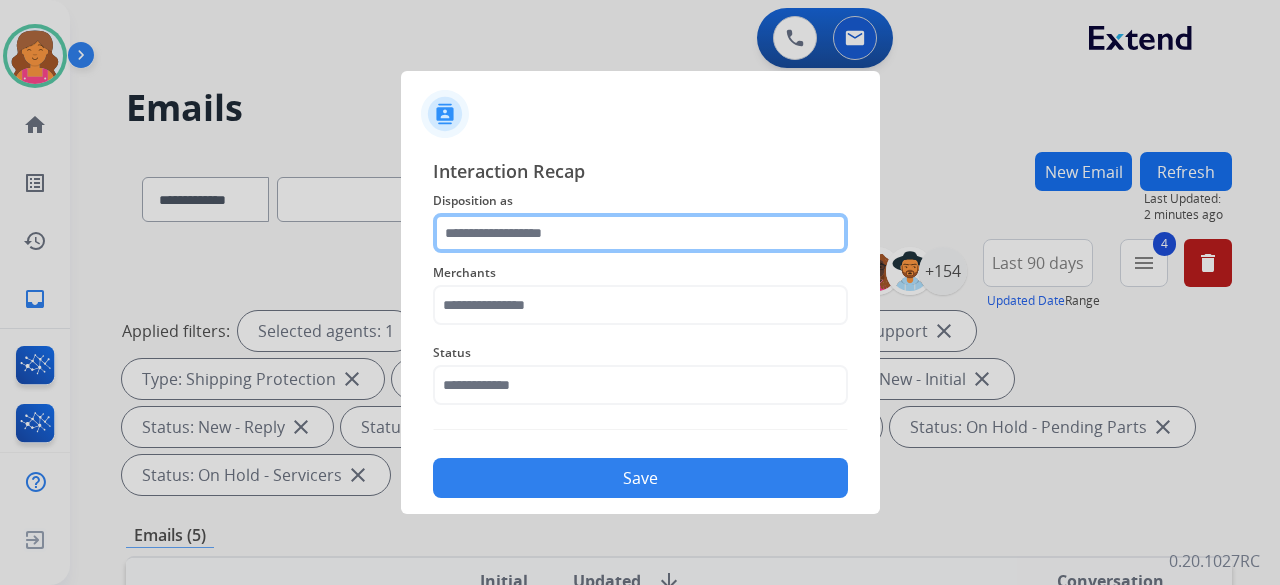 click 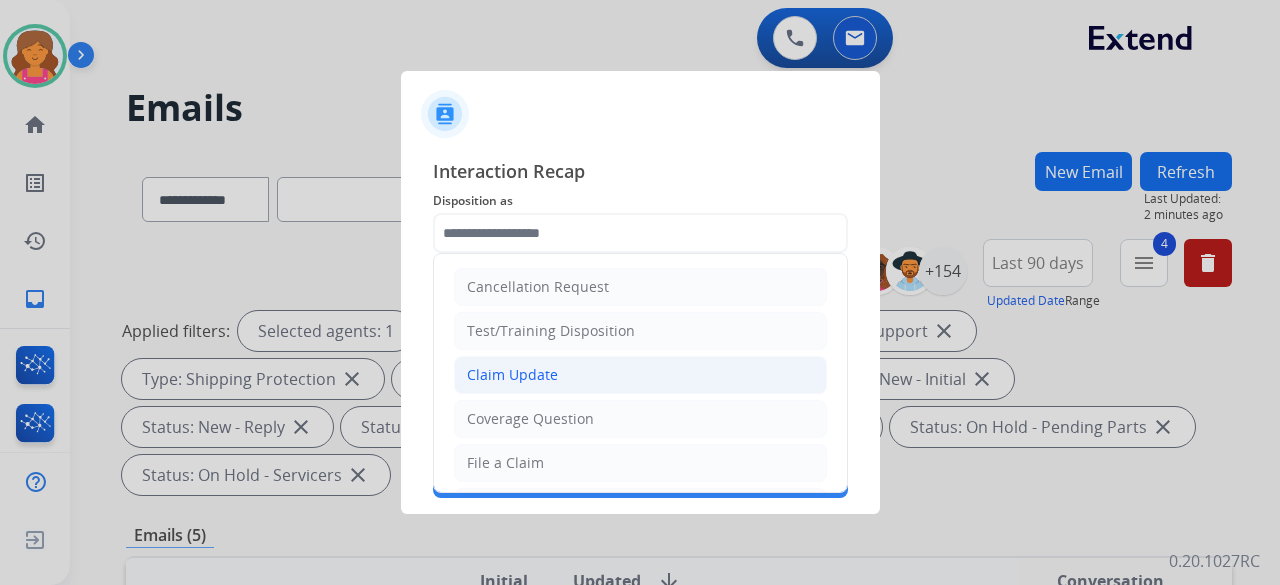 click on "Claim Update" 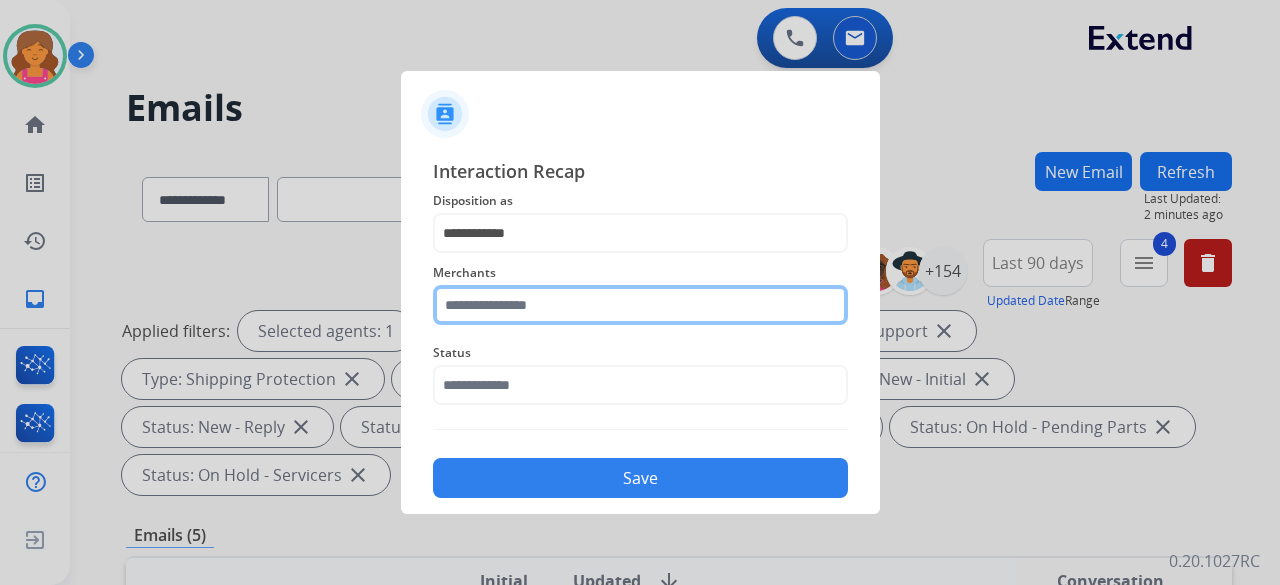 click 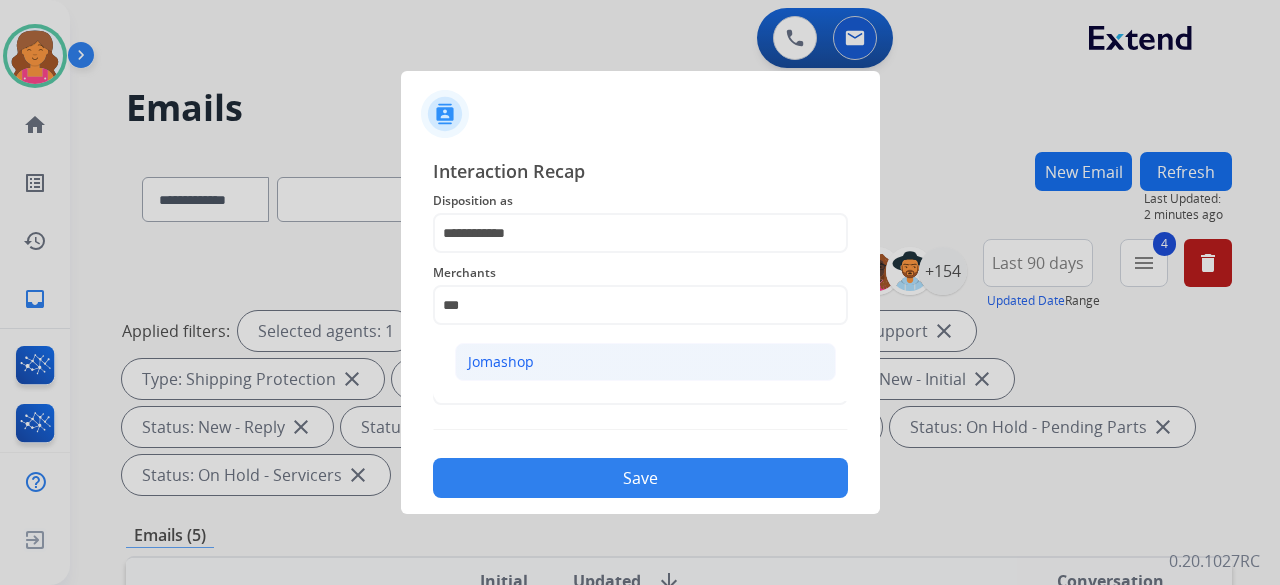 click on "Jomashop" 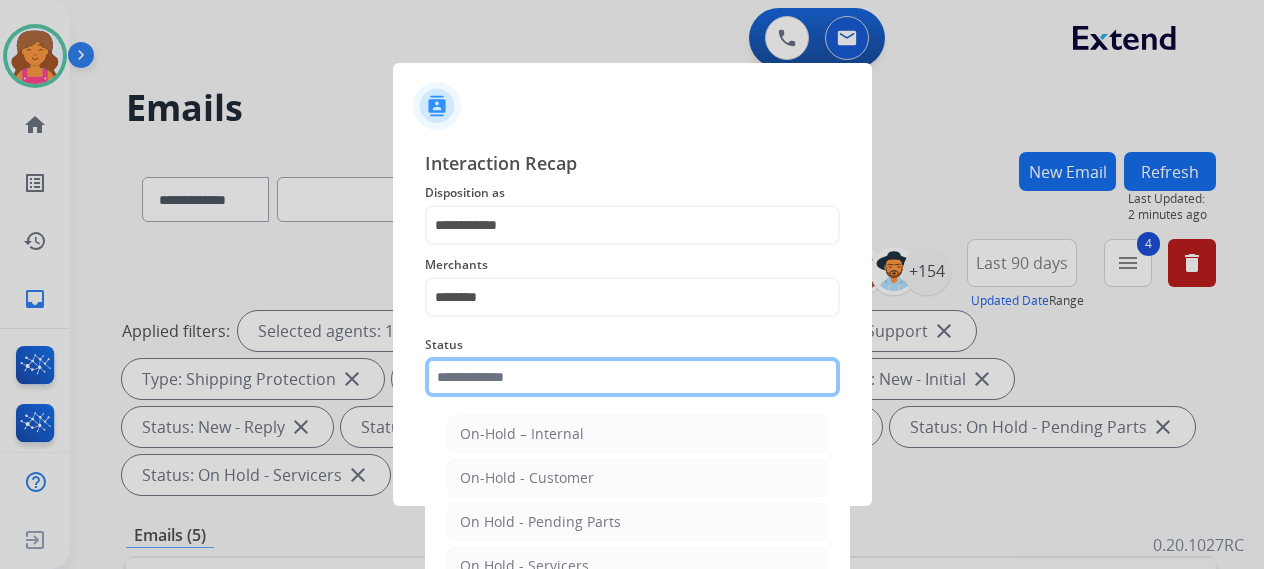 click 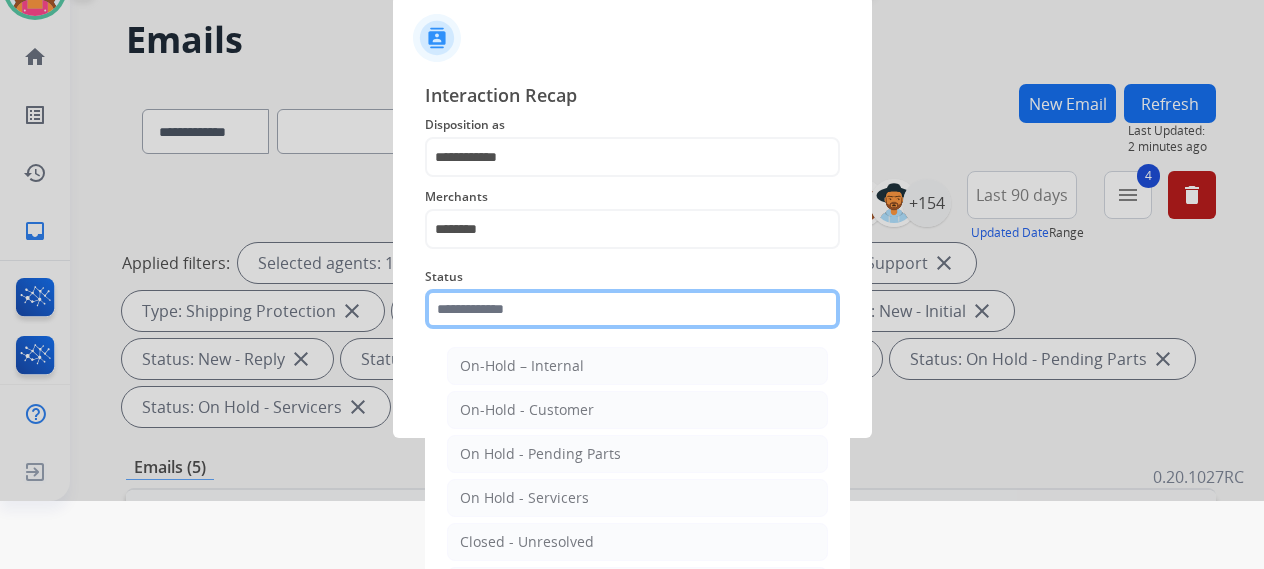 scroll, scrollTop: 136, scrollLeft: 0, axis: vertical 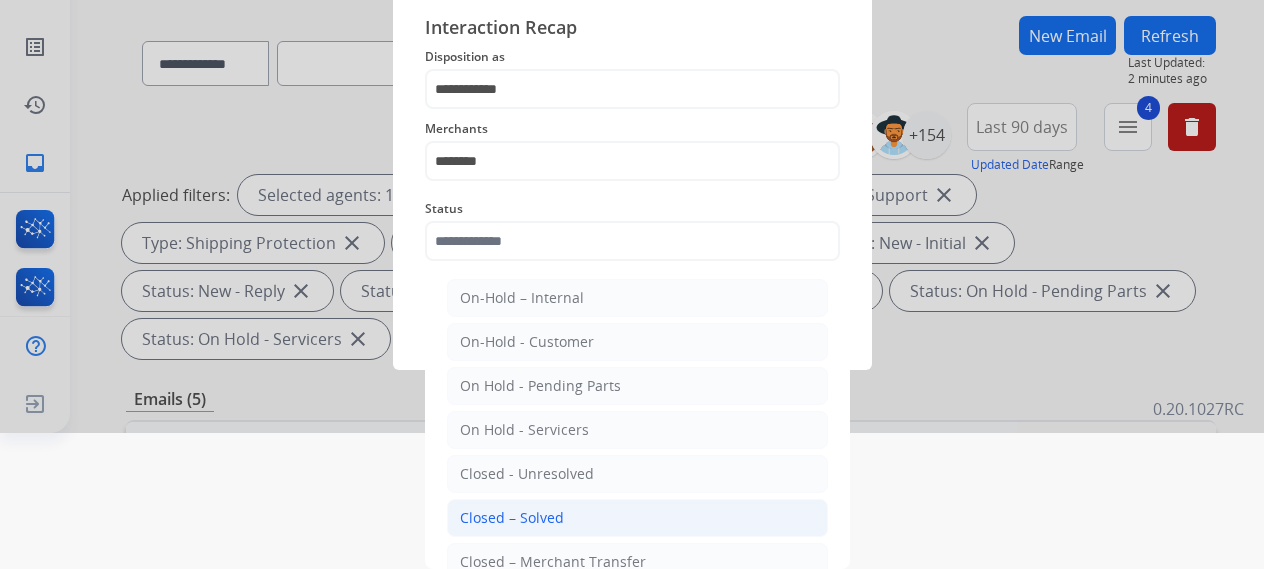 click on "Closed – Solved" 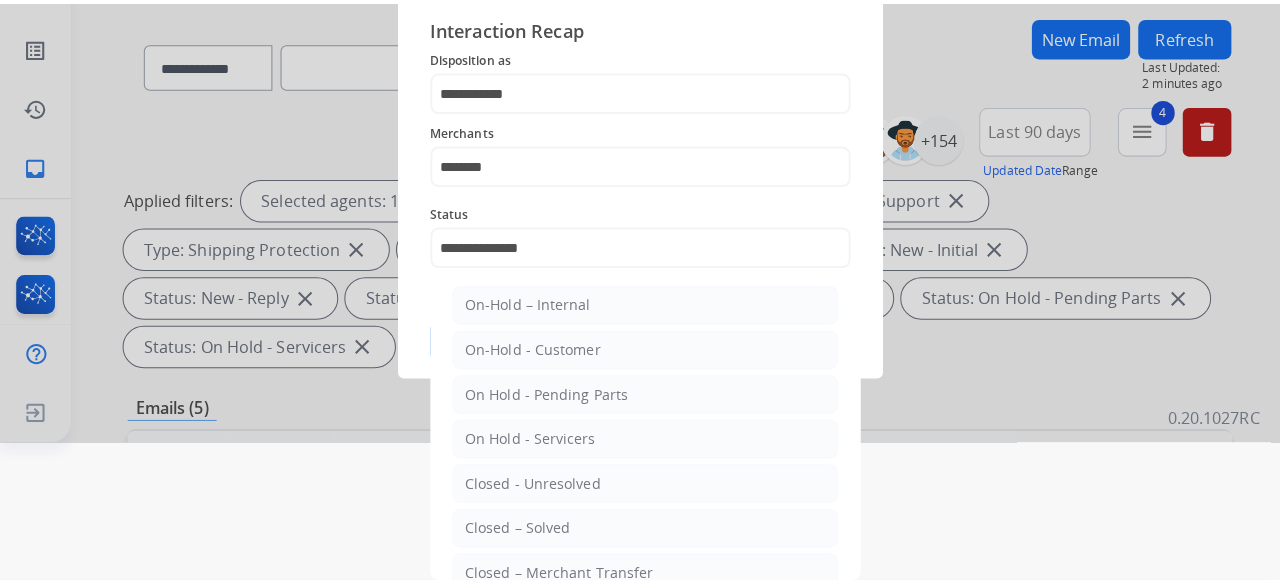 scroll, scrollTop: 0, scrollLeft: 0, axis: both 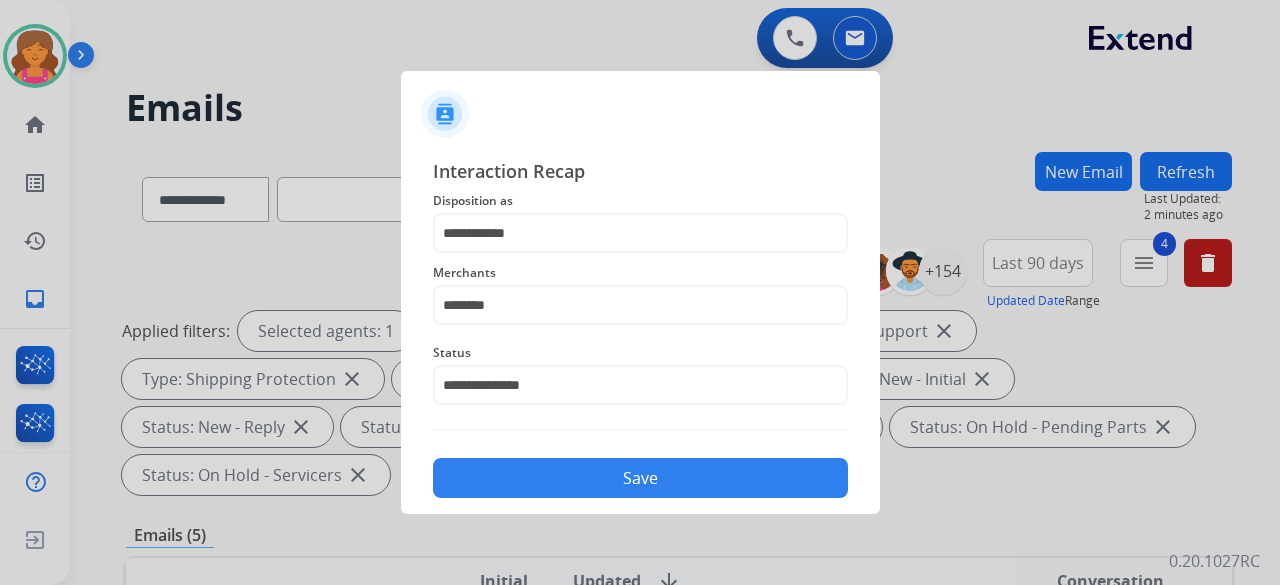 click on "Save" 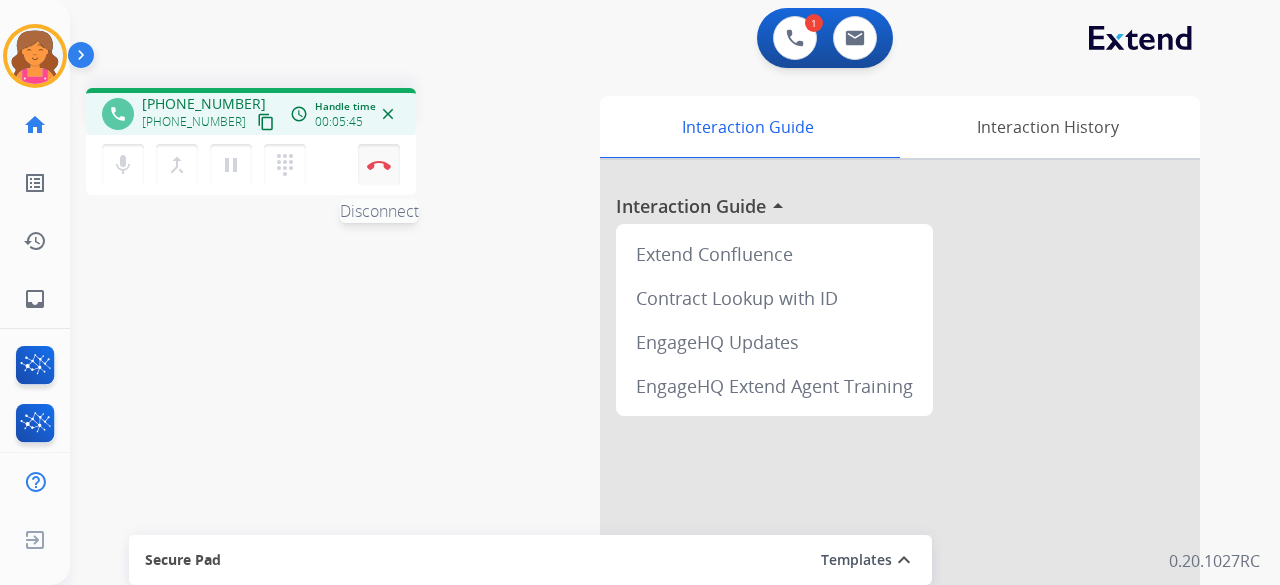 click on "Disconnect" at bounding box center [379, 165] 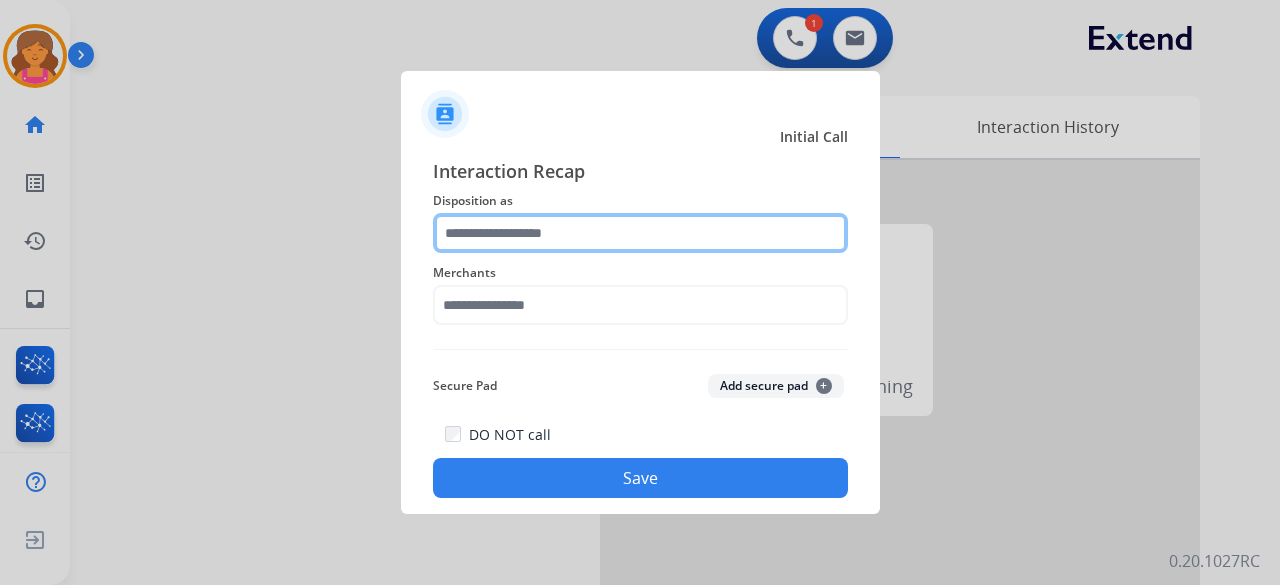click 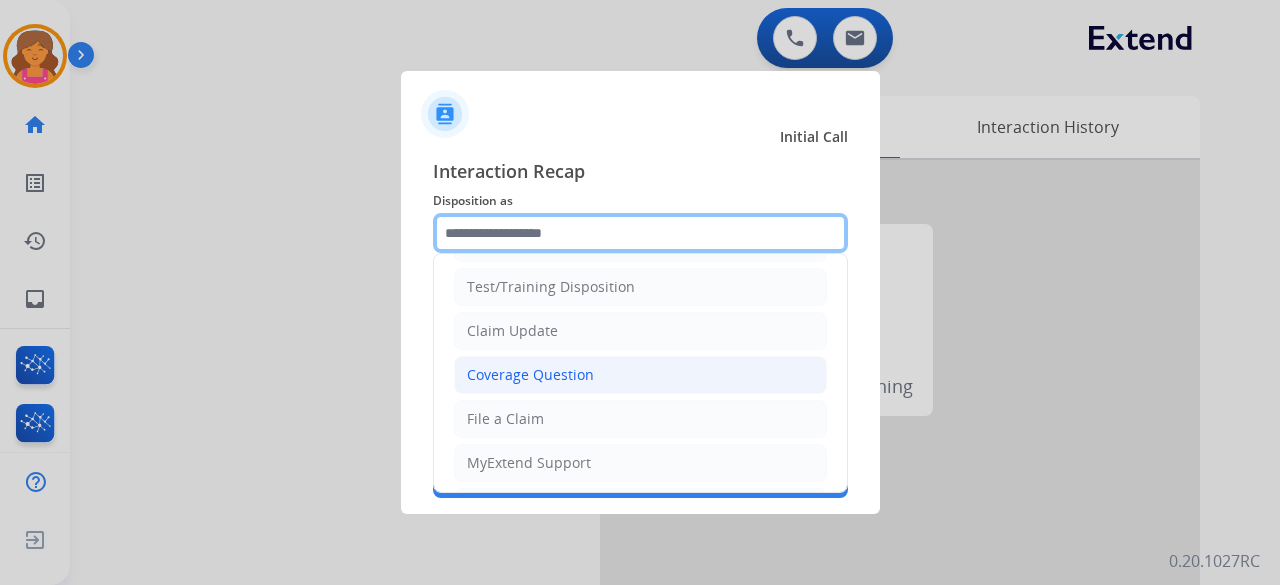 scroll, scrollTop: 0, scrollLeft: 0, axis: both 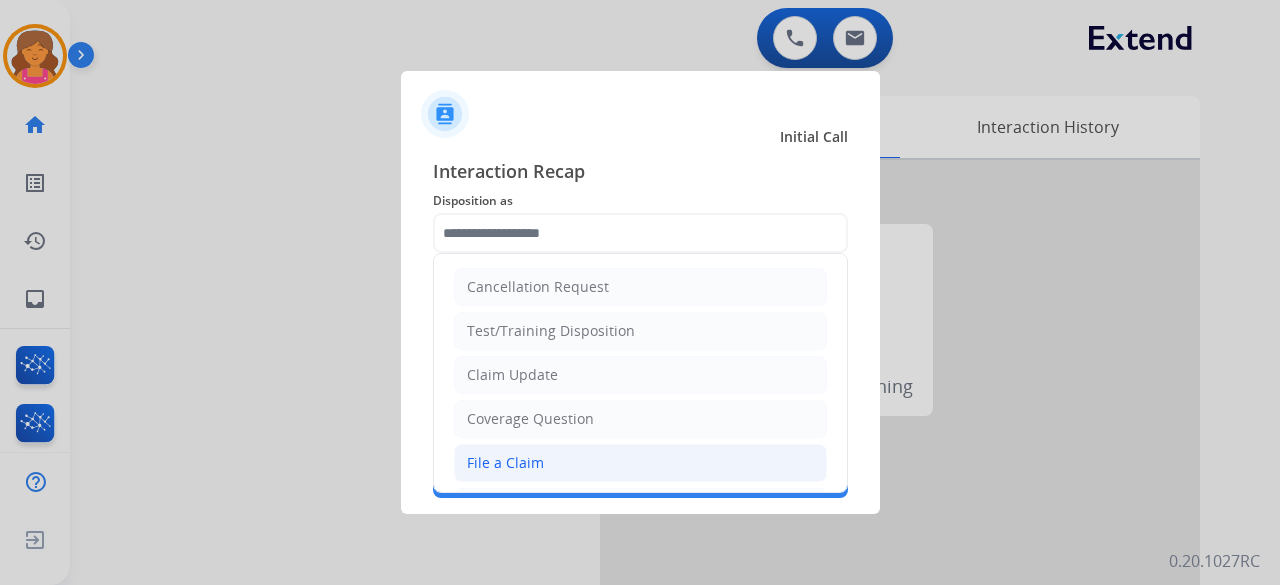 click on "File a Claim" 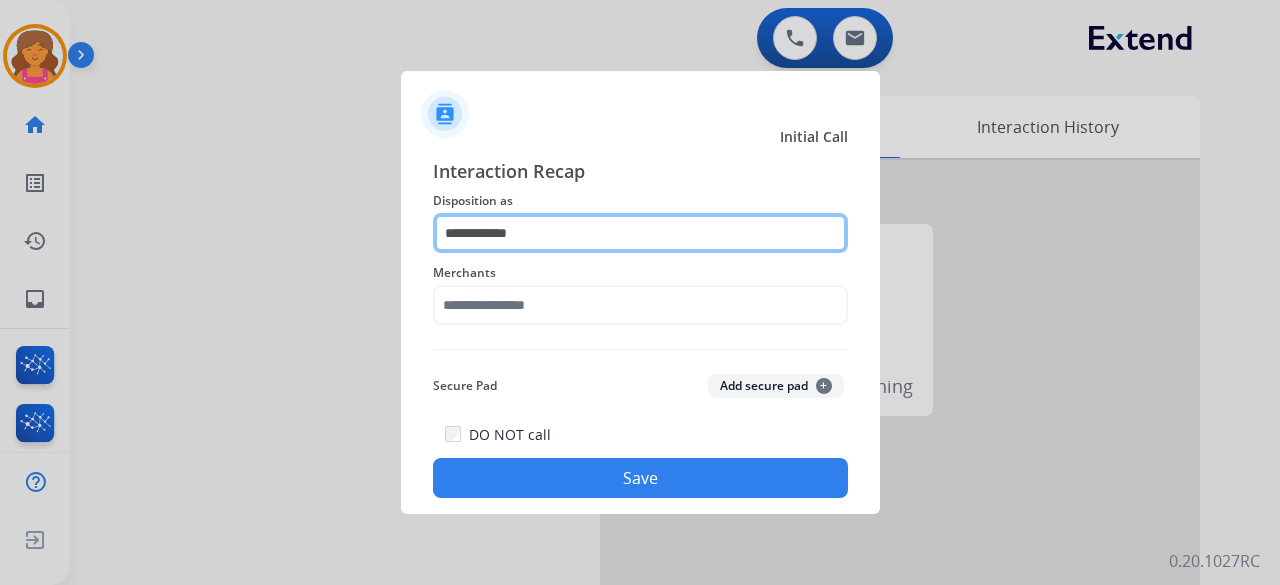 click on "**********" 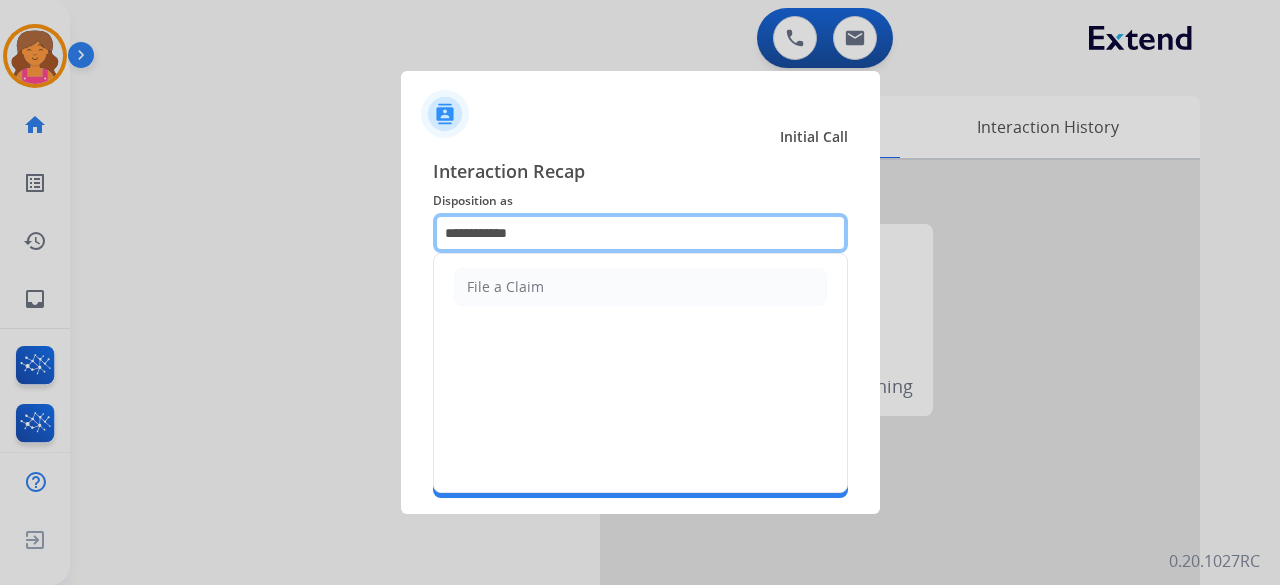 click on "**********" 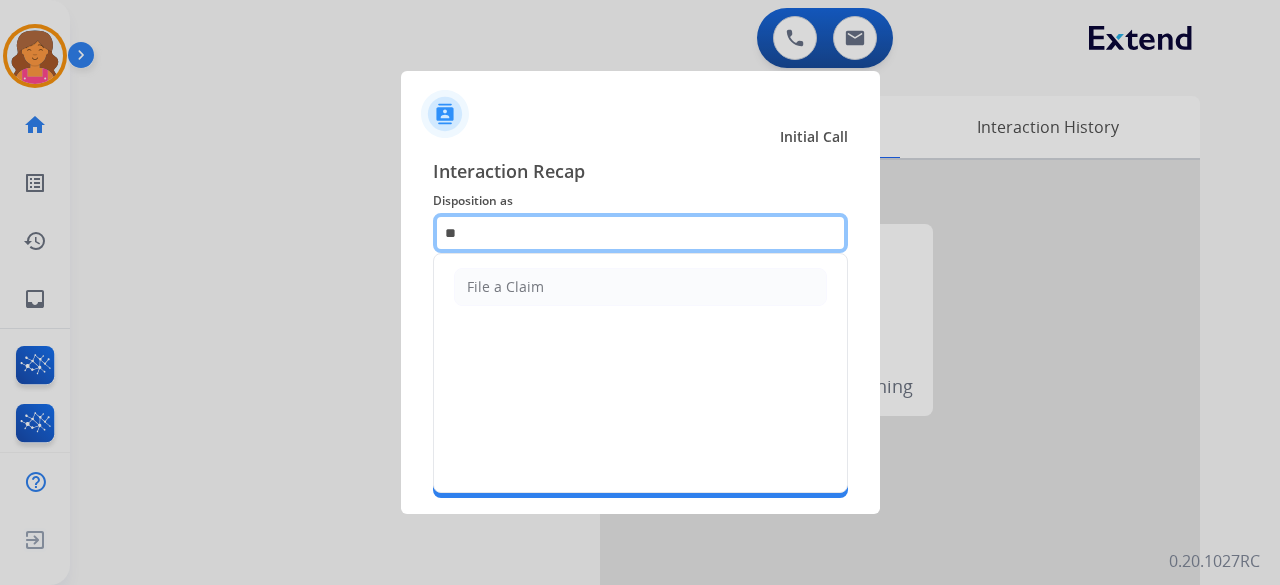 type on "*" 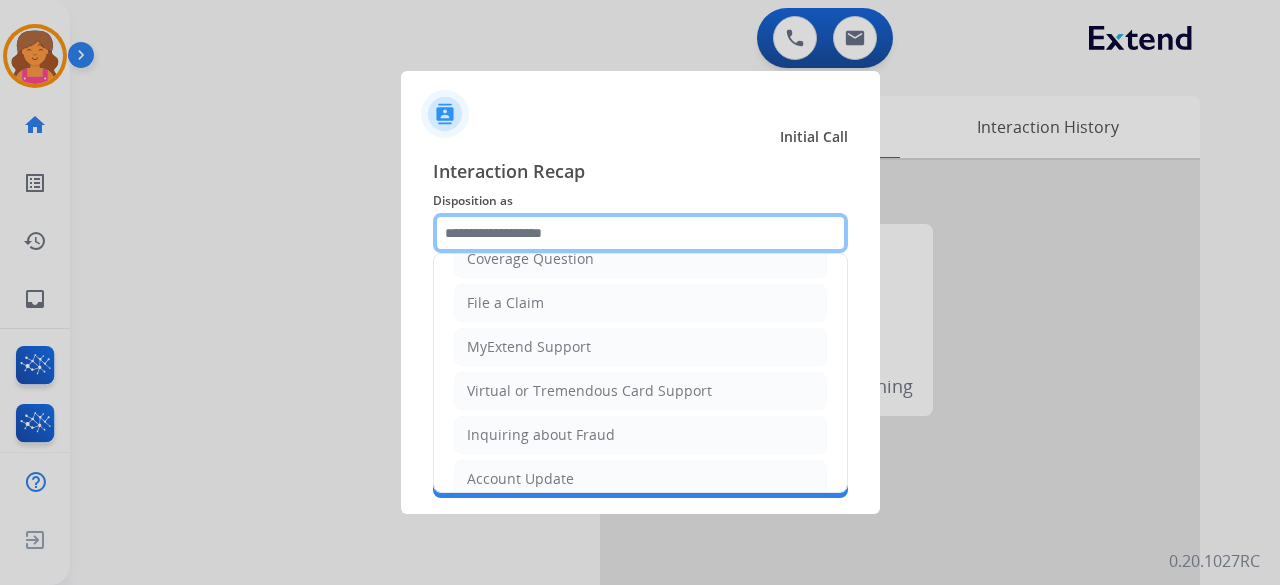 scroll, scrollTop: 103, scrollLeft: 0, axis: vertical 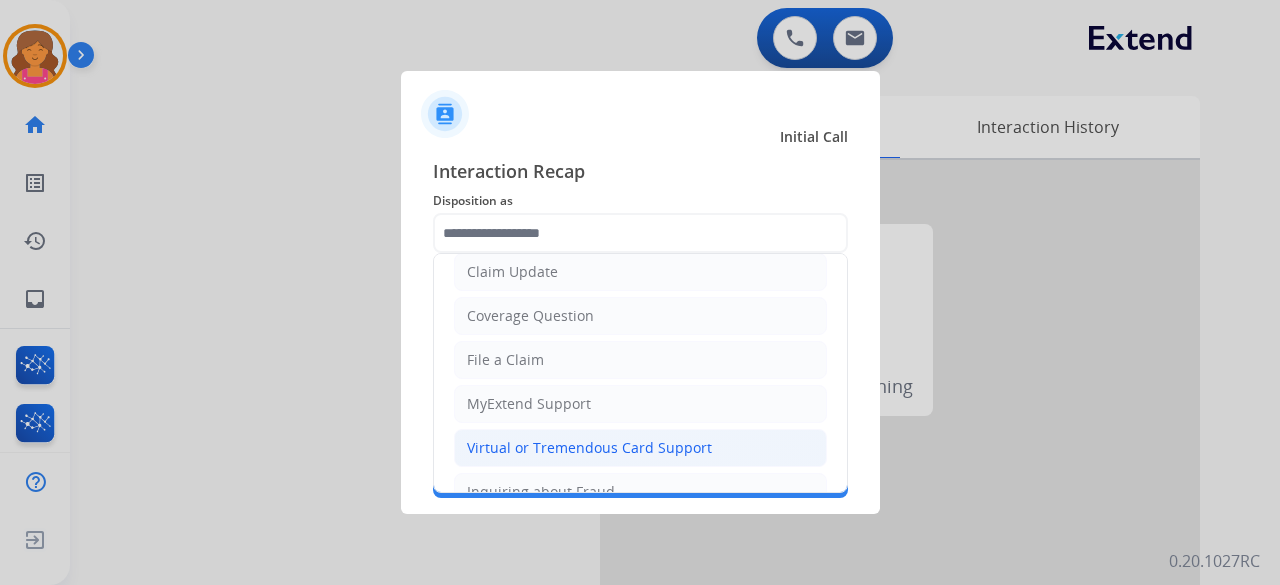 click on "Virtual or Tremendous Card Support" 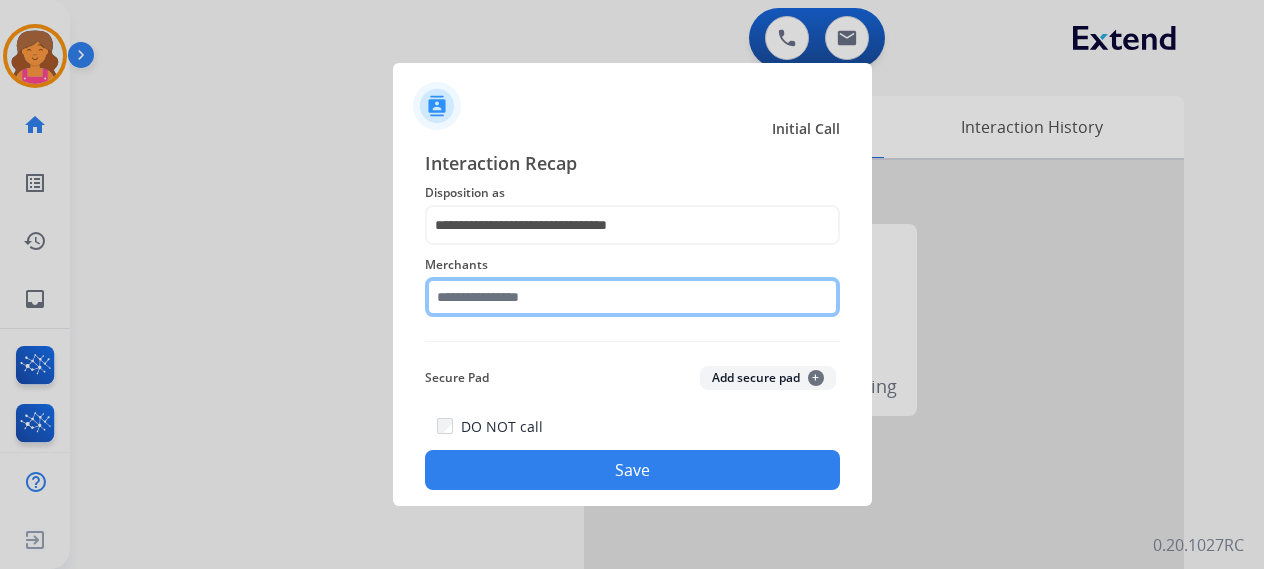 click 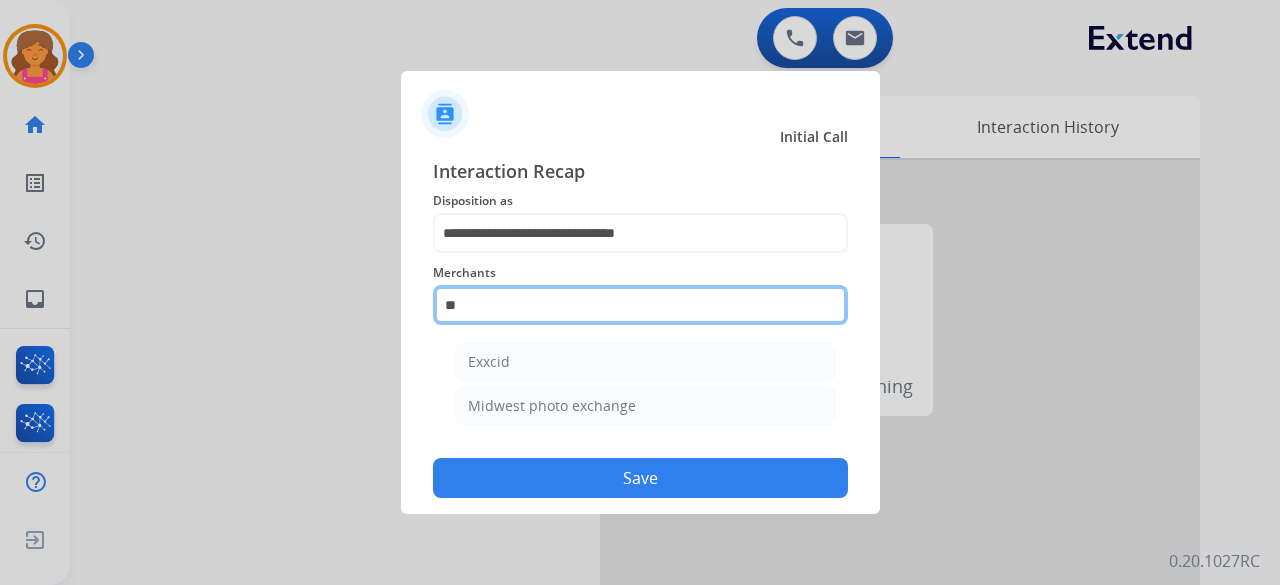 type on "*" 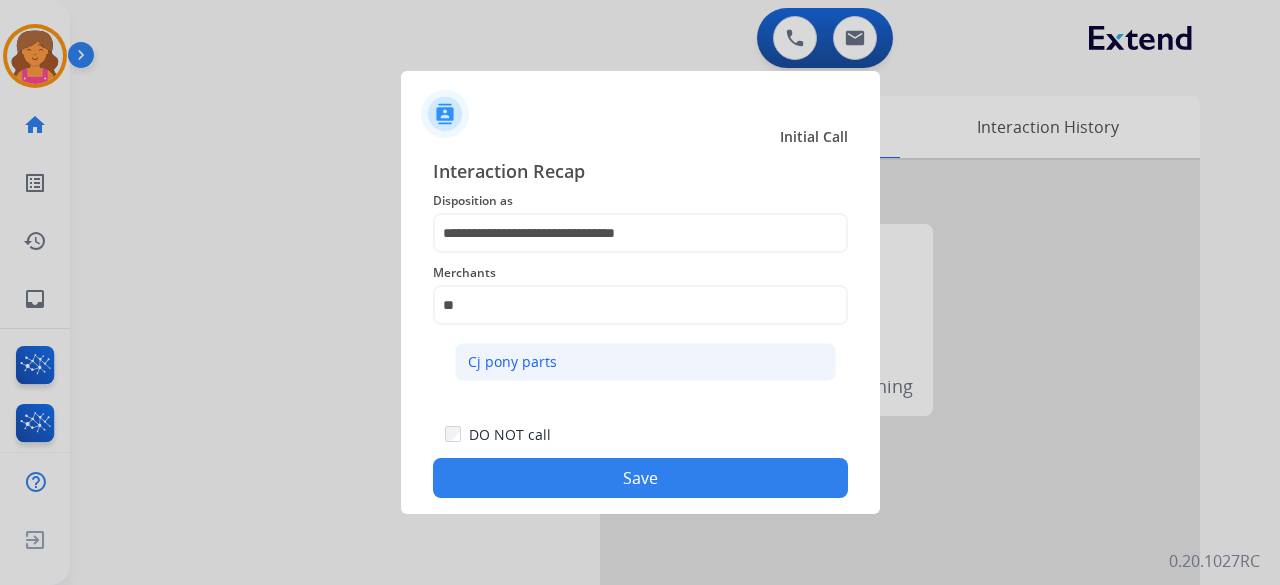 click on "Cj pony parts" 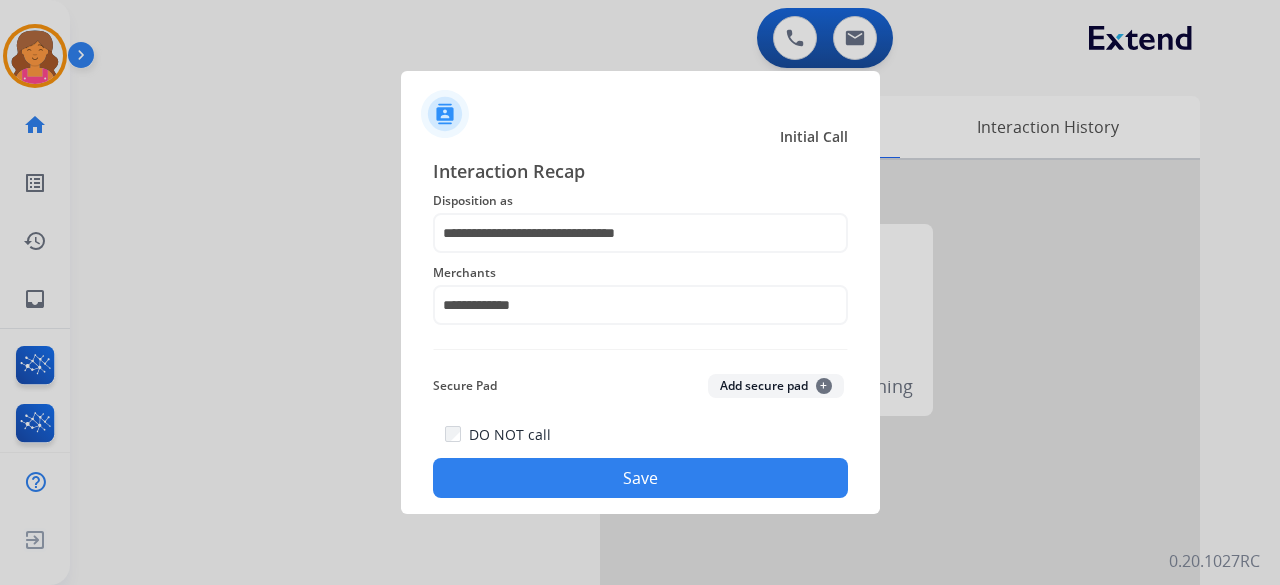 click on "Save" 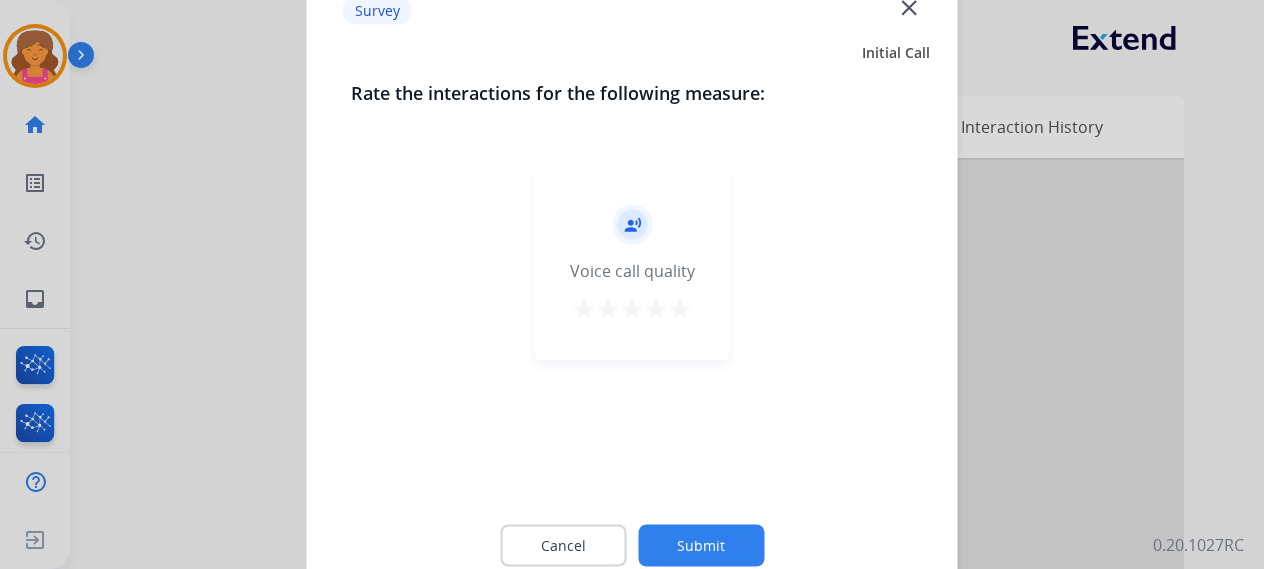 click on "star" at bounding box center (680, 308) 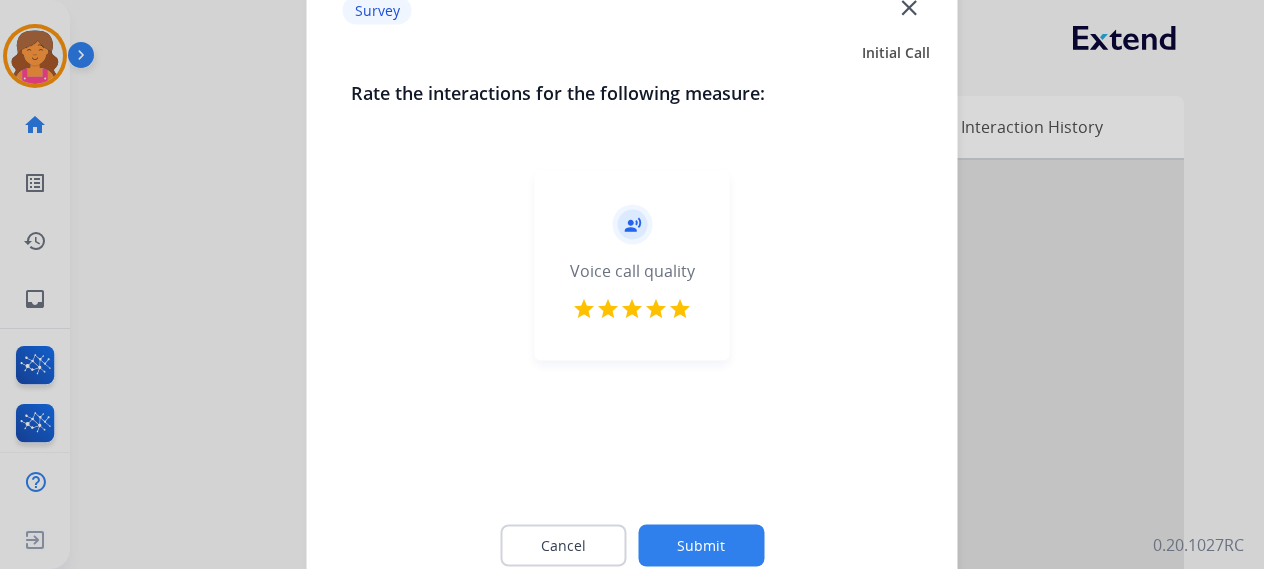 click on "Submit" 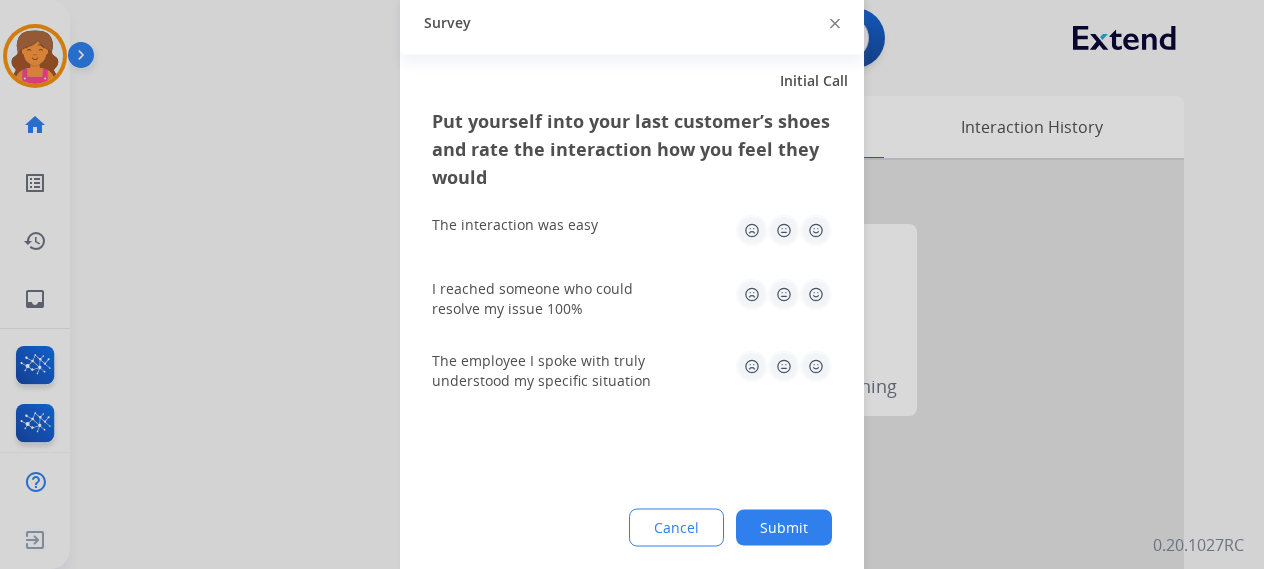click 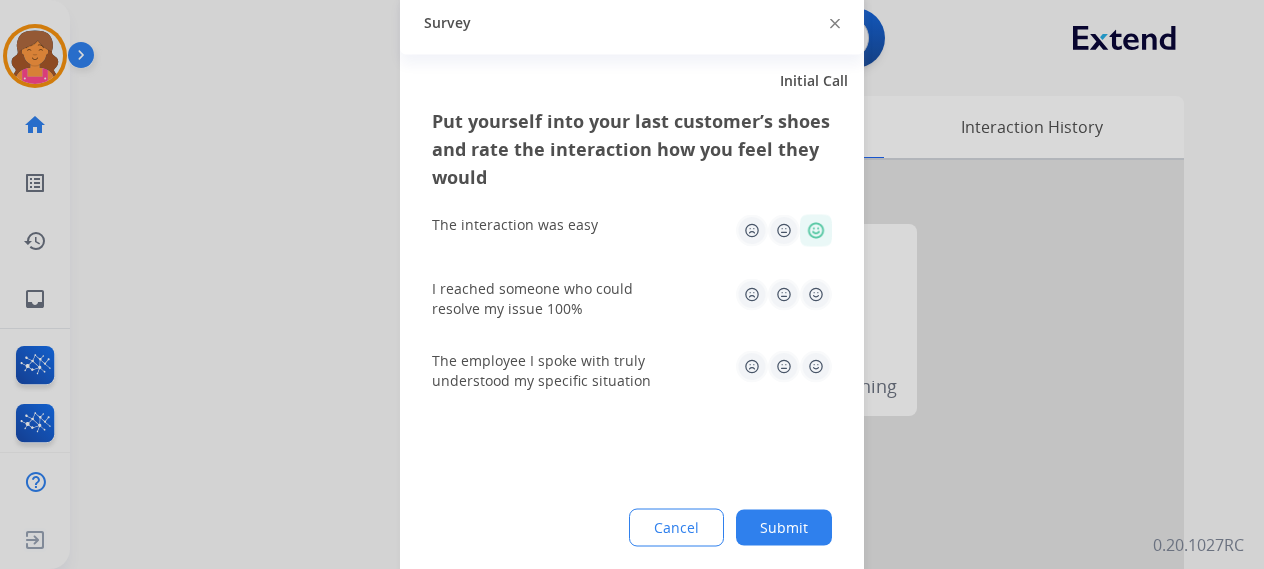 click 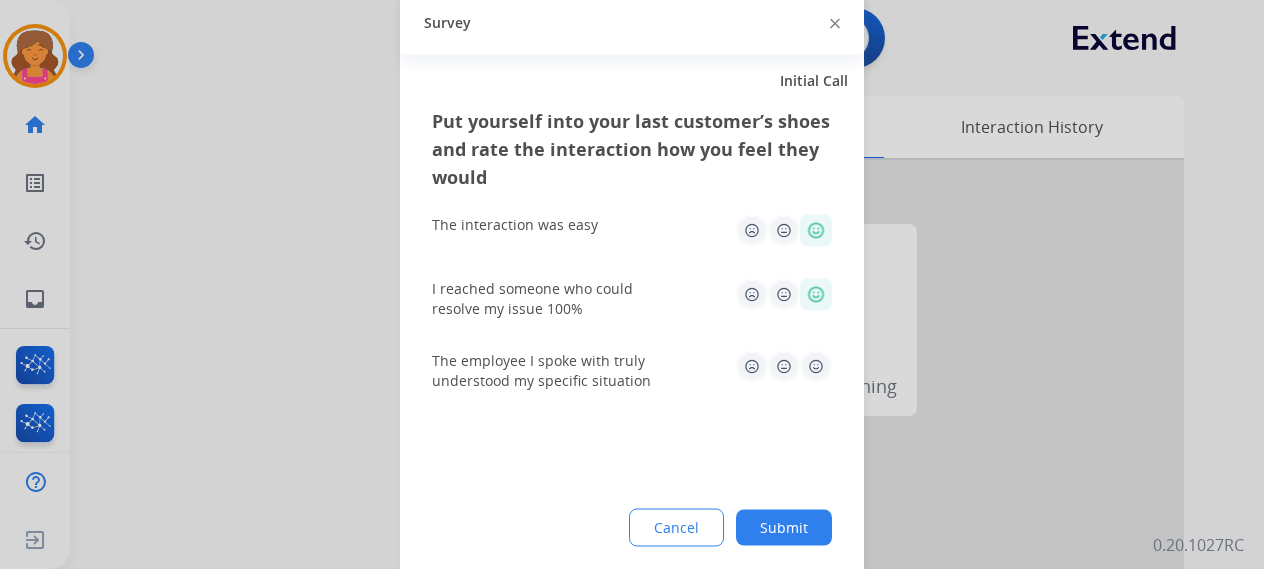 drag, startPoint x: 809, startPoint y: 371, endPoint x: 814, endPoint y: 395, distance: 24.5153 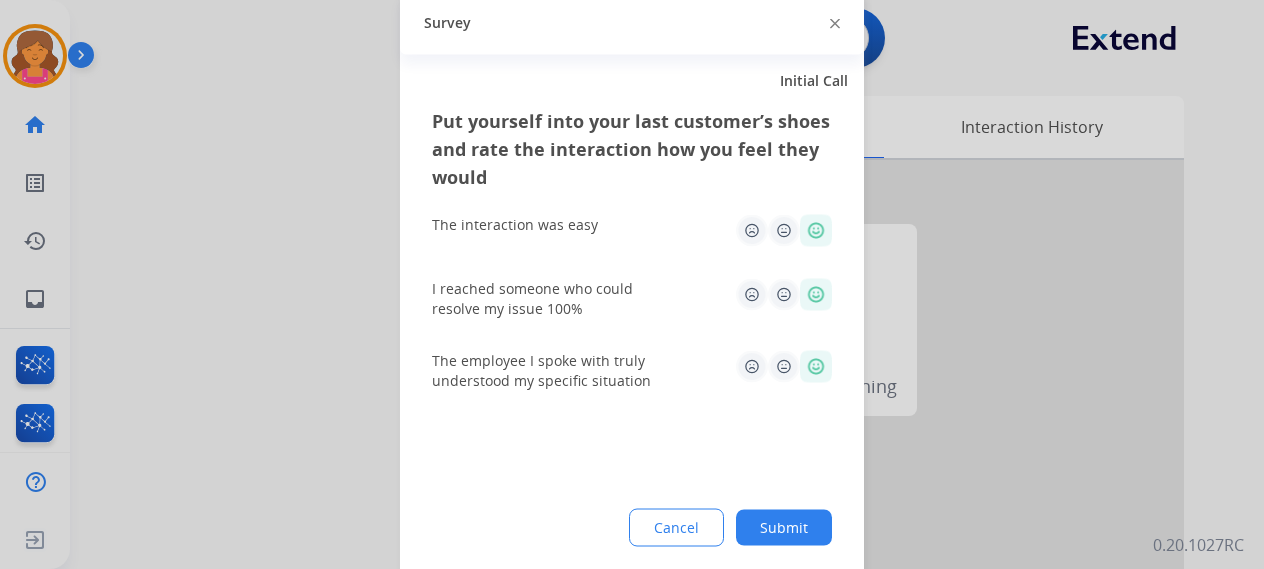 click on "Submit" 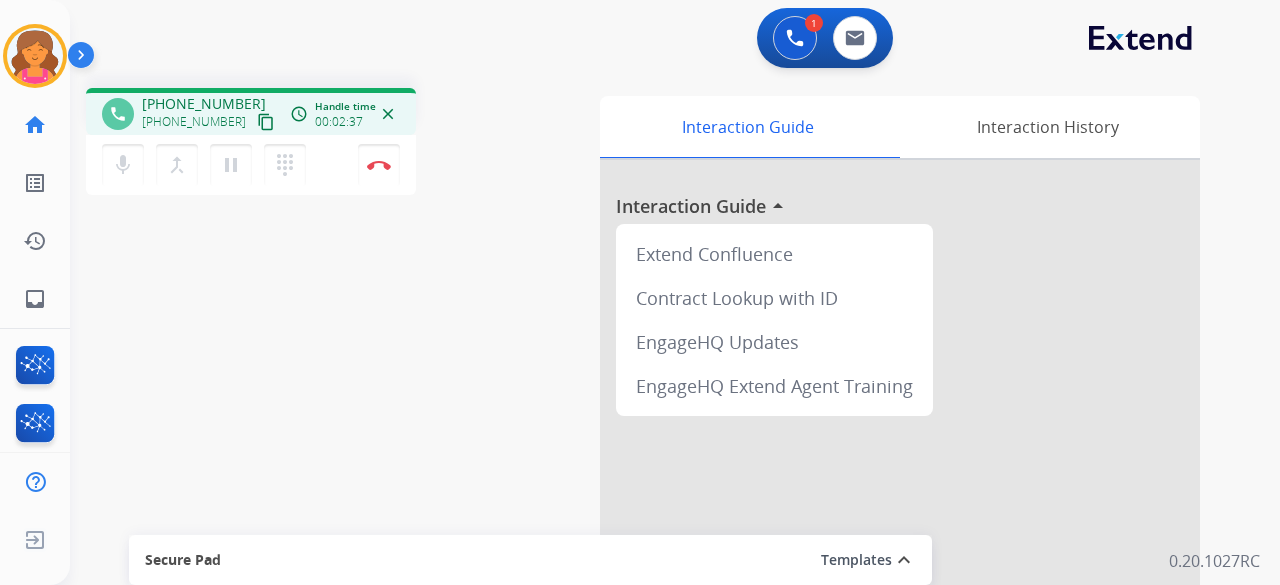 click on "content_copy" at bounding box center (266, 122) 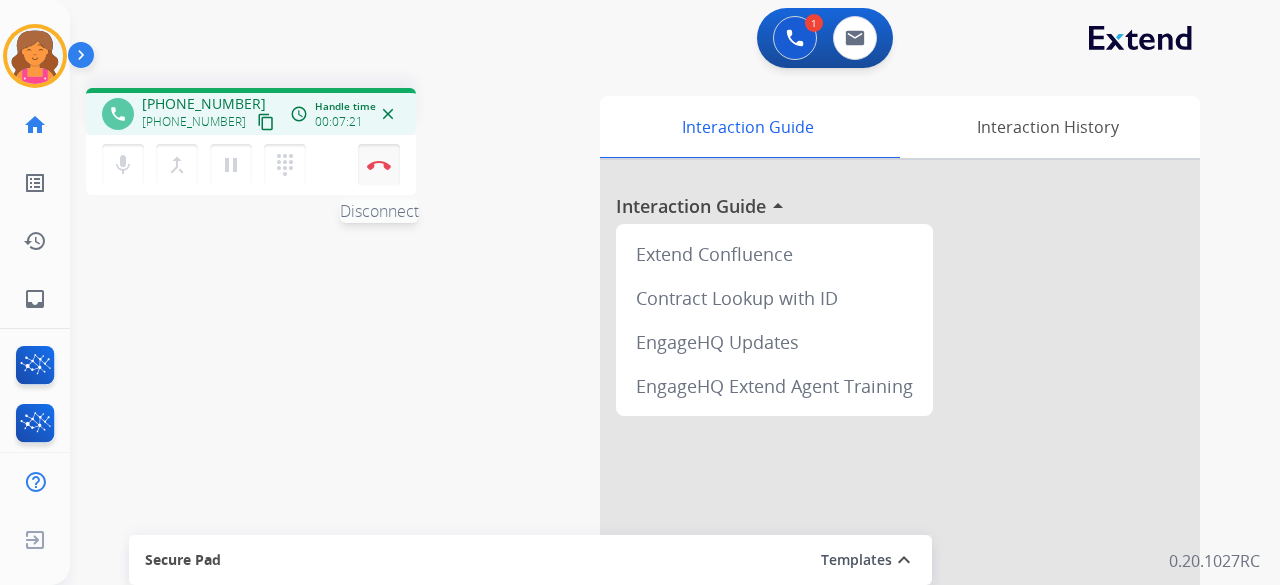 click at bounding box center (379, 165) 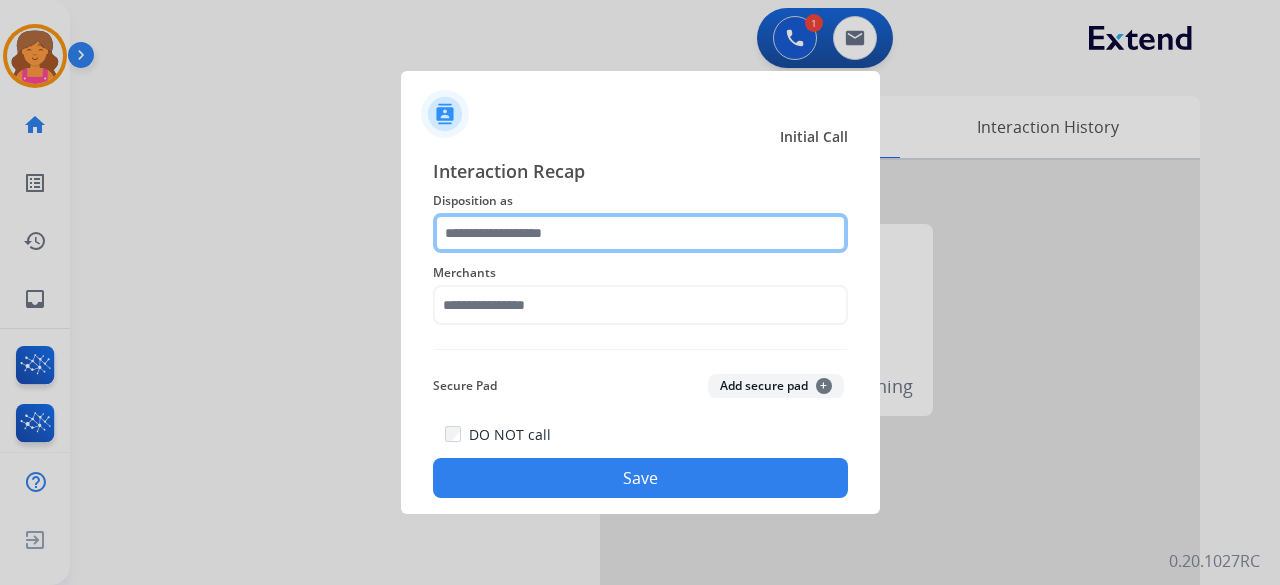 click 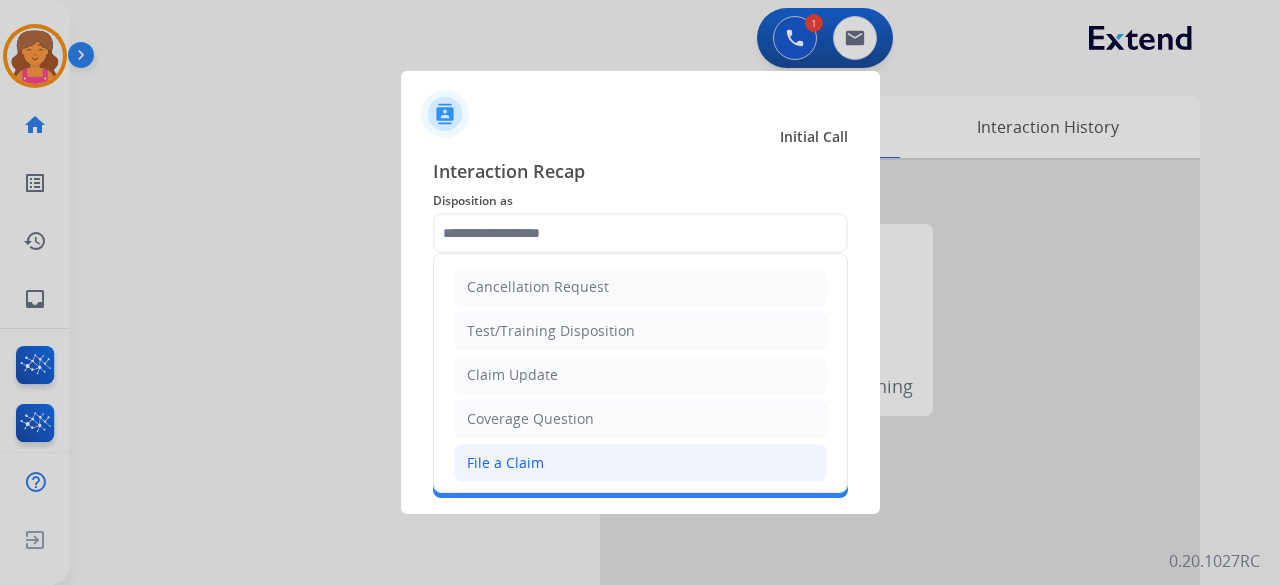 click on "File a Claim" 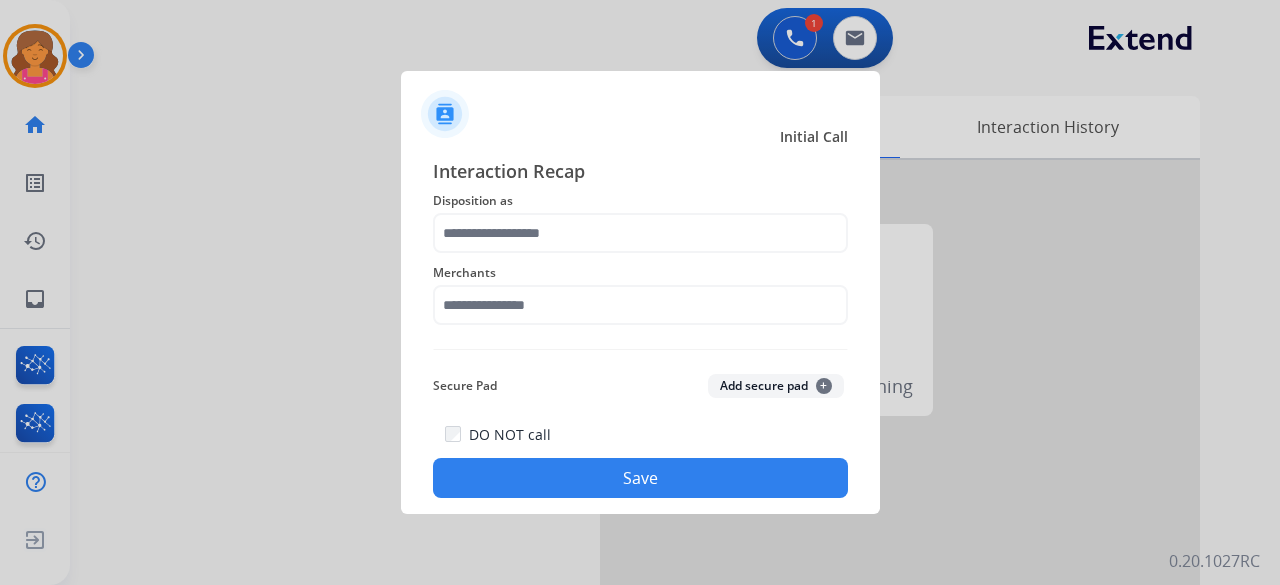 type on "**********" 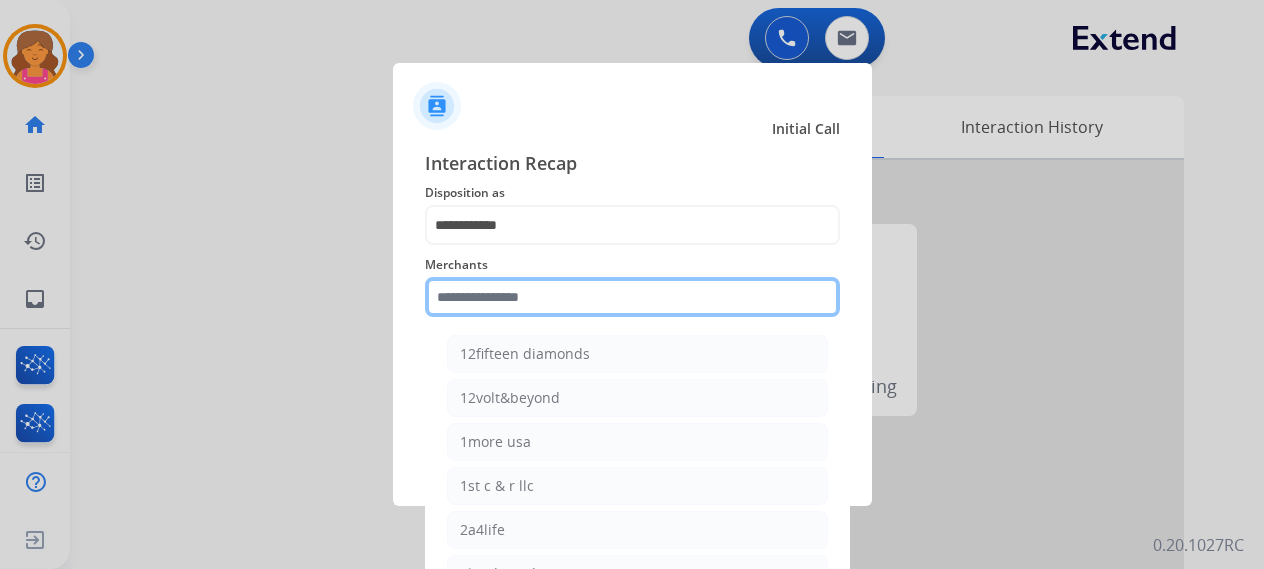 click 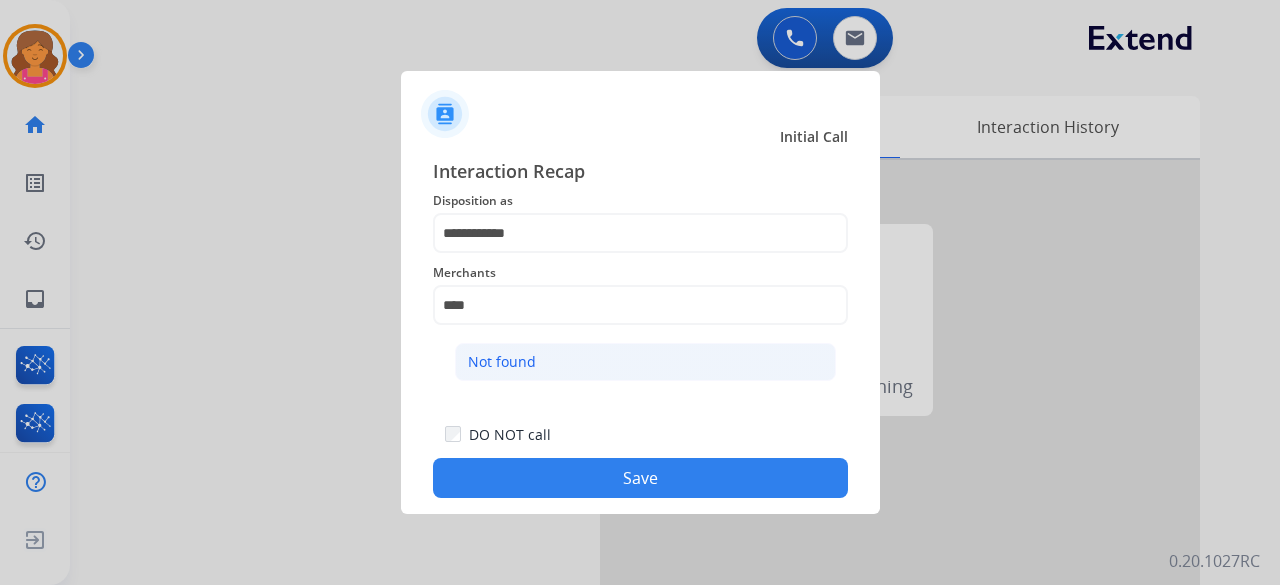 click on "Not found" 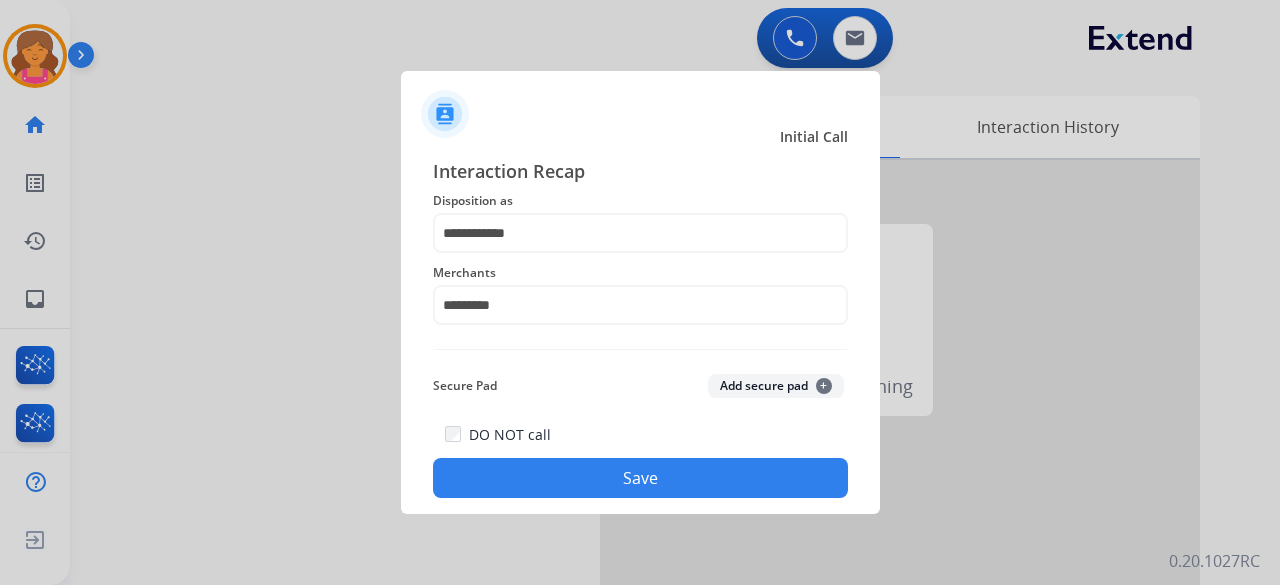 click on "Save" 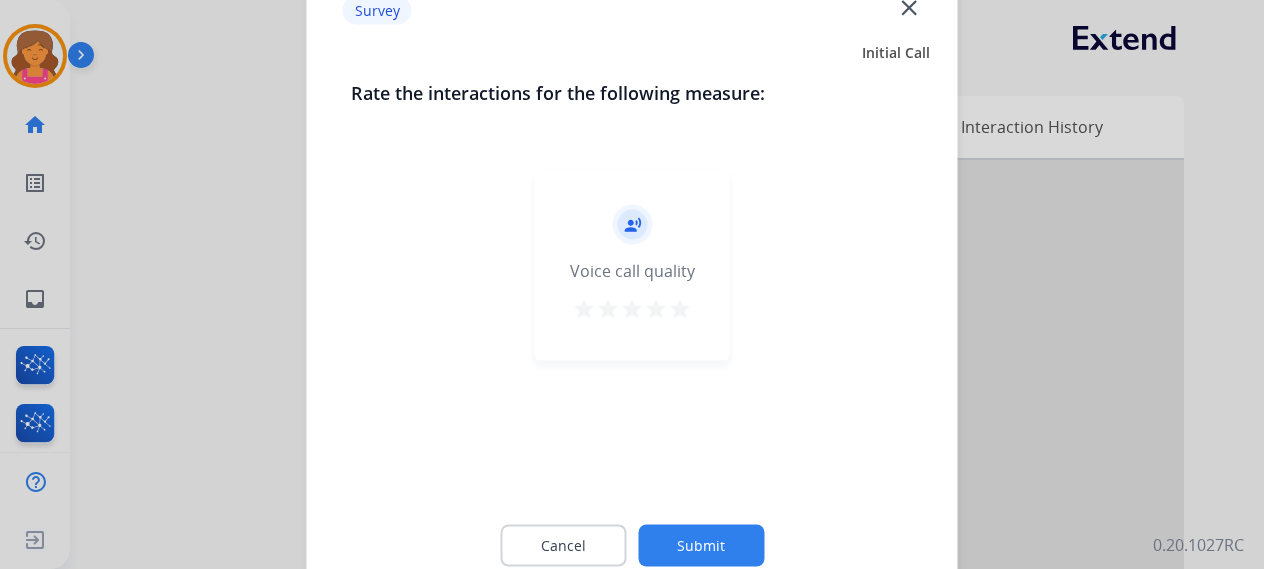 click on "star" at bounding box center [680, 308] 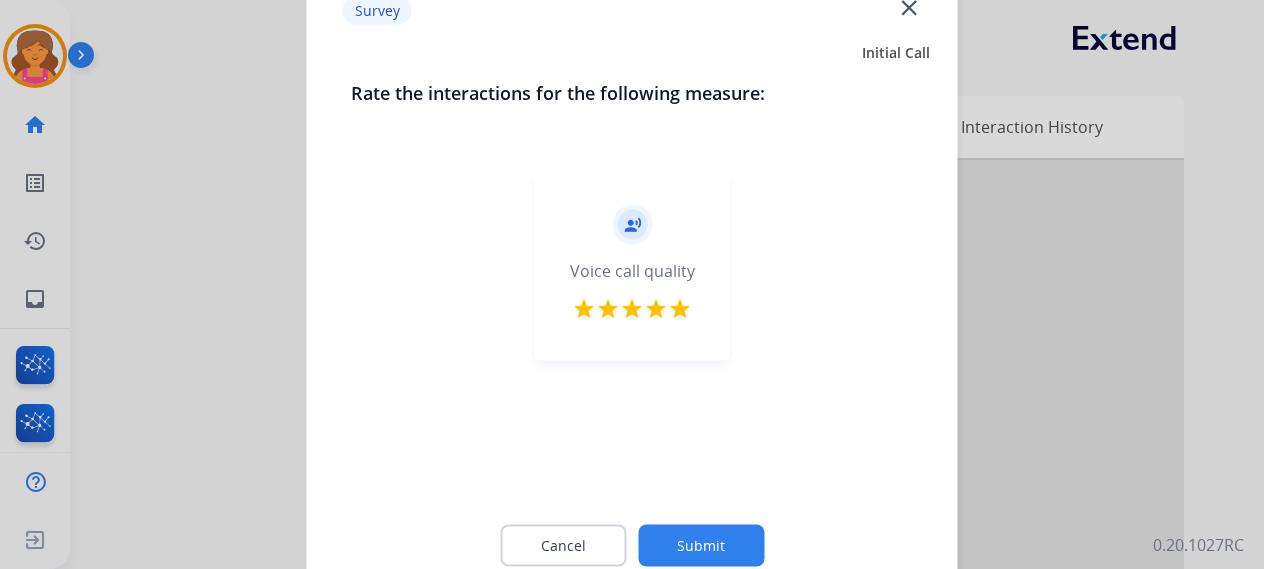 click on "Submit" 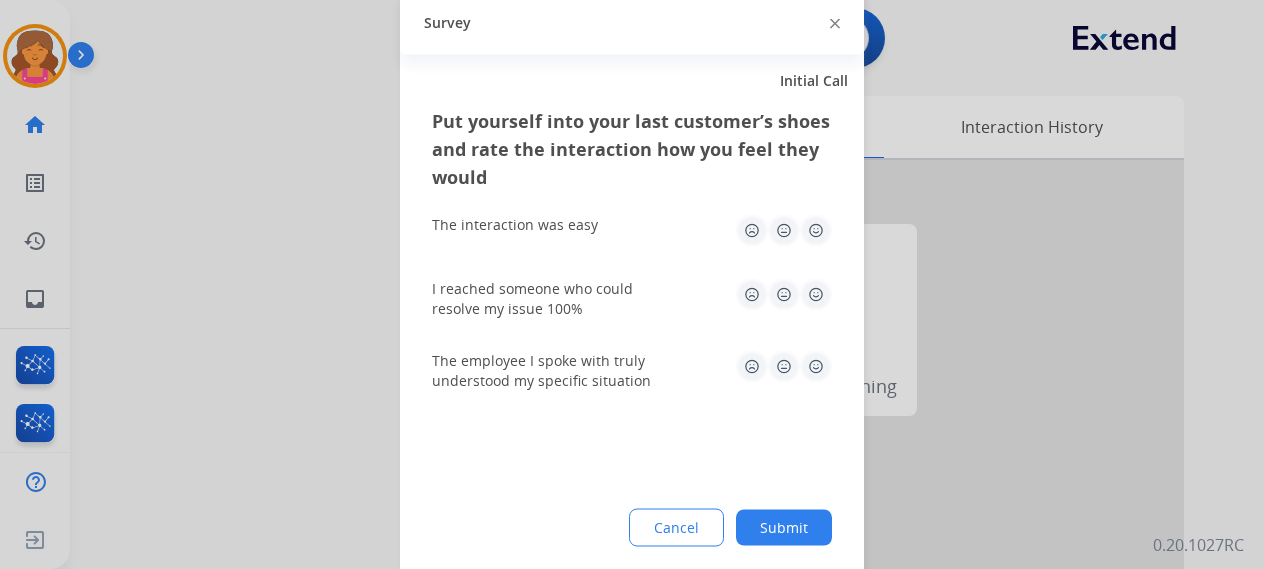 click 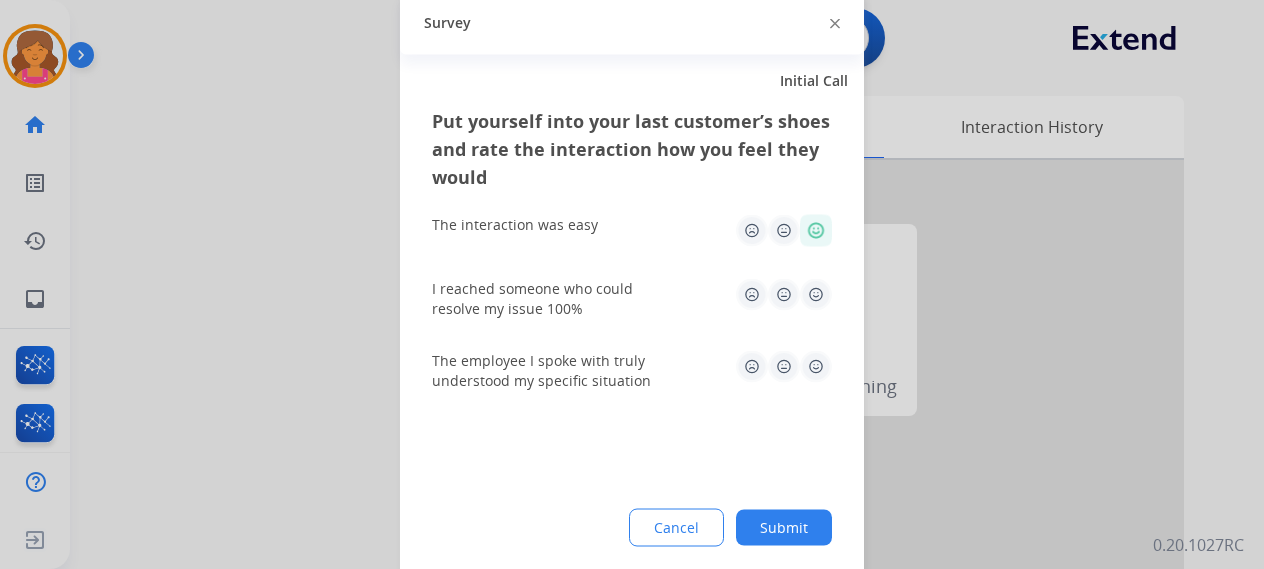 click on "I reached someone who could resolve my issue 100%" 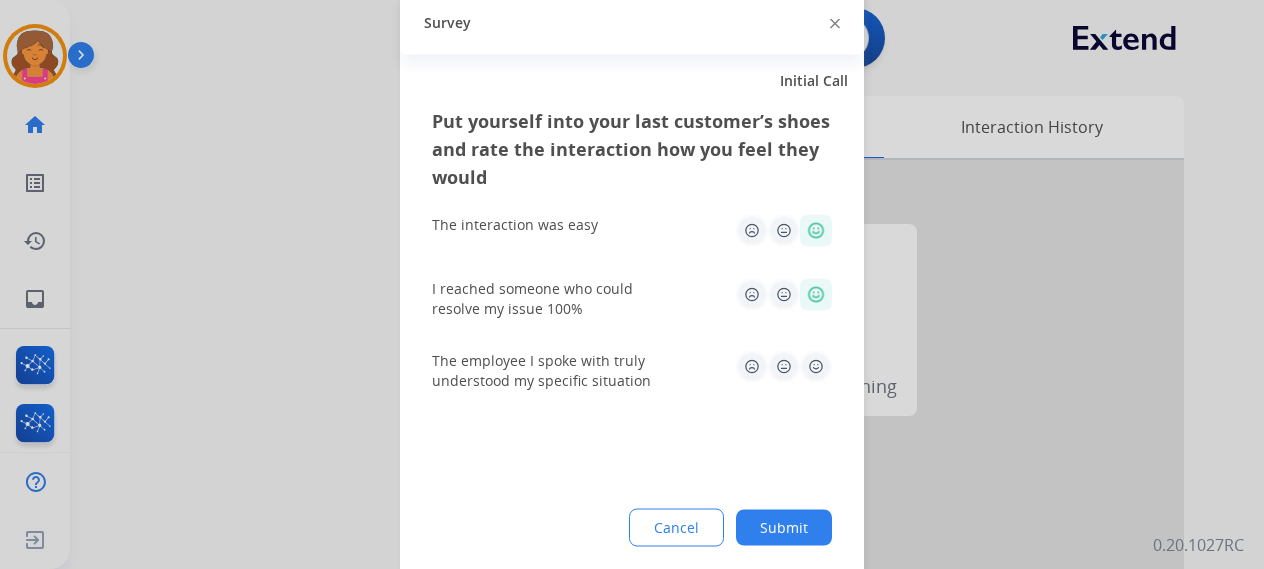 click 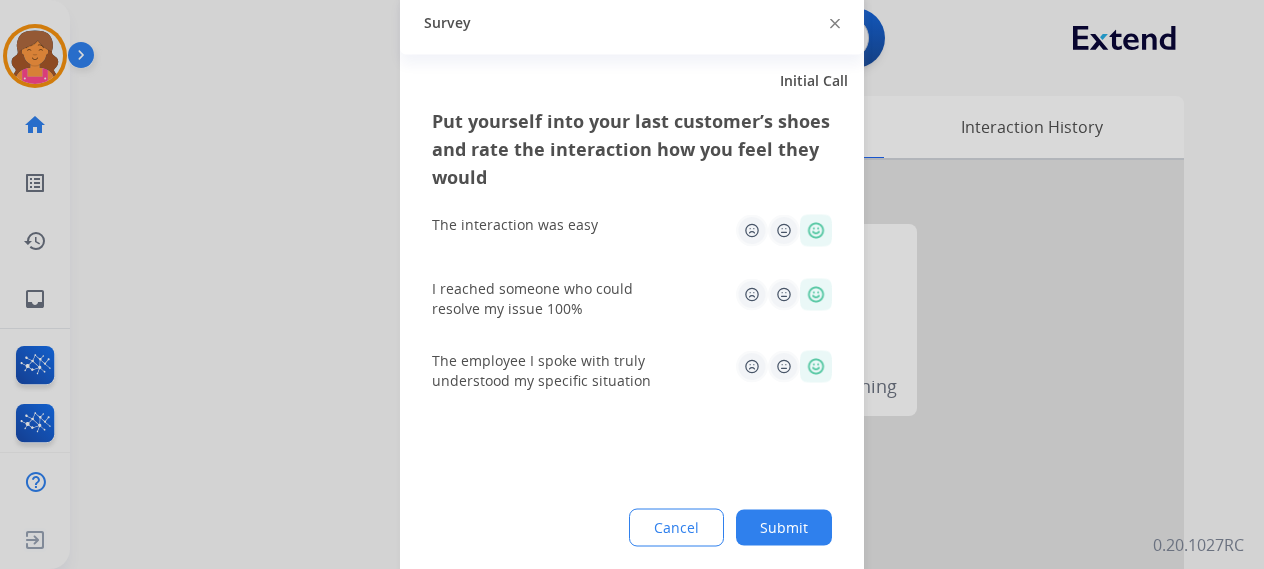 click on "Submit" 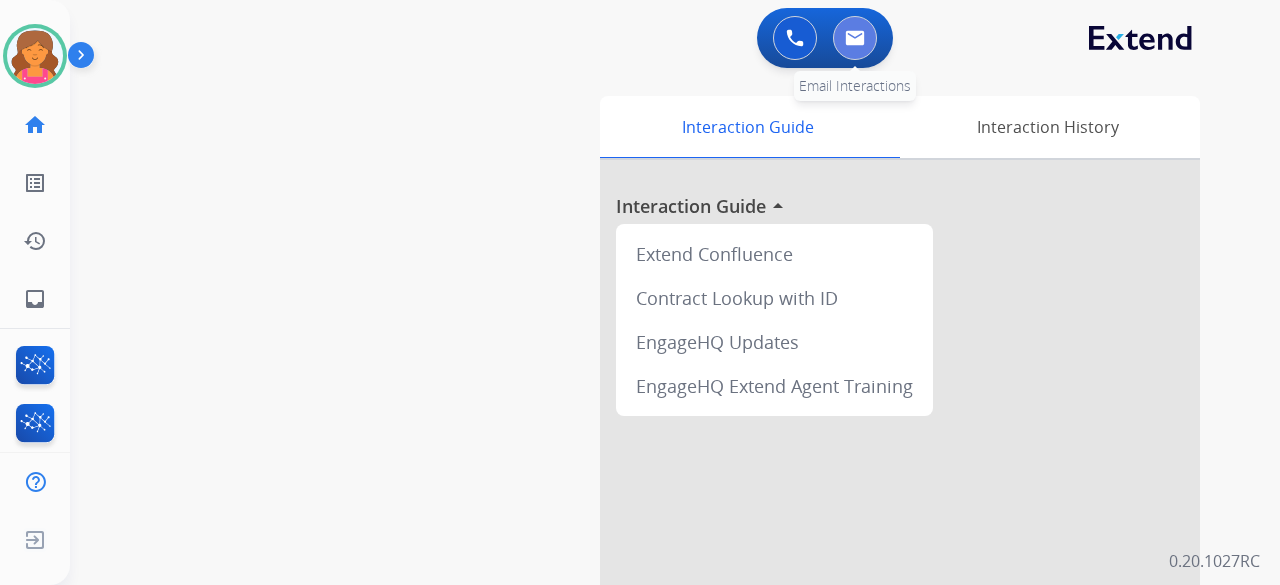 click at bounding box center (855, 38) 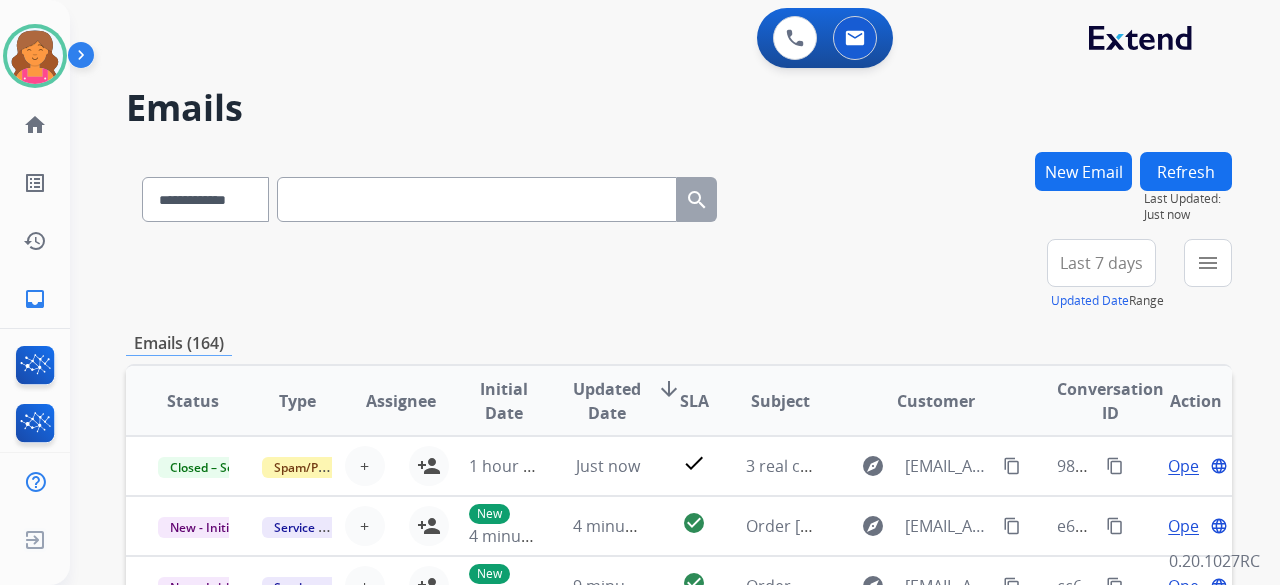 click on "New Email" at bounding box center (1083, 171) 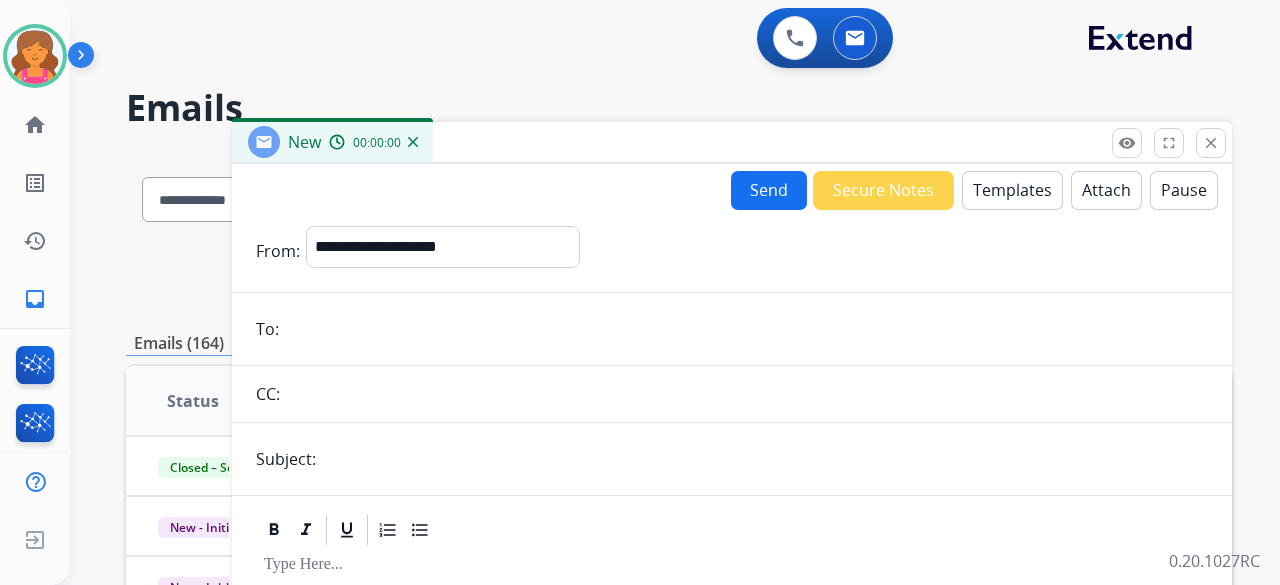 drag, startPoint x: 433, startPoint y: 269, endPoint x: 434, endPoint y: 258, distance: 11.045361 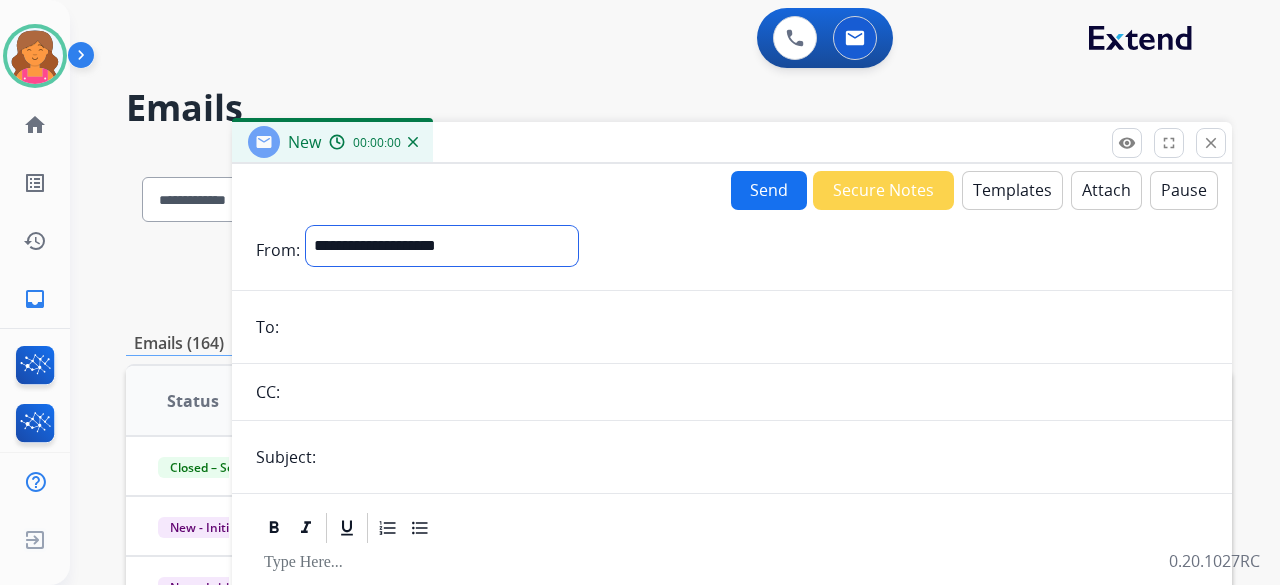 click on "**********" at bounding box center (442, 246) 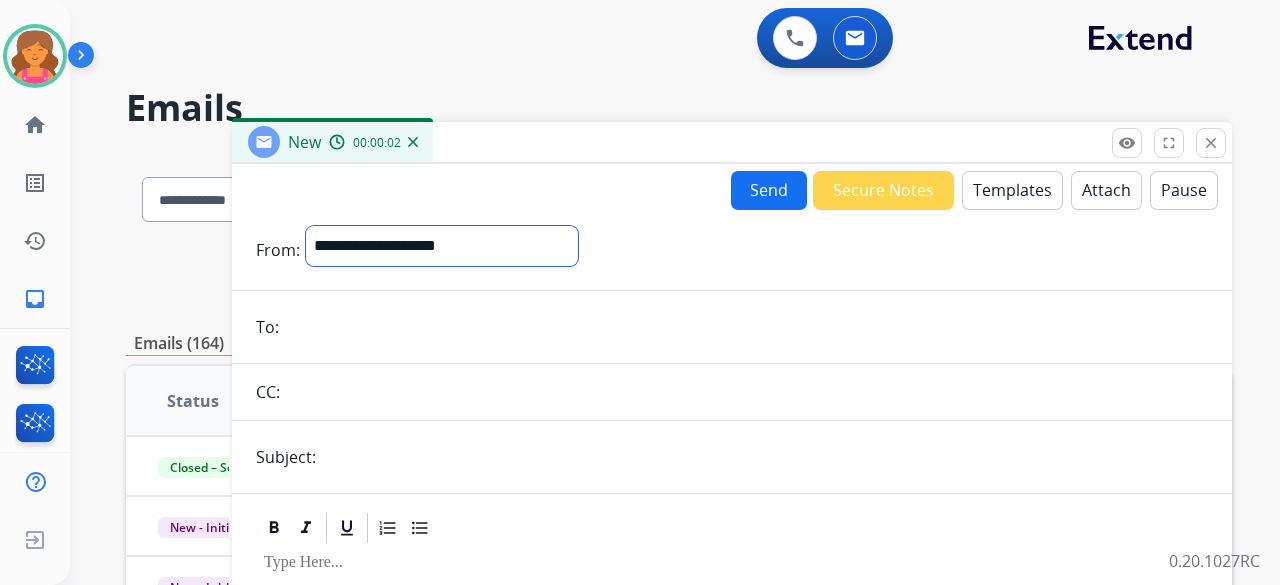 select on "**********" 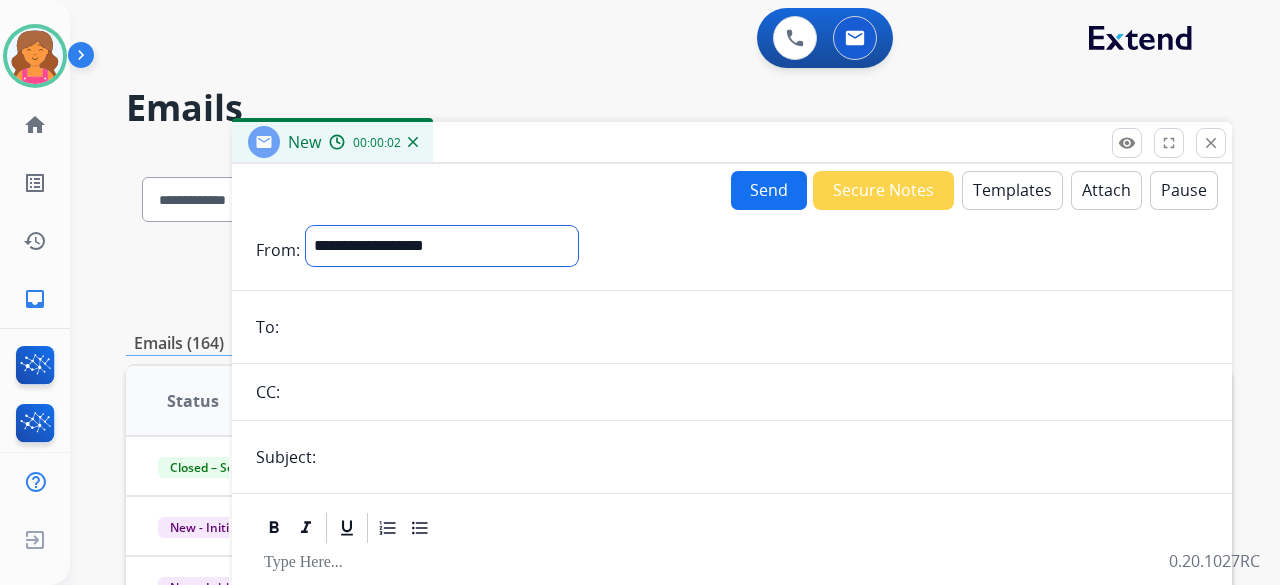 click on "**********" at bounding box center (442, 246) 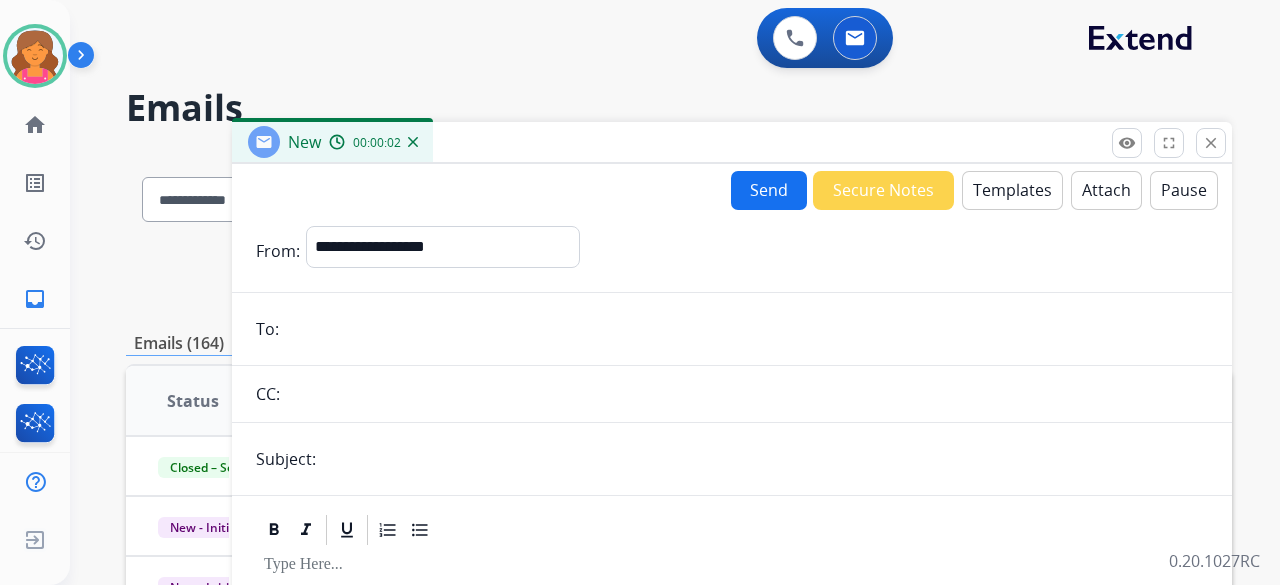 click at bounding box center [746, 329] 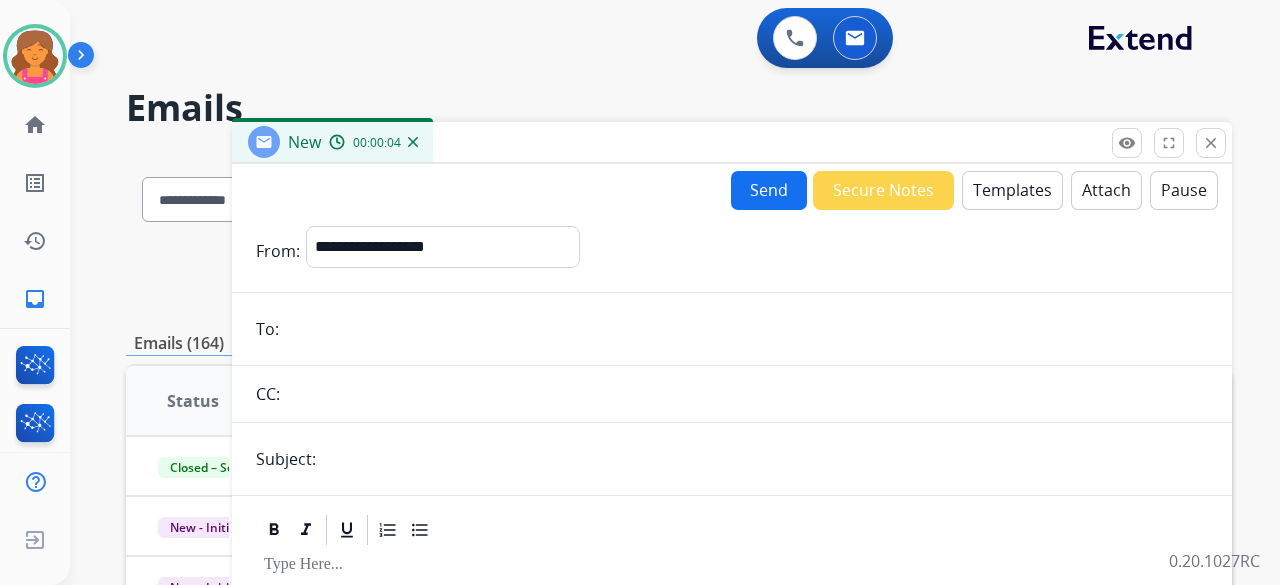paste on "**********" 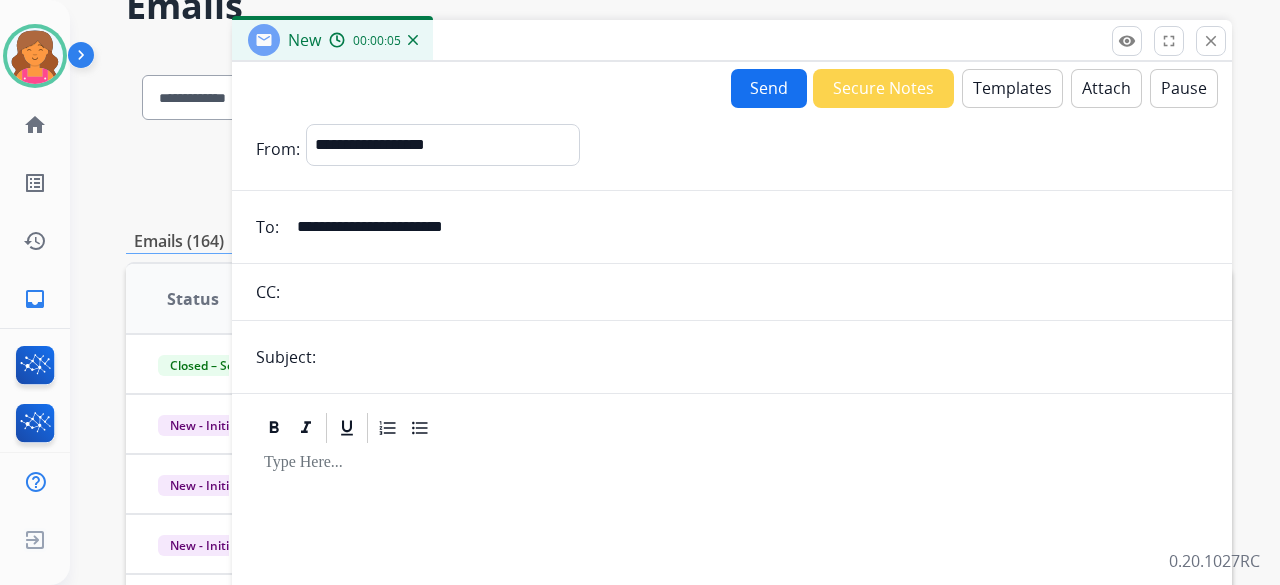 scroll, scrollTop: 200, scrollLeft: 0, axis: vertical 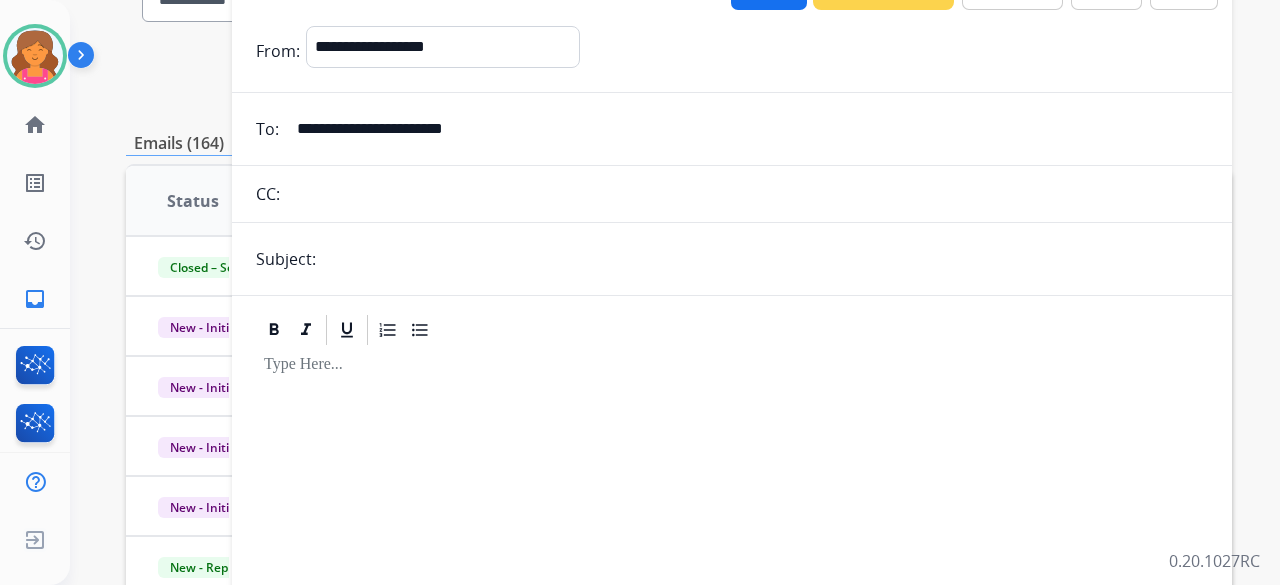 type on "**********" 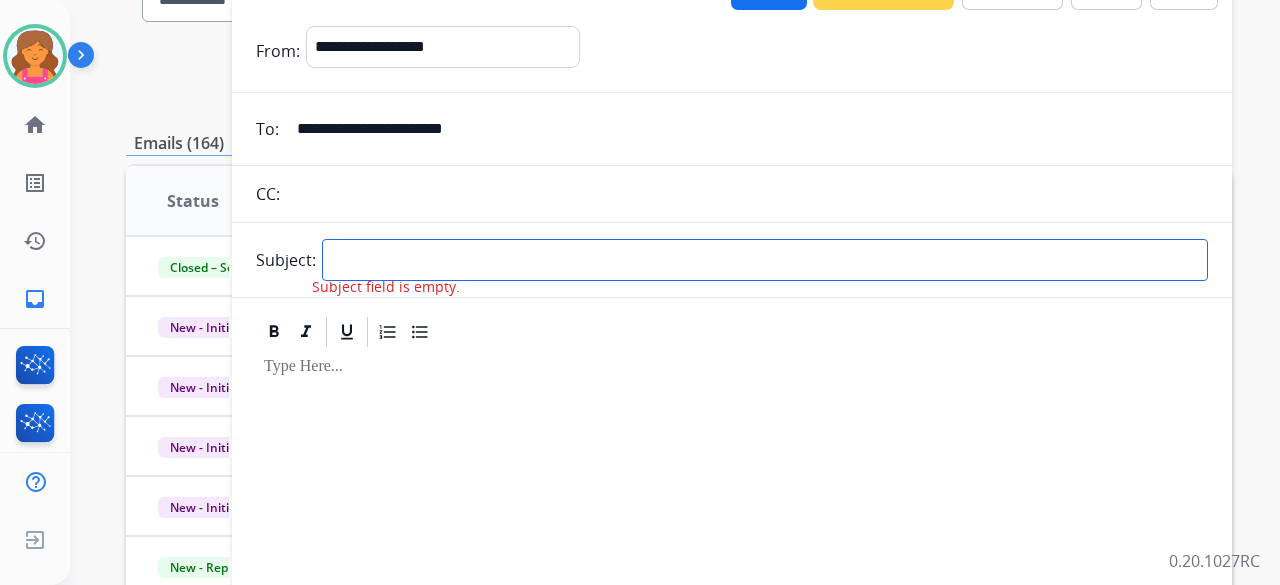 click at bounding box center (765, 260) 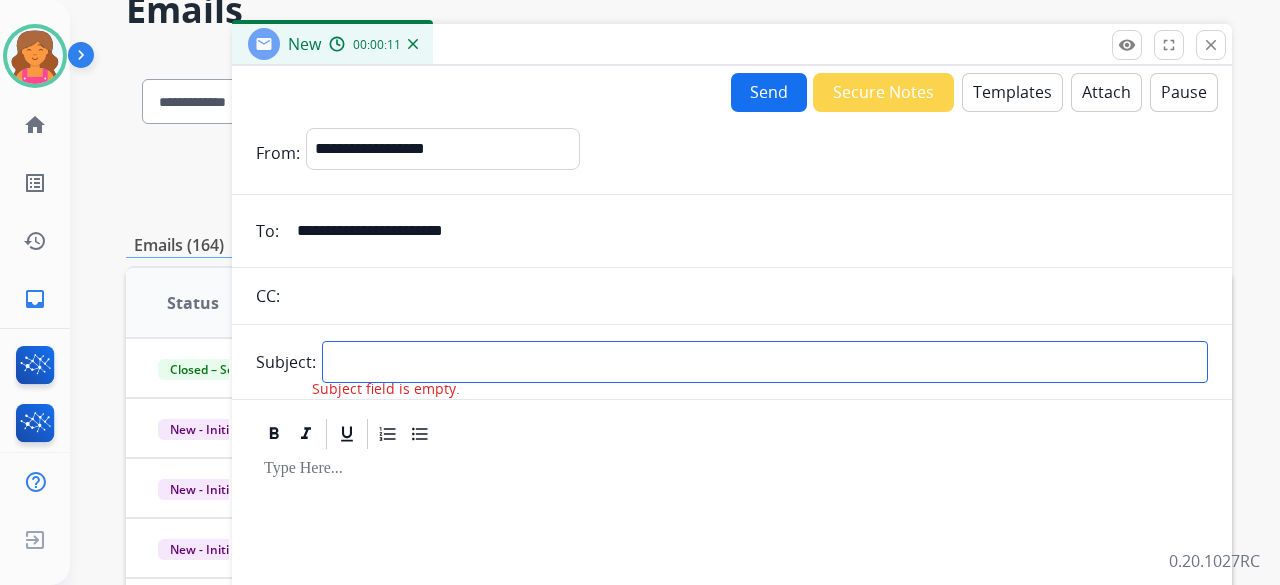 scroll, scrollTop: 0, scrollLeft: 0, axis: both 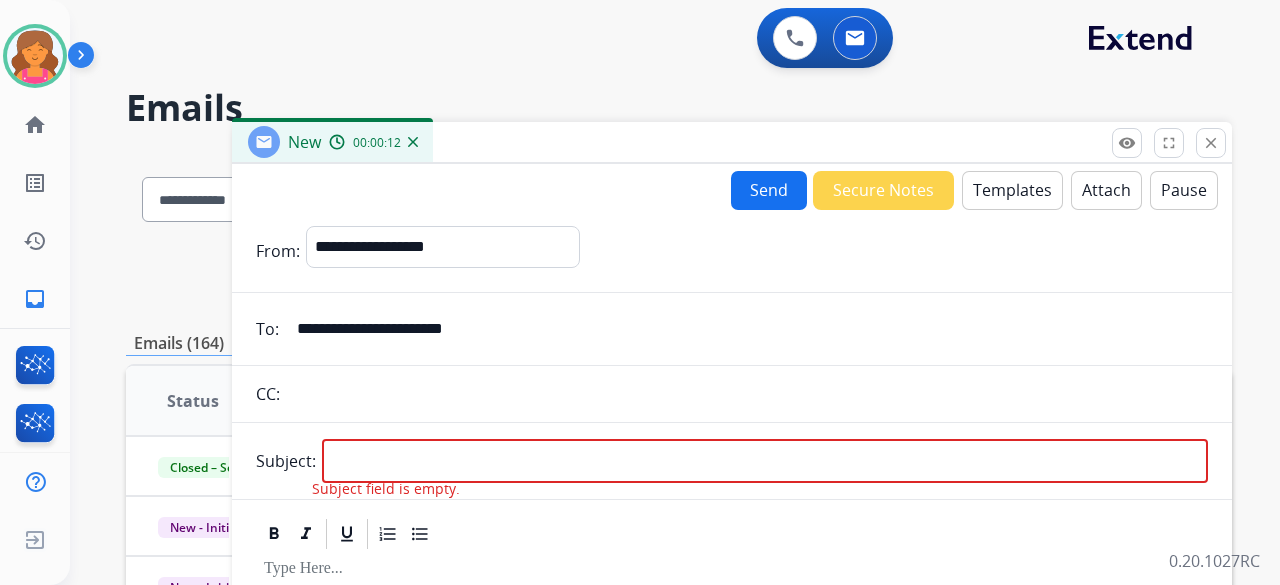 click on "Templates" at bounding box center (1012, 190) 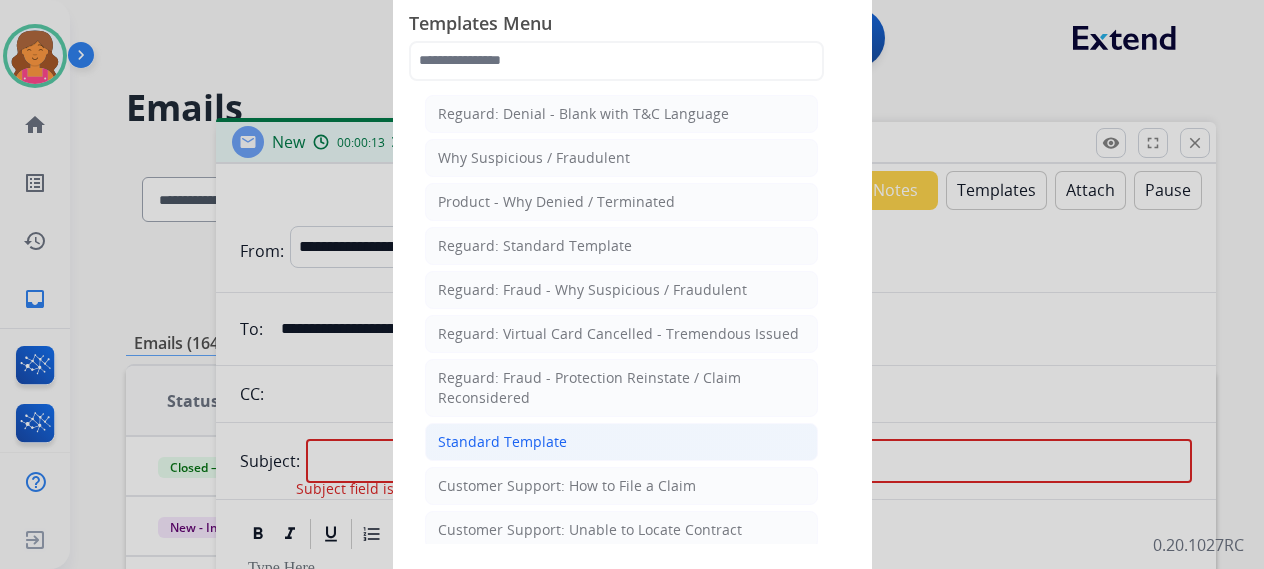 click on "Standard Template" 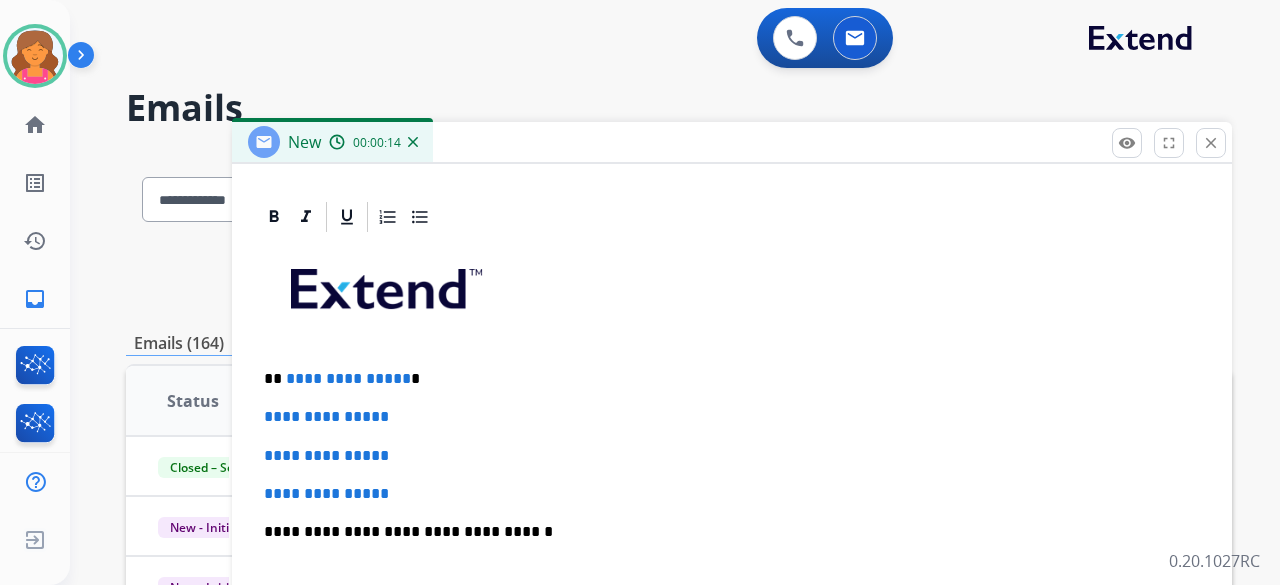 scroll, scrollTop: 464, scrollLeft: 0, axis: vertical 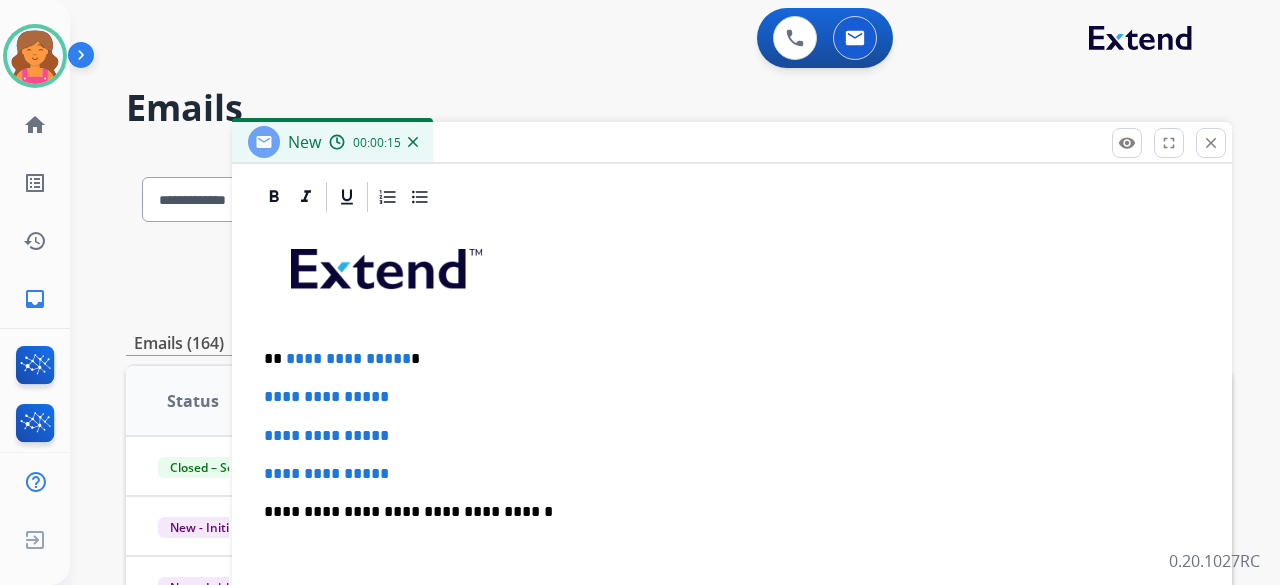 click on "**********" at bounding box center (732, 474) 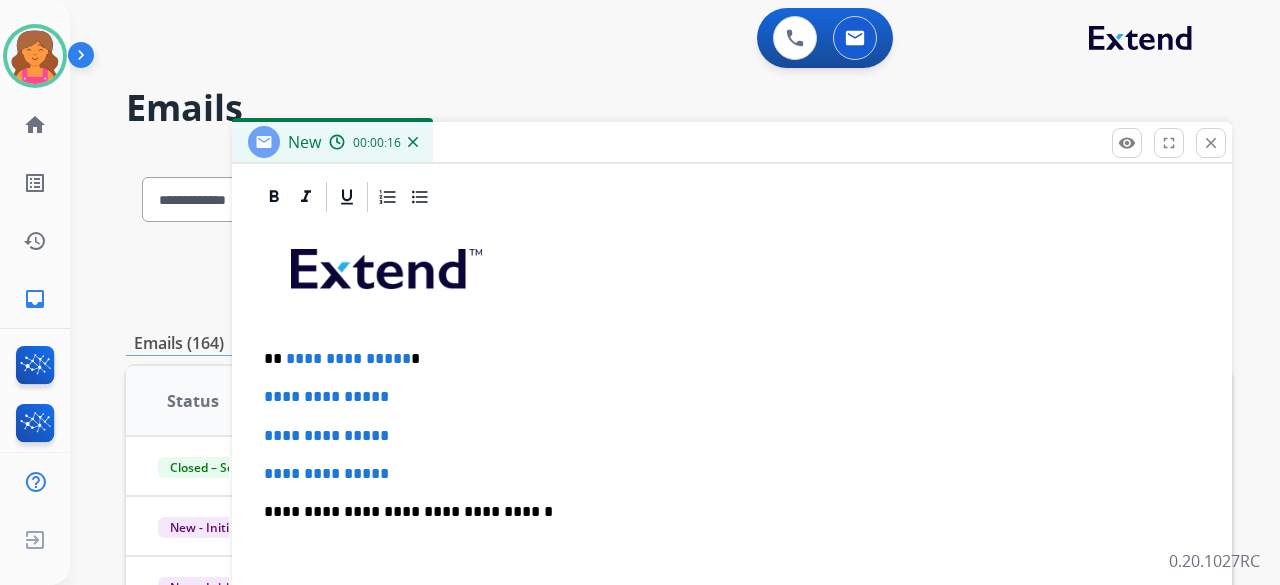 type 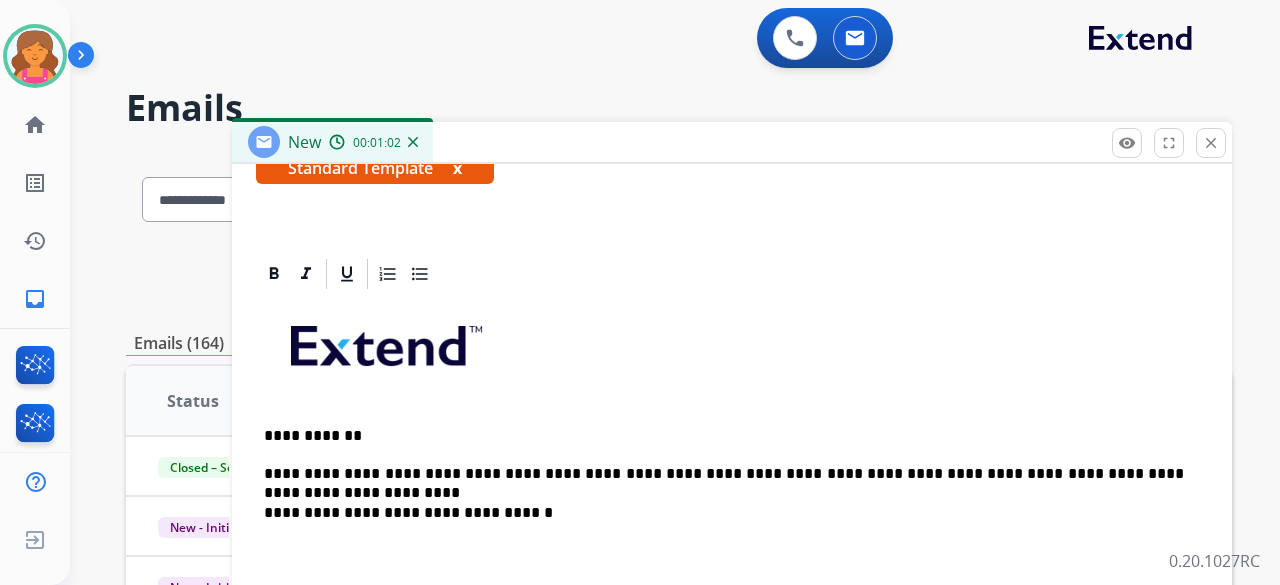 scroll, scrollTop: 406, scrollLeft: 0, axis: vertical 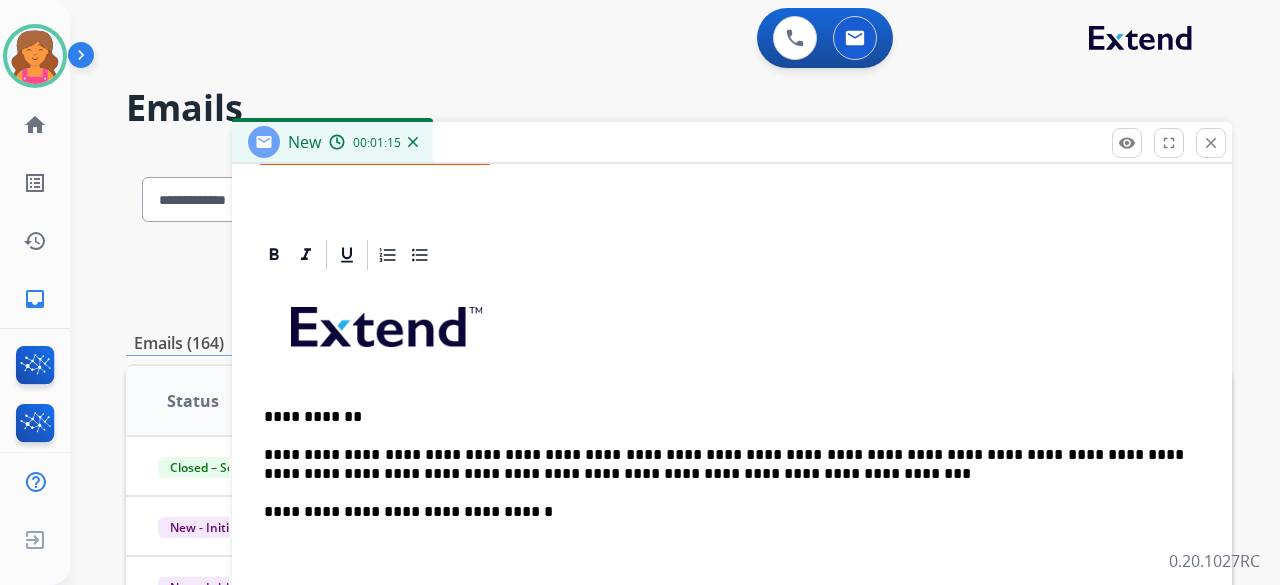 click on "**********" at bounding box center (724, 464) 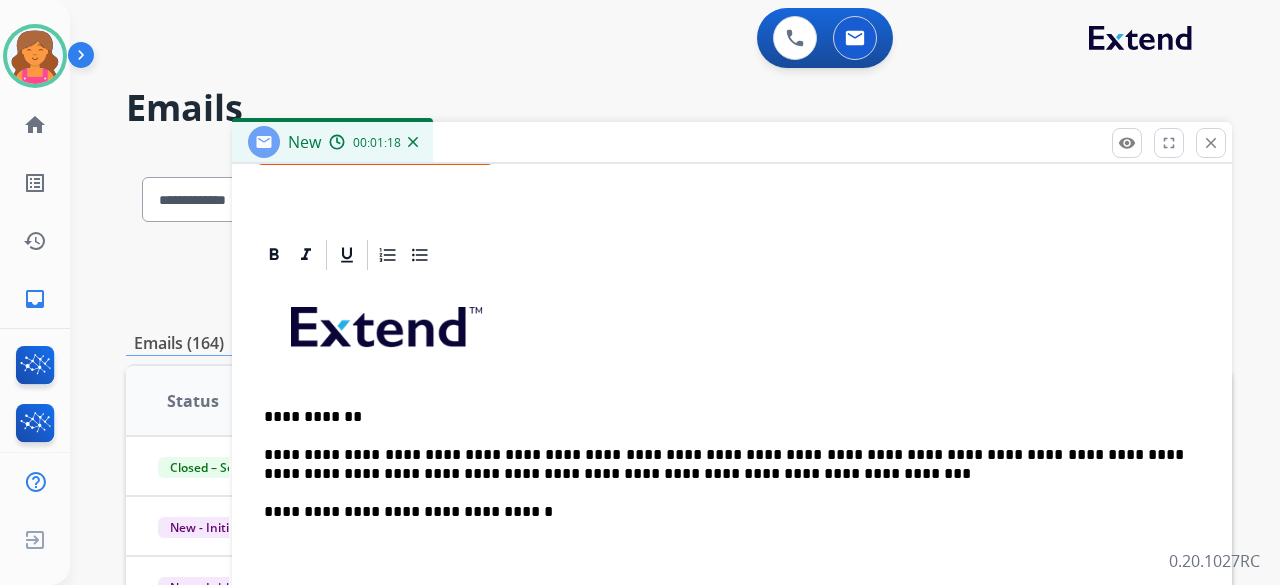 click on "**********" at bounding box center [724, 464] 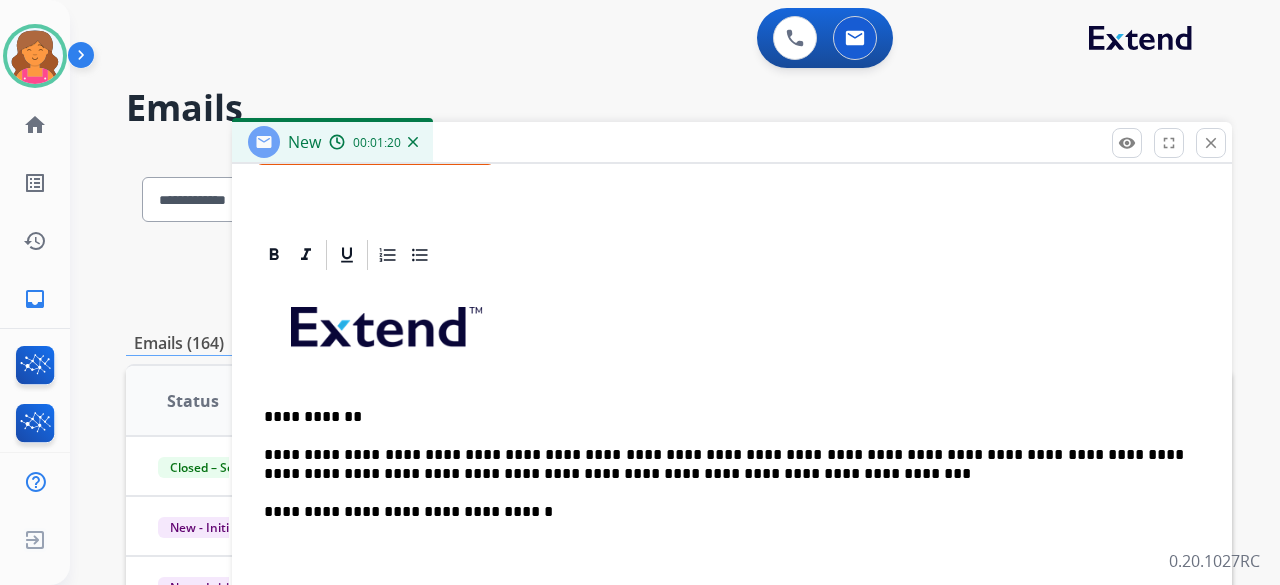 click on "**********" at bounding box center (724, 464) 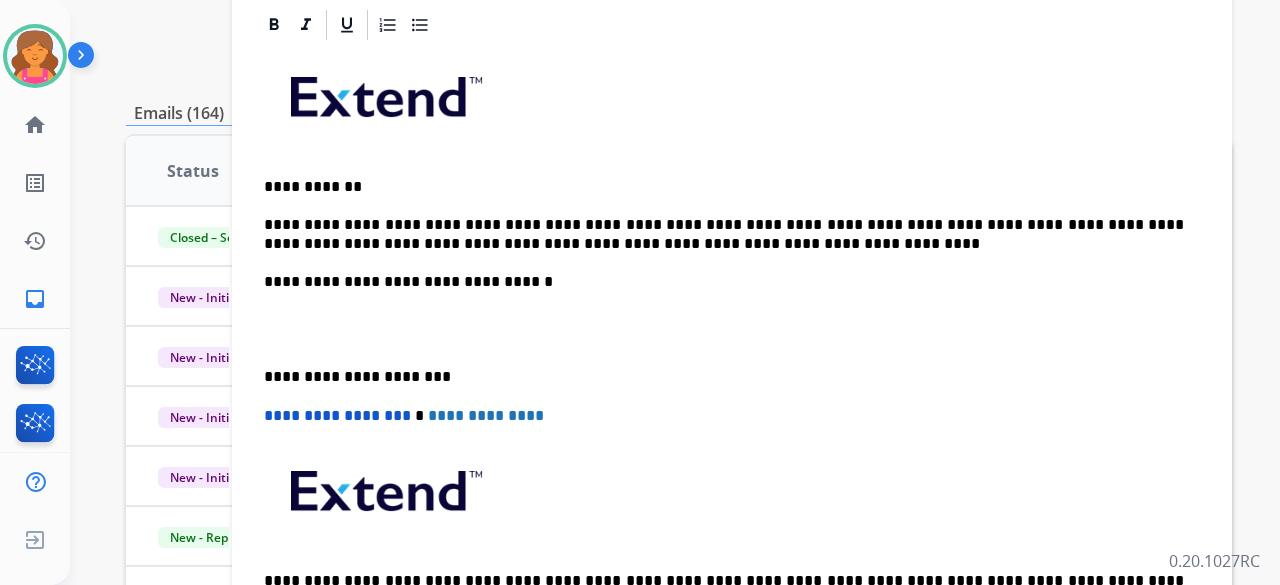 scroll, scrollTop: 248, scrollLeft: 0, axis: vertical 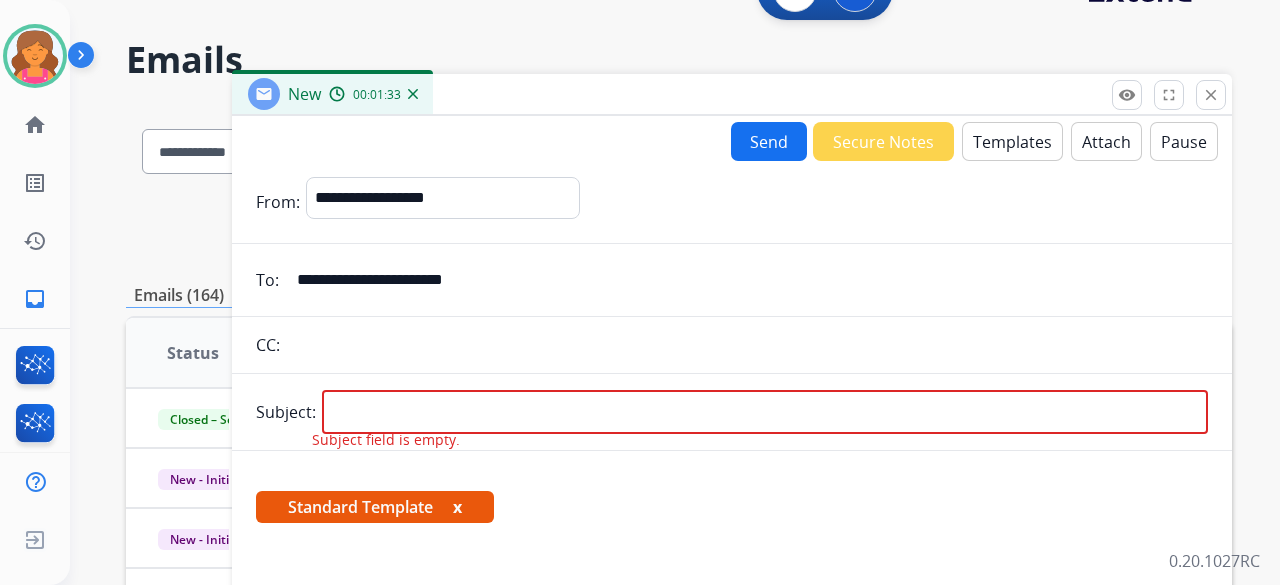 click on "Send" at bounding box center [769, 141] 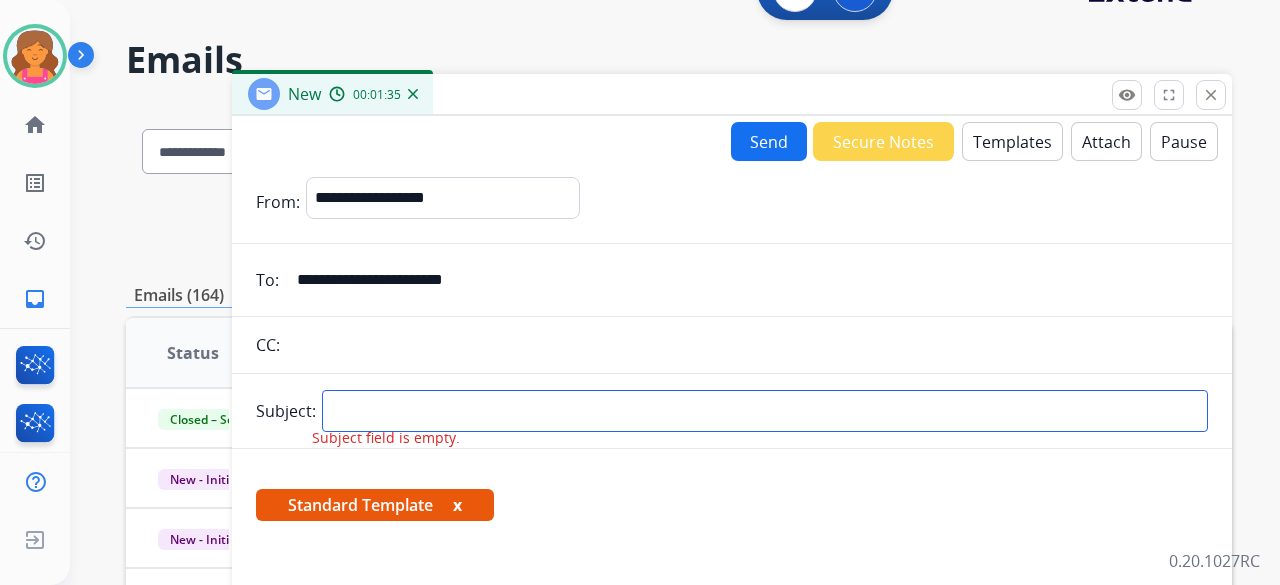 click at bounding box center [765, 411] 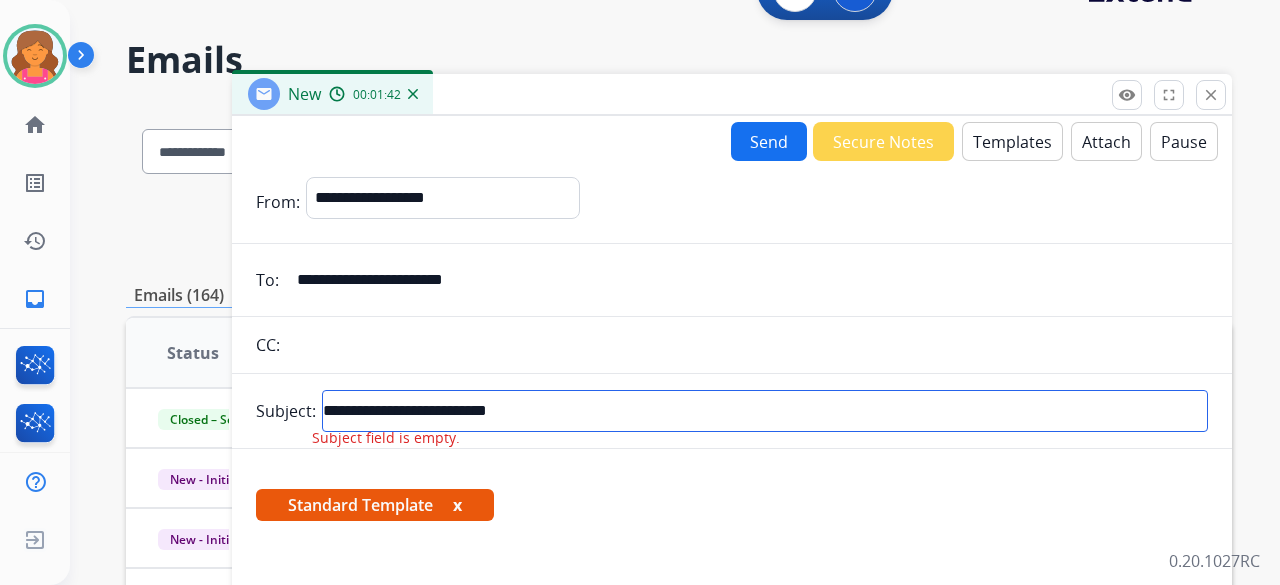 type on "**********" 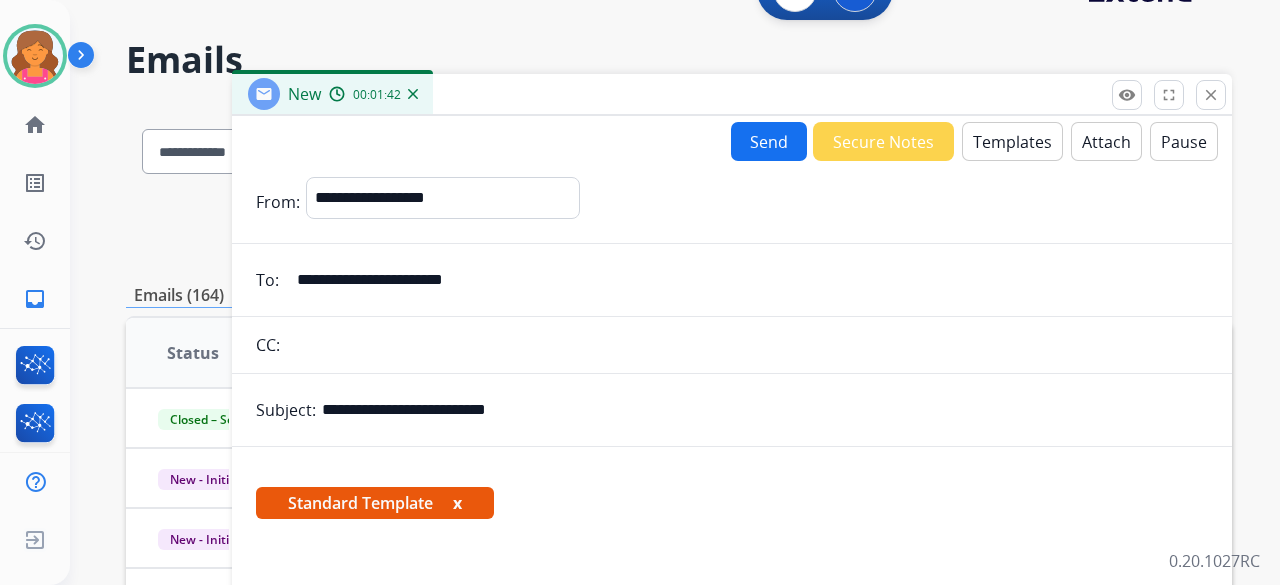 click on "Send" at bounding box center (769, 141) 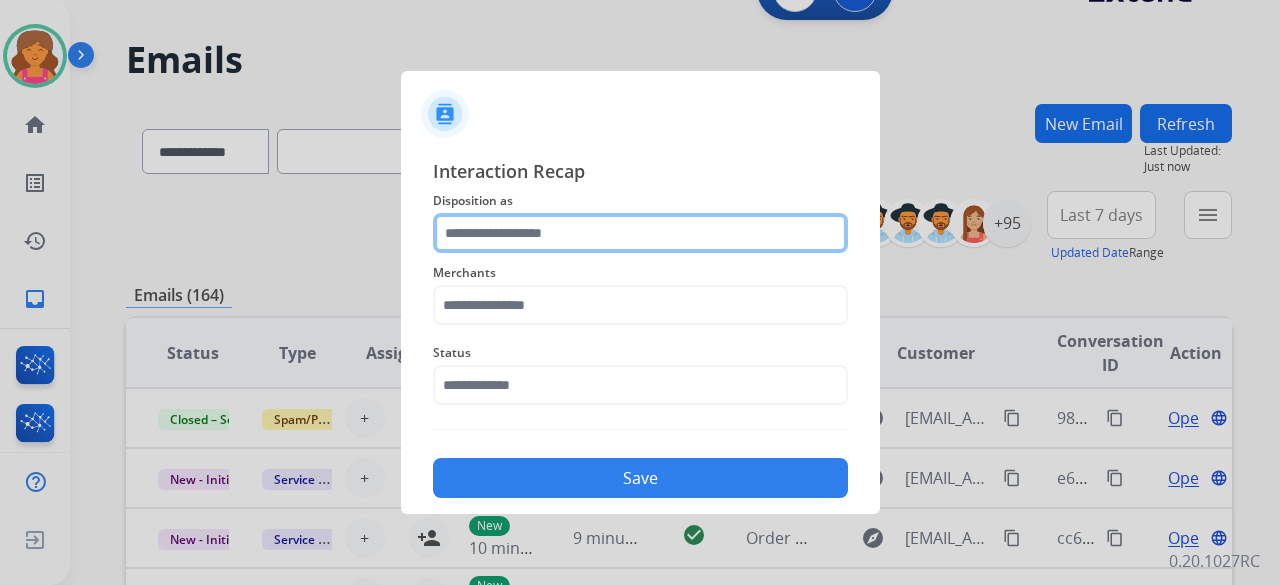click 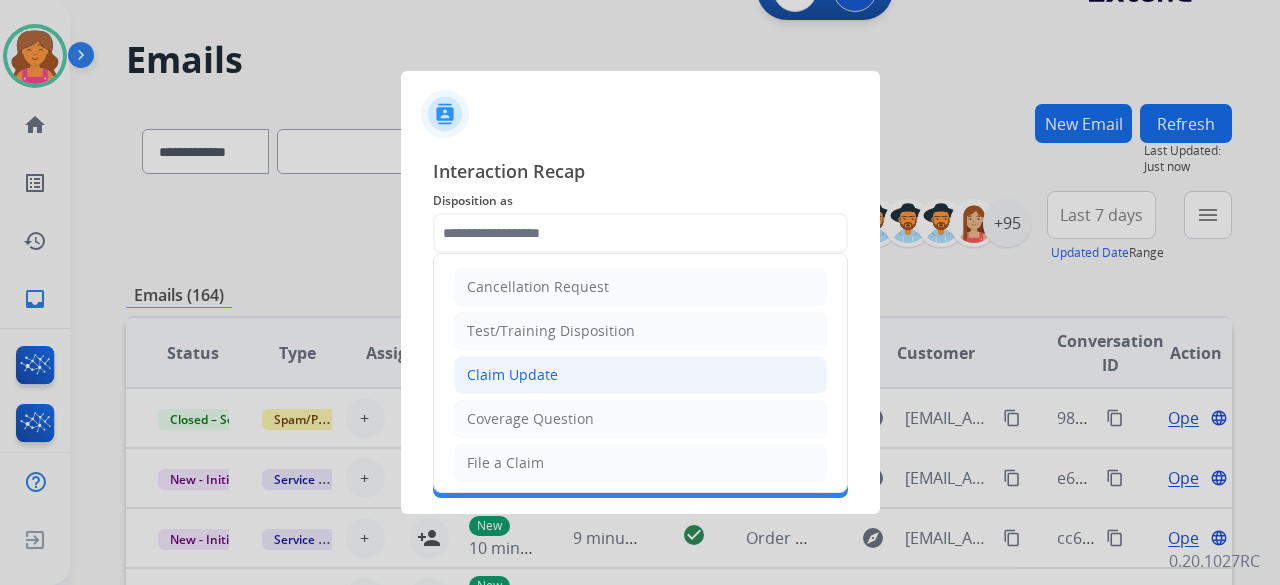 click on "Claim Update" 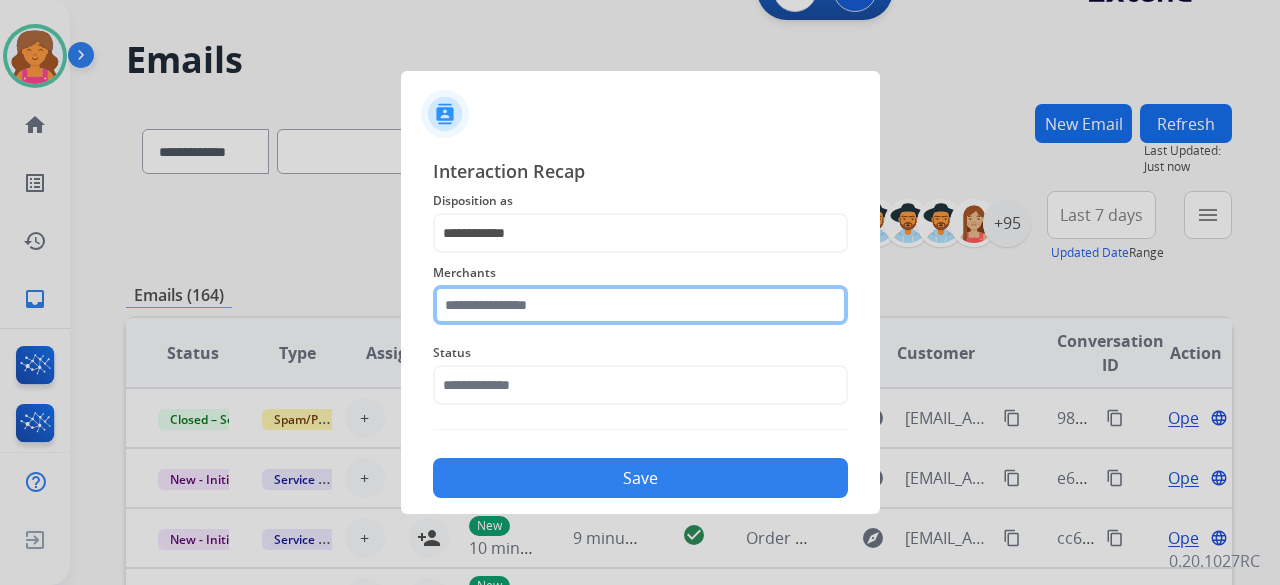 click 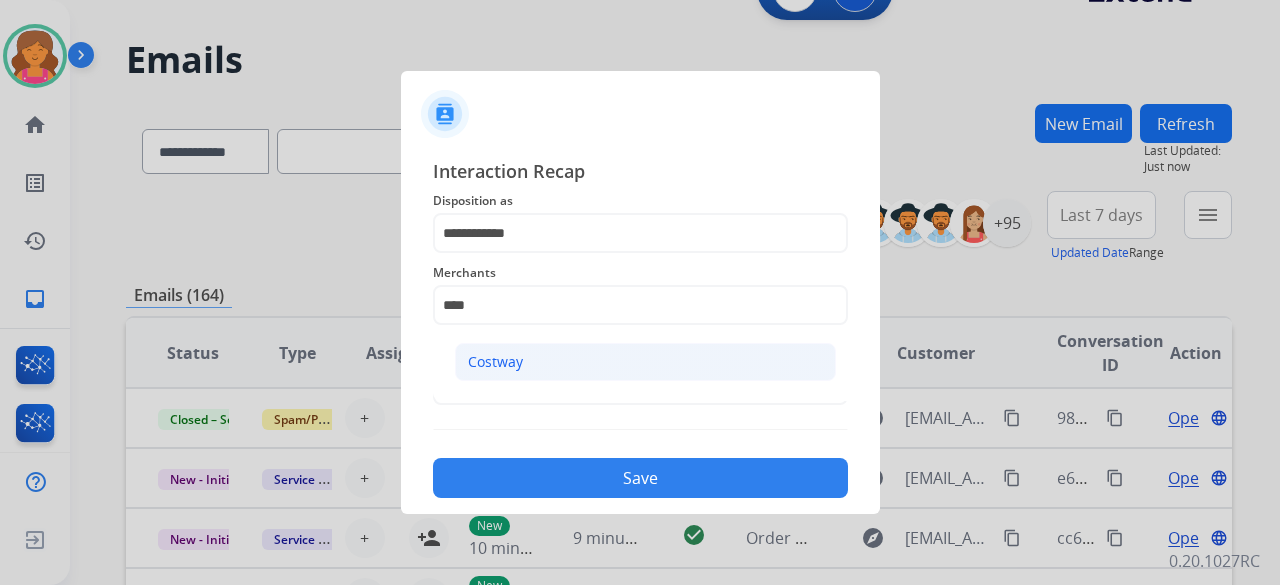 click on "Costway" 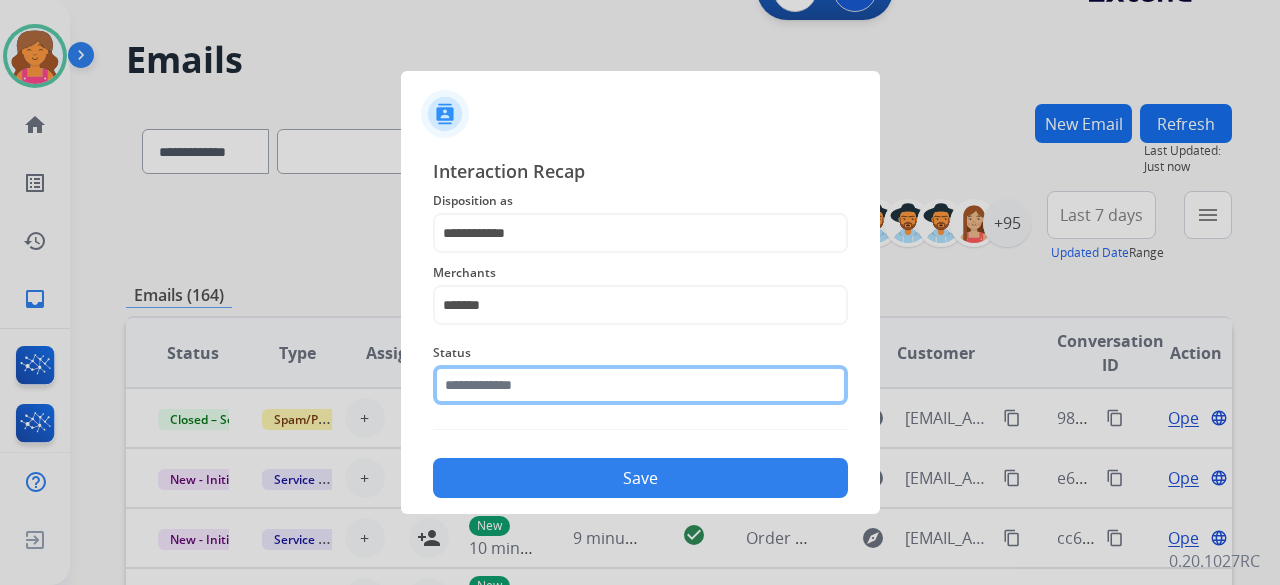 click 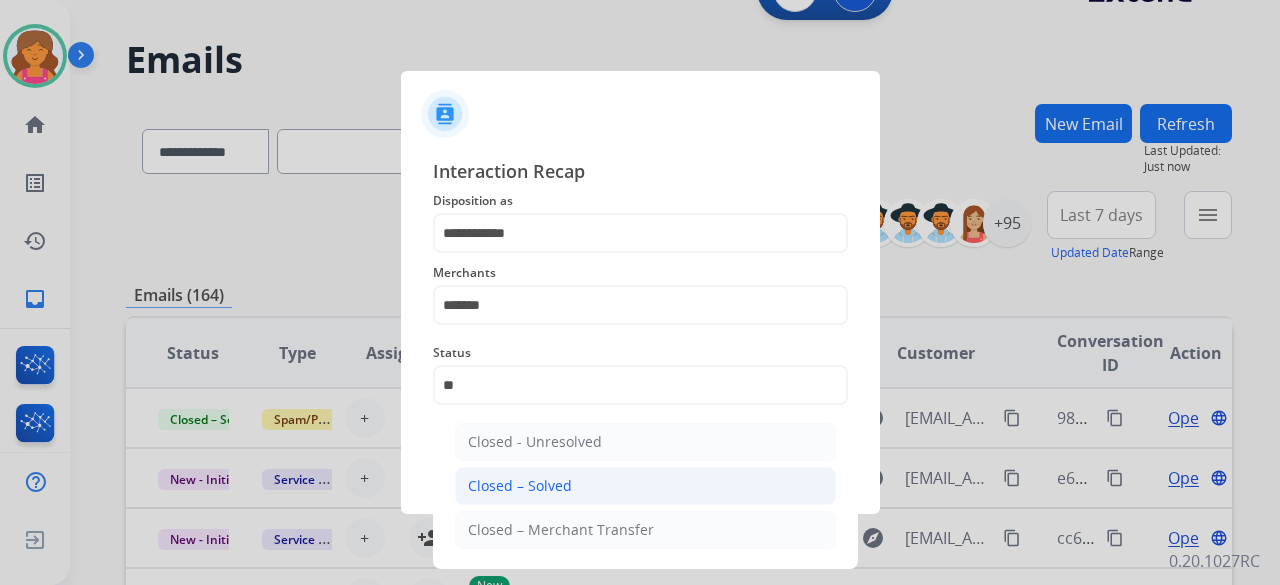 click on "Closed – Solved" 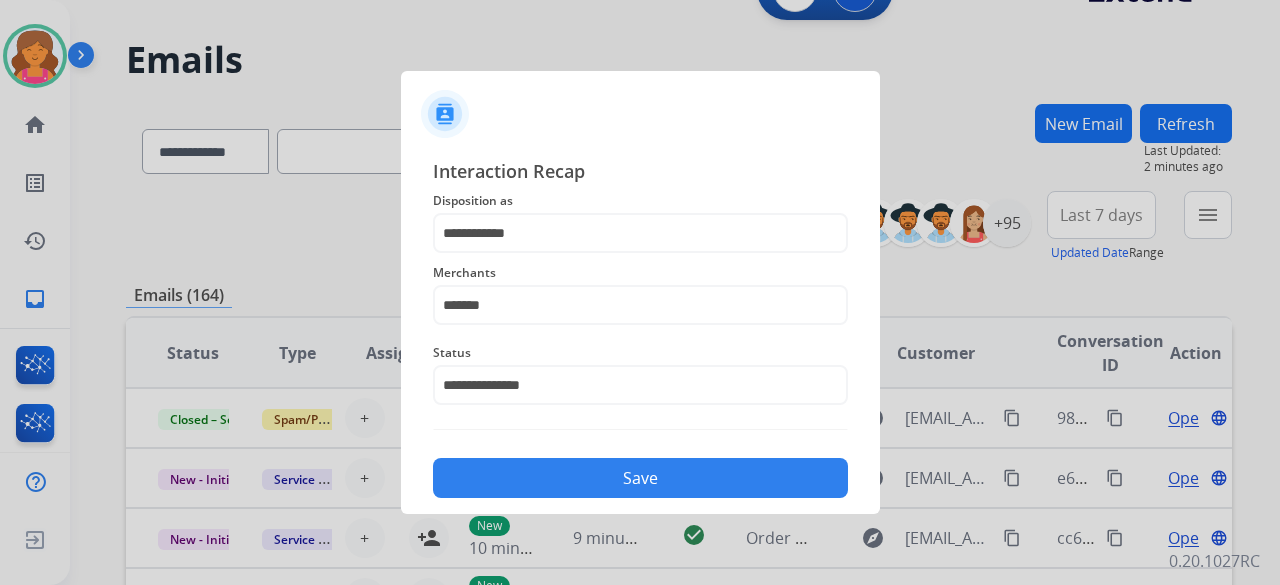 click on "Save" 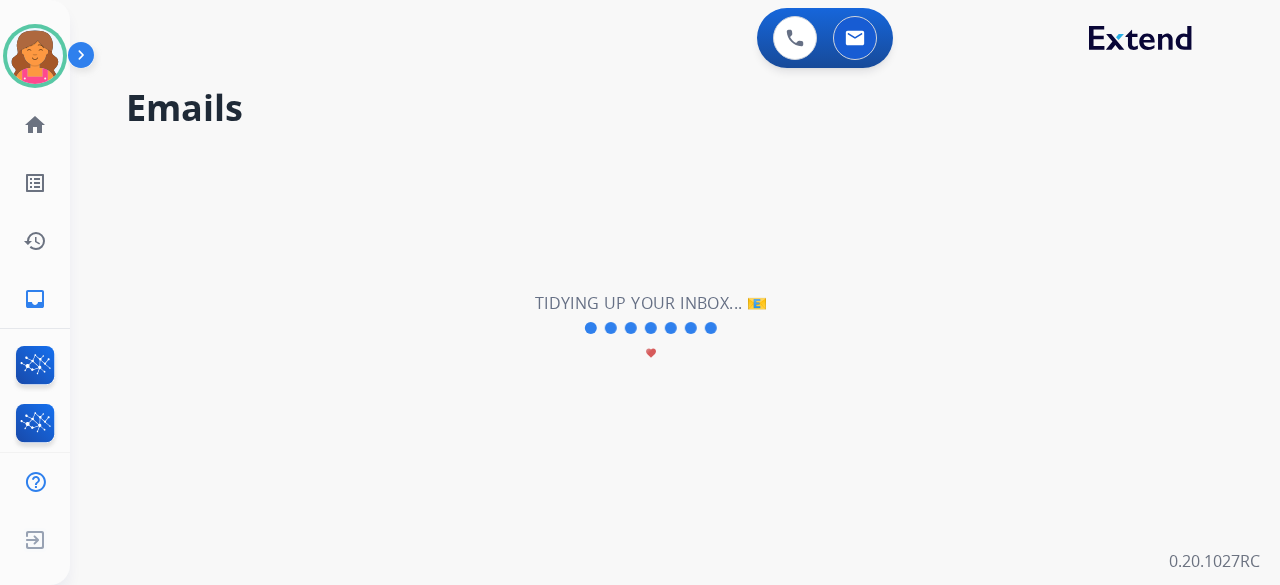 scroll, scrollTop: 0, scrollLeft: 0, axis: both 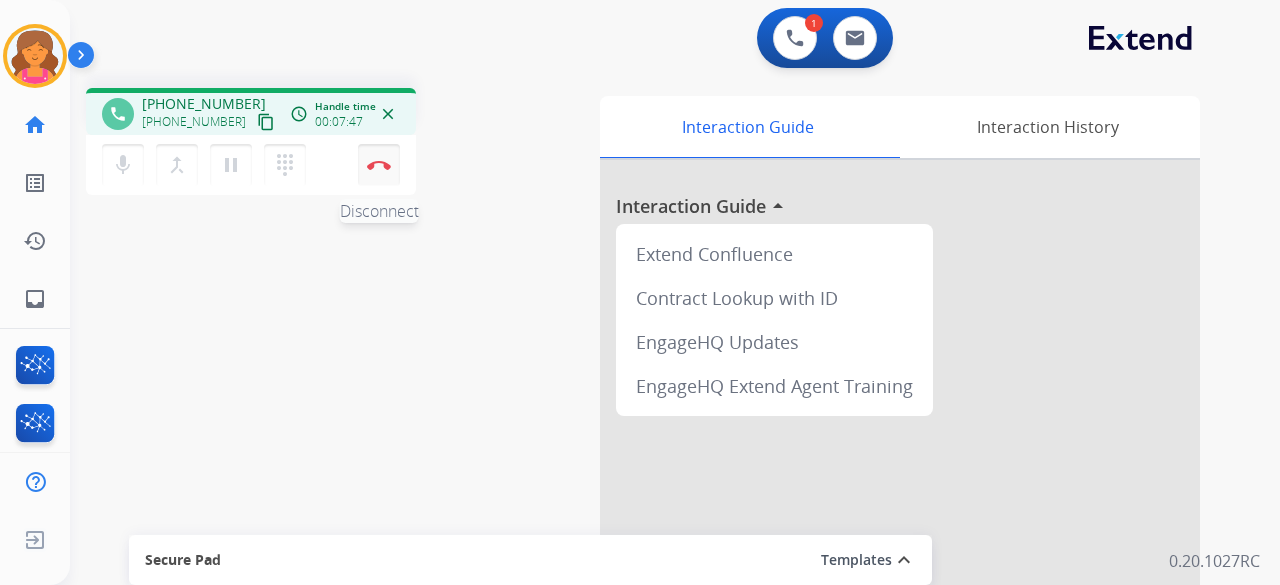 click on "Disconnect" at bounding box center [379, 165] 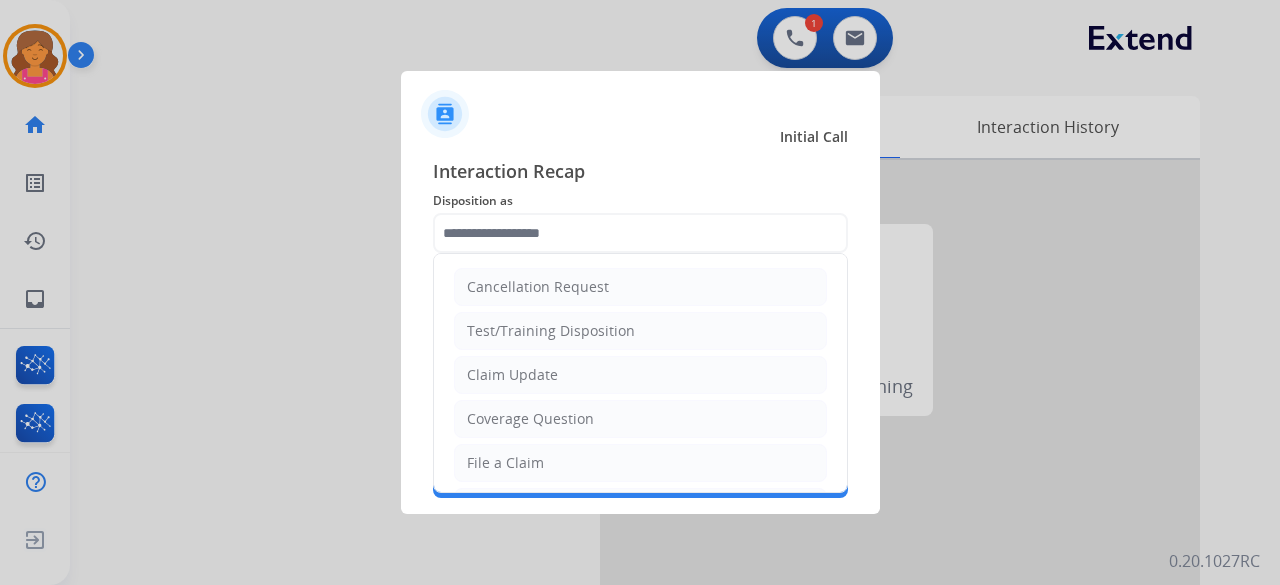click 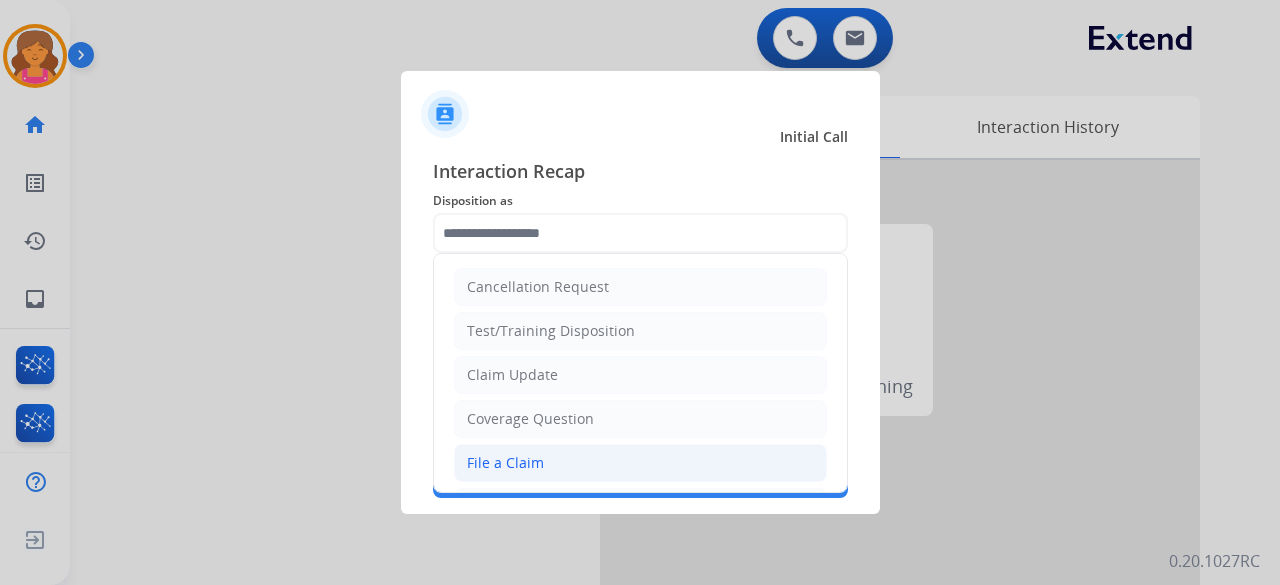 drag, startPoint x: 526, startPoint y: 466, endPoint x: 528, endPoint y: 423, distance: 43.046486 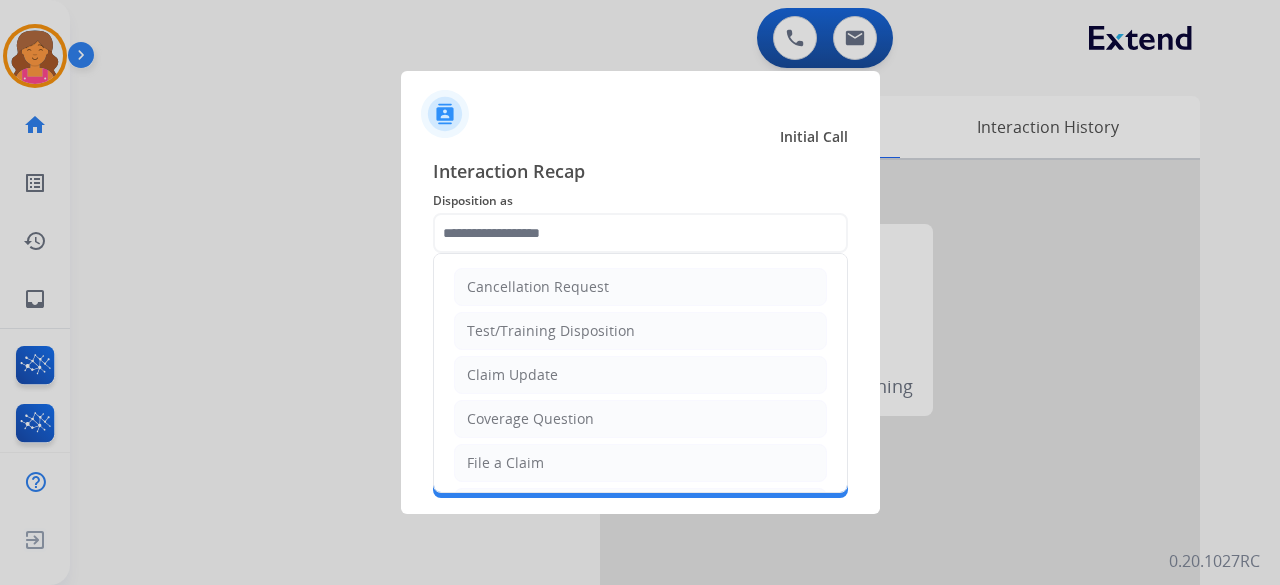 click on "File a Claim" 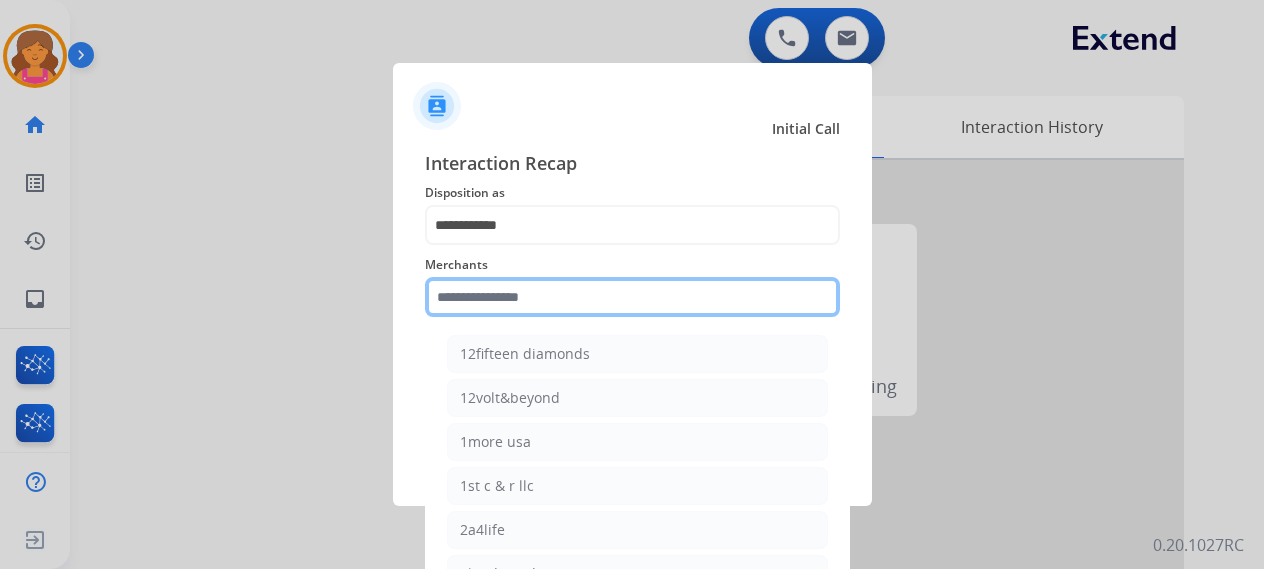click on "Merchants    12fifteen diamonds   12volt&beyond   1more usa   1st c & r llc   2a4life   2loud 2bad   3balls   4 state trucks   4moms   [MEDICAL_DATA] spirits   Accessorypartsstore   Action clutch   Active lifestyle store   Addaday   Adorama abs   Adorama business-to-business   [MEDICAL_DATA] offroad outfitters   Ads shocks   Advance auto parts   Aem electronics   Aerishealthinc   Ag solutions group, llc   Aim controllers   Air-relax   Airocide   Airslamit   Airsoft station   Airthereal   Alchemy fine home   Aleko products   [PERSON_NAME] home   All around e-bikes   All electric motion   All things barbecue   [PERSON_NAME]   Allied gaming north america, llc   Allied wheel components   Alta [PERSON_NAME] motors   Alter   Ambient fires   American bass   American cornhole association   American medical sales and rentals   American technologies network   Ameridroid   Amethyst home   Amgair   Ams fireplace   Amscope   Andaaz jewelers   [PERSON_NAME]   Anova   Anytime baseball supply   Anytime sports supply   Apec water systems   Apollo neuro" 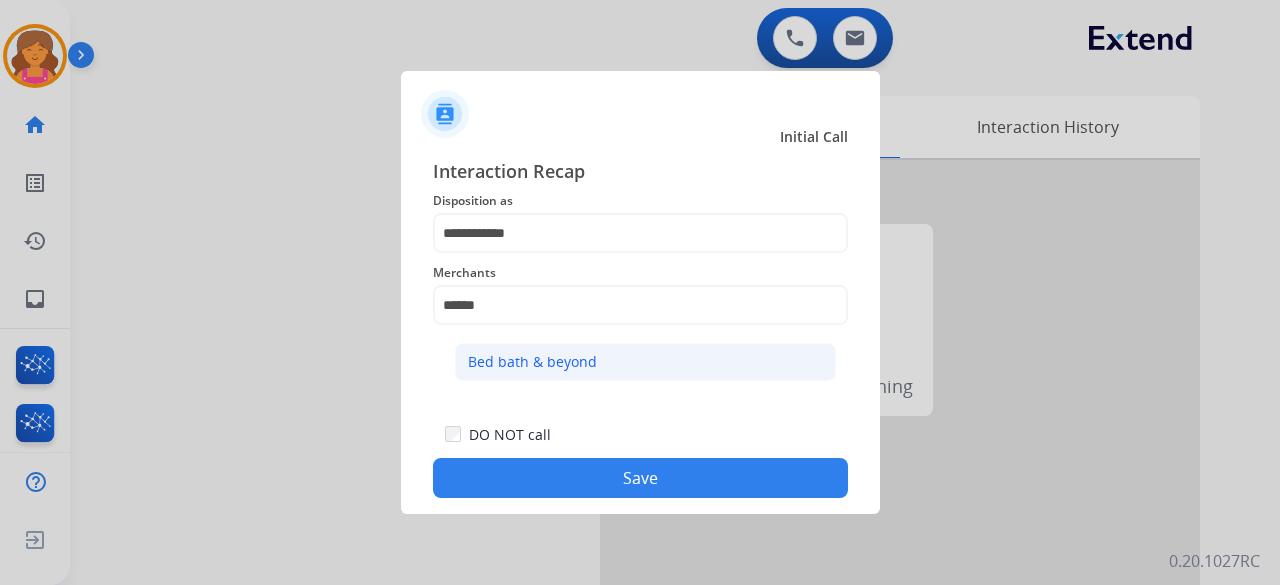 click on "Bed bath & beyond" 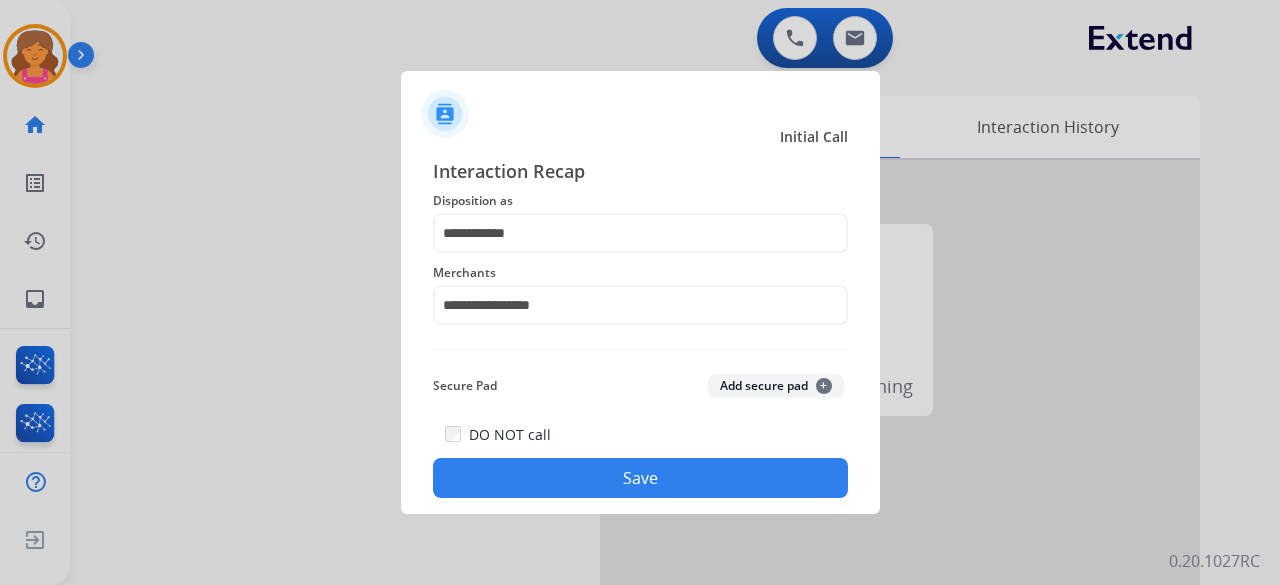 click on "Save" 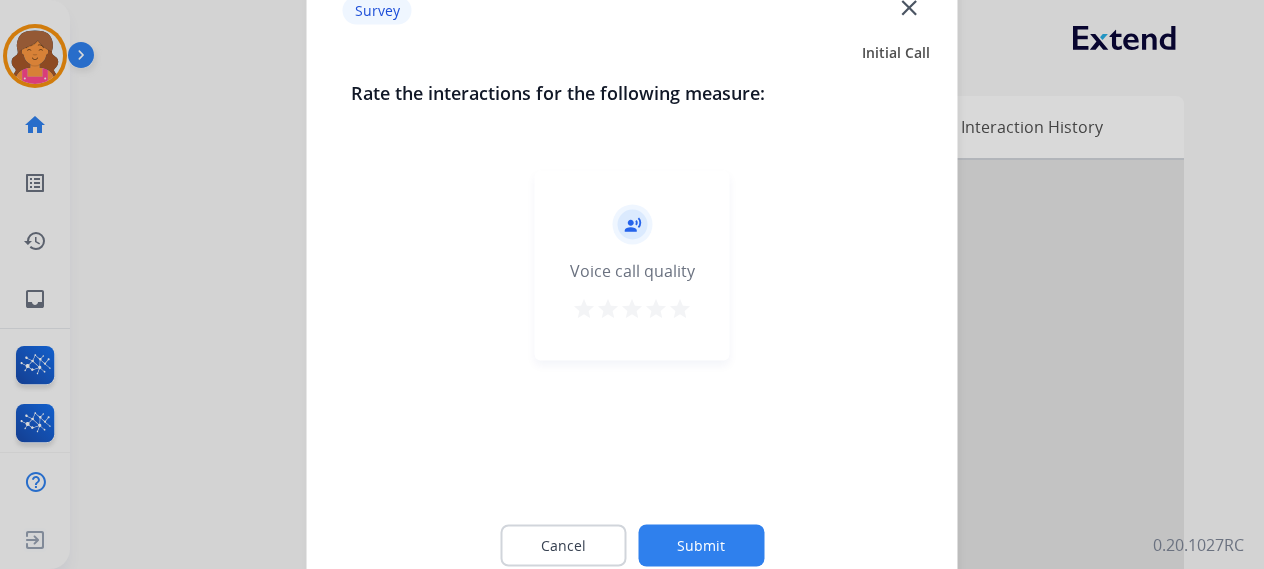 click on "star   star   star   star   star" 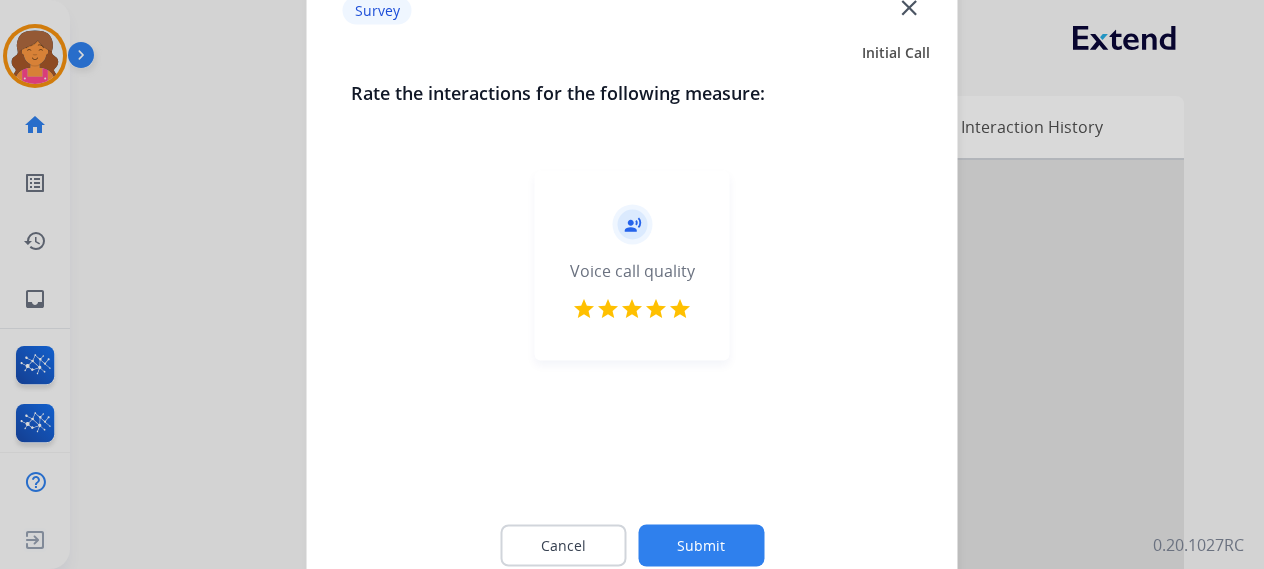 click on "Submit" 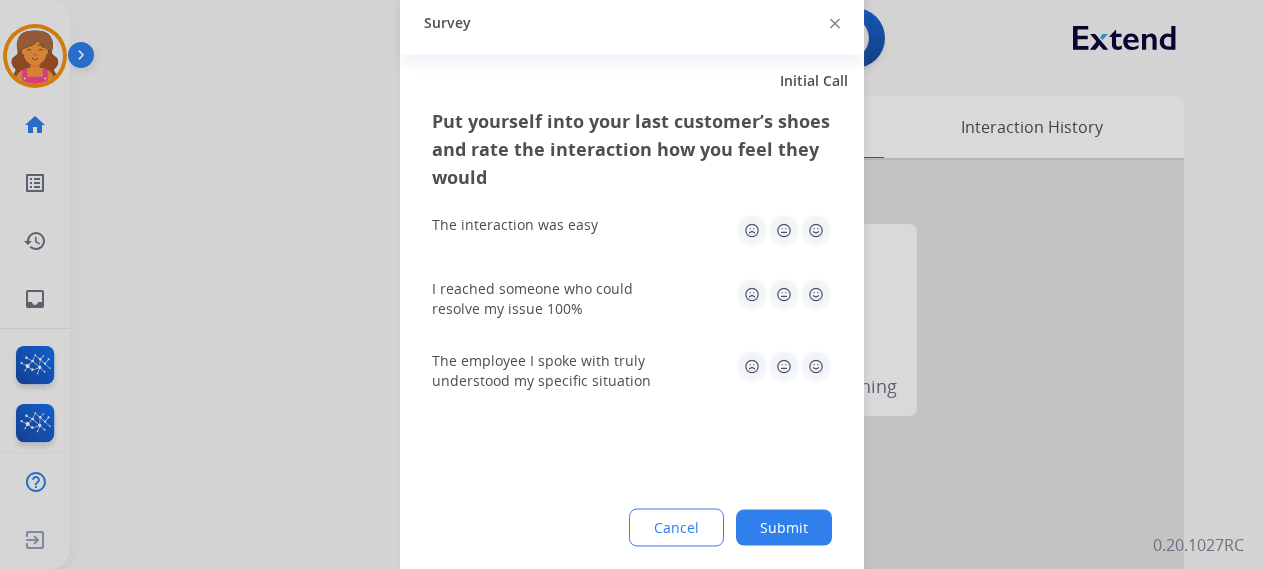 click 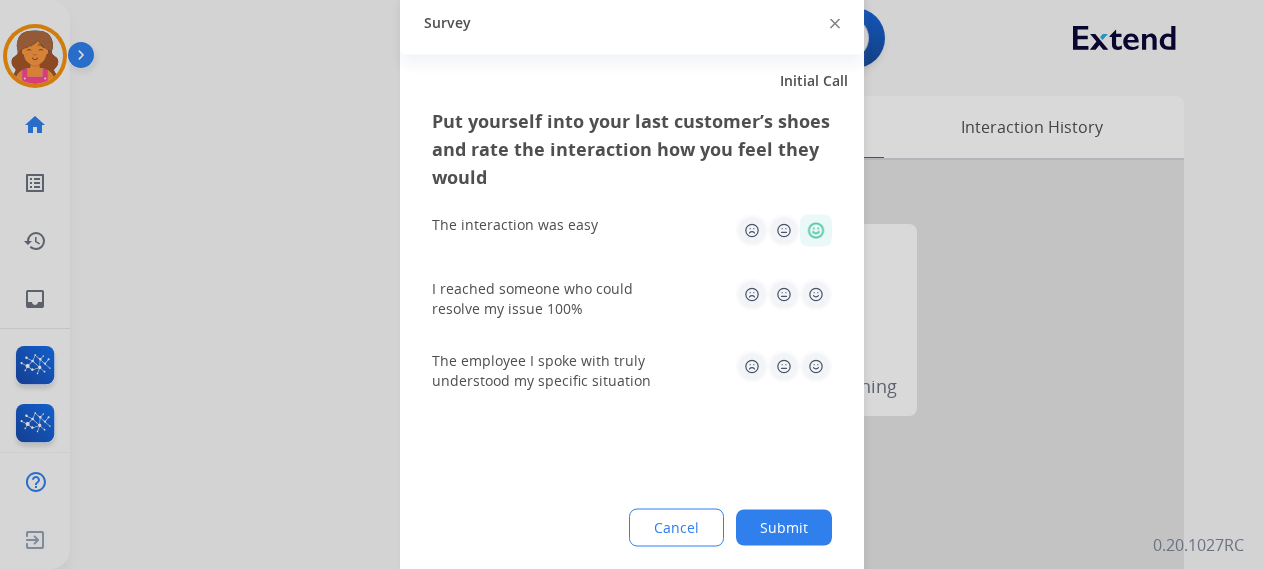 click 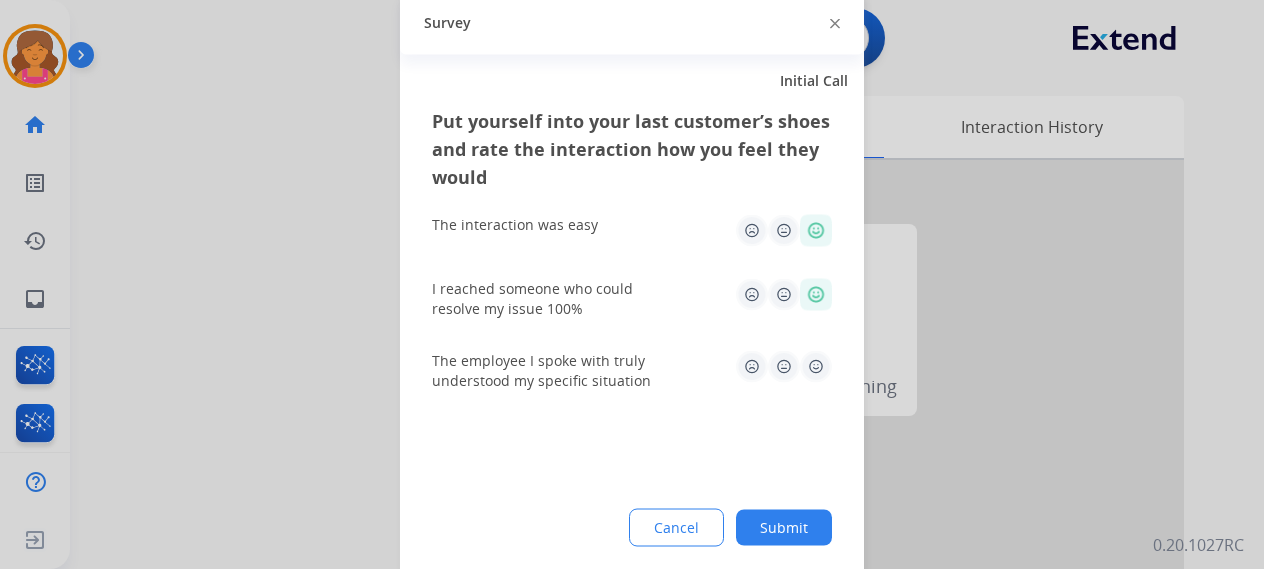 click 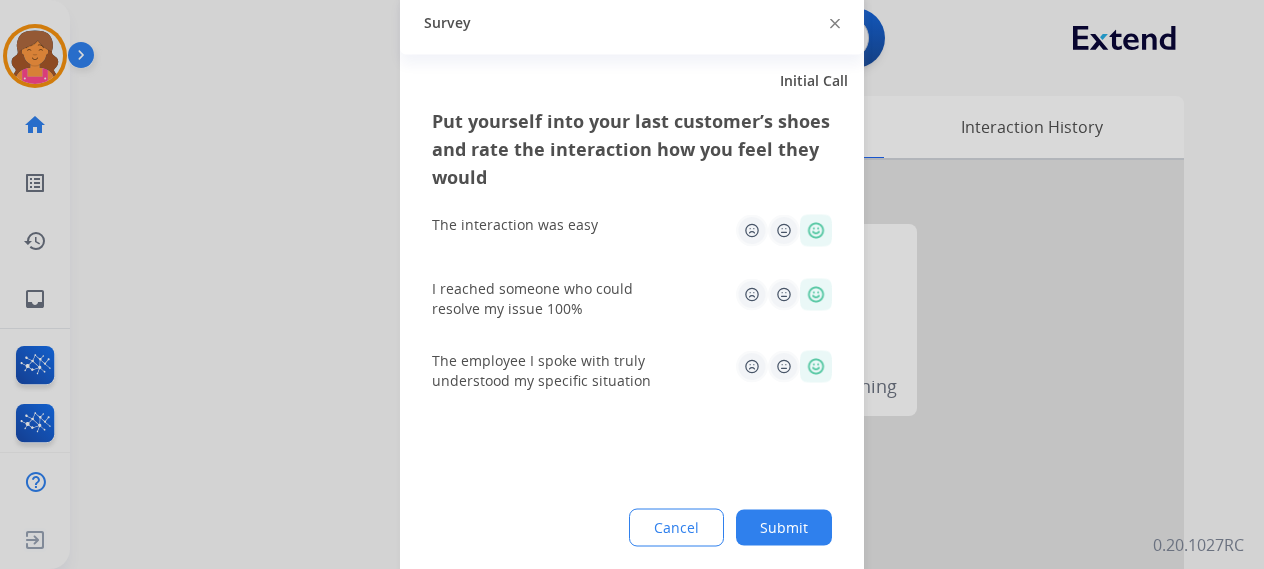 click on "Submit" 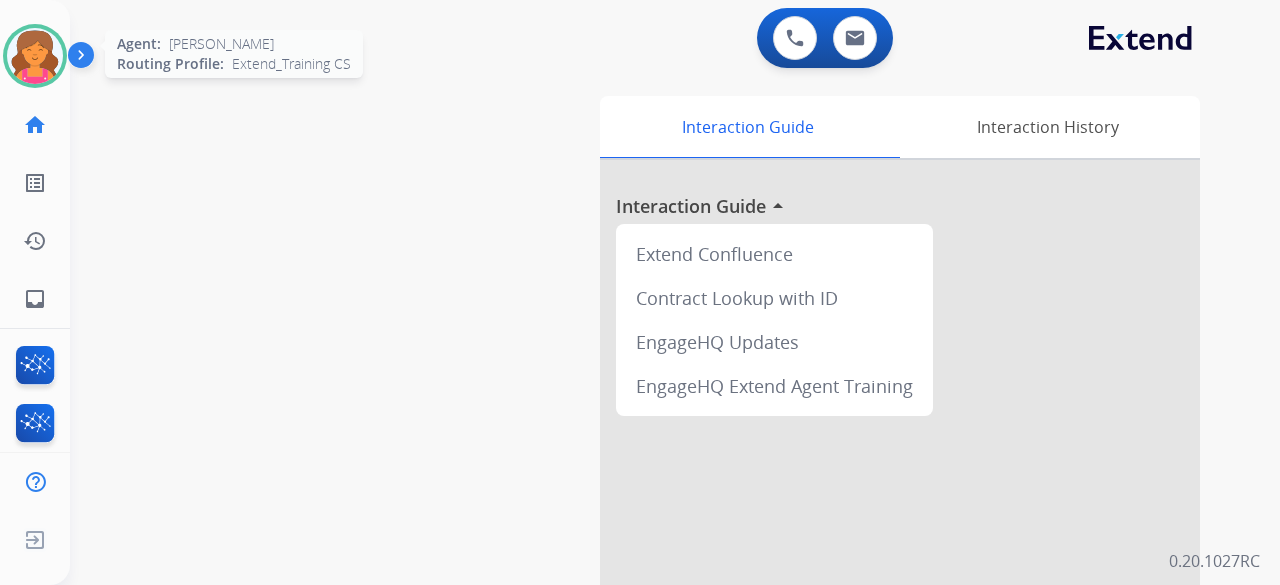 click at bounding box center [35, 56] 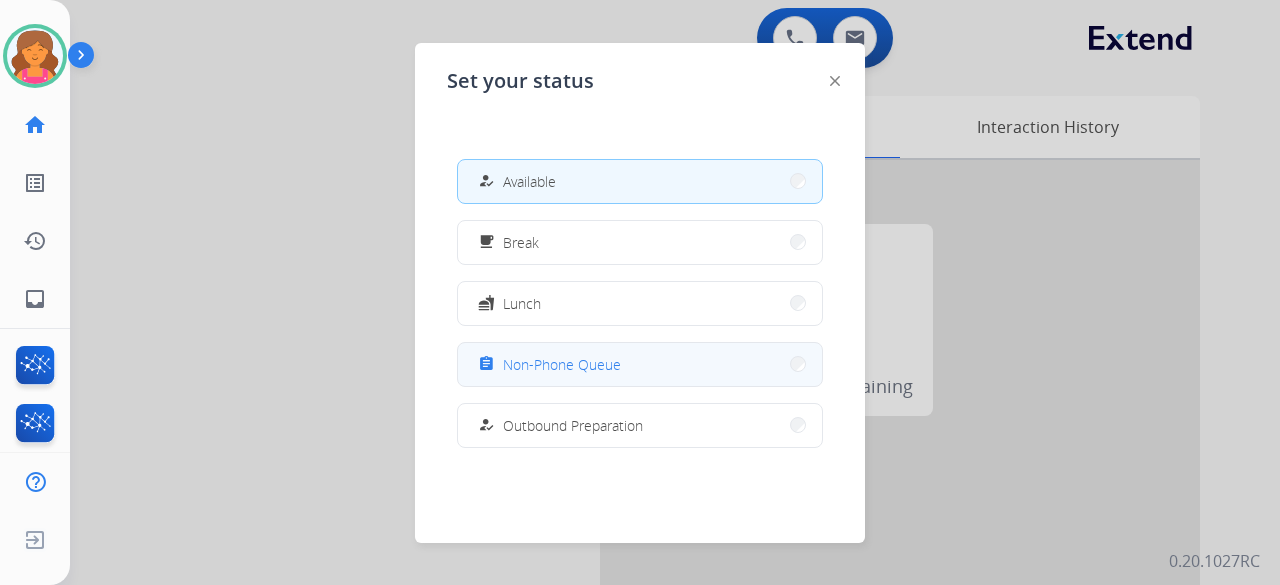 click on "assignment Non-Phone Queue" at bounding box center (640, 364) 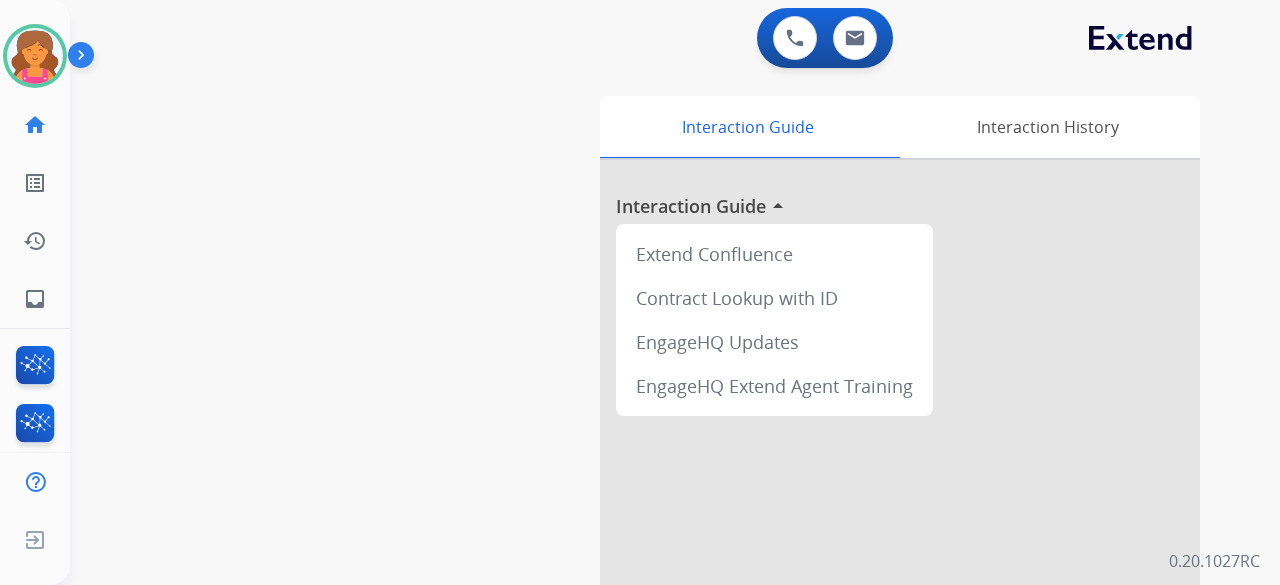 click at bounding box center [88, 60] 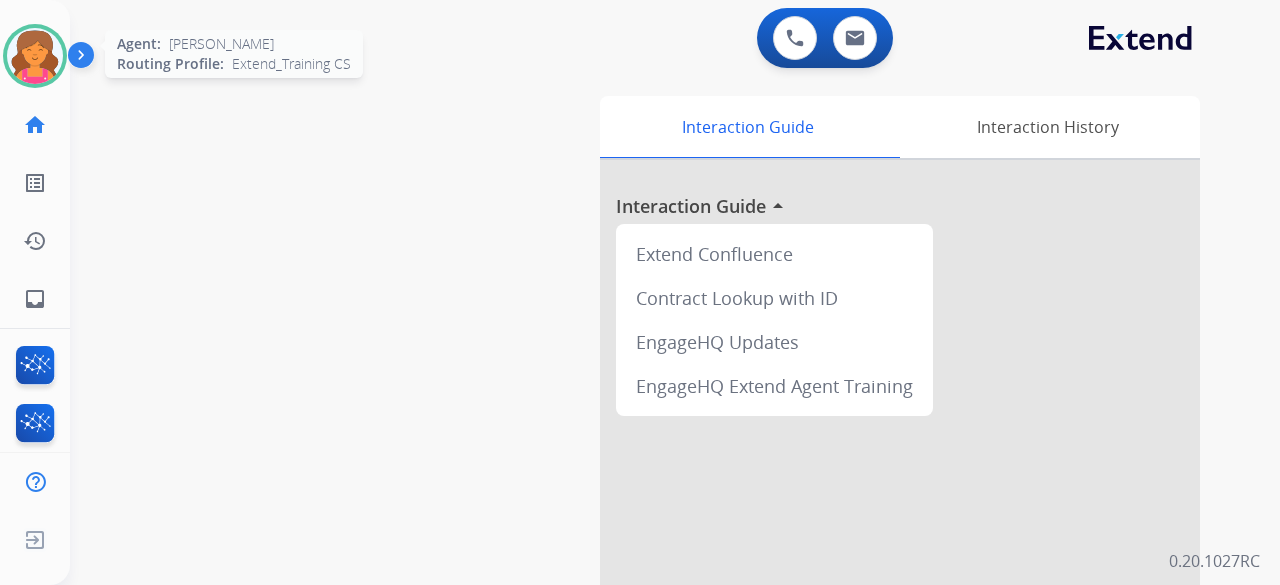click at bounding box center [35, 56] 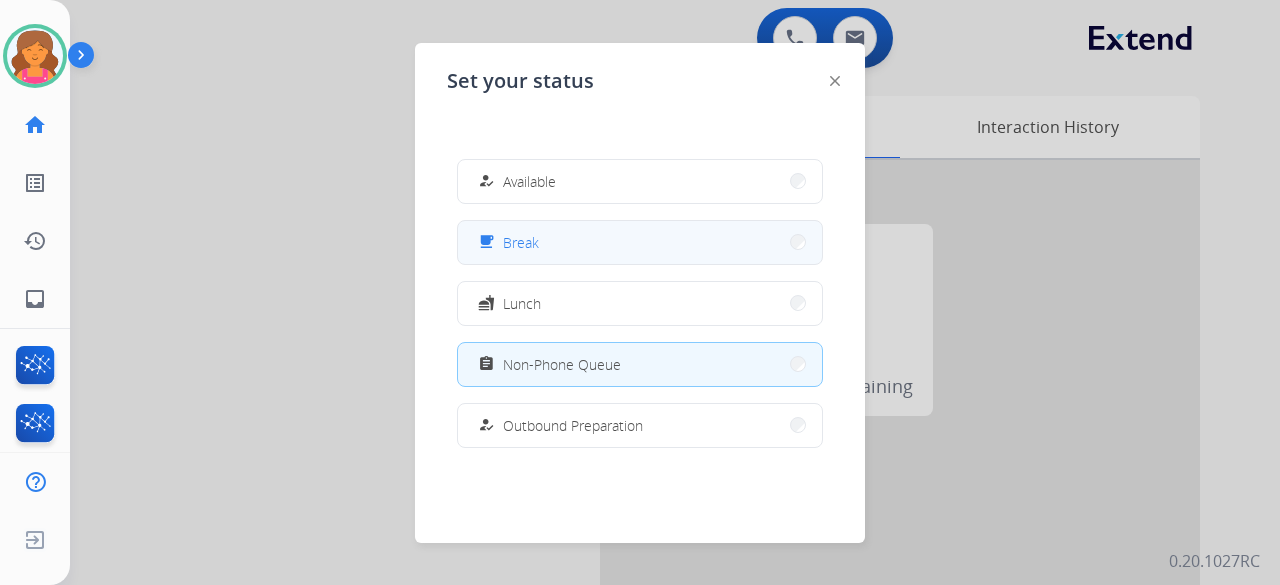 click on "free_breakfast Break" at bounding box center (640, 242) 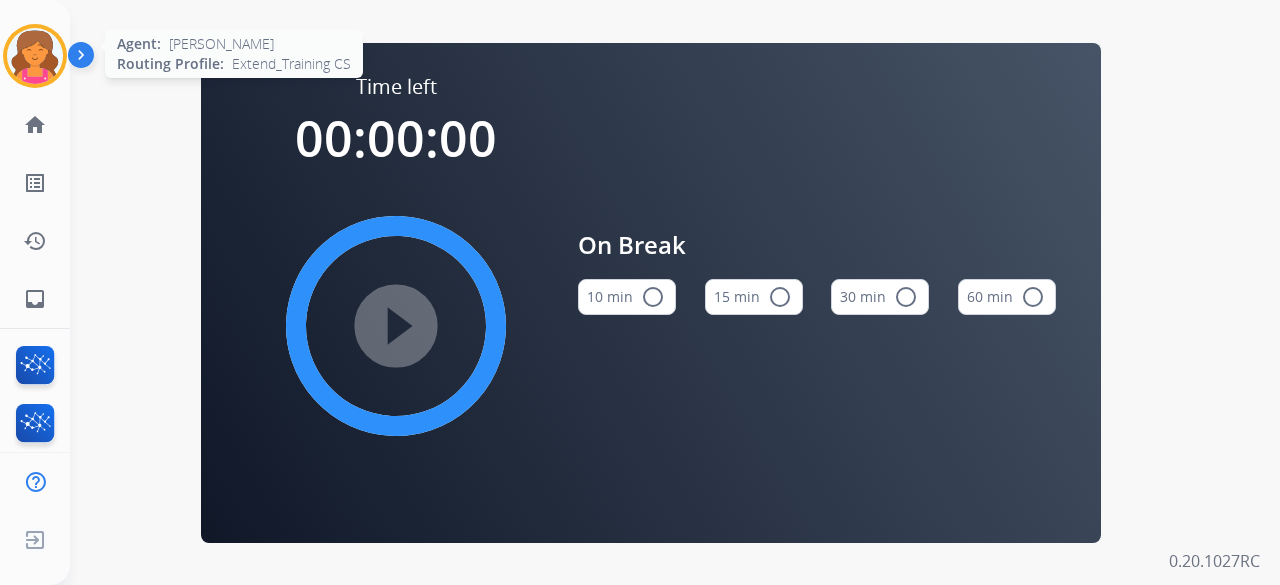 click at bounding box center (35, 56) 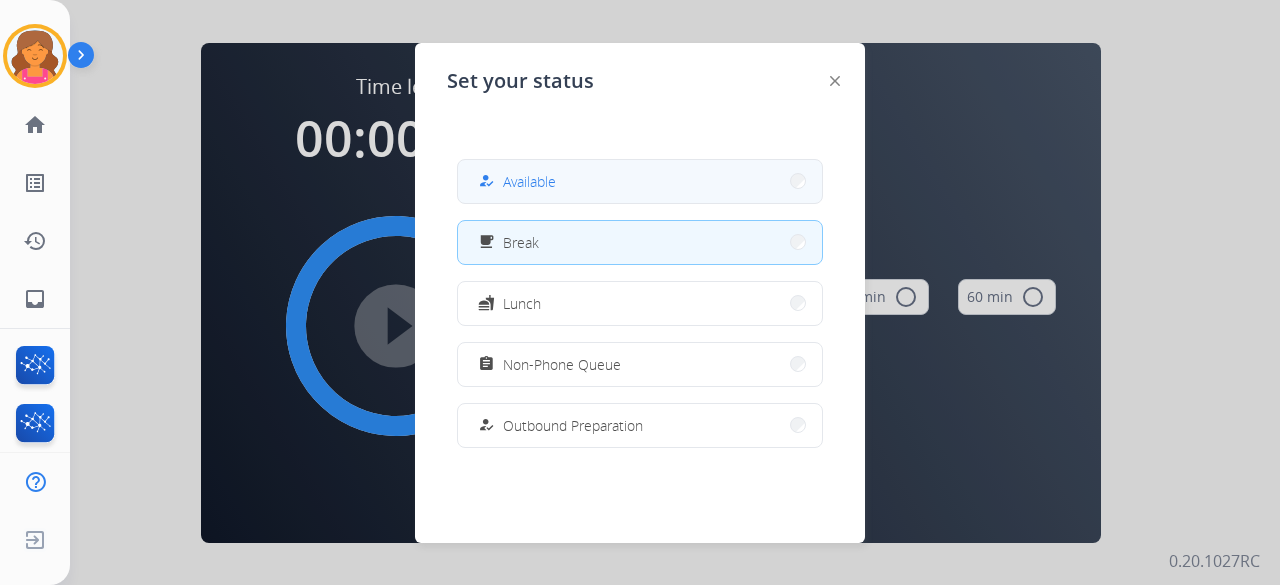click on "Available" at bounding box center [529, 181] 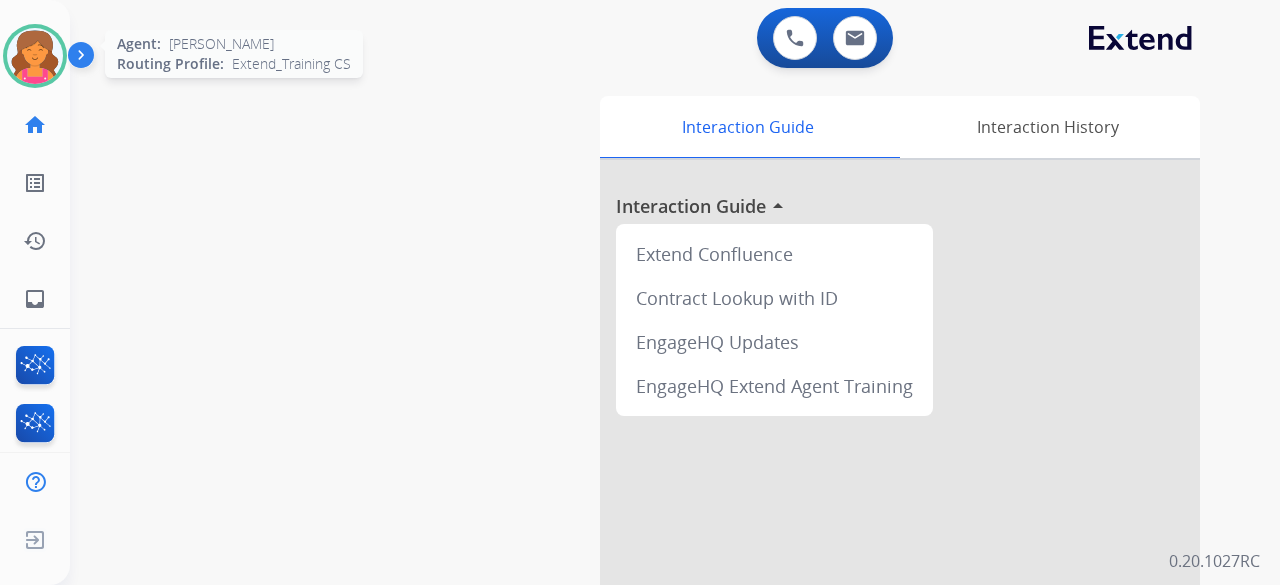 click on "Agent:   [PERSON_NAME] Profile:  Extend_Training CS" 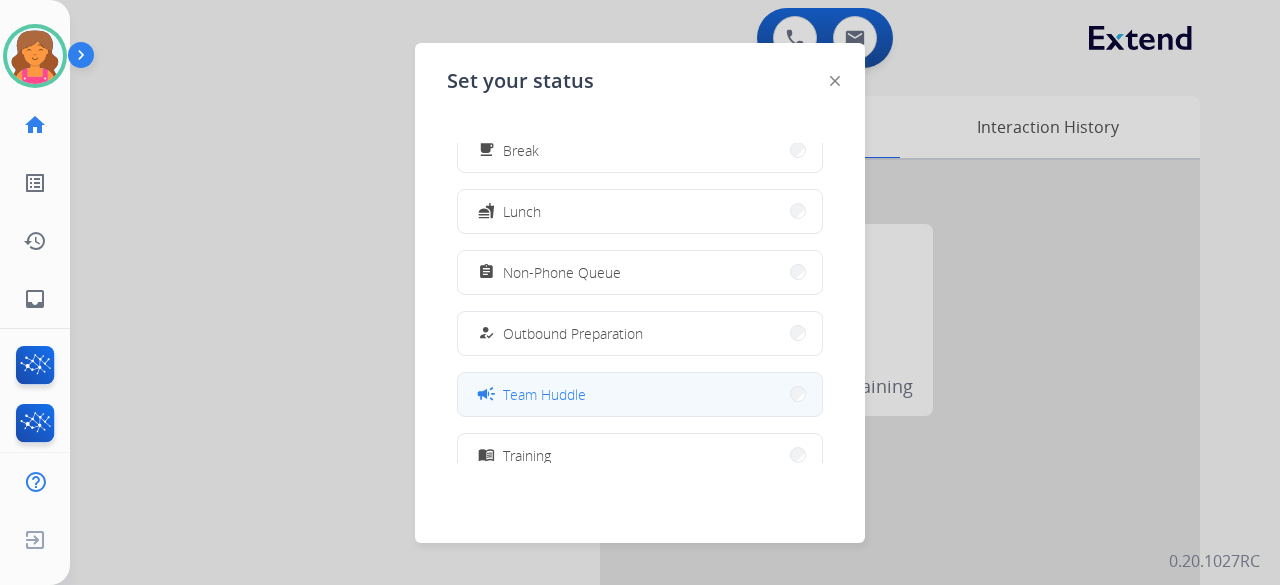 scroll, scrollTop: 200, scrollLeft: 0, axis: vertical 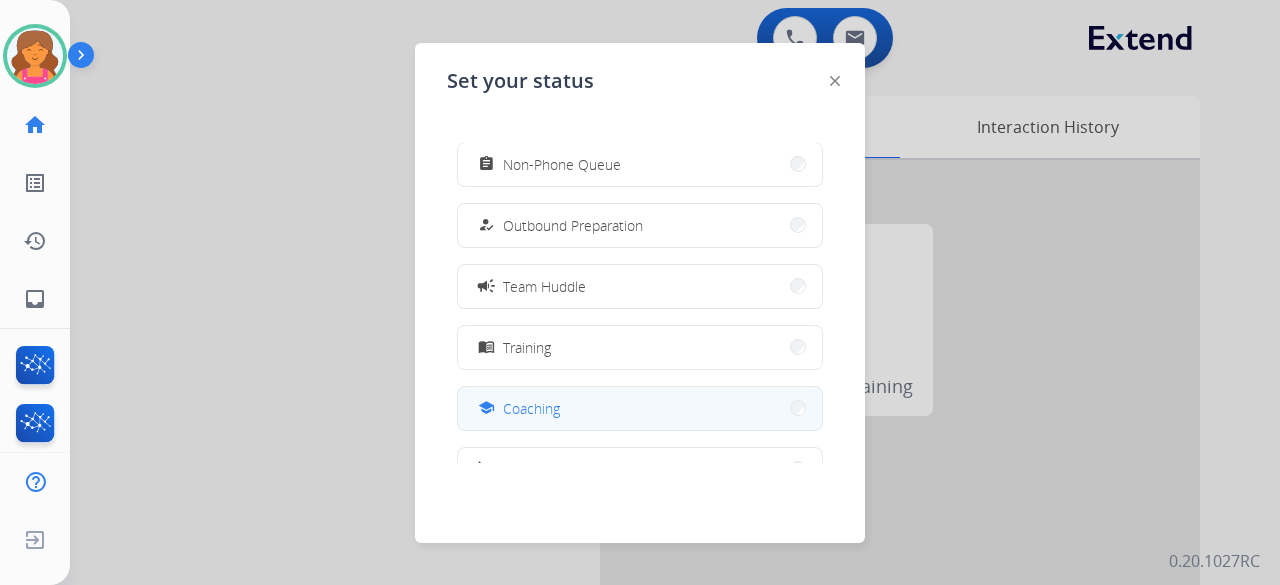 click on "school Coaching" at bounding box center [640, 408] 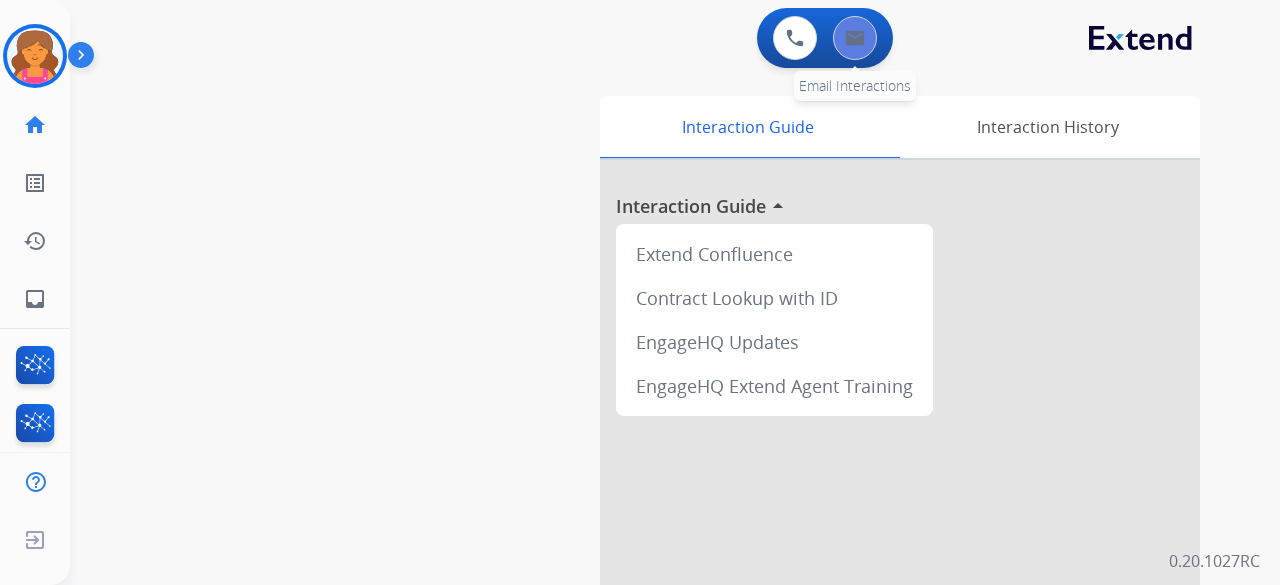 click on "0  Email Interactions" at bounding box center (855, 38) 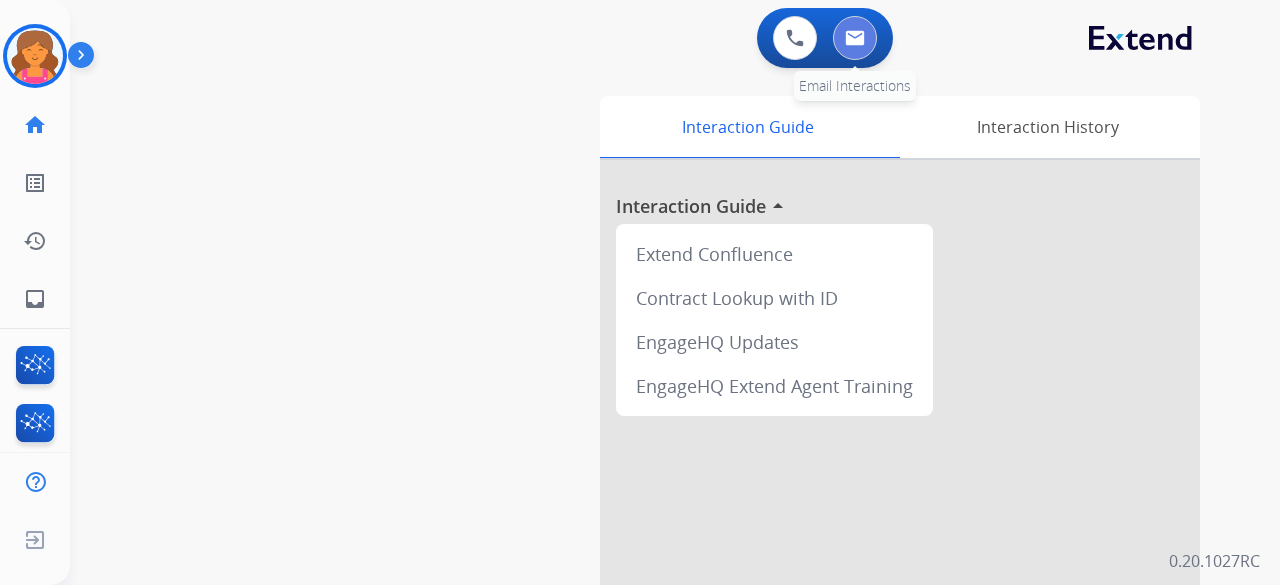 click at bounding box center [855, 38] 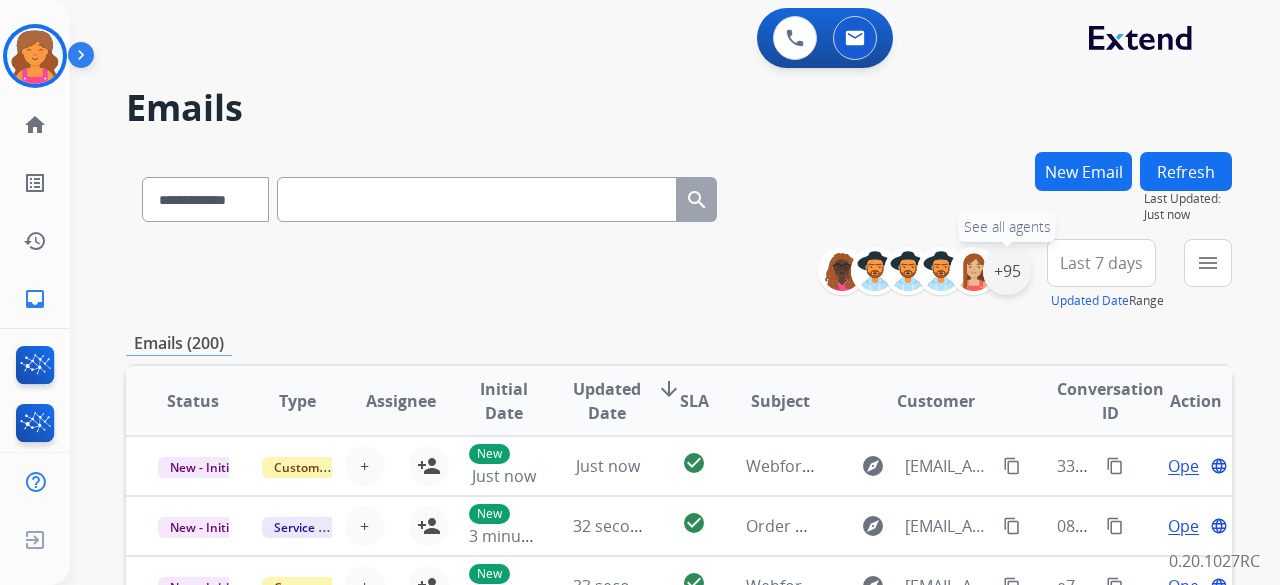 click on "+95" at bounding box center (1007, 271) 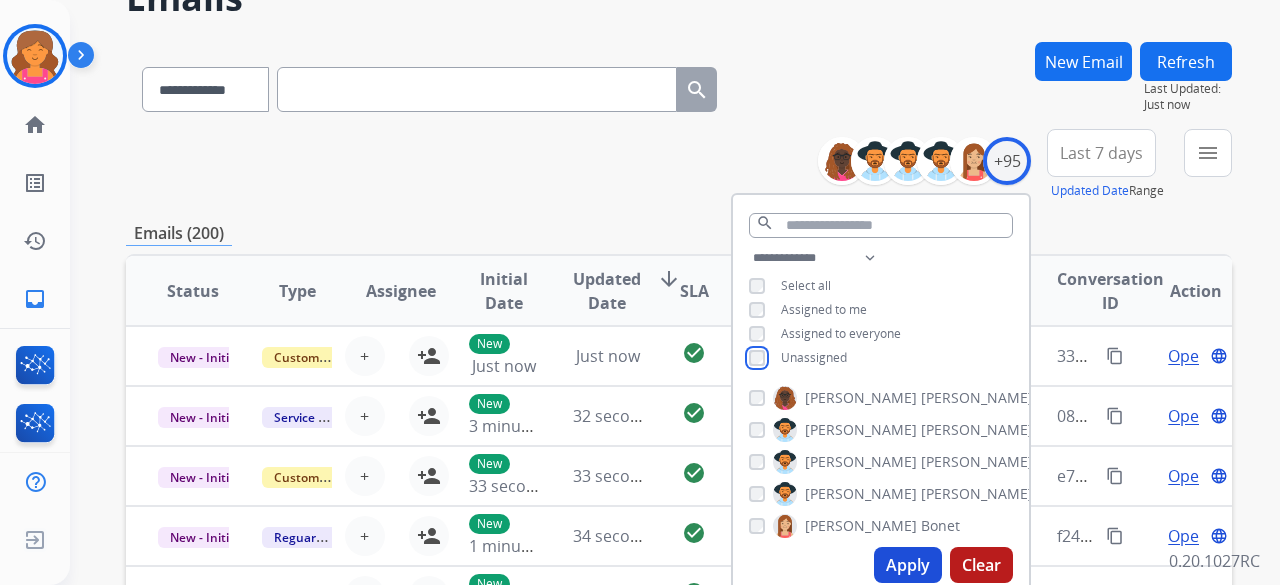 scroll, scrollTop: 200, scrollLeft: 0, axis: vertical 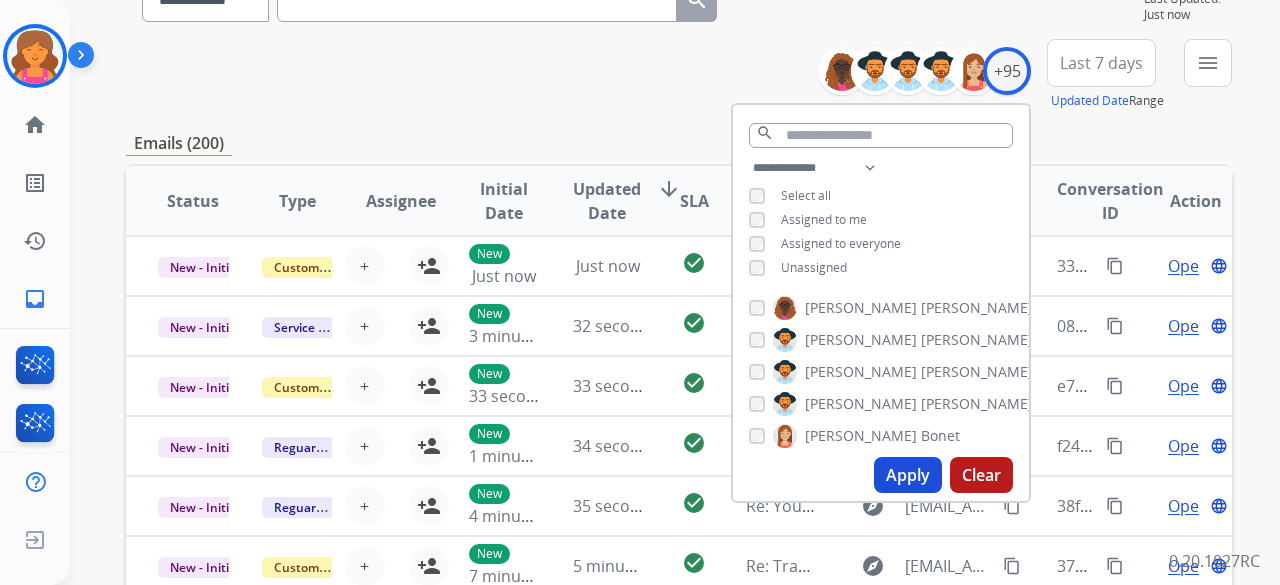 click on "Apply" at bounding box center (908, 475) 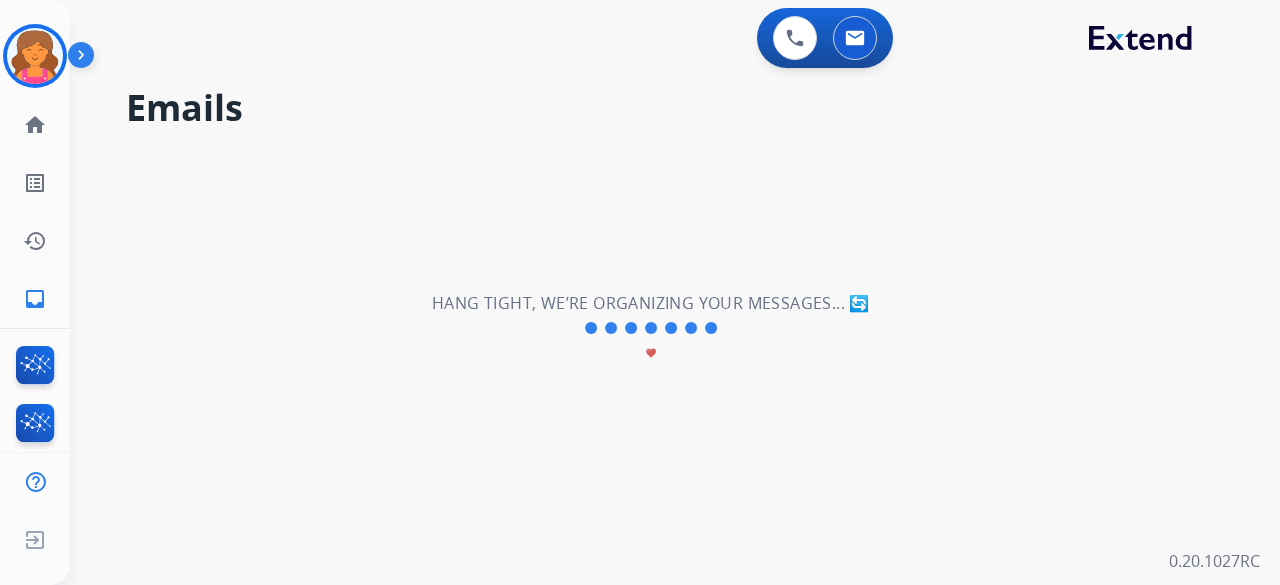 scroll, scrollTop: 0, scrollLeft: 0, axis: both 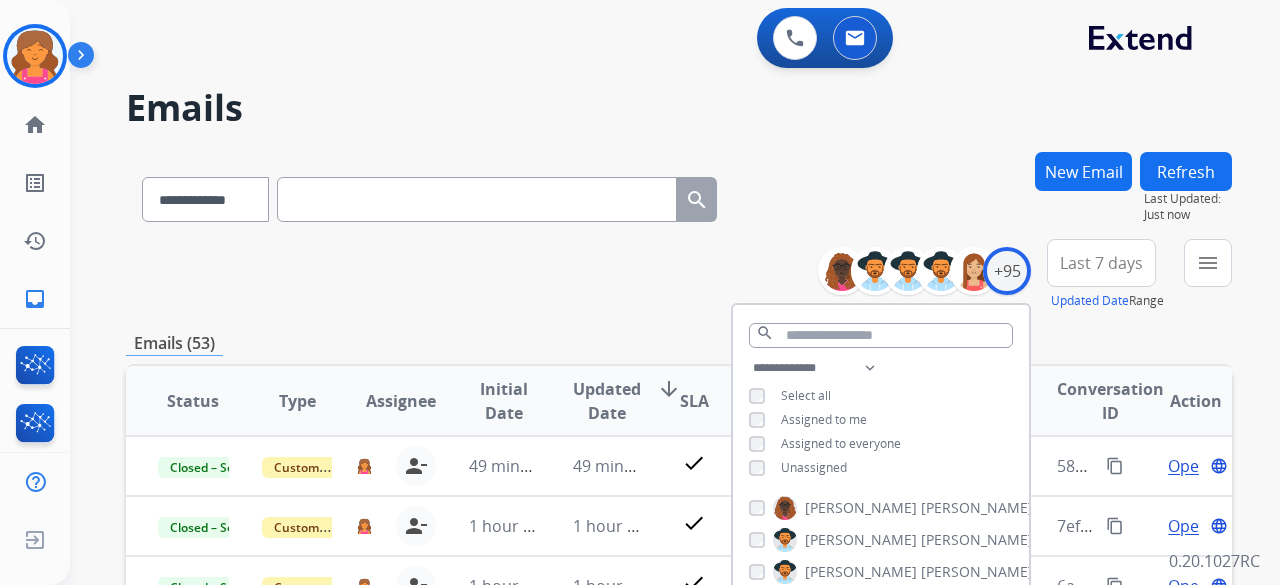click on "**********" at bounding box center [679, 275] 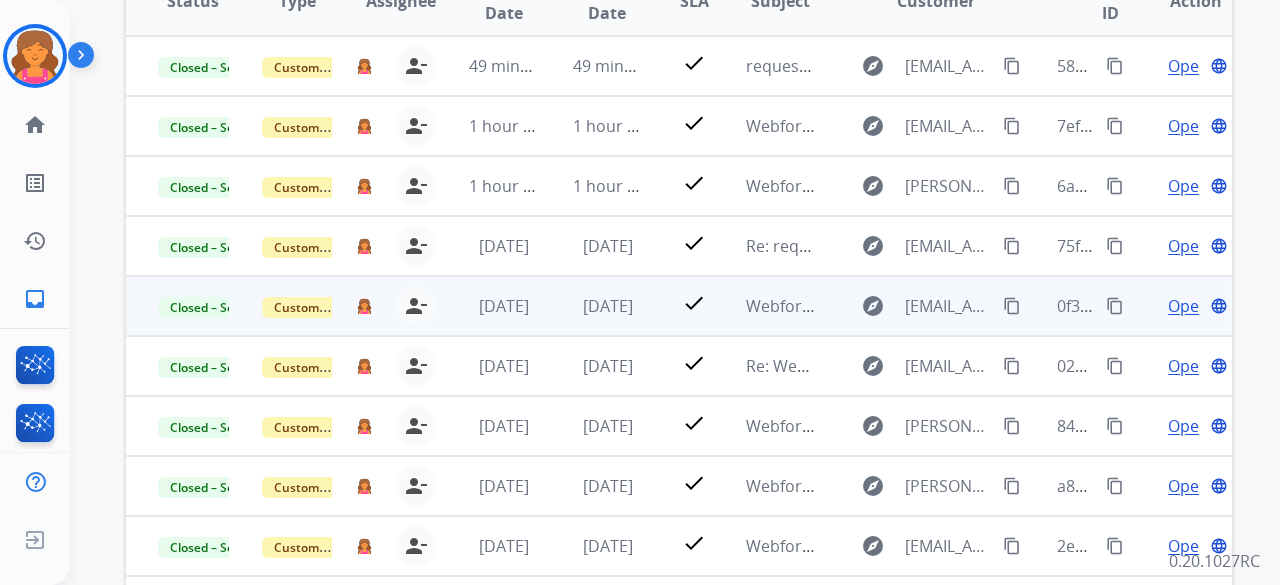 scroll, scrollTop: 0, scrollLeft: 0, axis: both 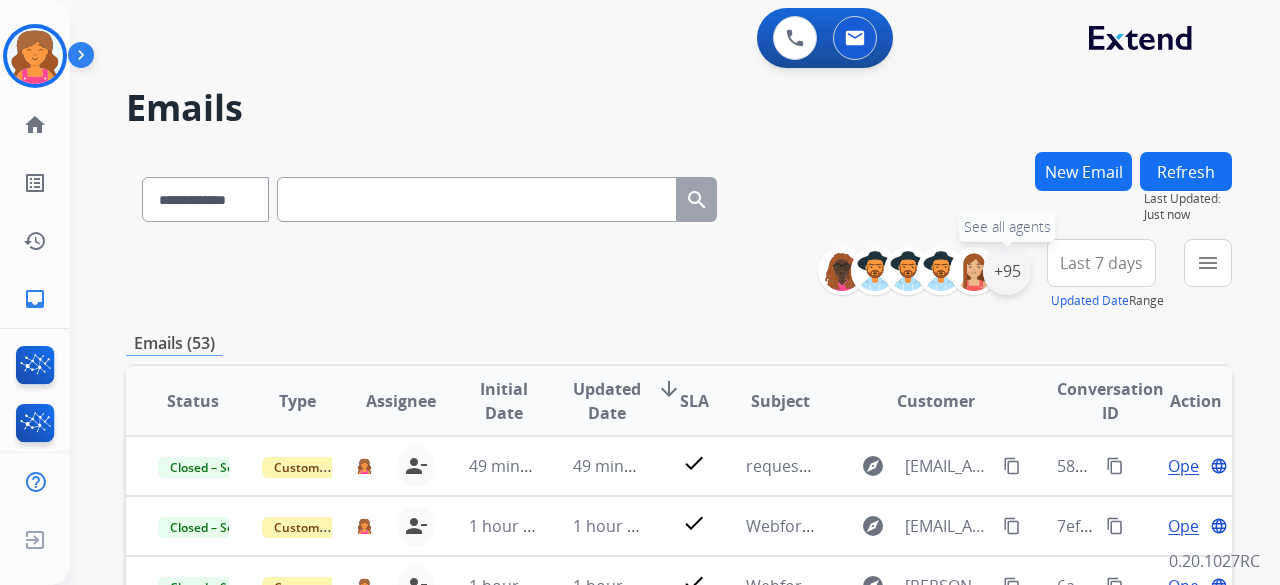 click on "+95" at bounding box center [1007, 271] 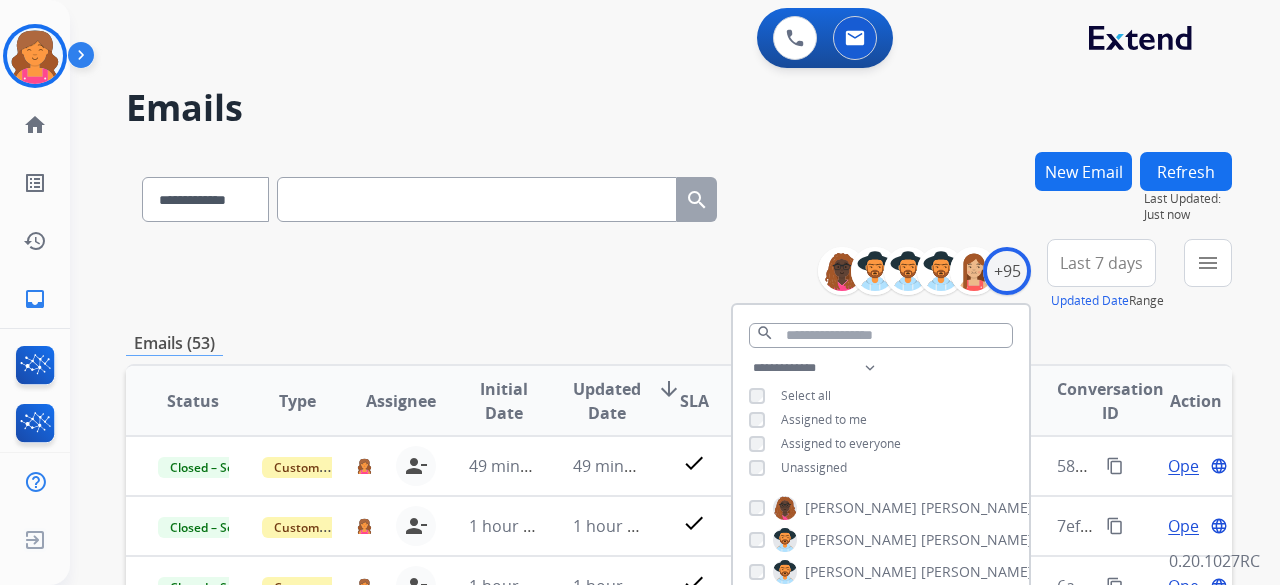 click on "Unassigned" at bounding box center [798, 468] 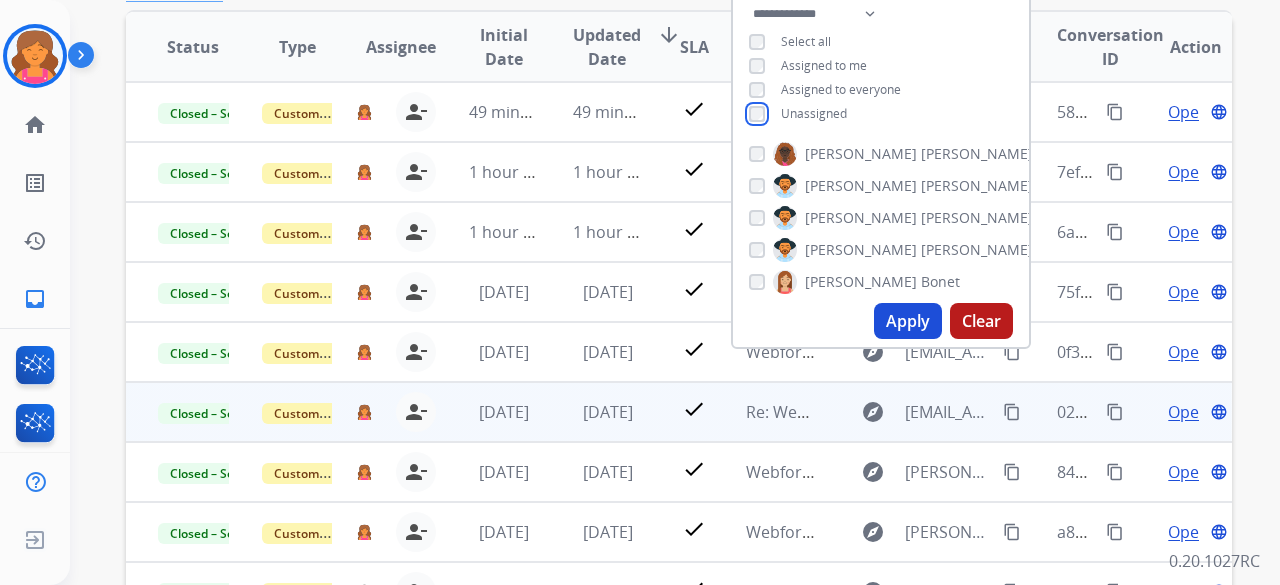 scroll, scrollTop: 400, scrollLeft: 0, axis: vertical 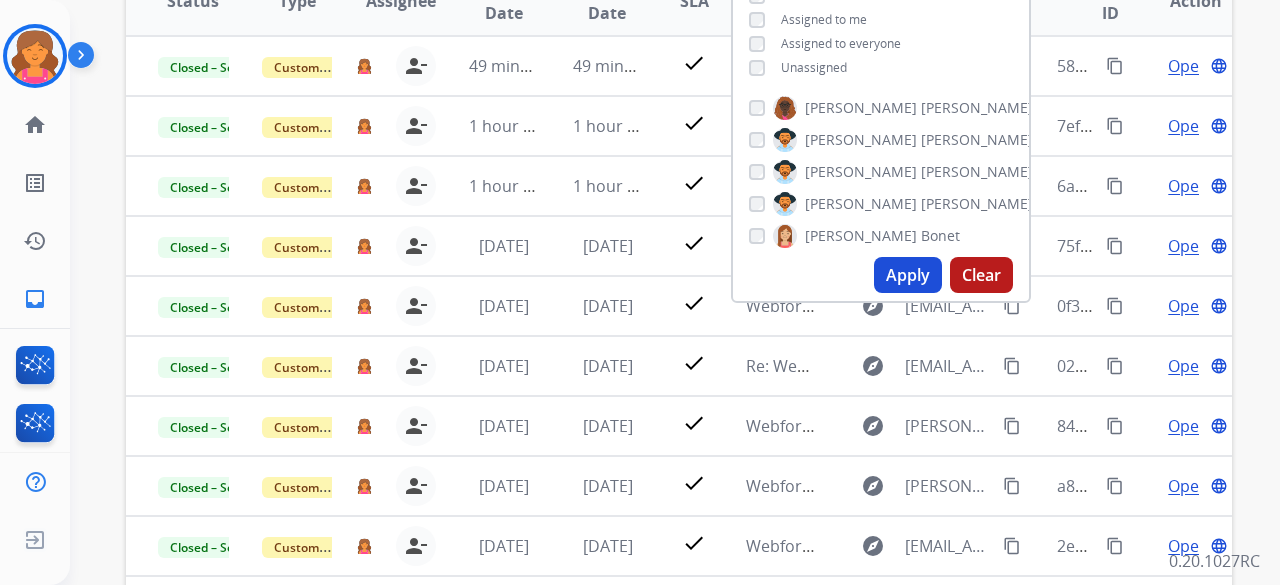 click on "Apply" at bounding box center (908, 275) 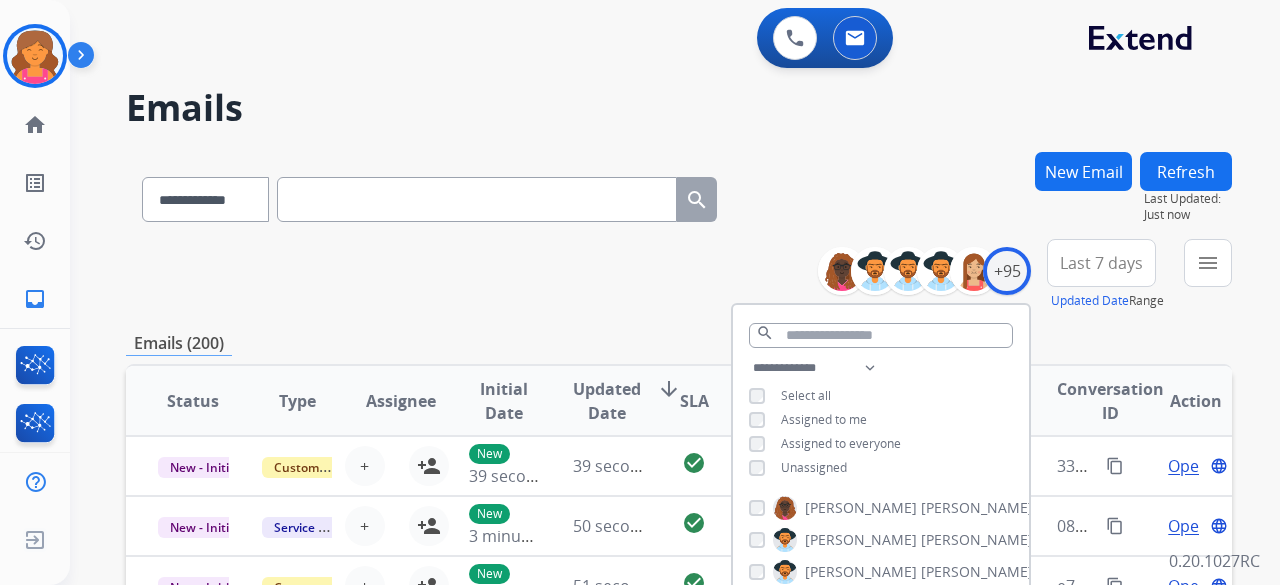click on "Last 7 days" at bounding box center [1101, 263] 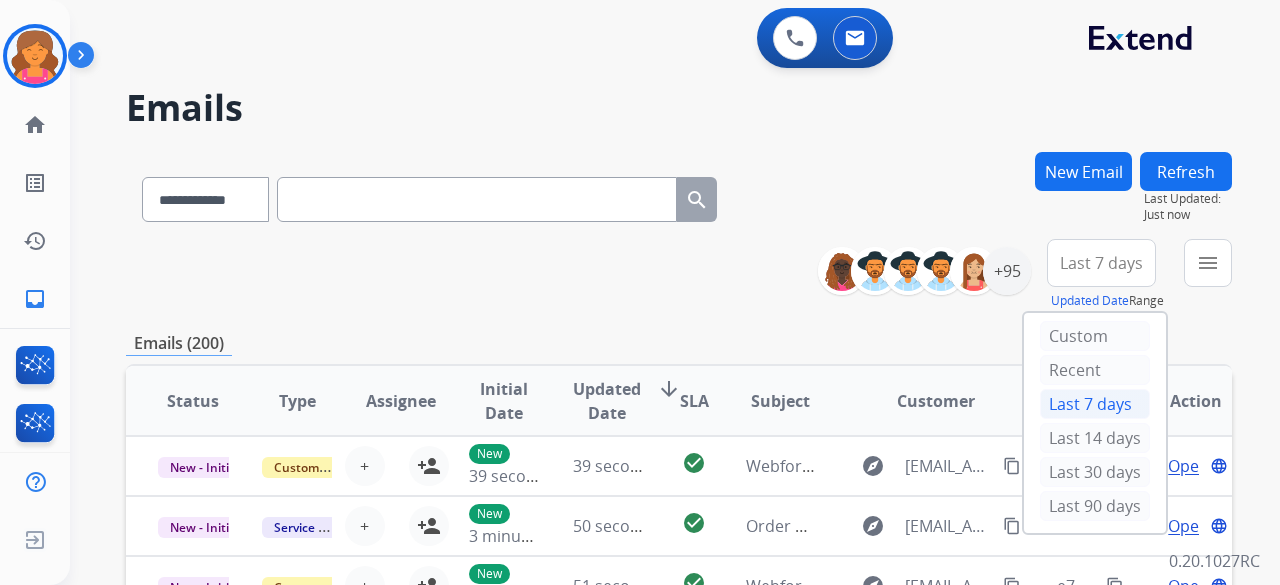 click on "Last 90 days" at bounding box center [1095, 506] 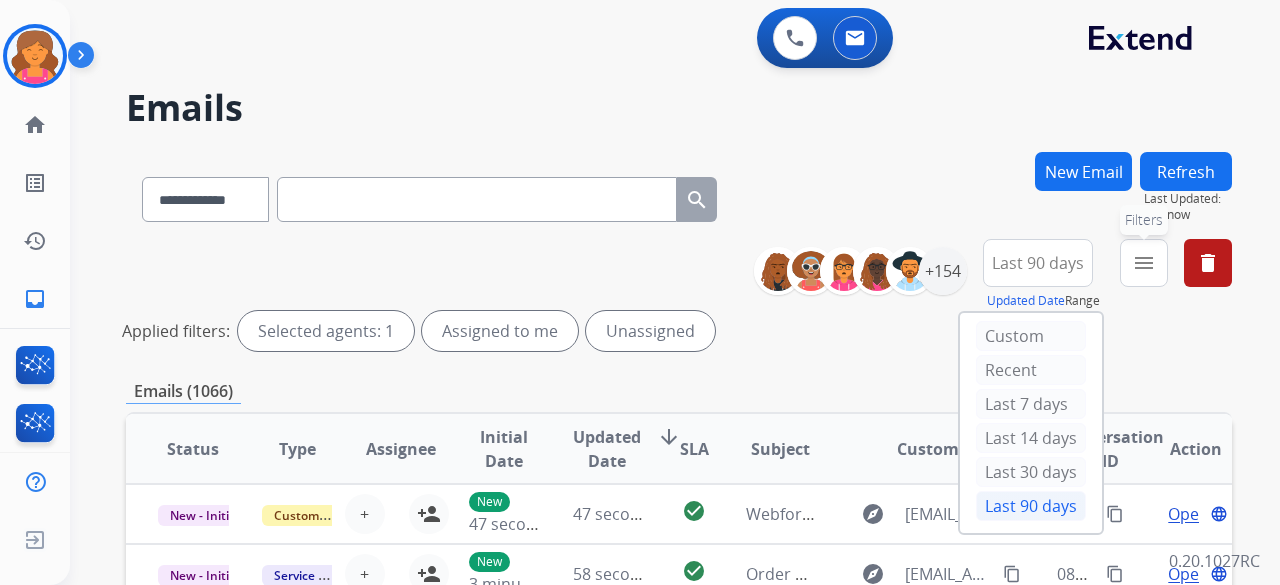 click on "menu" at bounding box center [1144, 263] 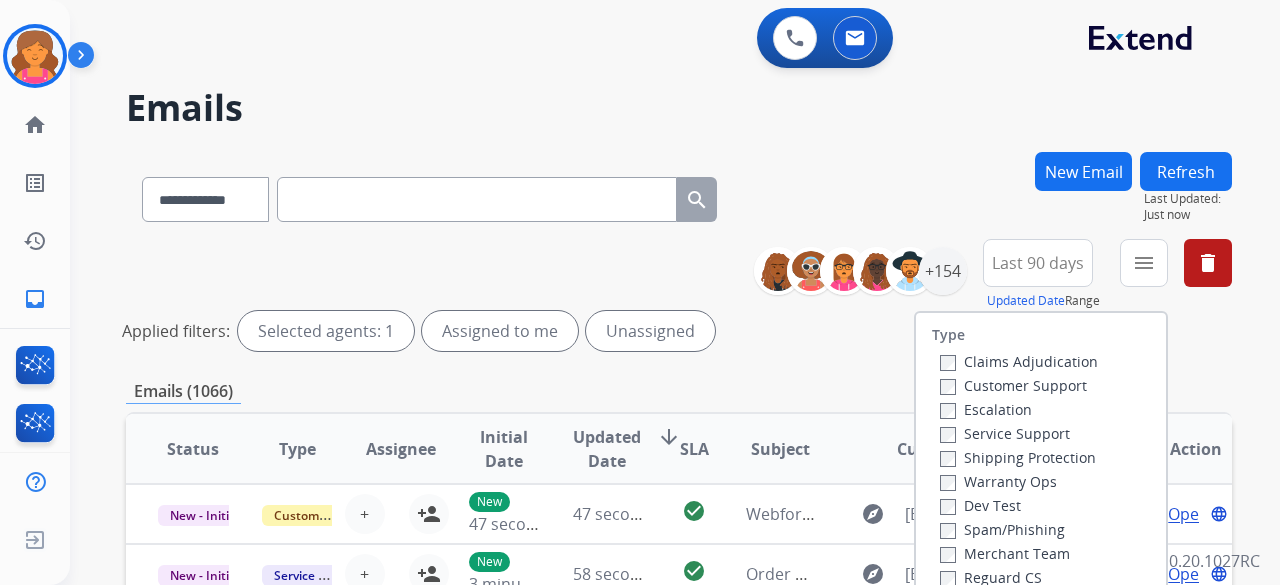 click on "Customer Support" at bounding box center [1013, 385] 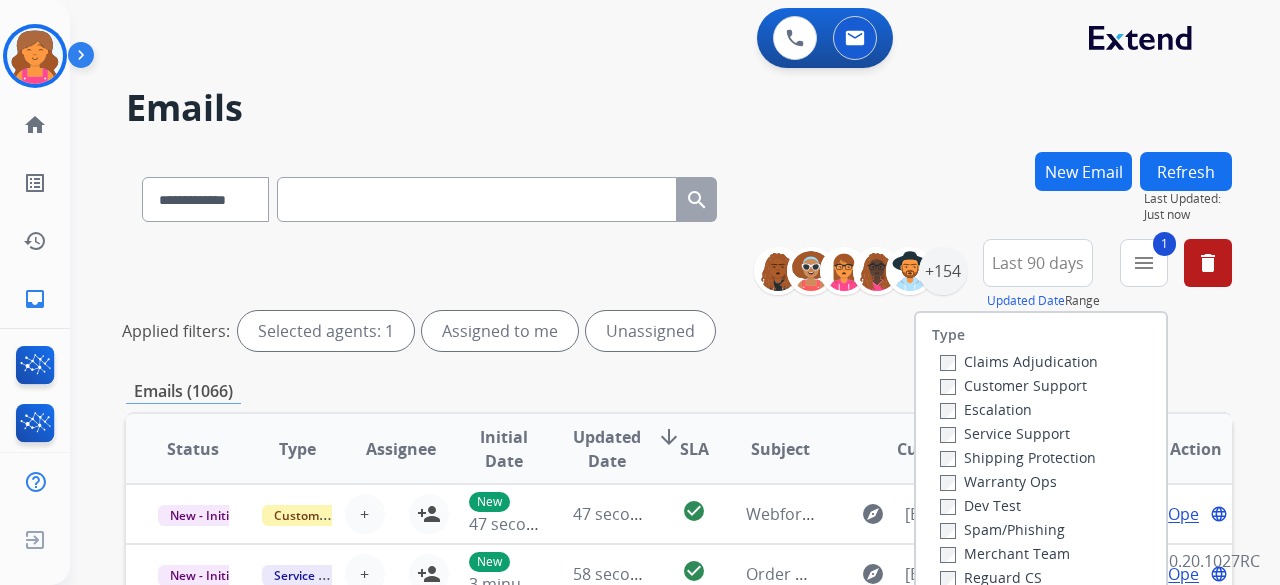 click on "Shipping Protection" at bounding box center [1018, 457] 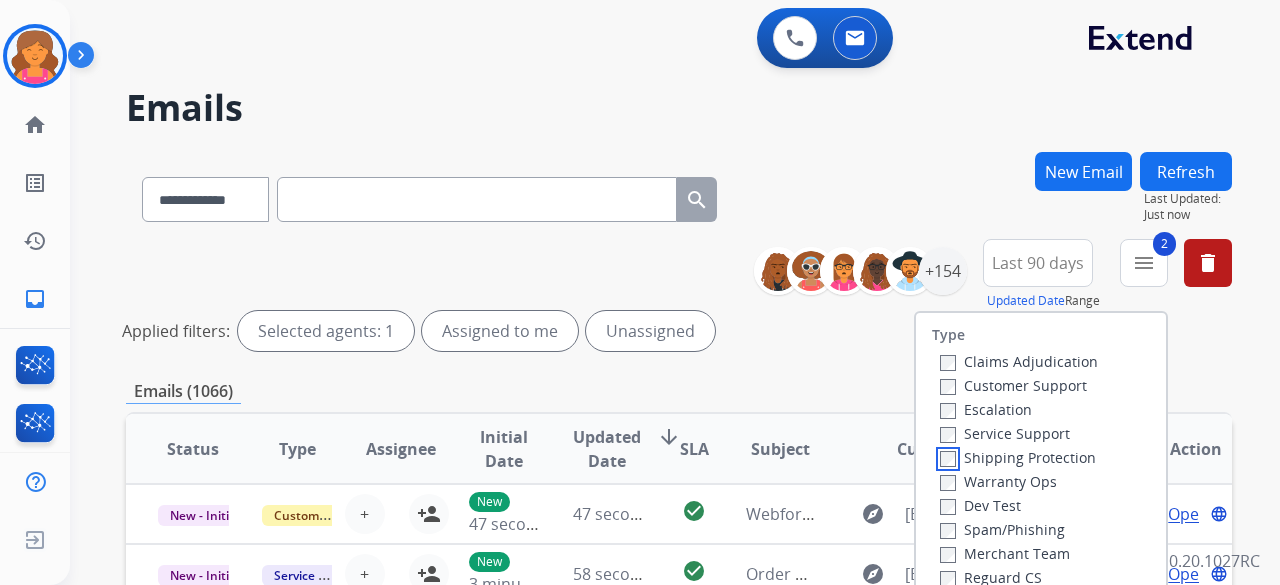 scroll, scrollTop: 100, scrollLeft: 0, axis: vertical 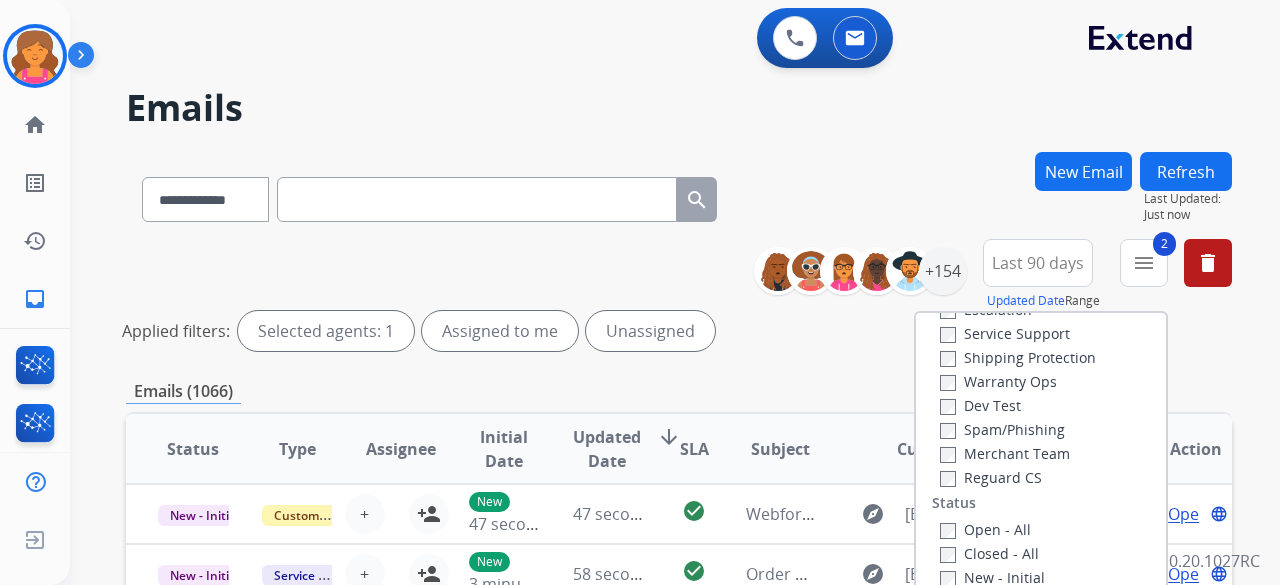 click on "Reguard CS" at bounding box center [991, 477] 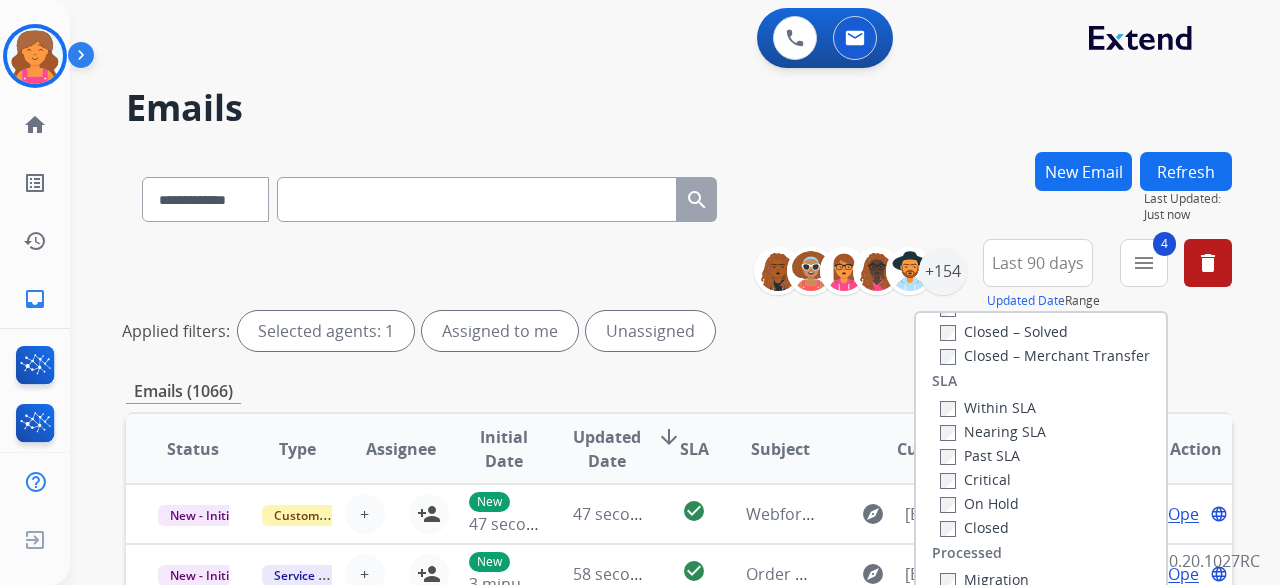 scroll, scrollTop: 528, scrollLeft: 0, axis: vertical 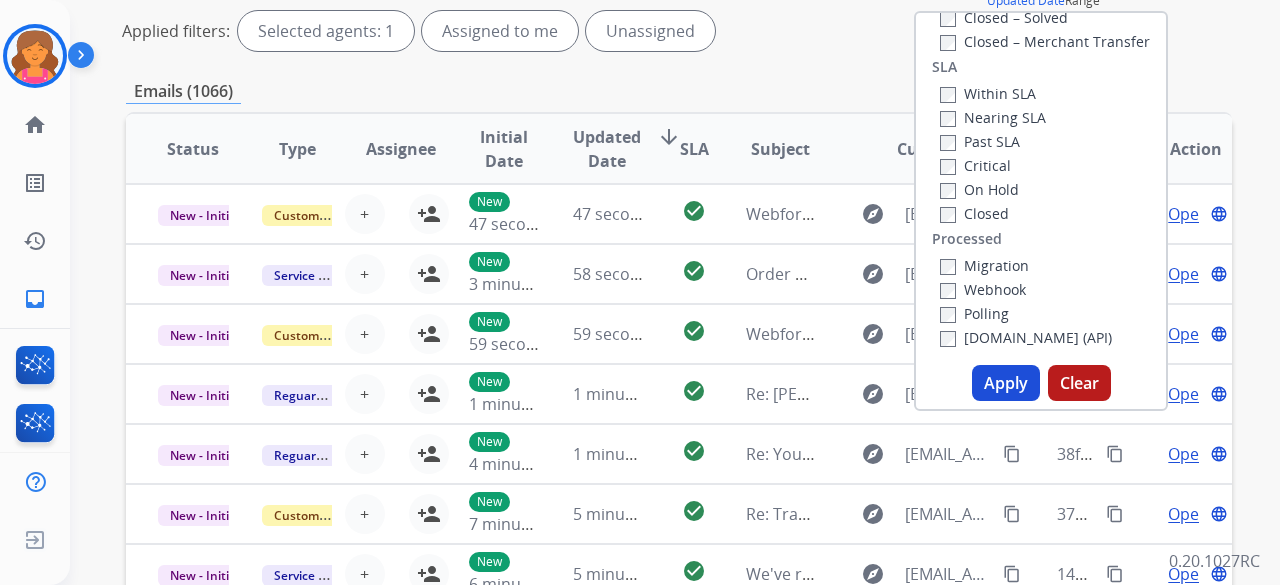 click on "Apply" at bounding box center (1006, 383) 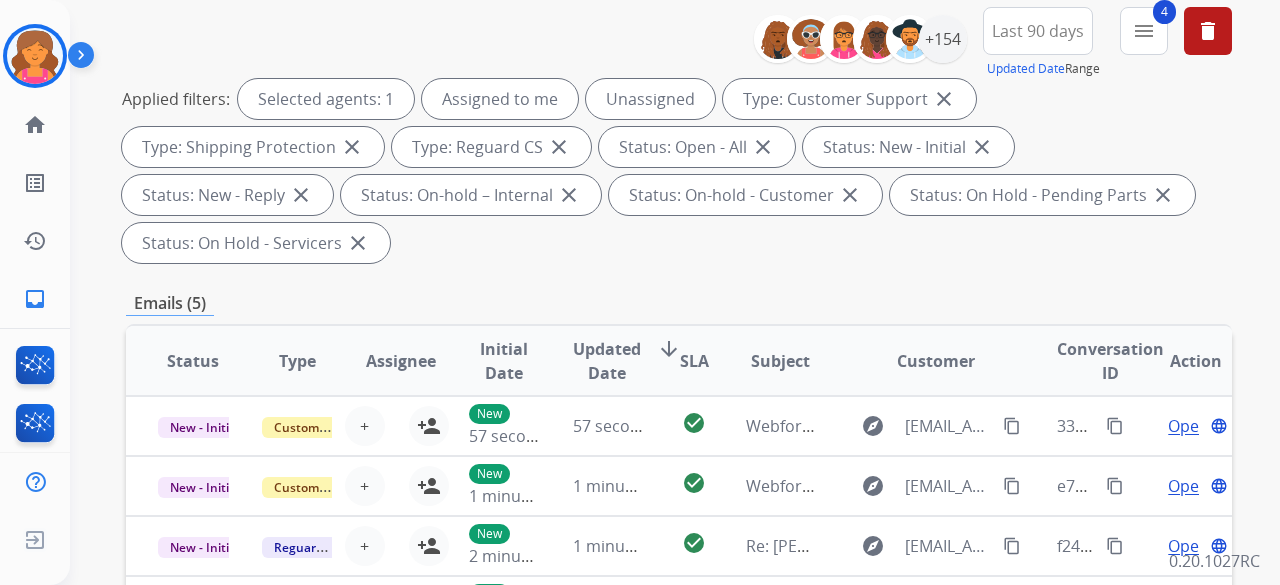 scroll, scrollTop: 400, scrollLeft: 0, axis: vertical 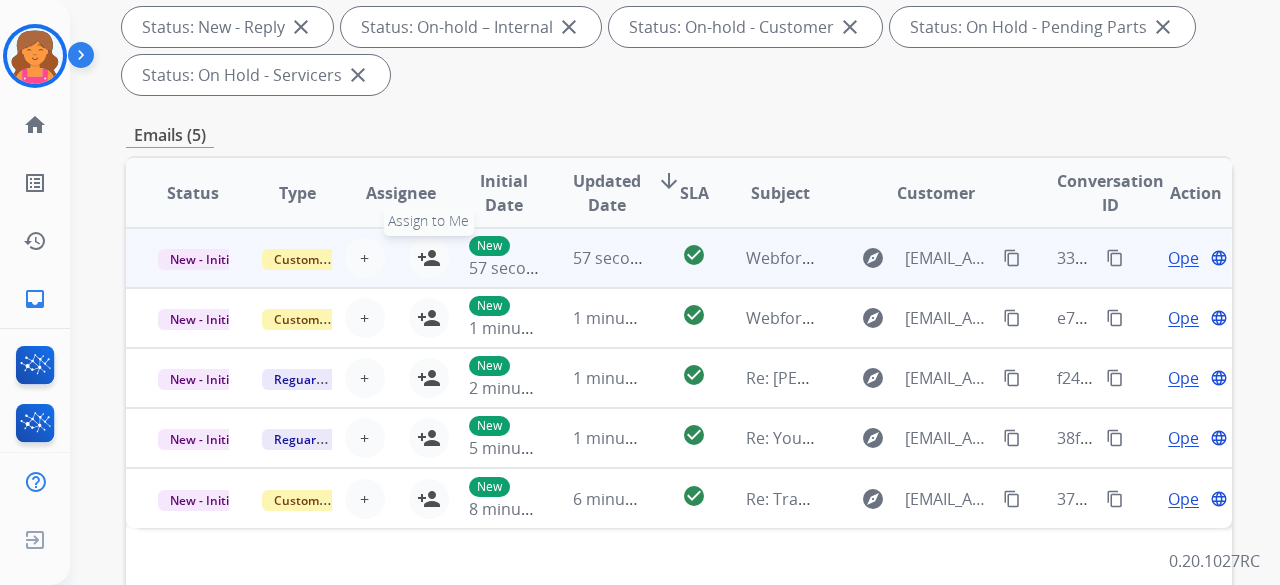 click on "person_add Assign to Me" at bounding box center (429, 258) 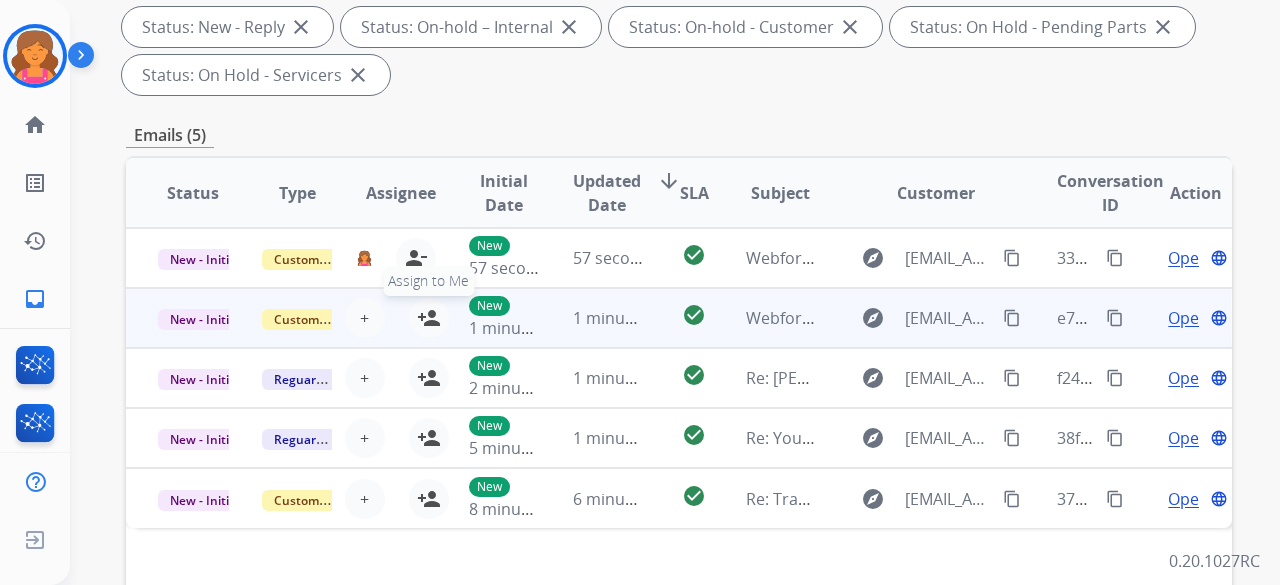 click on "person_add" at bounding box center [429, 318] 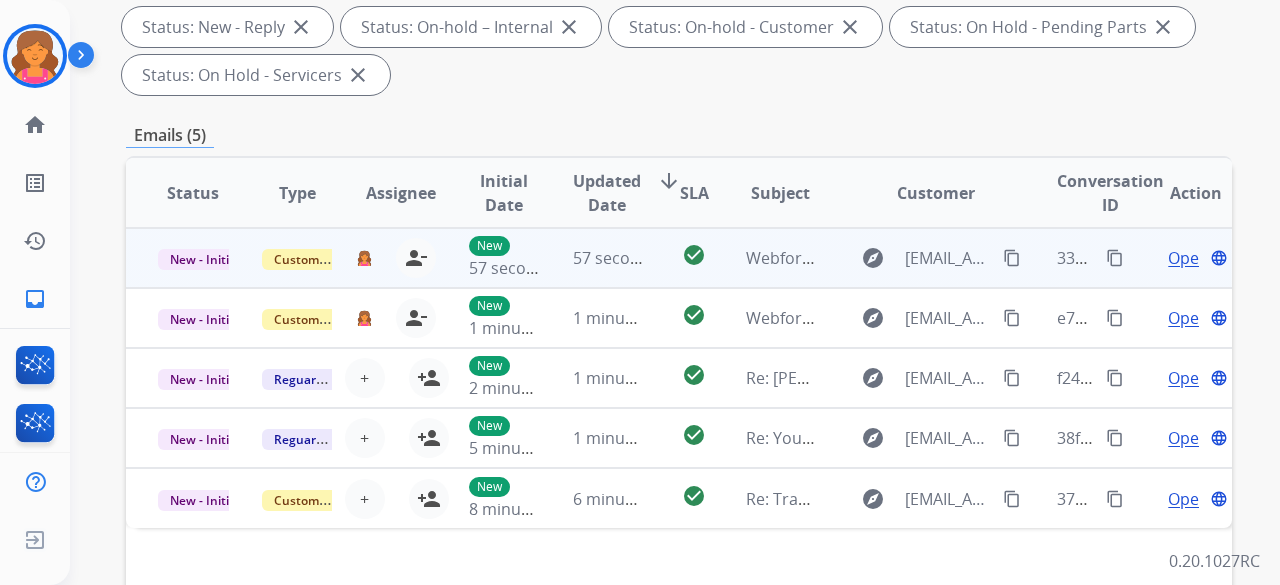 click on "Open" at bounding box center [1188, 258] 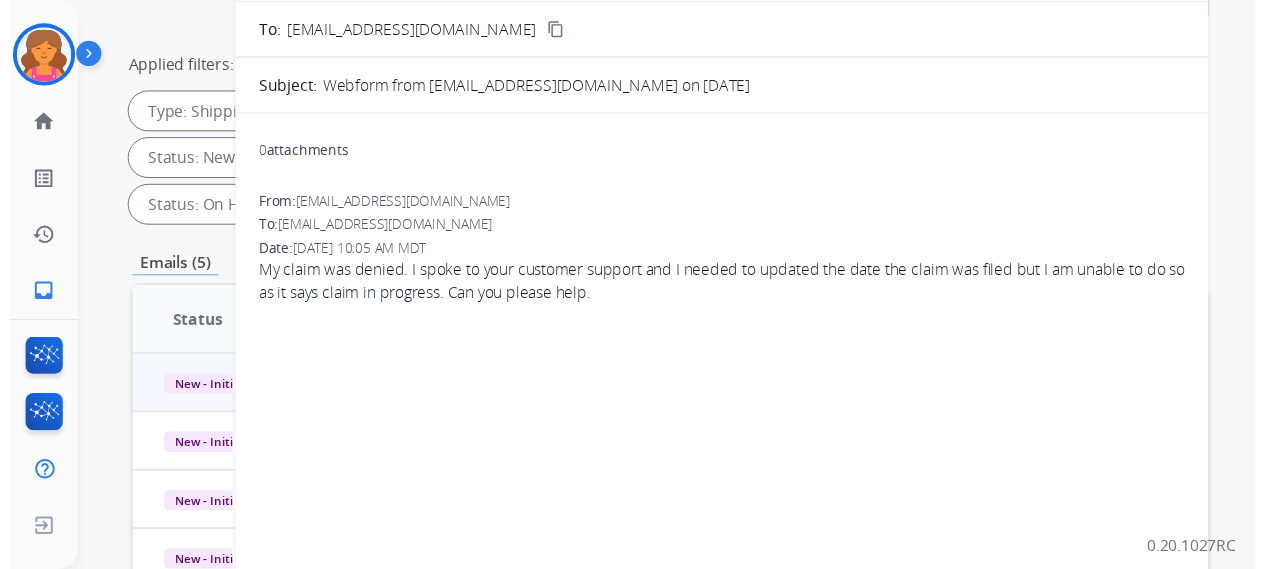 scroll, scrollTop: 0, scrollLeft: 0, axis: both 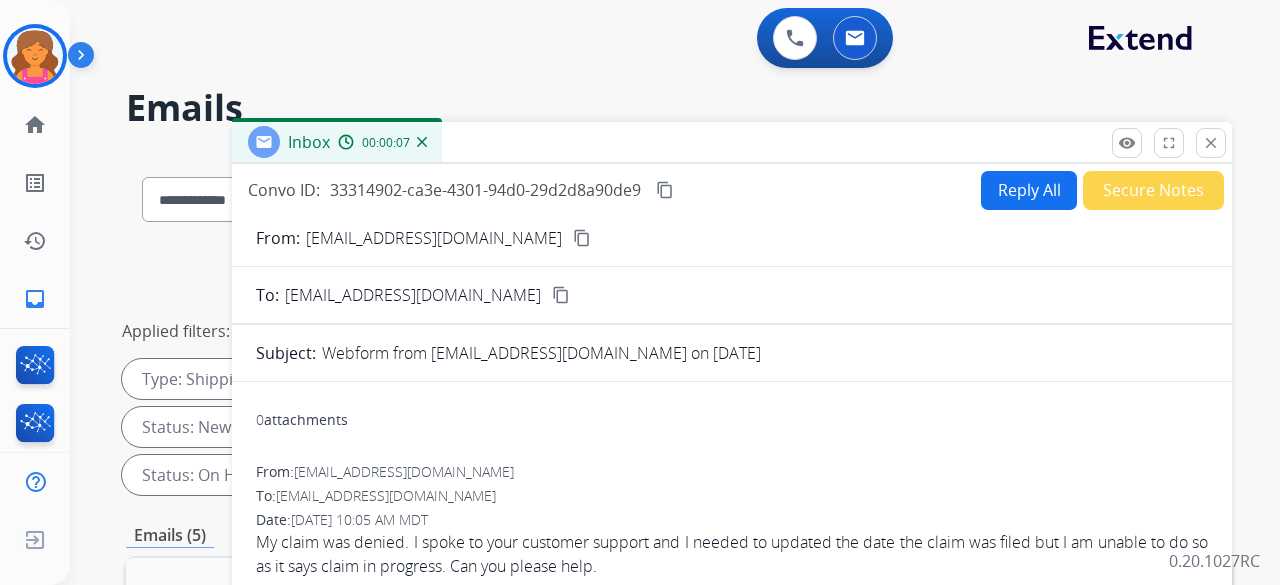 click on "content_copy" at bounding box center (582, 238) 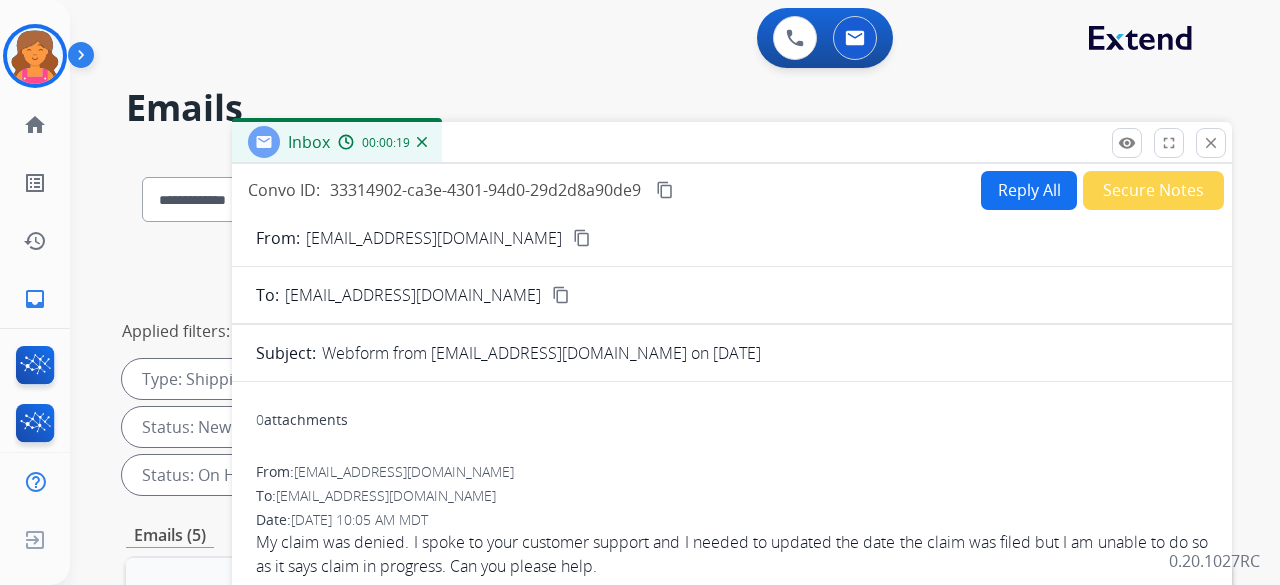 click on "Reply All" at bounding box center (1029, 190) 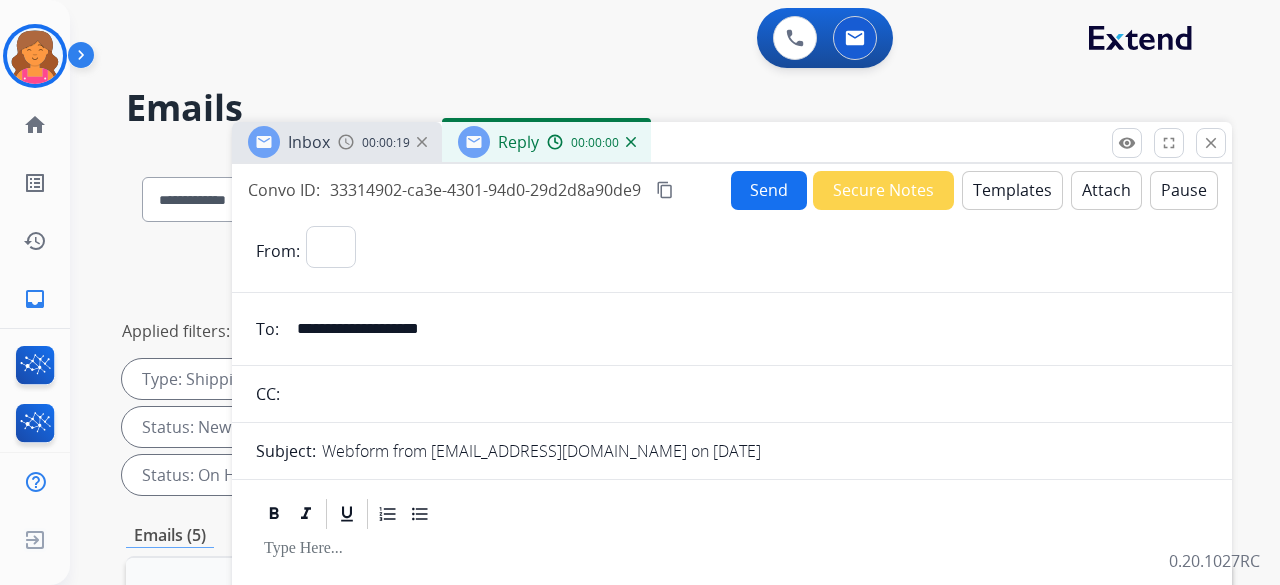 select on "**********" 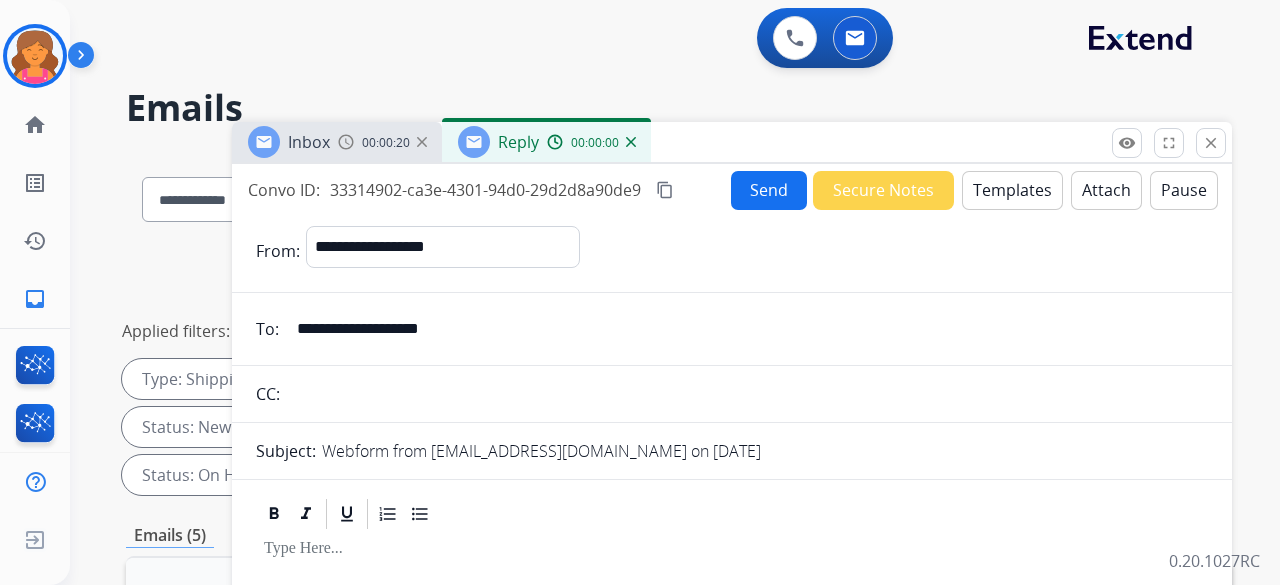 click on "**********" at bounding box center [732, 633] 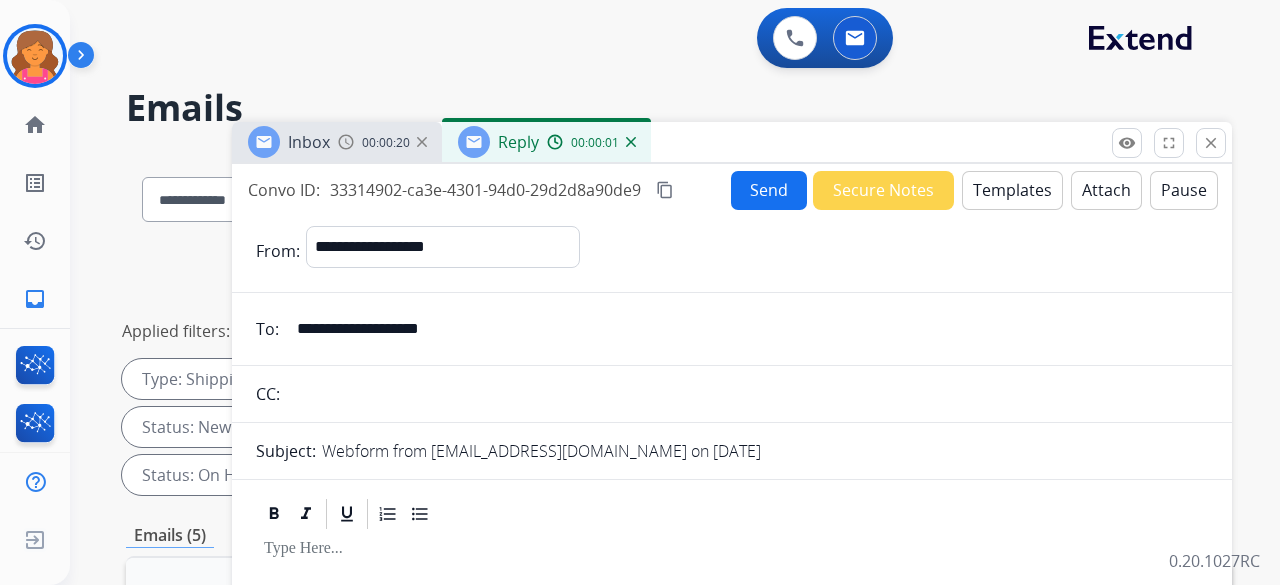 click on "Templates" at bounding box center [1012, 190] 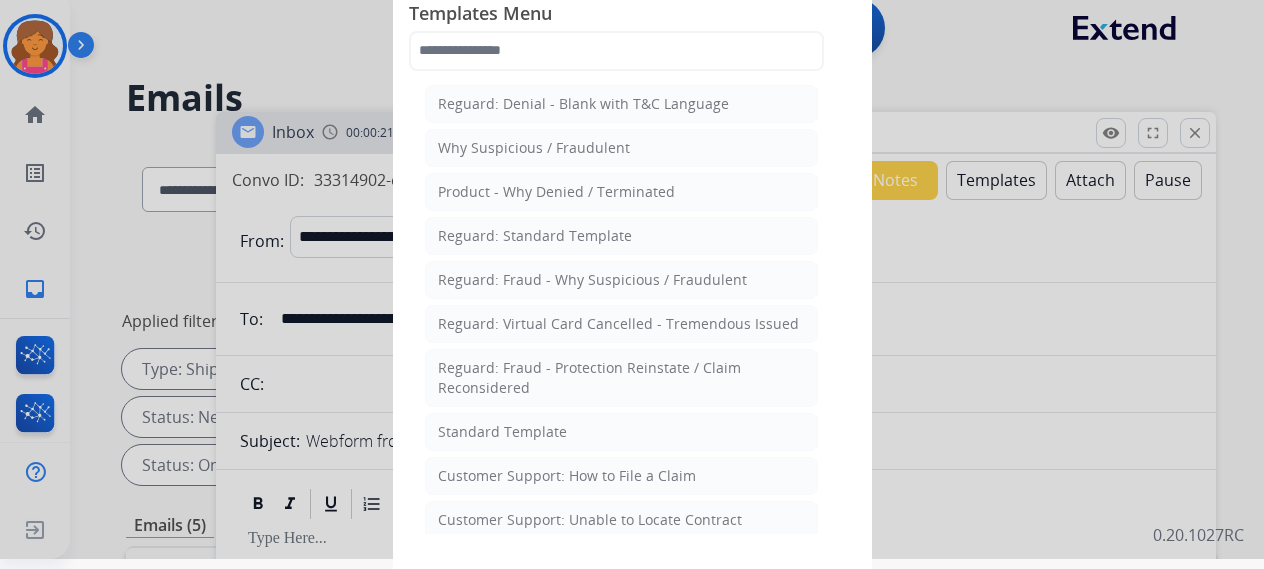 scroll, scrollTop: 16, scrollLeft: 0, axis: vertical 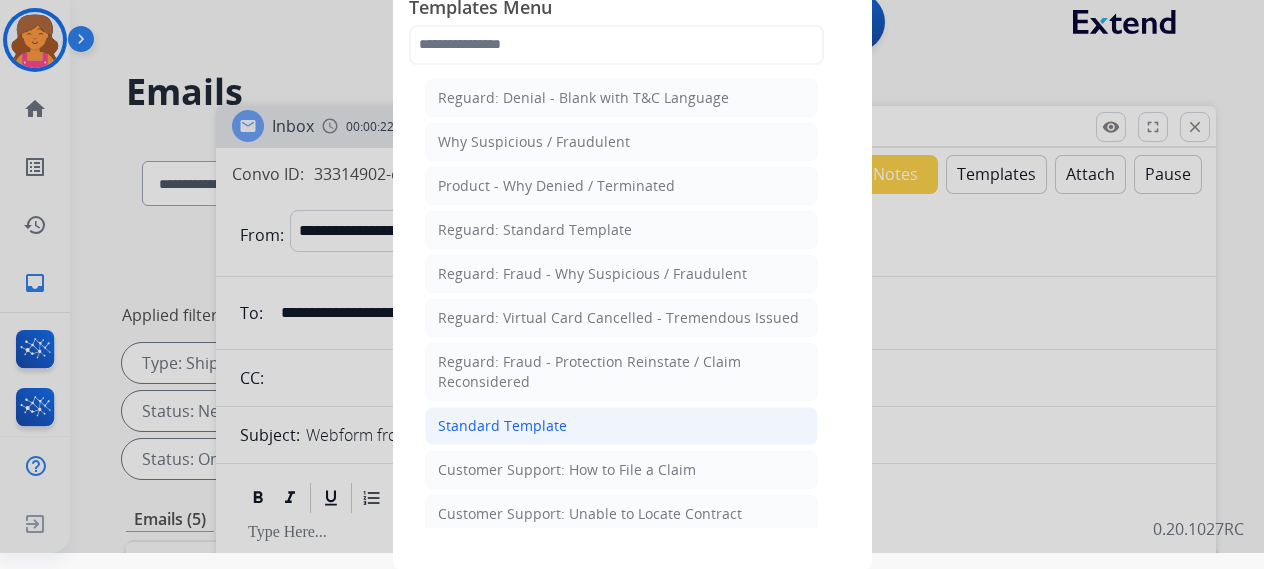 click on "Standard Template" 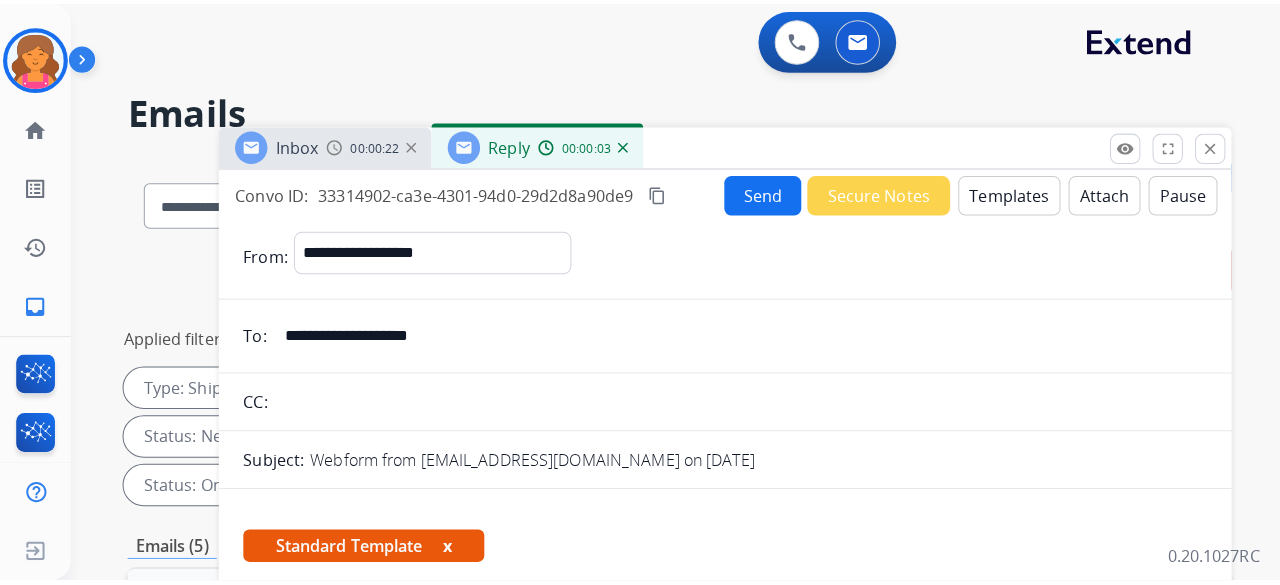 scroll, scrollTop: 0, scrollLeft: 0, axis: both 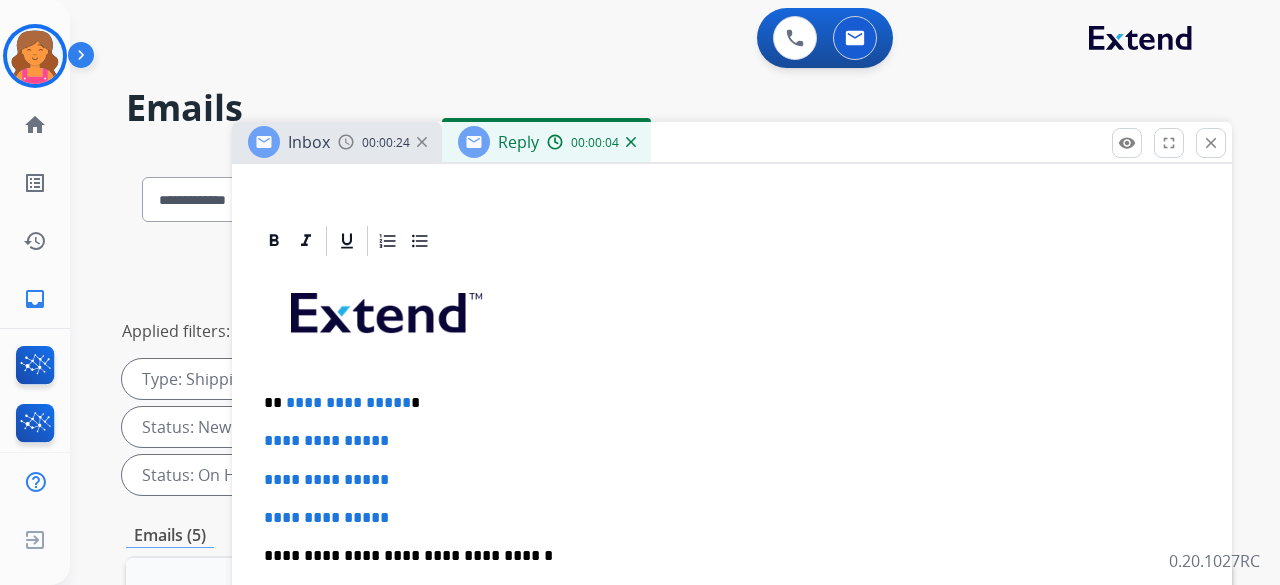 click on "**********" at bounding box center (732, 603) 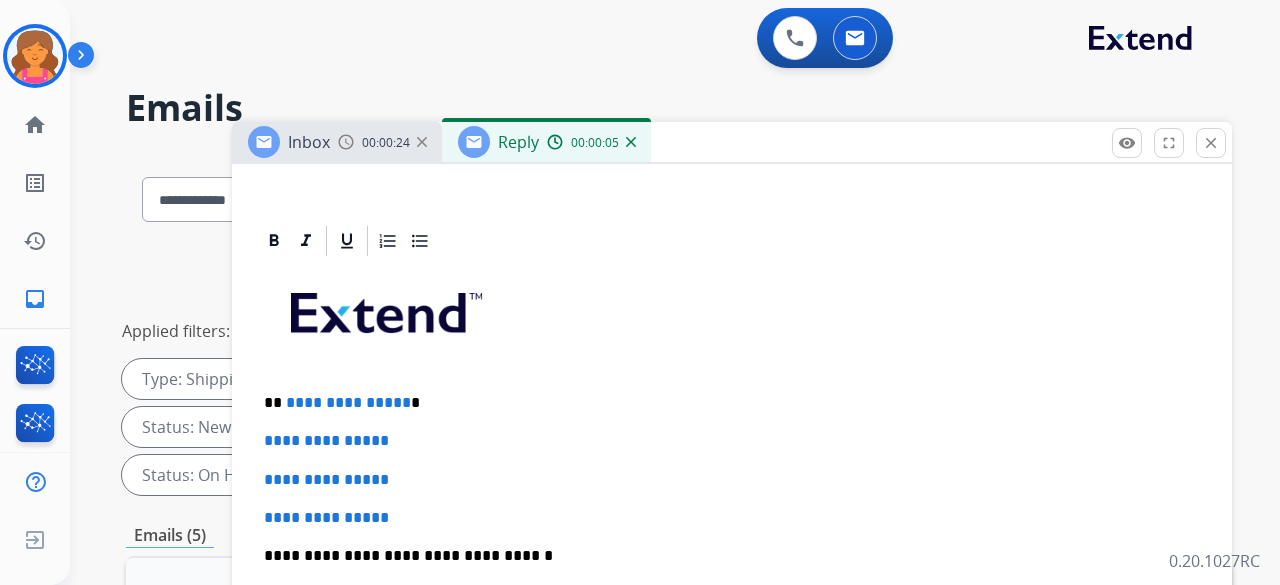 type 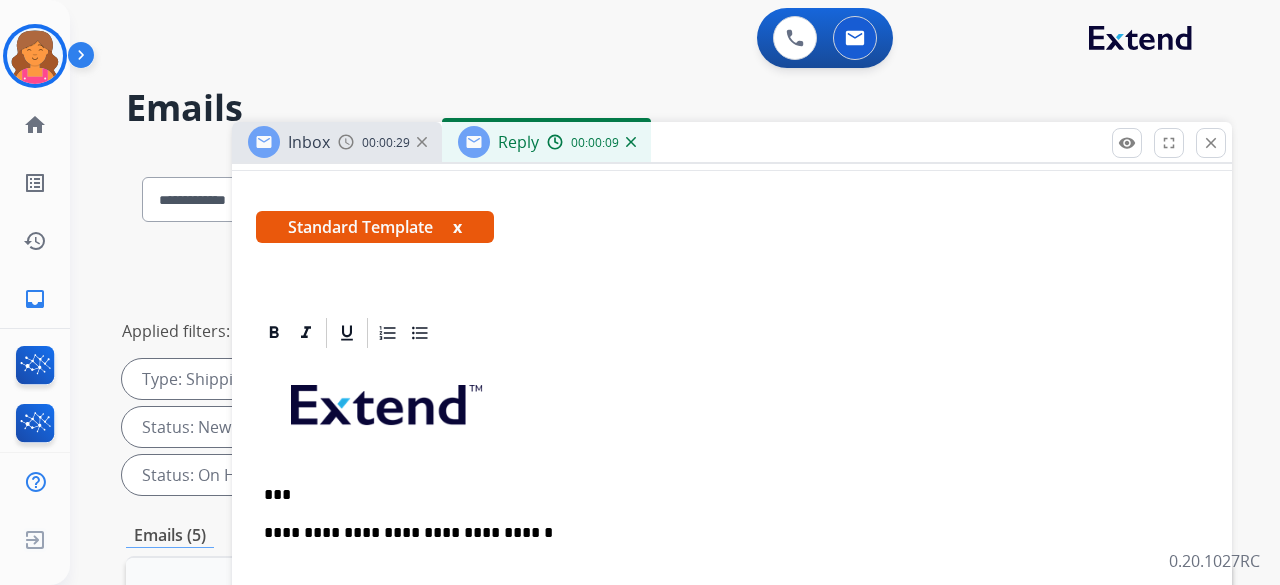 scroll, scrollTop: 346, scrollLeft: 0, axis: vertical 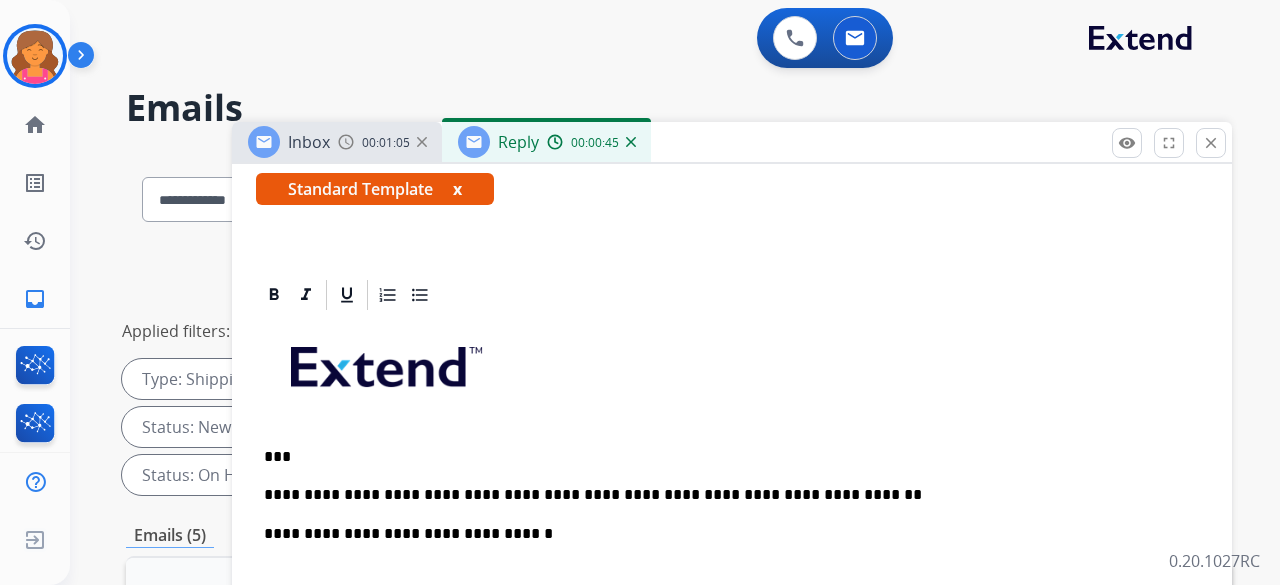 drag, startPoint x: 948, startPoint y: 506, endPoint x: 938, endPoint y: 500, distance: 11.661903 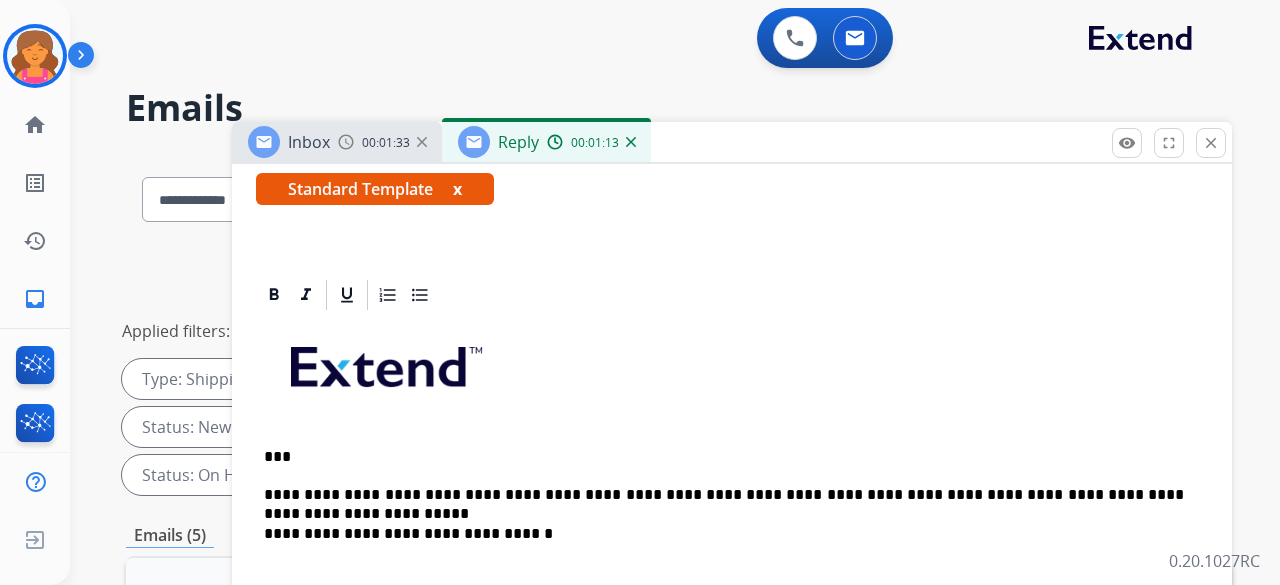 scroll, scrollTop: 364, scrollLeft: 0, axis: vertical 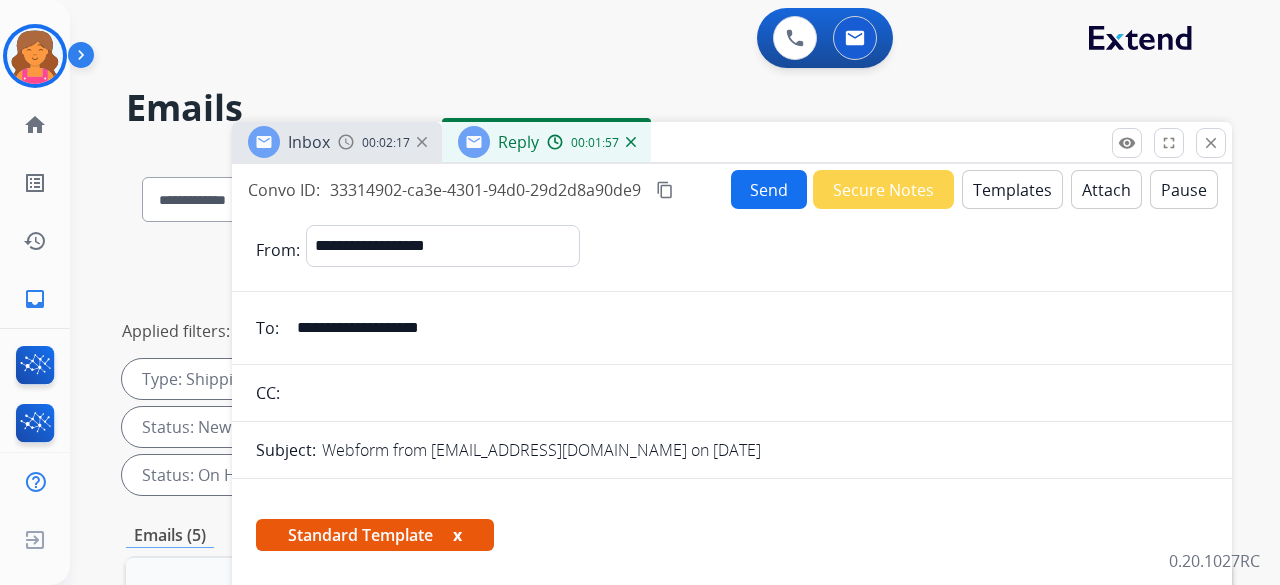click on "Send" at bounding box center [769, 189] 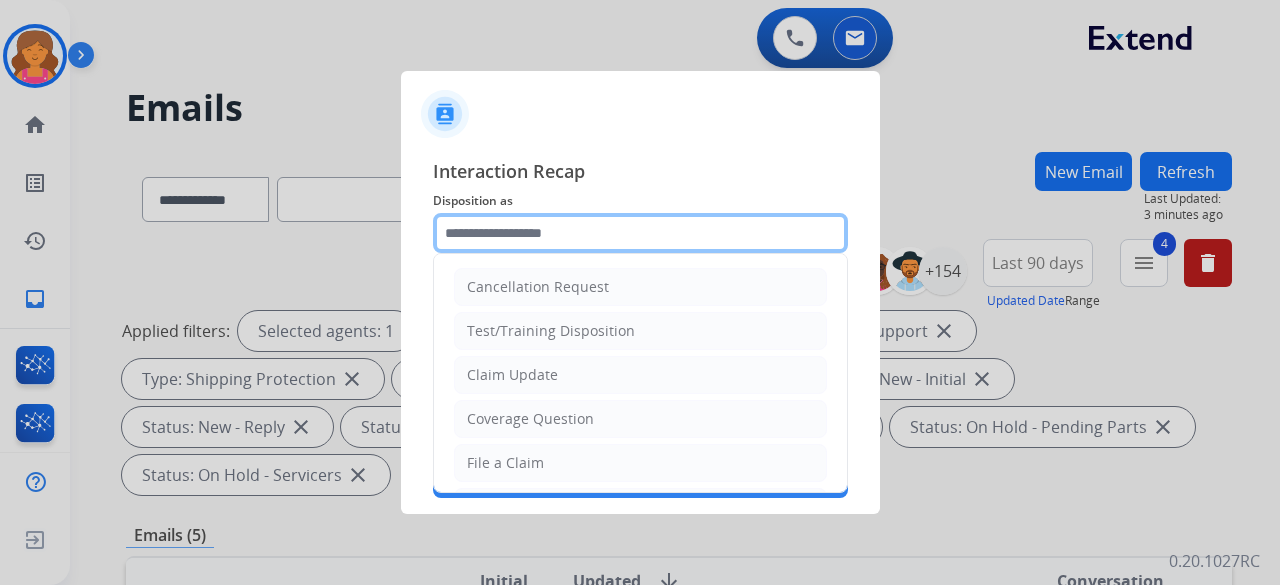 click 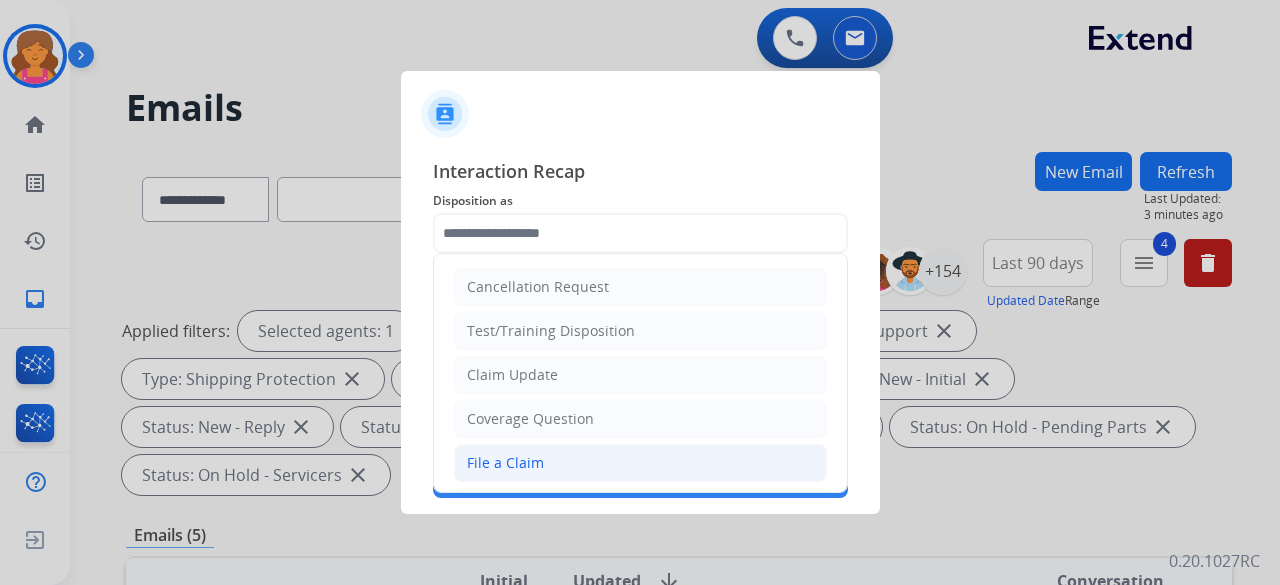 click on "File a Claim" 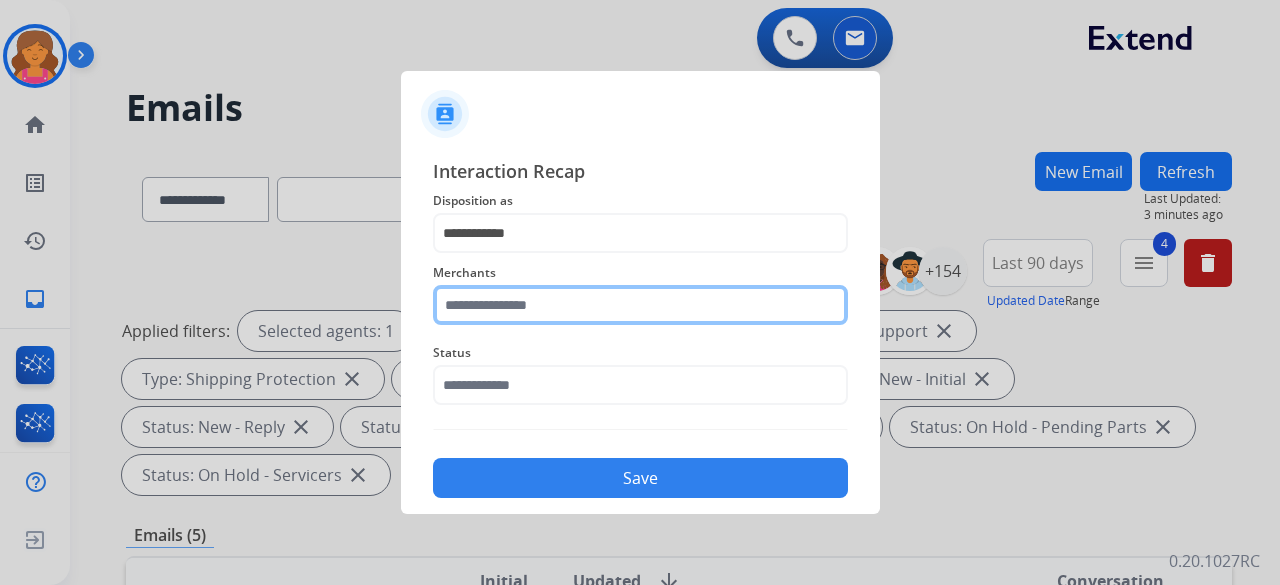 click on "Merchants" 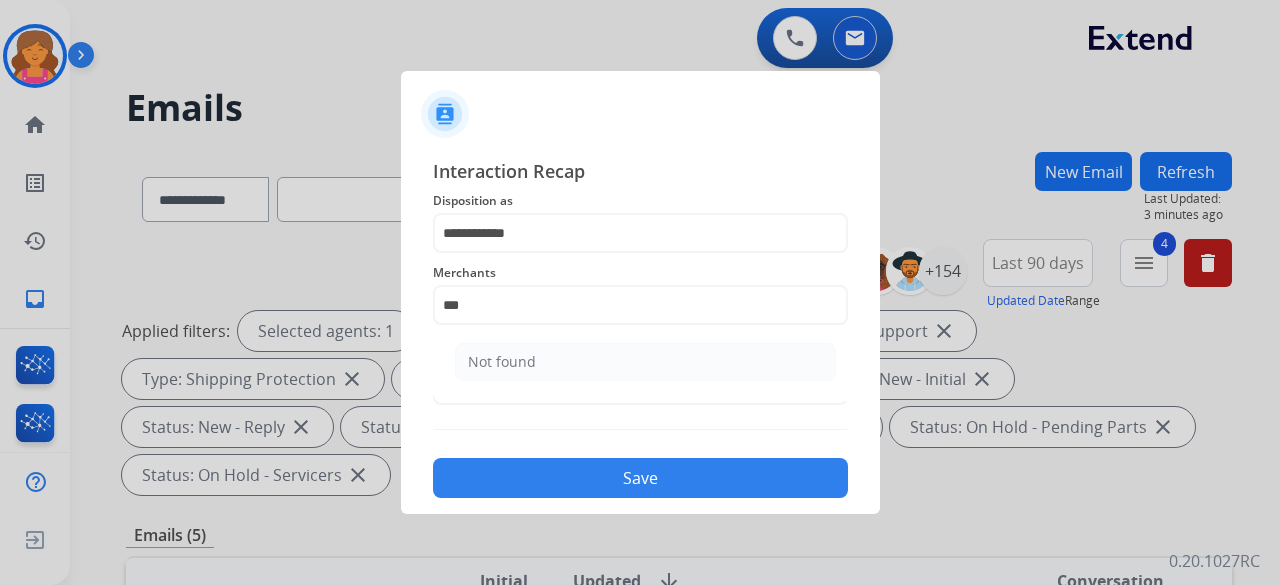 click on "**********" 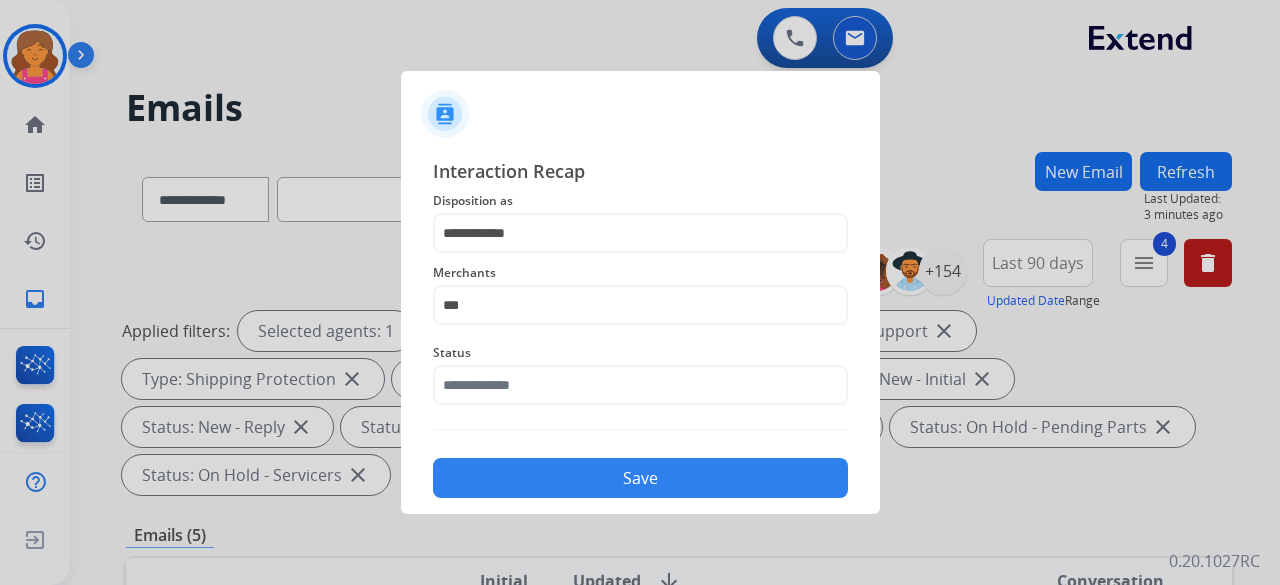 click on "Status" 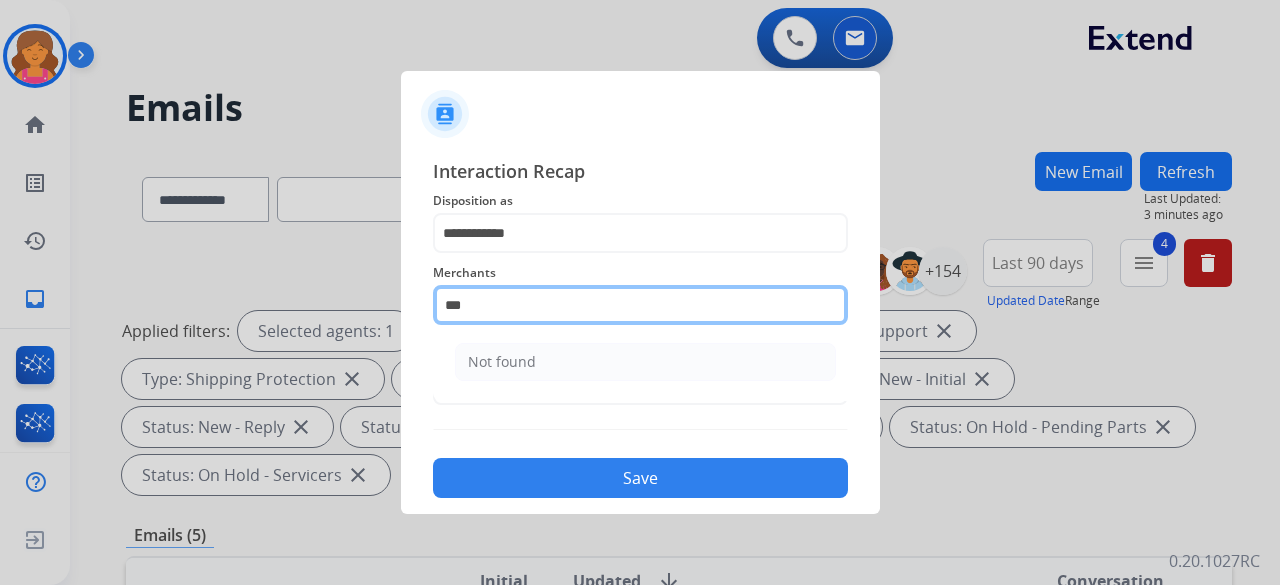 click on "***" 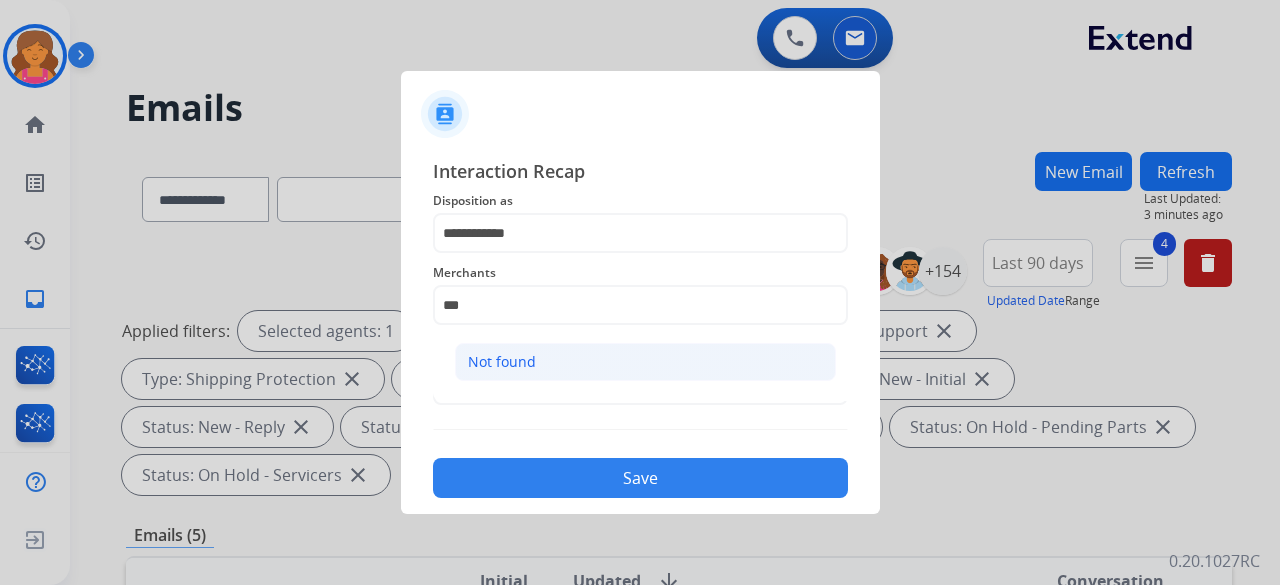 click on "Not found" 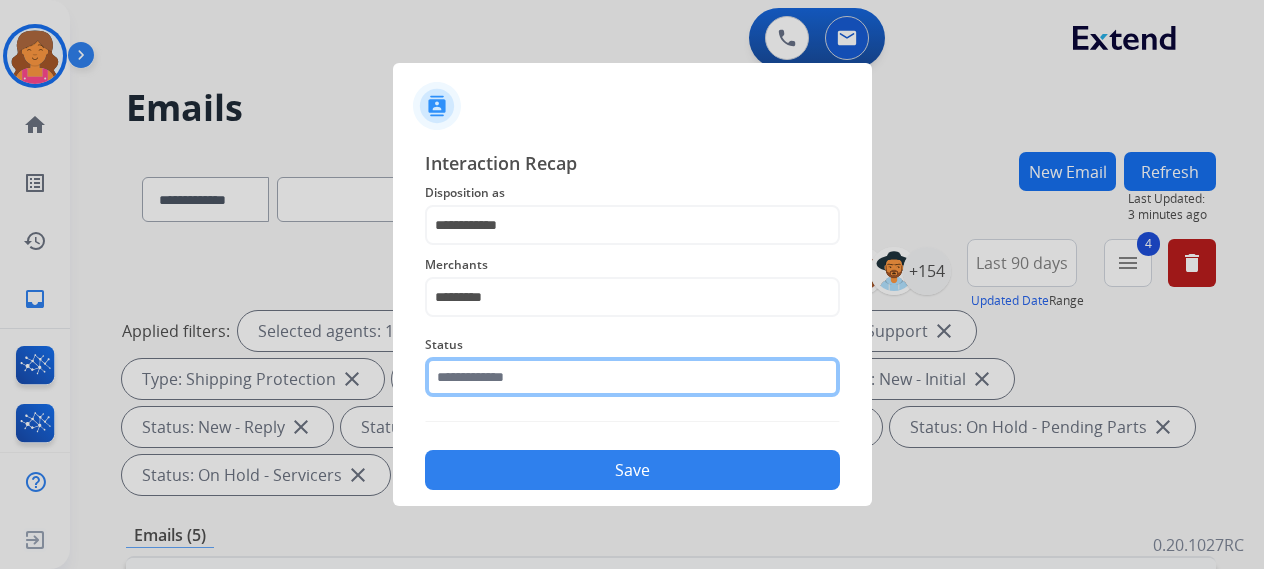 click 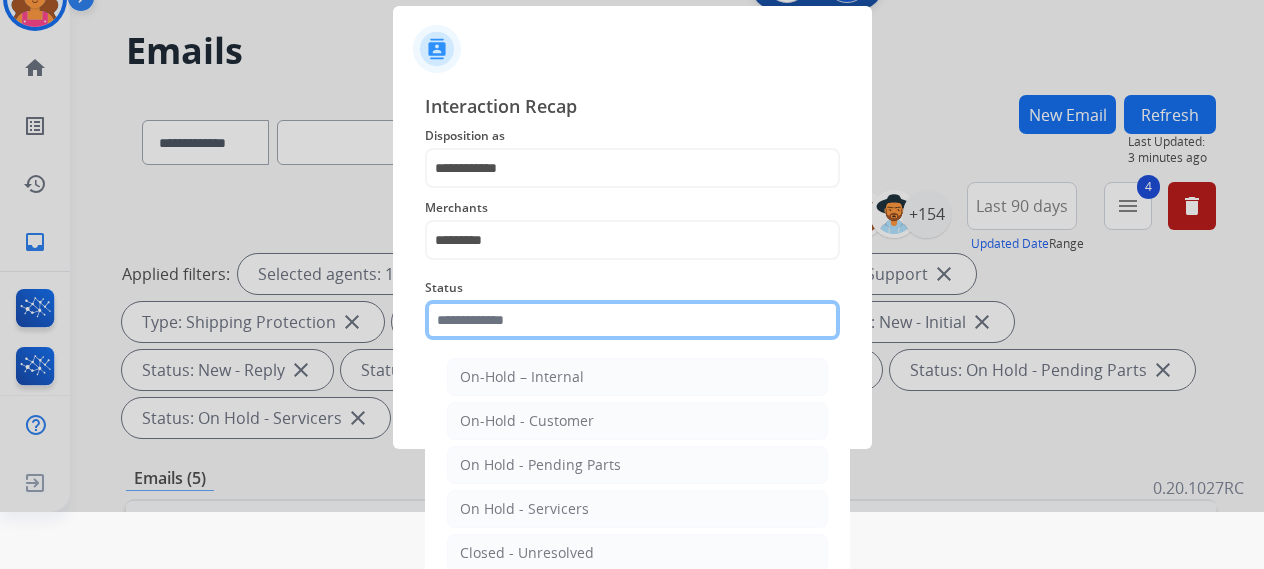 scroll, scrollTop: 136, scrollLeft: 0, axis: vertical 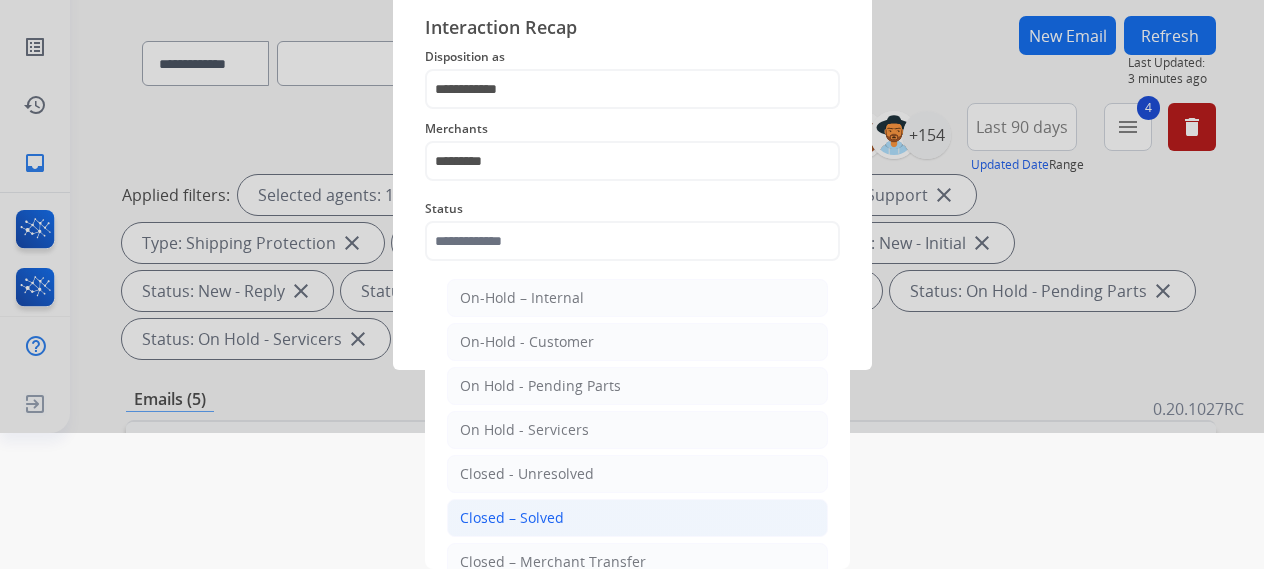 click on "Closed – Solved" 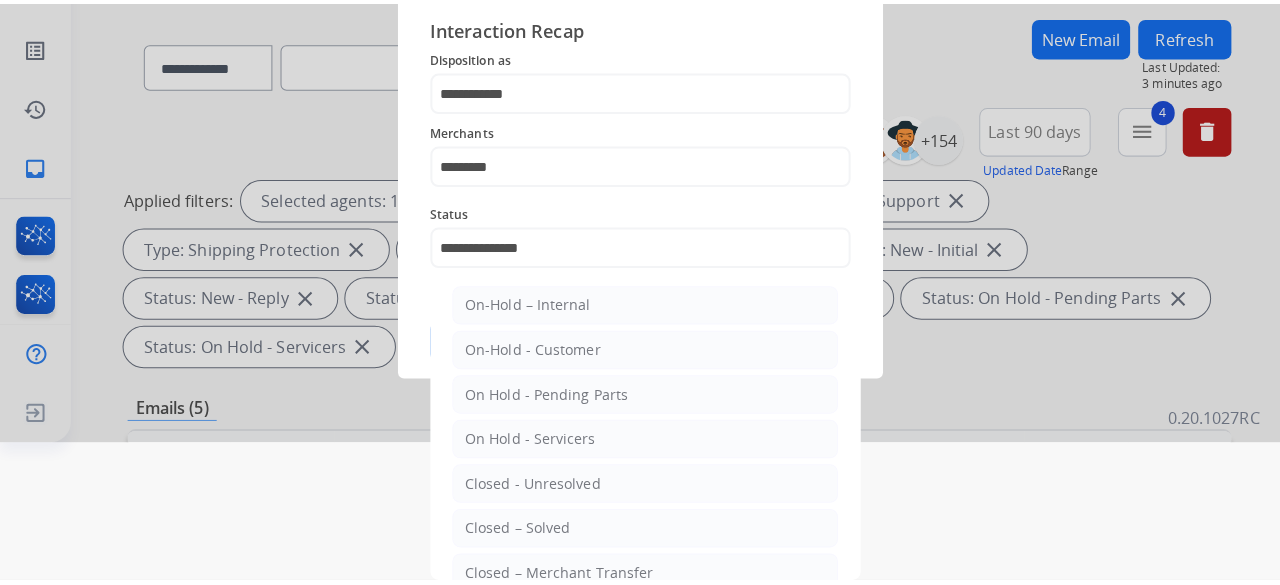 scroll, scrollTop: 0, scrollLeft: 0, axis: both 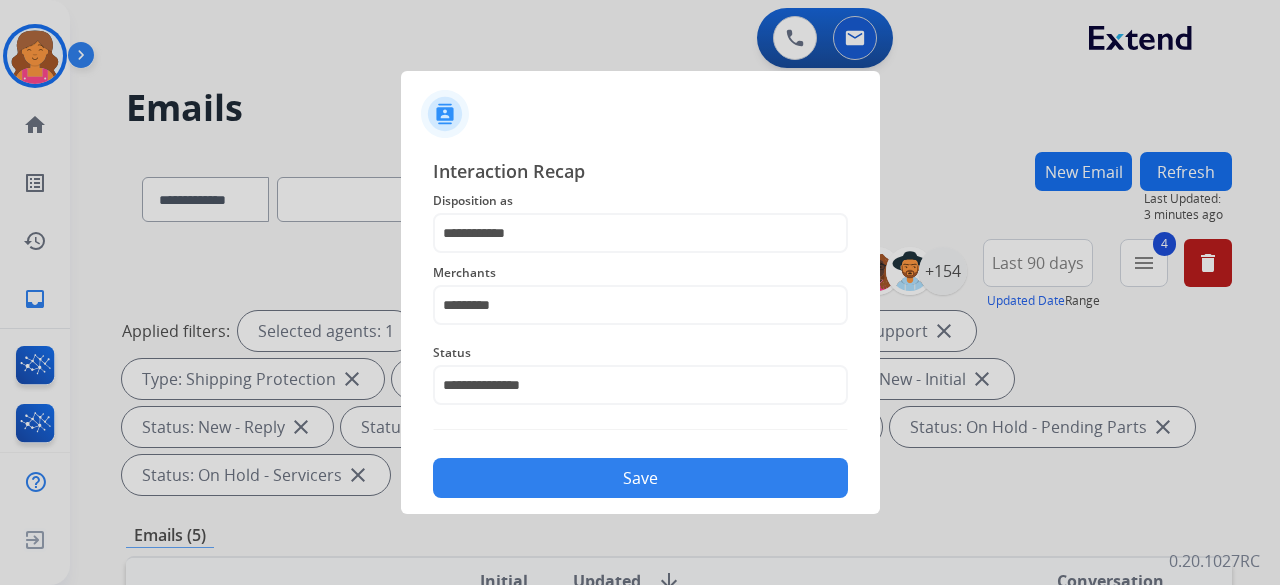 click on "Save" 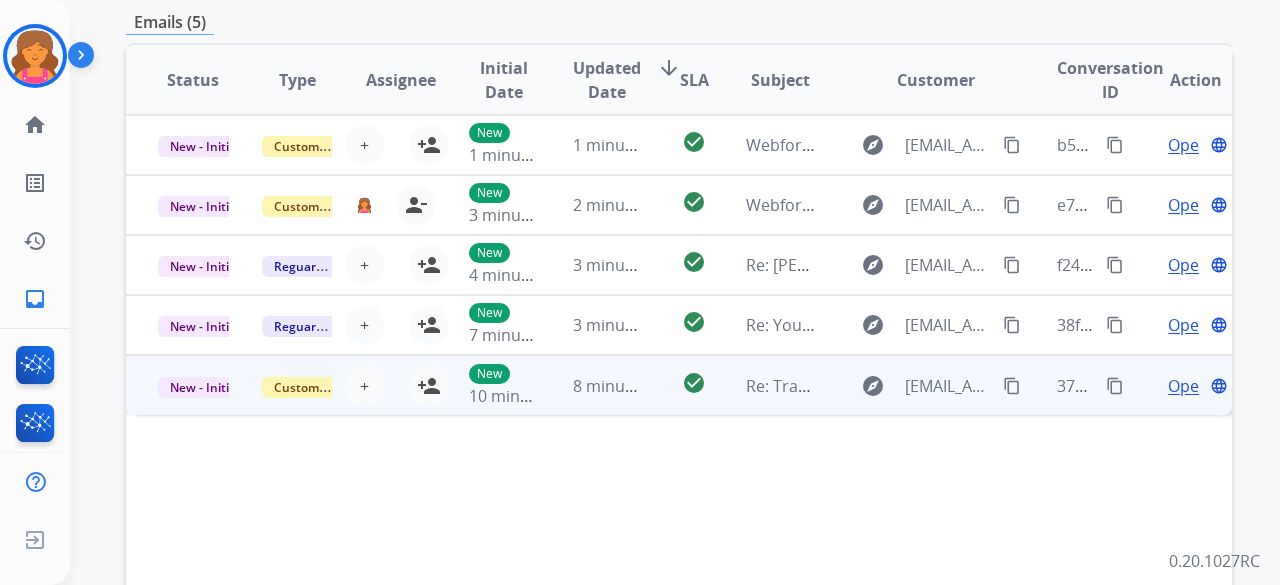 scroll, scrollTop: 600, scrollLeft: 0, axis: vertical 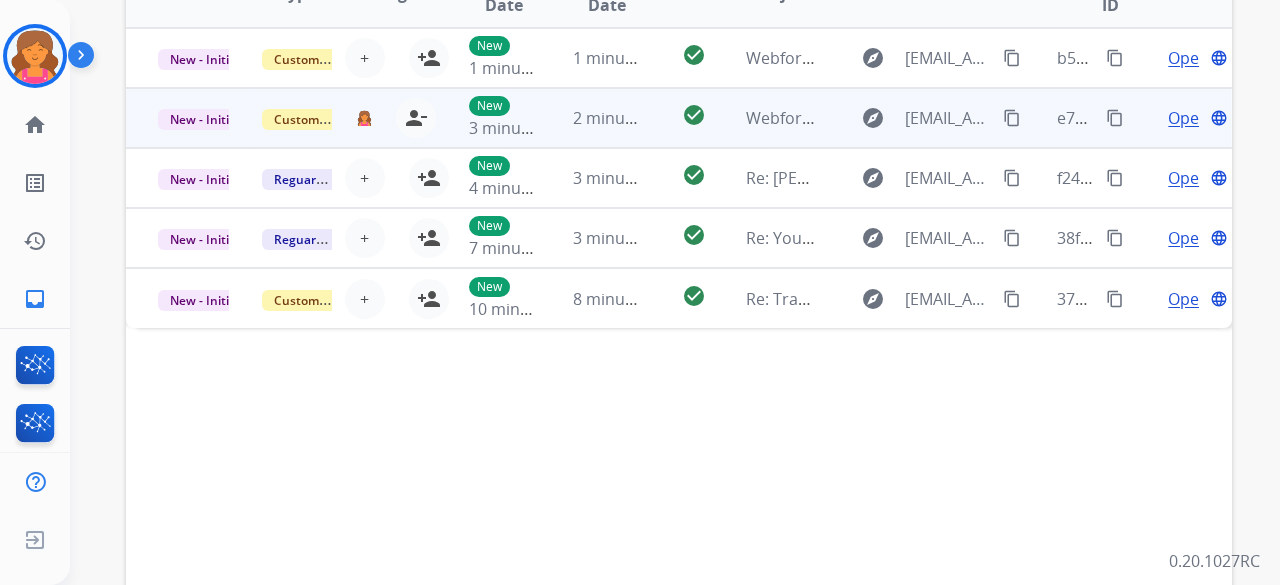 click on "Open" at bounding box center [1188, 118] 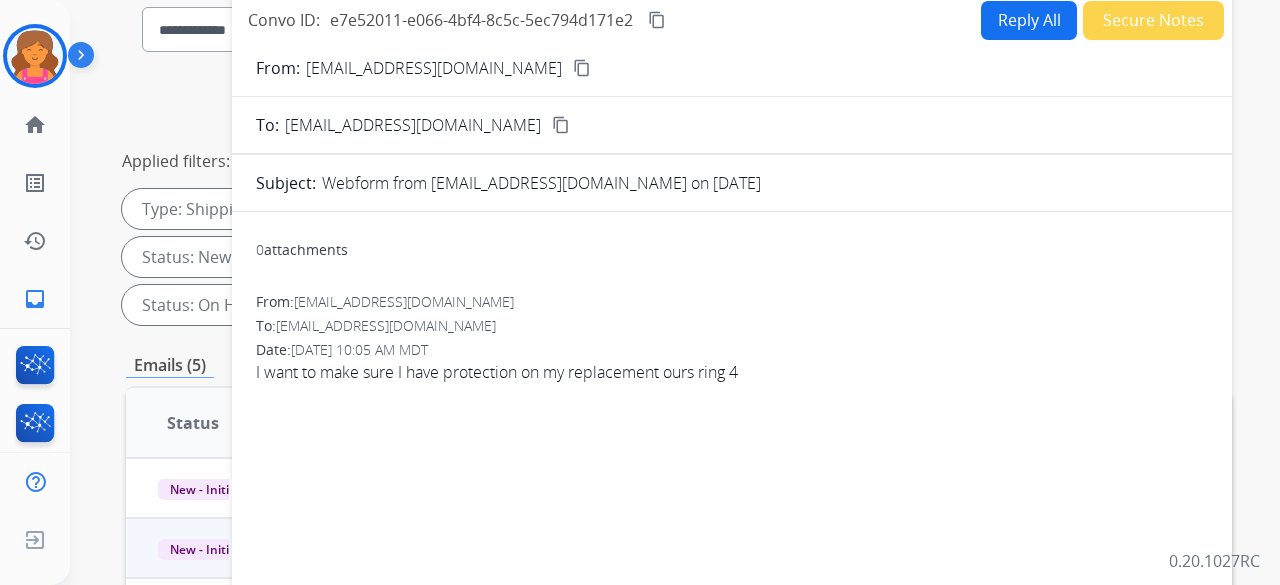 scroll, scrollTop: 100, scrollLeft: 0, axis: vertical 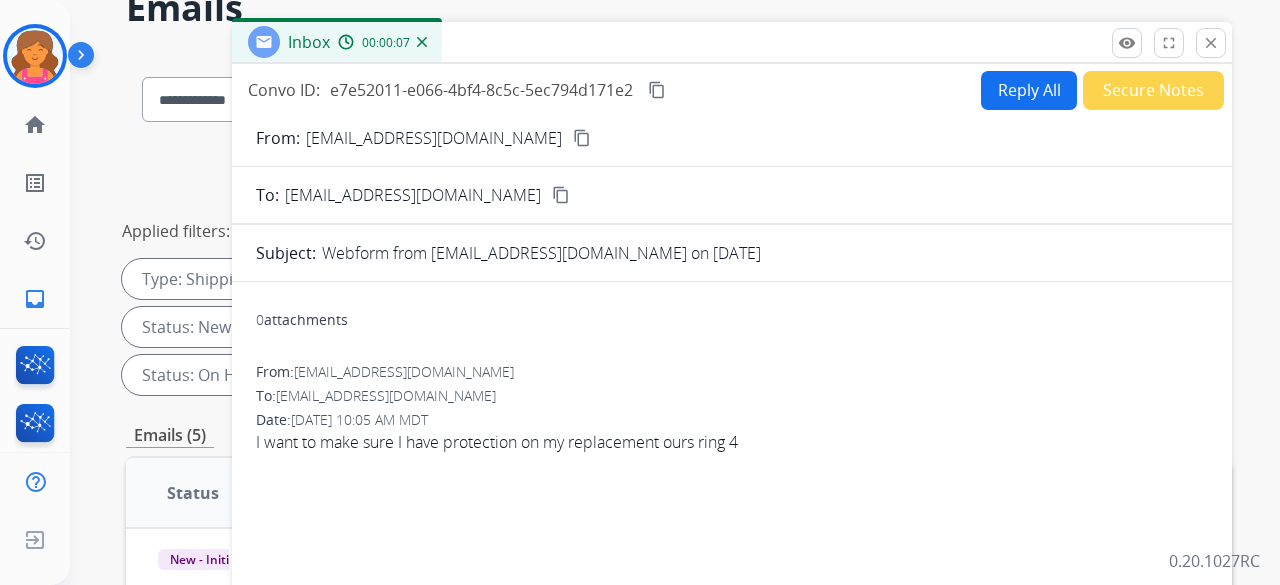 click on "content_copy" at bounding box center (582, 138) 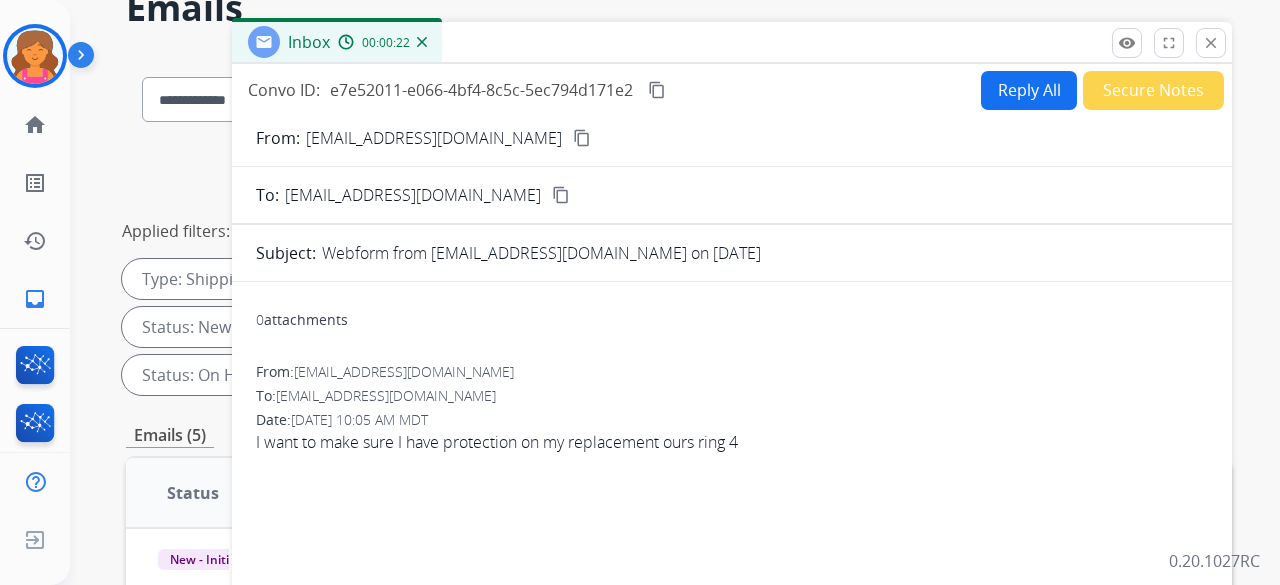 click on "Reply All" at bounding box center [1029, 90] 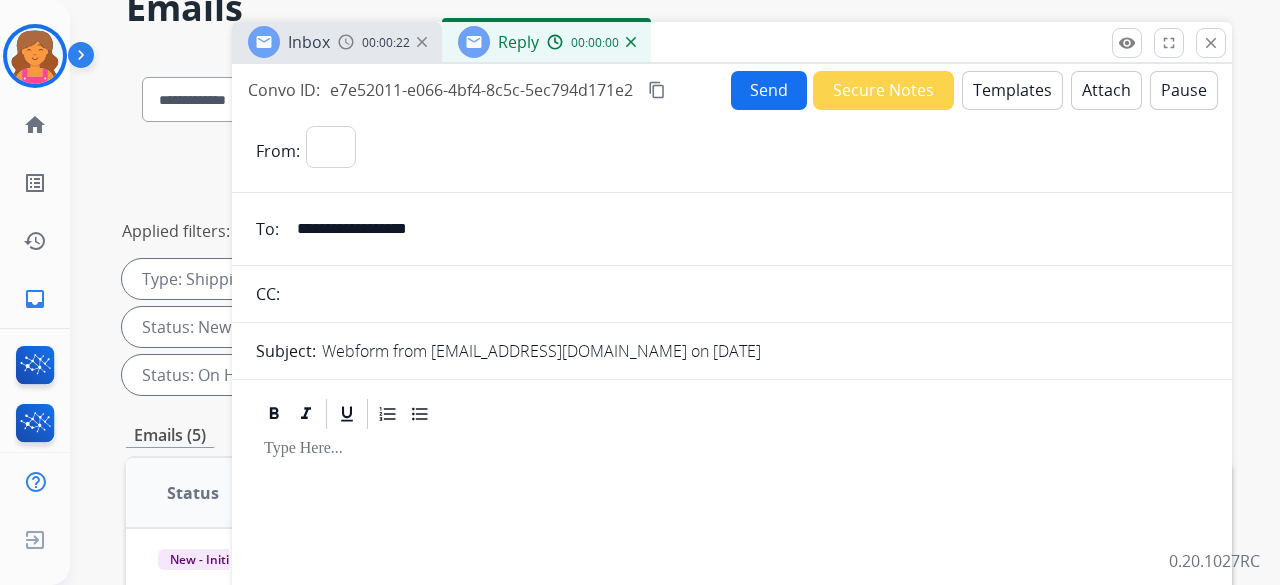 select on "**********" 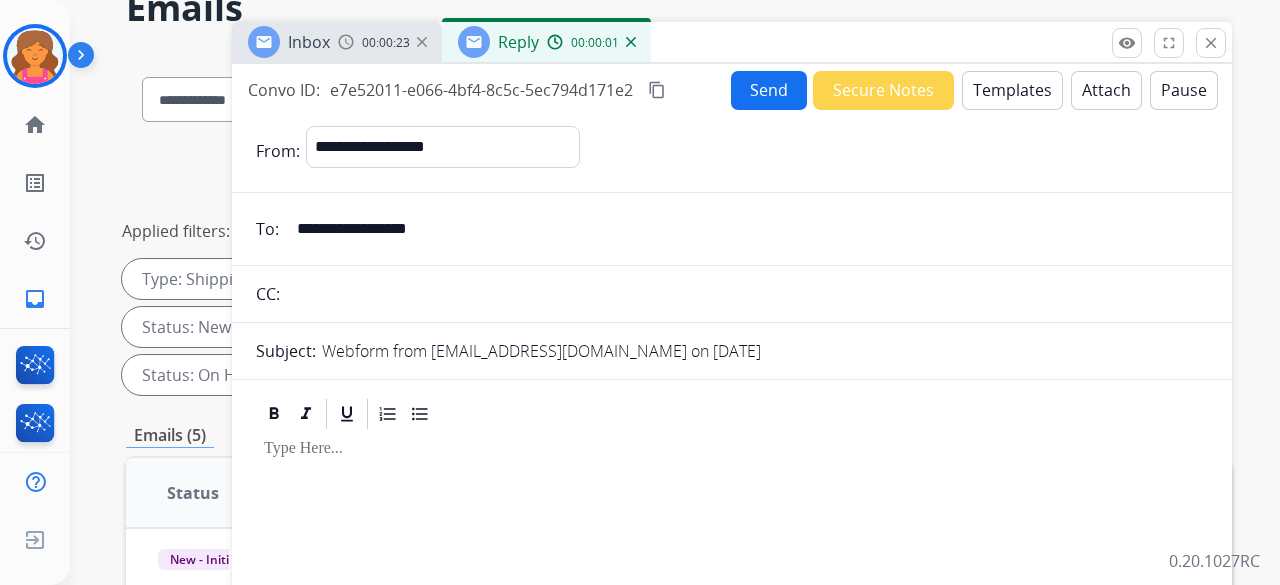 click on "Templates" at bounding box center [1012, 90] 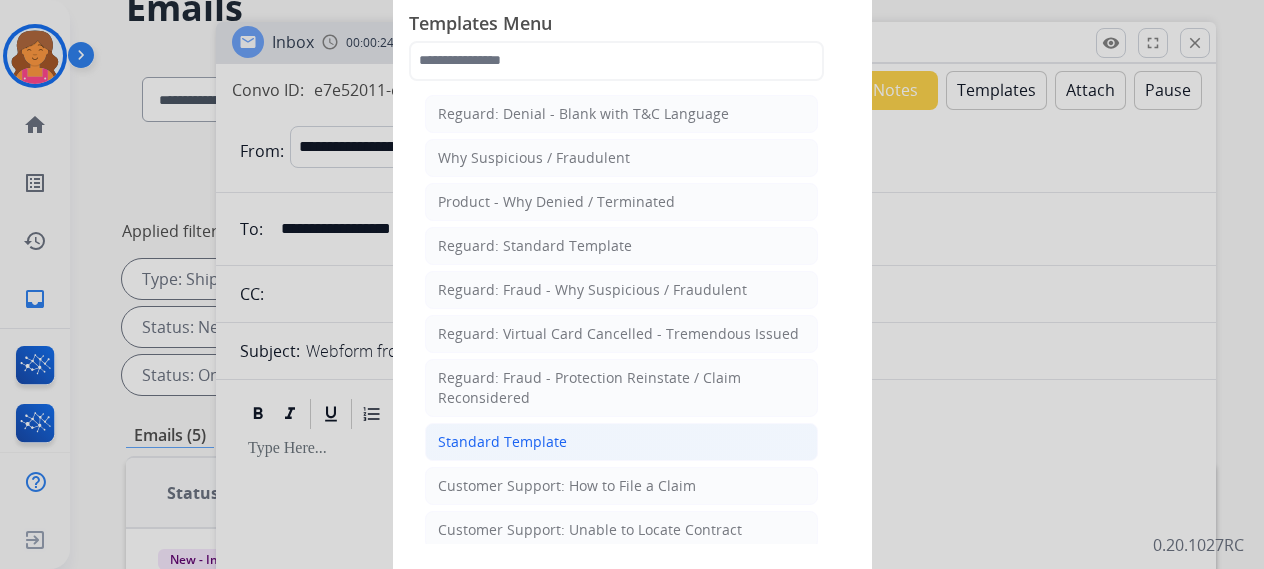 click on "Standard Template" 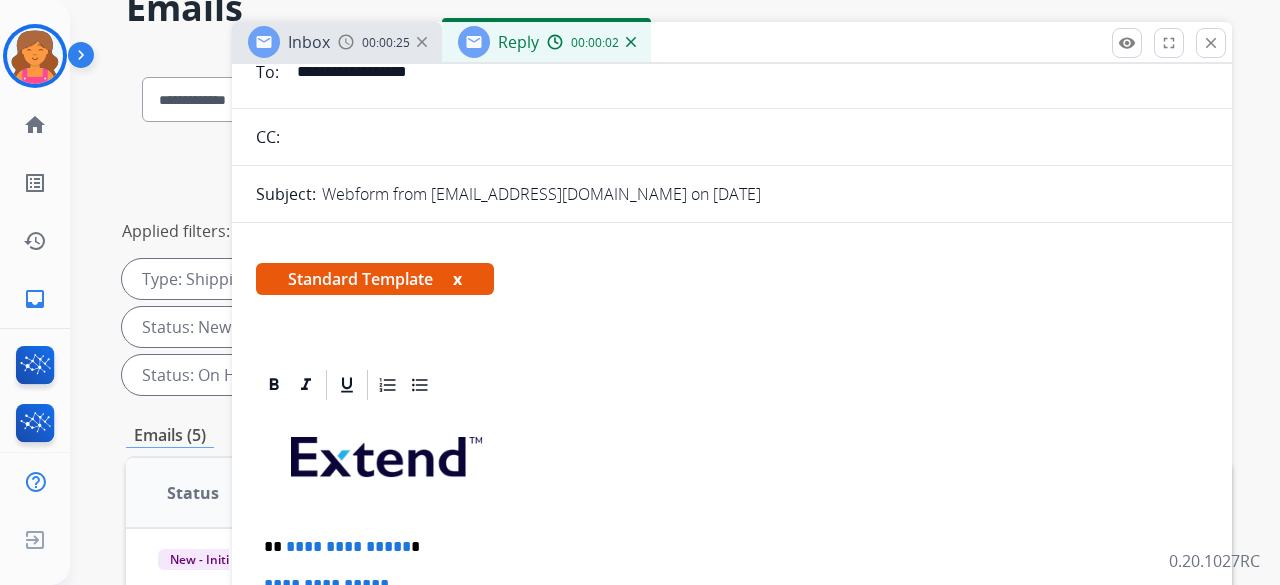 scroll, scrollTop: 300, scrollLeft: 0, axis: vertical 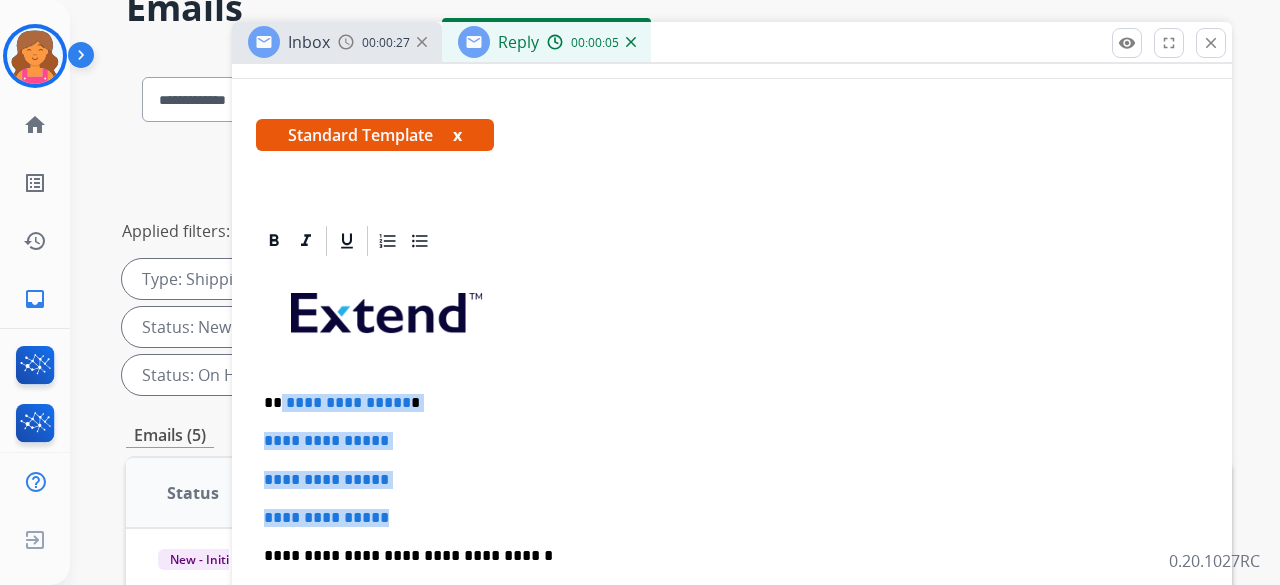 drag, startPoint x: 399, startPoint y: 494, endPoint x: 282, endPoint y: 373, distance: 168.31519 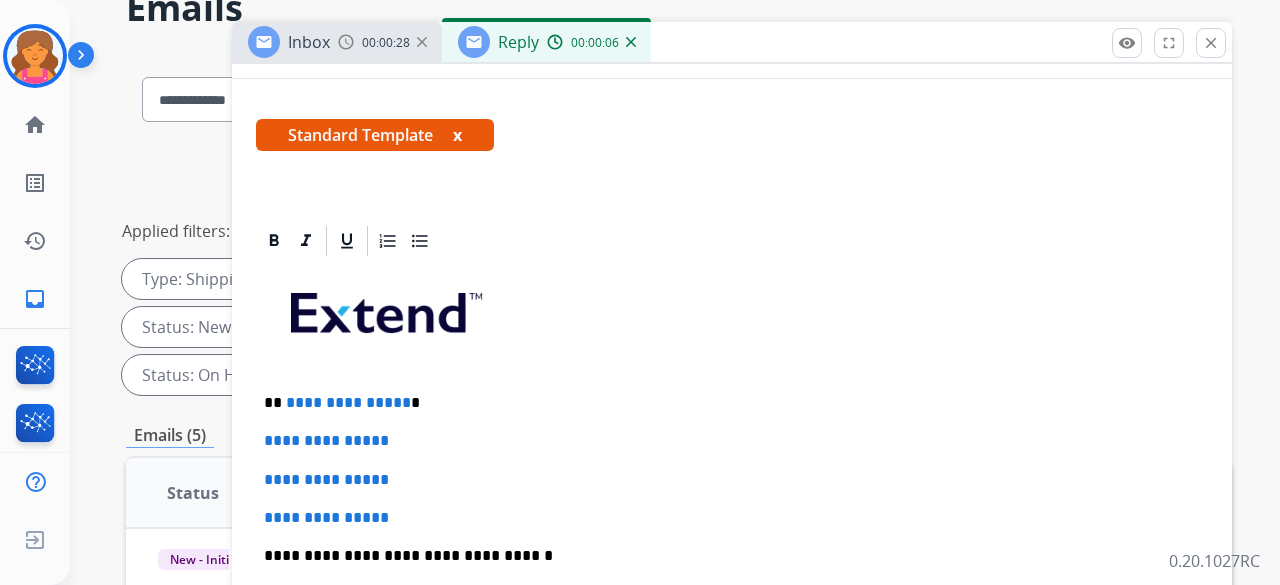 scroll, scrollTop: 284, scrollLeft: 0, axis: vertical 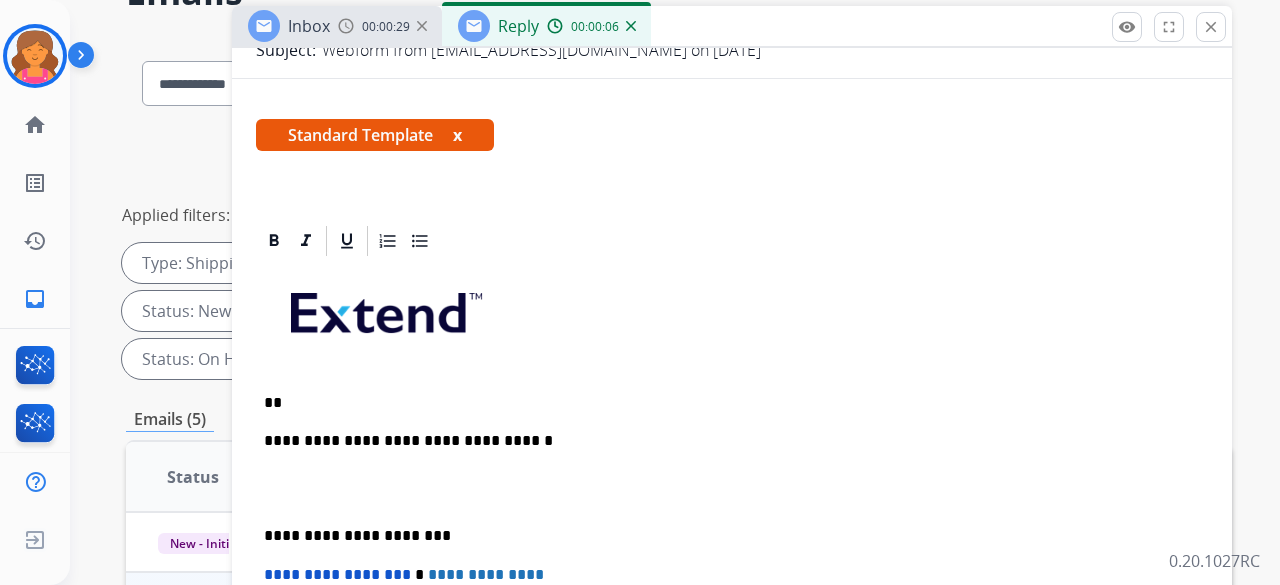 type 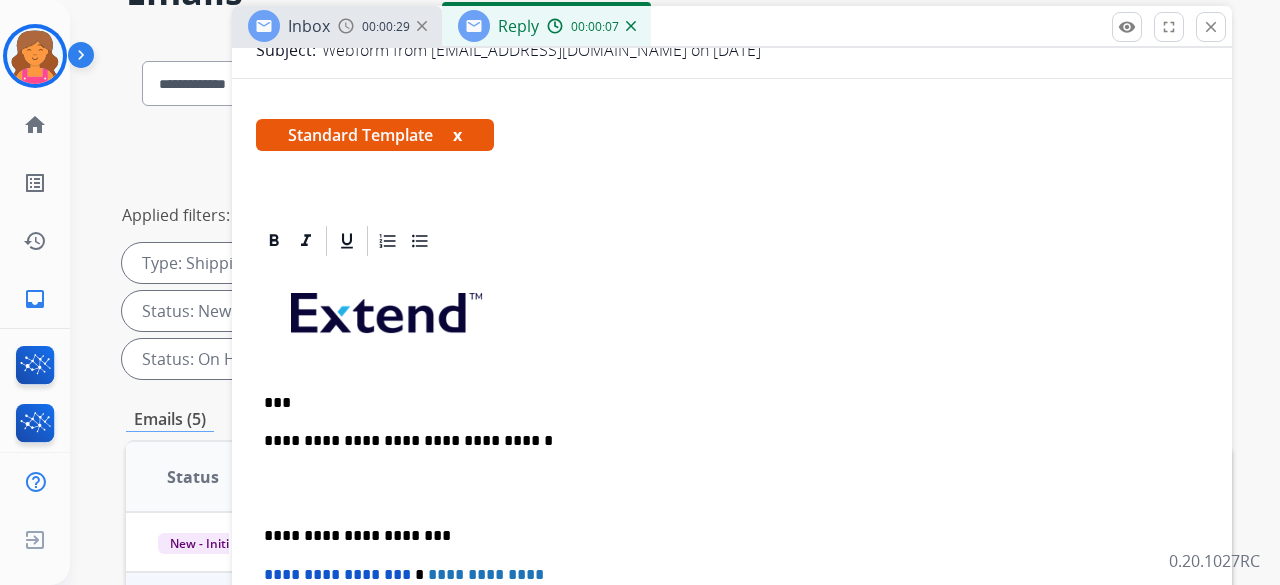 scroll, scrollTop: 300, scrollLeft: 0, axis: vertical 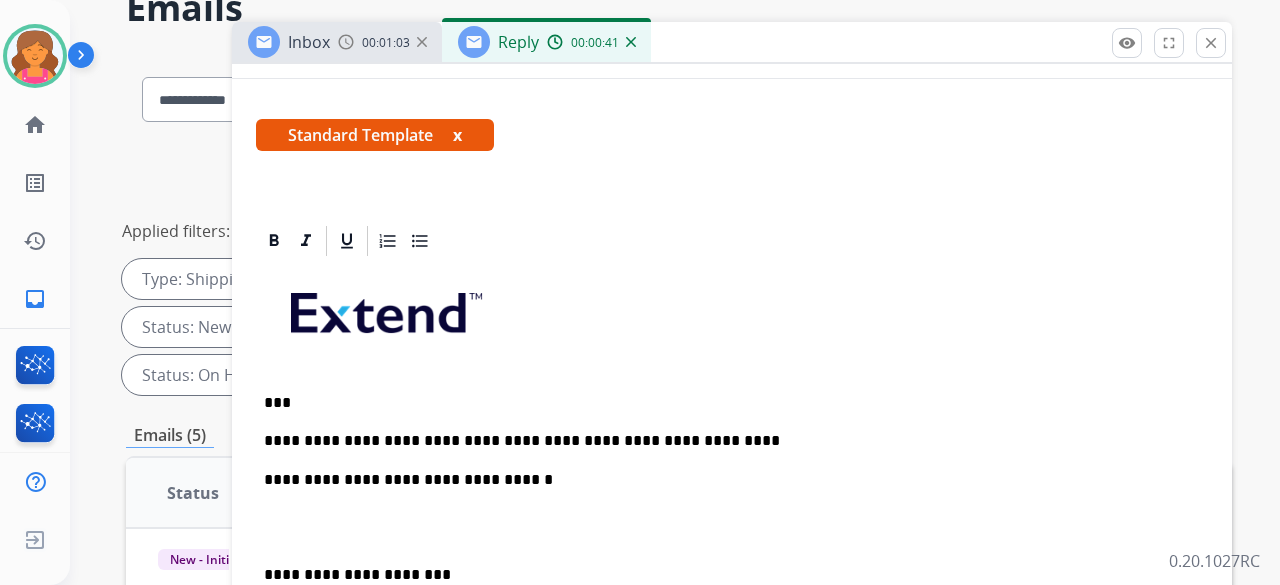 click on "**********" at bounding box center (732, 564) 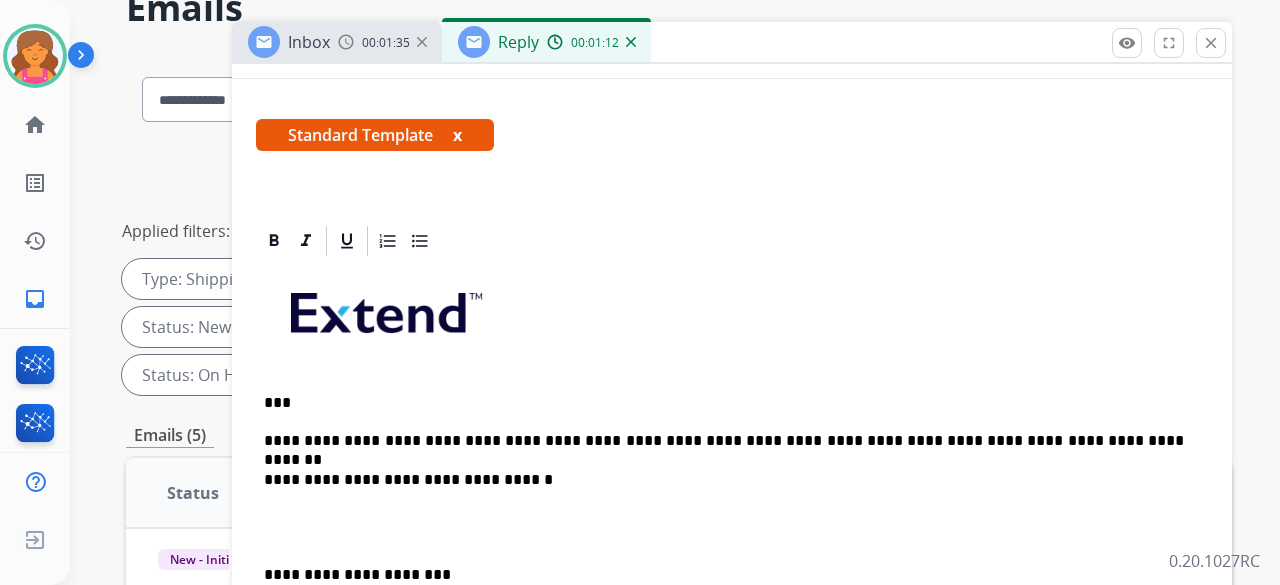 click on "**********" at bounding box center (724, 441) 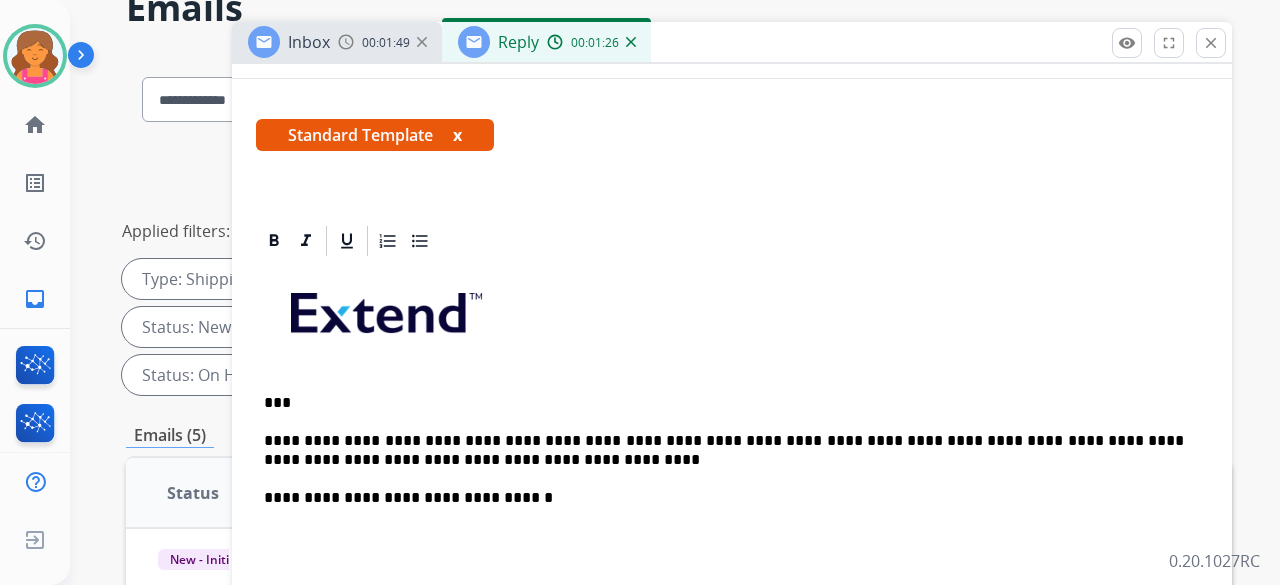 click on "**********" at bounding box center (724, 450) 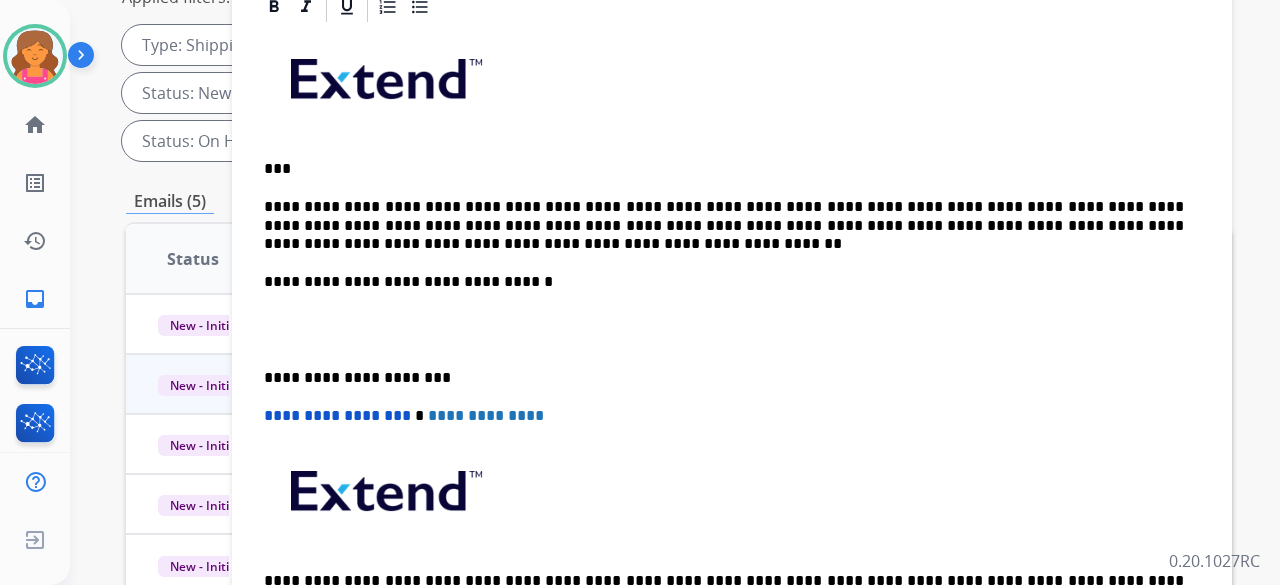 scroll, scrollTop: 352, scrollLeft: 0, axis: vertical 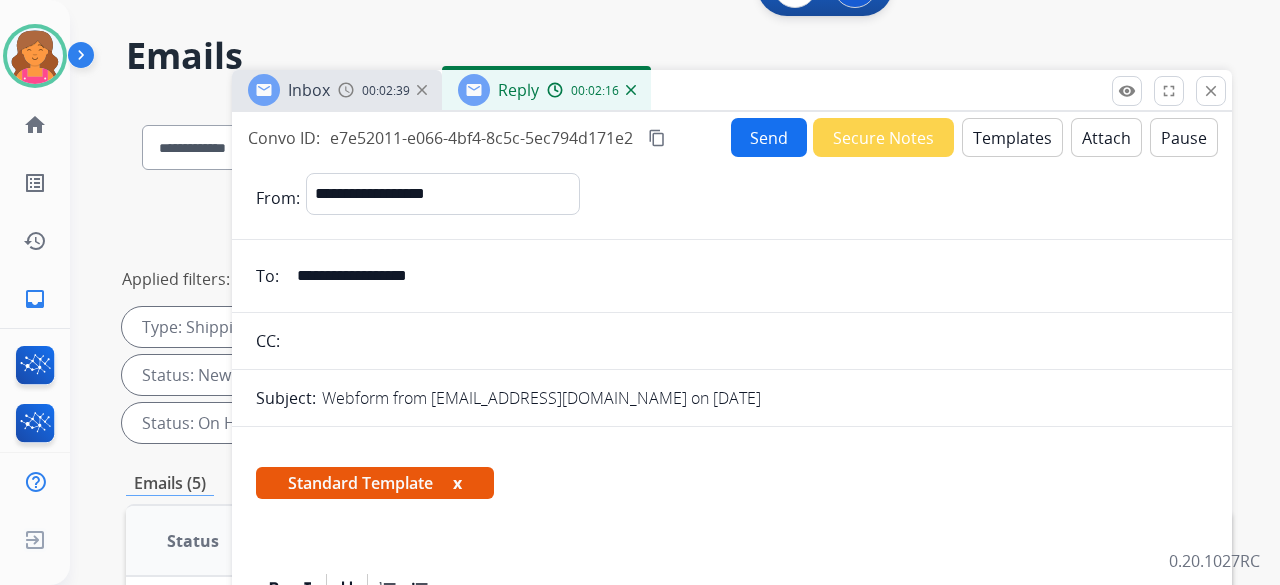 click on "Attach" at bounding box center [1106, 137] 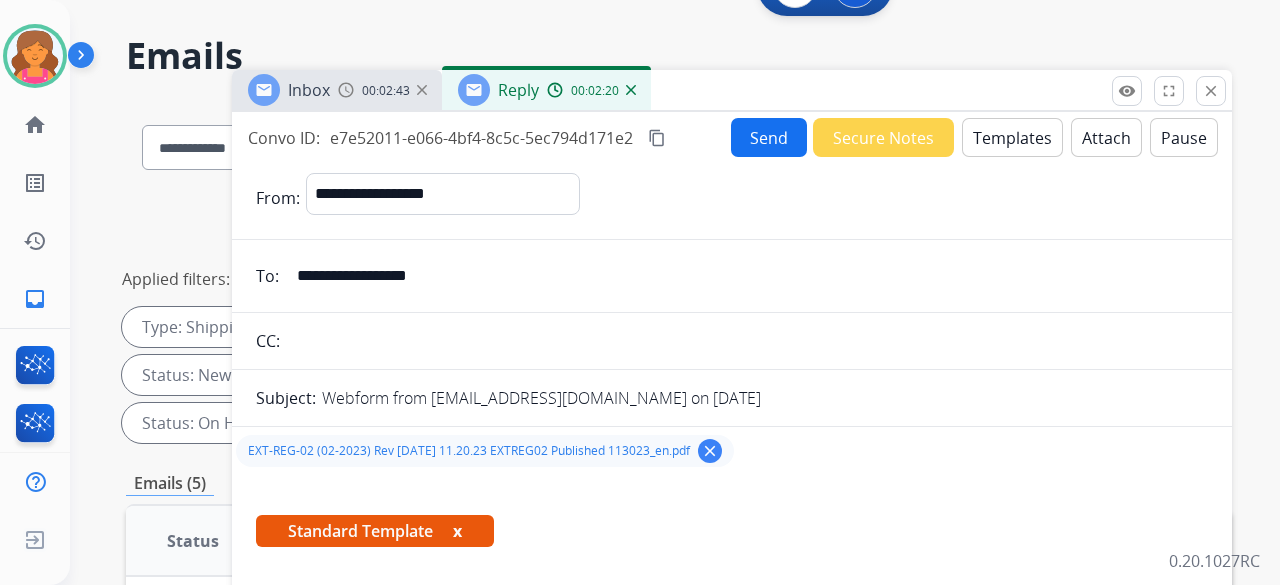 click on "Send" at bounding box center [769, 137] 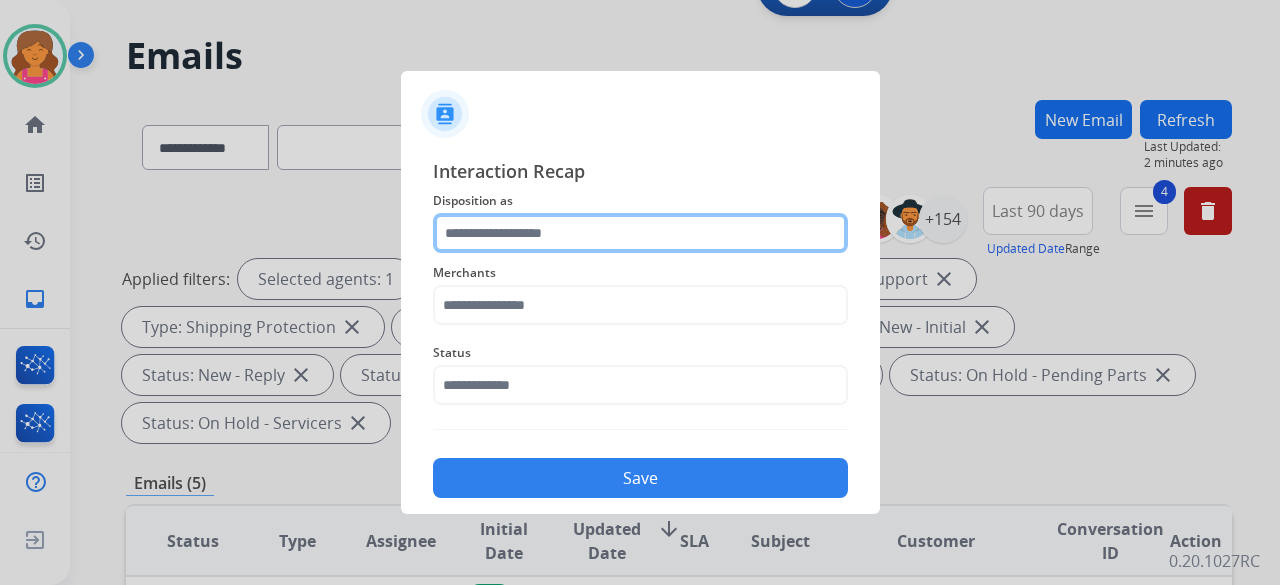 click 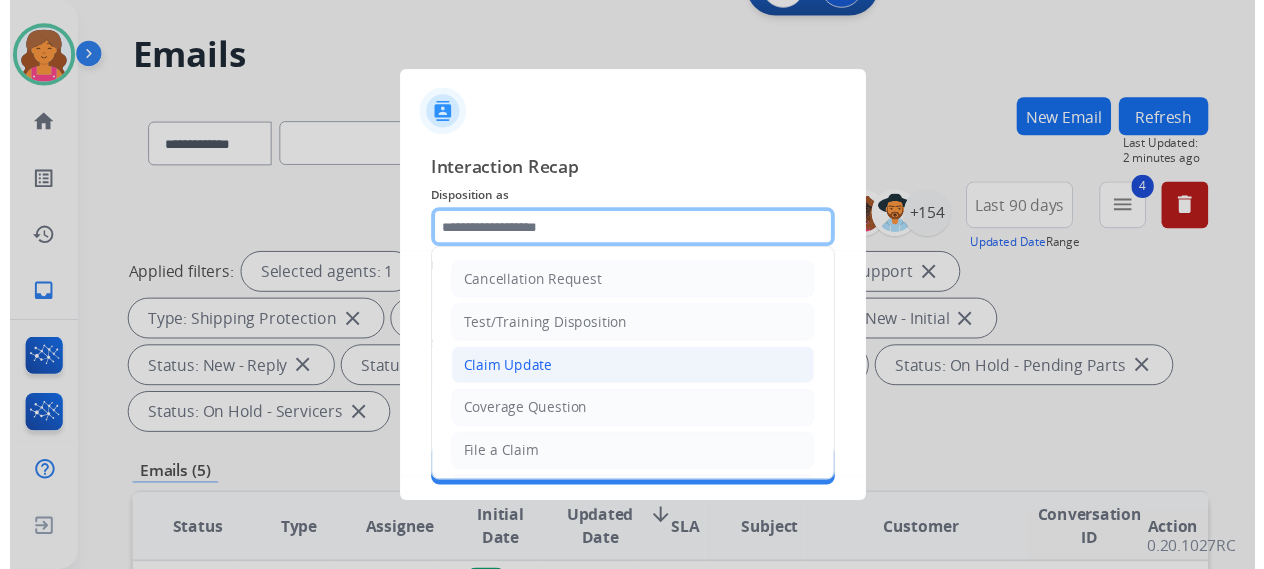 scroll, scrollTop: 100, scrollLeft: 0, axis: vertical 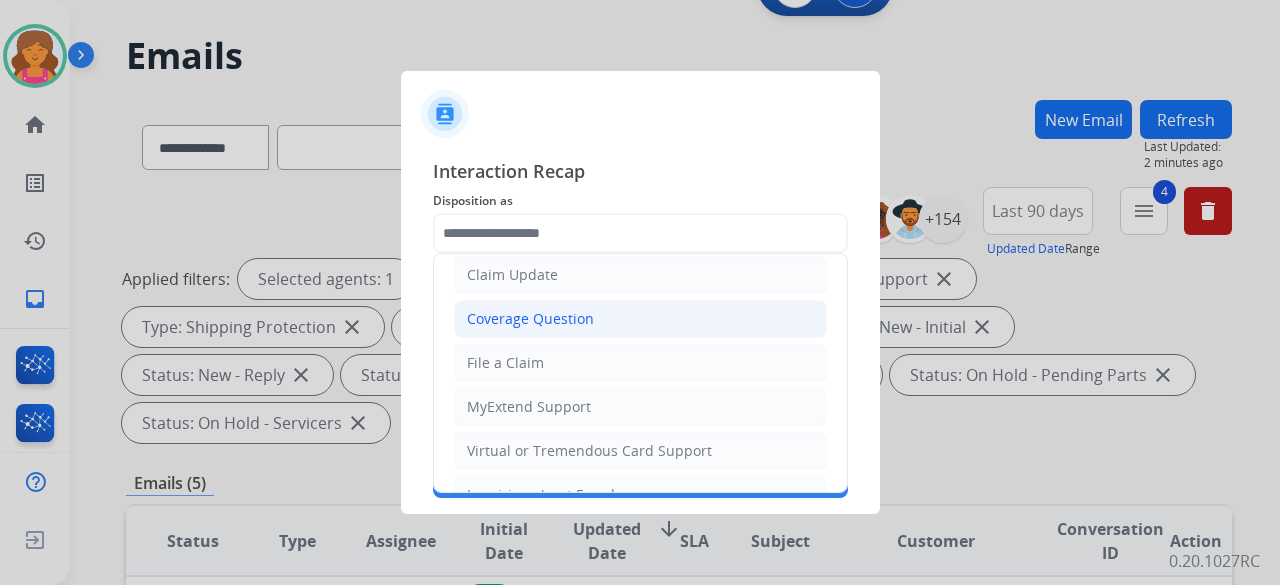click on "Coverage Question" 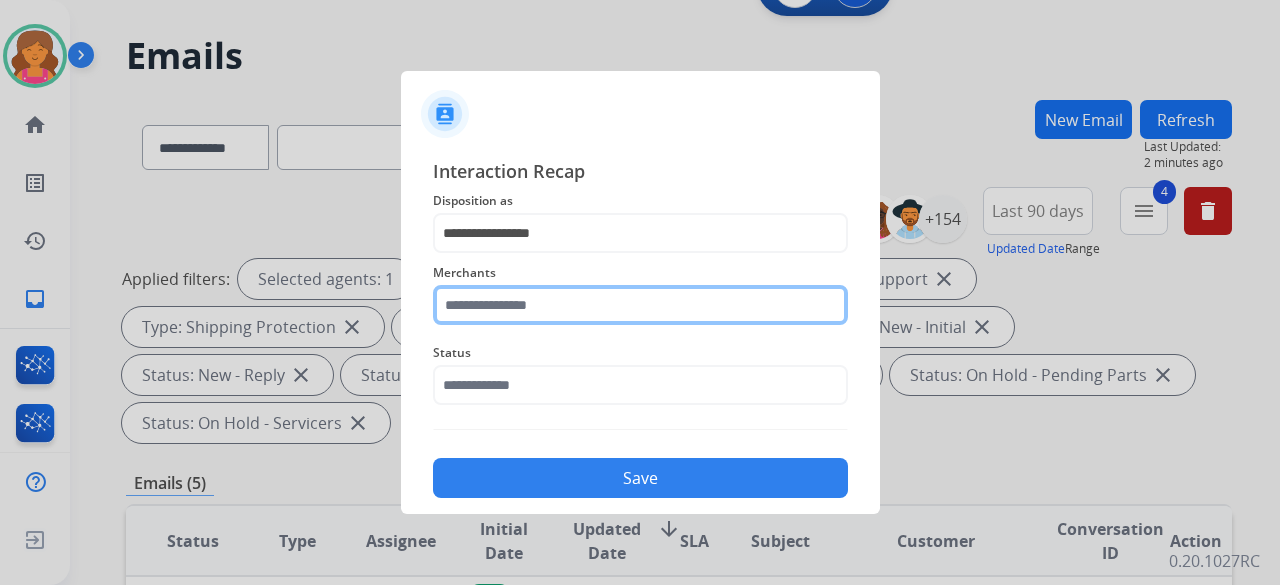 click 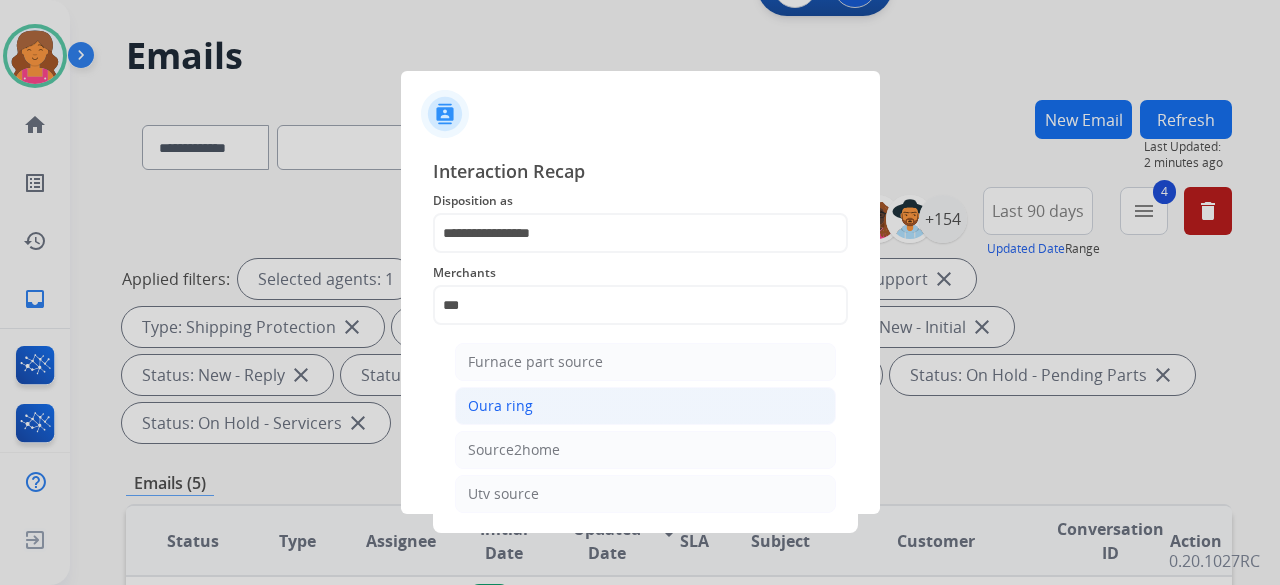 click on "Oura ring" 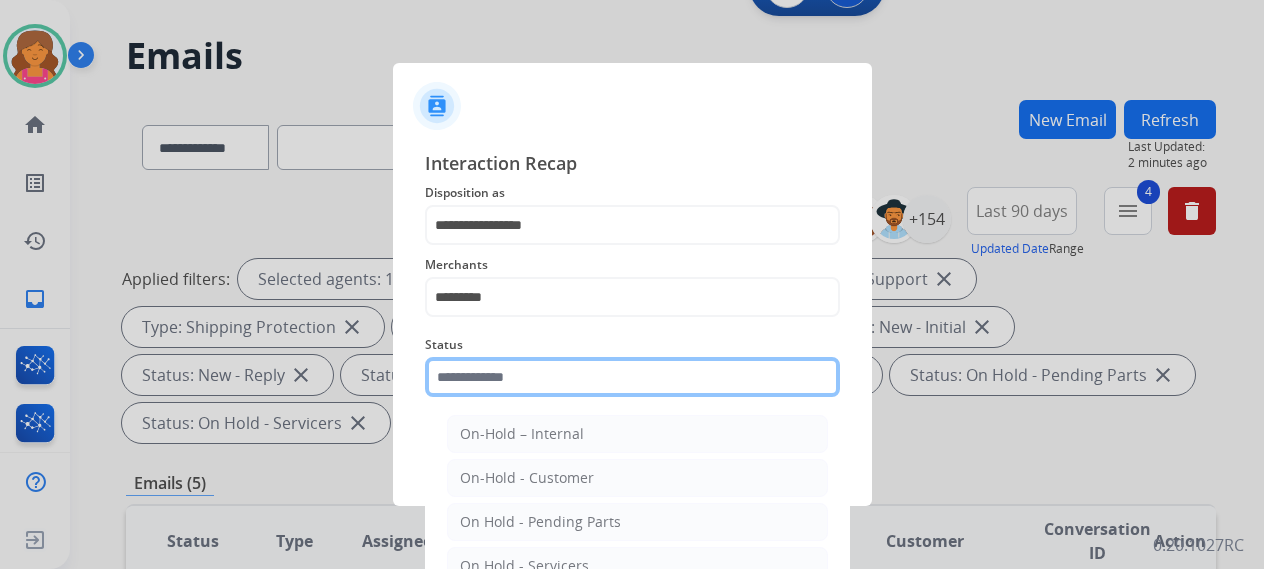 click 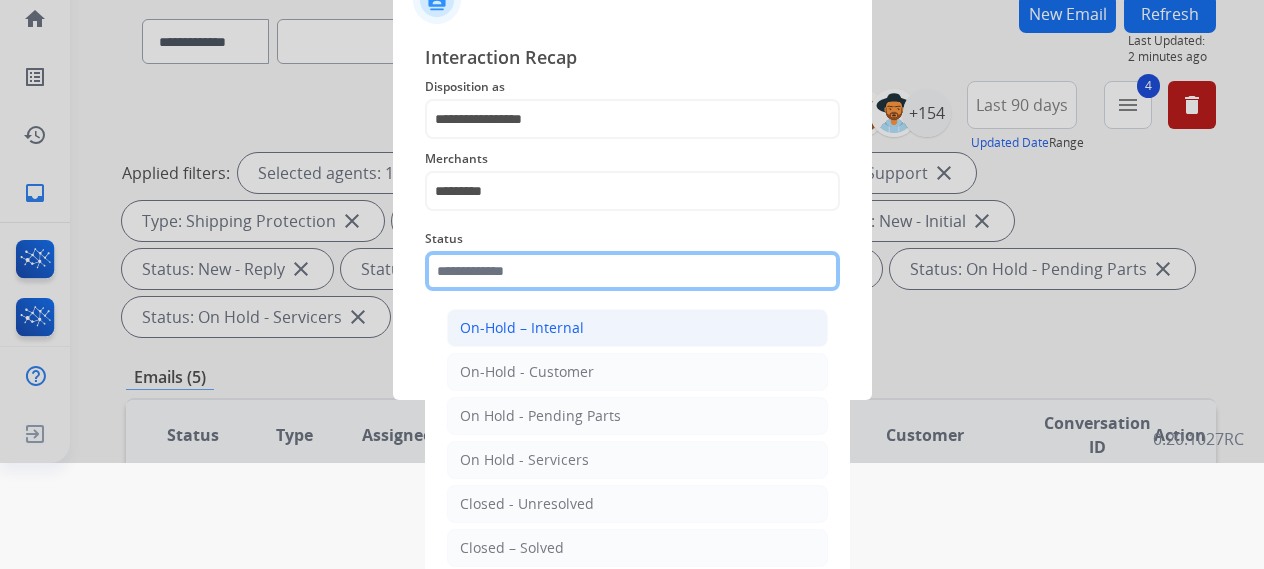 scroll, scrollTop: 136, scrollLeft: 0, axis: vertical 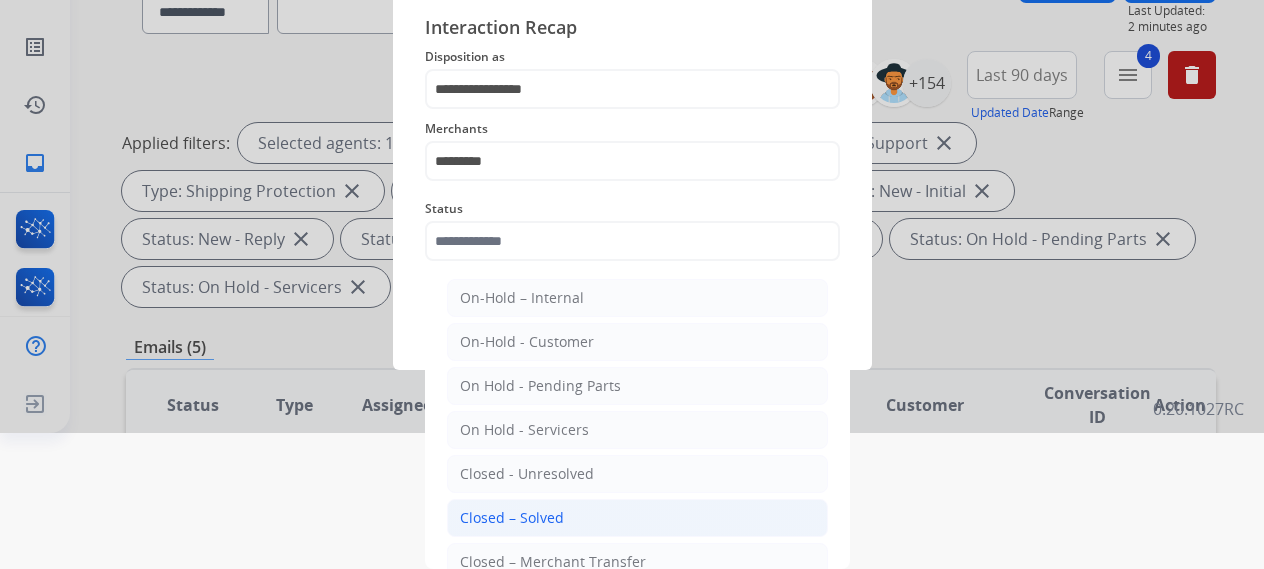 click on "Closed – Solved" 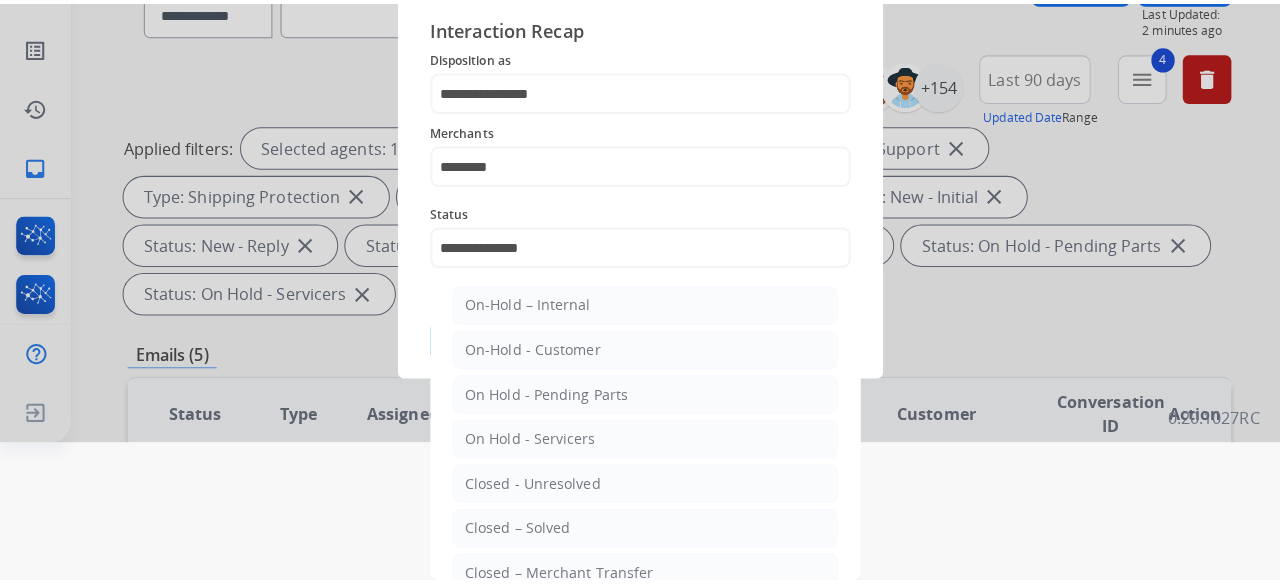 scroll, scrollTop: 0, scrollLeft: 0, axis: both 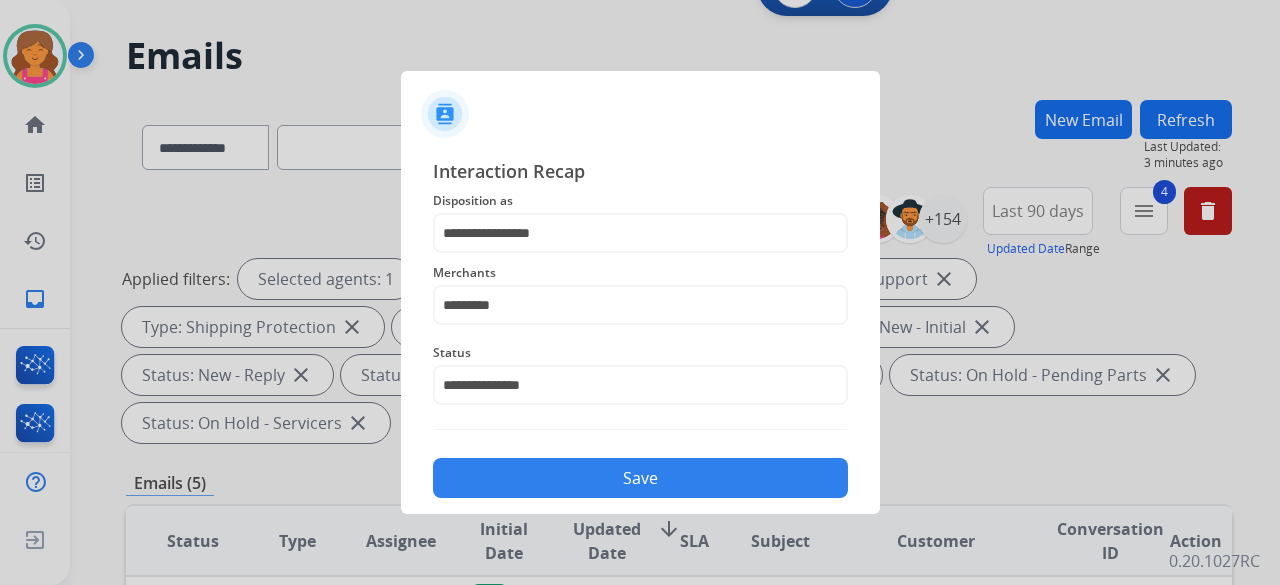 click on "Save" 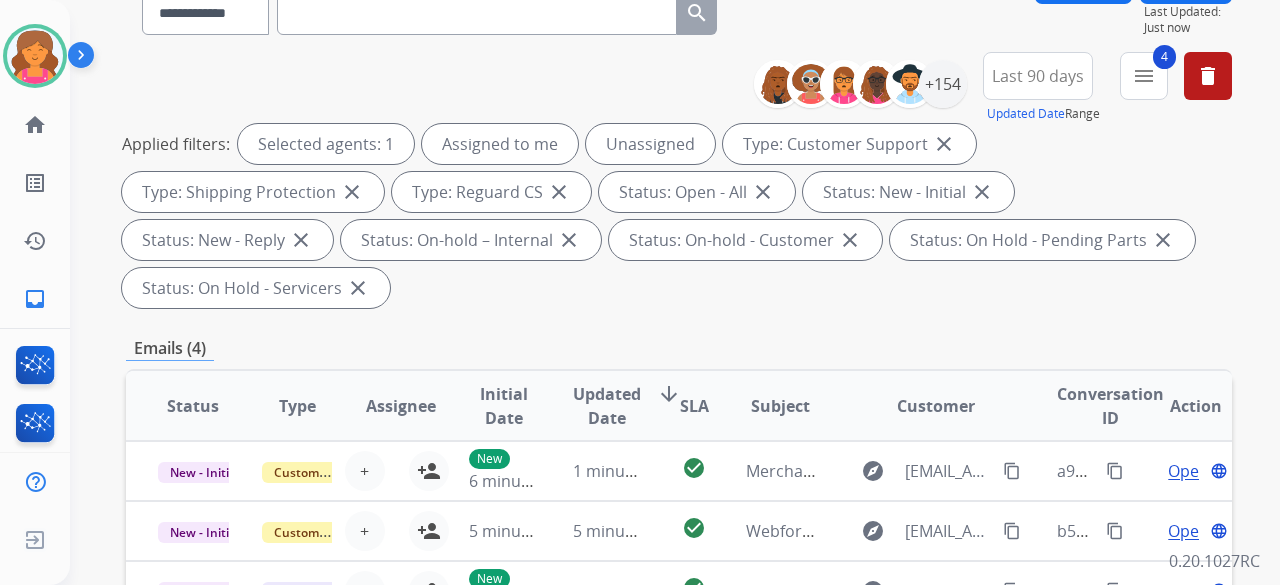 scroll, scrollTop: 400, scrollLeft: 0, axis: vertical 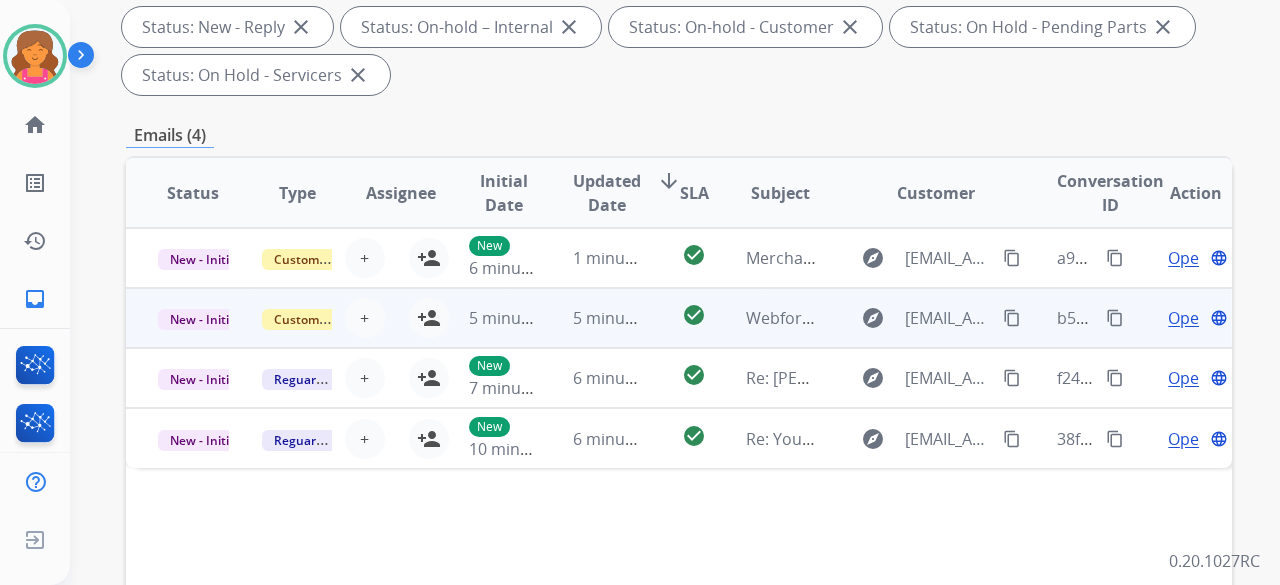 click on "explore [EMAIL_ADDRESS][DOMAIN_NAME] content_copy" at bounding box center [920, 318] 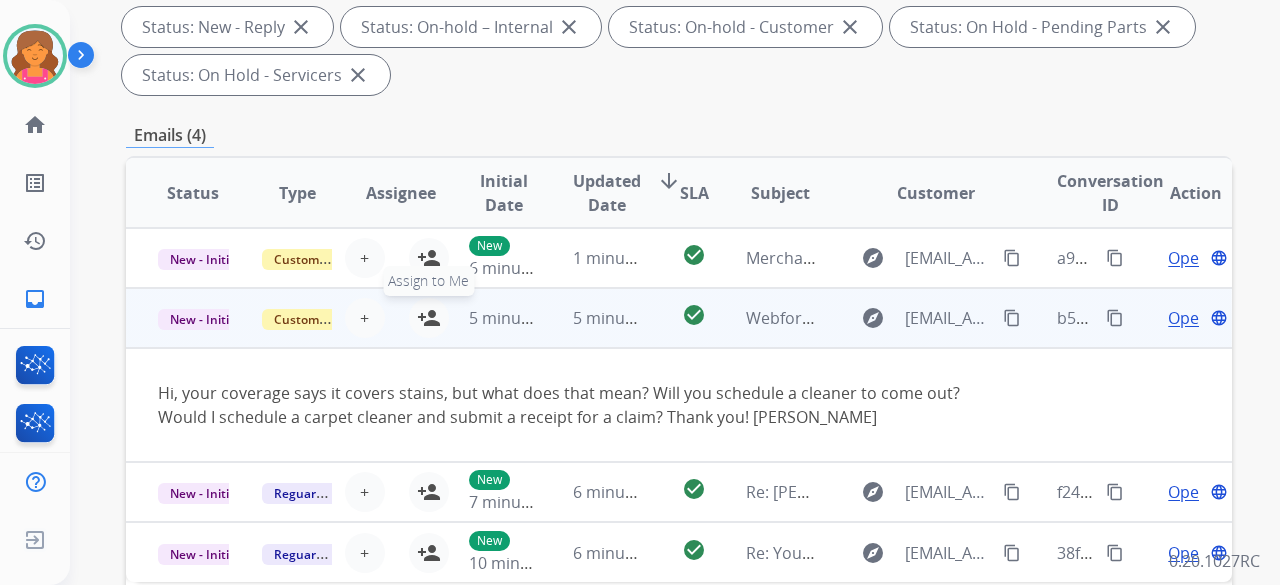 click on "person_add" at bounding box center [429, 318] 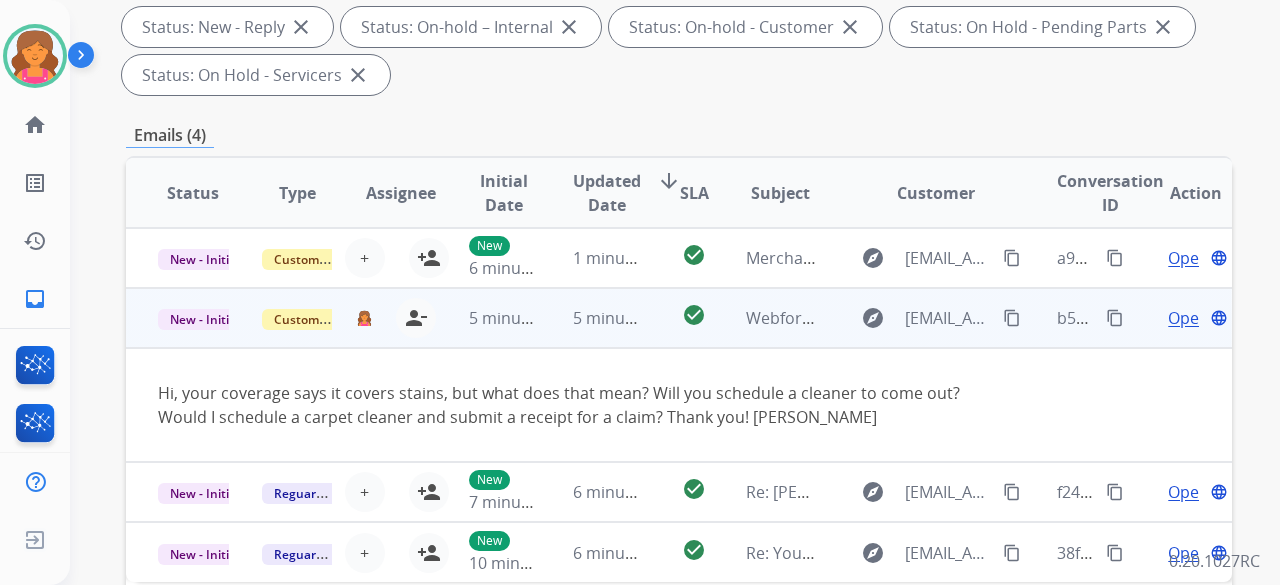 click on "Open language" at bounding box center (1195, 318) 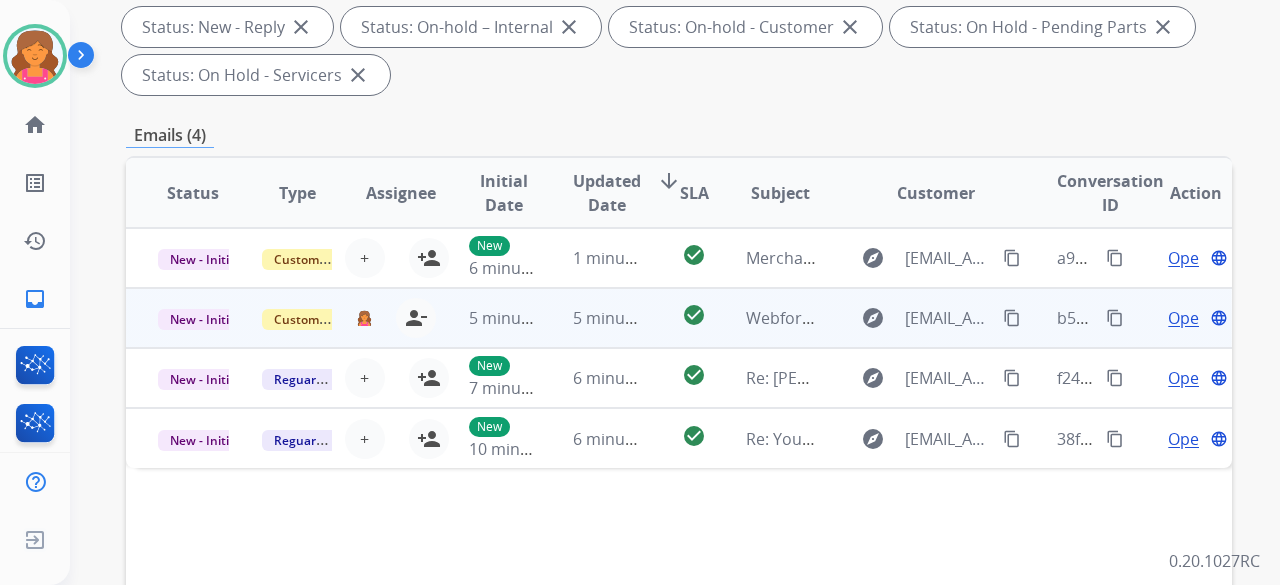 click on "Open" at bounding box center [1188, 318] 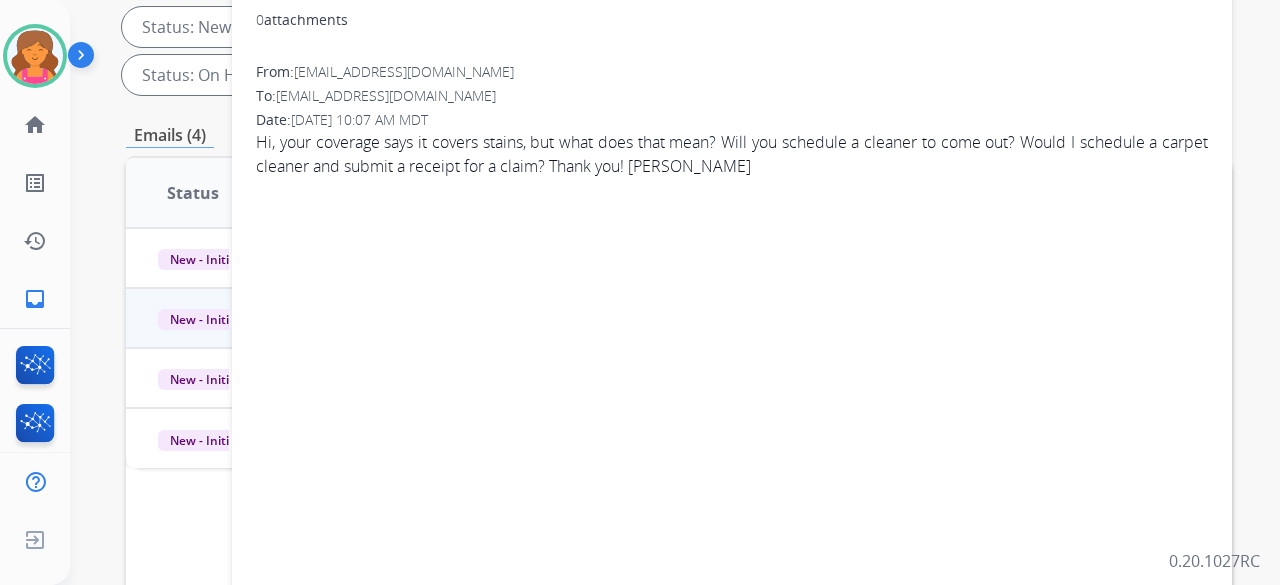 scroll, scrollTop: 0, scrollLeft: 0, axis: both 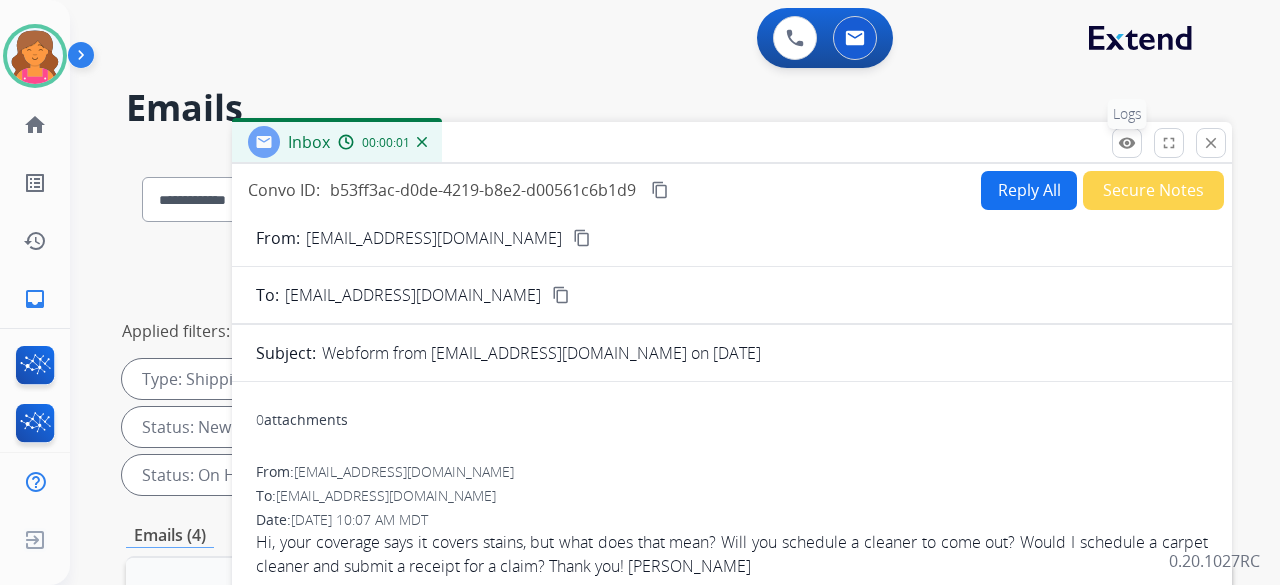 click on "remove_red_eye" at bounding box center (1127, 143) 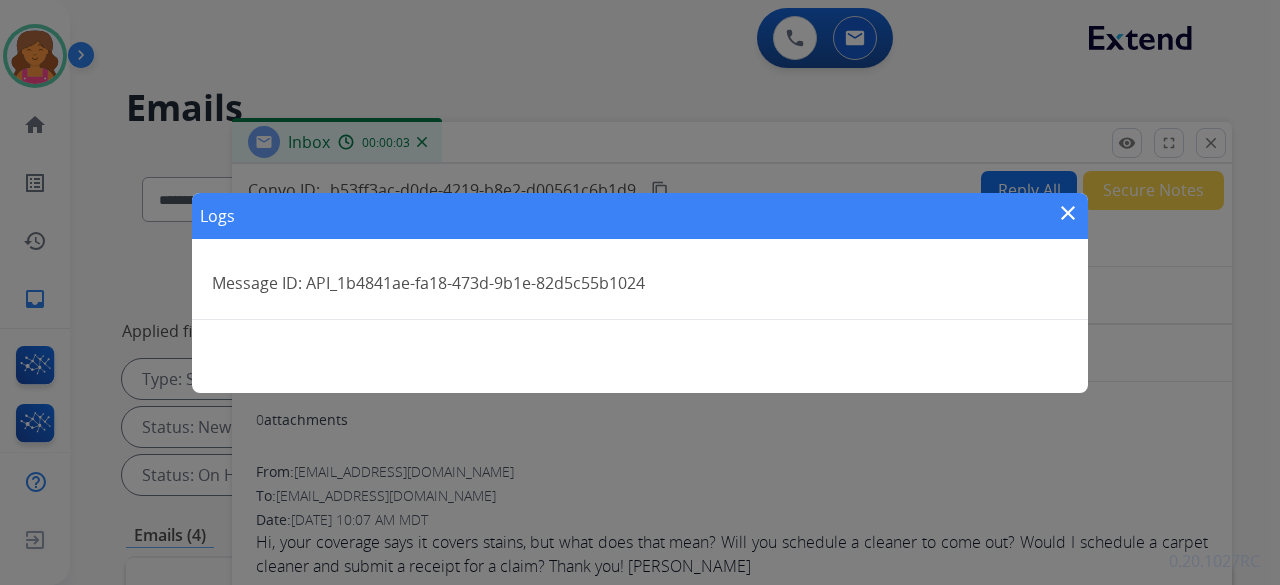 click on "close" at bounding box center (1068, 213) 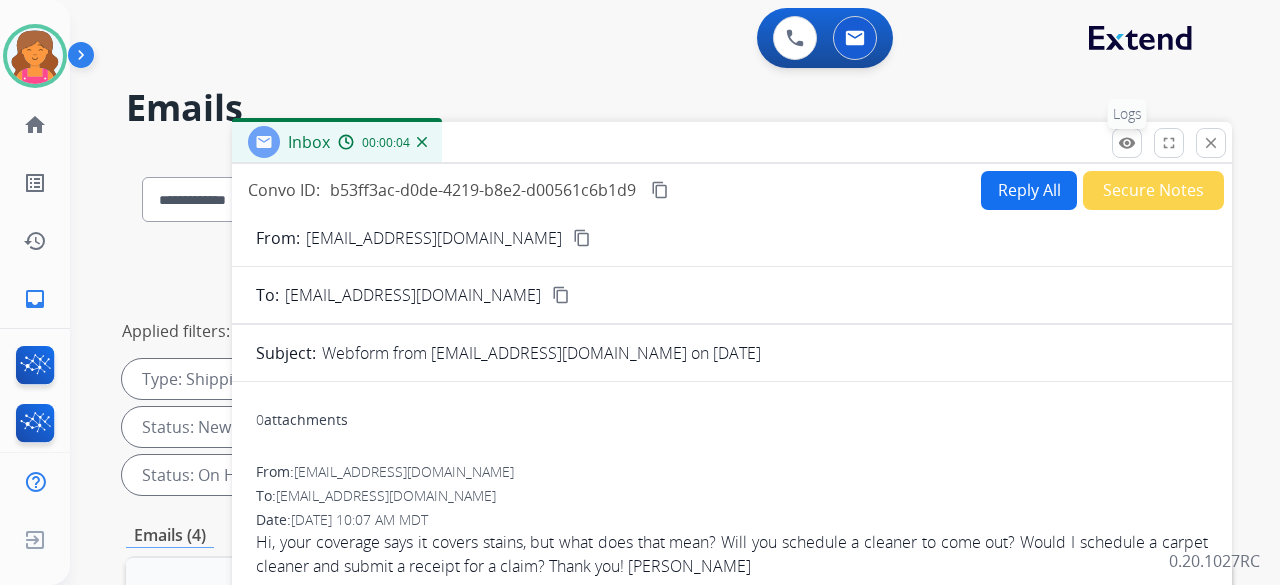 click on "remove_red_eye" at bounding box center (1127, 143) 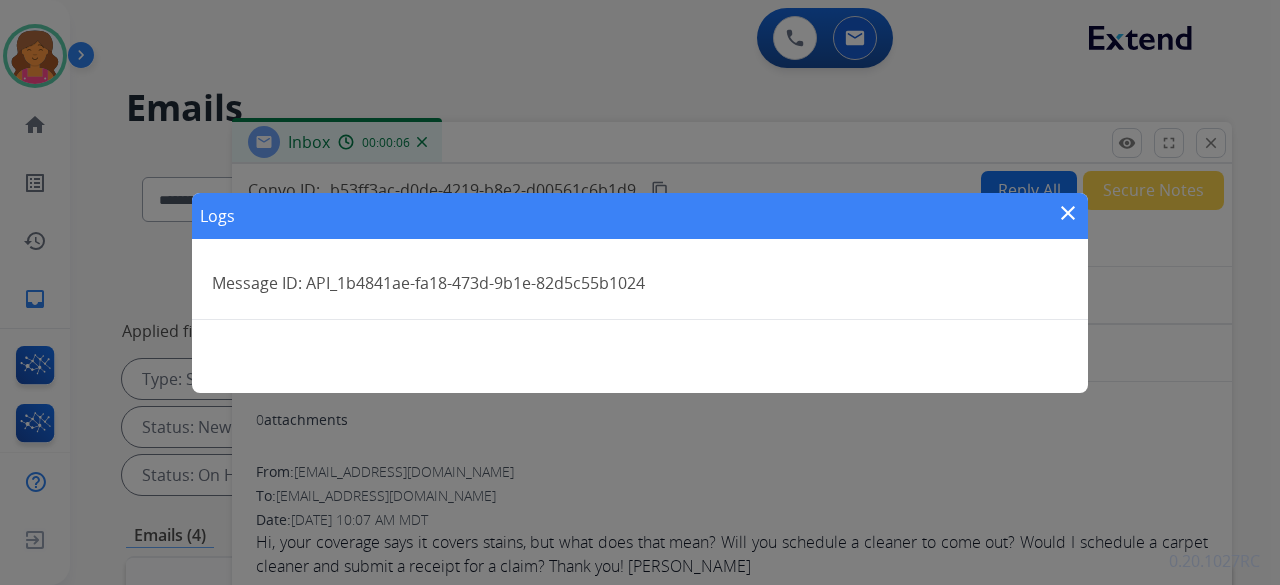 click on "close" at bounding box center (1068, 213) 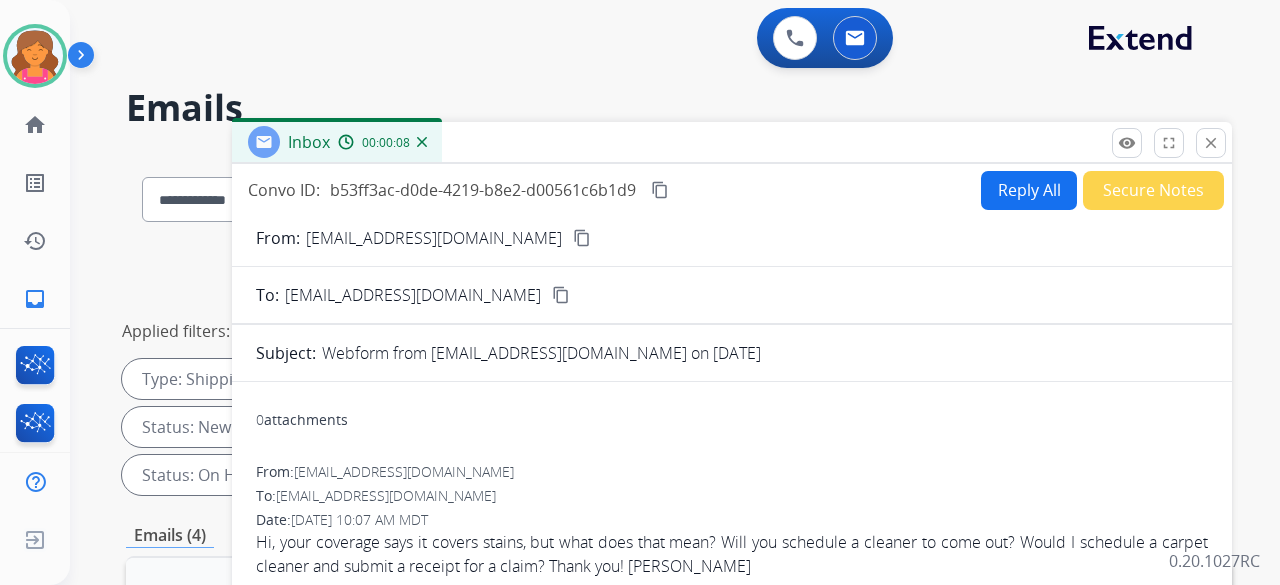 click on "content_copy" at bounding box center (582, 238) 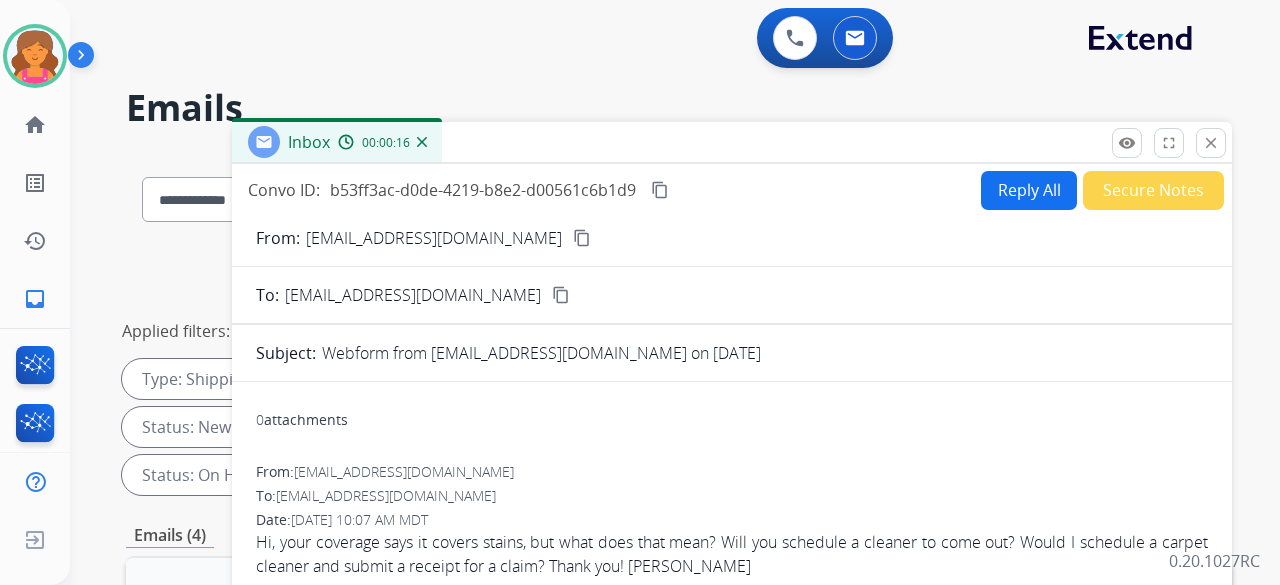click on "Reply All" at bounding box center [1029, 190] 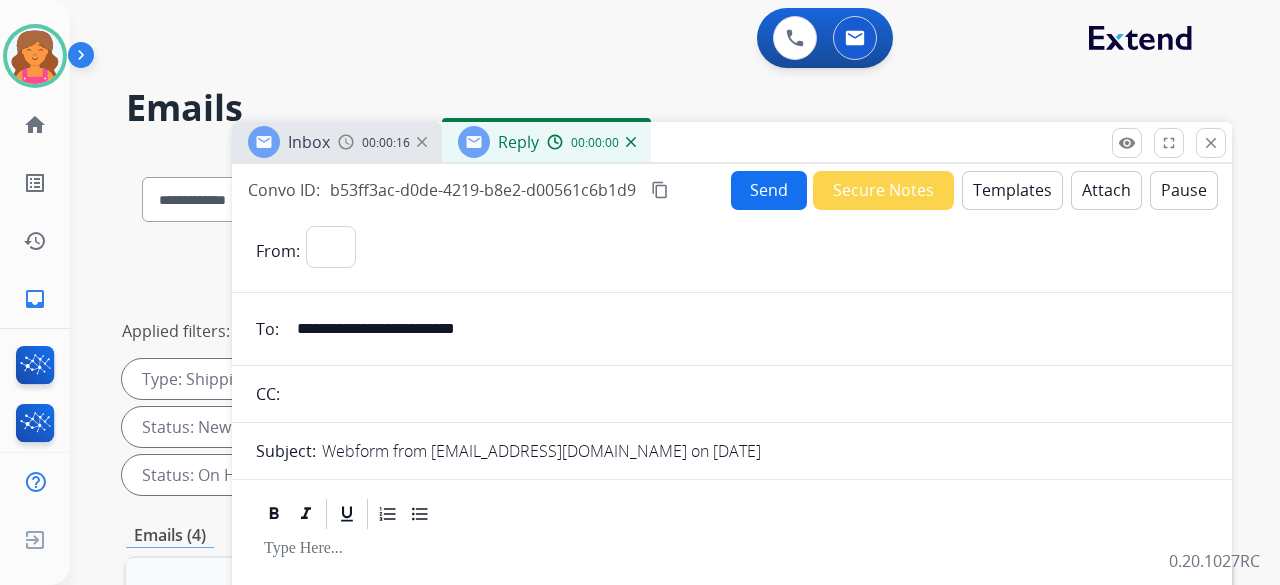 select on "**********" 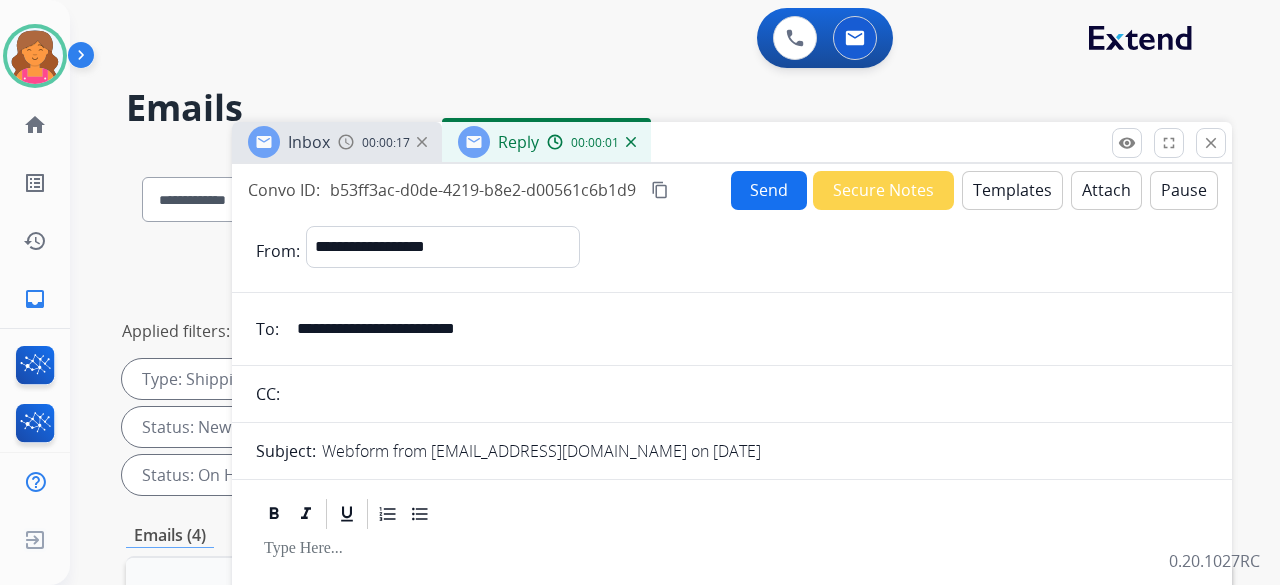 click on "Templates" at bounding box center (1012, 190) 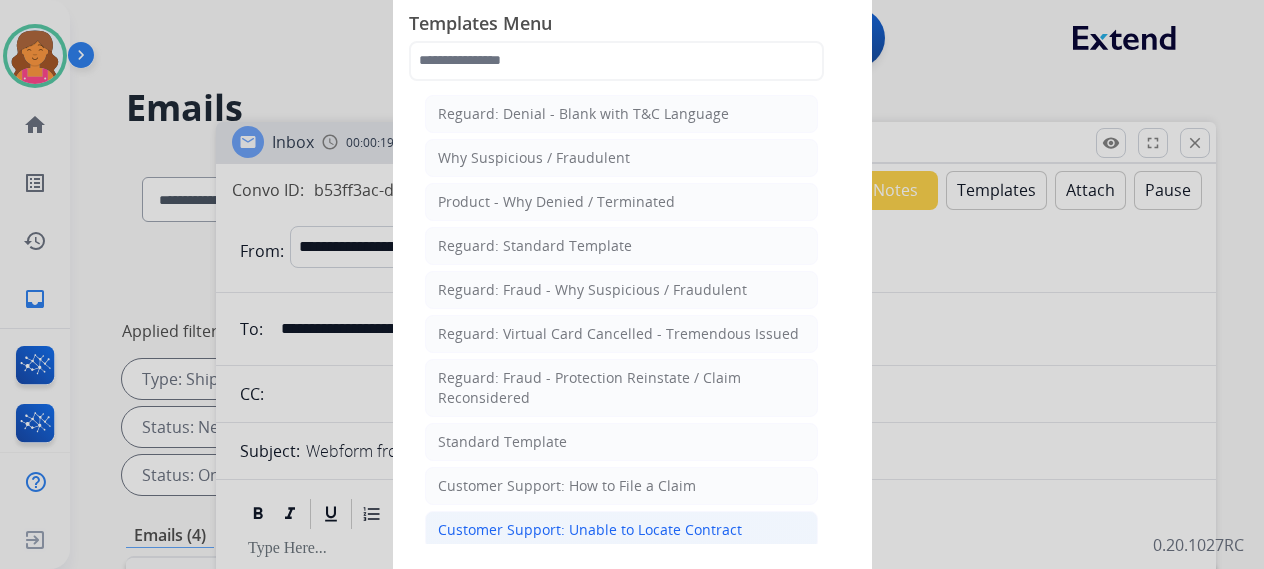 click on "Customer Support: Unable to Locate Contract" 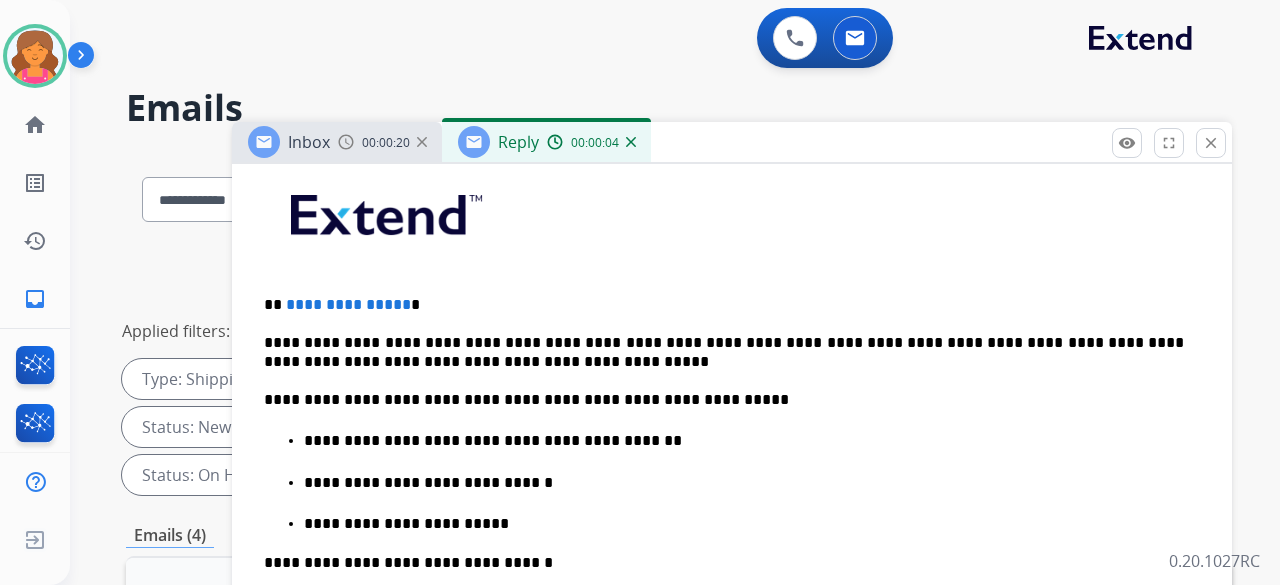 scroll, scrollTop: 500, scrollLeft: 0, axis: vertical 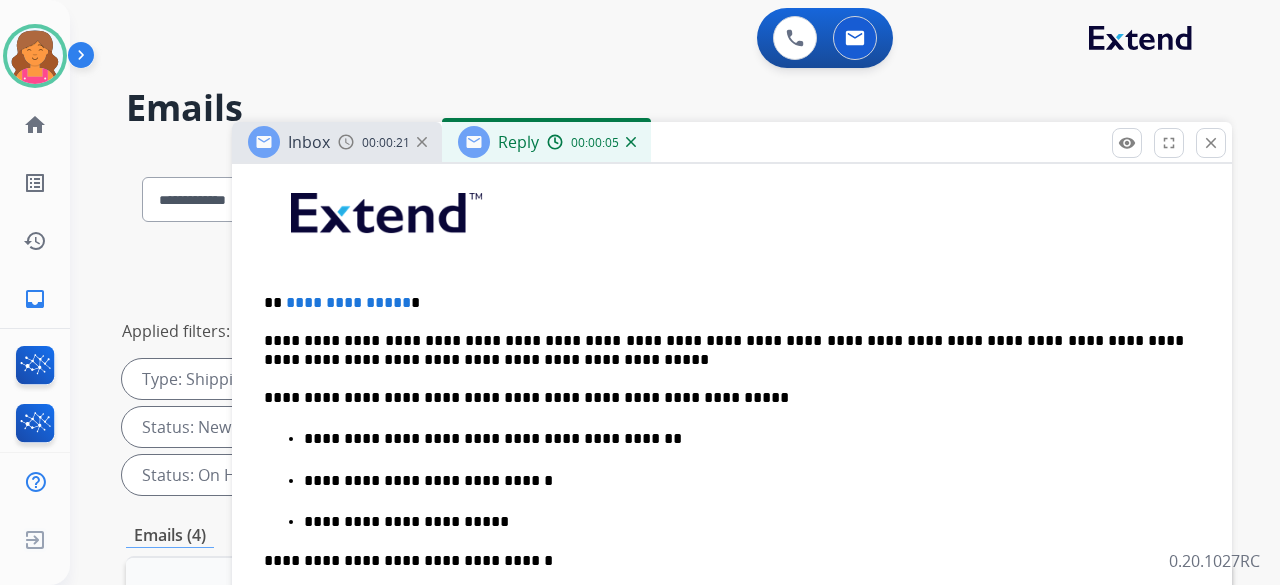 click on "**********" at bounding box center (348, 302) 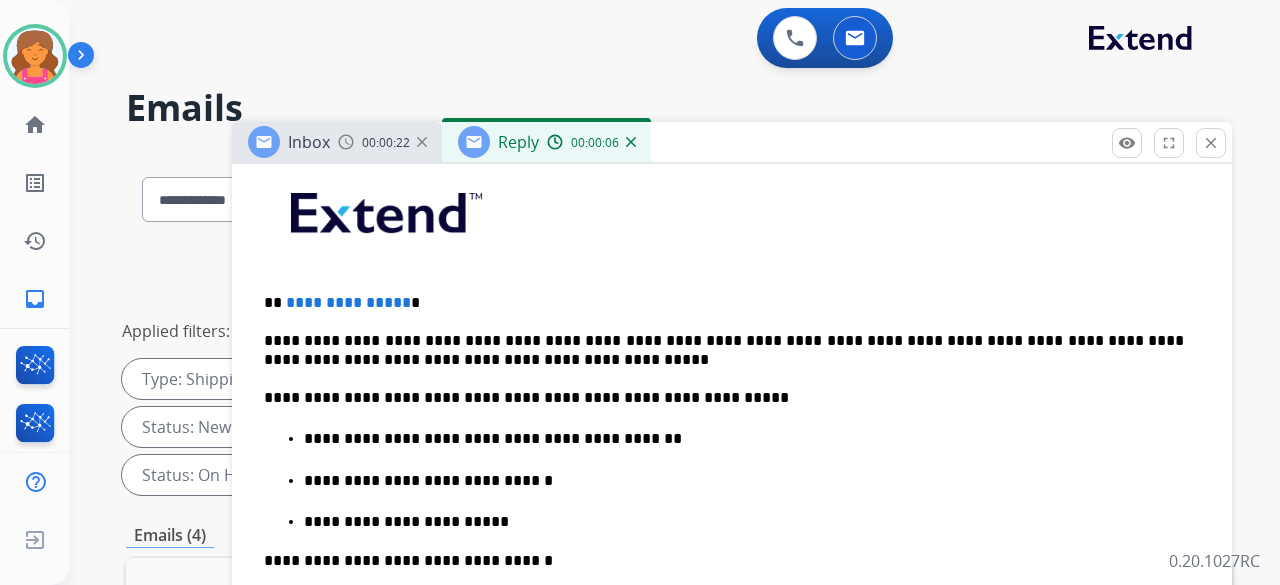 type 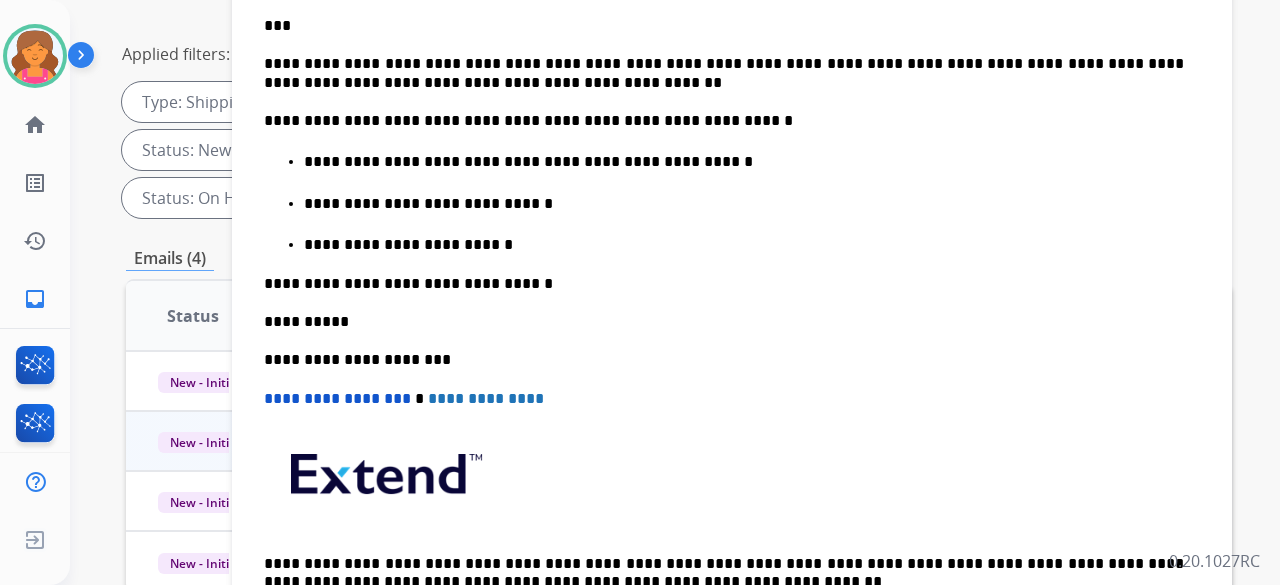 scroll, scrollTop: 279, scrollLeft: 0, axis: vertical 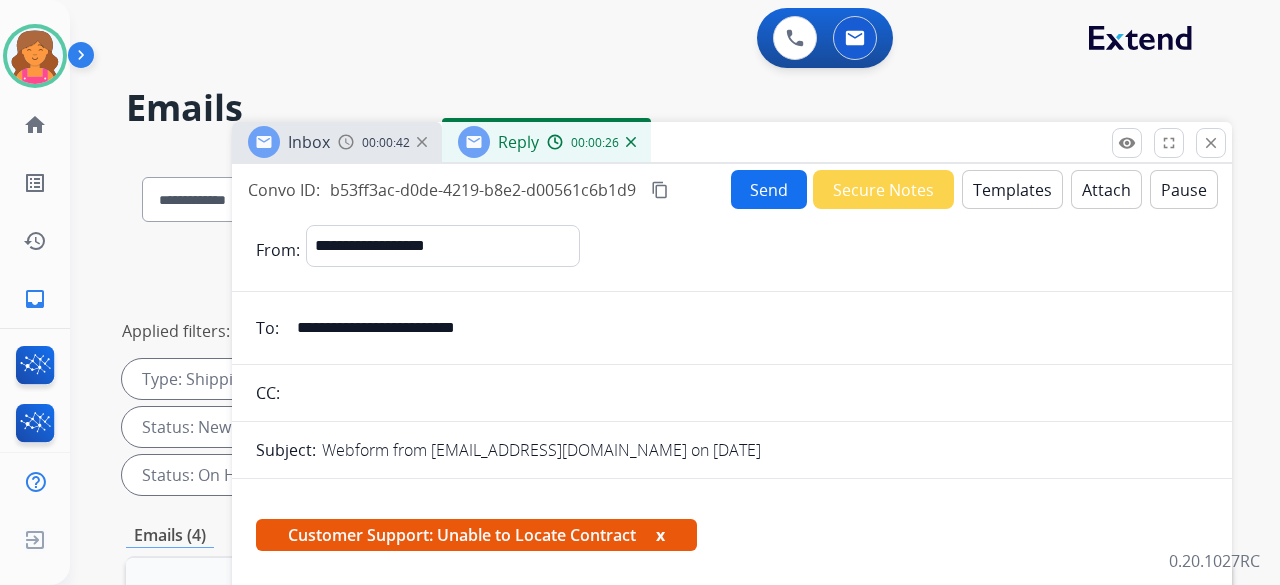 click on "Send" at bounding box center [769, 189] 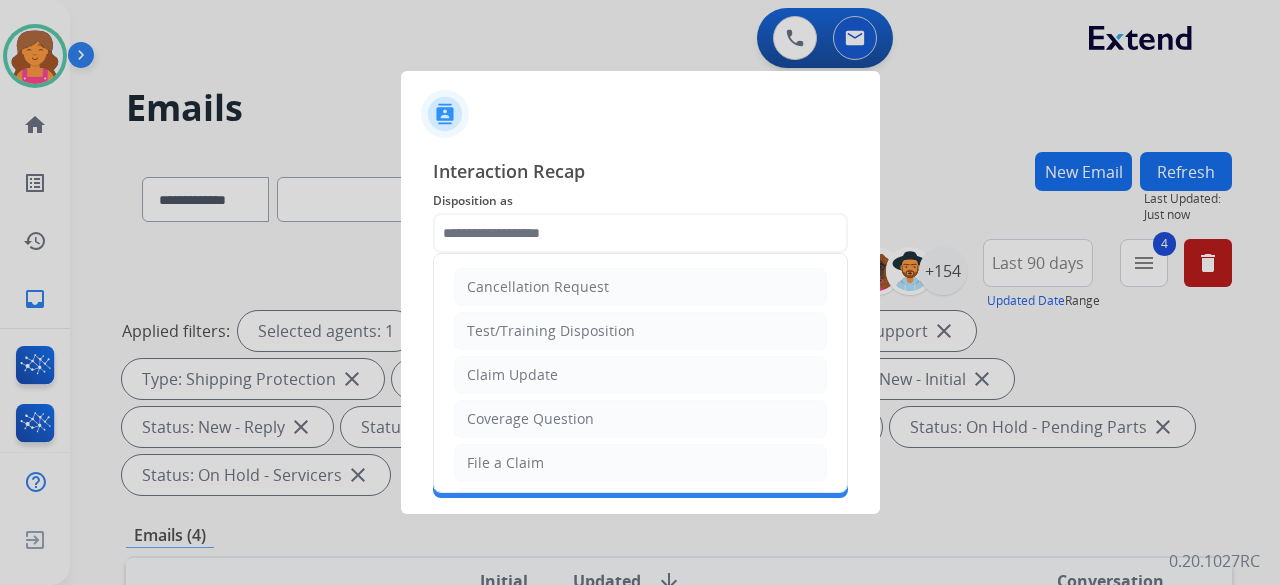 click 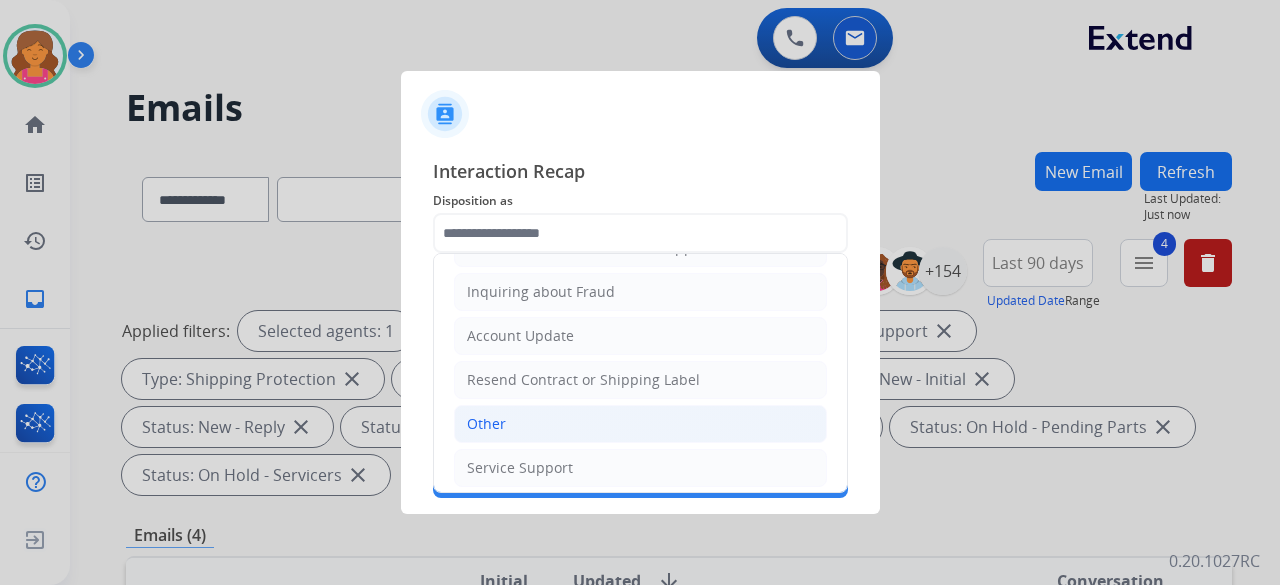 click on "Other" 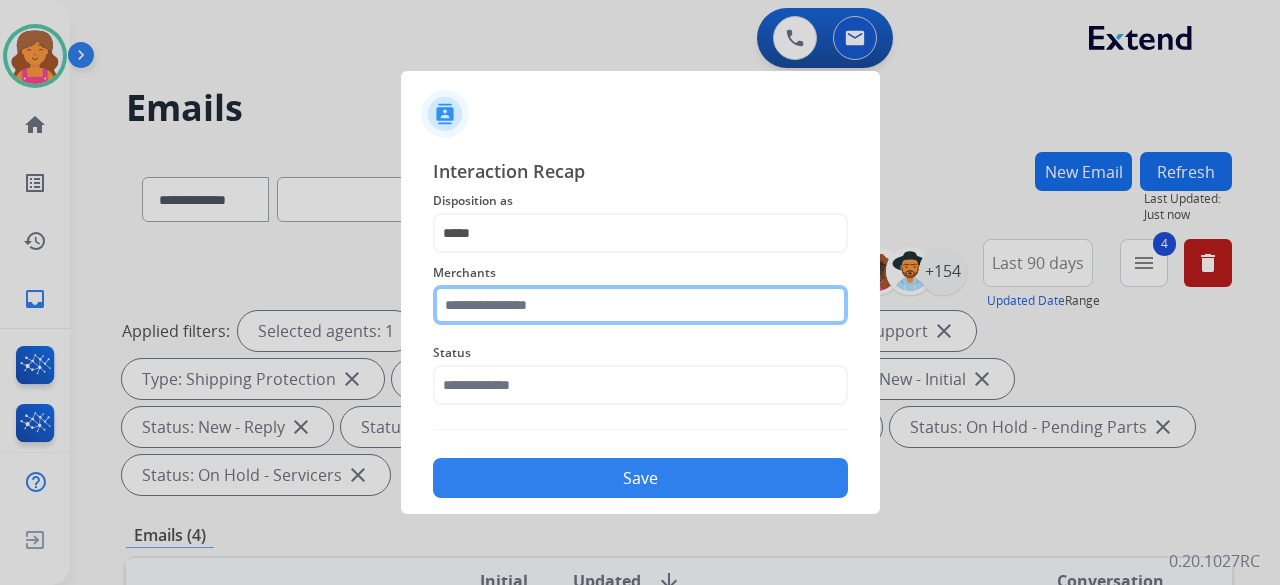 click 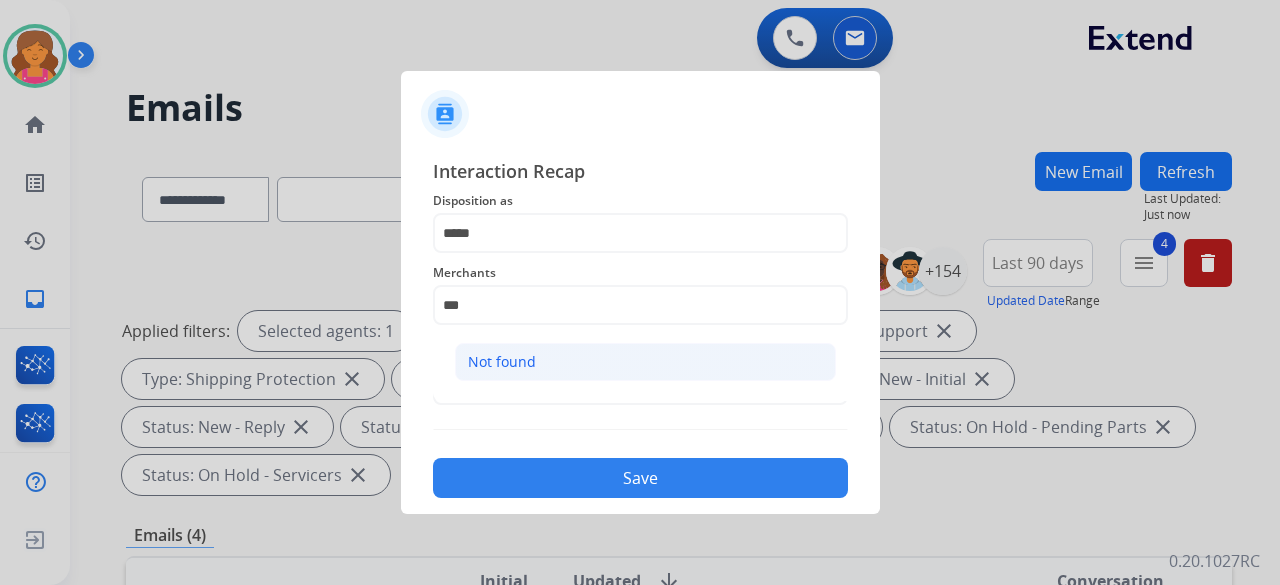 click on "Not found" 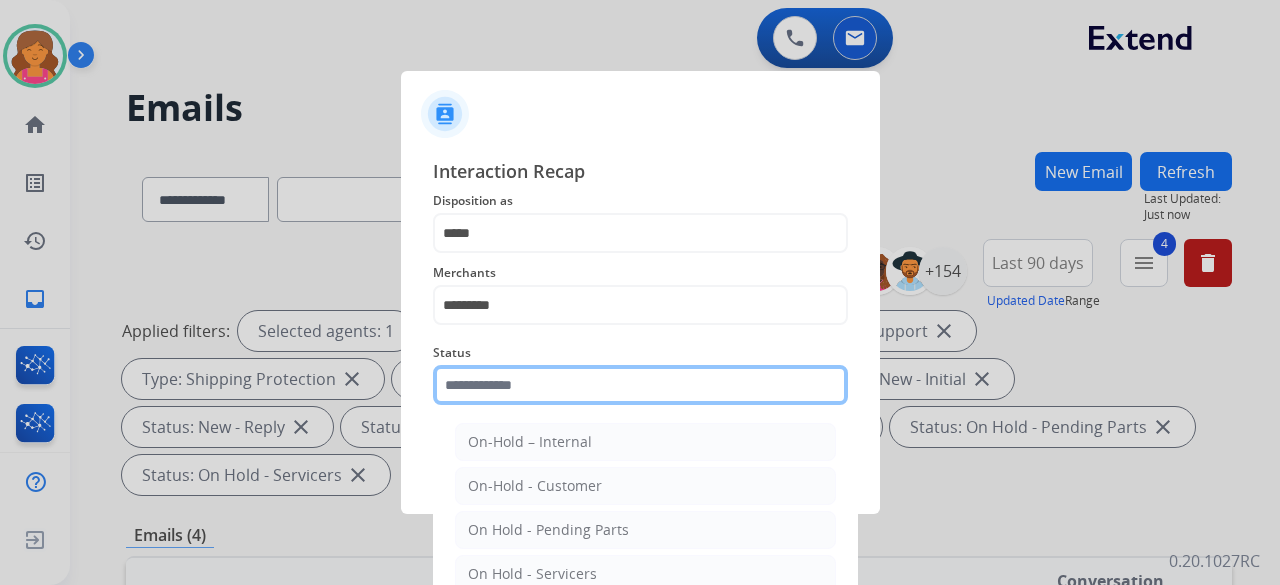 click 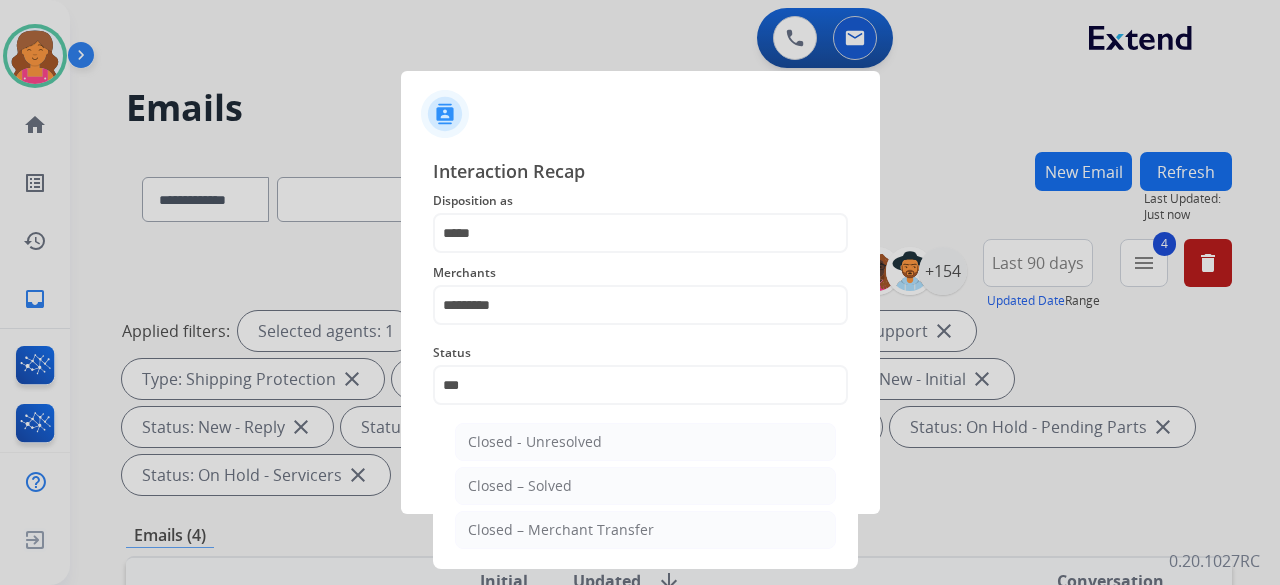 click on "Closed - Unresolved   Closed – Solved   Closed – Merchant Transfer" 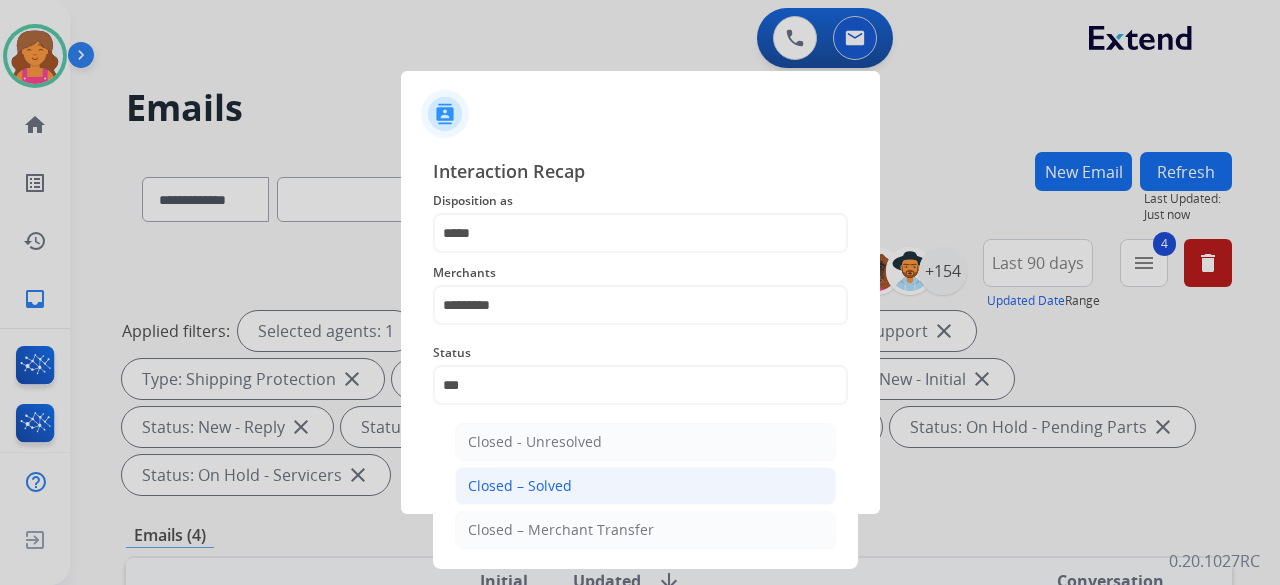 click on "Closed – Solved" 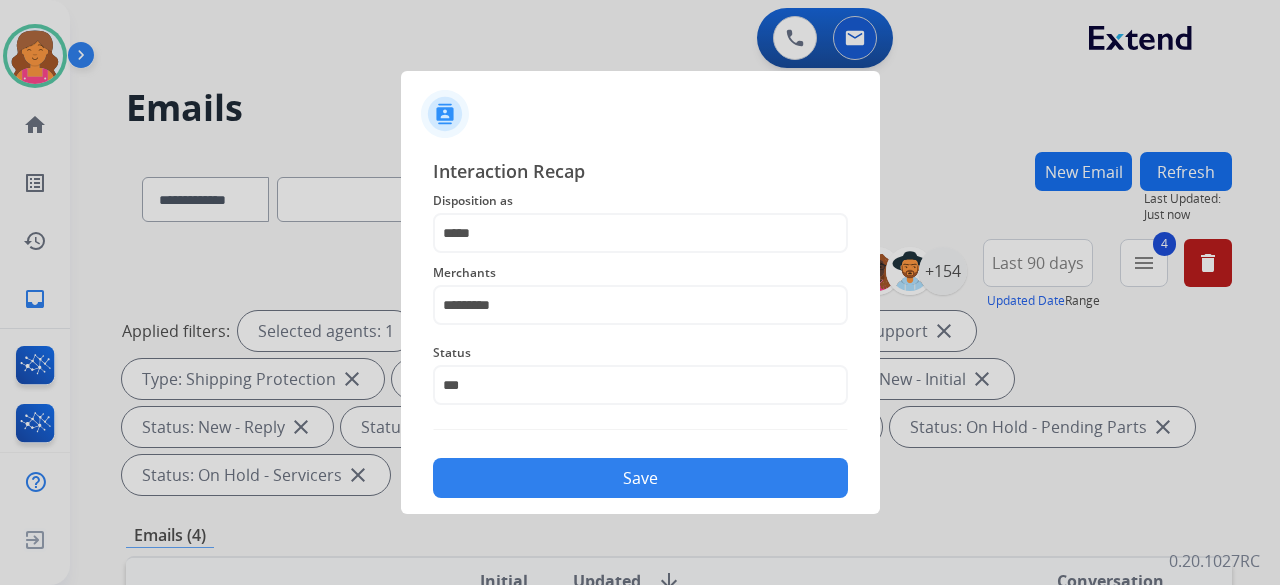 type on "**********" 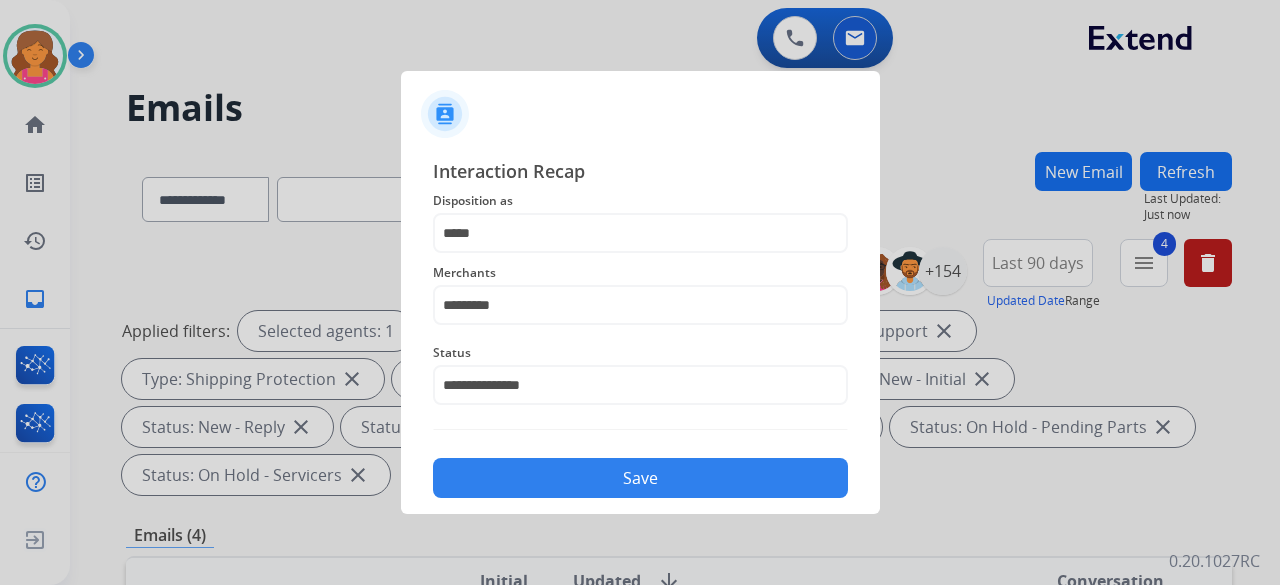 click on "Save" 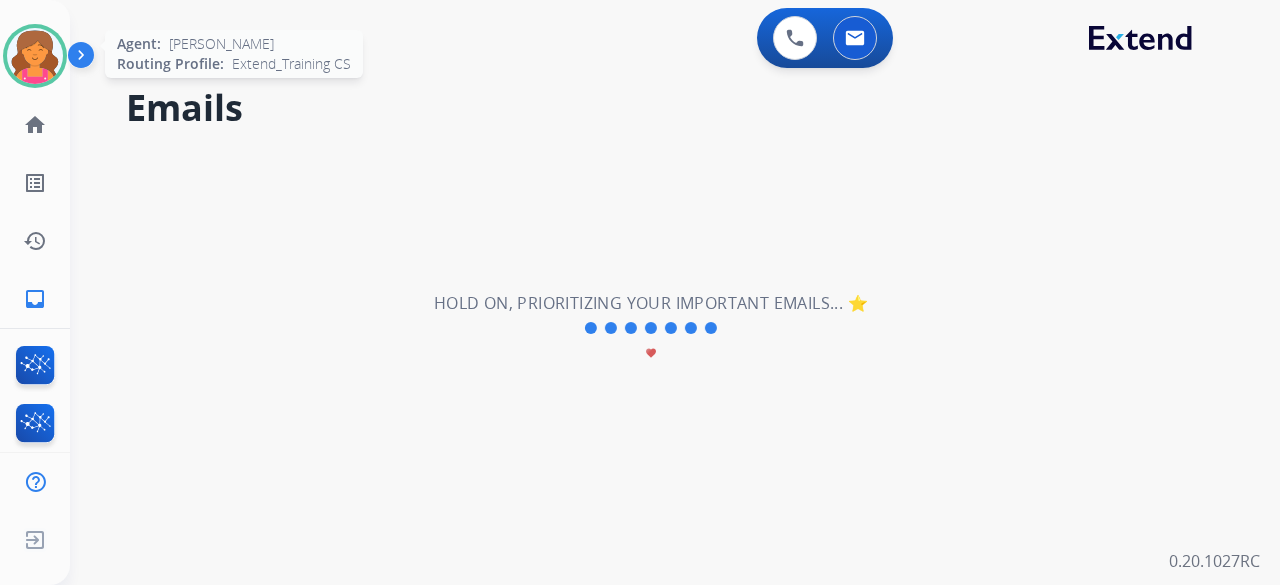 click at bounding box center [35, 56] 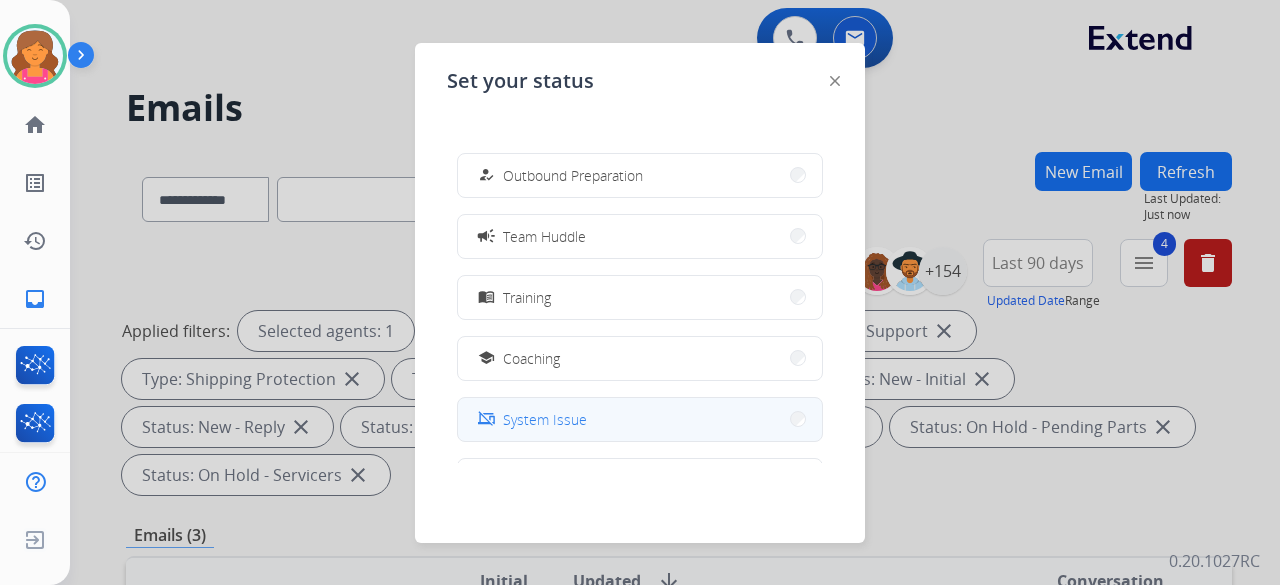 scroll, scrollTop: 177, scrollLeft: 0, axis: vertical 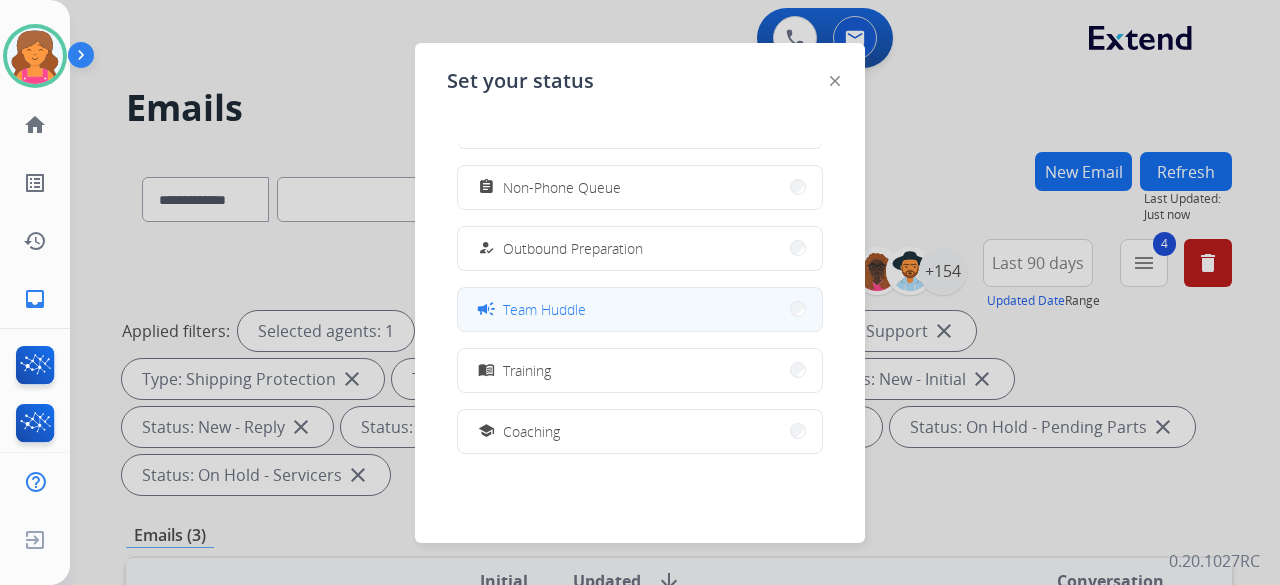 click on "campaign Team Huddle" at bounding box center (640, 309) 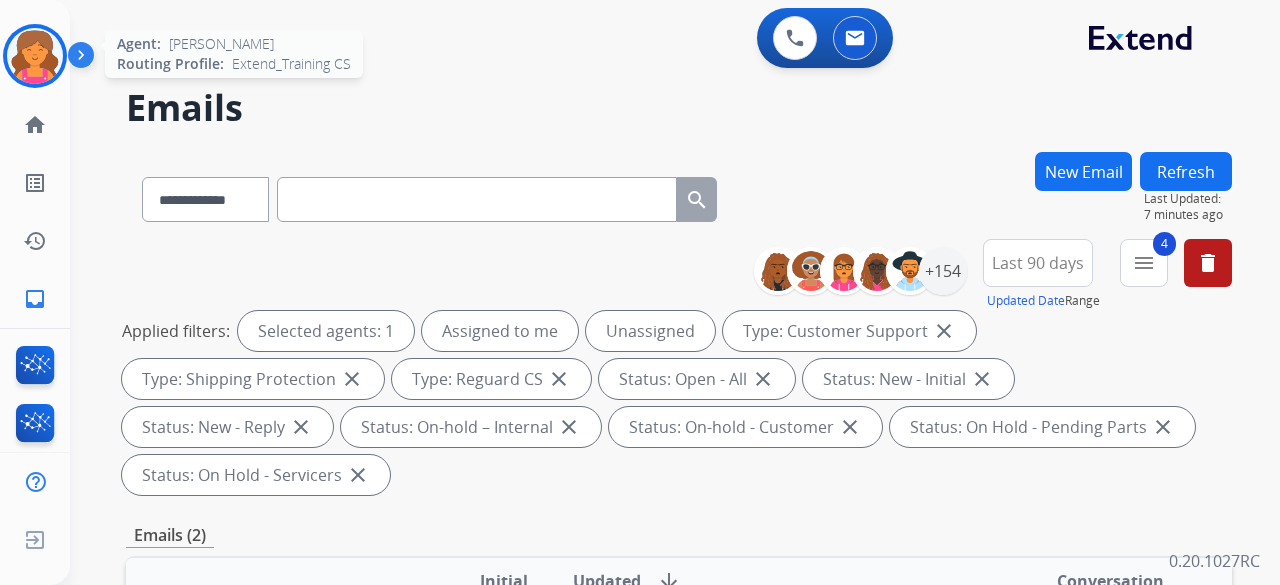 click at bounding box center [35, 56] 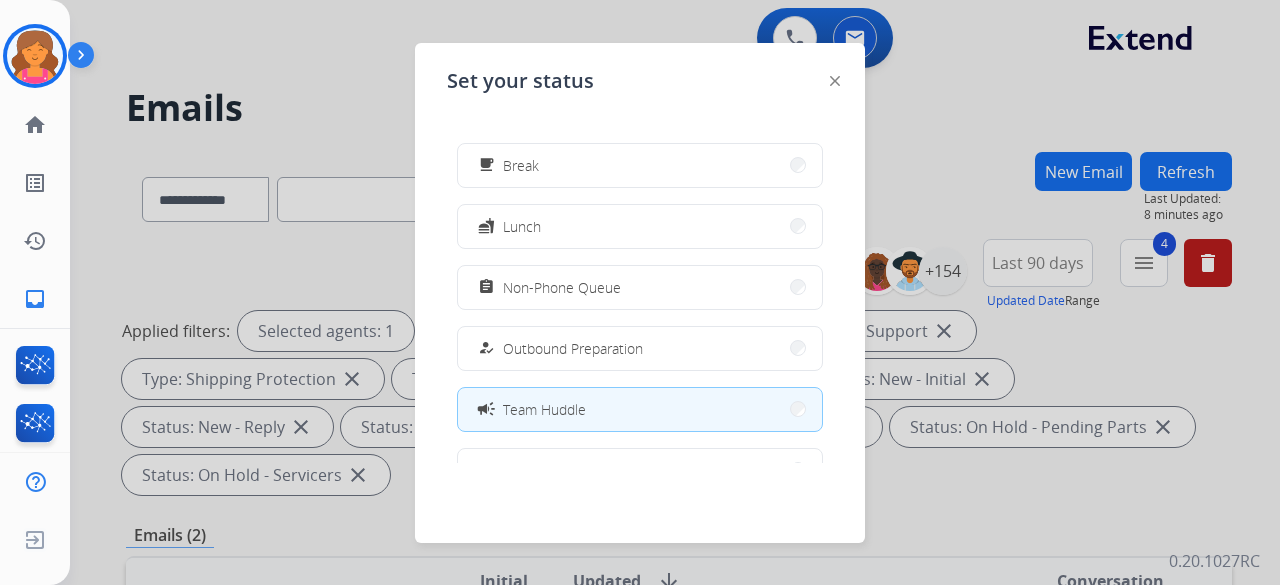 scroll, scrollTop: 0, scrollLeft: 0, axis: both 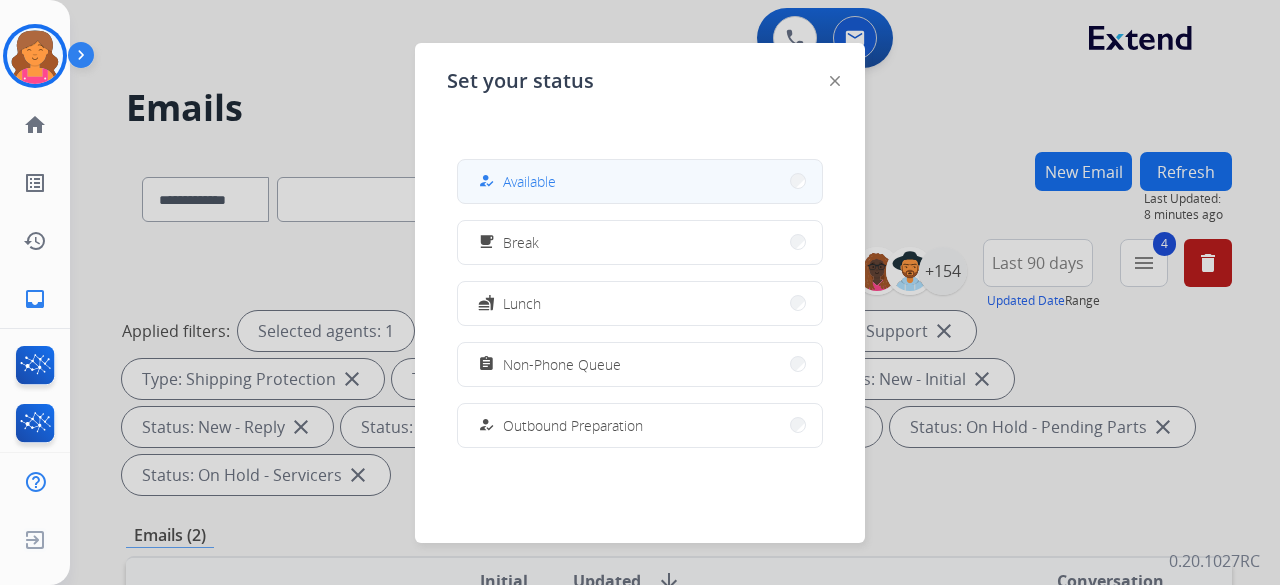 click on "Available" at bounding box center [529, 181] 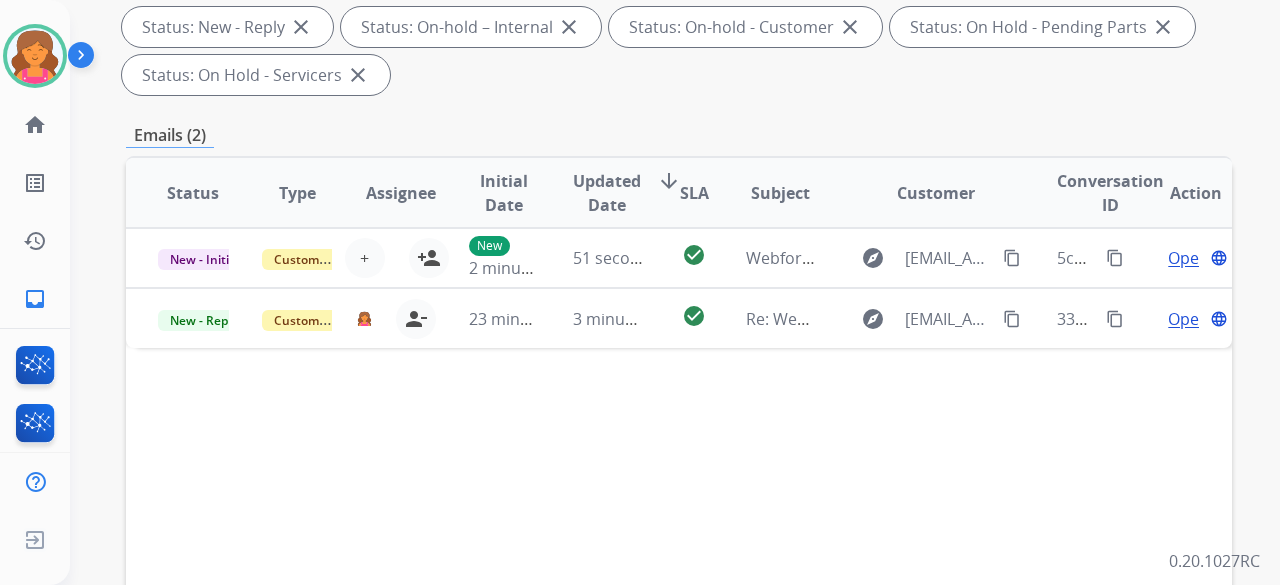 scroll, scrollTop: 0, scrollLeft: 0, axis: both 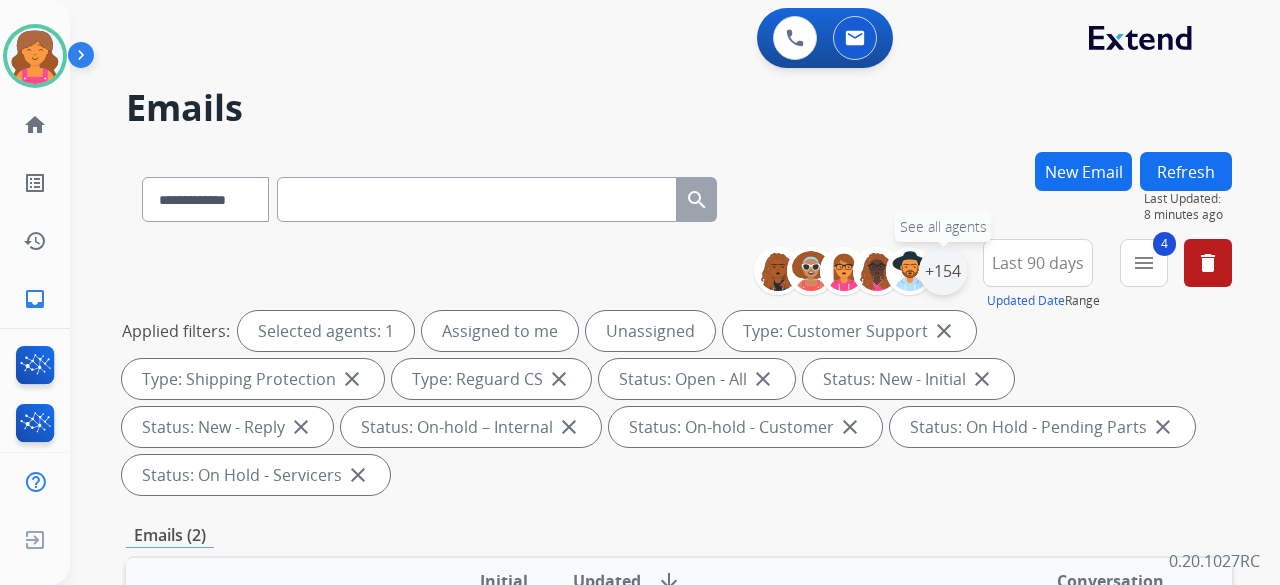 click on "+154" at bounding box center [943, 271] 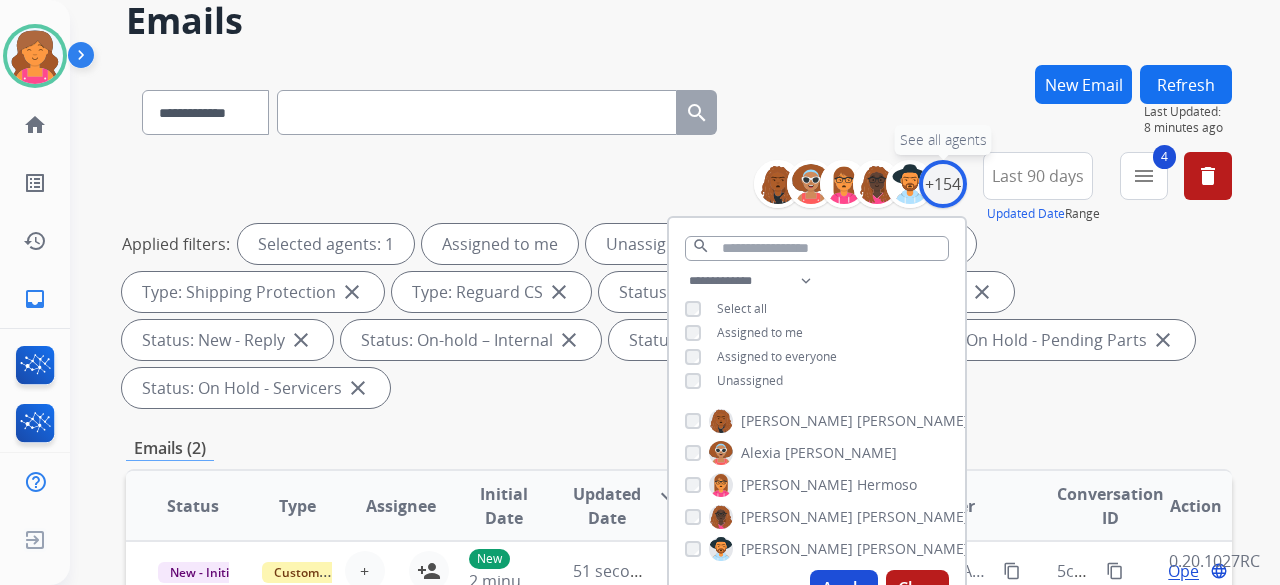 scroll, scrollTop: 200, scrollLeft: 0, axis: vertical 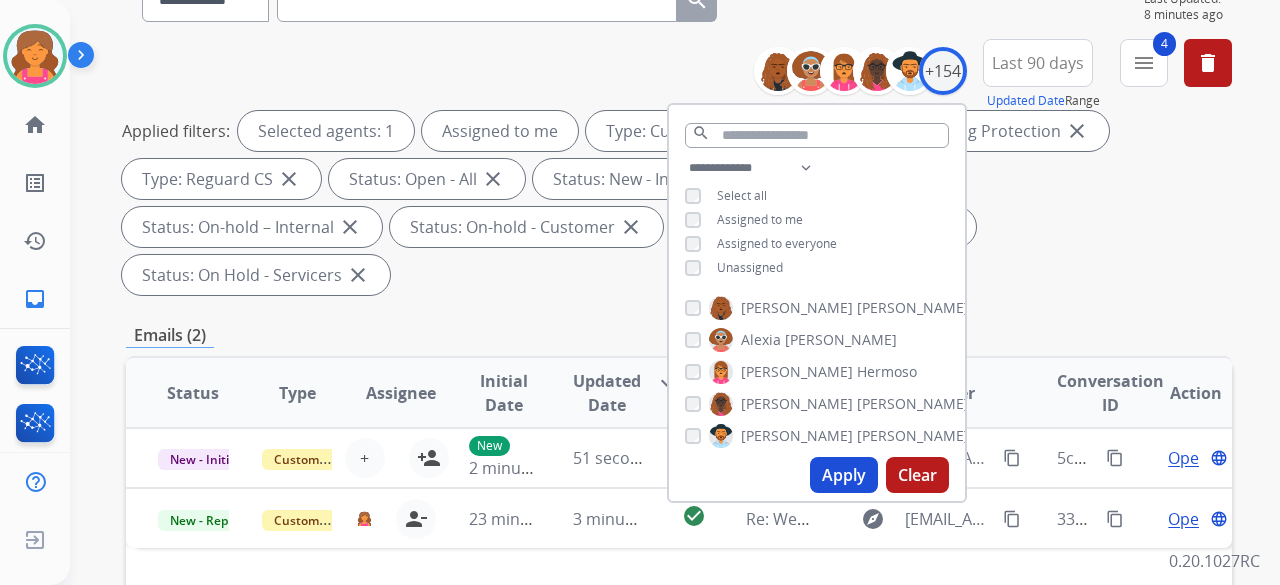 click on "Apply" at bounding box center [844, 475] 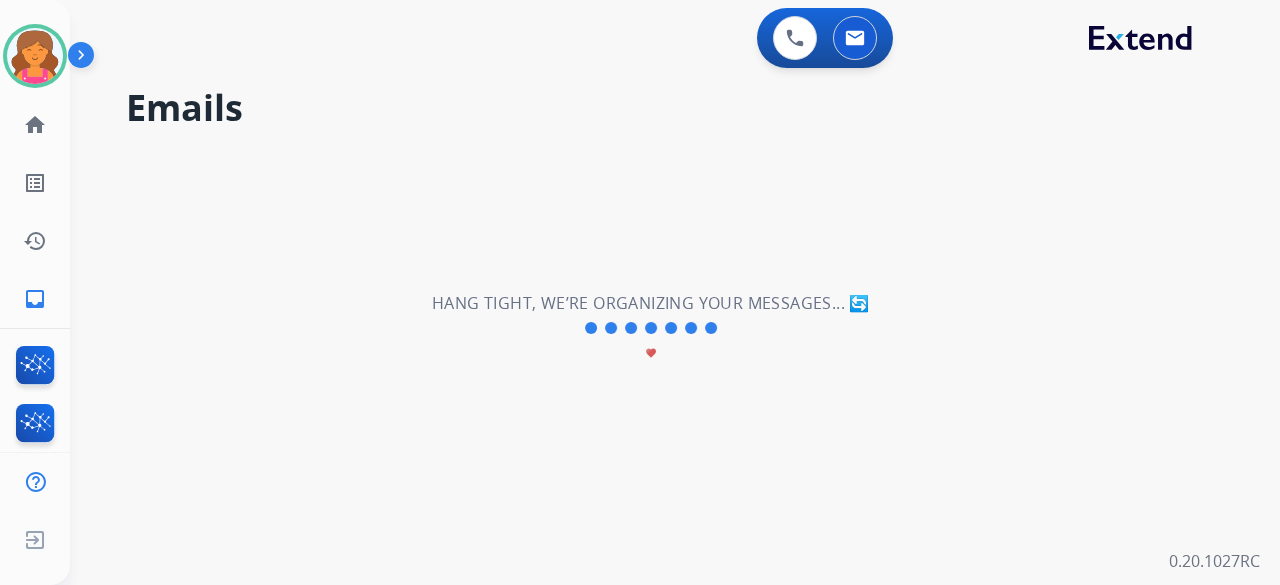 scroll, scrollTop: 0, scrollLeft: 0, axis: both 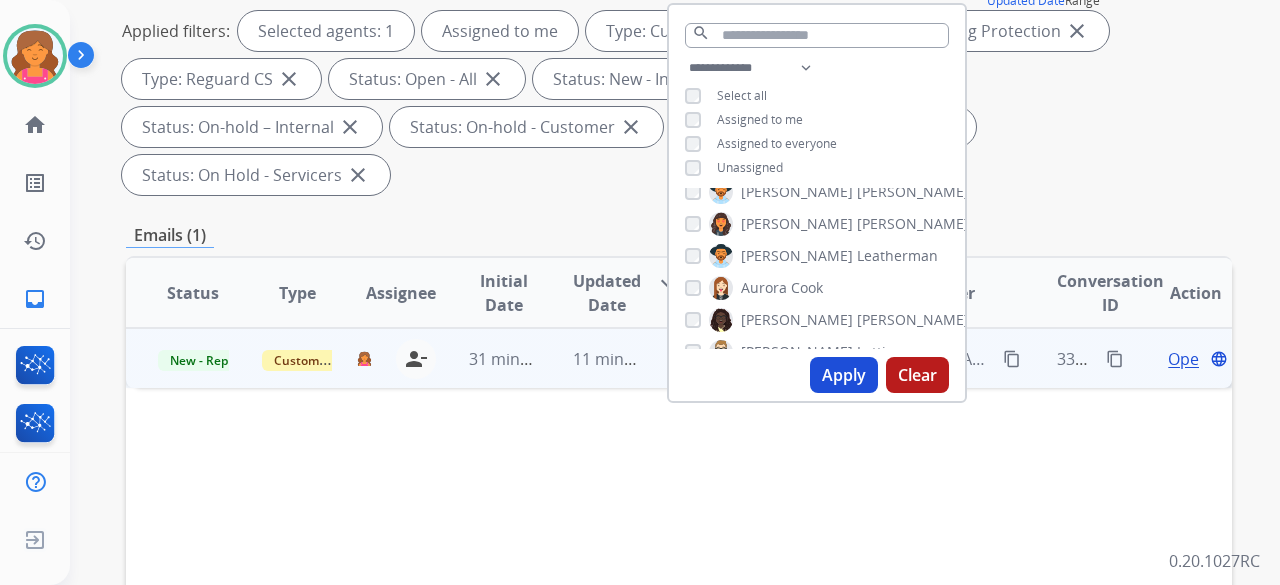 click on "Status Type Assignee Initial Date Updated Date arrow_downward SLA Subject Customer Conversation ID Action New - Reply Customer Support [EMAIL_ADDRESS][DOMAIN_NAME] person_remove Unassign to Me 31 minutes ago 11 minutes ago check_circle  Re: Webform from [EMAIL_ADDRESS][DOMAIN_NAME] on [DATE]  explore [EMAIL_ADDRESS][DOMAIN_NAME] content_copy  33314902-ca3e-4301-94d0-29d2d8a90de9  content_copy Open language" at bounding box center (679, 591) 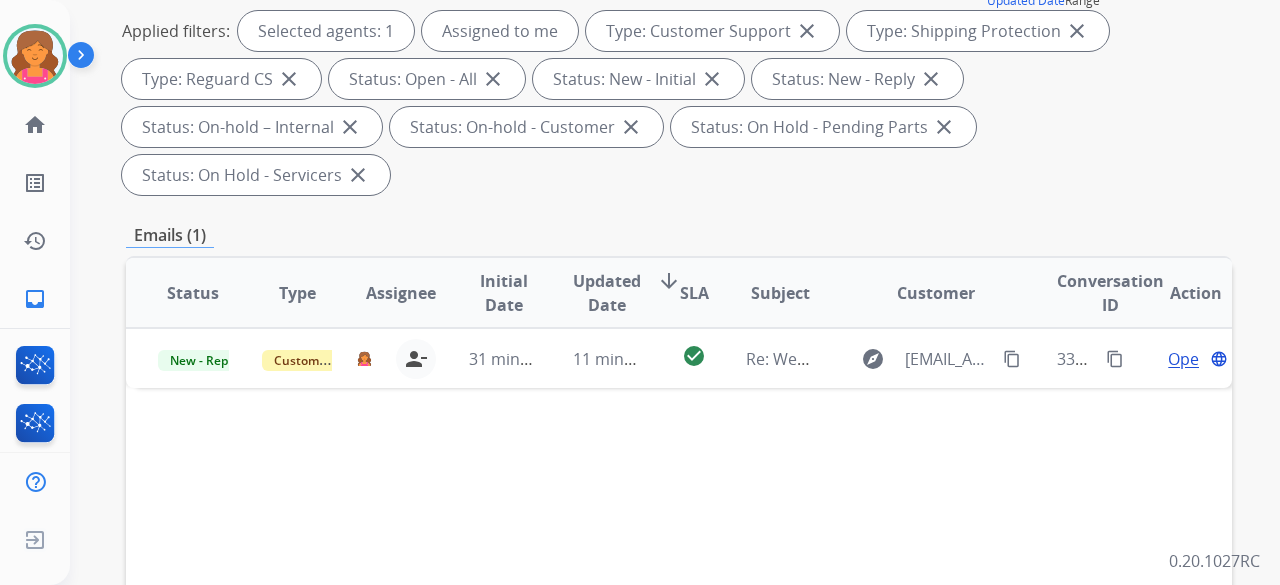 click on "Status Type Assignee Initial Date Updated Date arrow_downward SLA Subject Customer Conversation ID Action New - Reply Customer Support [EMAIL_ADDRESS][DOMAIN_NAME] person_remove Unassign to Me 31 minutes ago 11 minutes ago check_circle  Re: Webform from [EMAIL_ADDRESS][DOMAIN_NAME] on [DATE]  explore [EMAIL_ADDRESS][DOMAIN_NAME] content_copy  33314902-ca3e-4301-94d0-29d2d8a90de9  content_copy Open language" at bounding box center [679, 591] 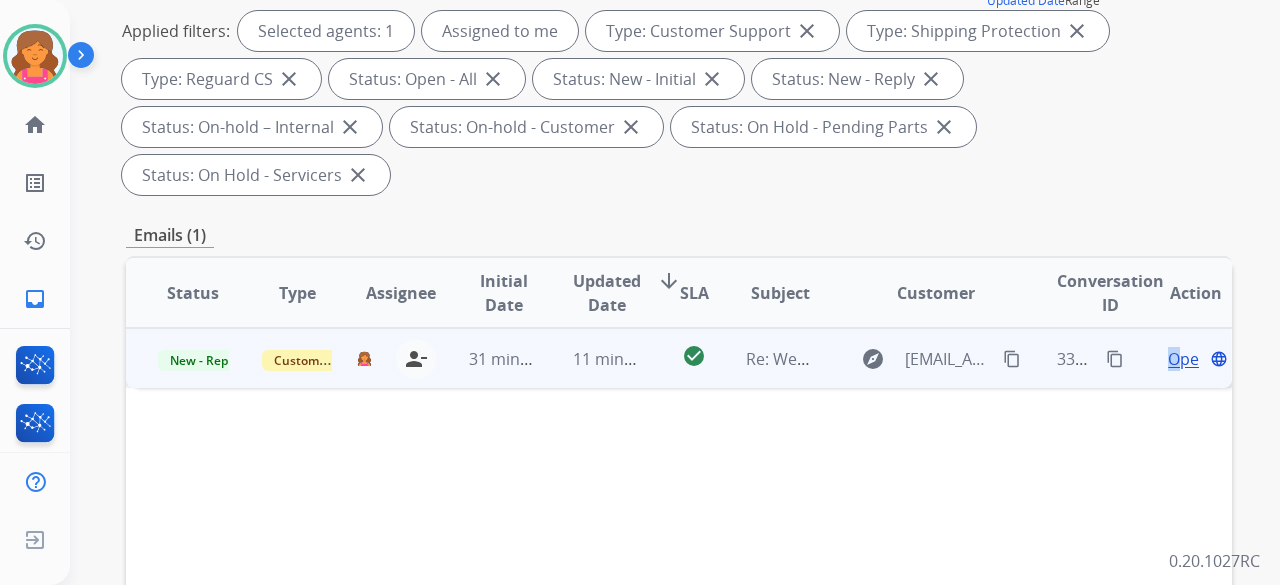 click on "Open" at bounding box center [1188, 359] 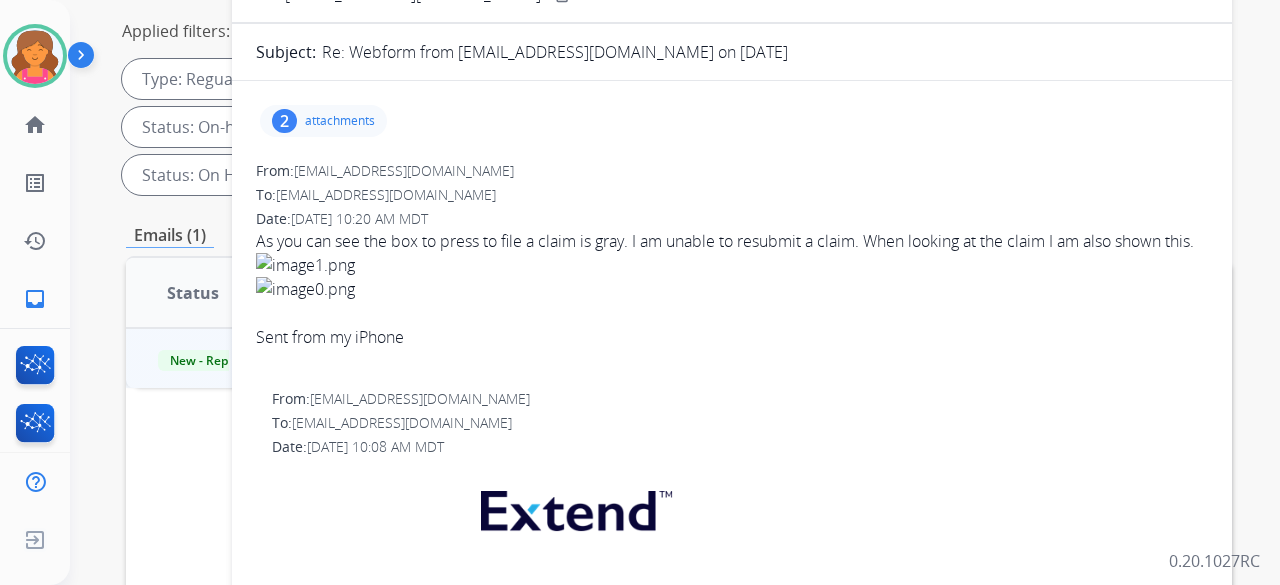 click on "2" at bounding box center (284, 121) 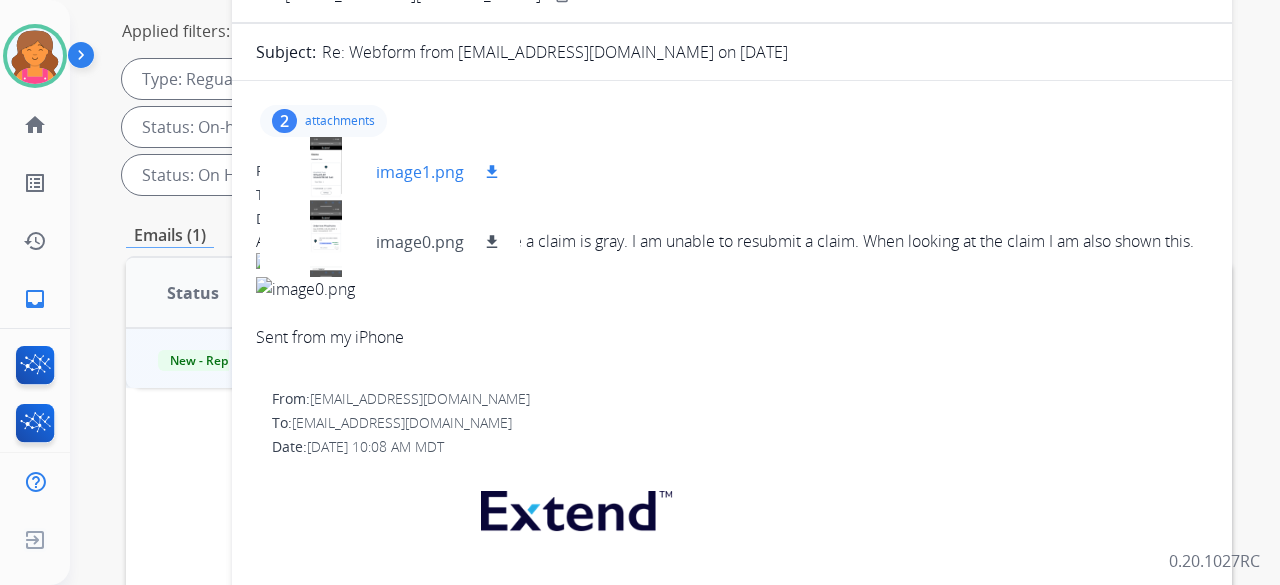 click at bounding box center (326, 172) 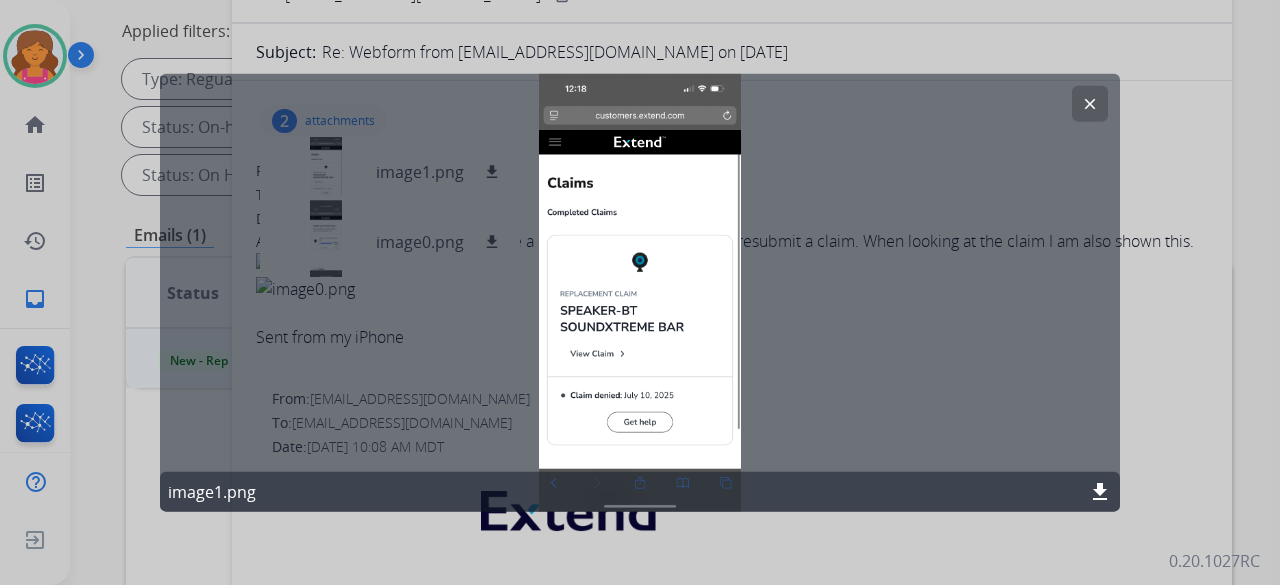 click on "clear" 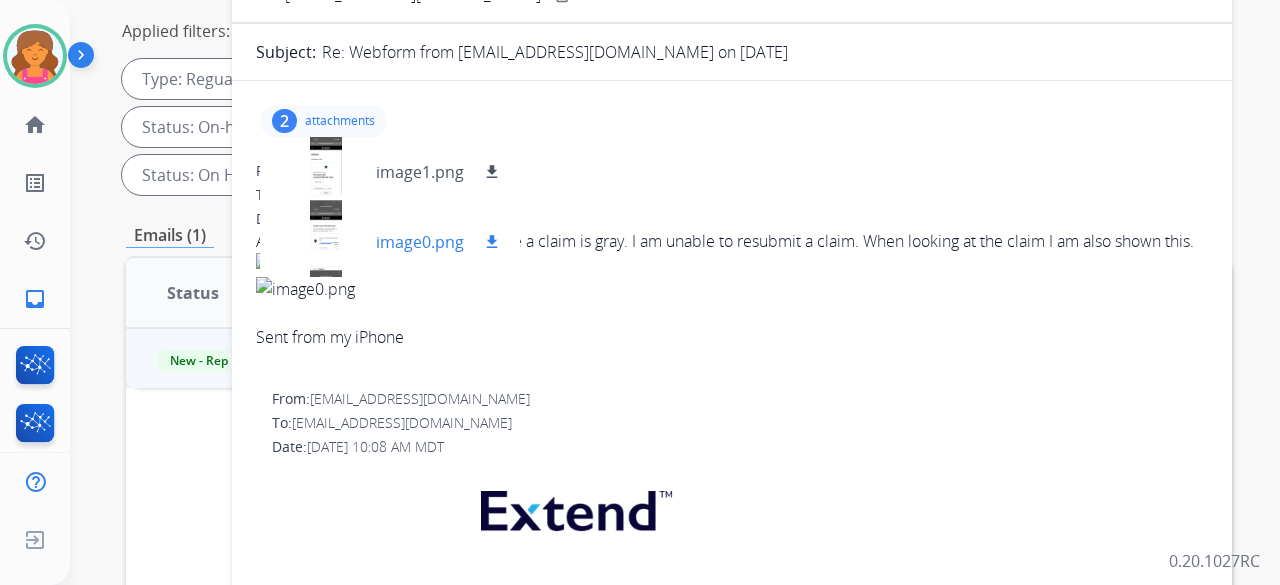 click at bounding box center [326, 242] 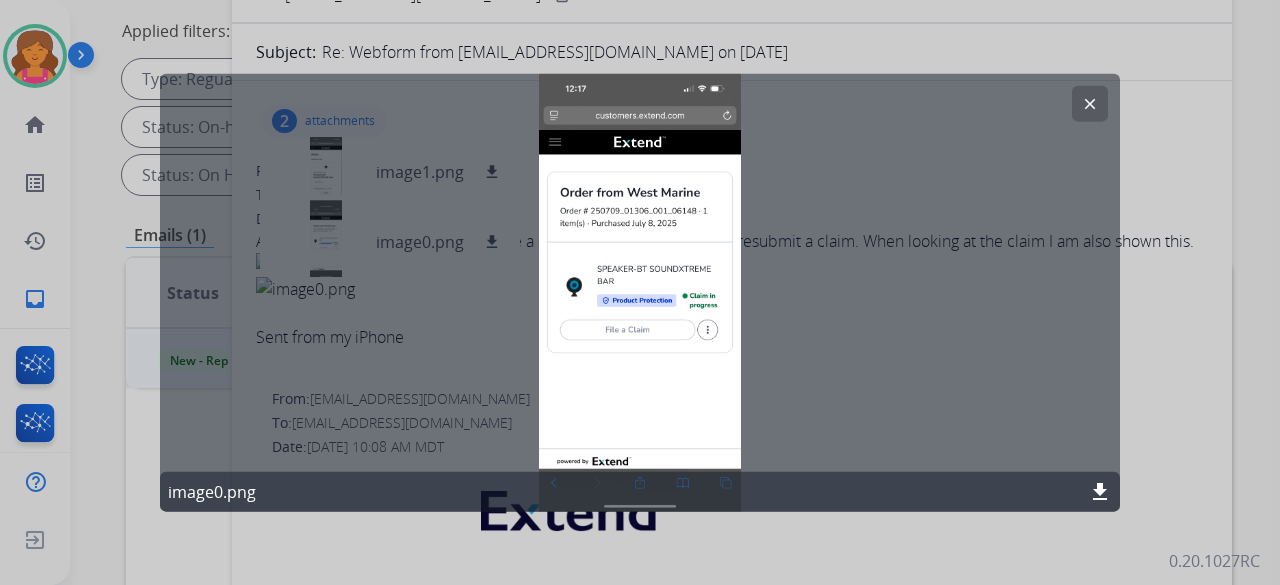 click on "clear" 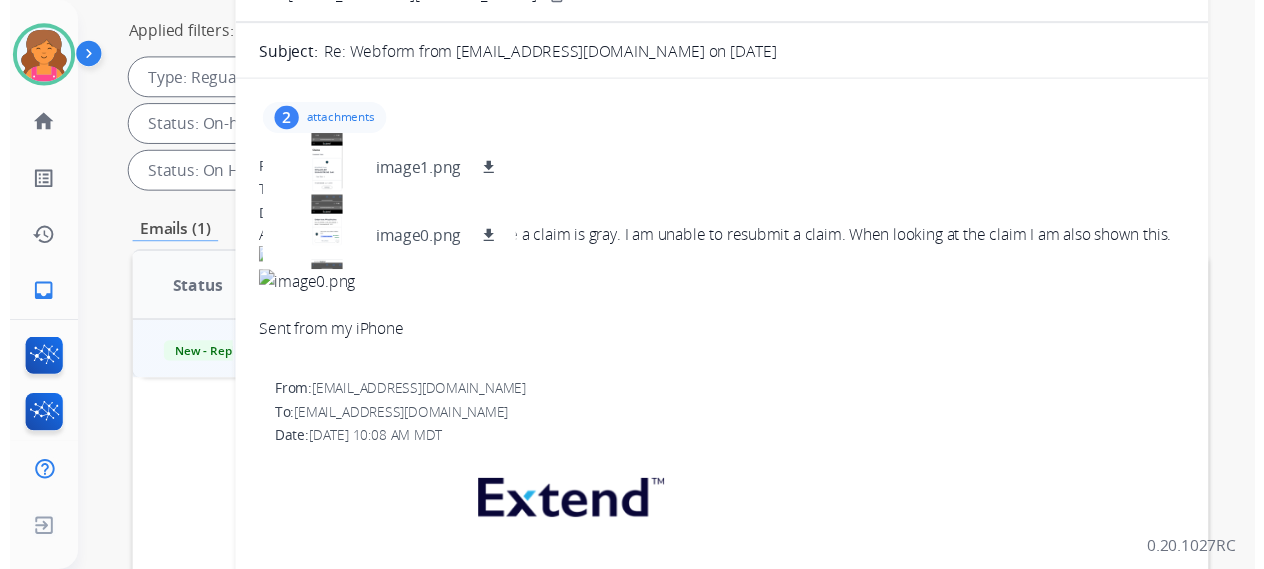 scroll, scrollTop: 0, scrollLeft: 0, axis: both 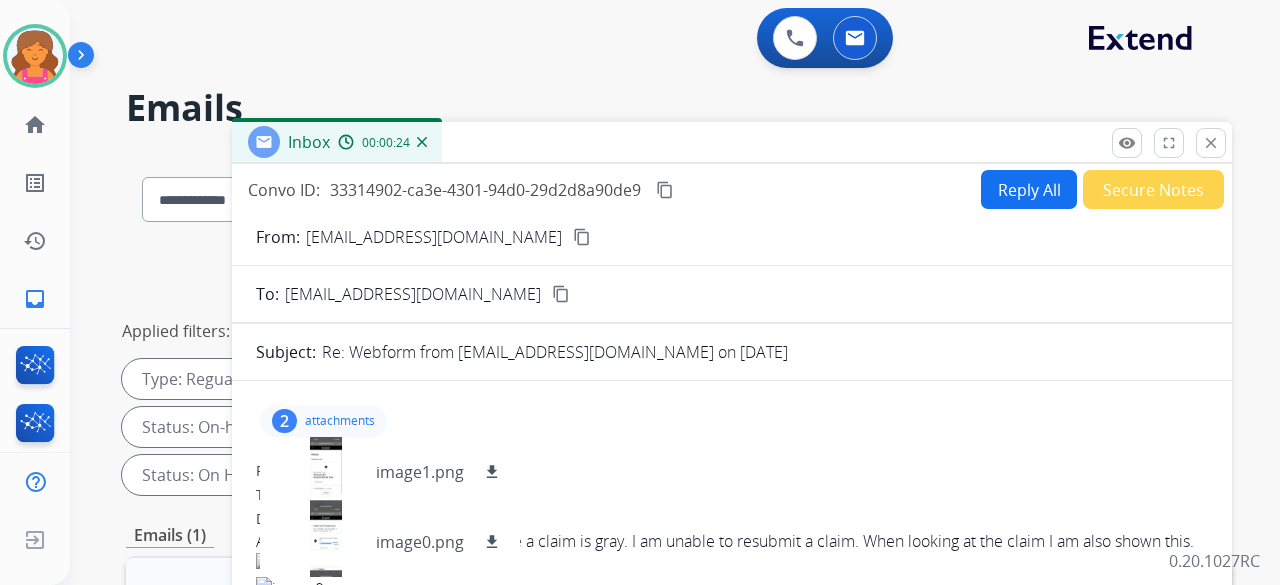 click on "Reply All" at bounding box center [1029, 189] 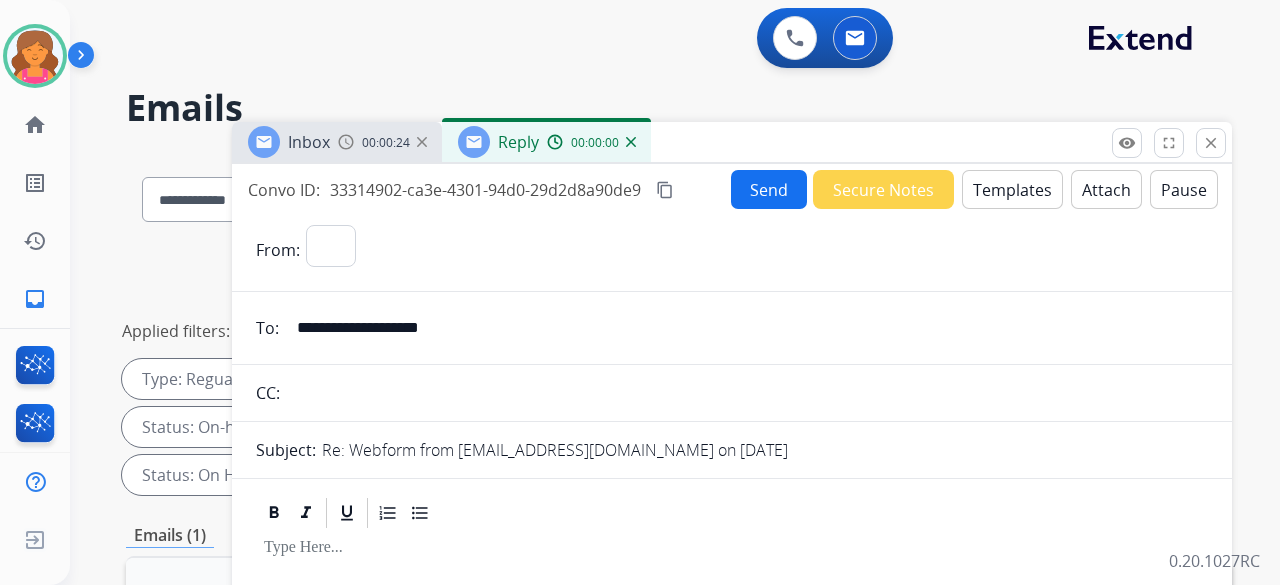 select on "**********" 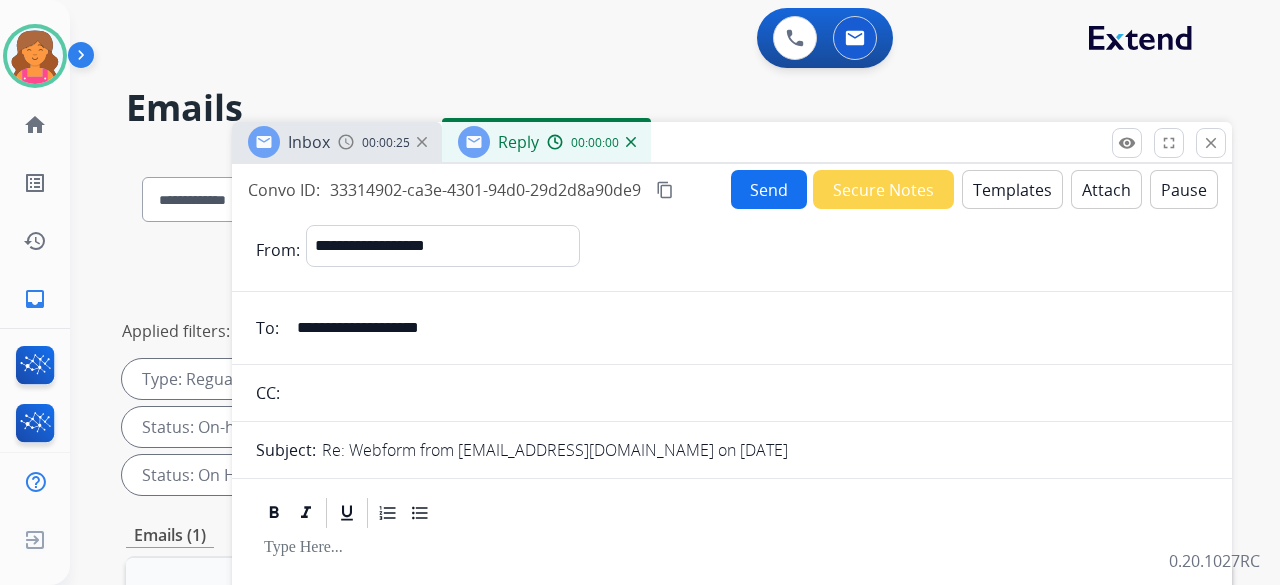 click on "Templates" at bounding box center [1012, 189] 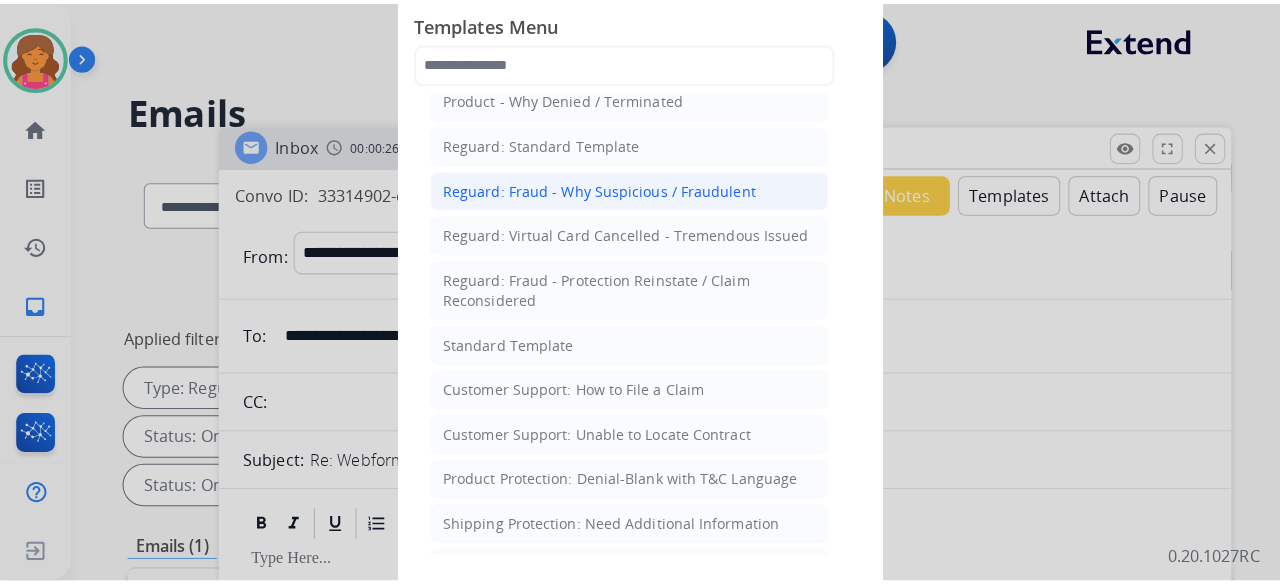 scroll, scrollTop: 200, scrollLeft: 0, axis: vertical 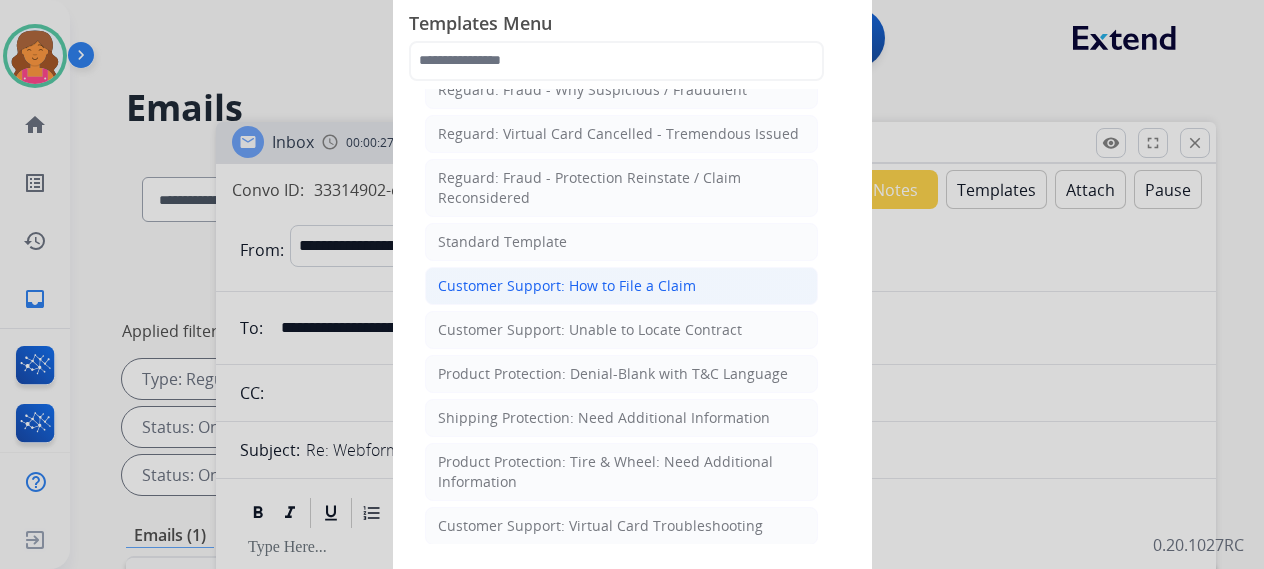 click on "Customer Support: How to File a Claim" 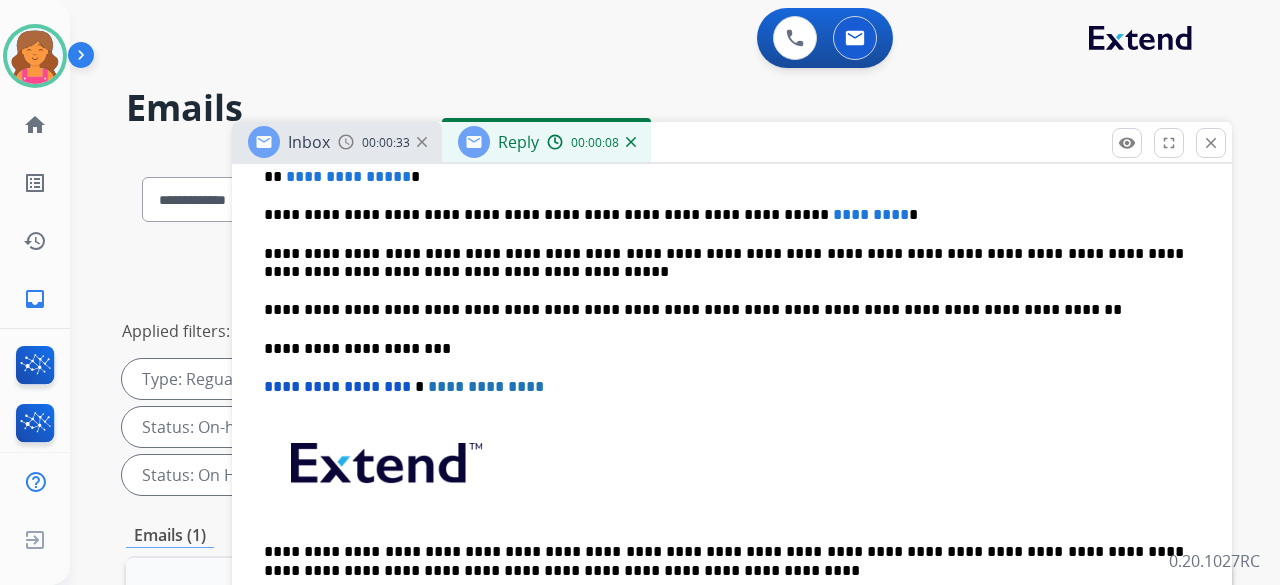 scroll, scrollTop: 500, scrollLeft: 0, axis: vertical 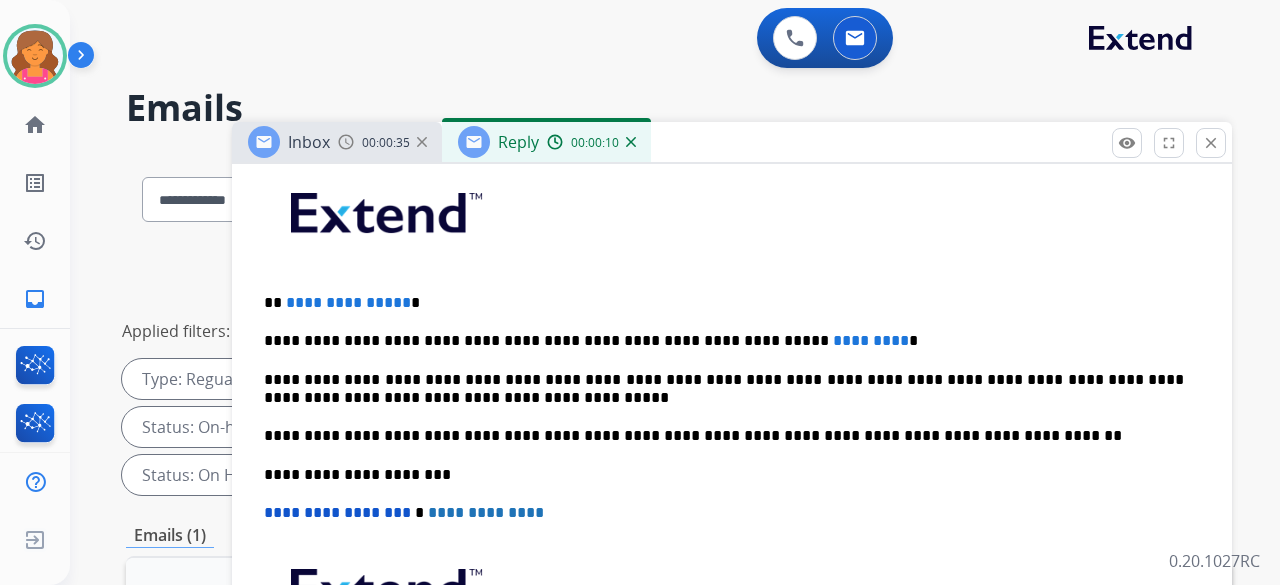click on "**********" at bounding box center [724, 303] 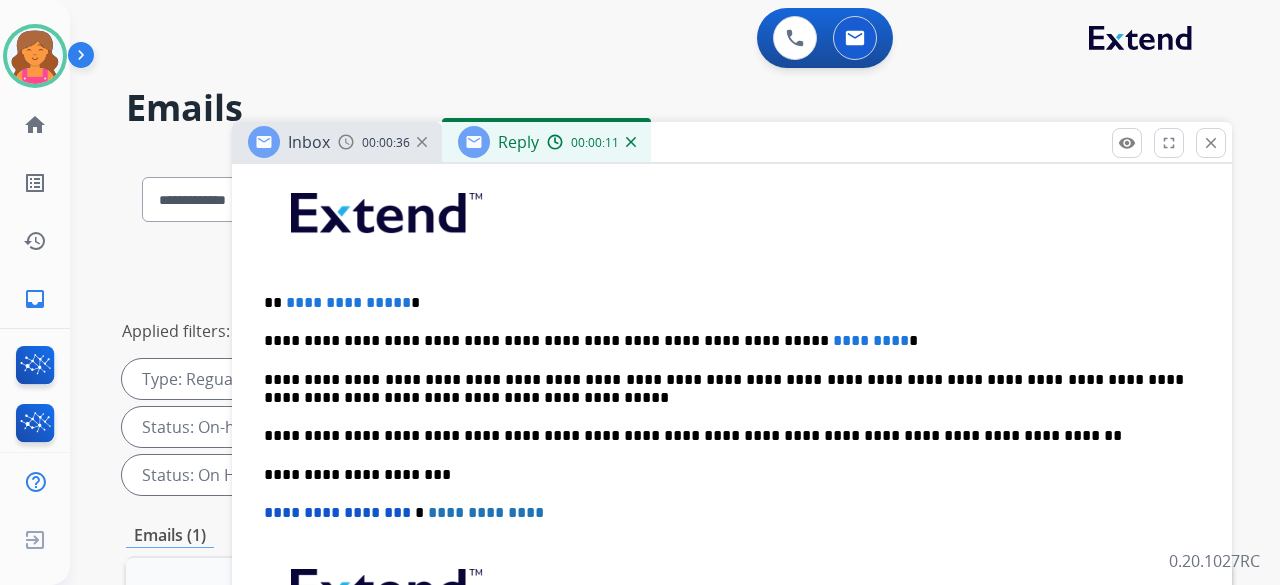 type 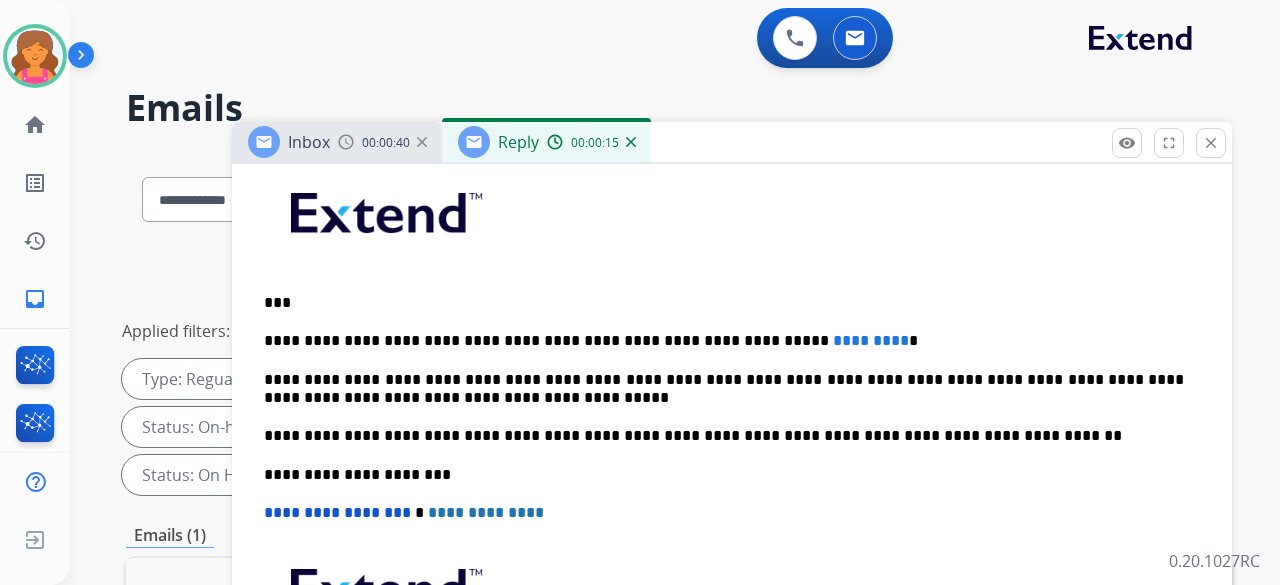 click on "**********" at bounding box center [724, 341] 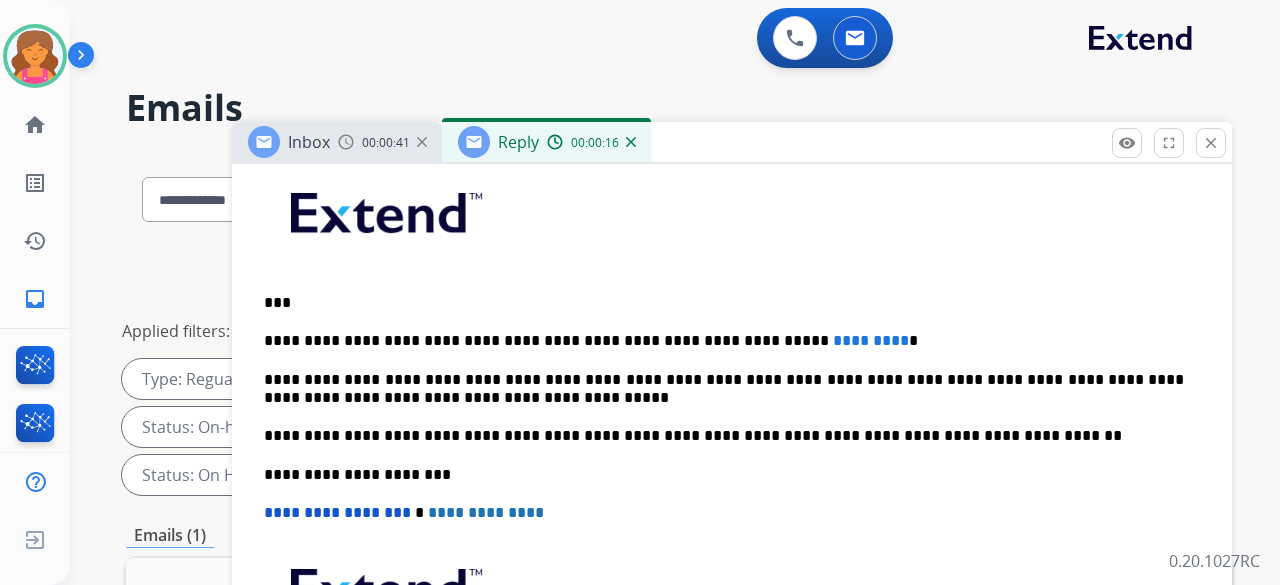 click on "**********" at bounding box center (724, 341) 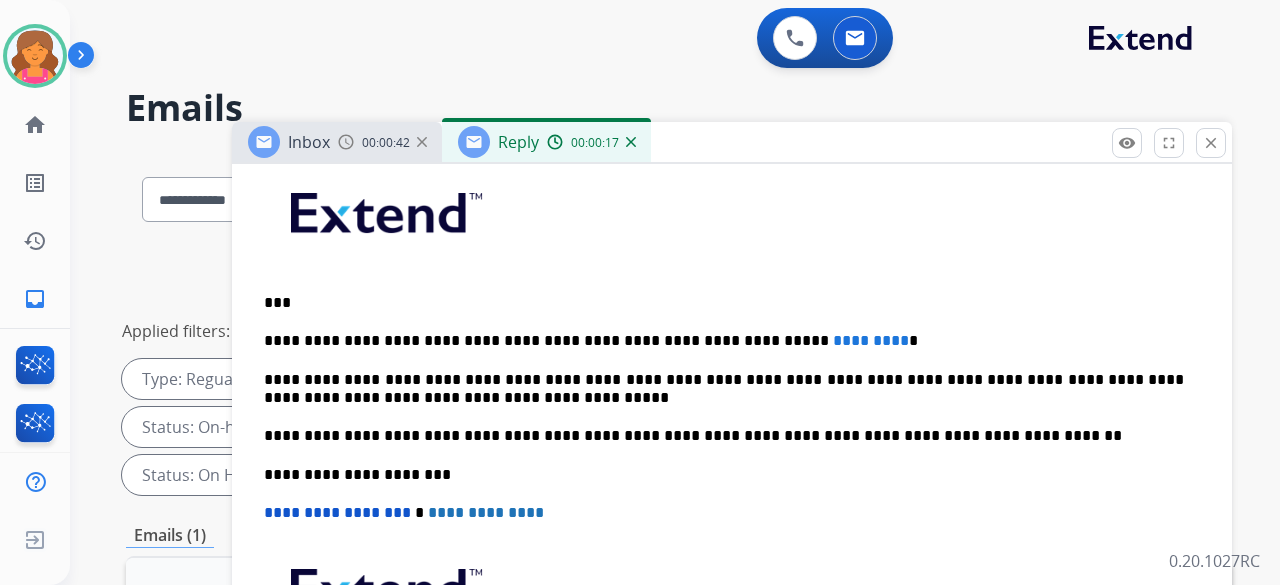 click on "*********" at bounding box center [871, 340] 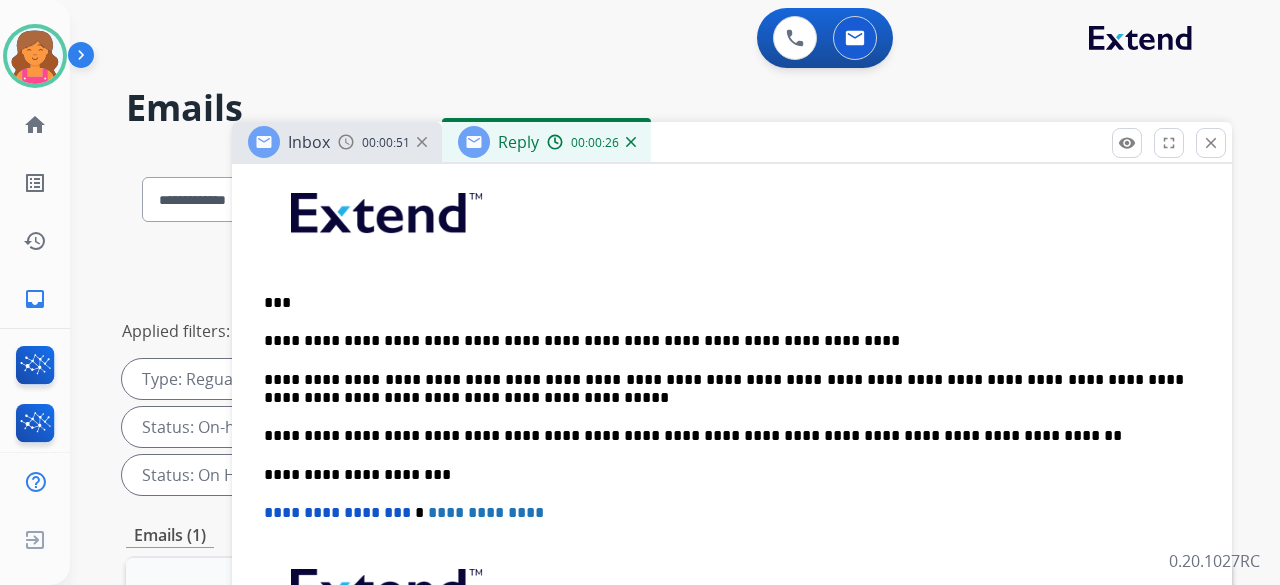 click on "**********" at bounding box center (724, 389) 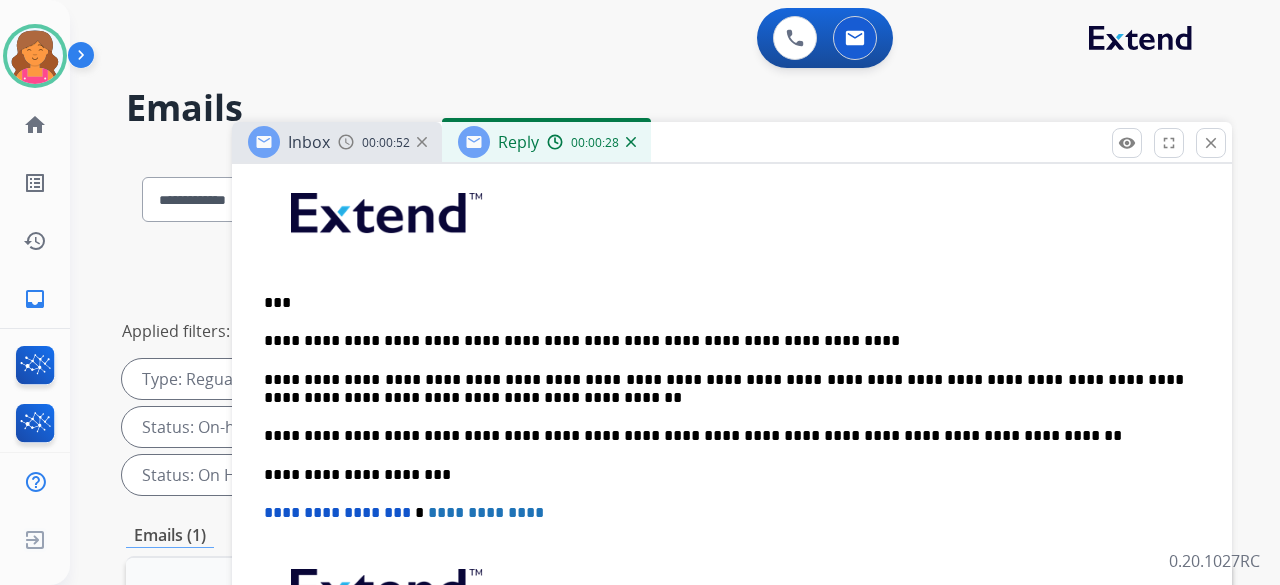 click on "**********" at bounding box center [724, 341] 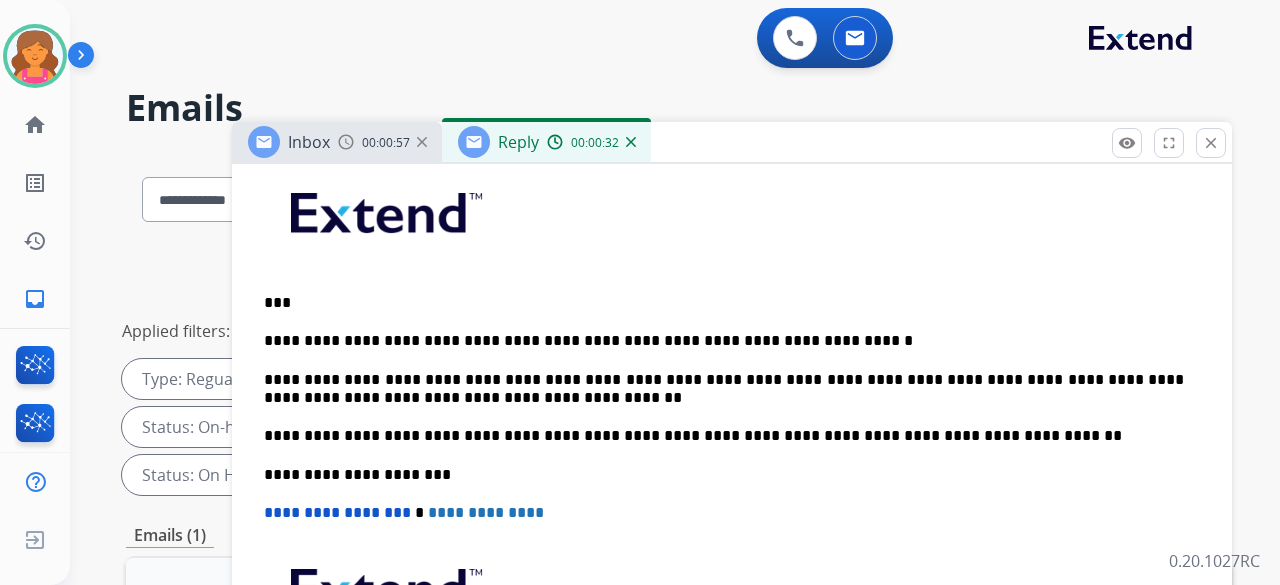 click on "**********" at bounding box center (724, 389) 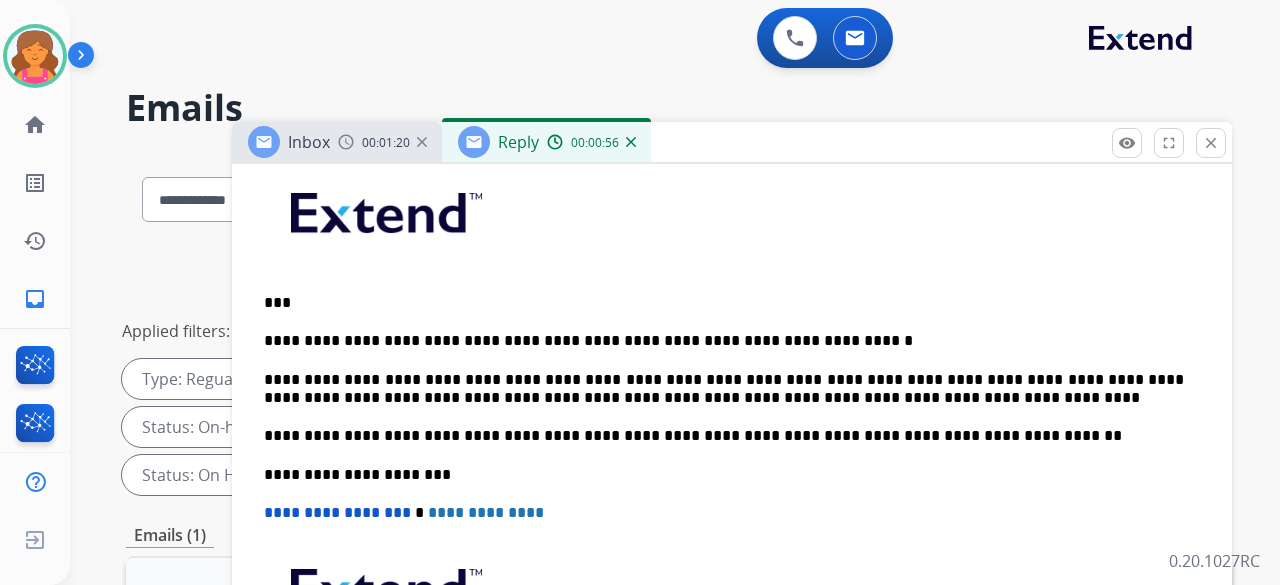 click on "**********" at bounding box center (732, 464) 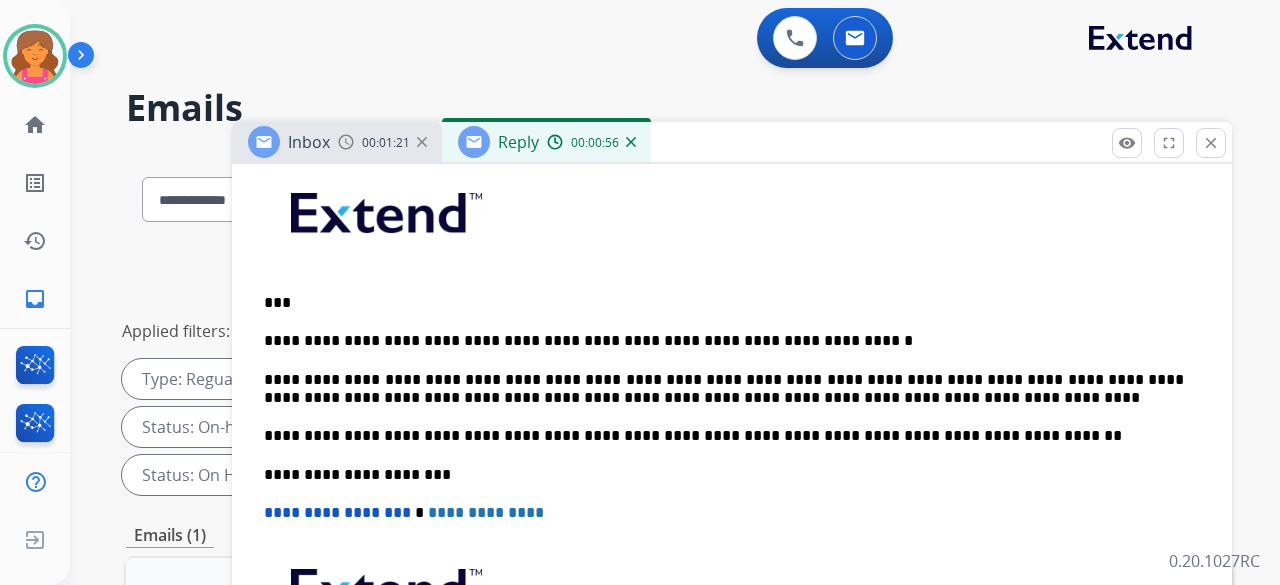click on "**********" at bounding box center (724, 389) 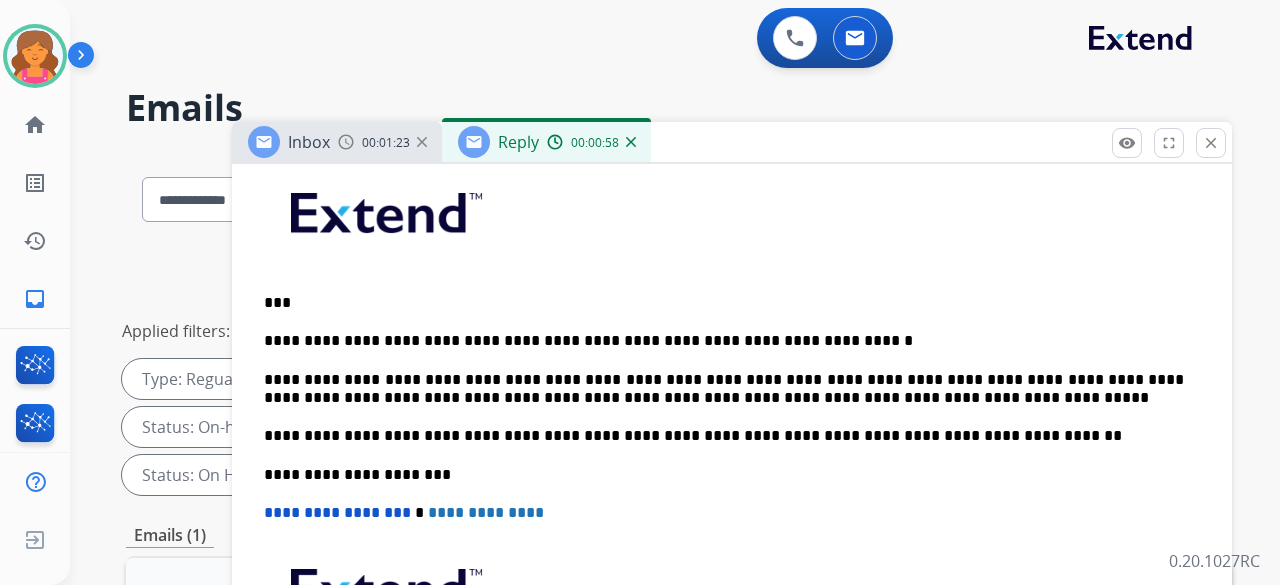 click on "**********" at bounding box center (724, 389) 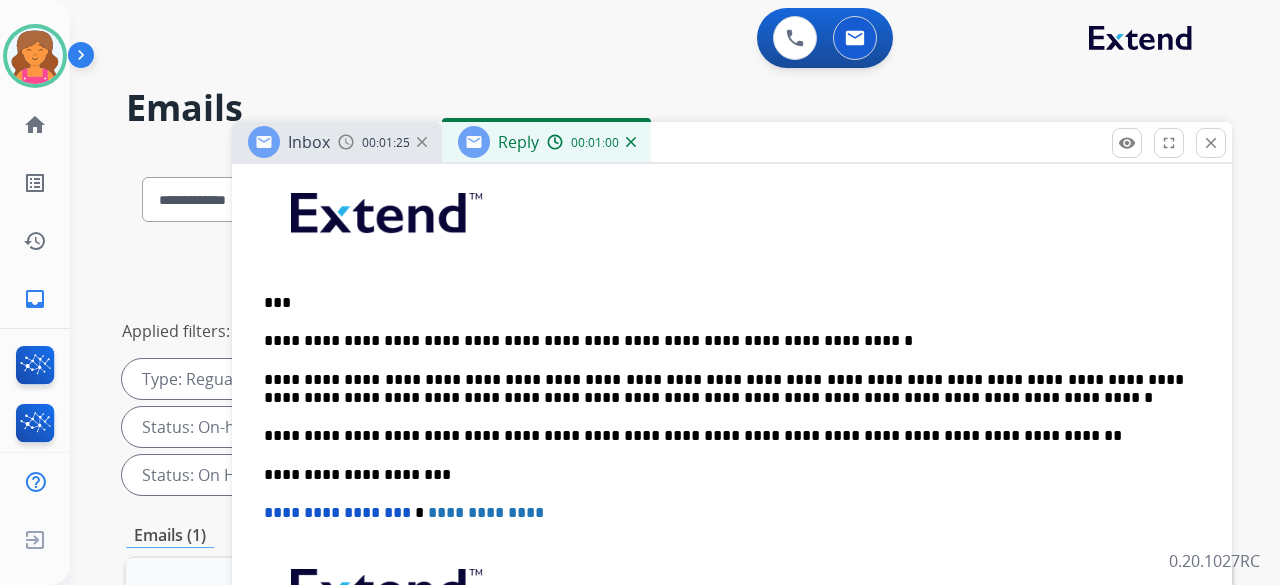 click on "**********" at bounding box center (724, 389) 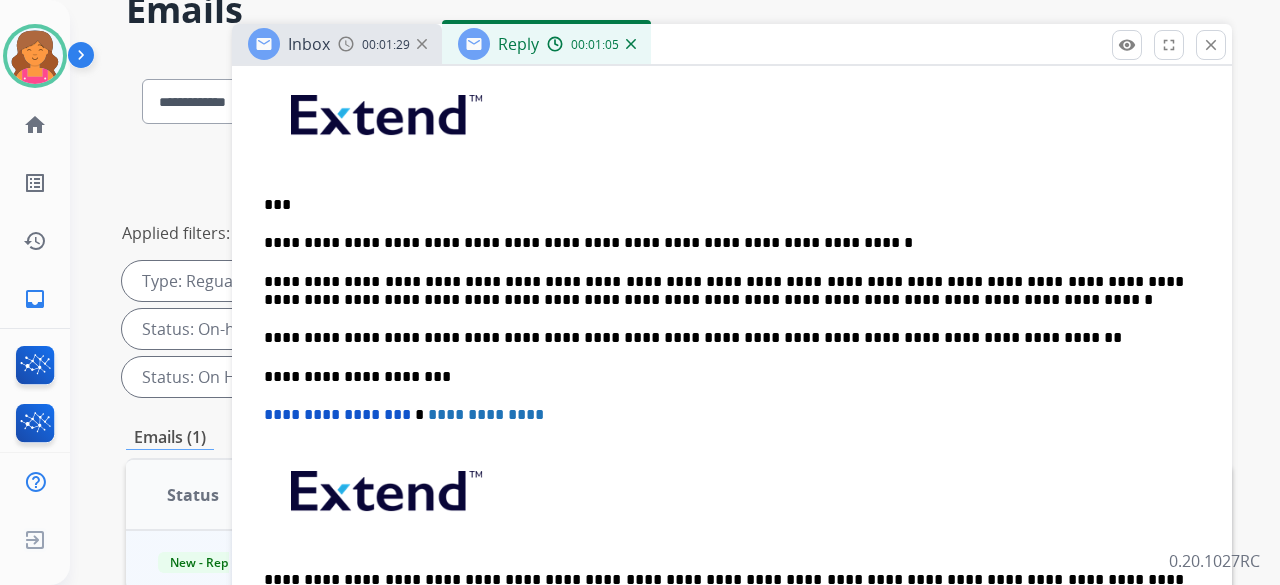 scroll, scrollTop: 116, scrollLeft: 0, axis: vertical 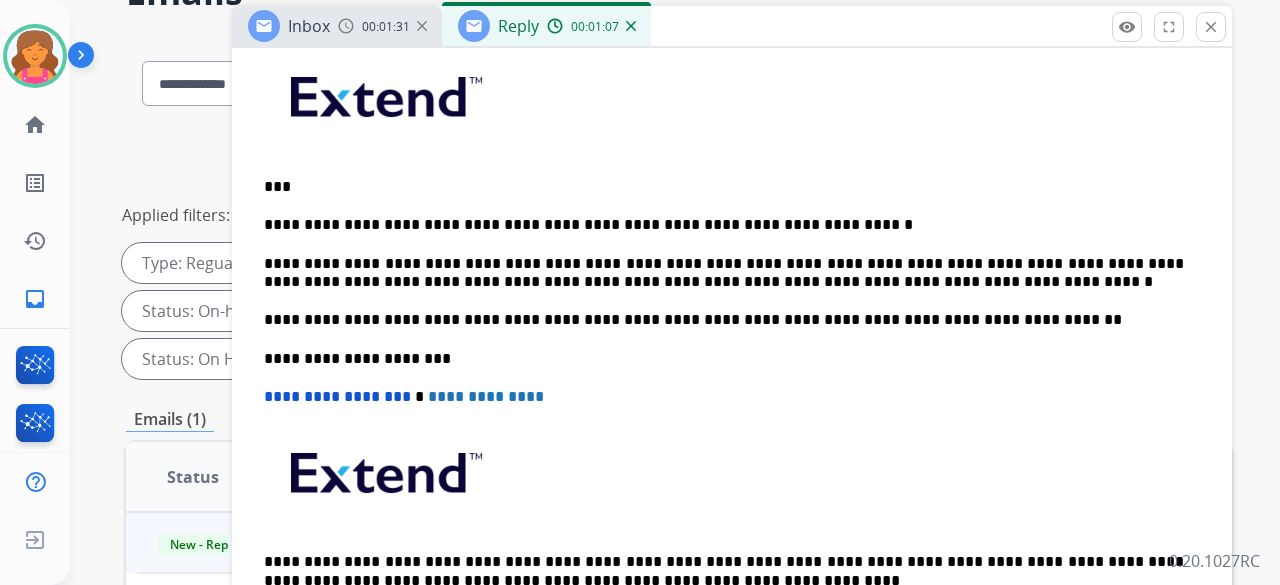 click on "**********" at bounding box center [724, 273] 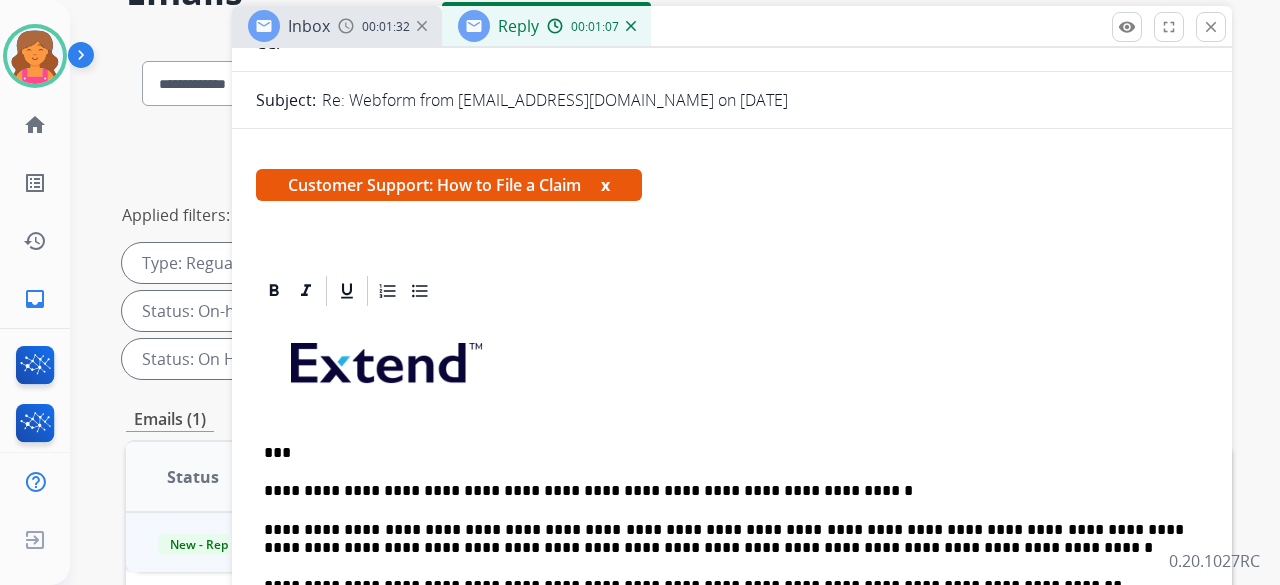 scroll, scrollTop: 0, scrollLeft: 0, axis: both 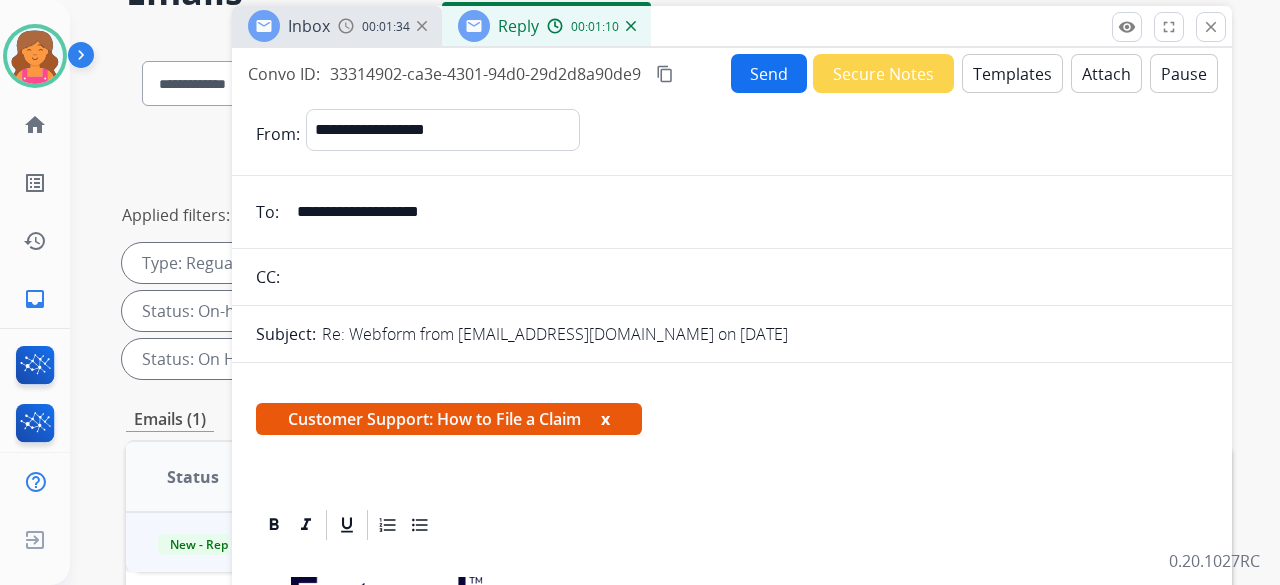 click on "Send" at bounding box center (769, 73) 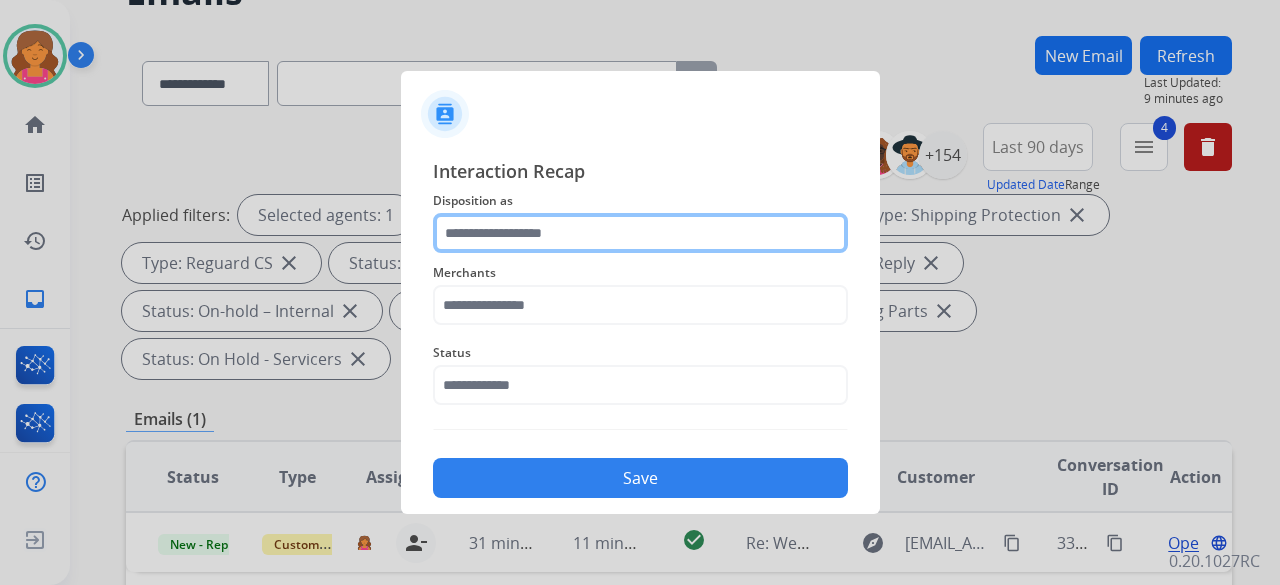 click 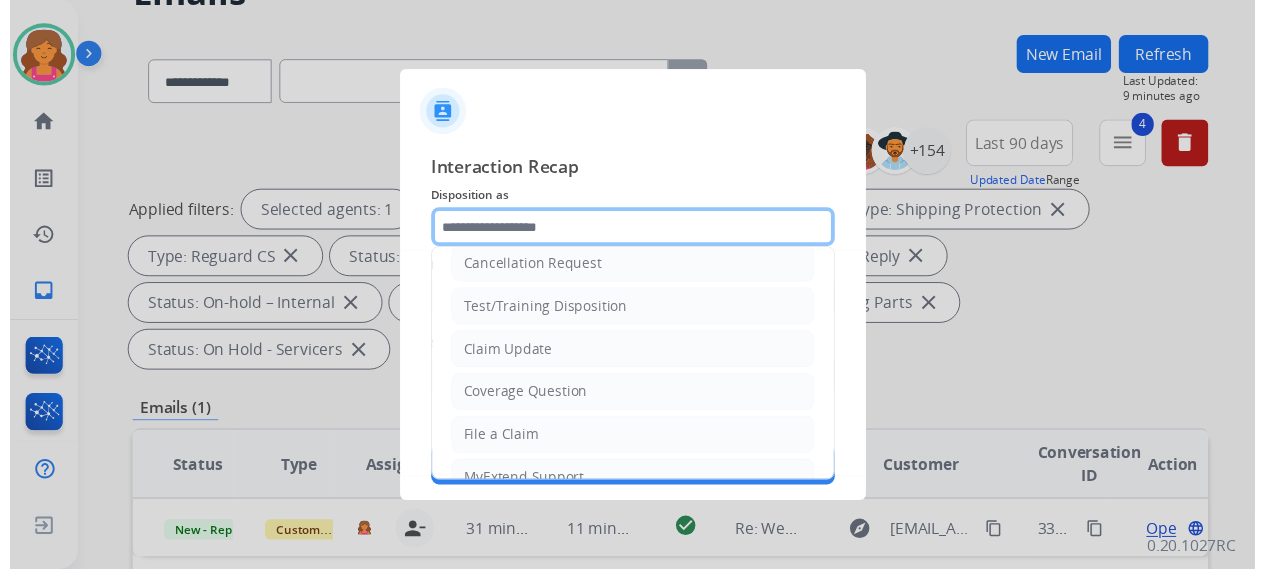 scroll, scrollTop: 3, scrollLeft: 0, axis: vertical 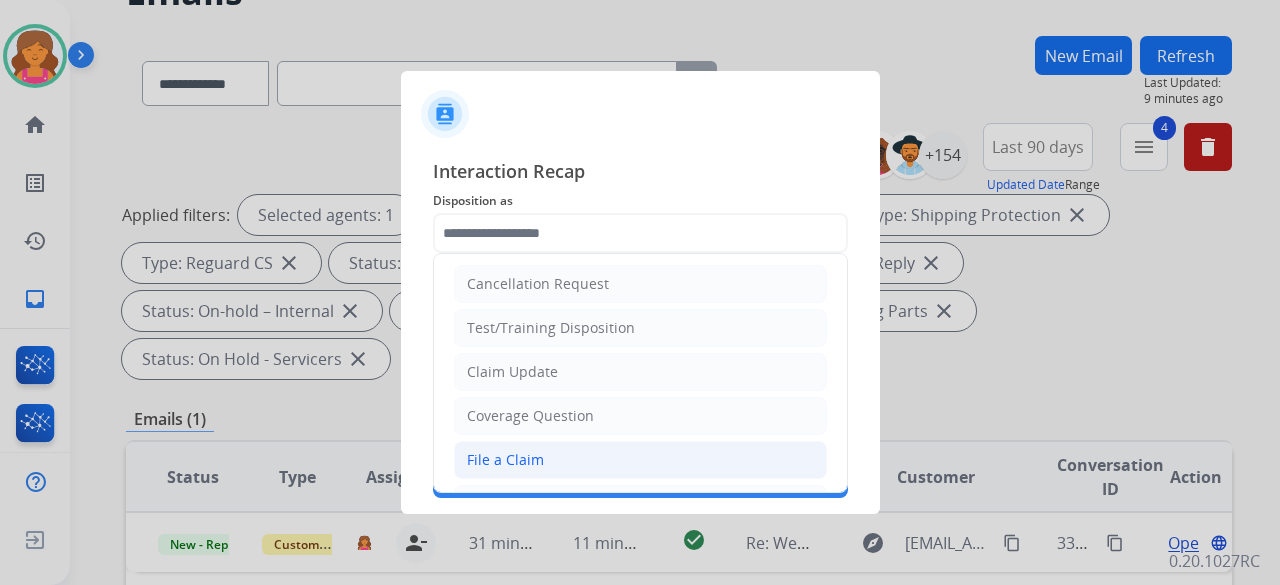 click on "File a Claim" 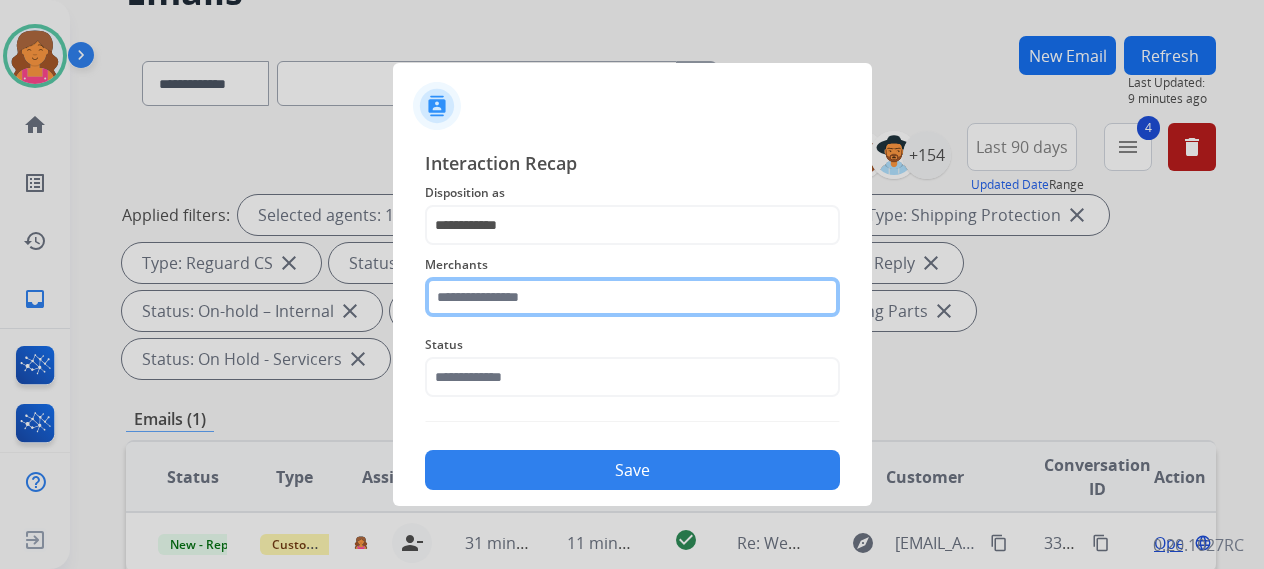 click 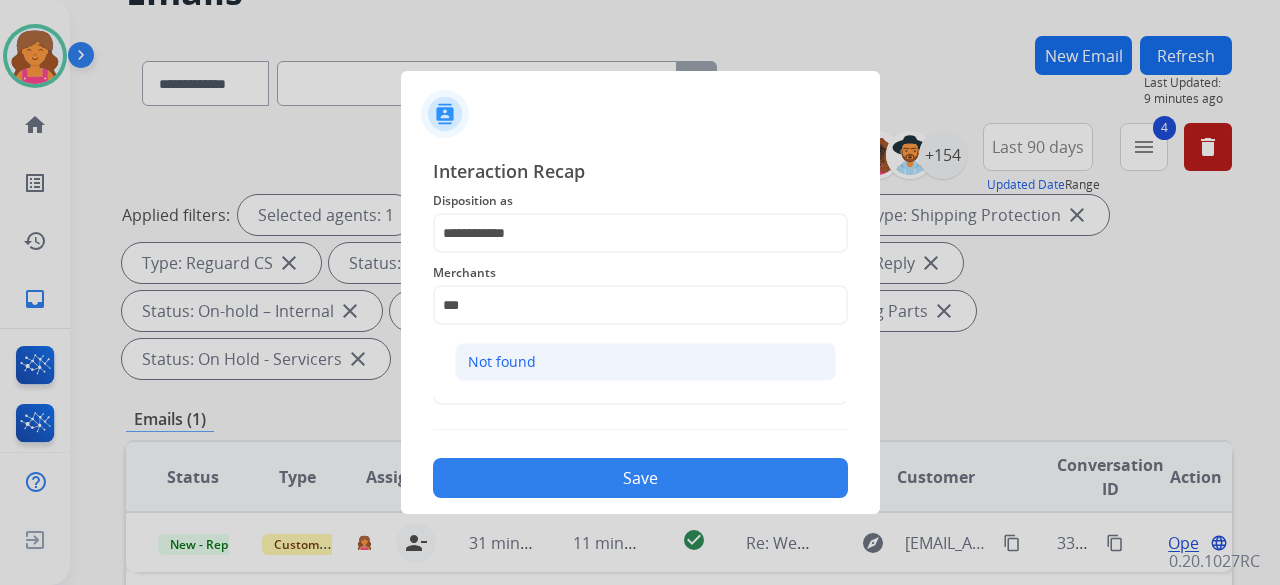 click on "Not found" 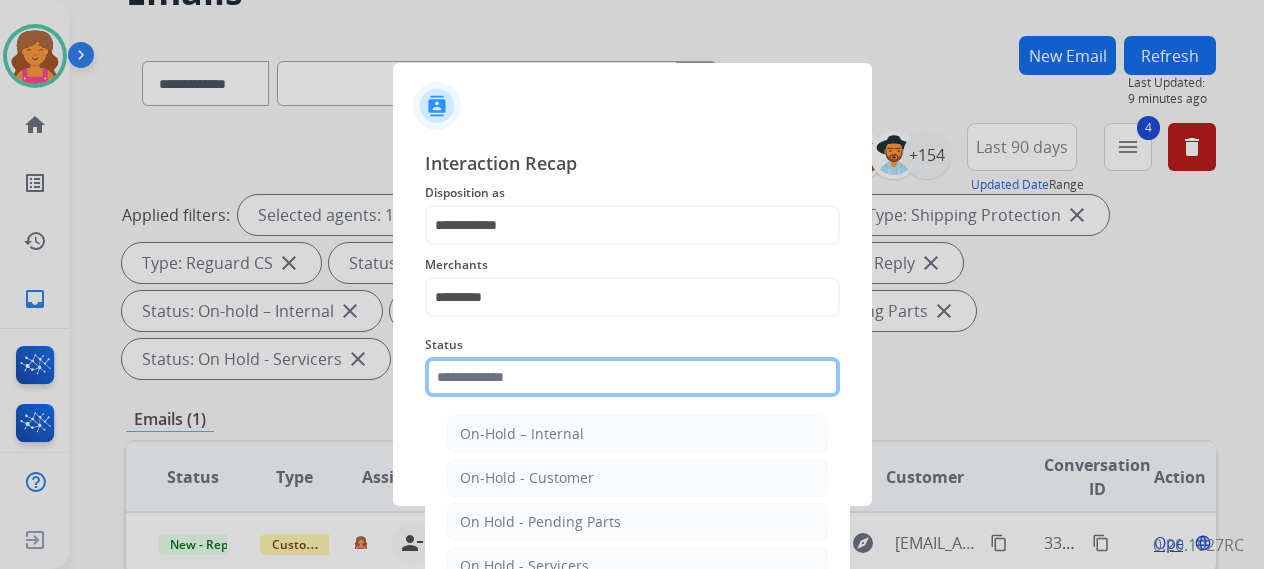 drag, startPoint x: 557, startPoint y: 375, endPoint x: 548, endPoint y: 394, distance: 21.023796 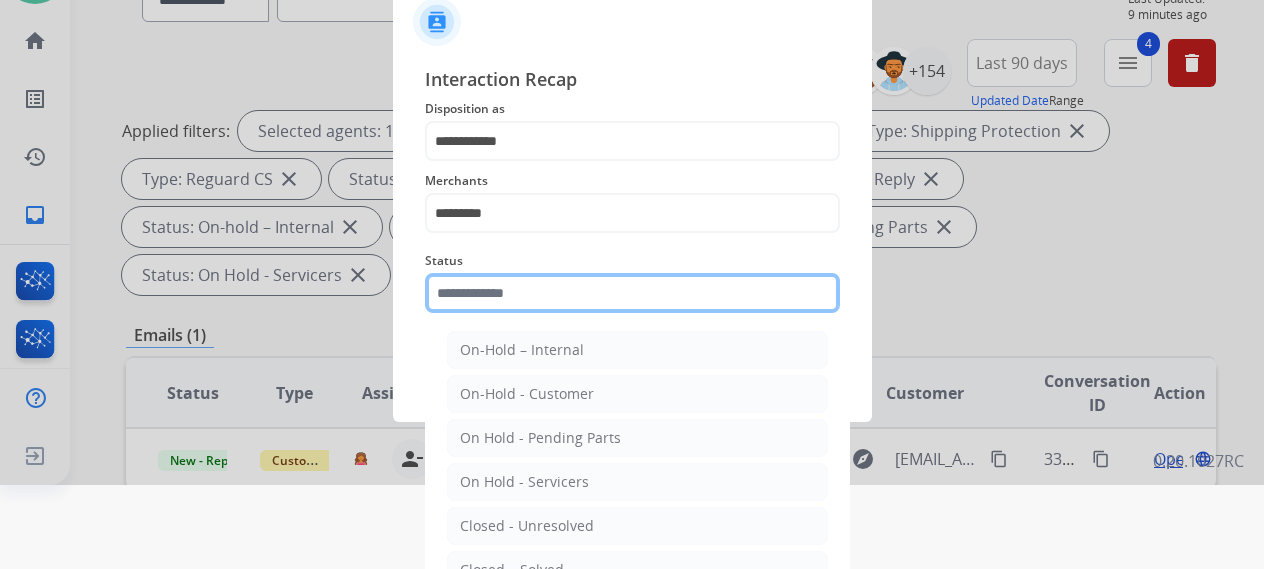 scroll, scrollTop: 136, scrollLeft: 0, axis: vertical 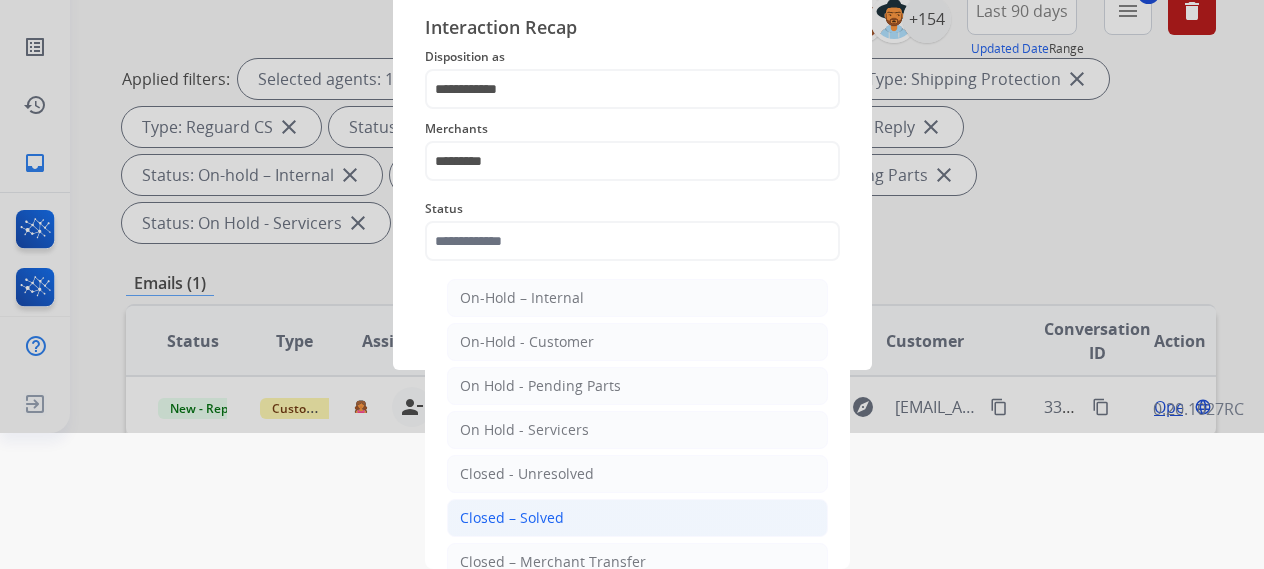 click on "Closed – Solved" 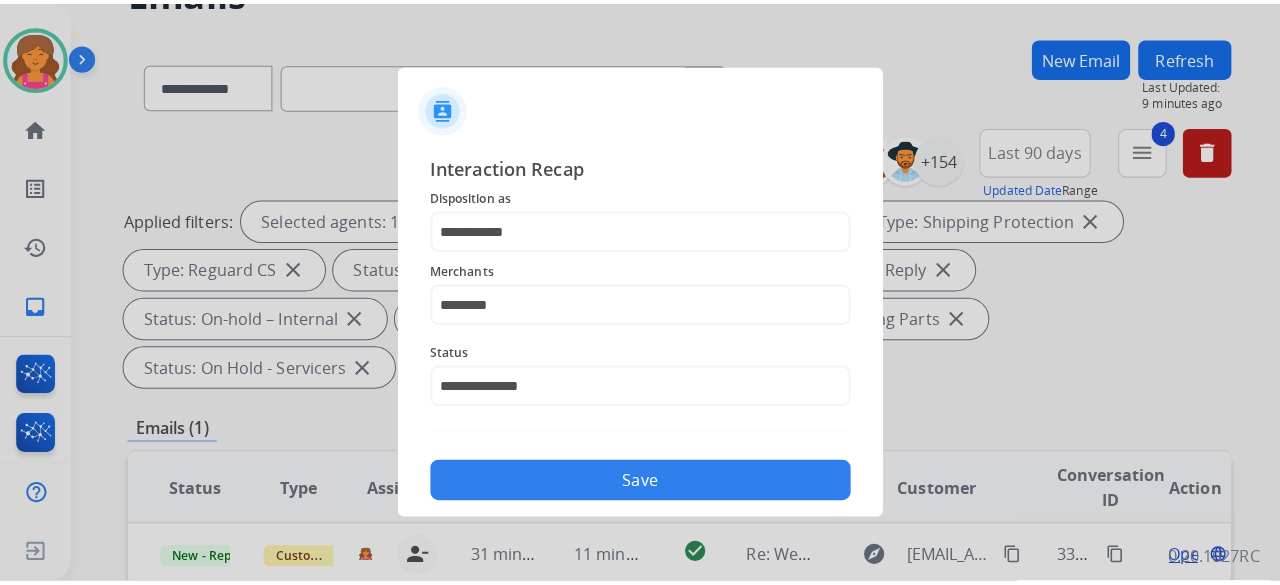 scroll, scrollTop: 0, scrollLeft: 0, axis: both 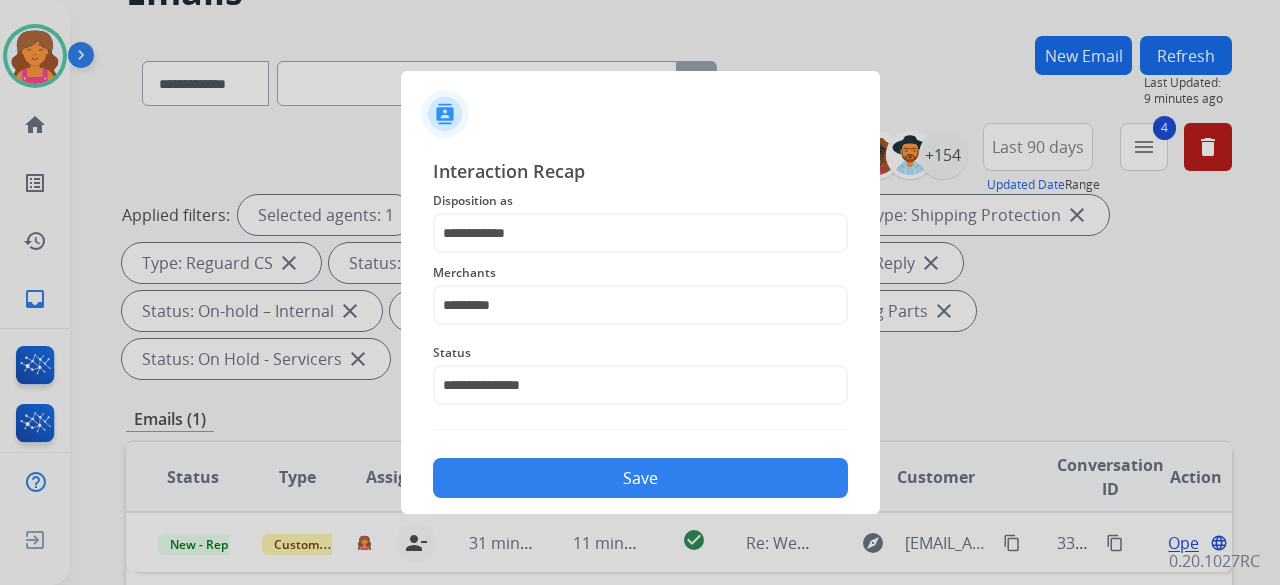 click on "Save" 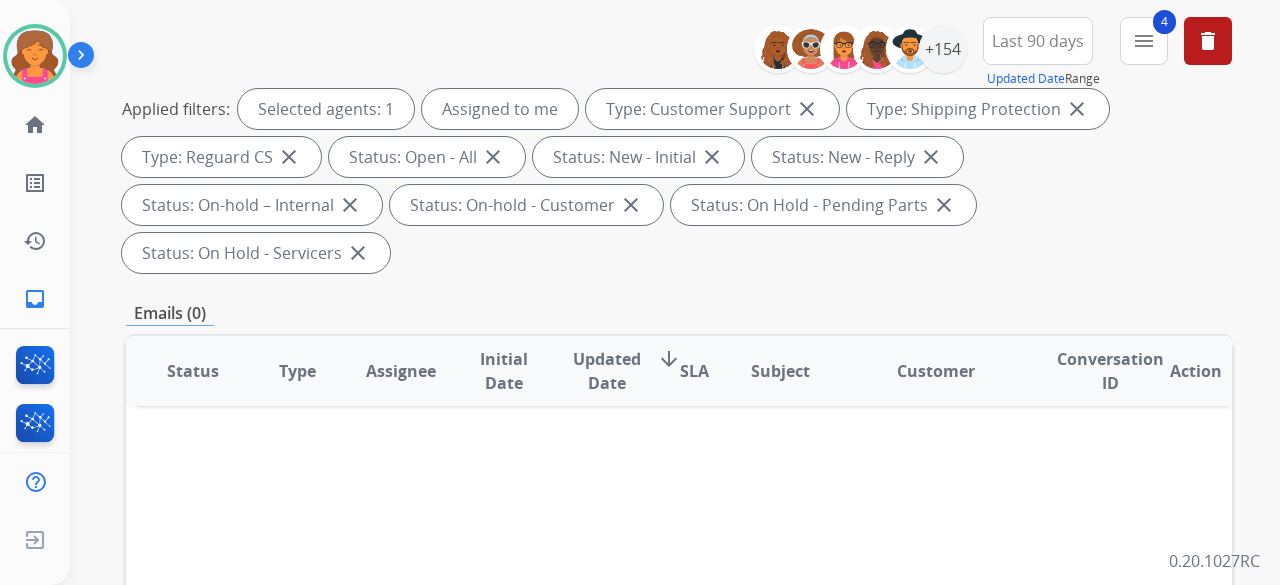 scroll, scrollTop: 100, scrollLeft: 0, axis: vertical 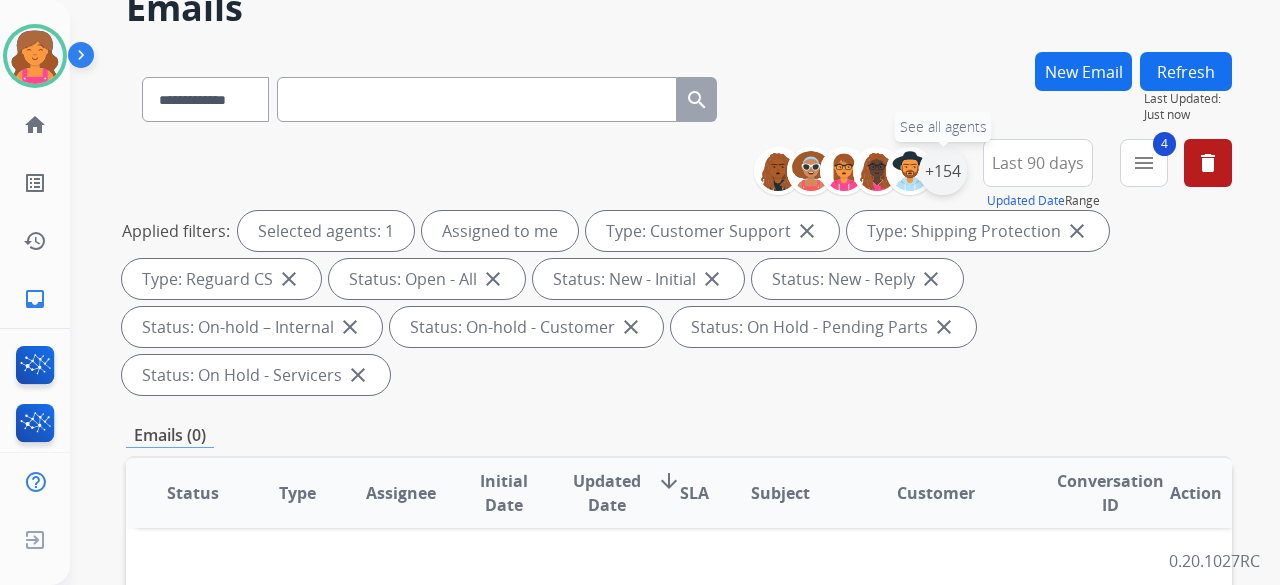 click on "+154" at bounding box center [943, 171] 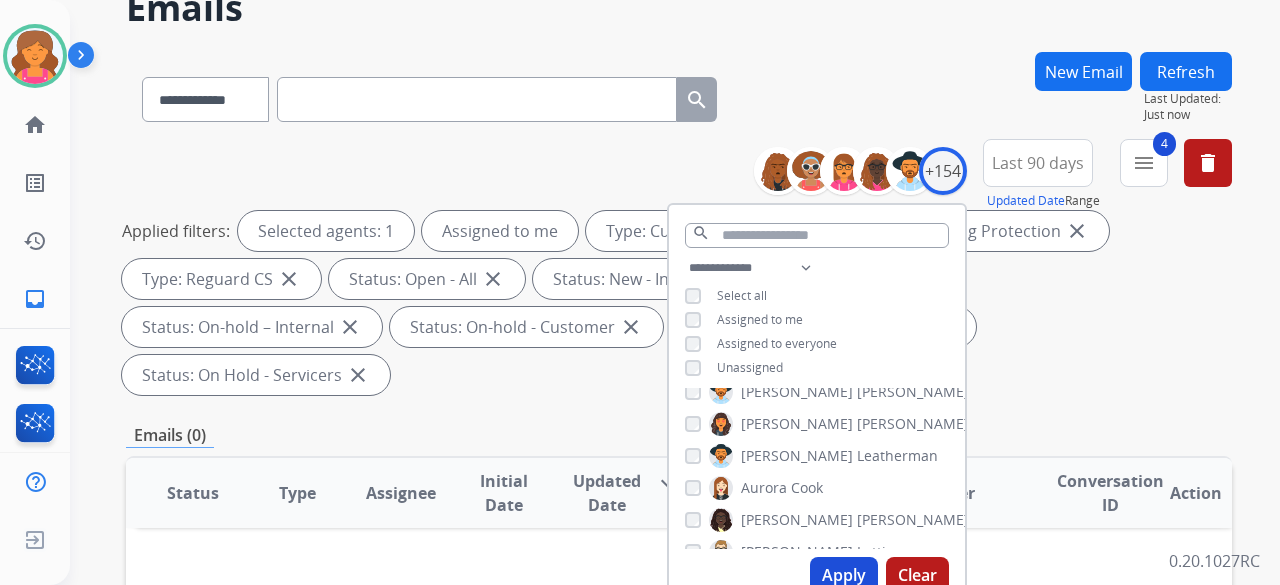 click on "Unassigned" at bounding box center [734, 368] 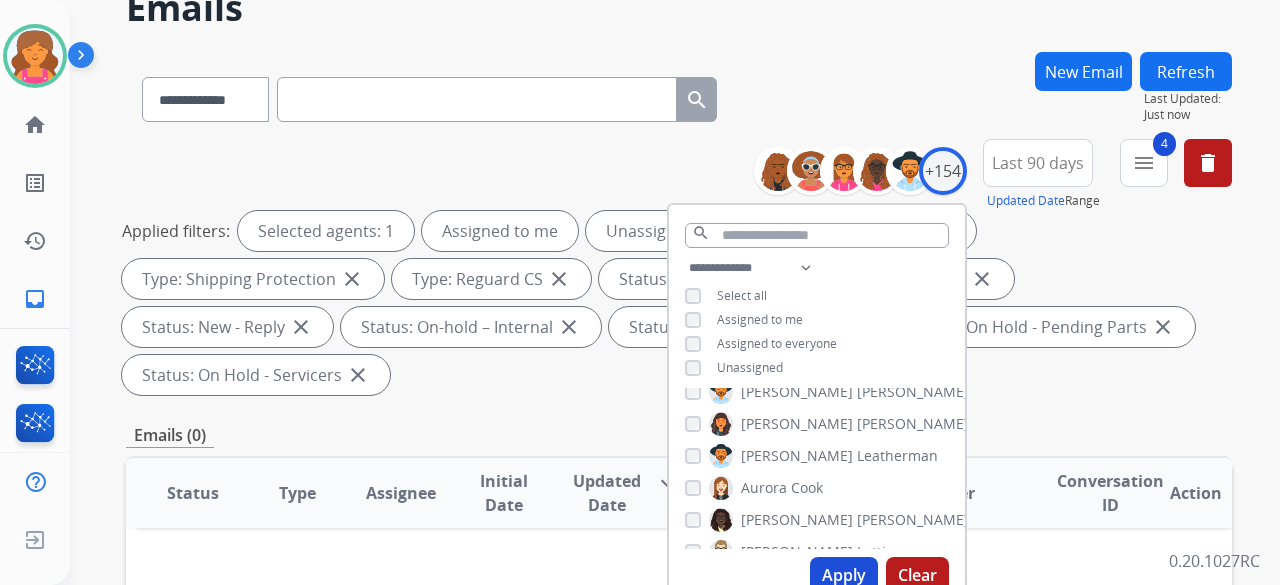 click on "Apply" at bounding box center (844, 575) 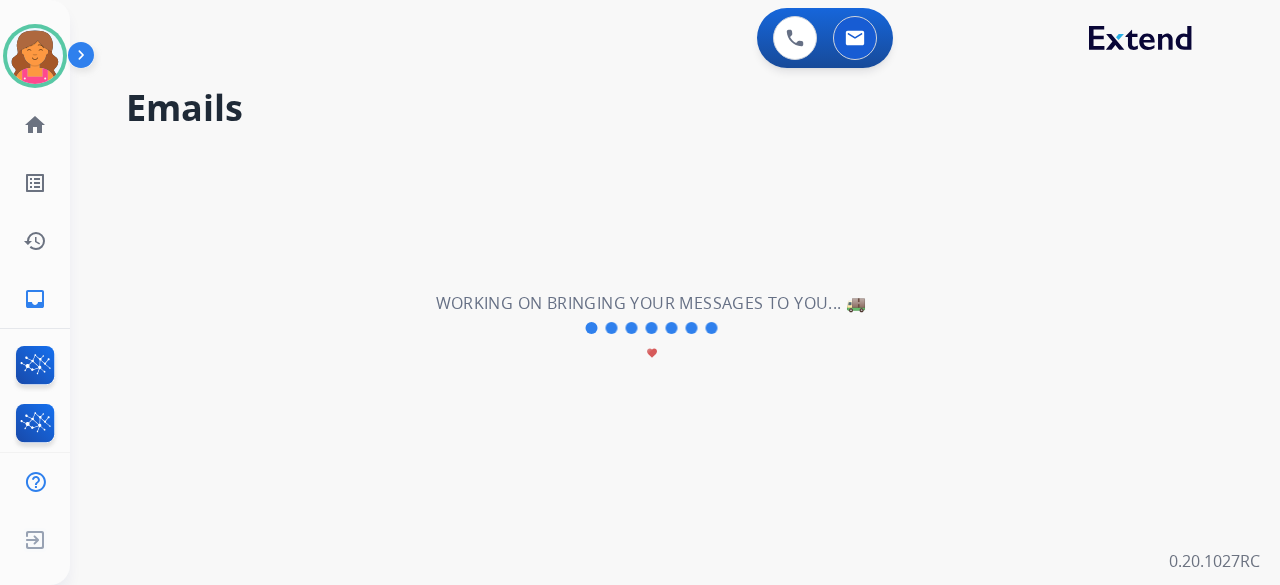 scroll, scrollTop: 0, scrollLeft: 0, axis: both 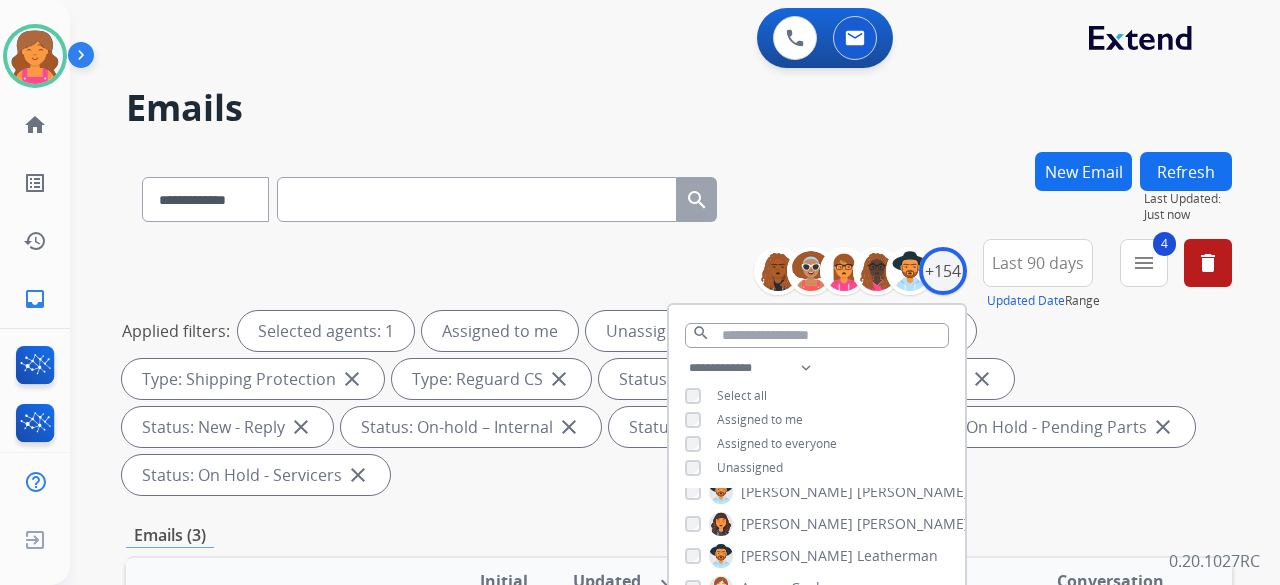 click on "**********" at bounding box center (679, 195) 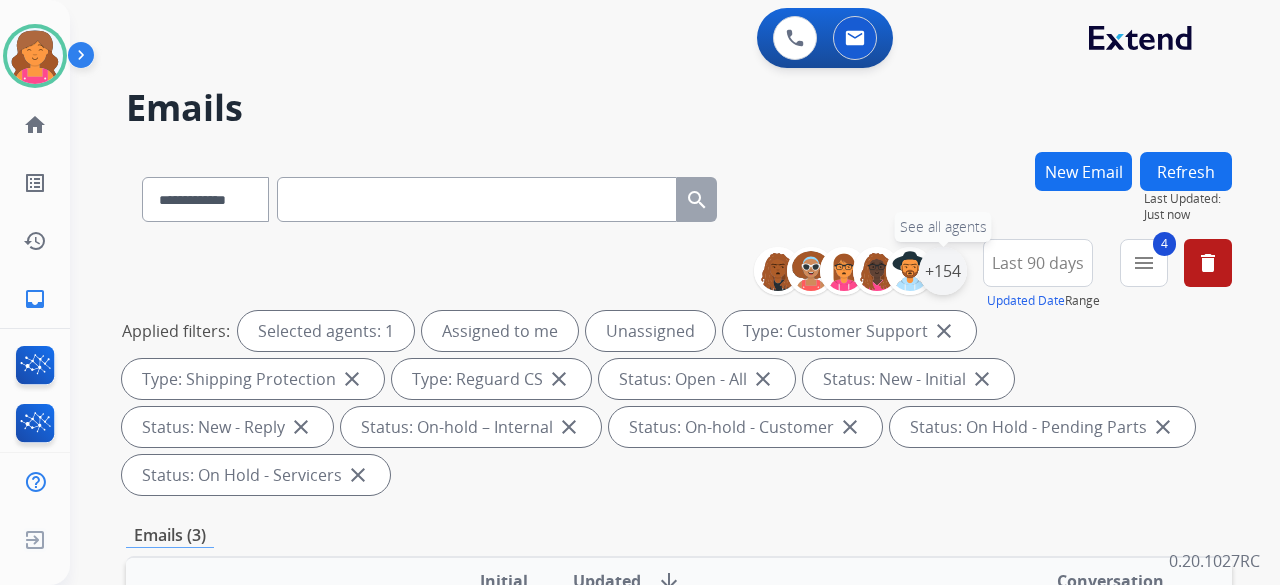 click on "+154" at bounding box center [943, 271] 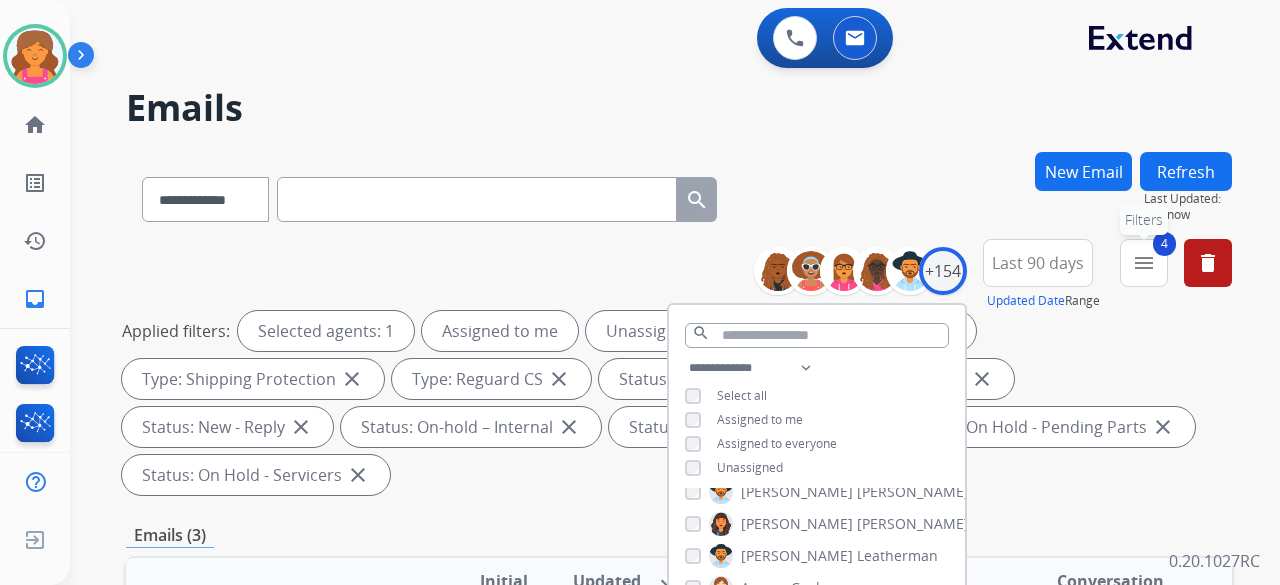 click on "4 menu  Filters" at bounding box center (1144, 263) 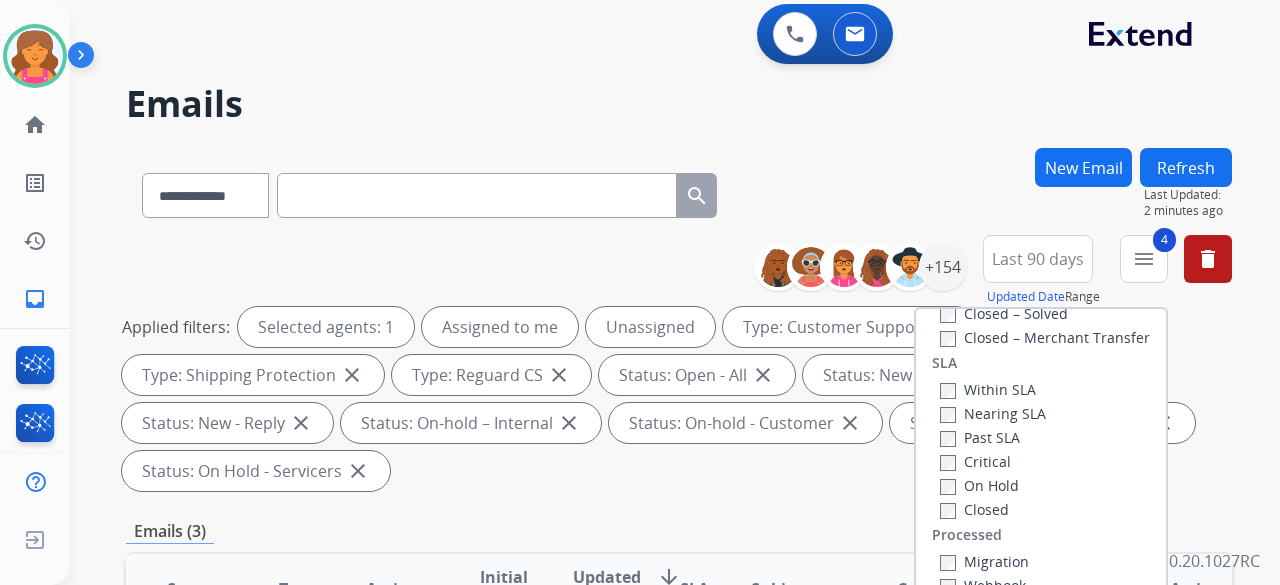 scroll, scrollTop: 0, scrollLeft: 0, axis: both 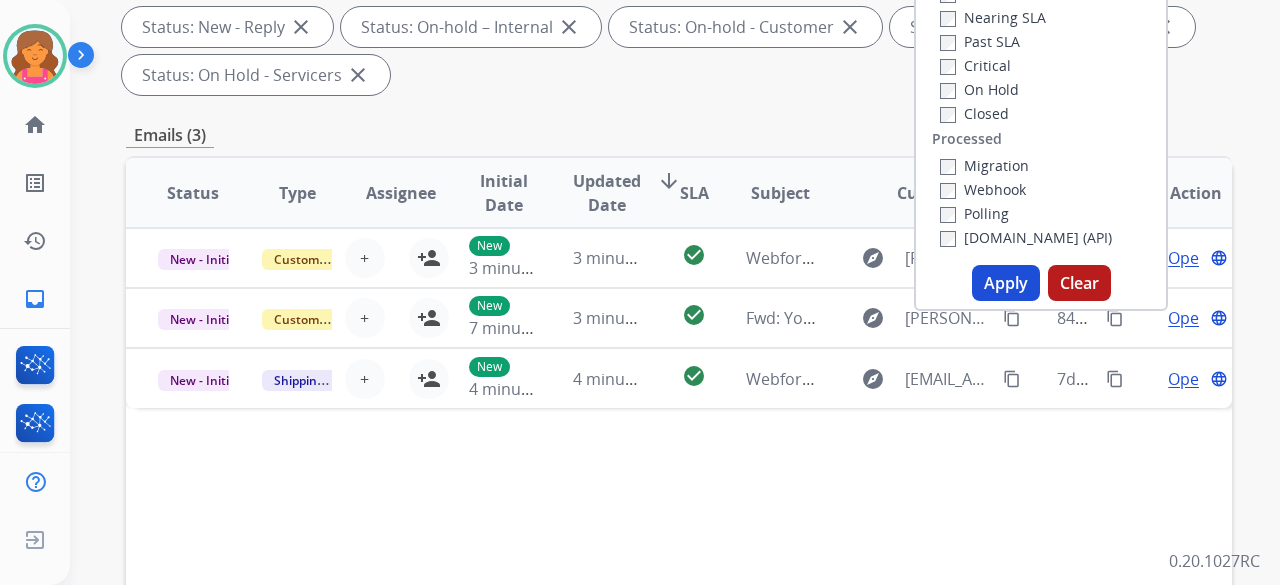 click on "Applied filters:  Selected agents: 1  Assigned to me Unassigned  Type: Customer Support  close  Type: Shipping Protection  close  Type: Reguard CS  close  Status: Open - All  close  Status: New - Initial  close  Status: New - Reply  close  Status: On-hold – Internal  close  Status: On-hold - Customer  close  Status: On Hold - Pending Parts  close  Status: On Hold - Servicers  close" at bounding box center (675, 3) 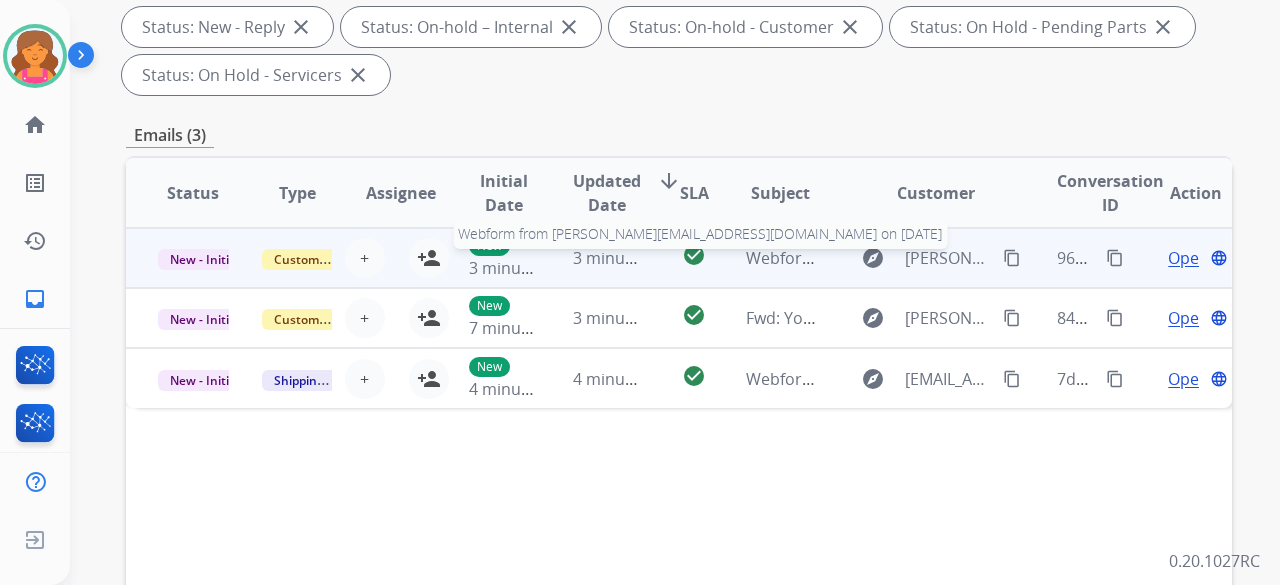 click on "Webform from [PERSON_NAME][EMAIL_ADDRESS][DOMAIN_NAME] on [DATE]" at bounding box center [1034, 258] 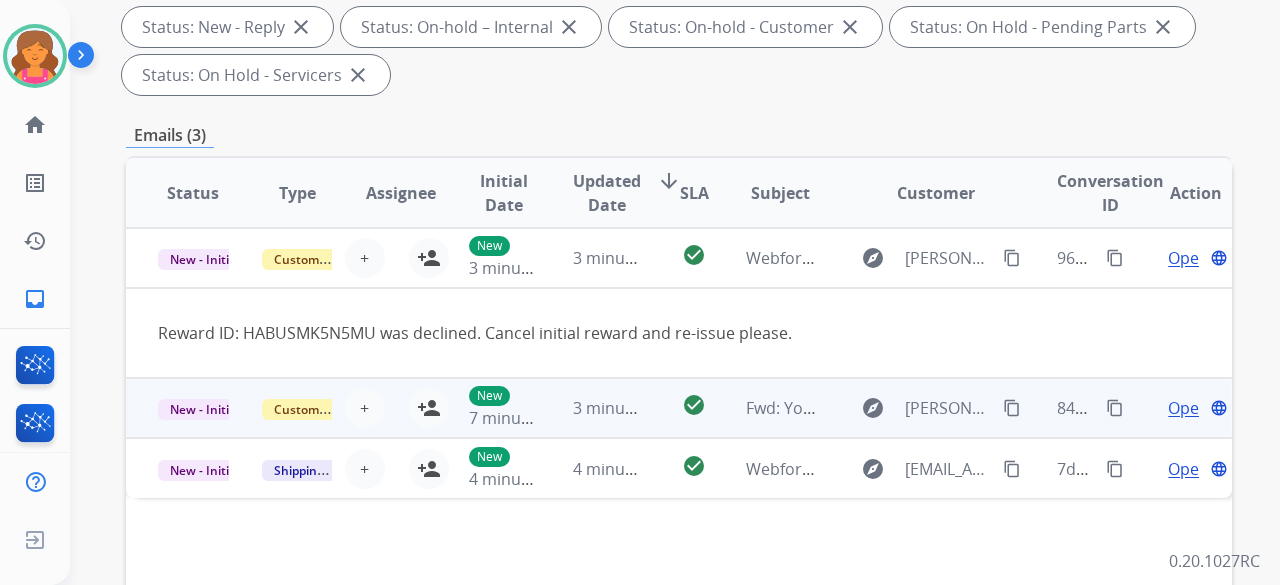 click on "explore [PERSON_NAME][EMAIL_ADDRESS][PERSON_NAME][DOMAIN_NAME] content_copy" at bounding box center (920, 408) 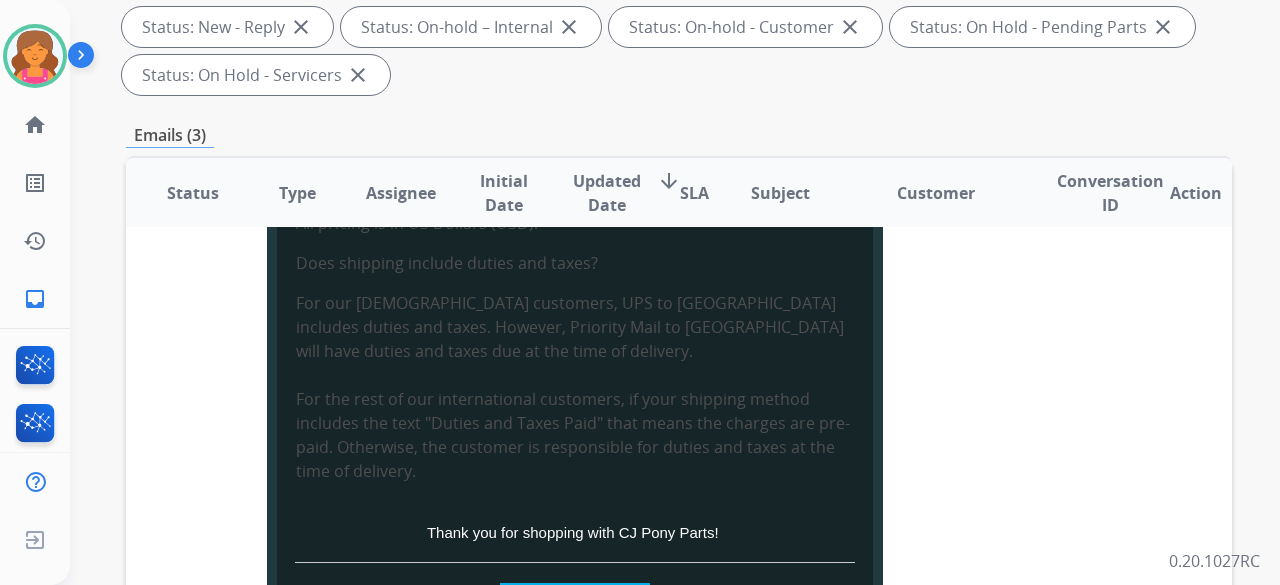 scroll, scrollTop: 4275, scrollLeft: 0, axis: vertical 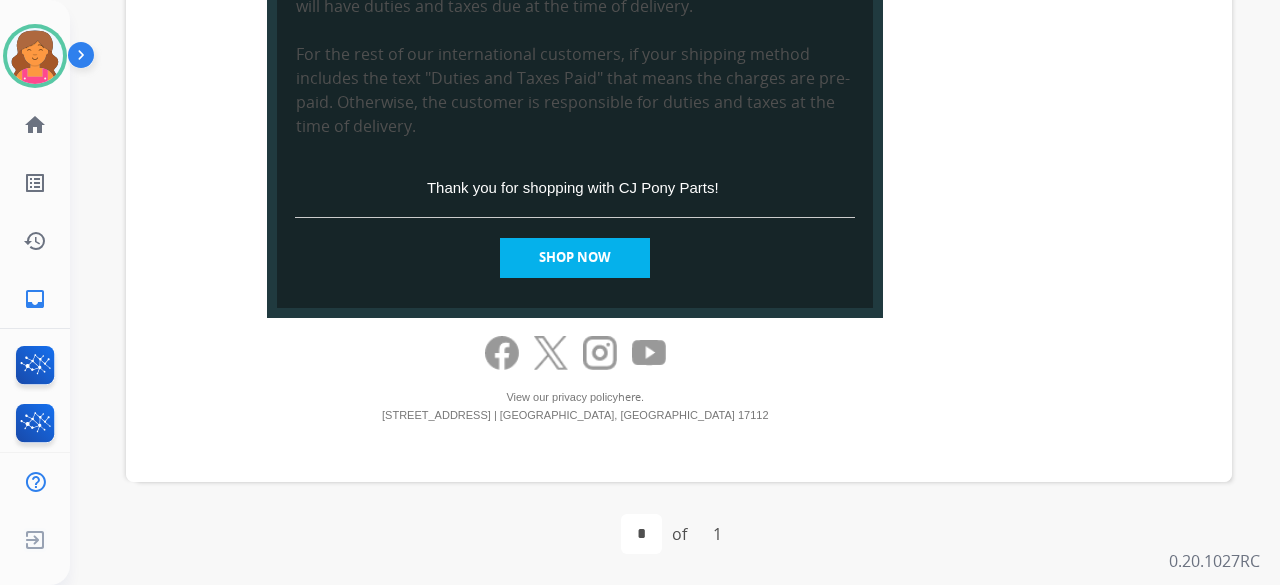 click on "explore [EMAIL_ADDRESS][DOMAIN_NAME] content_copy" at bounding box center [920, 529] 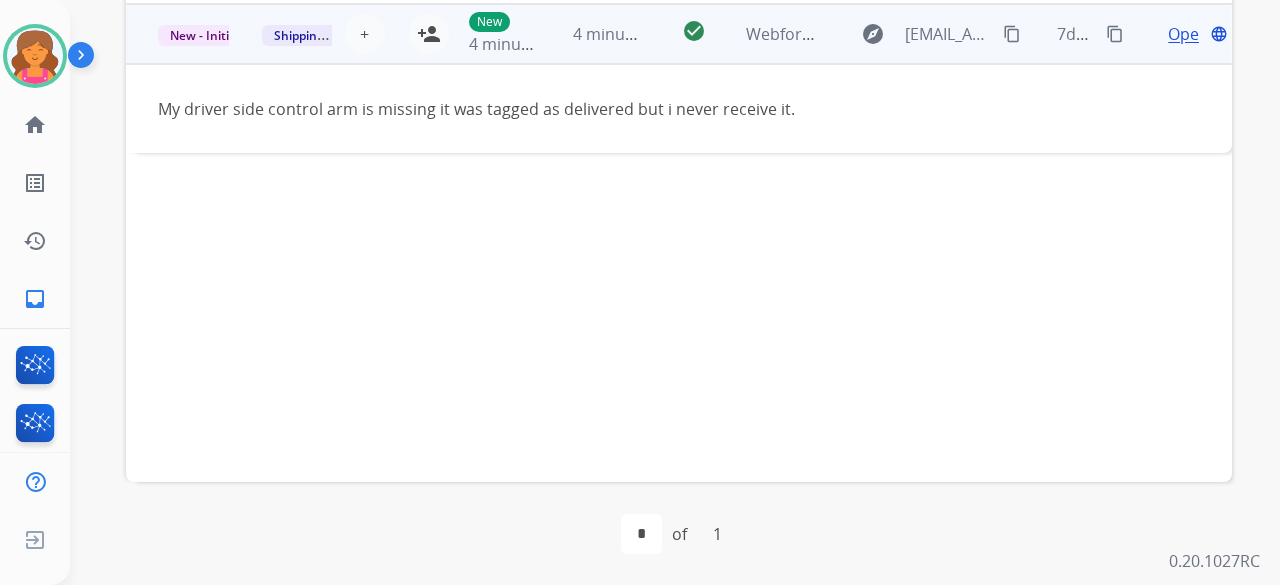 click on "Open" at bounding box center (1188, 34) 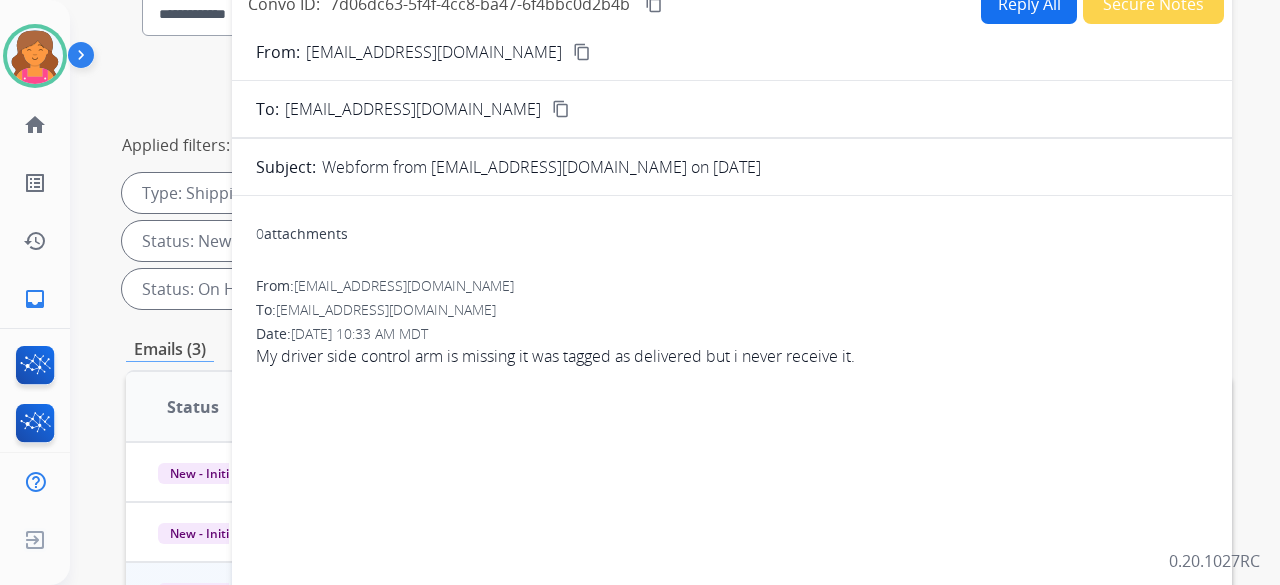 scroll, scrollTop: 44, scrollLeft: 0, axis: vertical 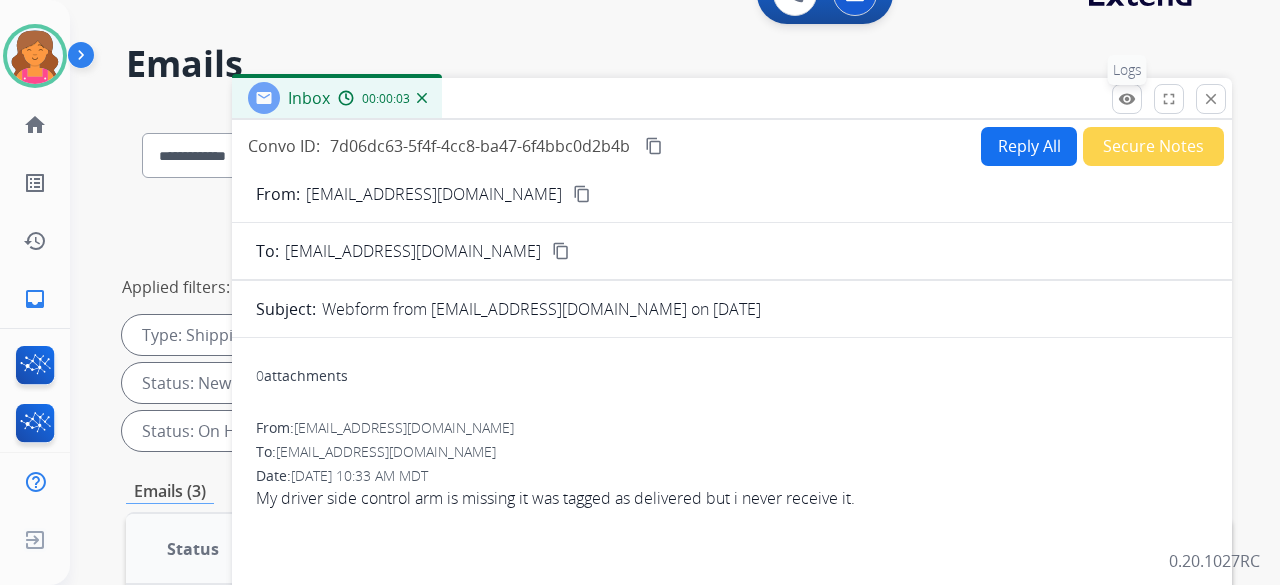 click on "remove_red_eye" at bounding box center [1127, 99] 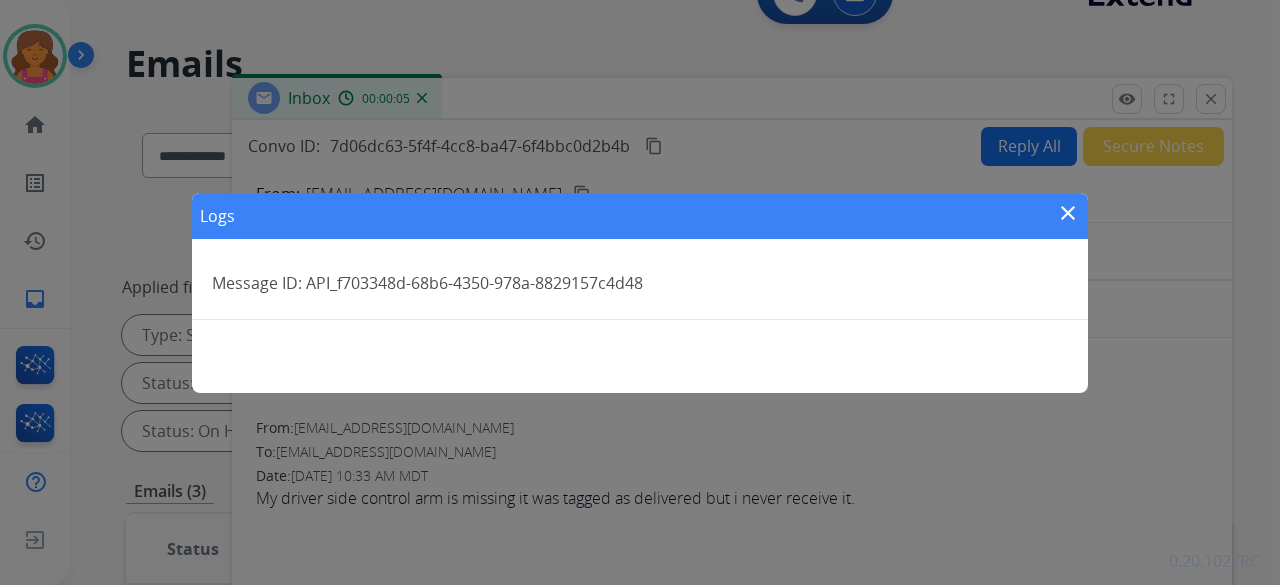 click on "API_f703348d-68b6-4350-978a-8829157c4d48" at bounding box center [474, 283] 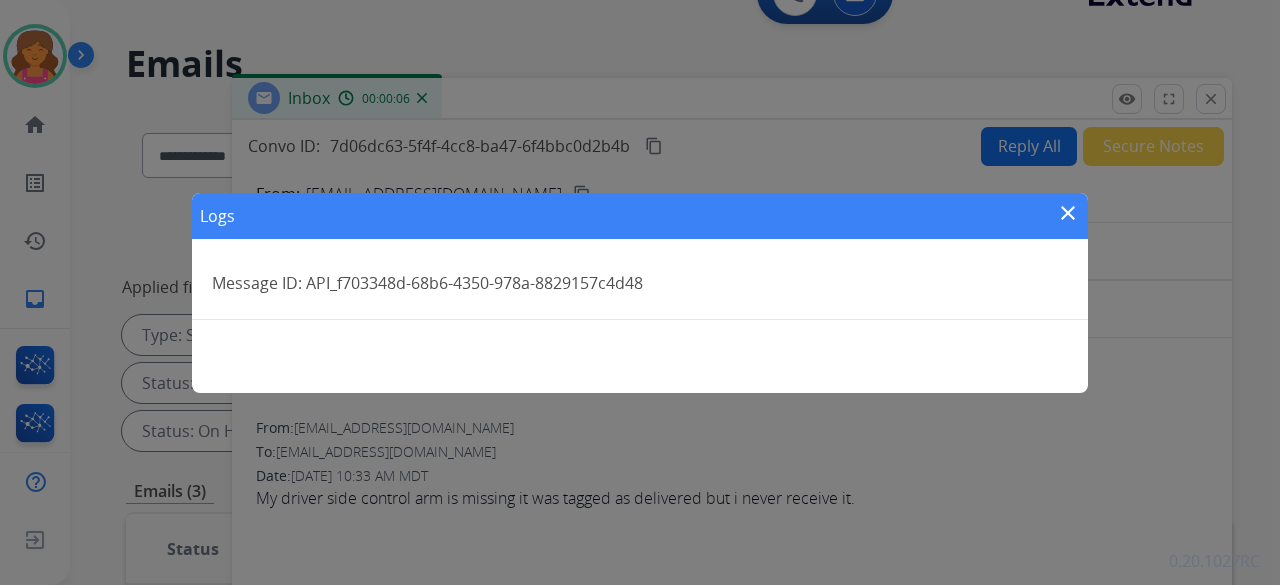 click on "close" at bounding box center [1068, 213] 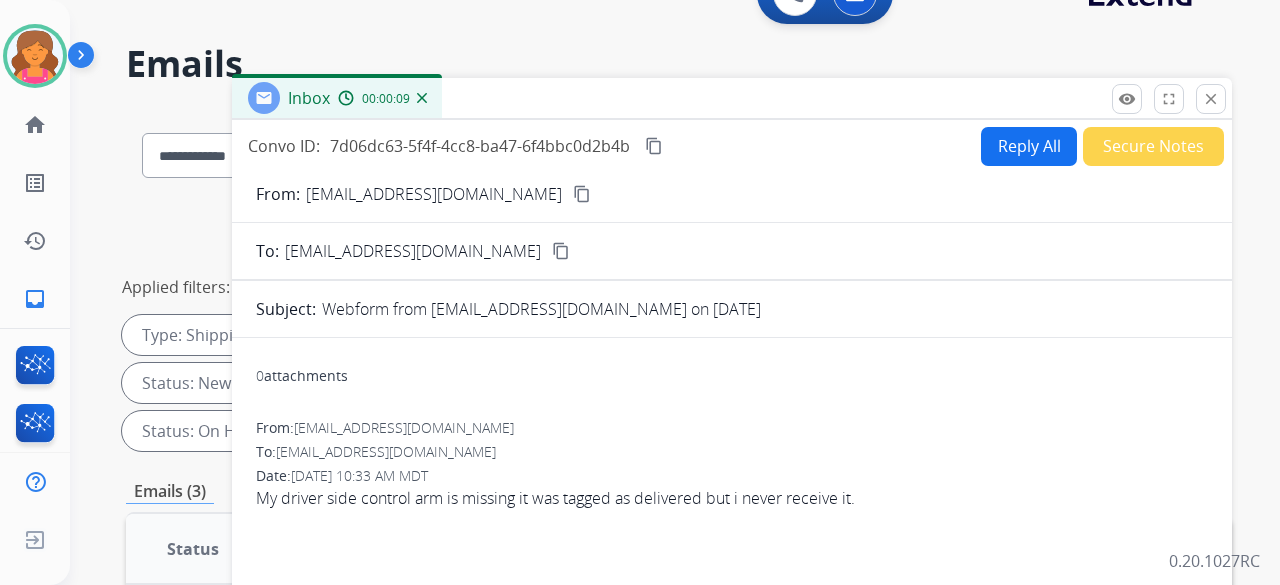 click on "content_copy" at bounding box center [582, 194] 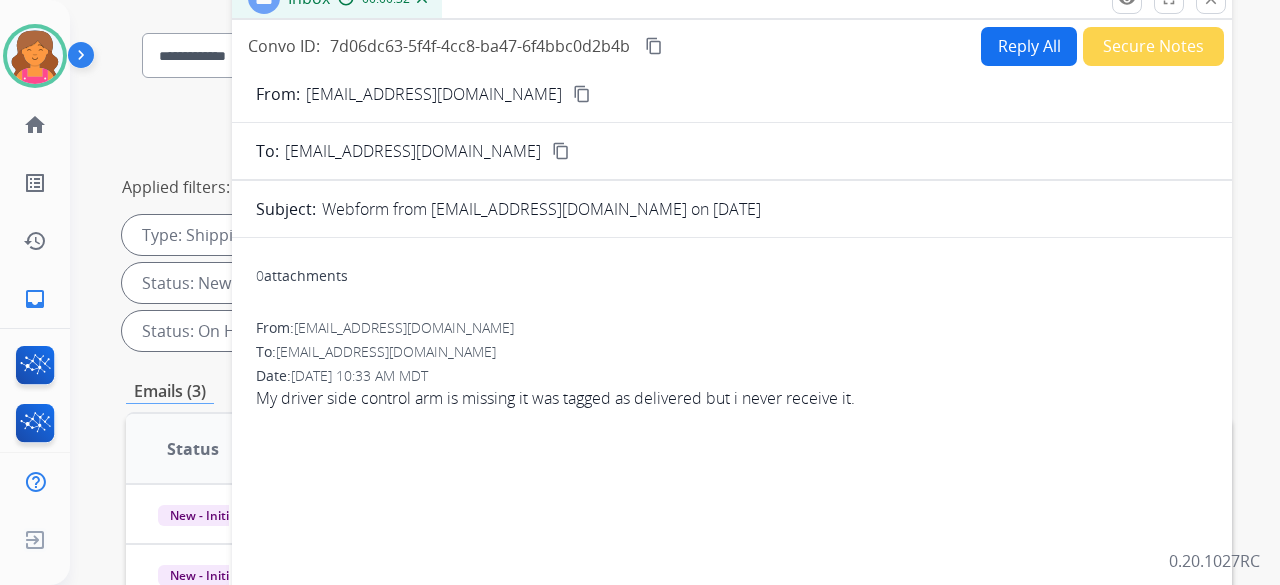 scroll, scrollTop: 0, scrollLeft: 0, axis: both 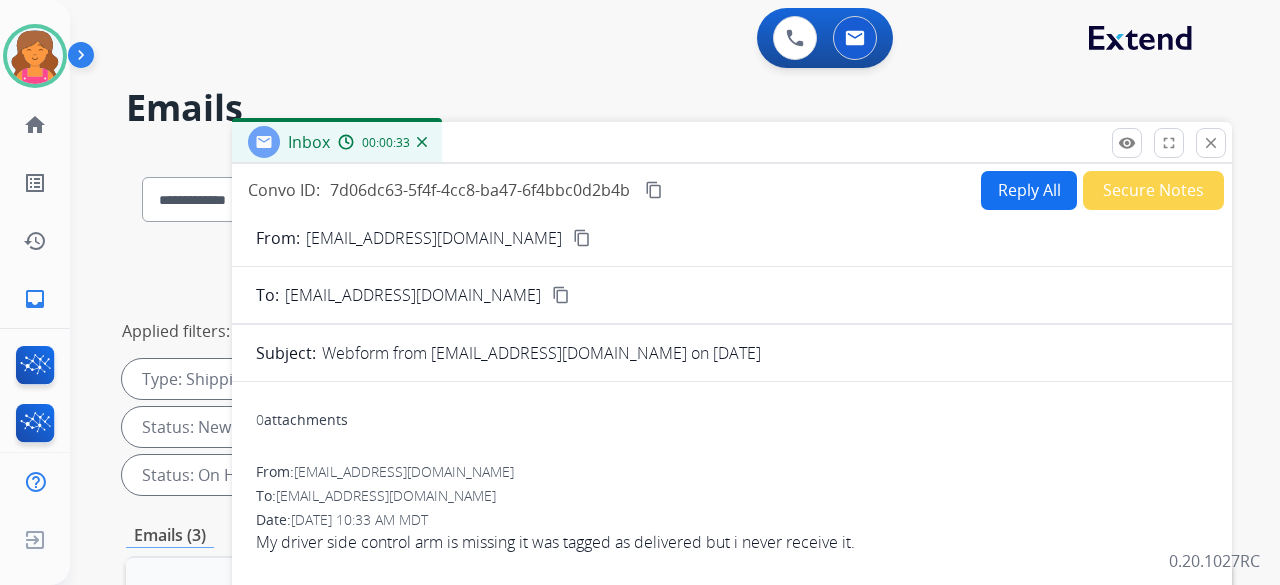 click on "Reply All" at bounding box center (1029, 190) 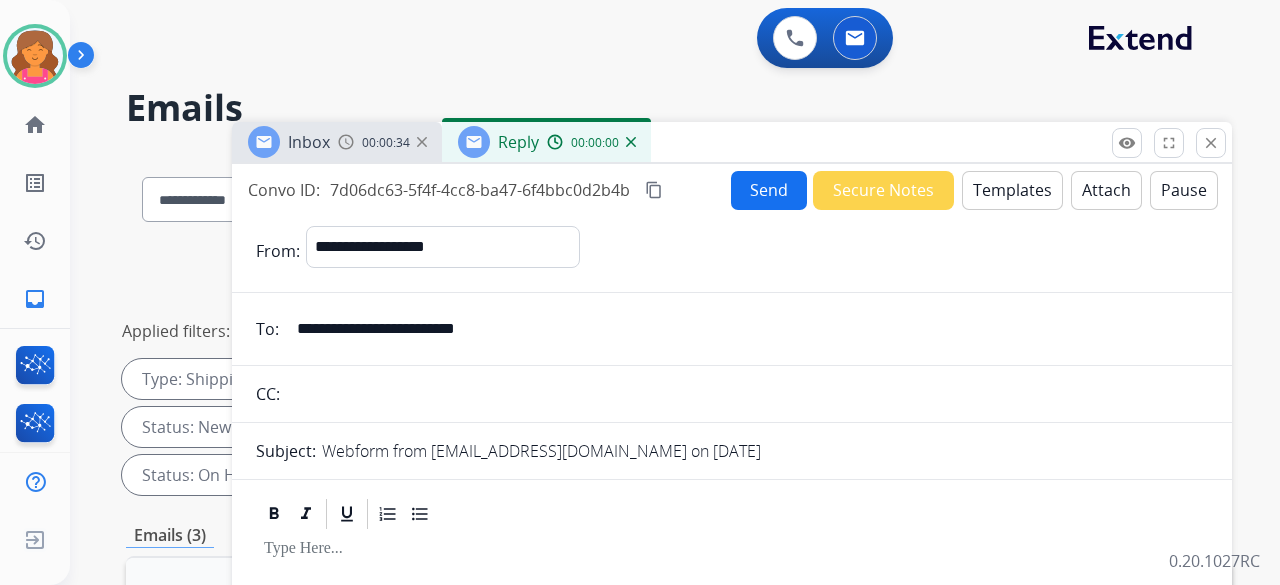 click on "Templates" at bounding box center [1012, 190] 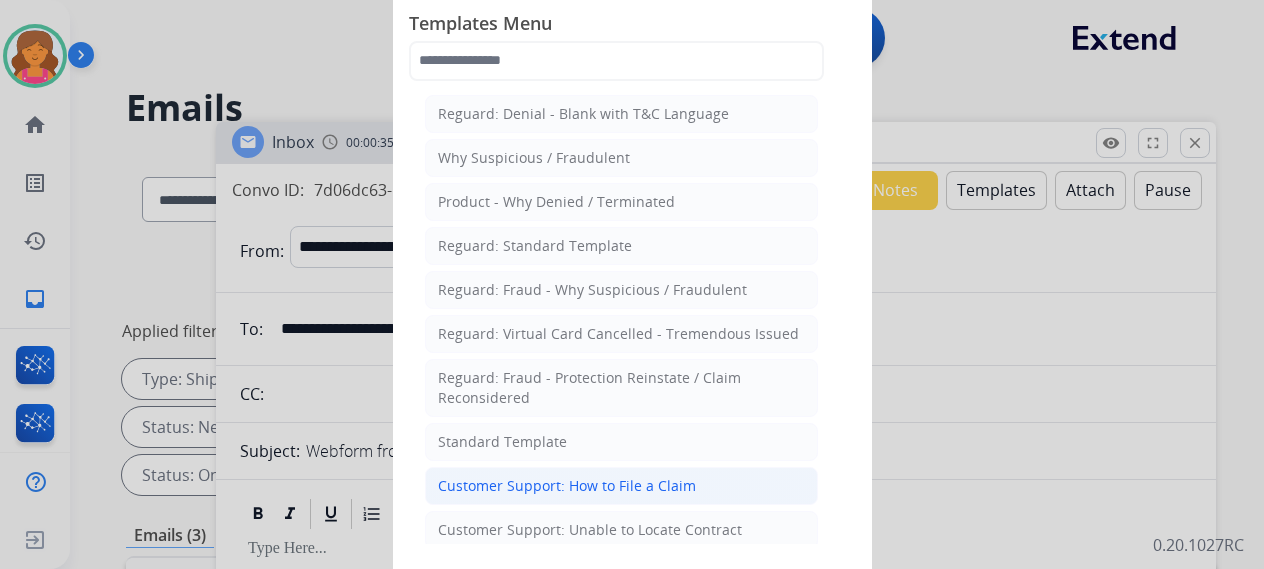 click on "Customer Support: How to File a Claim" 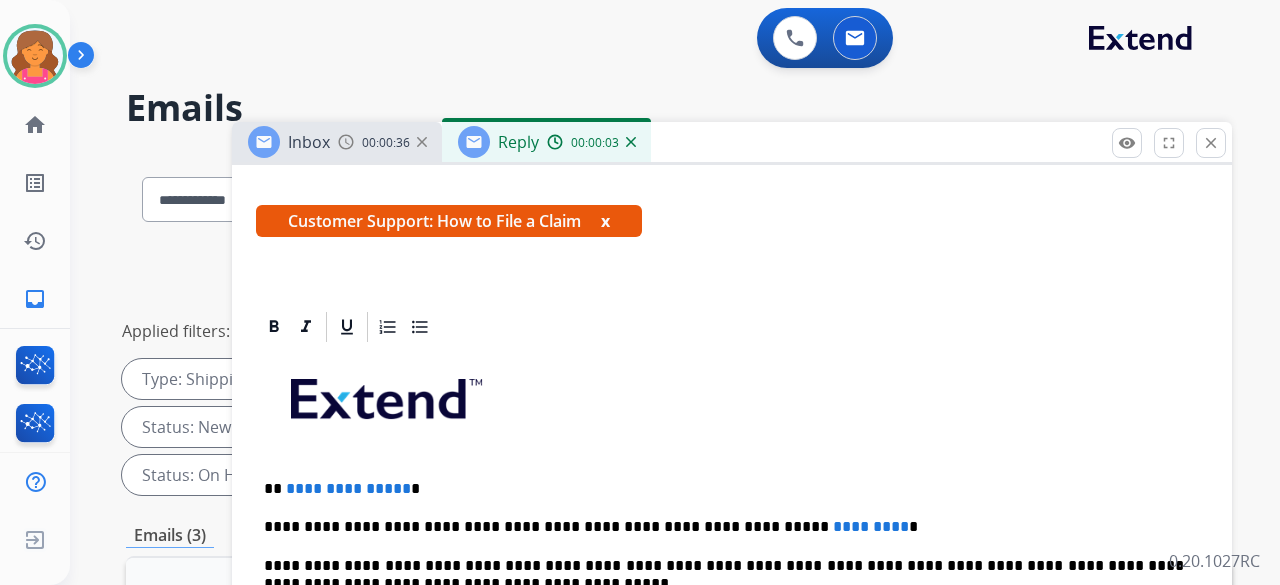 scroll, scrollTop: 322, scrollLeft: 0, axis: vertical 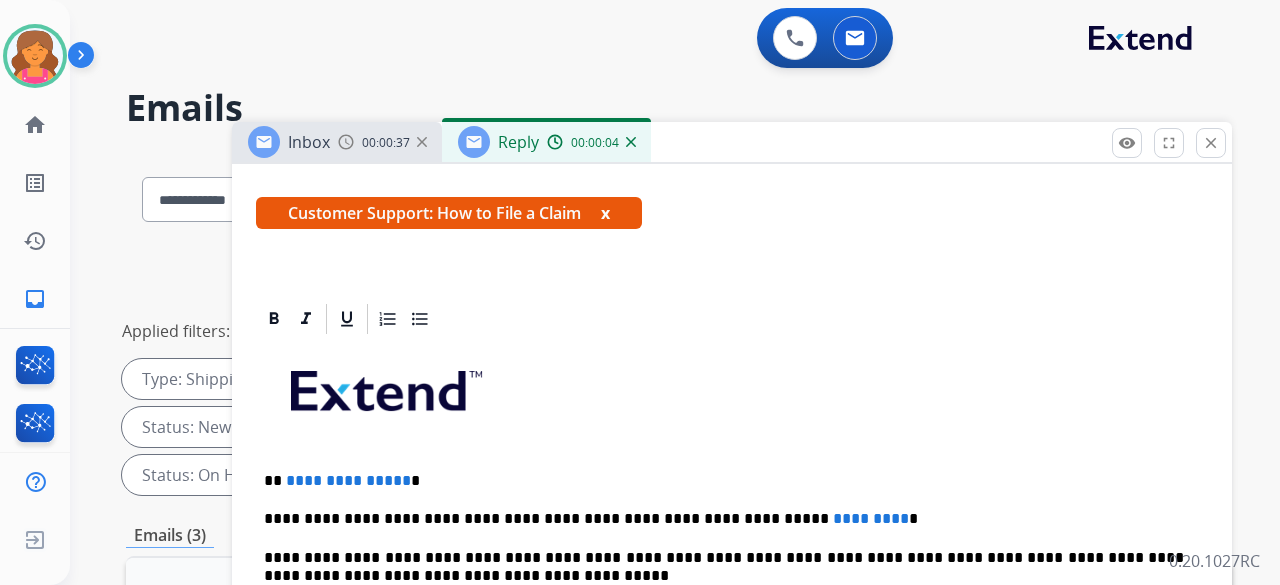 click on "**********" at bounding box center (348, 480) 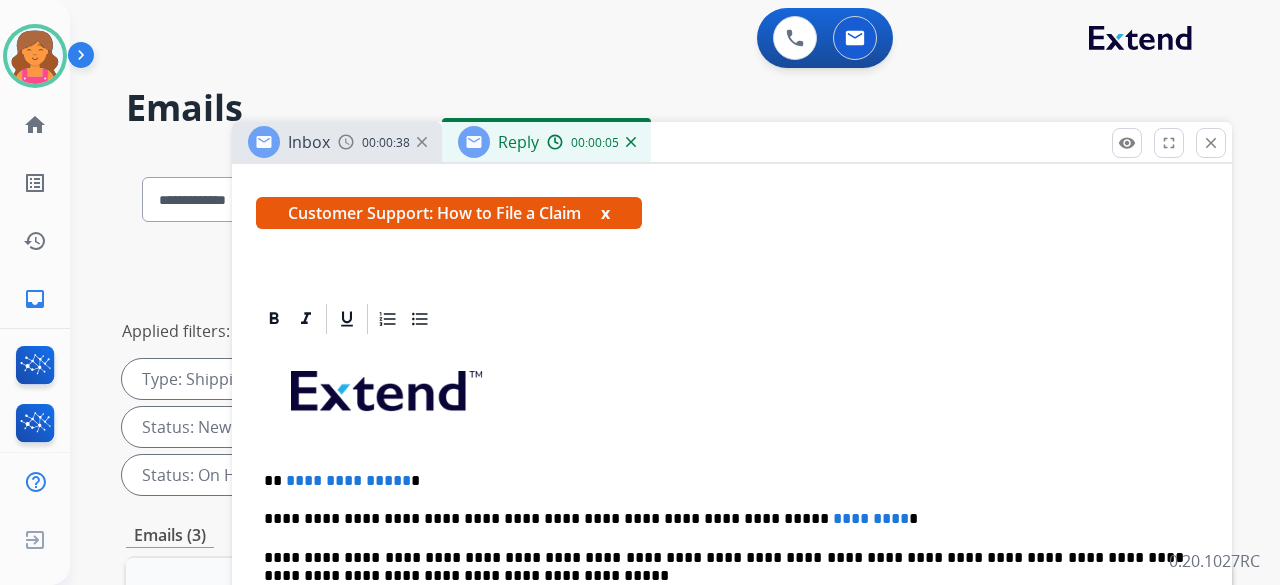 type 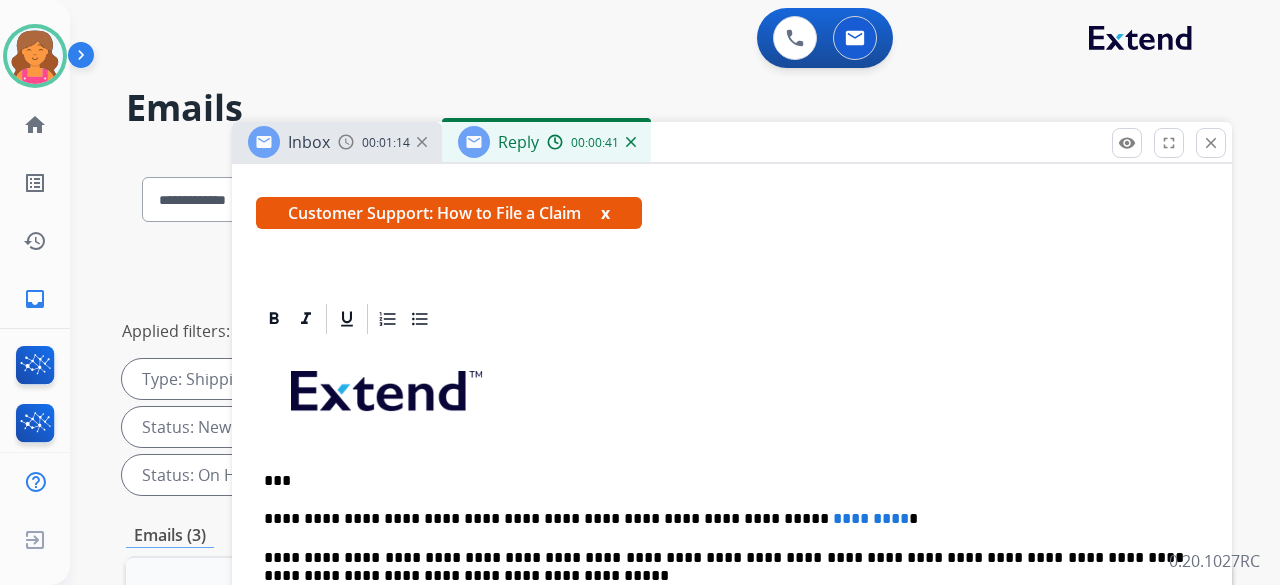 click on "*********" at bounding box center [871, 518] 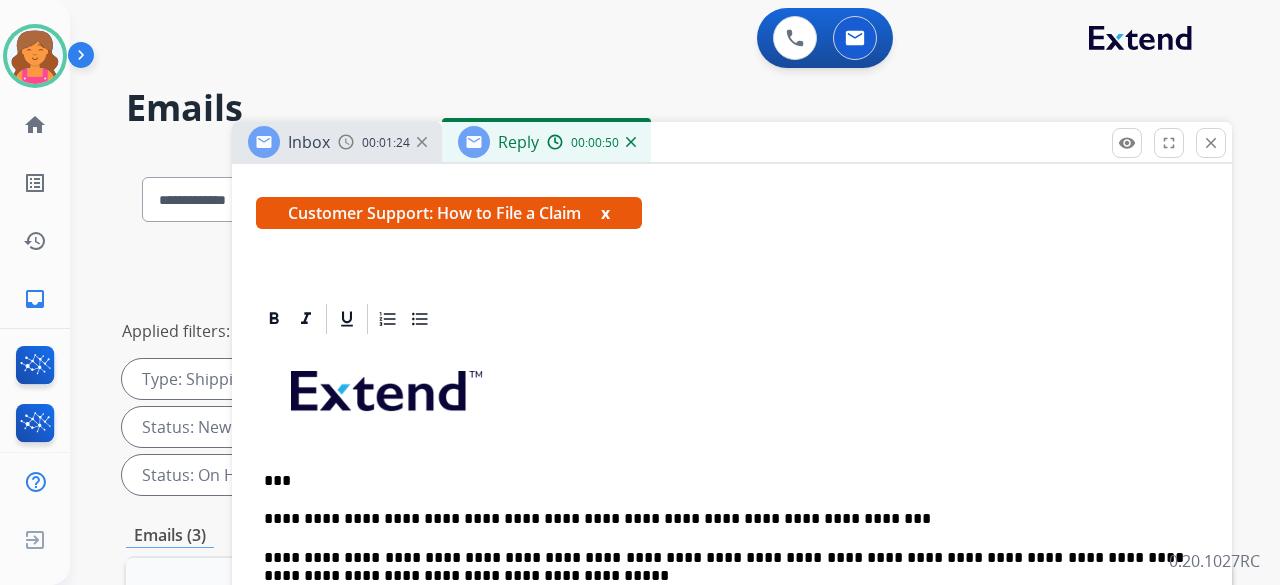 click on "**********" at bounding box center (724, 519) 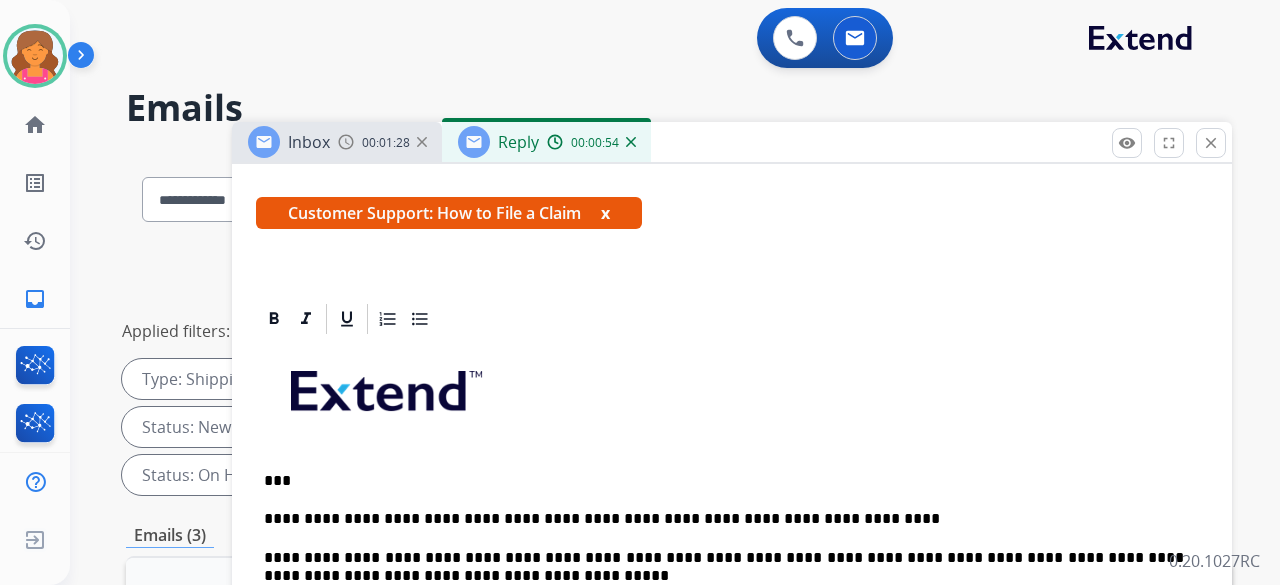 click on "**********" at bounding box center (724, 519) 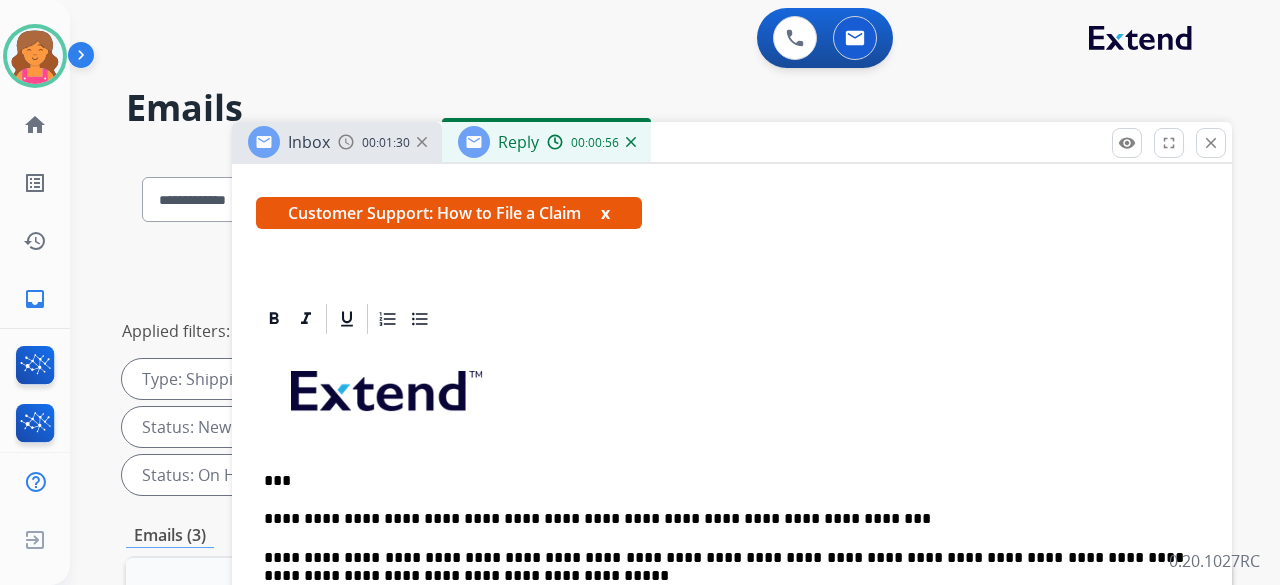 click on "**********" at bounding box center [724, 519] 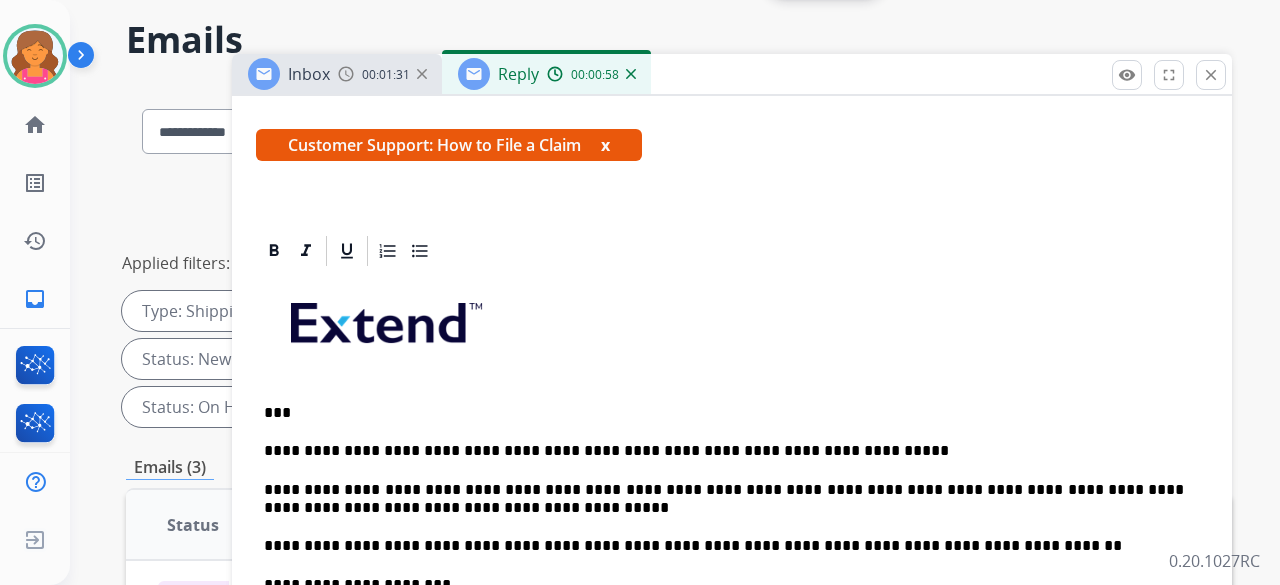 scroll, scrollTop: 100, scrollLeft: 0, axis: vertical 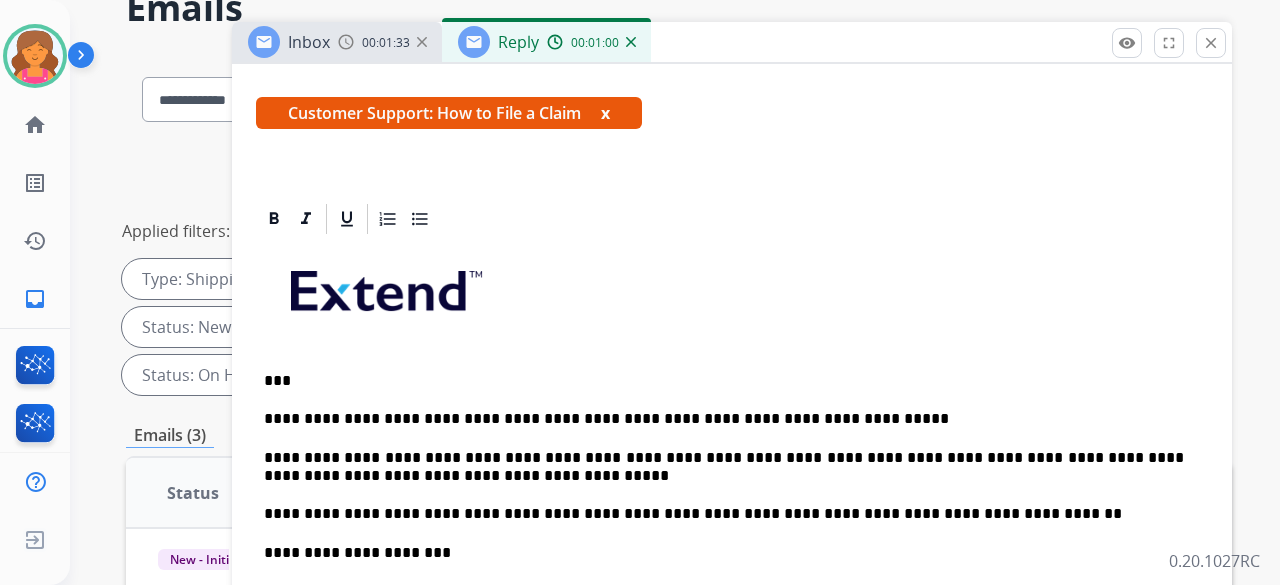 click on "**********" at bounding box center (724, 467) 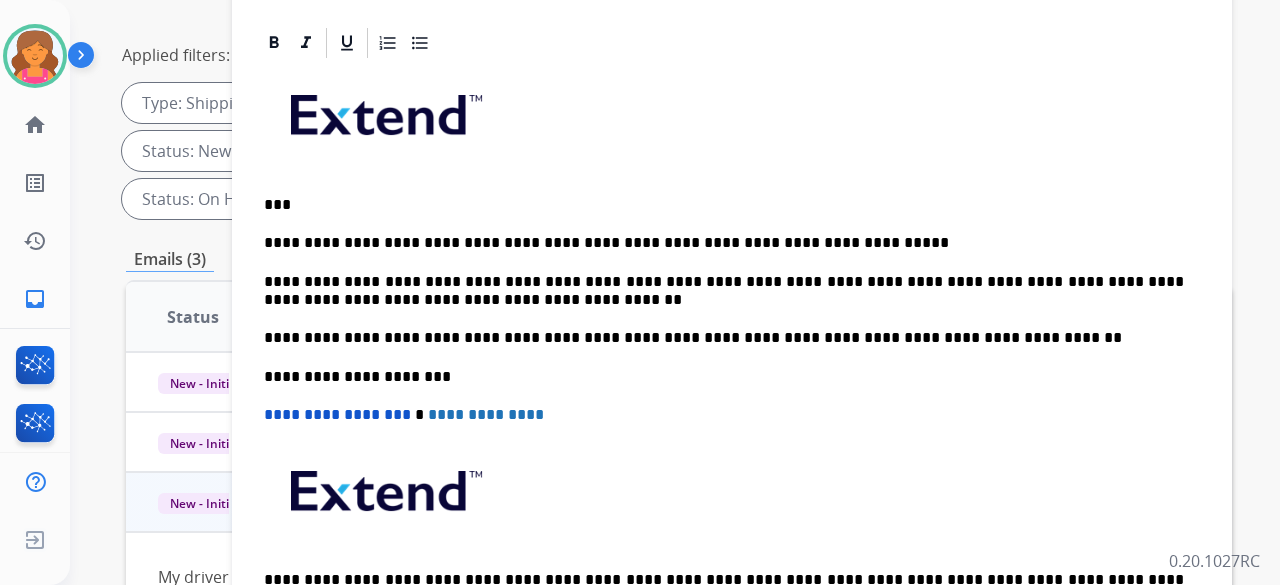 scroll, scrollTop: 294, scrollLeft: 0, axis: vertical 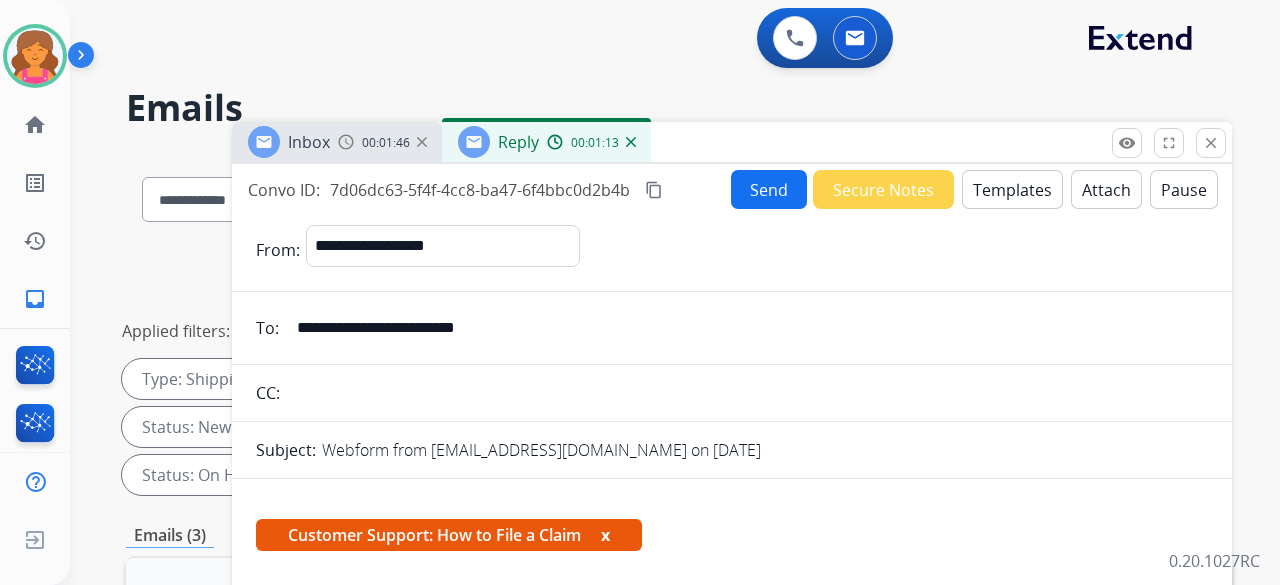 click on "Send" at bounding box center (769, 189) 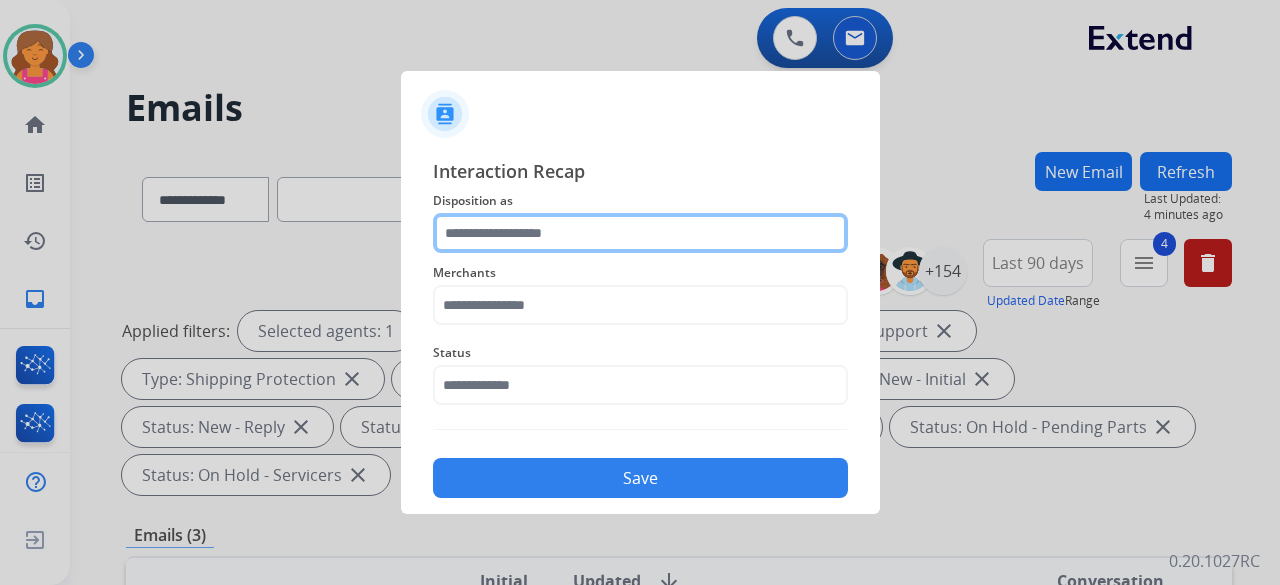 click 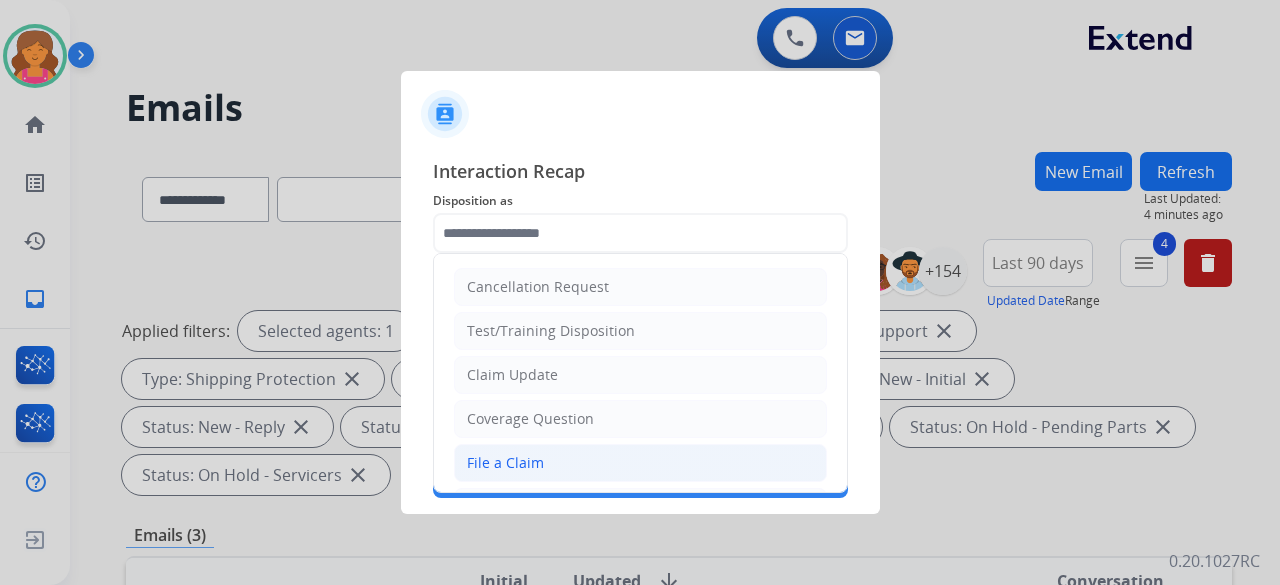 click on "File a Claim" 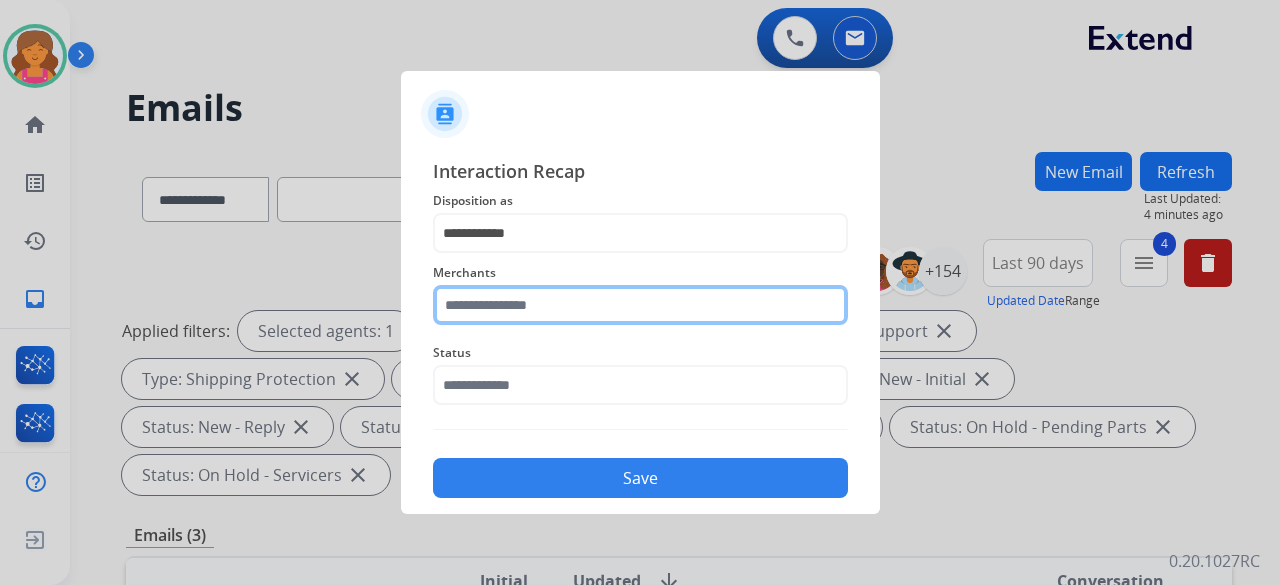 click 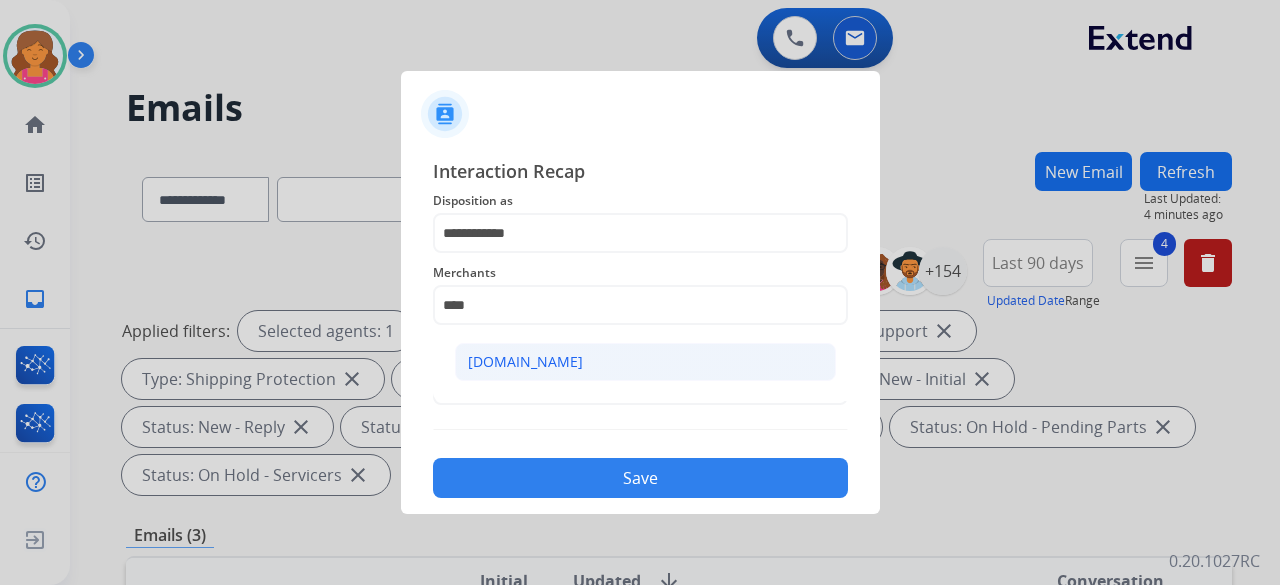 click on "[DOMAIN_NAME]" 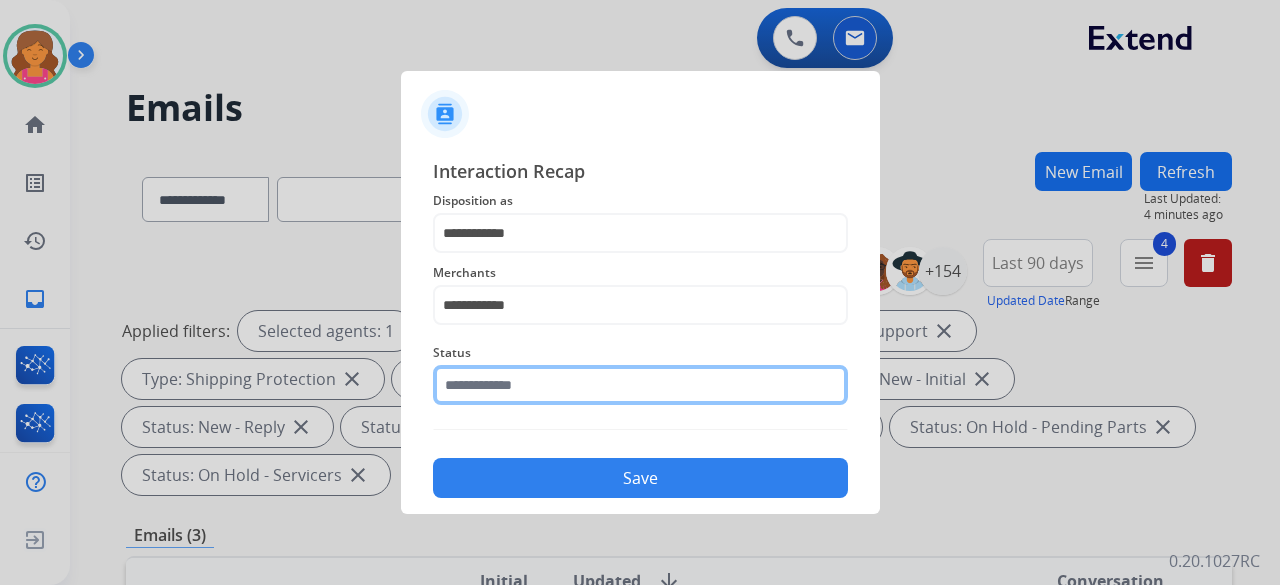 click 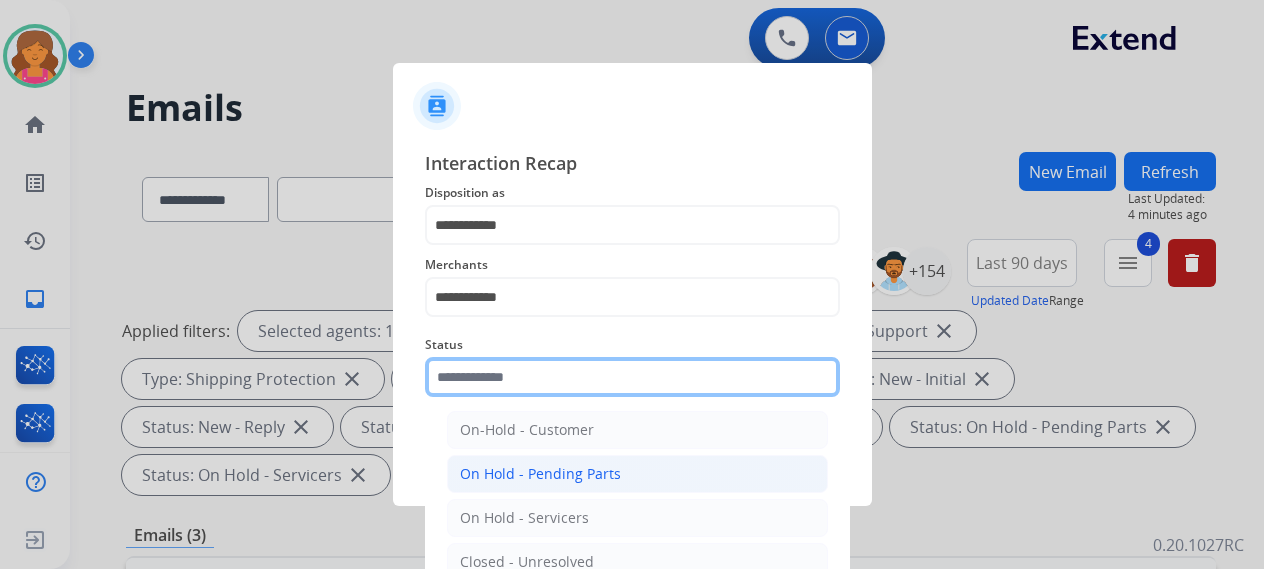 scroll, scrollTop: 114, scrollLeft: 0, axis: vertical 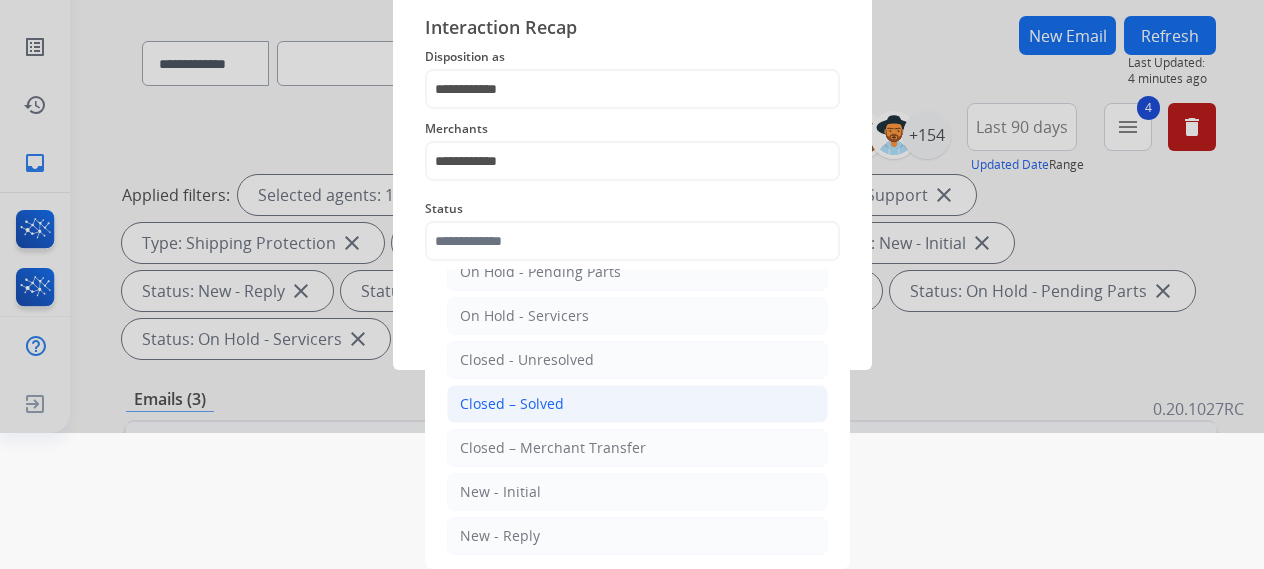 click on "Closed – Solved" 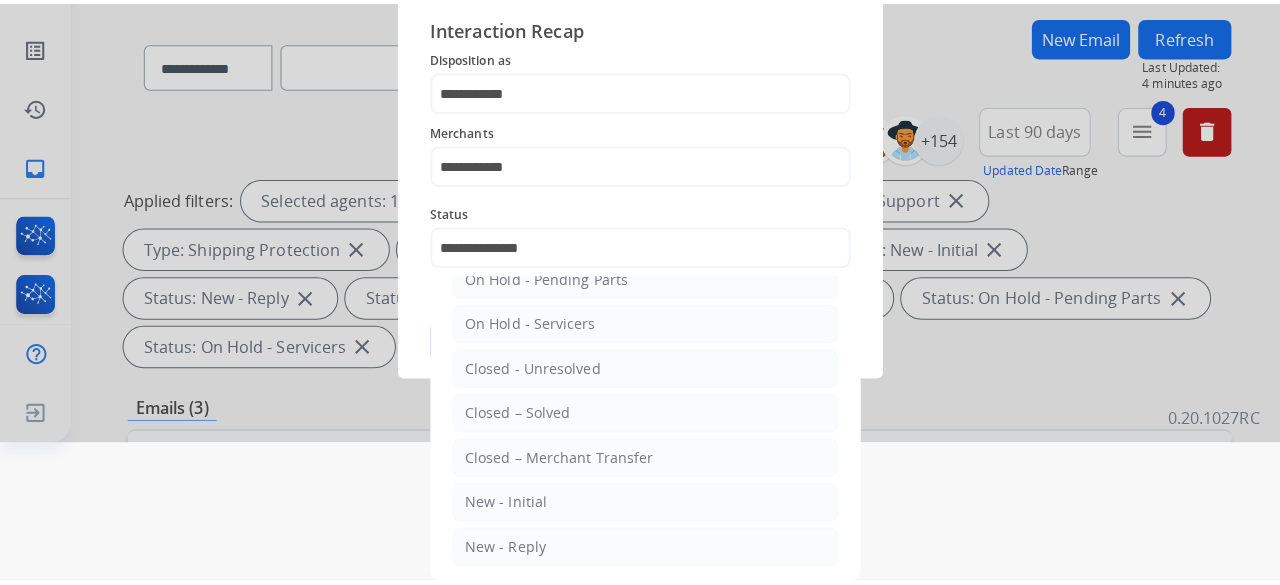 scroll, scrollTop: 0, scrollLeft: 0, axis: both 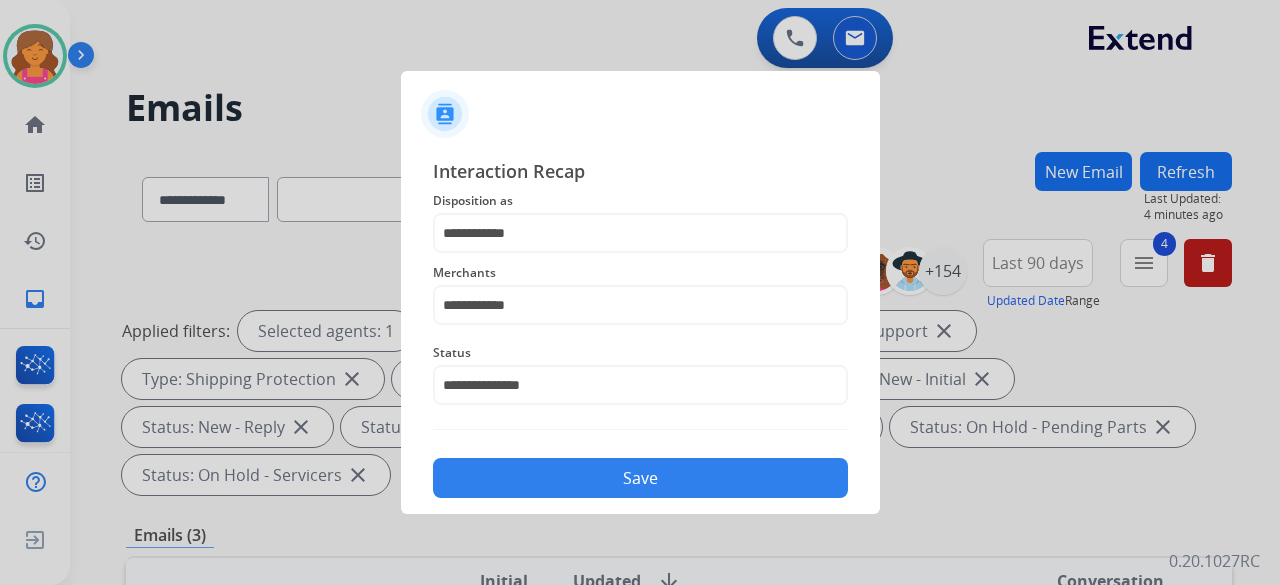 click on "Save" 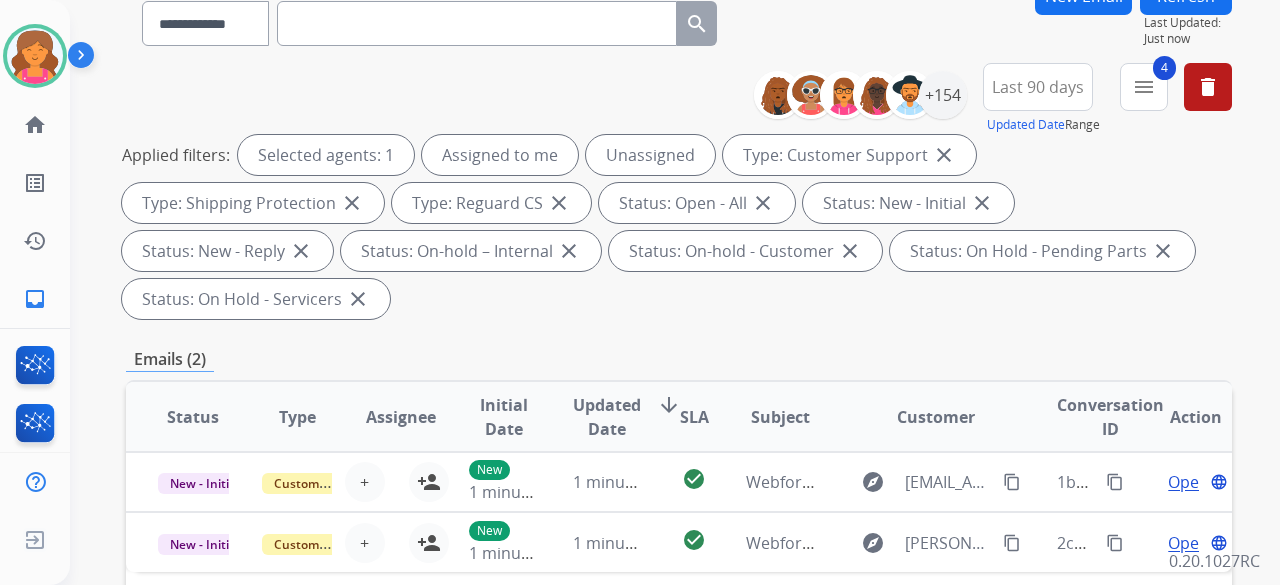 scroll, scrollTop: 0, scrollLeft: 0, axis: both 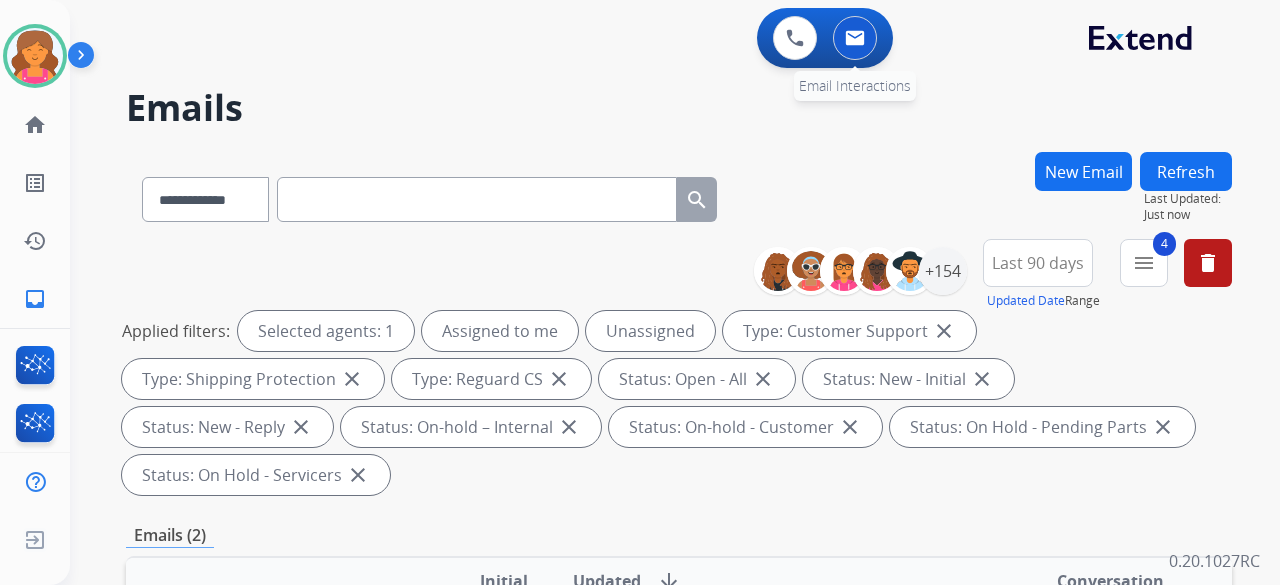 click on "0  Email Interactions" at bounding box center (855, 38) 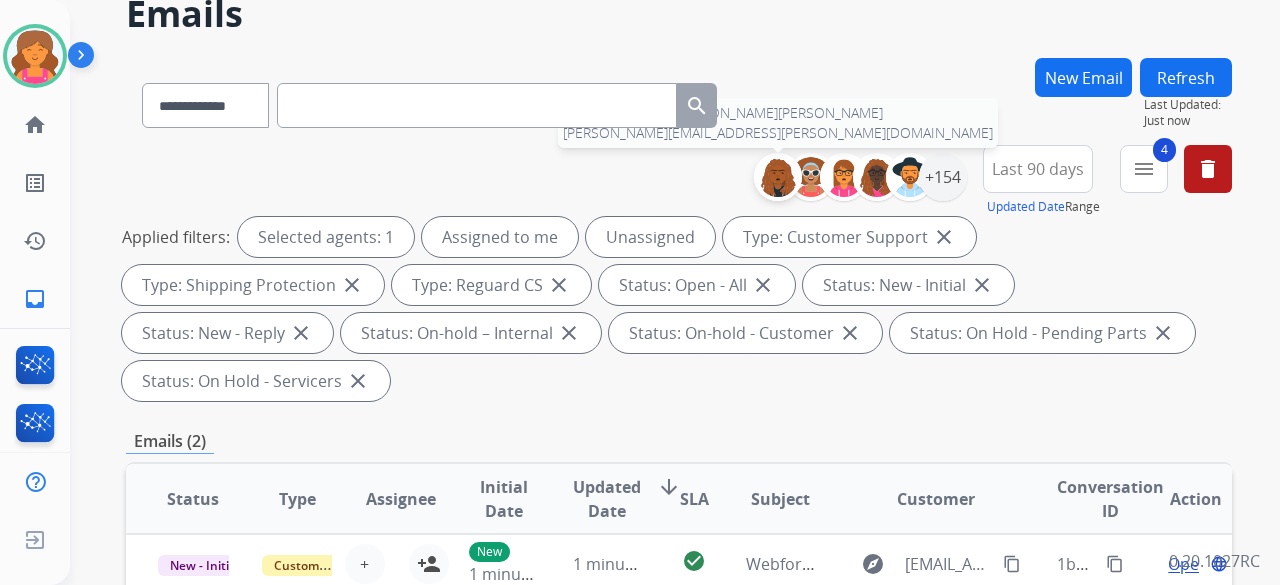 scroll, scrollTop: 400, scrollLeft: 0, axis: vertical 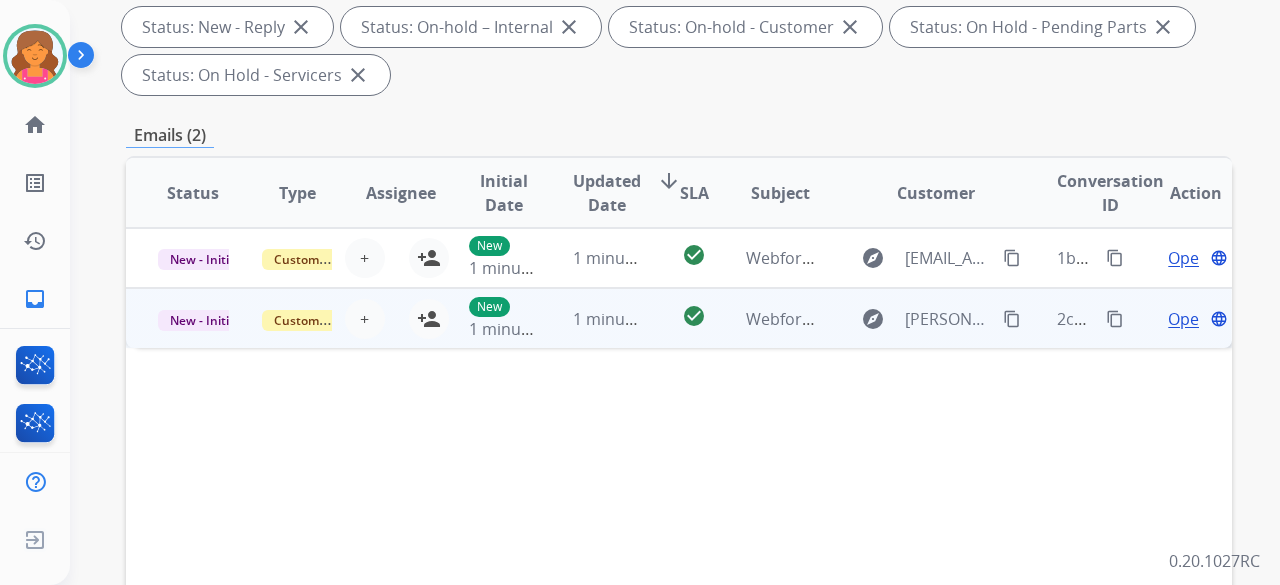 click on "explore [PERSON_NAME][EMAIL_ADDRESS][DOMAIN_NAME] content_copy" at bounding box center (920, 318) 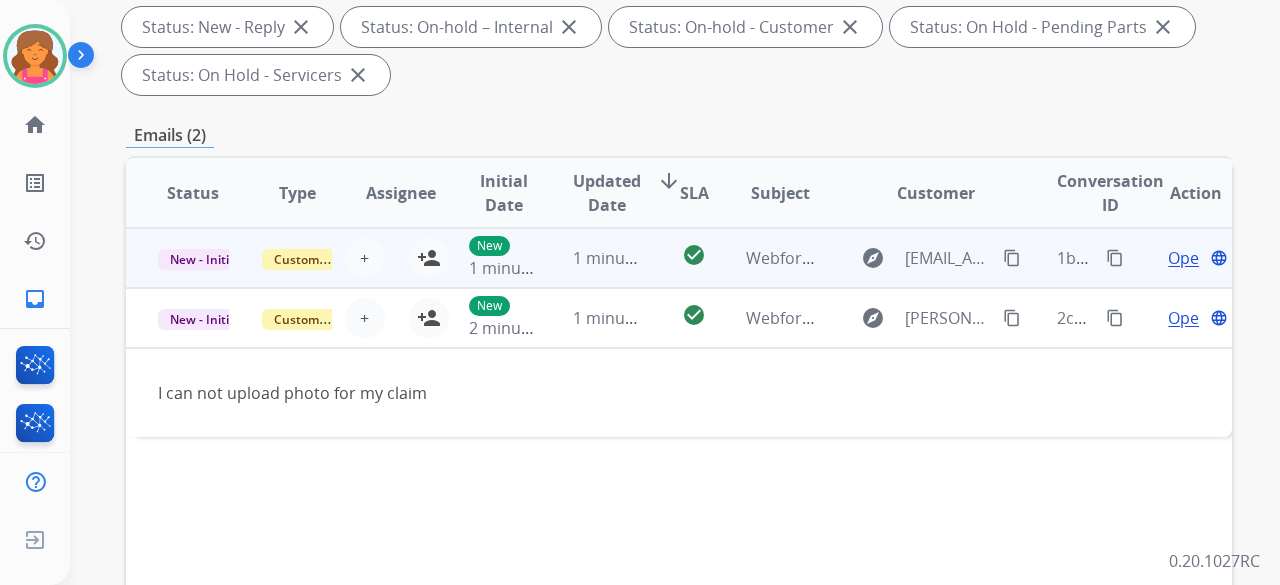 click on "Webform from [EMAIL_ADDRESS][DOMAIN_NAME] on [DATE]" at bounding box center (766, 258) 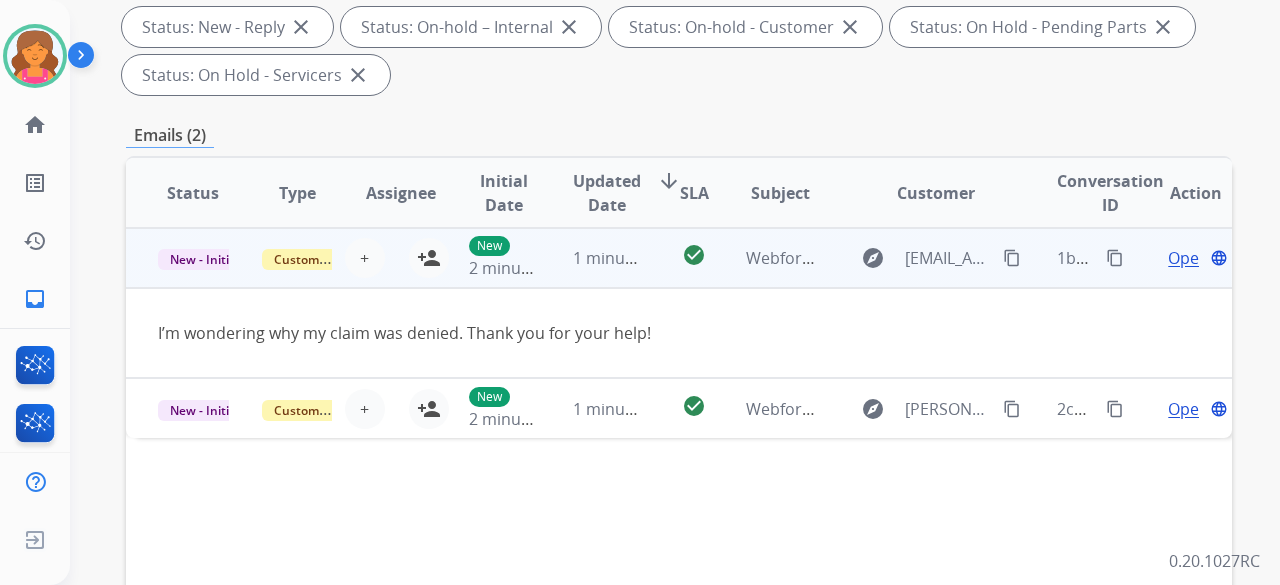 click on "content_copy" at bounding box center (1012, 258) 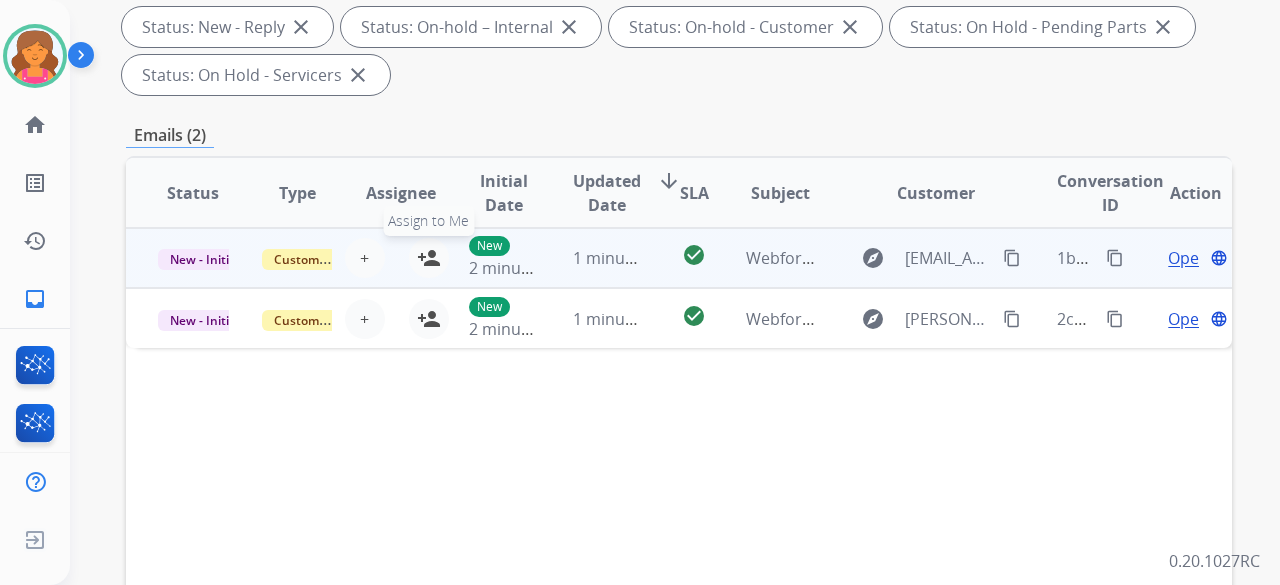click on "person_add" at bounding box center [429, 258] 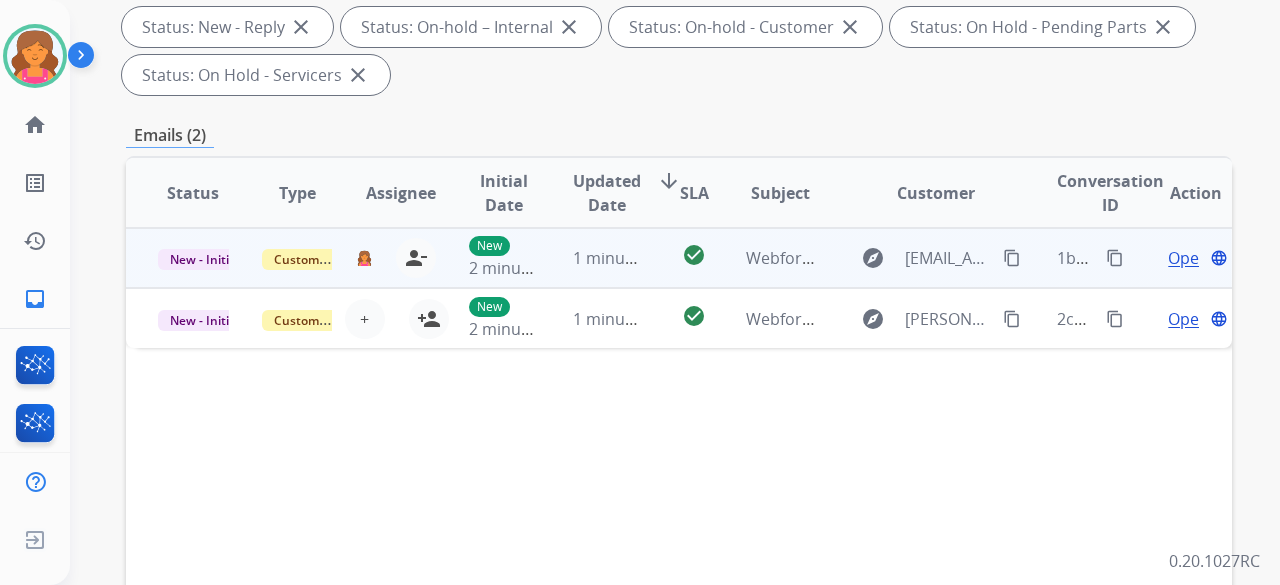 click on "Open language" at bounding box center (1195, 258) 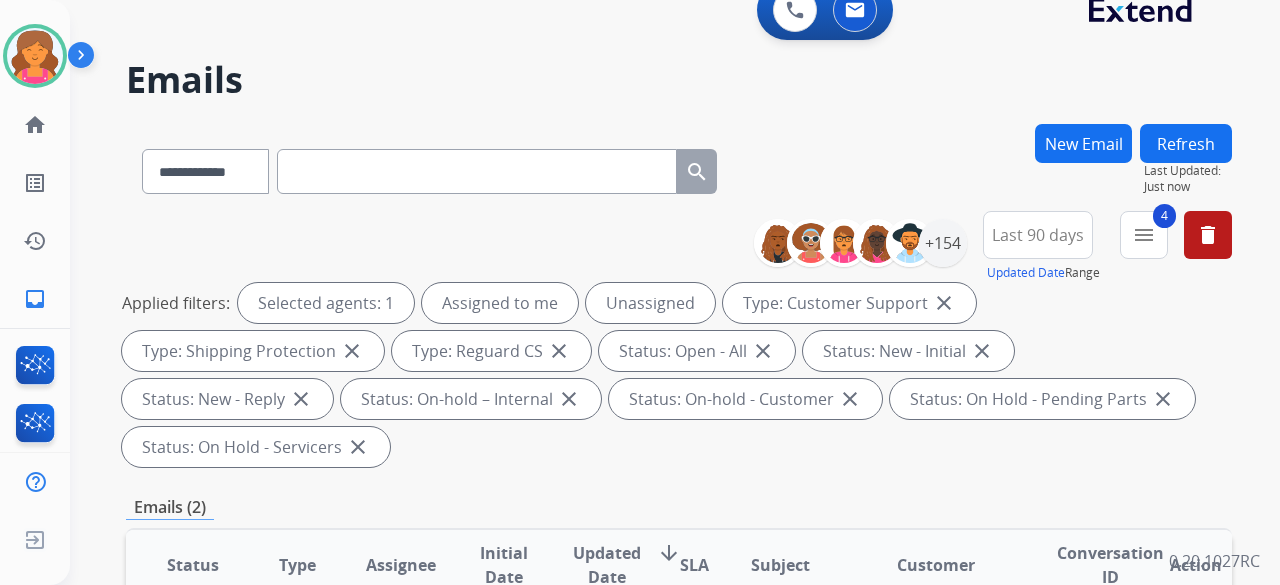 scroll, scrollTop: 0, scrollLeft: 0, axis: both 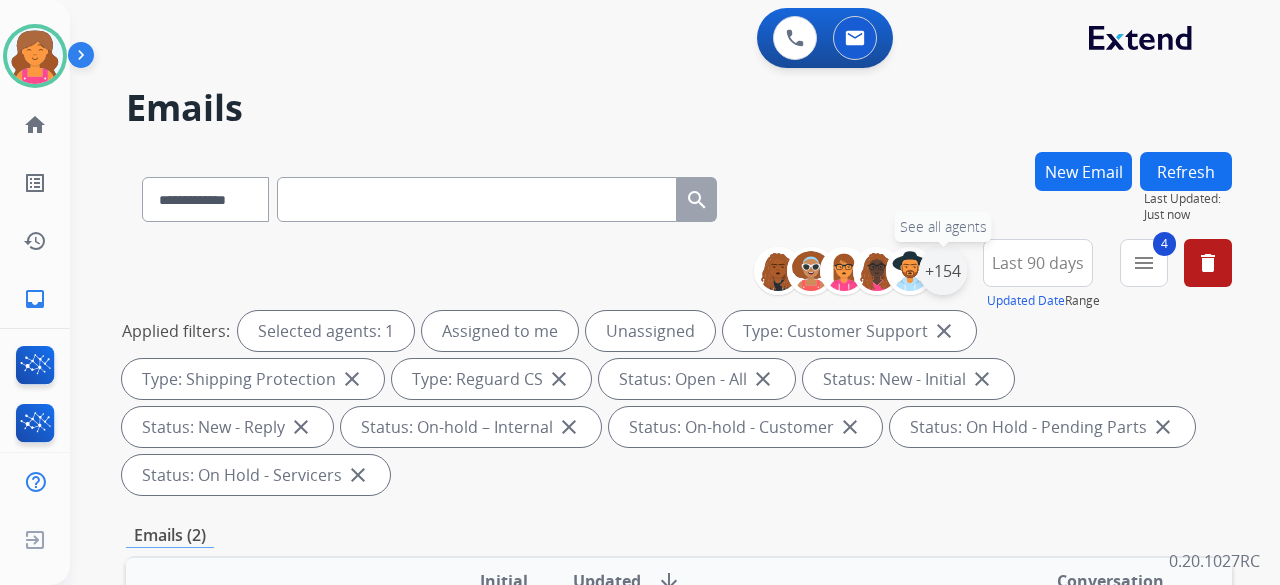 click on "+154" at bounding box center (943, 271) 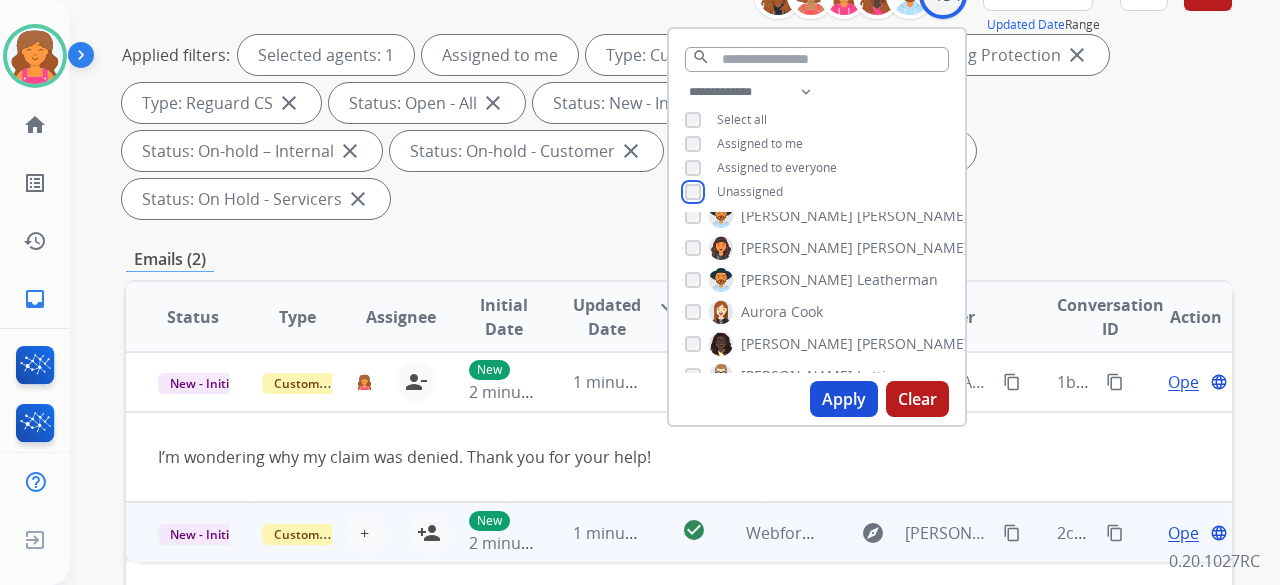 scroll, scrollTop: 300, scrollLeft: 0, axis: vertical 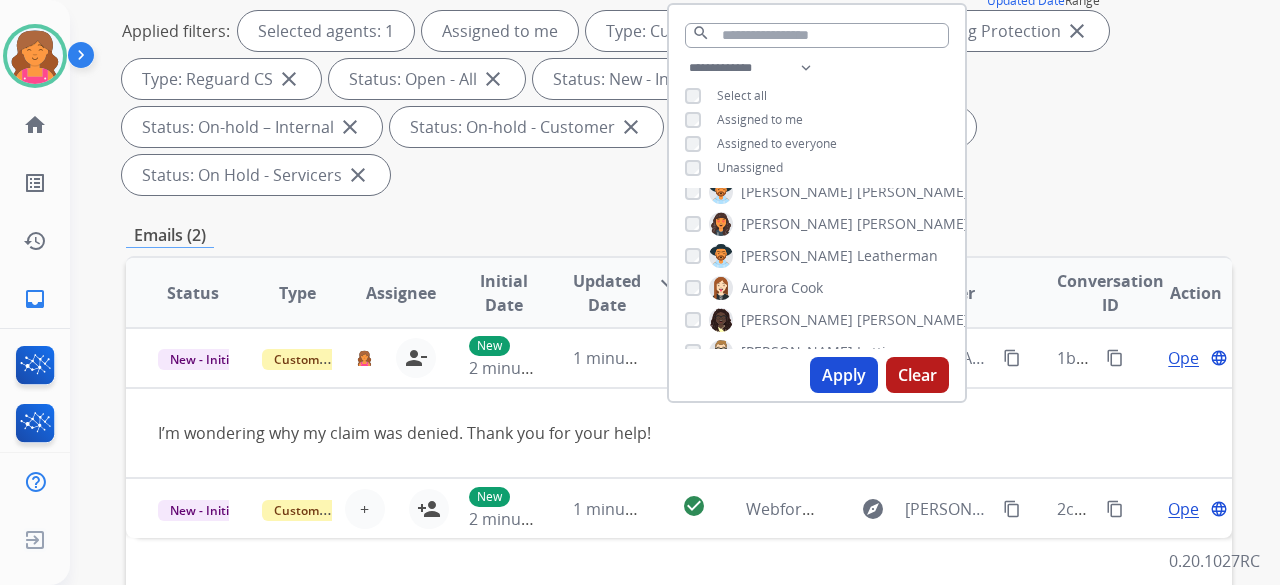 click on "Apply" at bounding box center (844, 375) 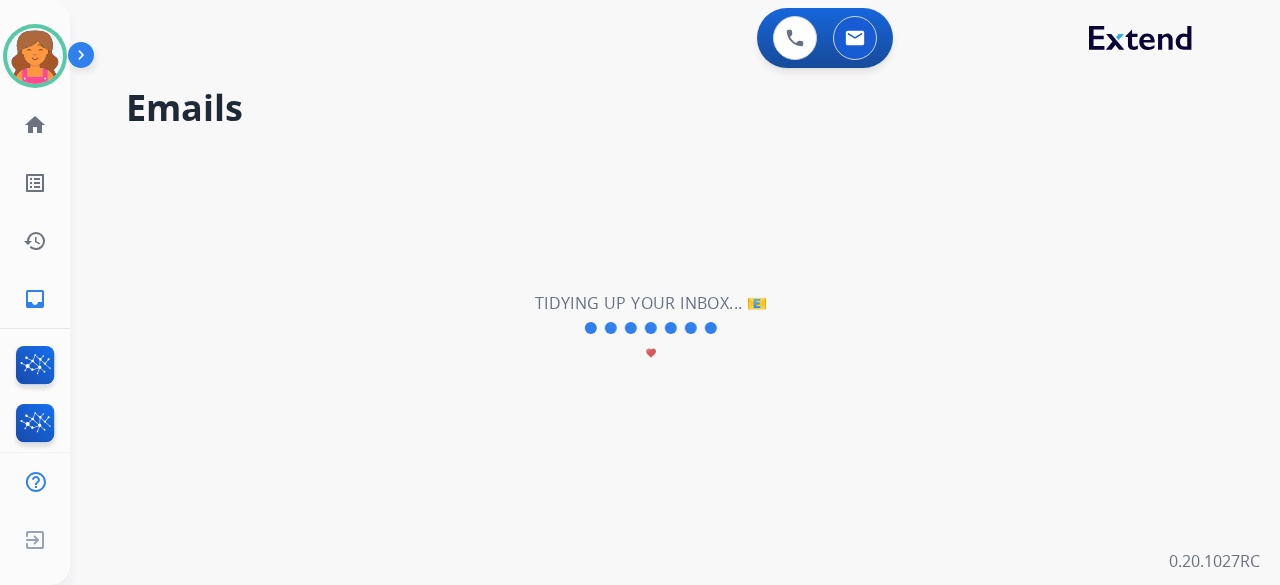 scroll, scrollTop: 0, scrollLeft: 0, axis: both 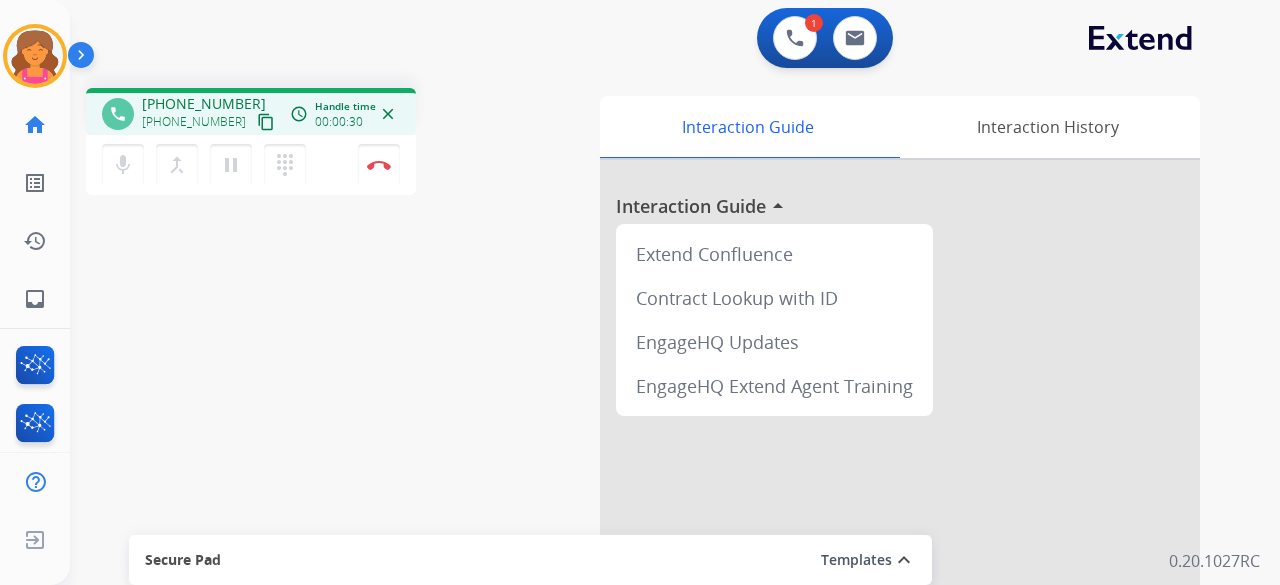click on "content_copy" at bounding box center (266, 122) 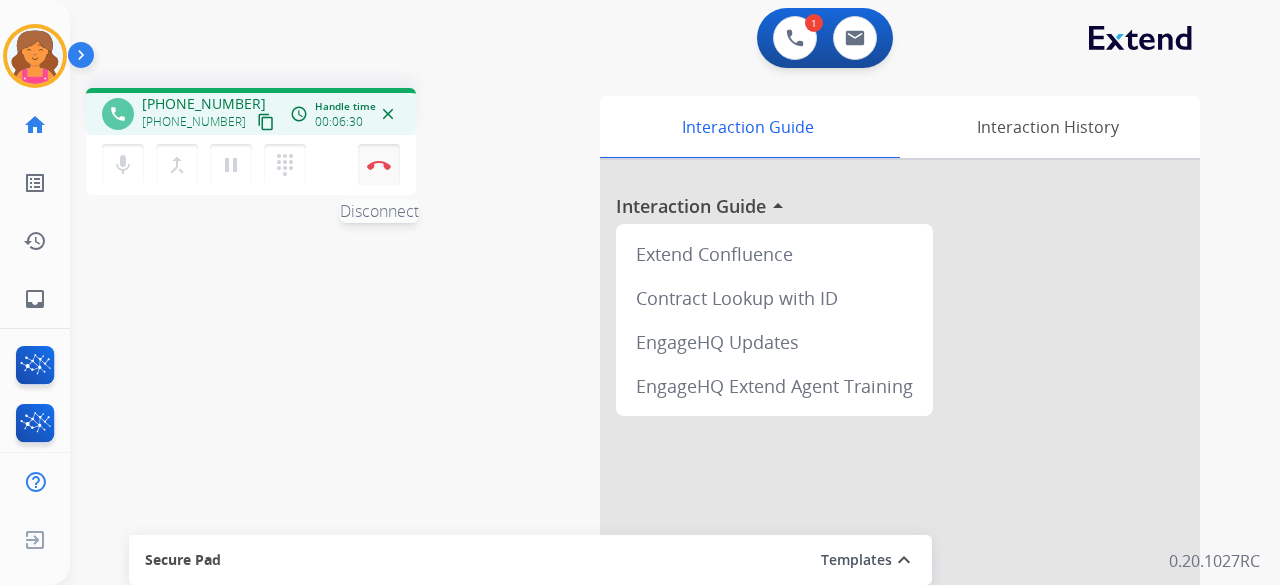 click on "Disconnect" at bounding box center (379, 165) 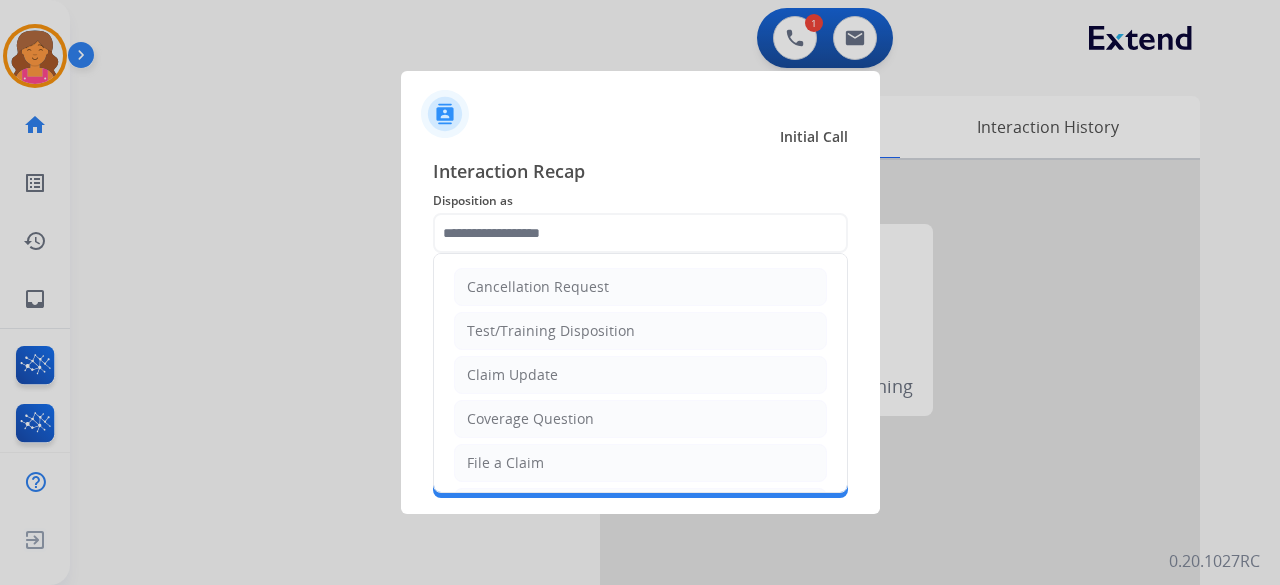 click 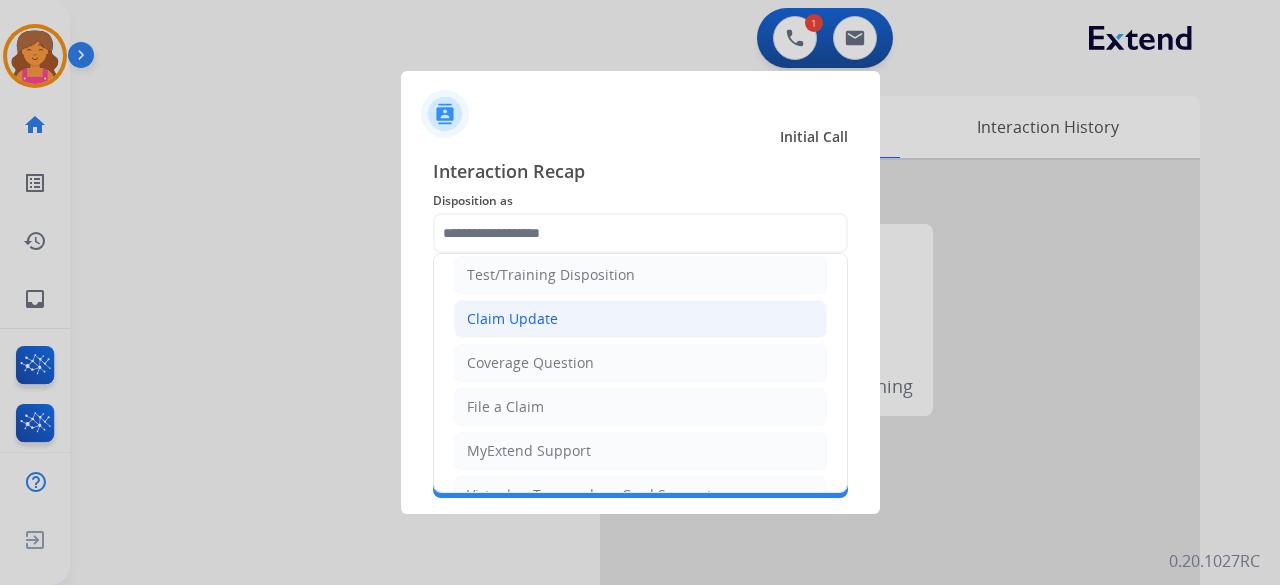 scroll, scrollTop: 100, scrollLeft: 0, axis: vertical 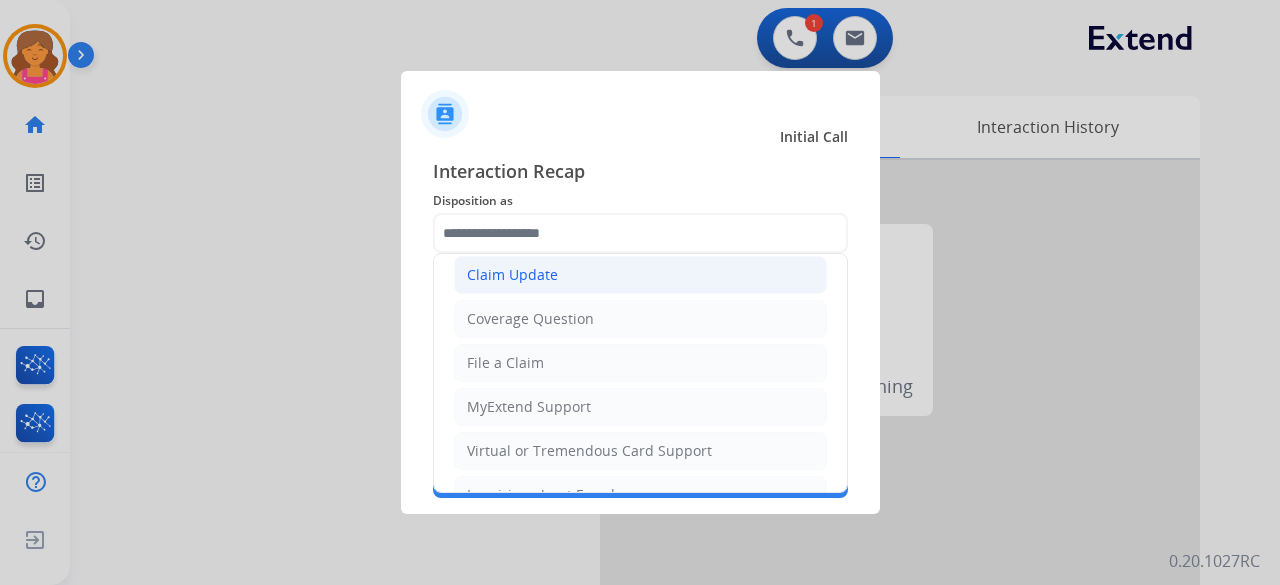 click on "Claim Update" 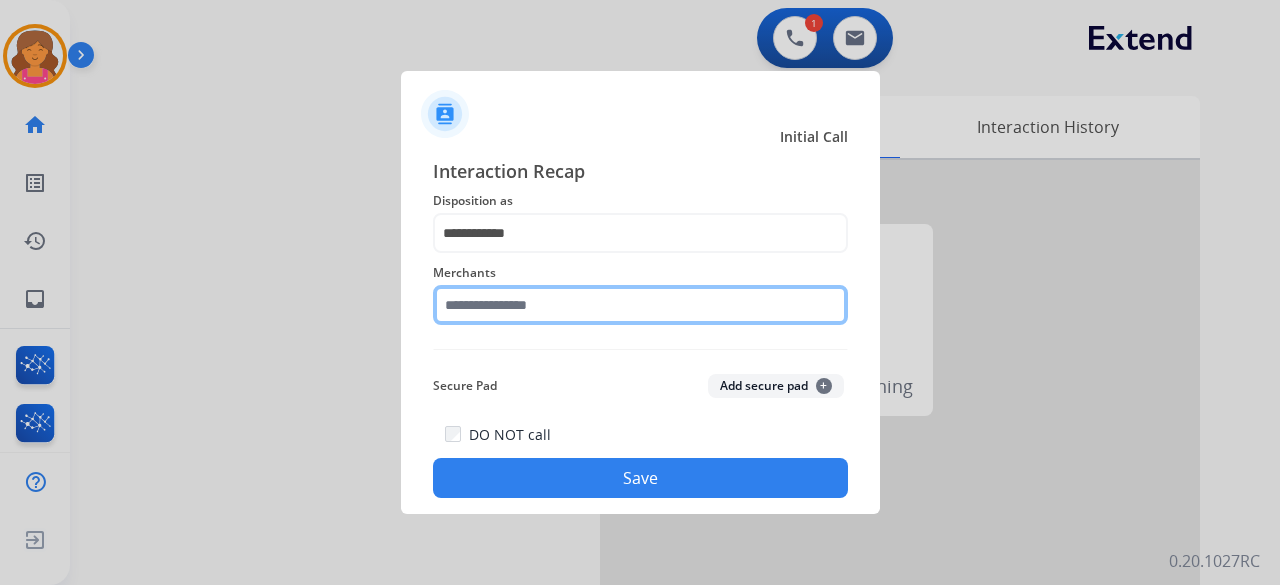 click on "Merchants" 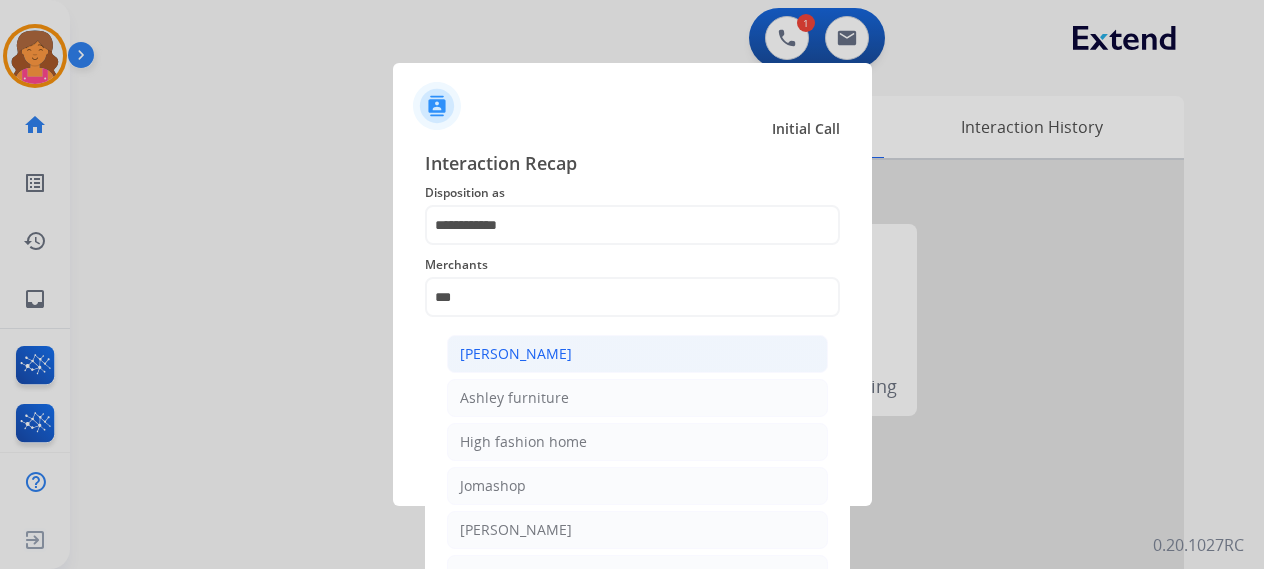 click on "[PERSON_NAME]" 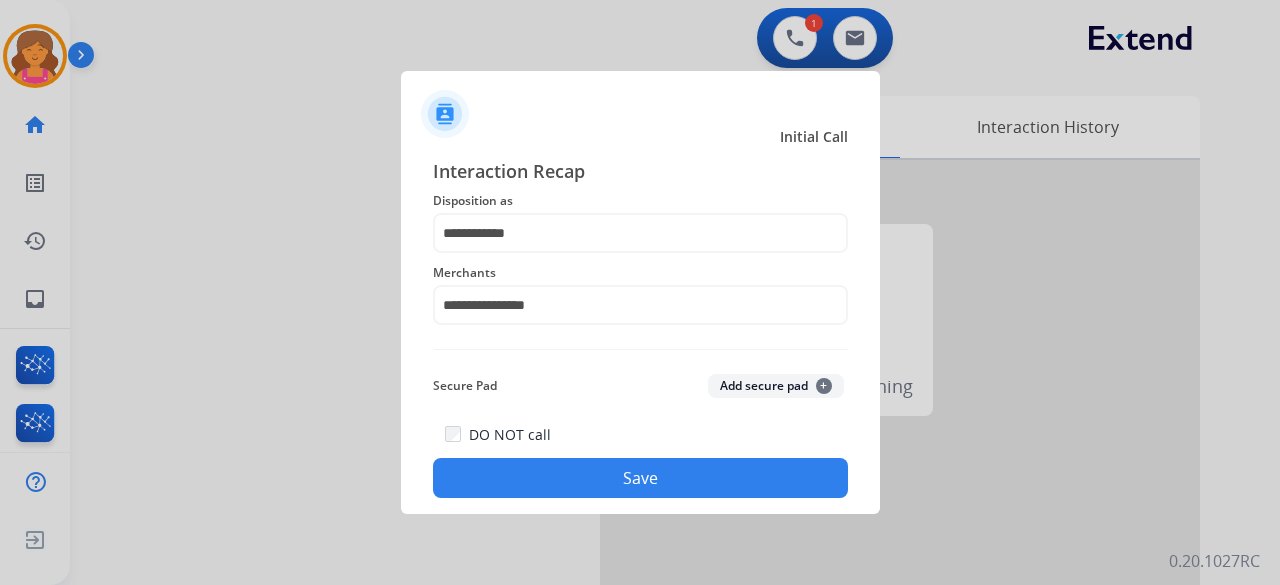 click on "DO NOT call   Save" 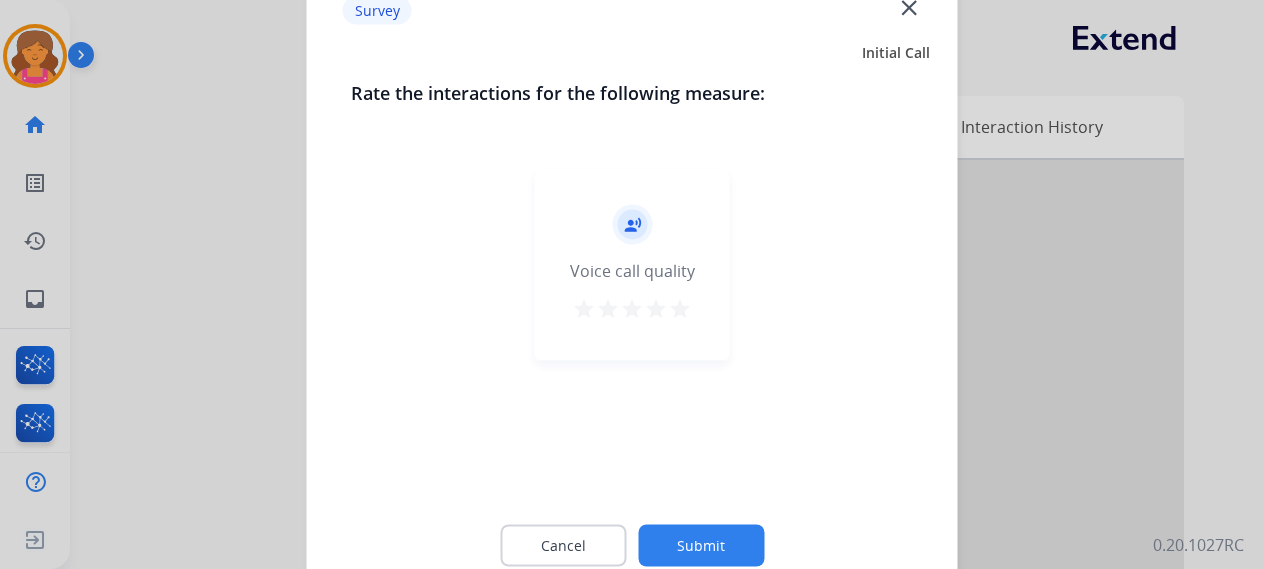 click on "star" at bounding box center (680, 308) 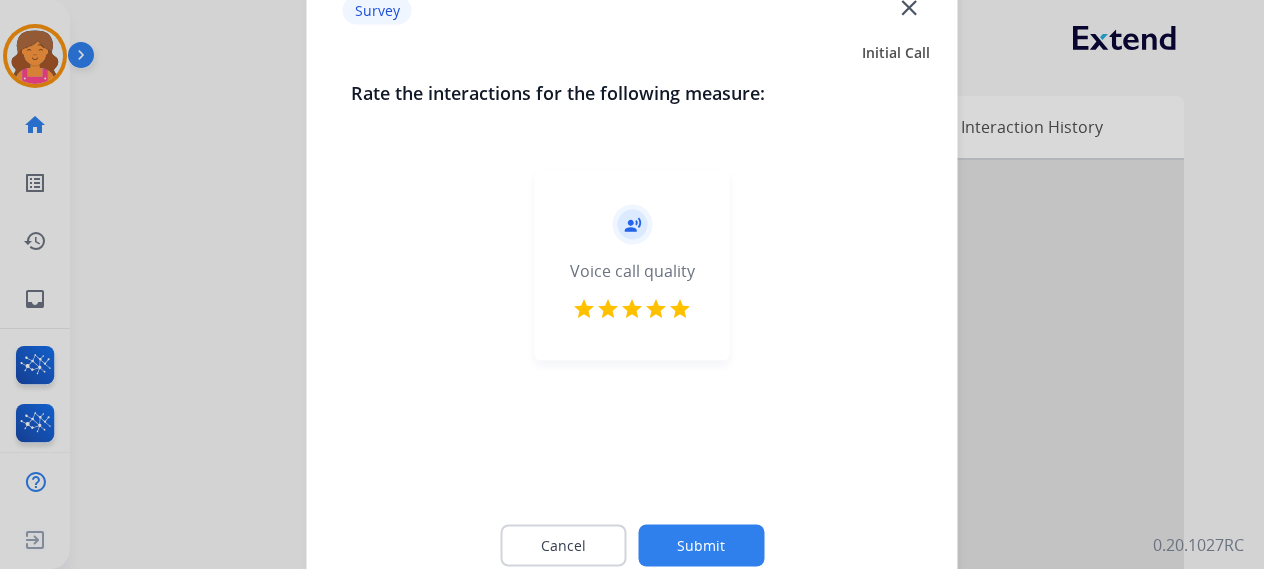 click on "Submit" 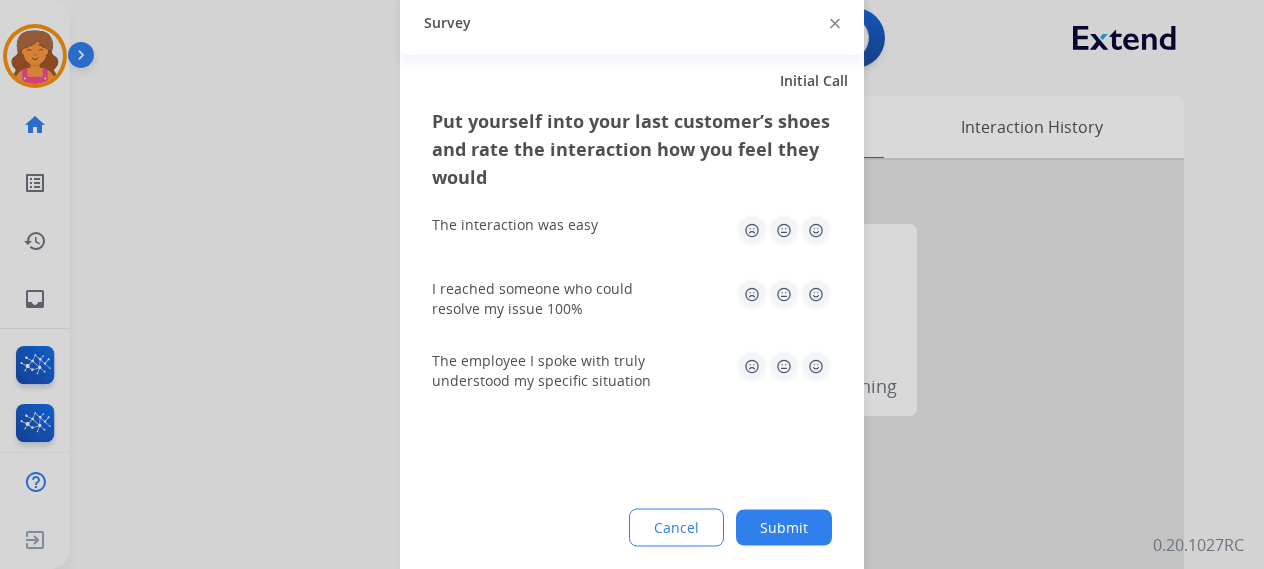 click 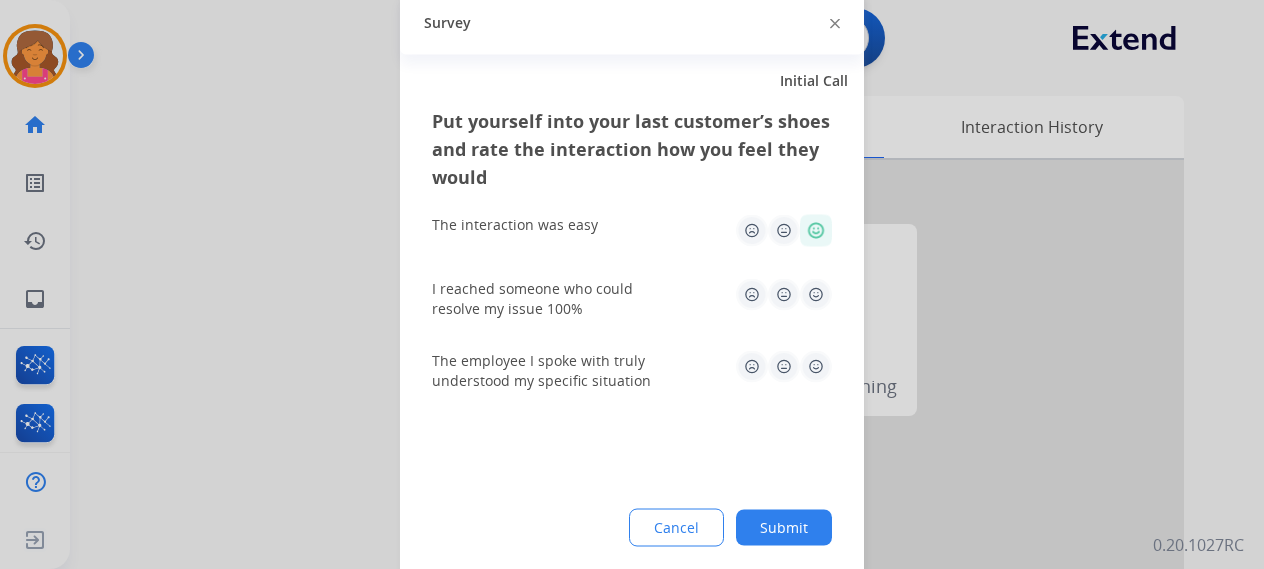 click 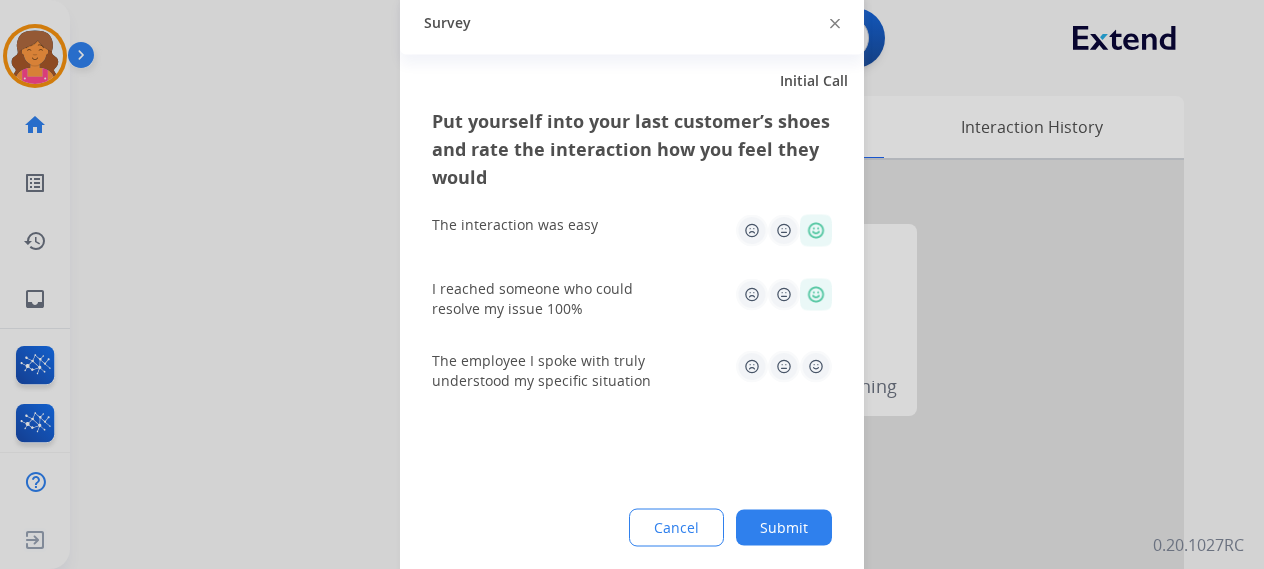 click 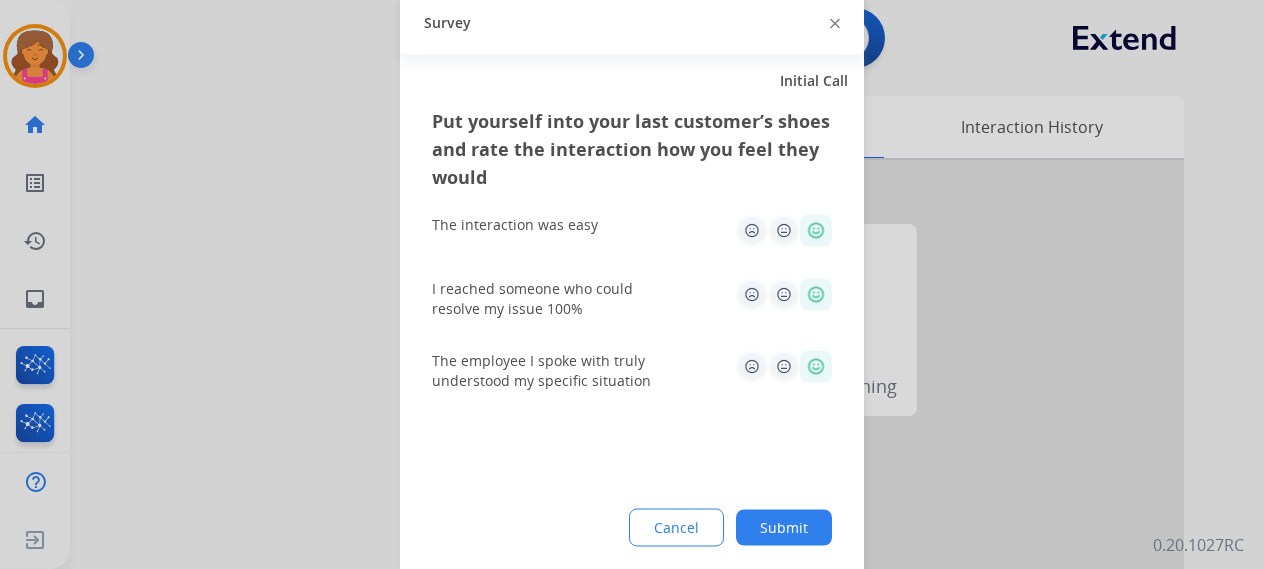 click on "Put yourself into your last customer’s shoes and rate the interaction how you feel they would  The interaction was easy   I reached someone who could resolve my issue 100%   The employee I spoke with truly understood my specific situation  Cancel Submit" 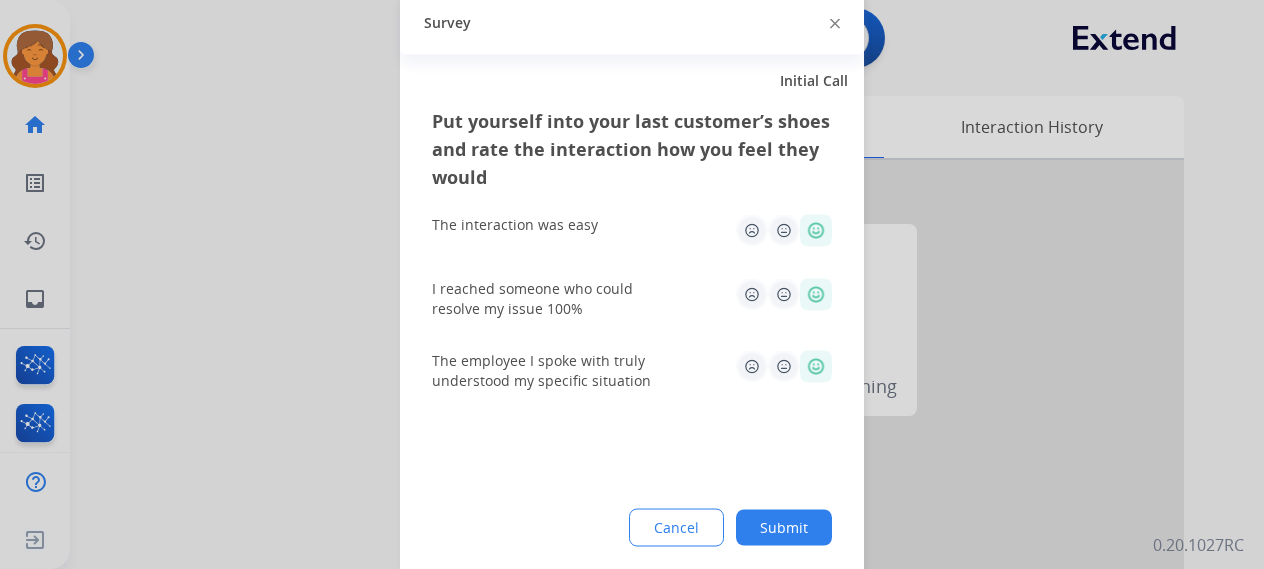 click on "Submit" 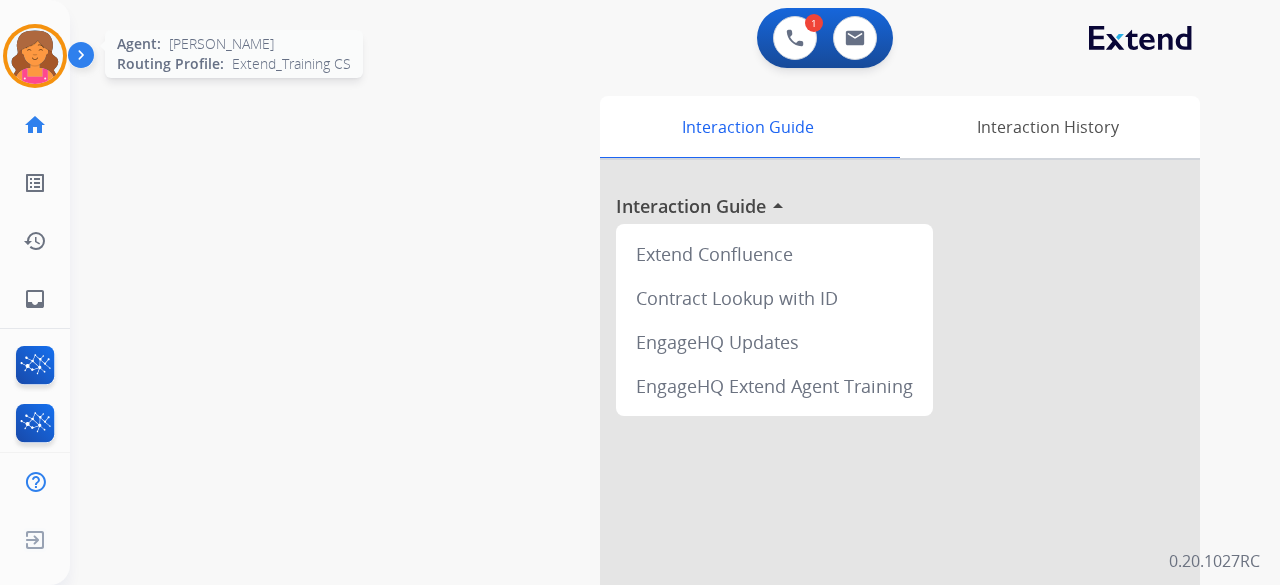 click at bounding box center [35, 56] 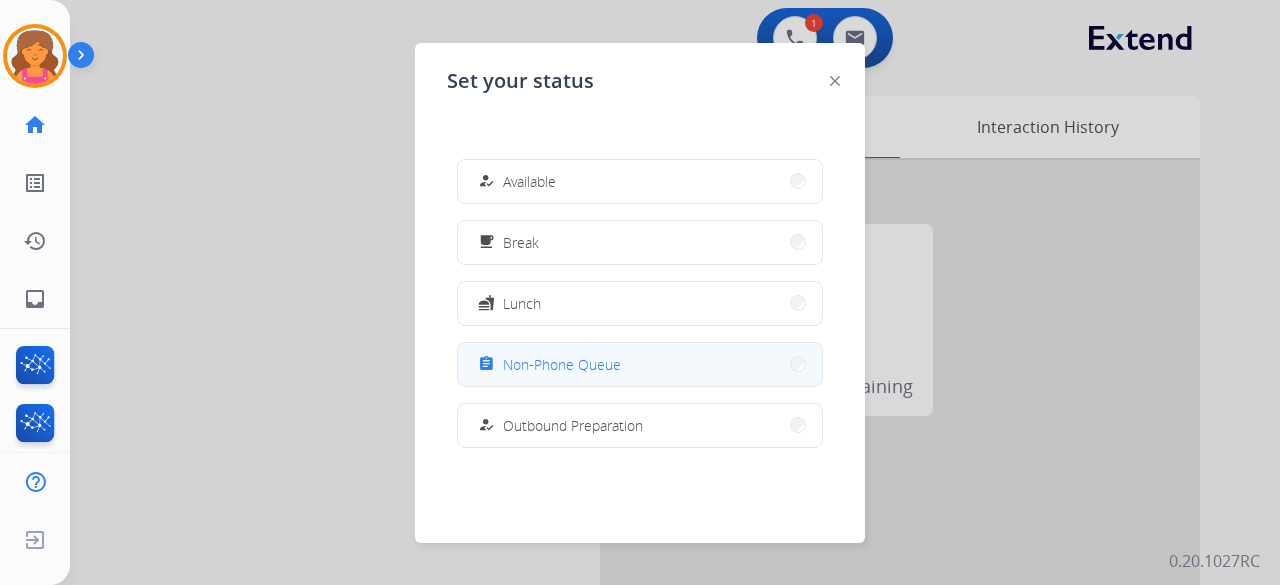 click on "Non-Phone Queue" at bounding box center (562, 364) 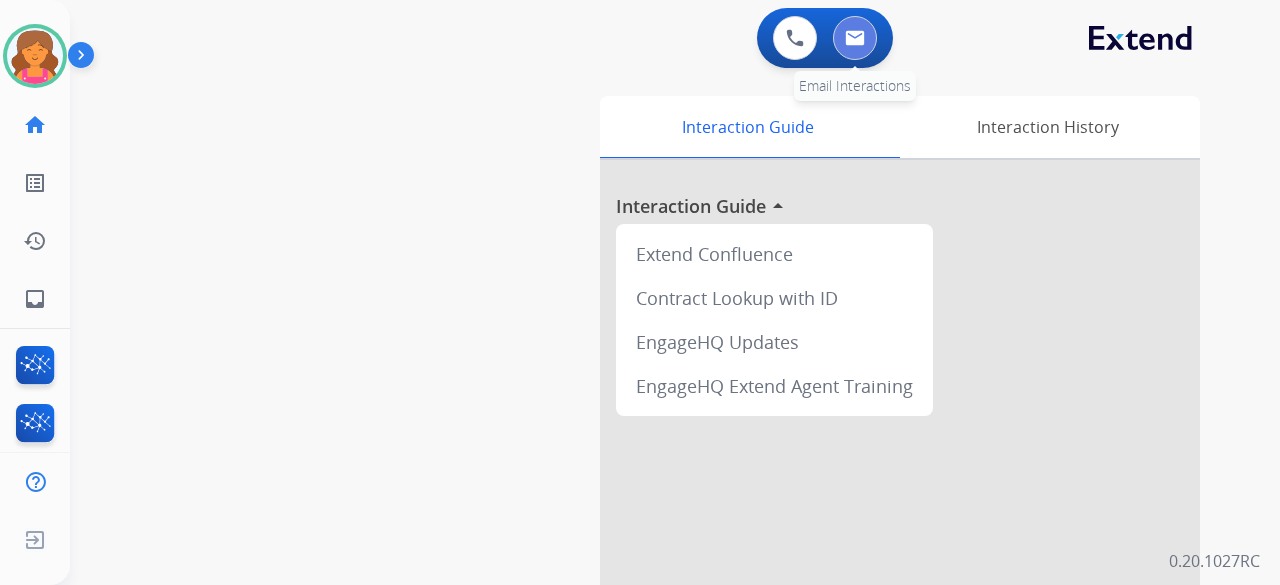 click at bounding box center (855, 38) 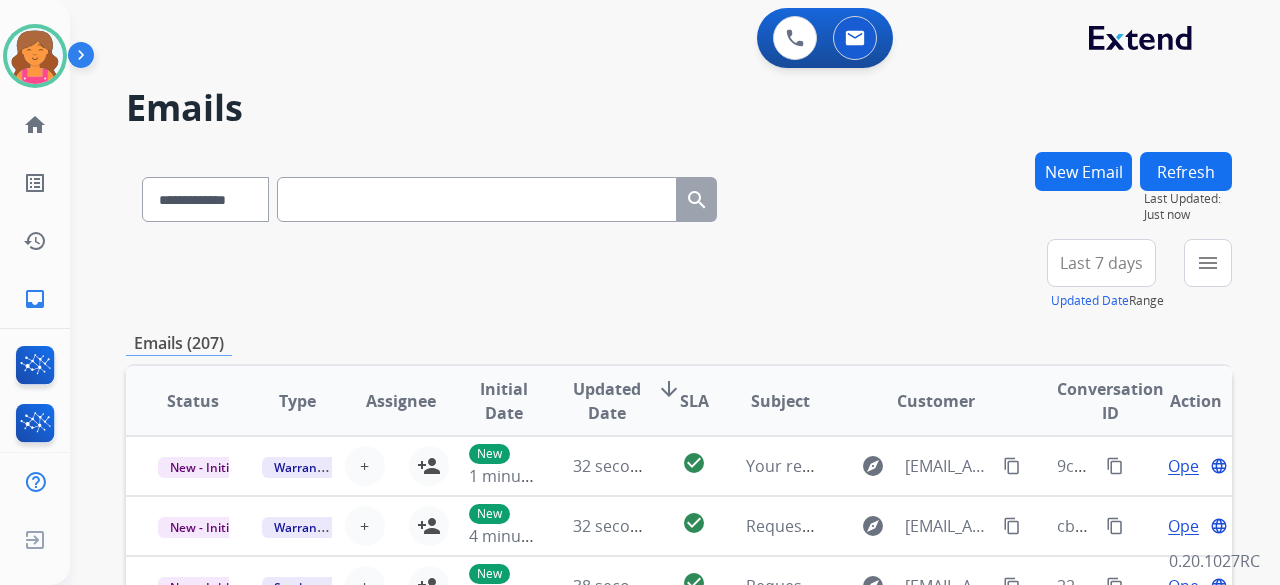 click on "New Email" at bounding box center [1083, 171] 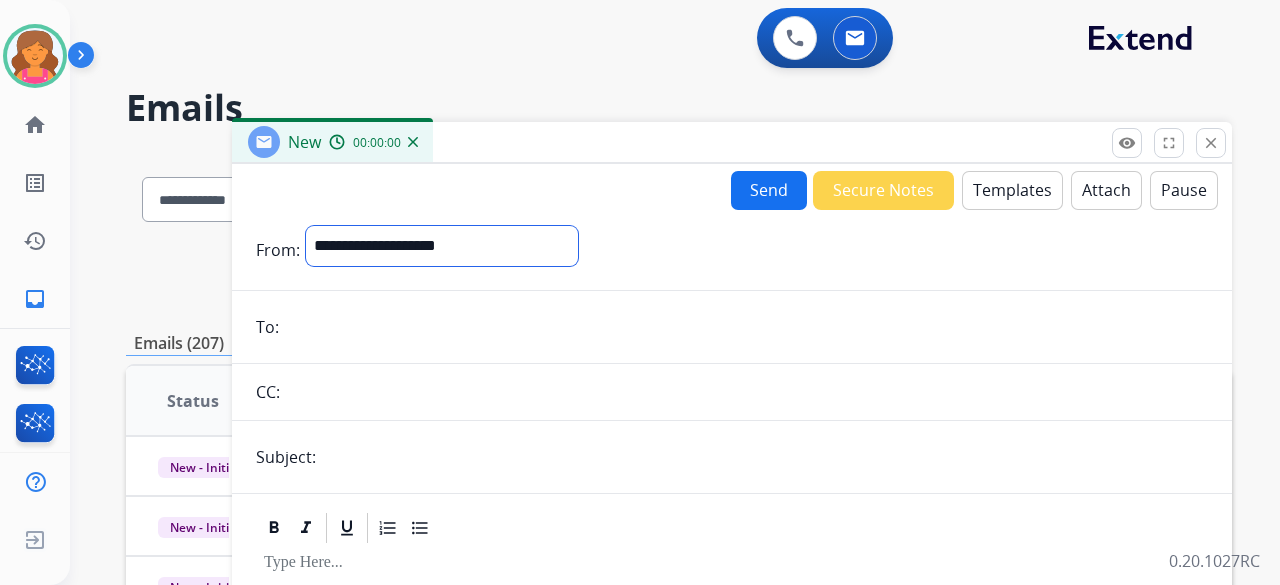 click on "**********" at bounding box center (442, 246) 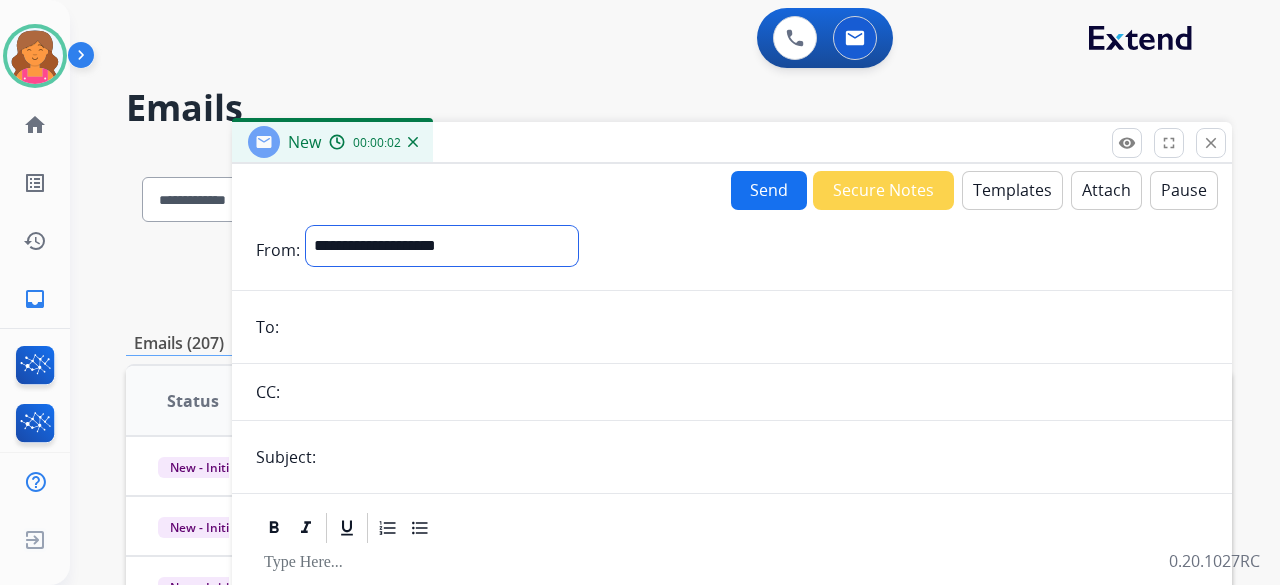 select on "**********" 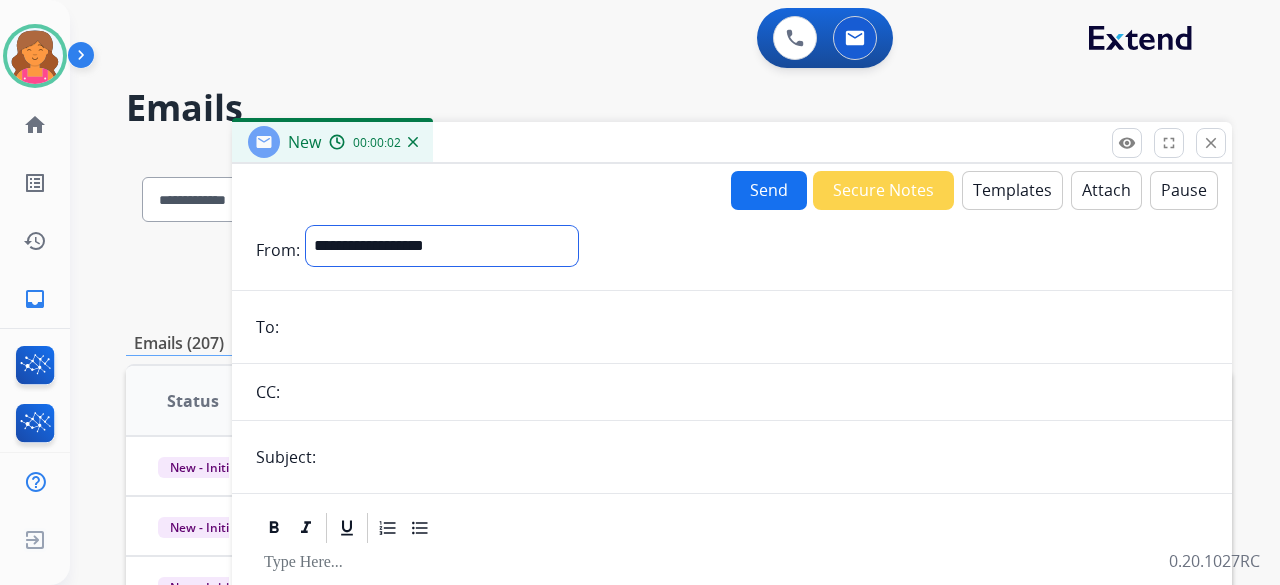 click on "**********" at bounding box center [442, 246] 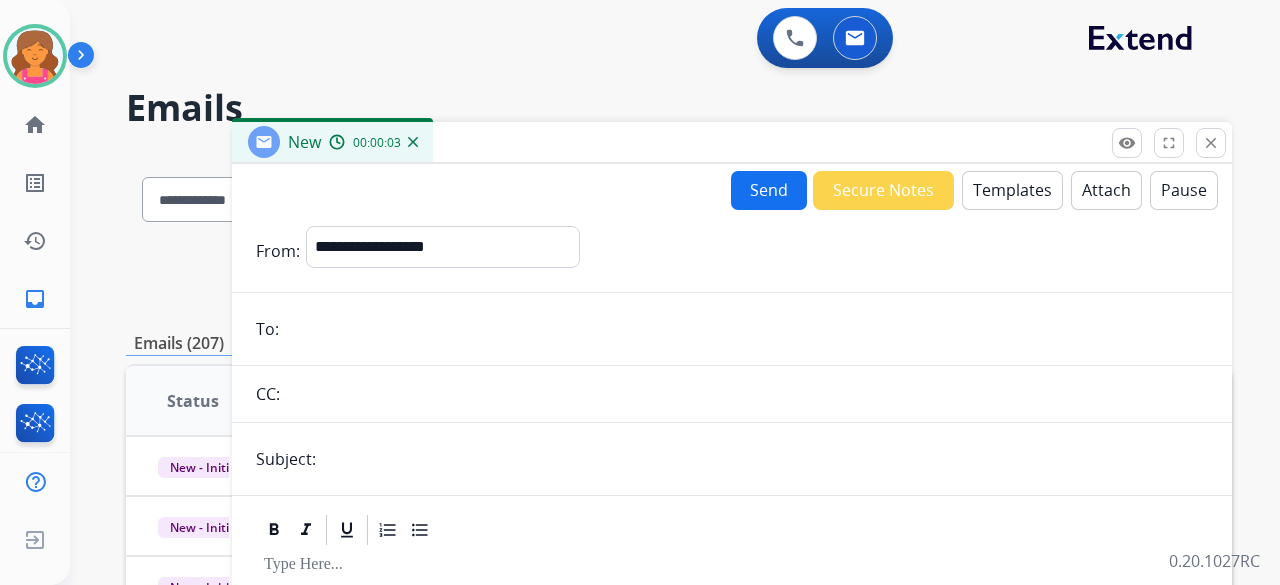 click at bounding box center (746, 329) 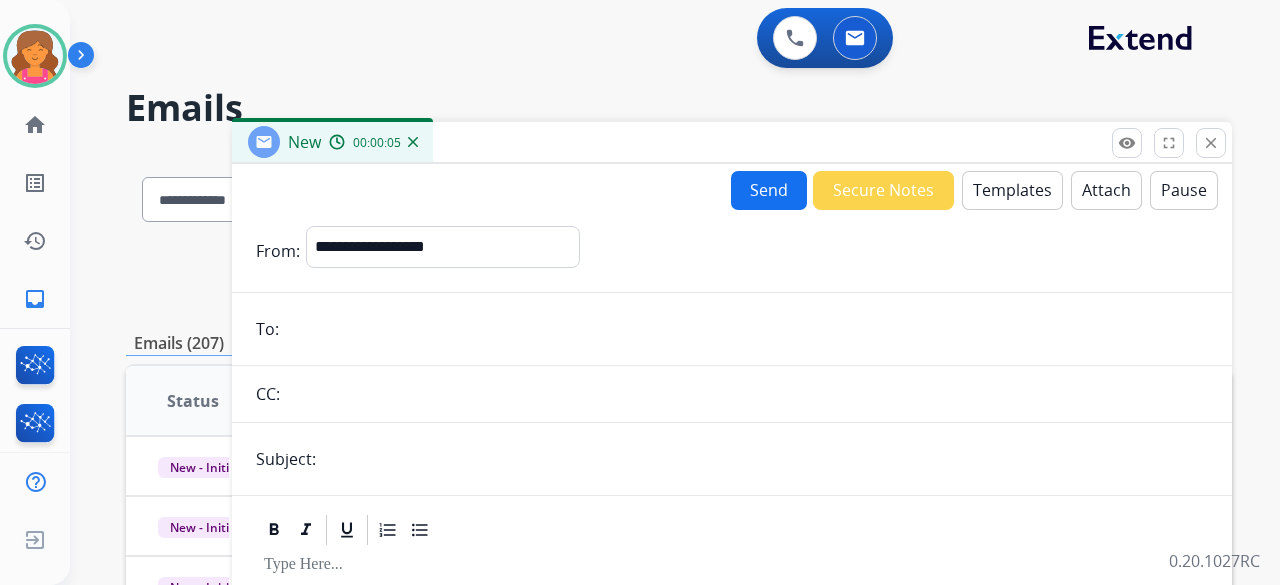 paste on "**********" 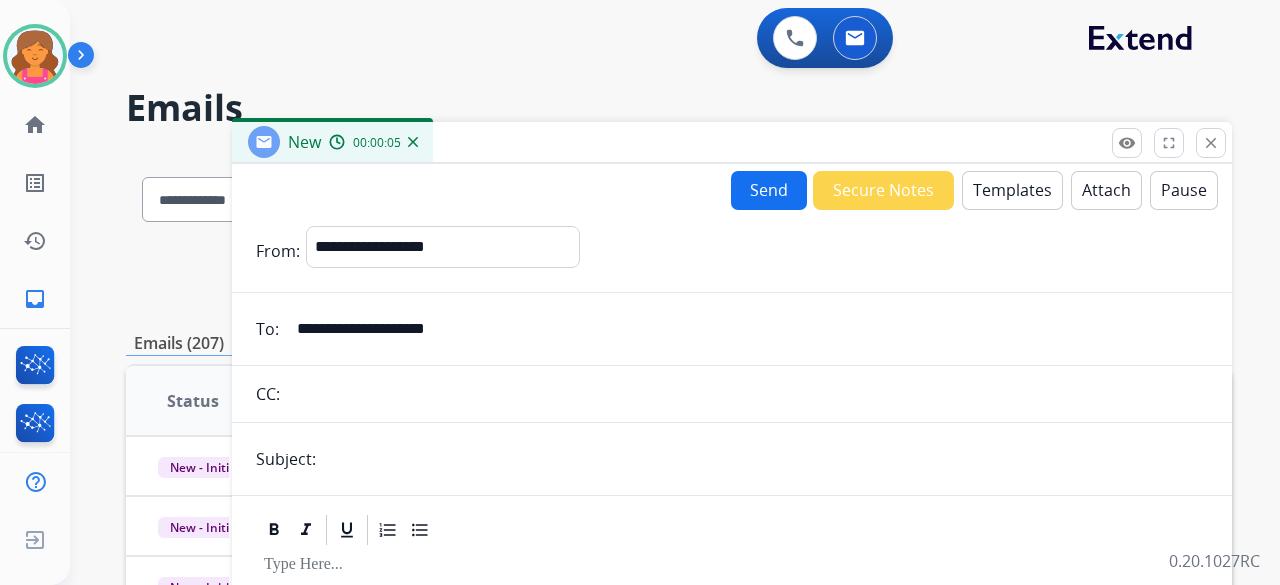 scroll, scrollTop: 200, scrollLeft: 0, axis: vertical 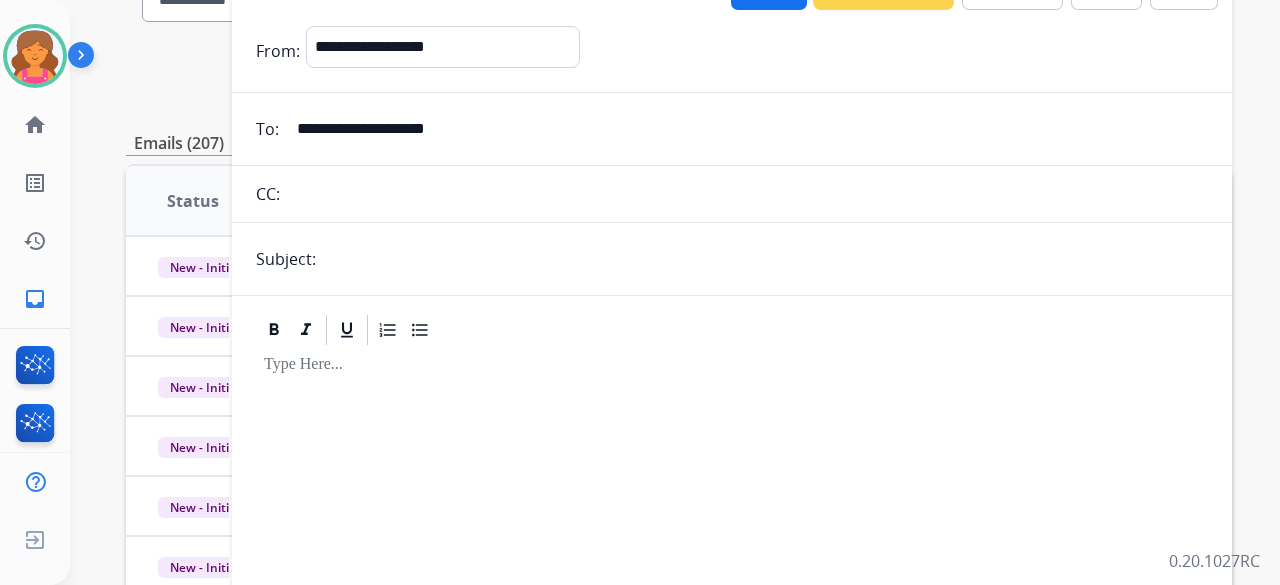 type on "**********" 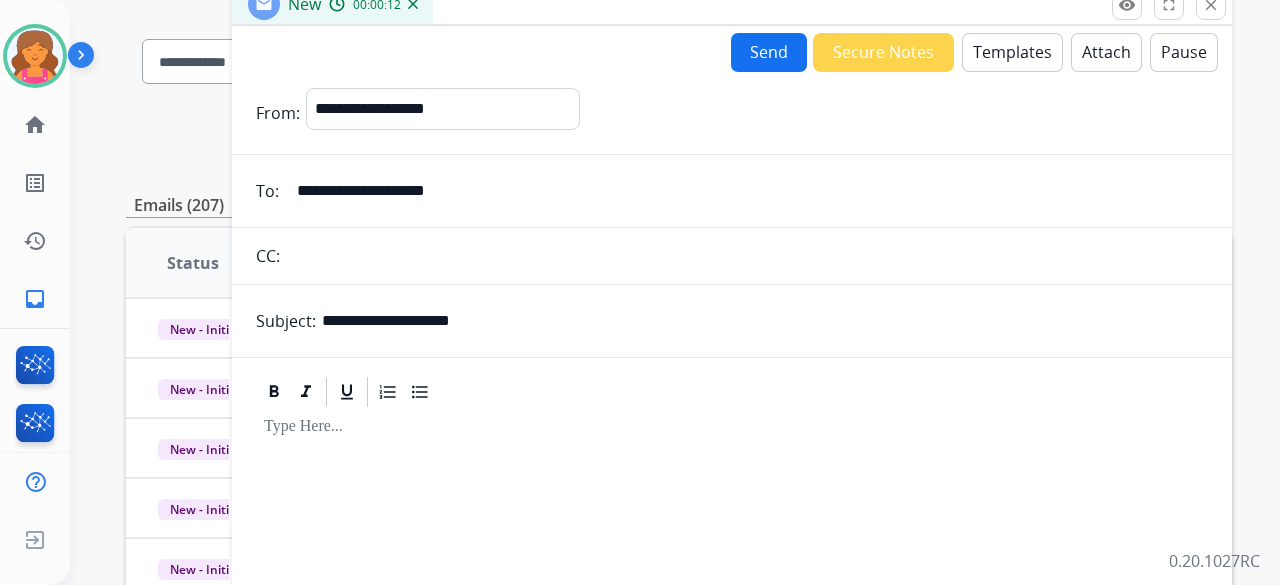 scroll, scrollTop: 0, scrollLeft: 0, axis: both 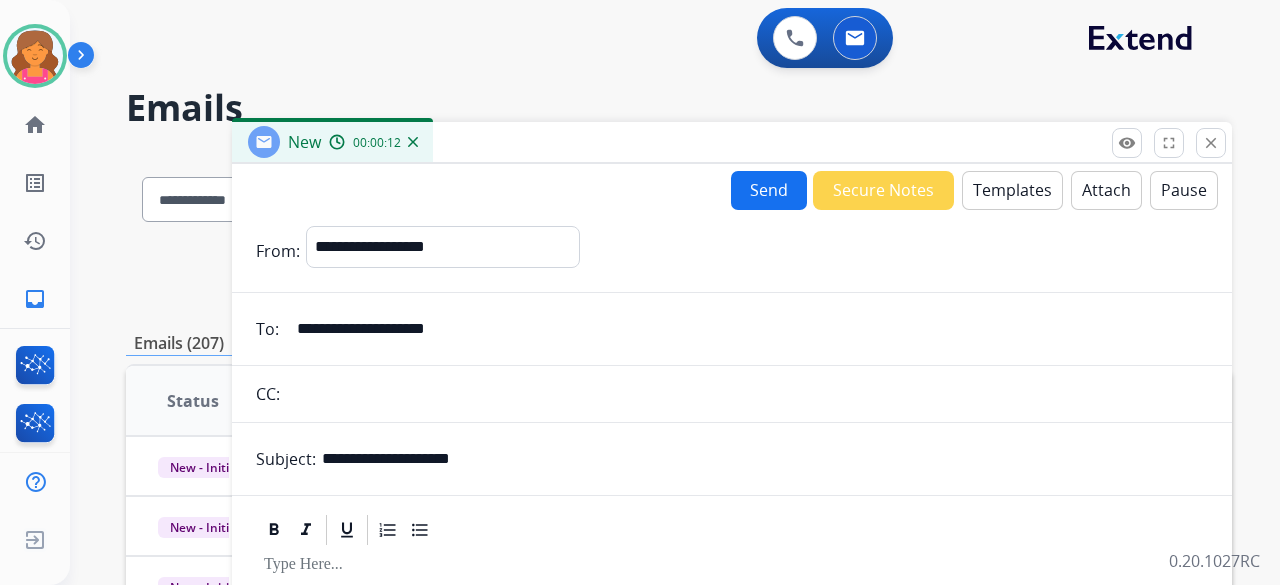 type on "**********" 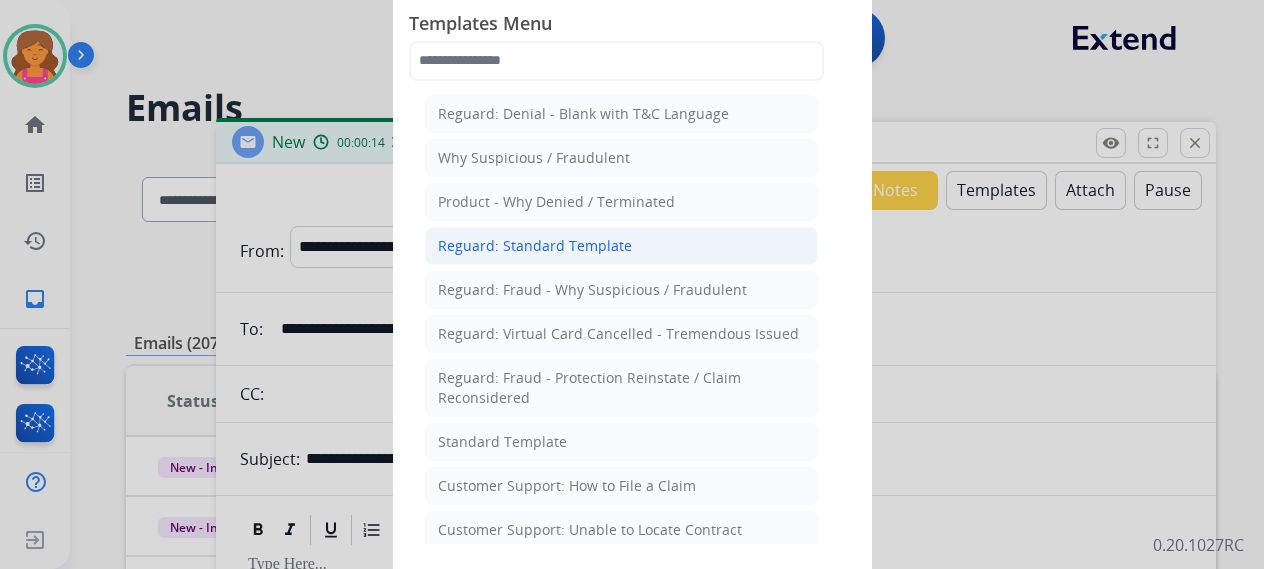 click on "Reguard: Standard Template" 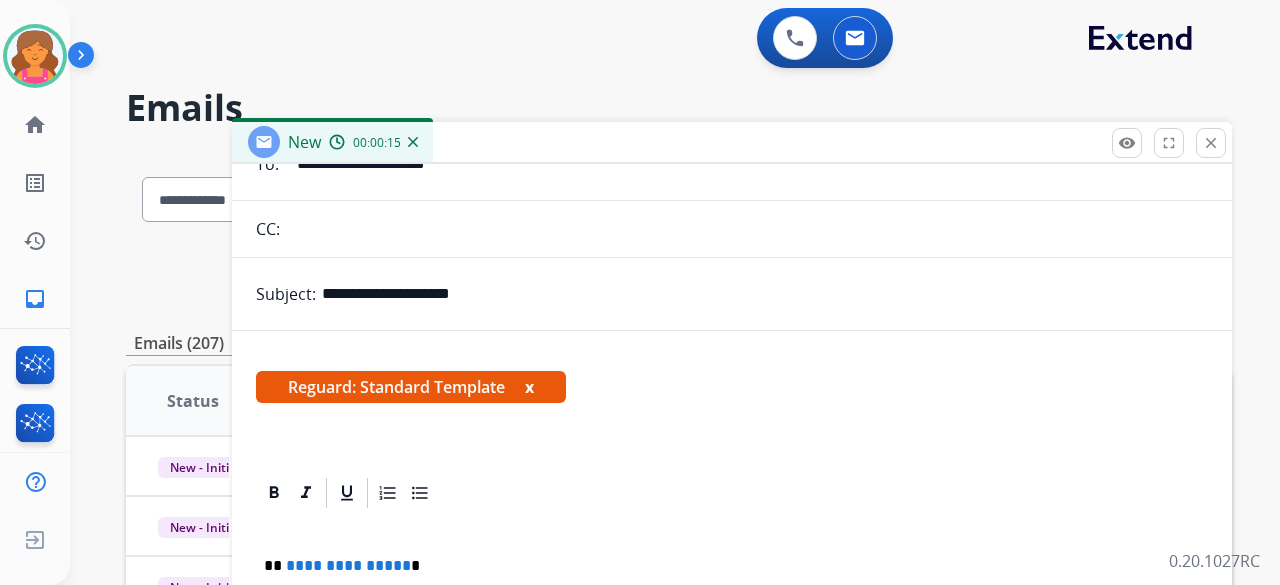 scroll, scrollTop: 168, scrollLeft: 0, axis: vertical 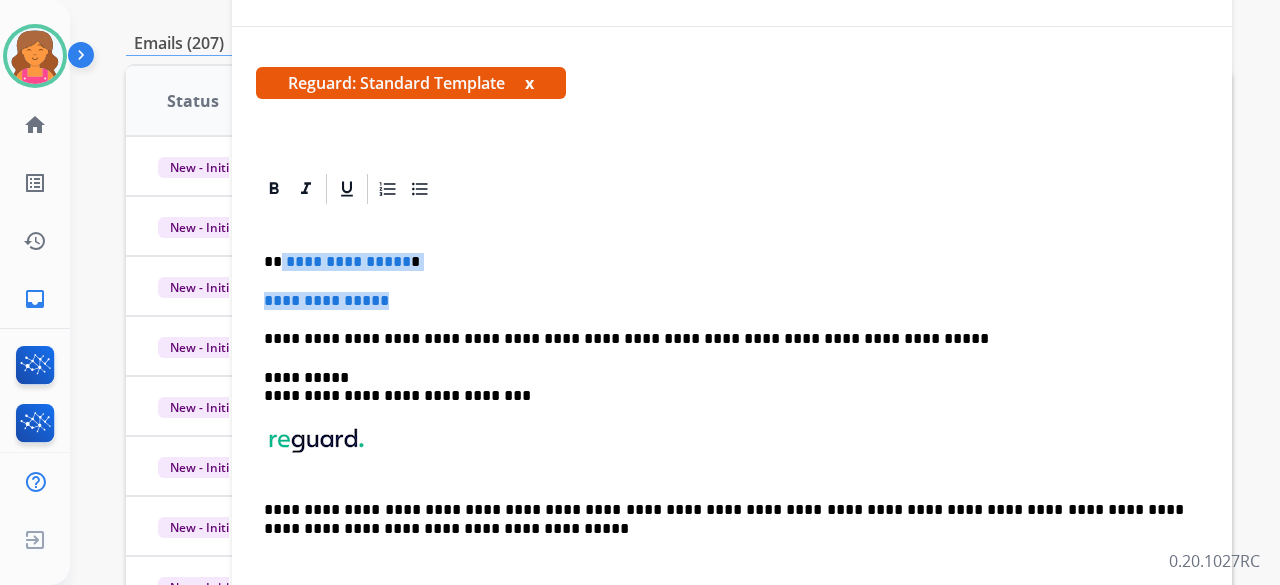 drag, startPoint x: 410, startPoint y: 299, endPoint x: 299, endPoint y: 262, distance: 117.00427 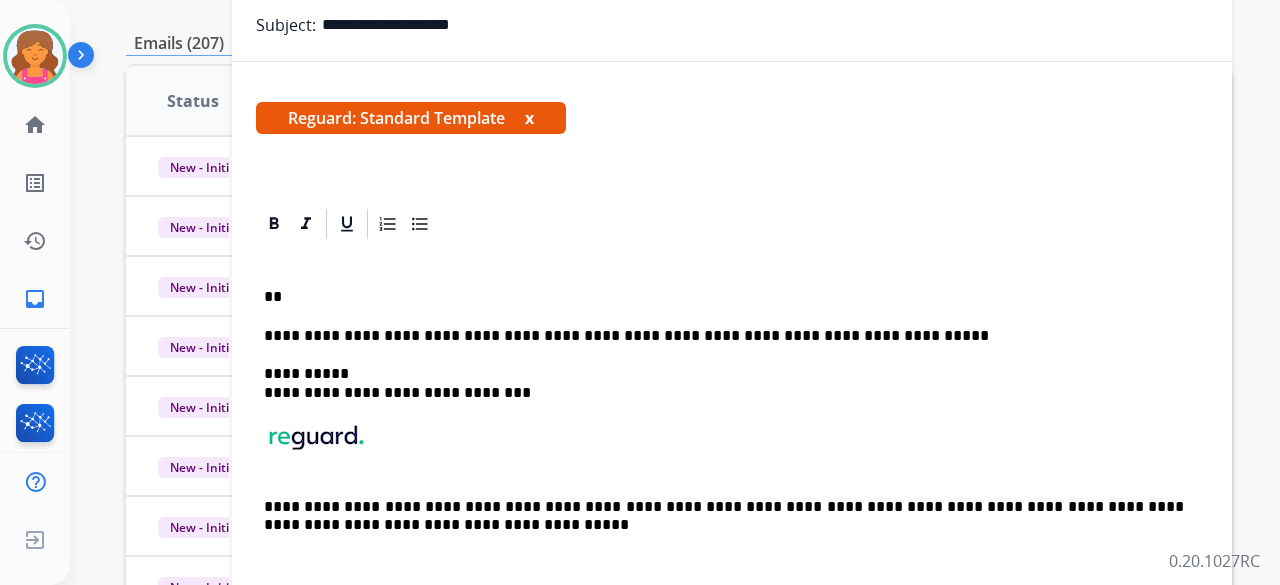 scroll, scrollTop: 130, scrollLeft: 0, axis: vertical 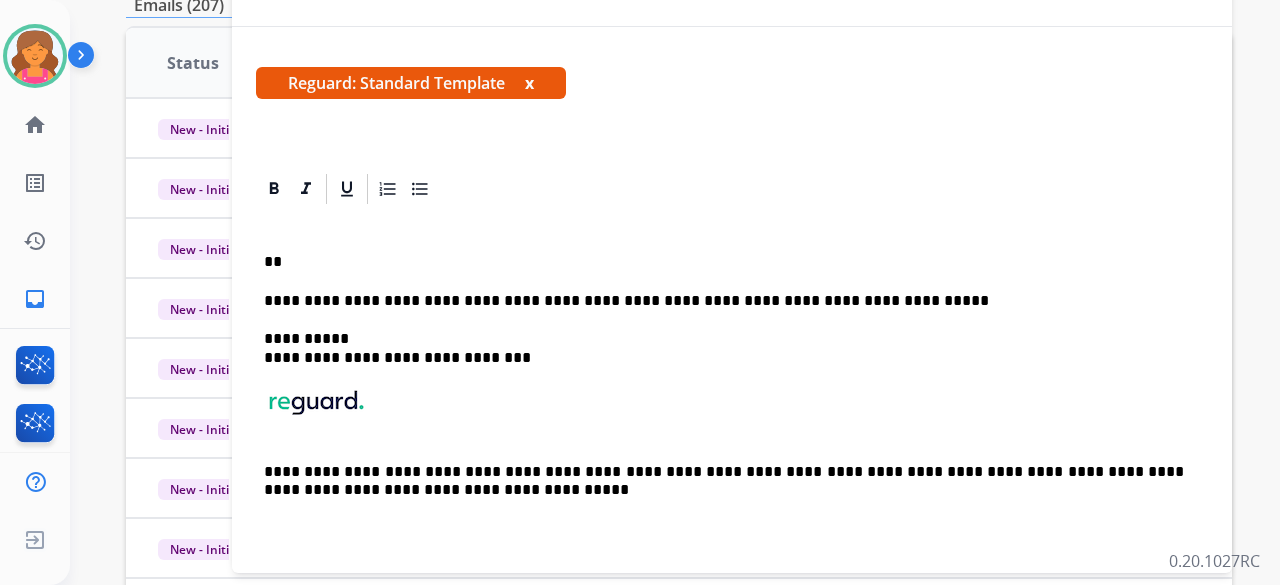 type 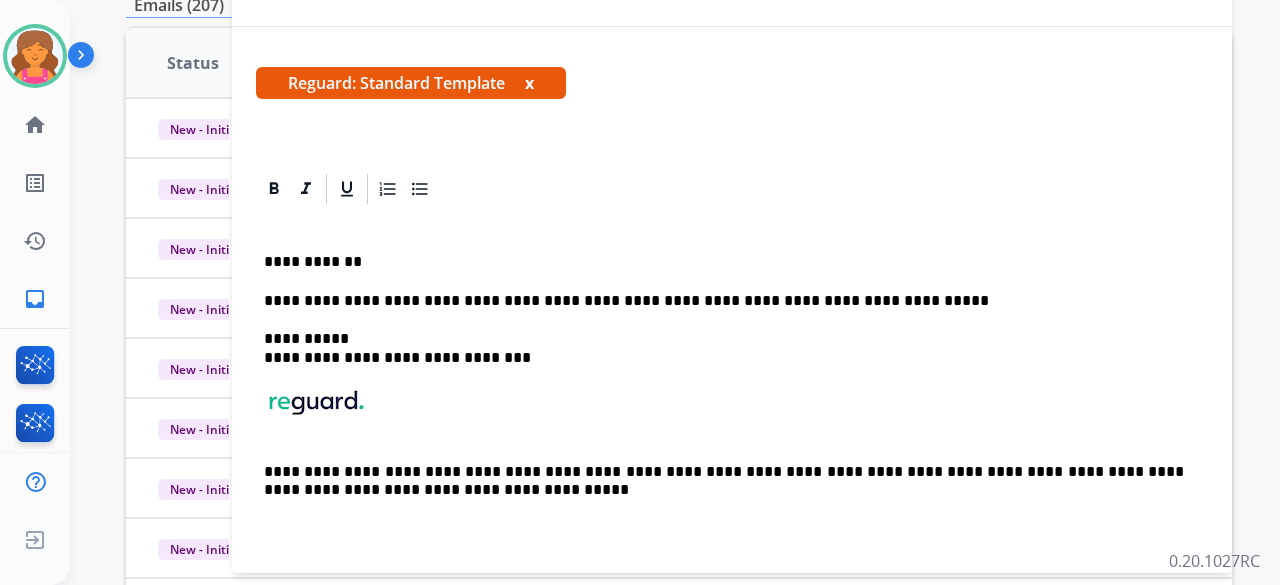 scroll, scrollTop: 168, scrollLeft: 0, axis: vertical 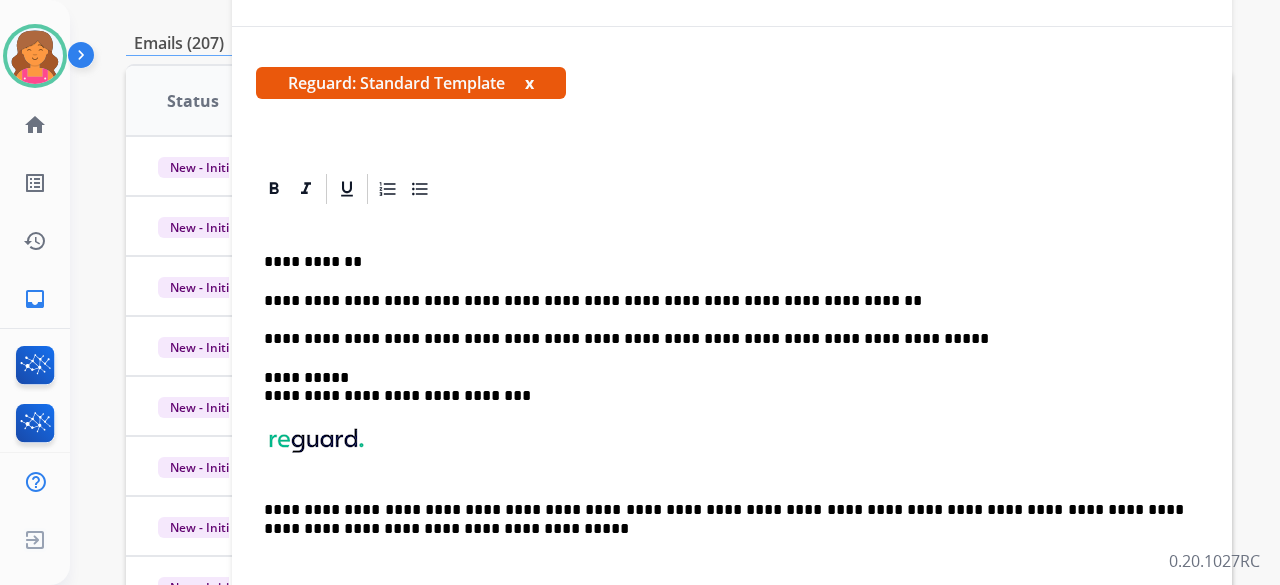 click on "**********" at bounding box center [724, 301] 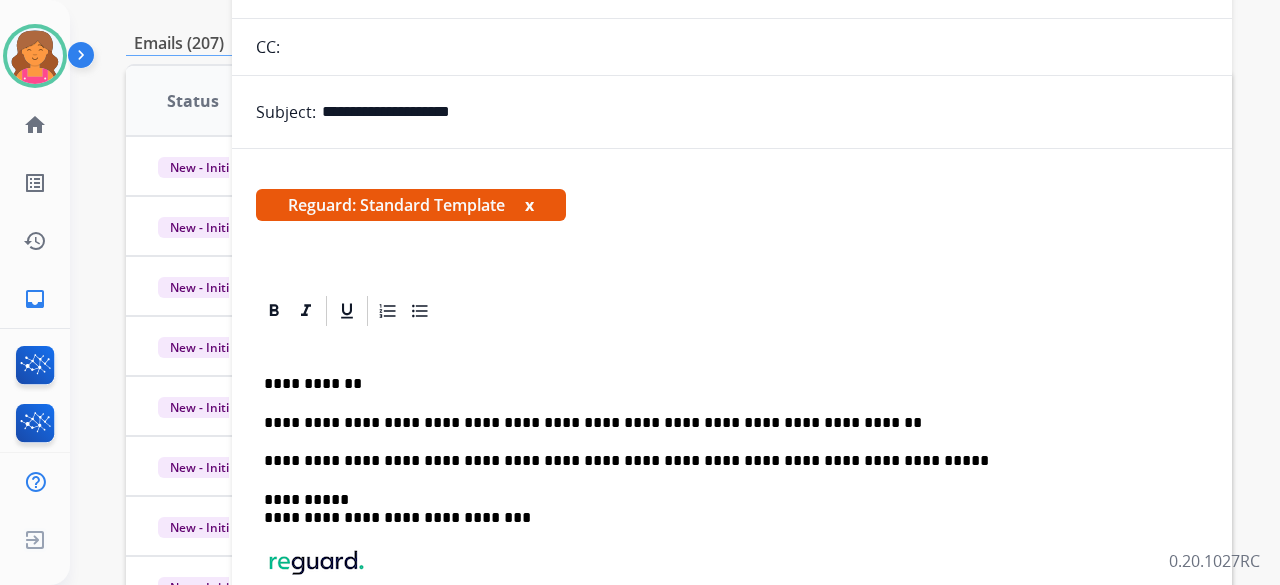 scroll, scrollTop: 0, scrollLeft: 0, axis: both 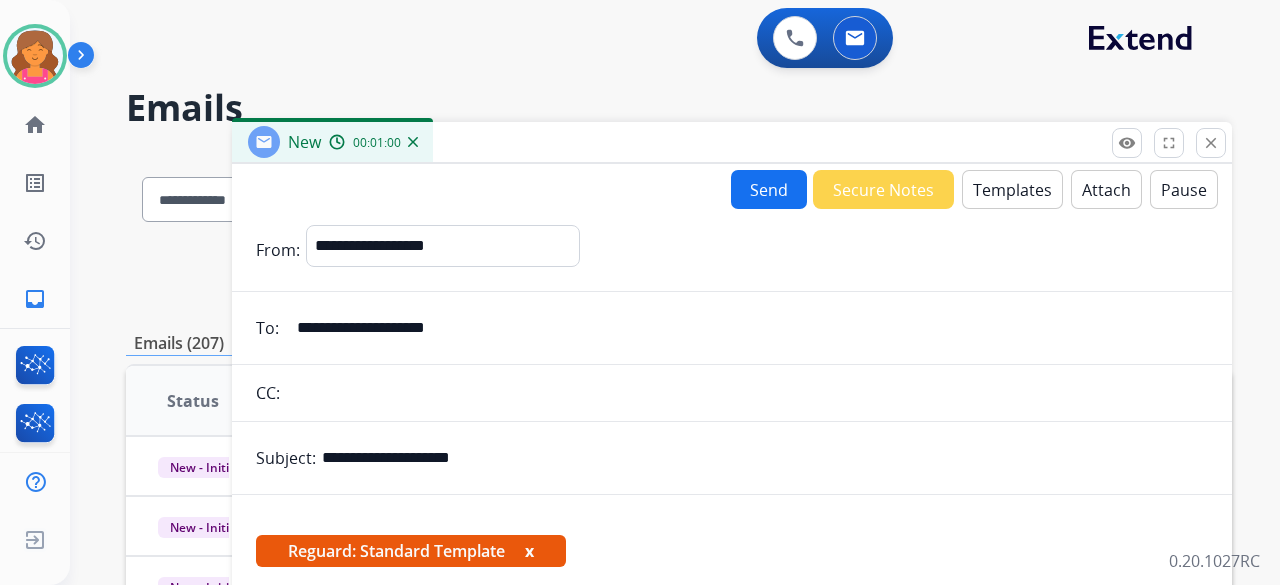 click on "Attach" at bounding box center (1106, 189) 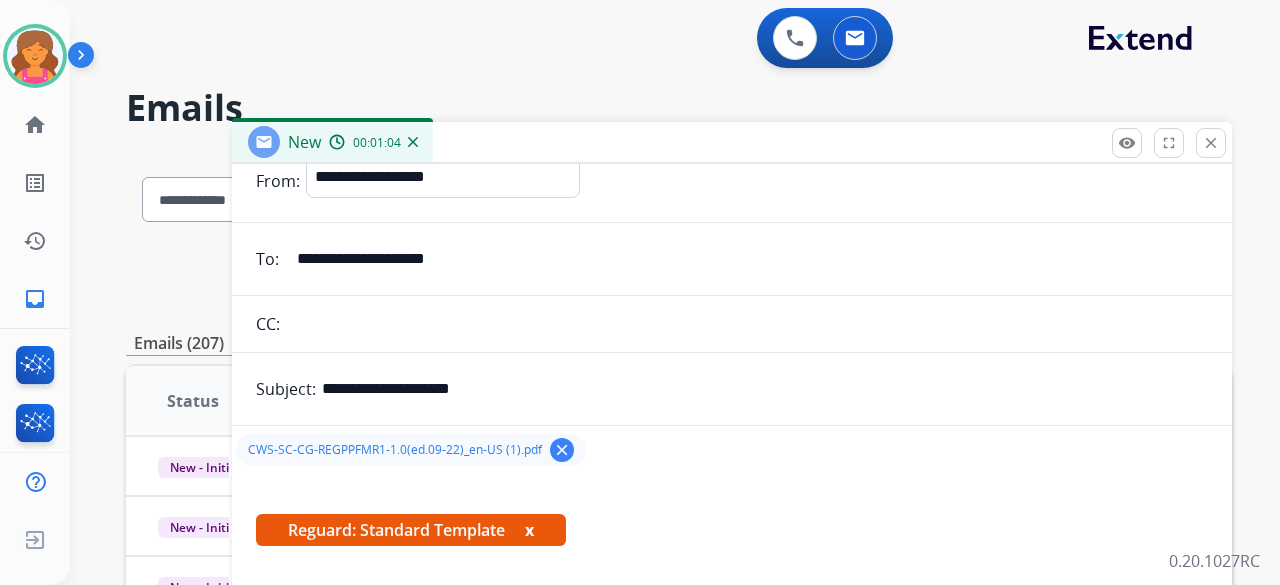 scroll, scrollTop: 216, scrollLeft: 0, axis: vertical 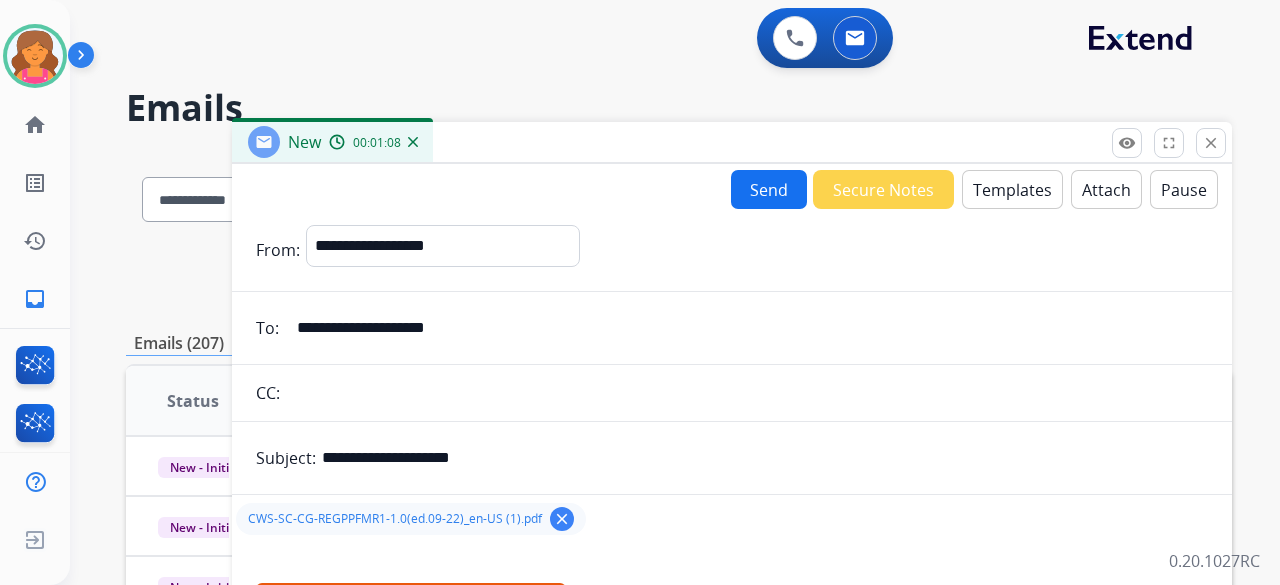 click on "Send" at bounding box center (769, 189) 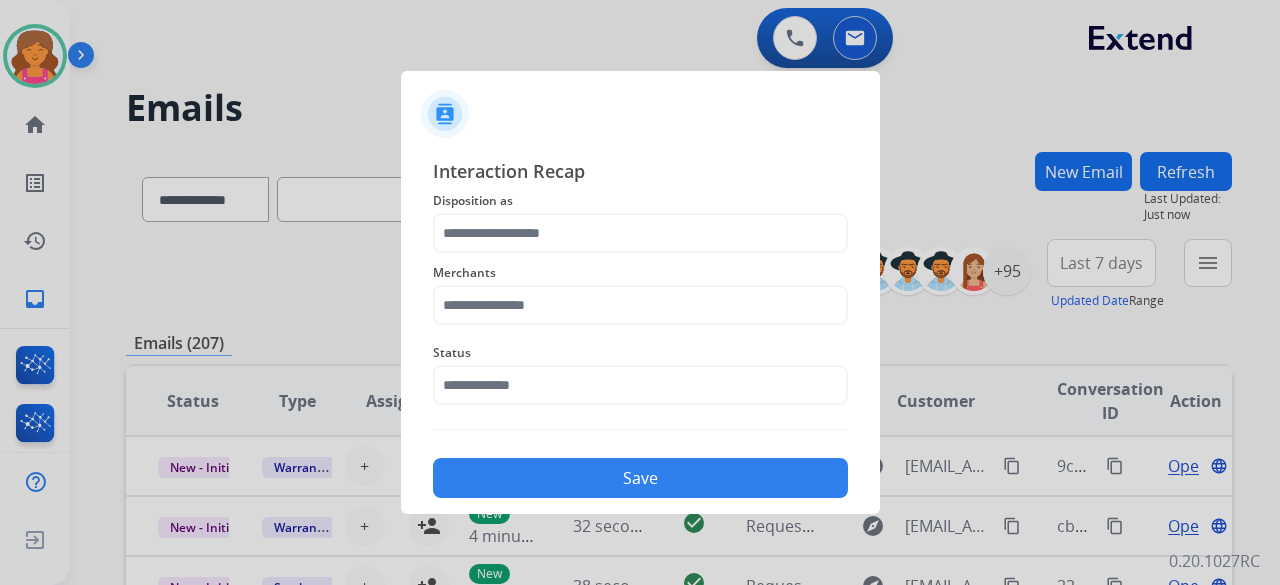 click on "Disposition as" 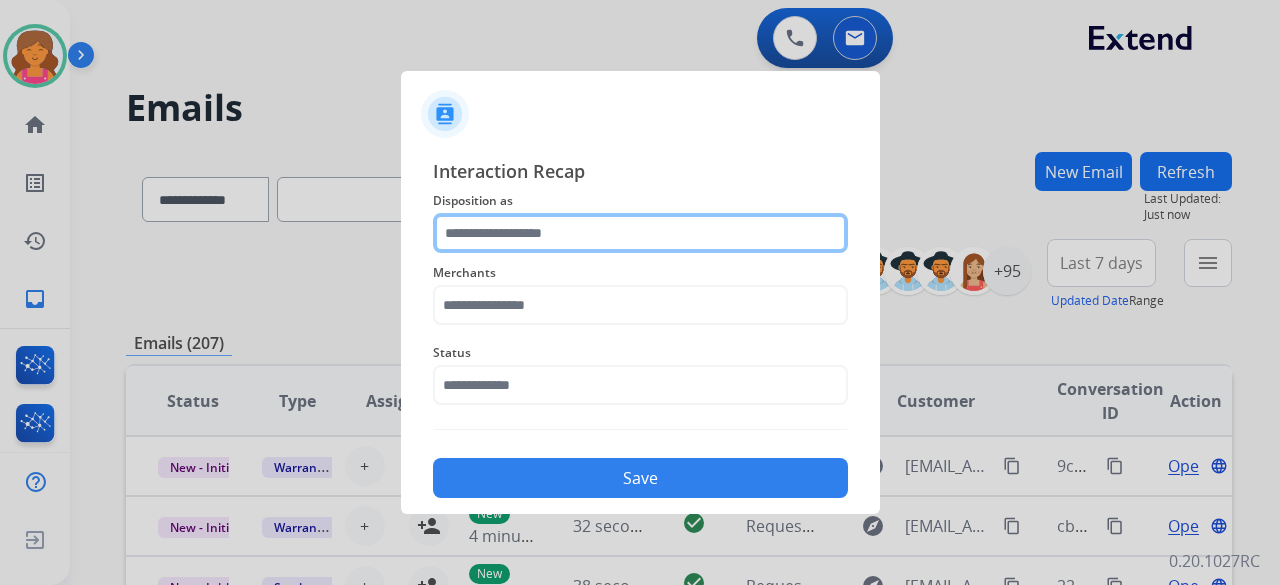 click 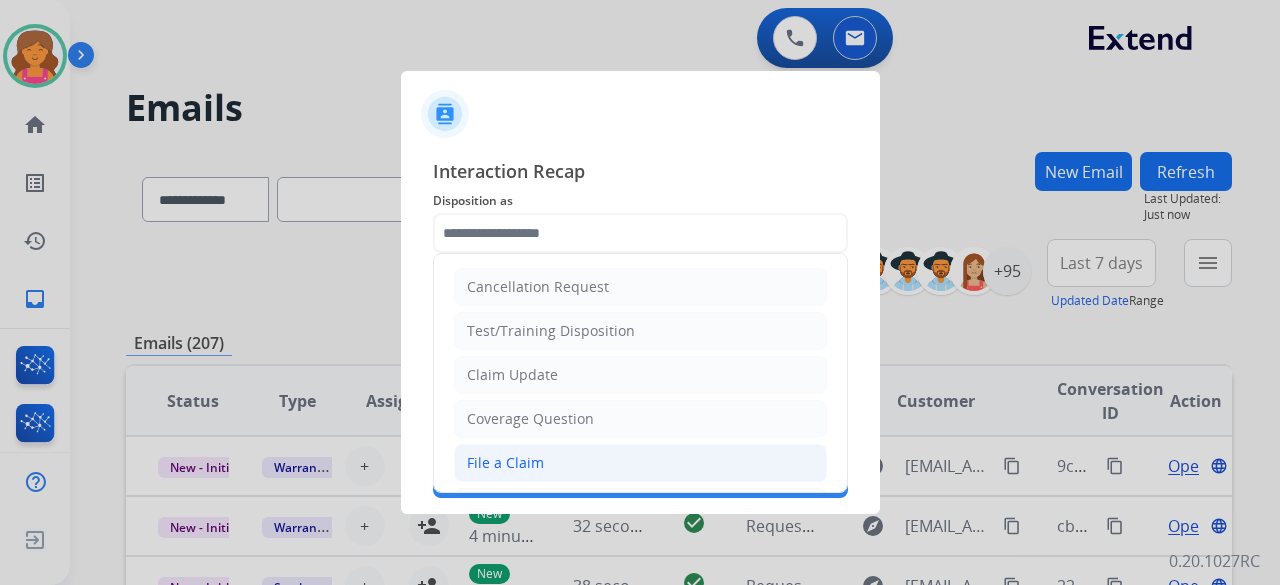 click on "File a Claim" 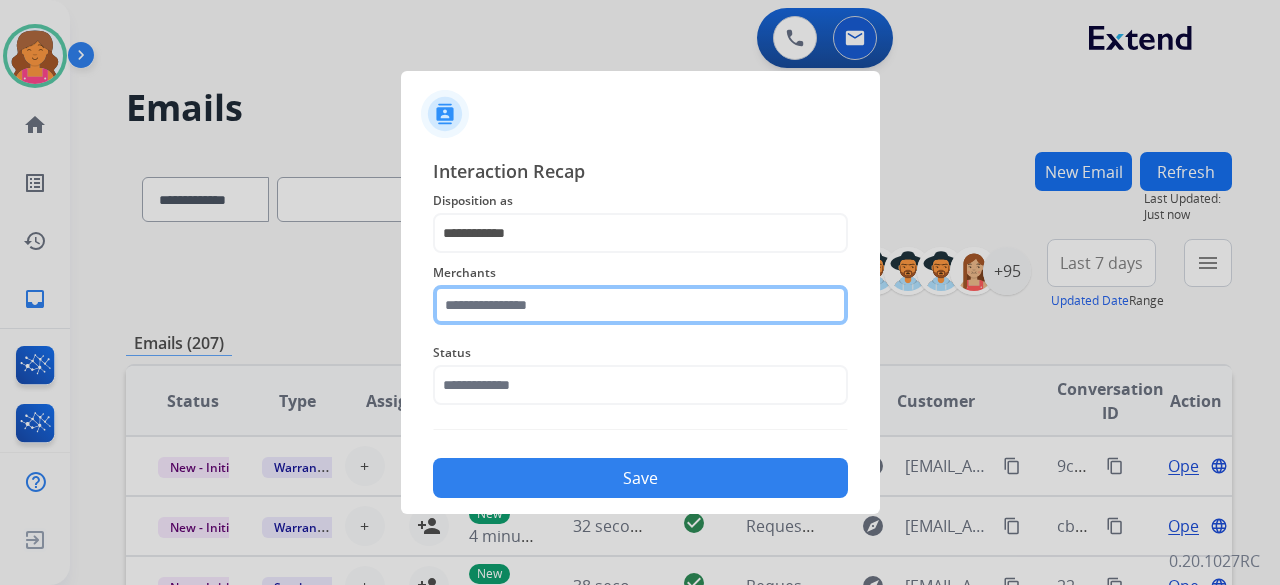 click on "Merchants" 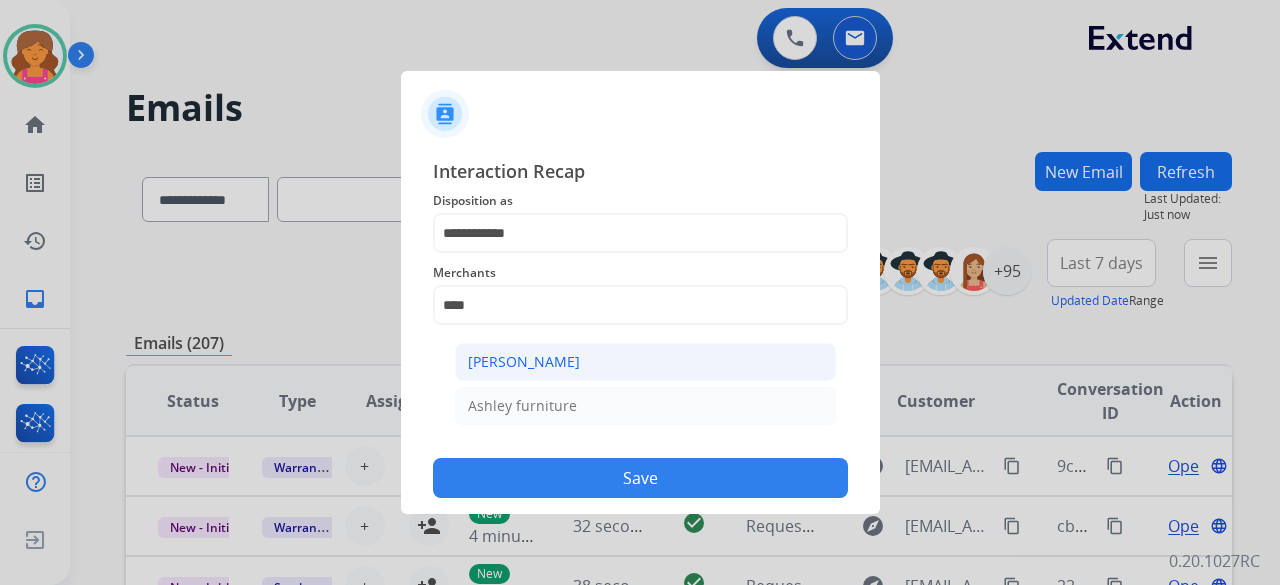 click on "[PERSON_NAME]" 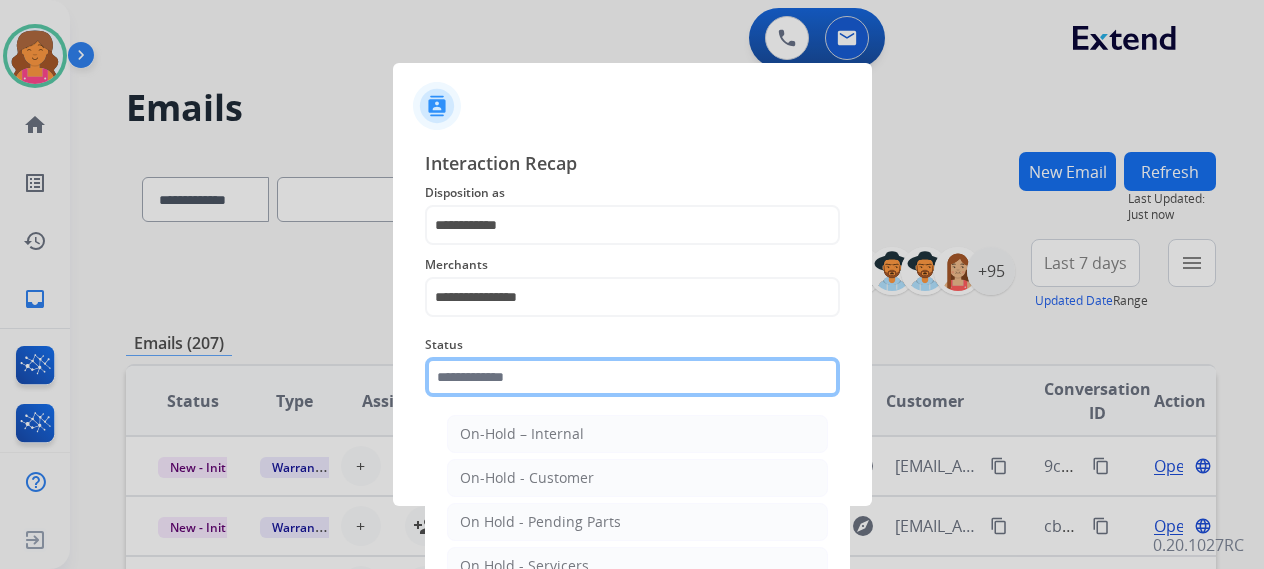 click 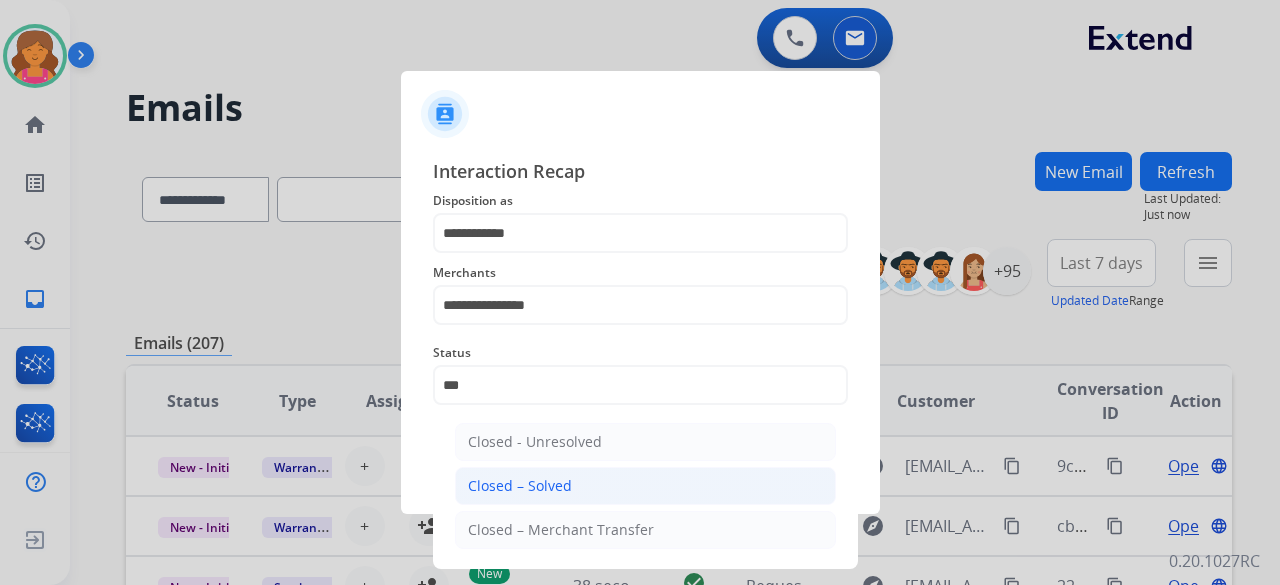click on "Closed – Solved" 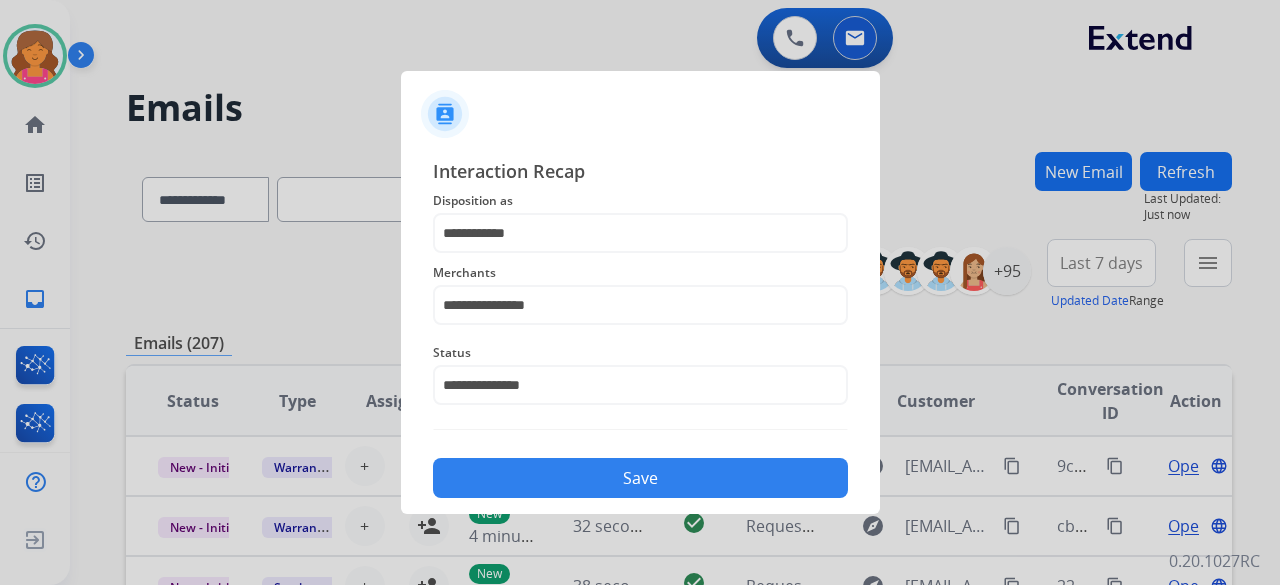 click on "Save" 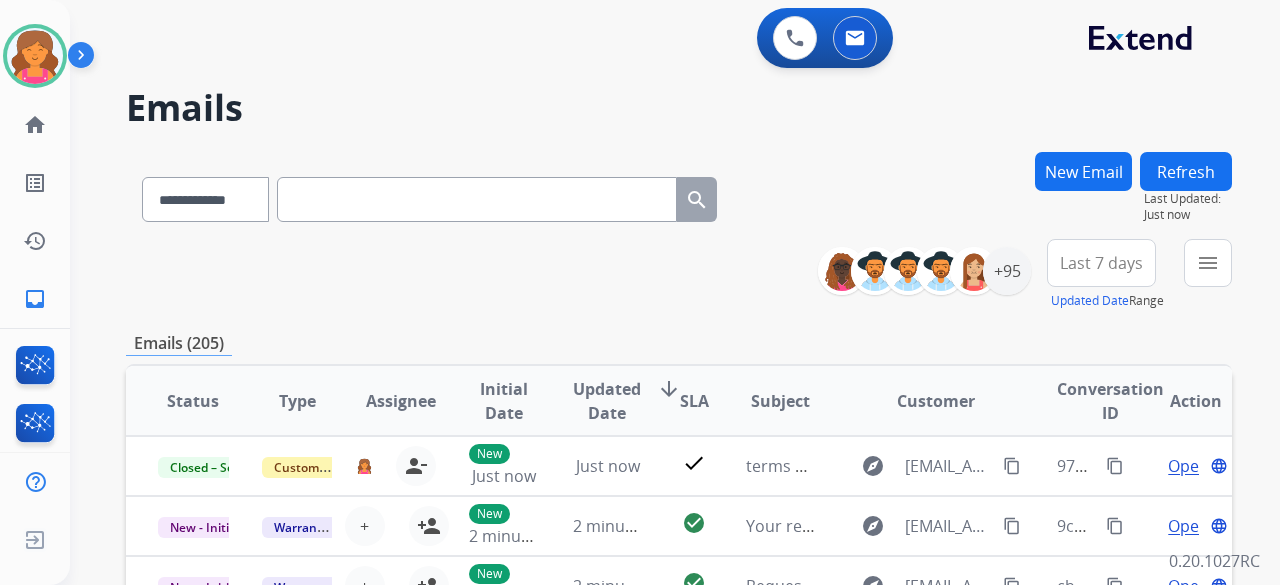 scroll, scrollTop: 2, scrollLeft: 0, axis: vertical 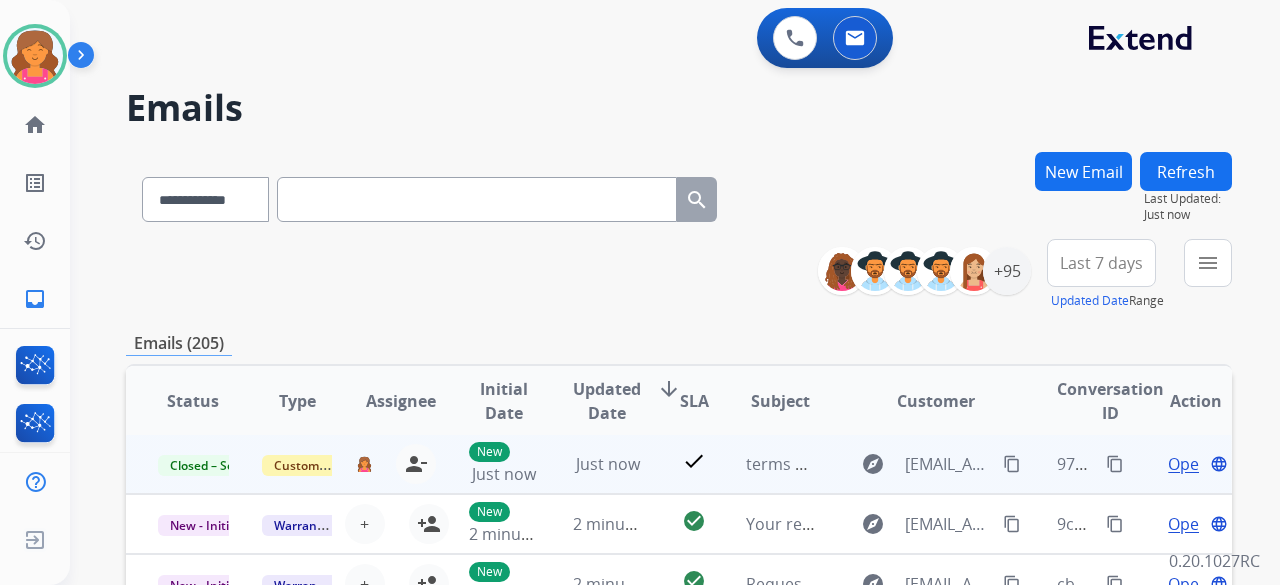 click on "content_copy" at bounding box center [1115, 464] 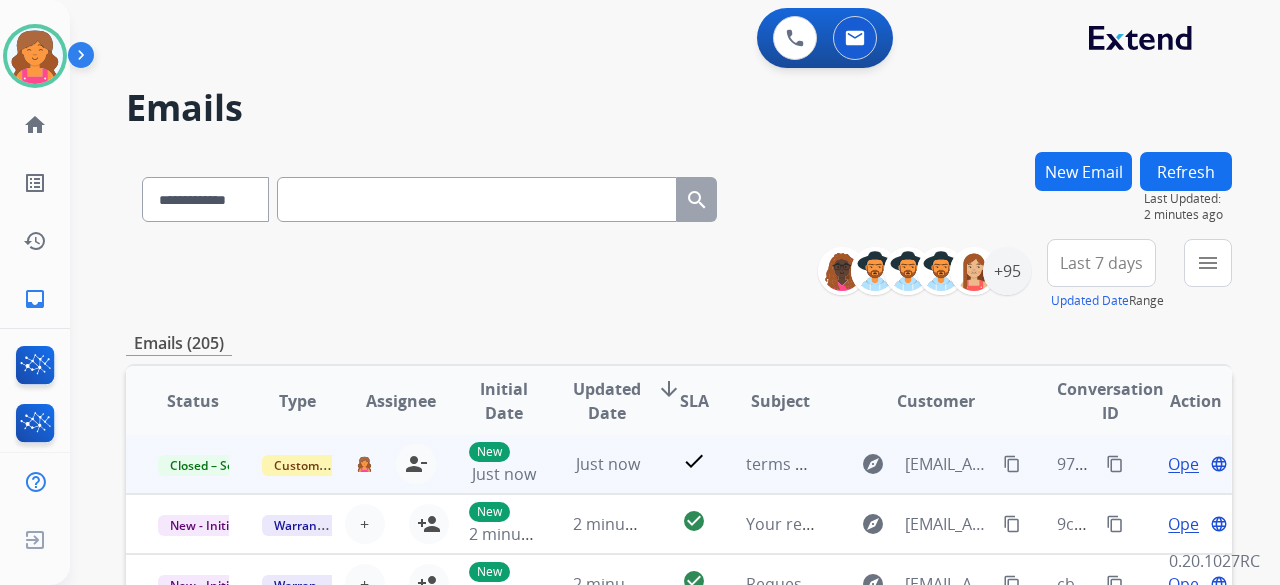 click on "content_copy" at bounding box center (1115, 464) 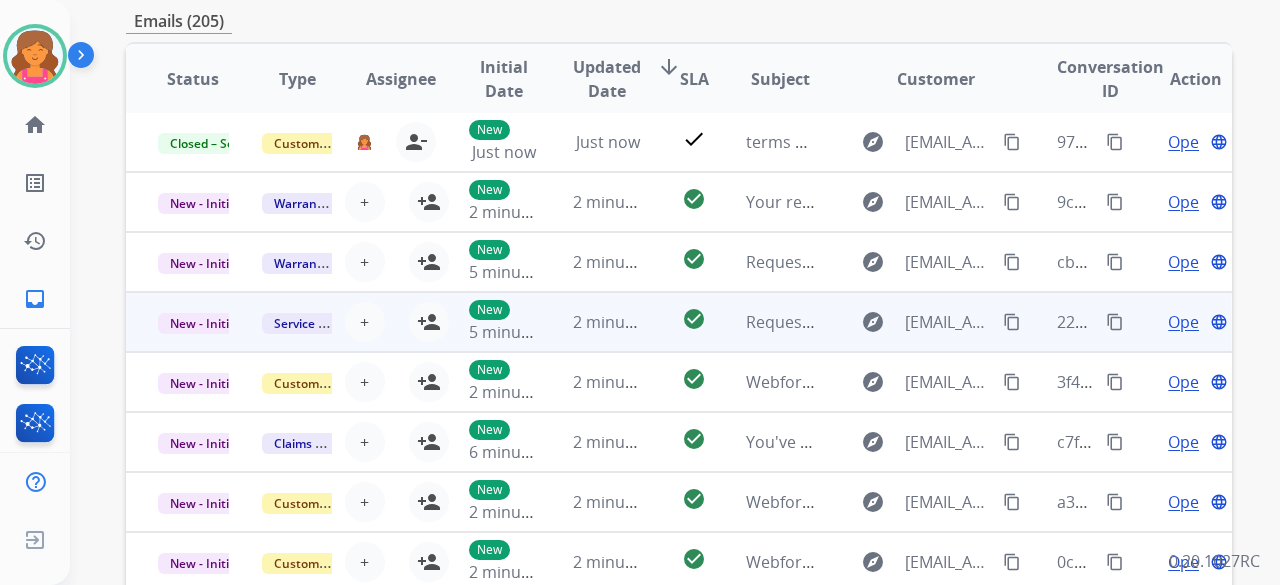 scroll, scrollTop: 552, scrollLeft: 0, axis: vertical 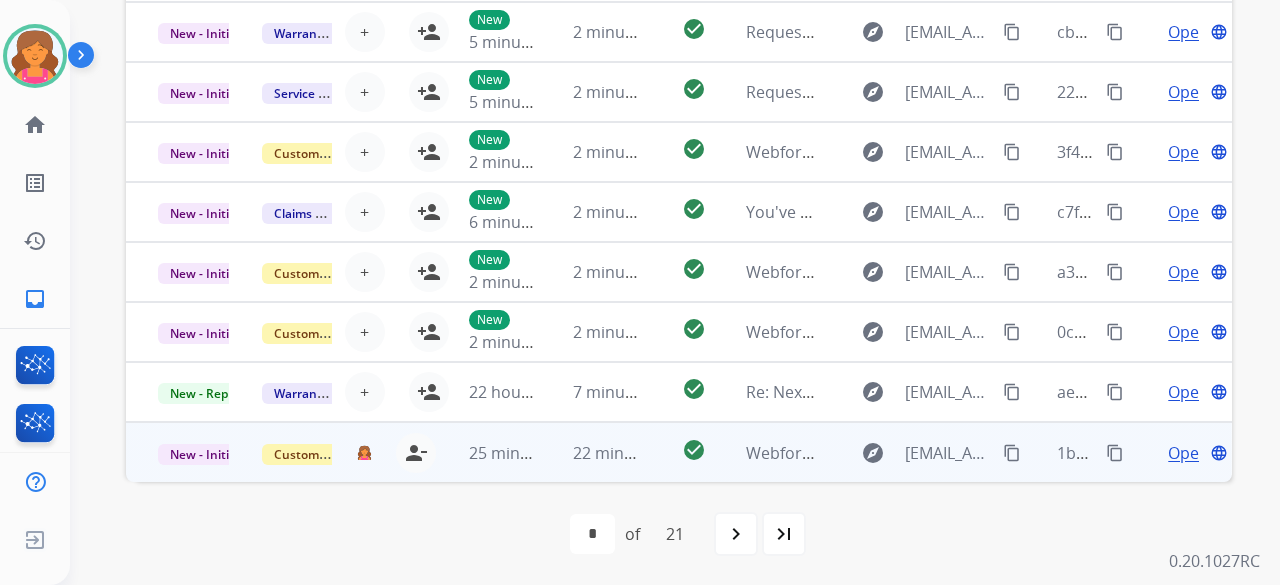 click on "Open" at bounding box center (1188, 453) 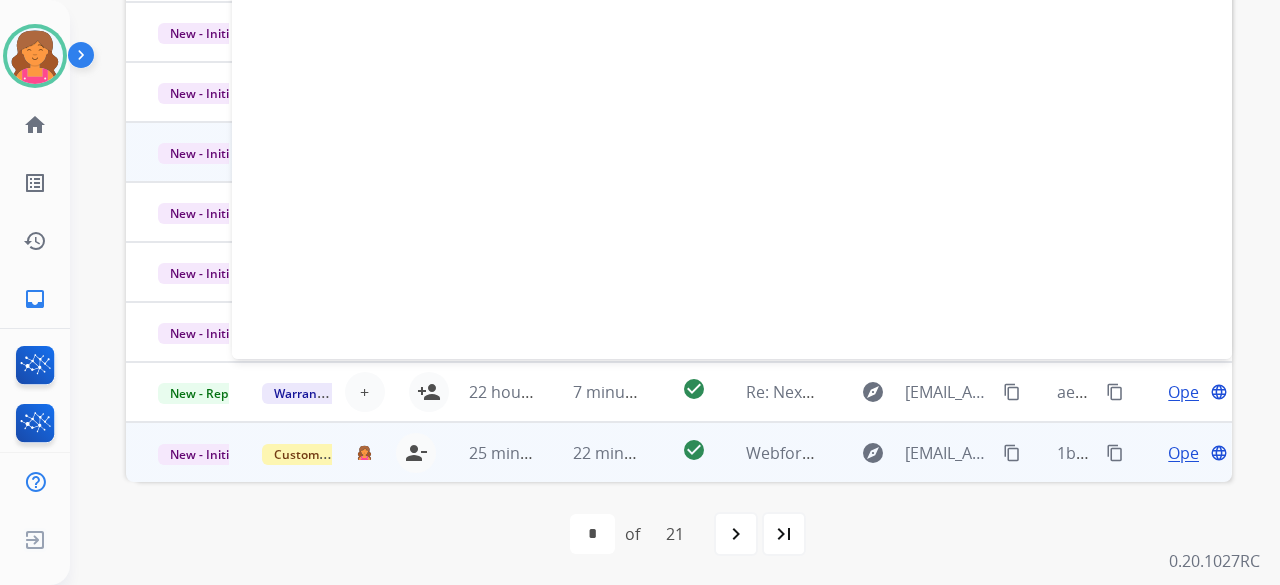 scroll, scrollTop: 0, scrollLeft: 0, axis: both 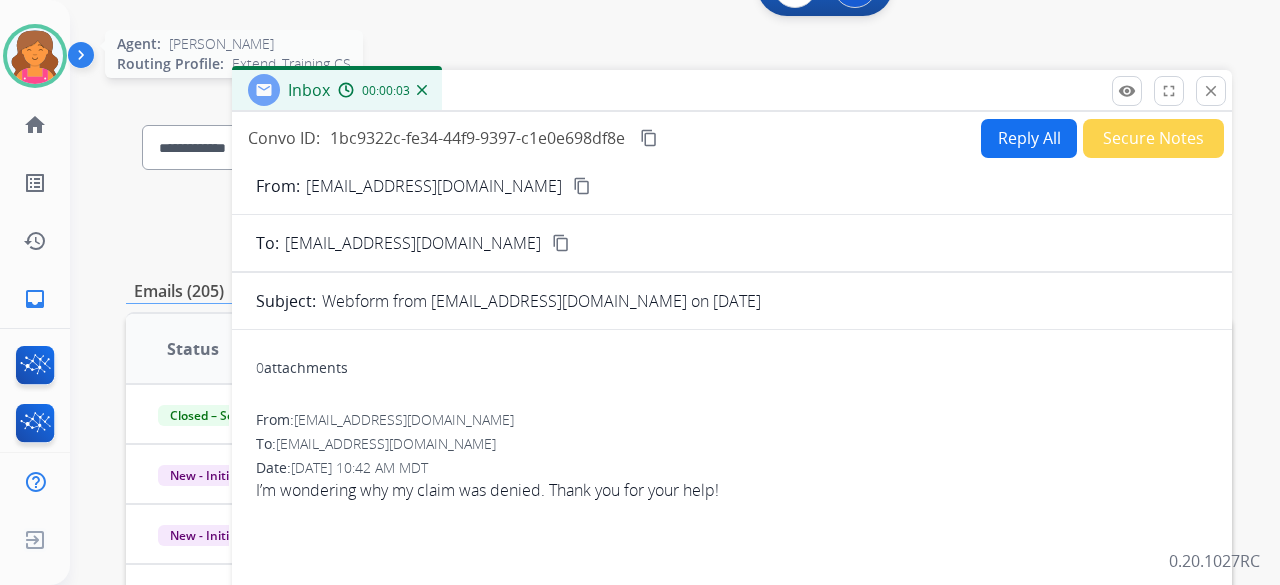 click at bounding box center [35, 56] 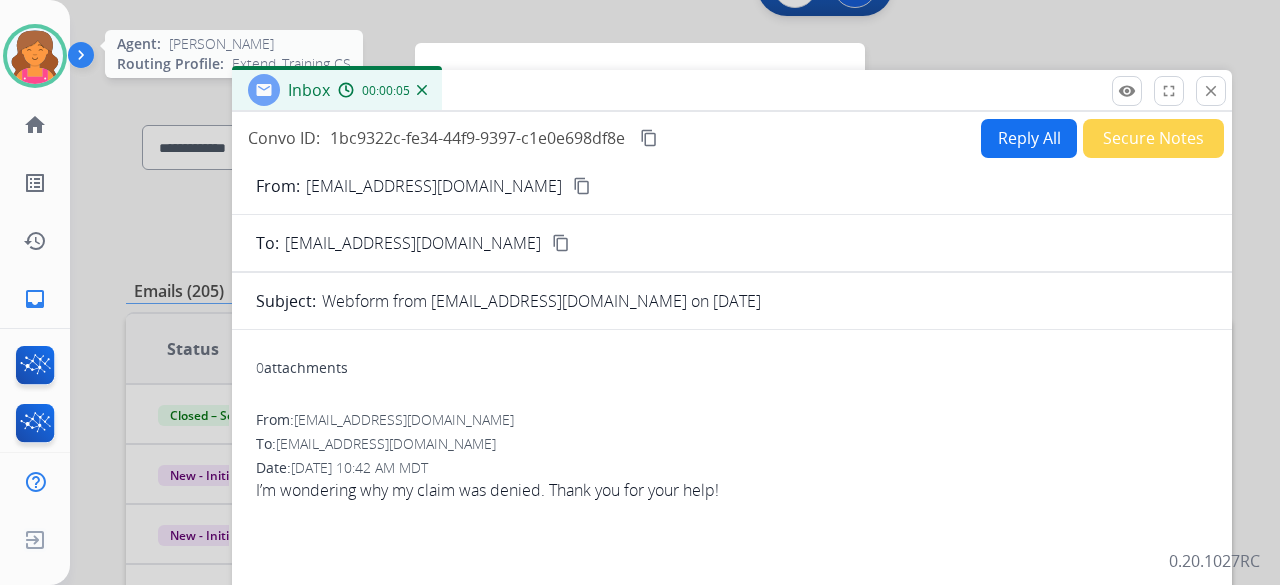 click at bounding box center [35, 56] 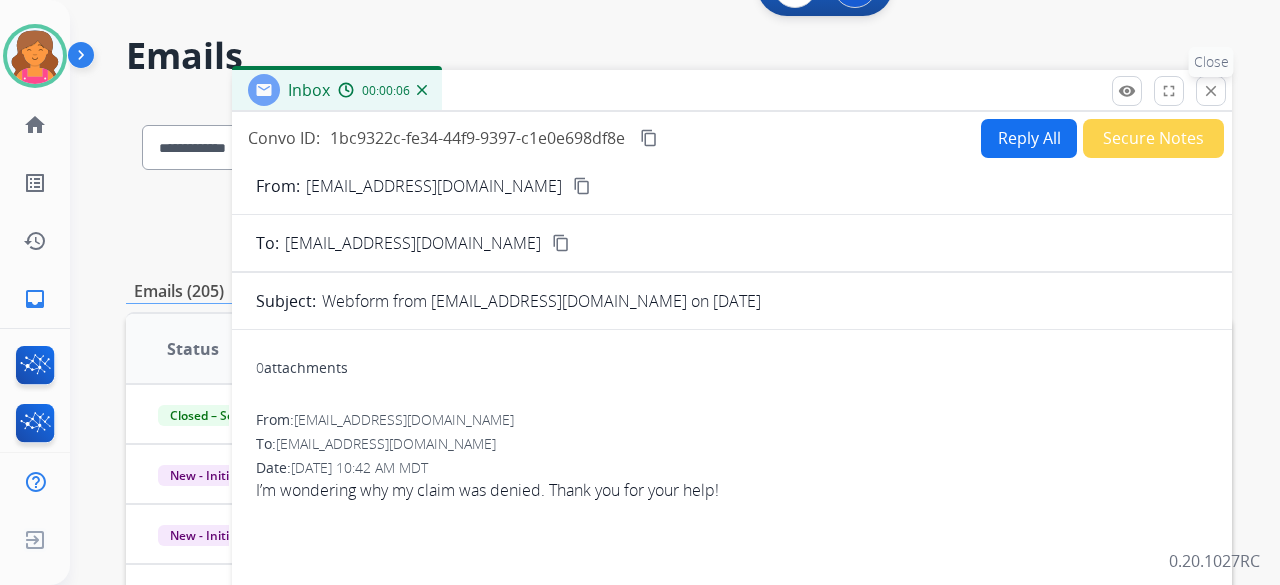 click on "close" at bounding box center (1211, 91) 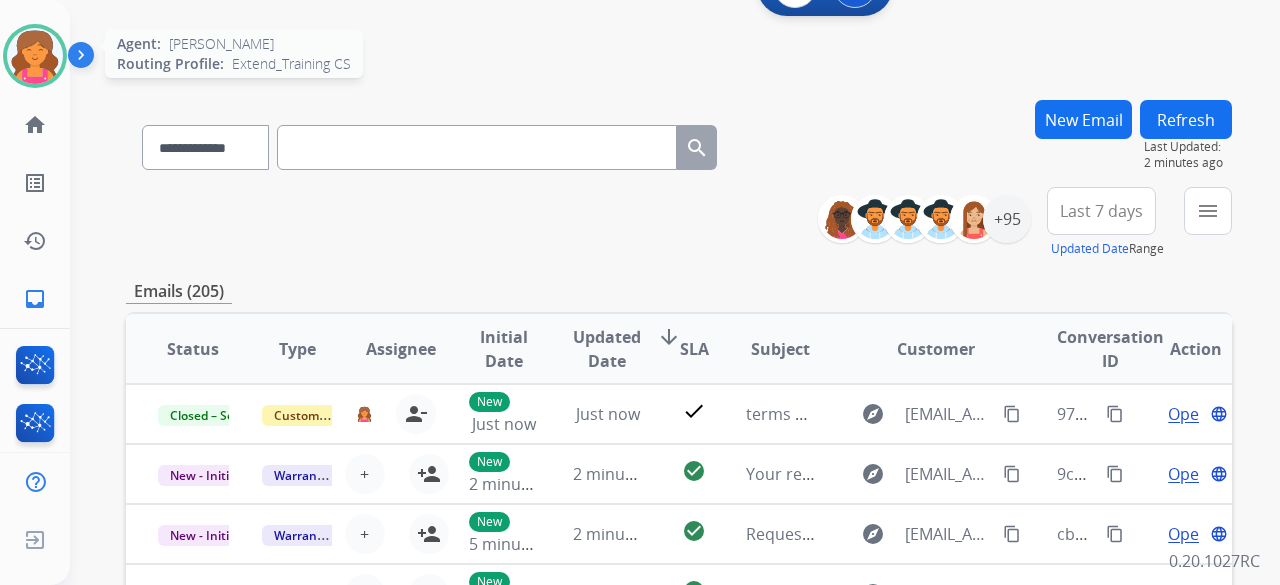click at bounding box center [35, 56] 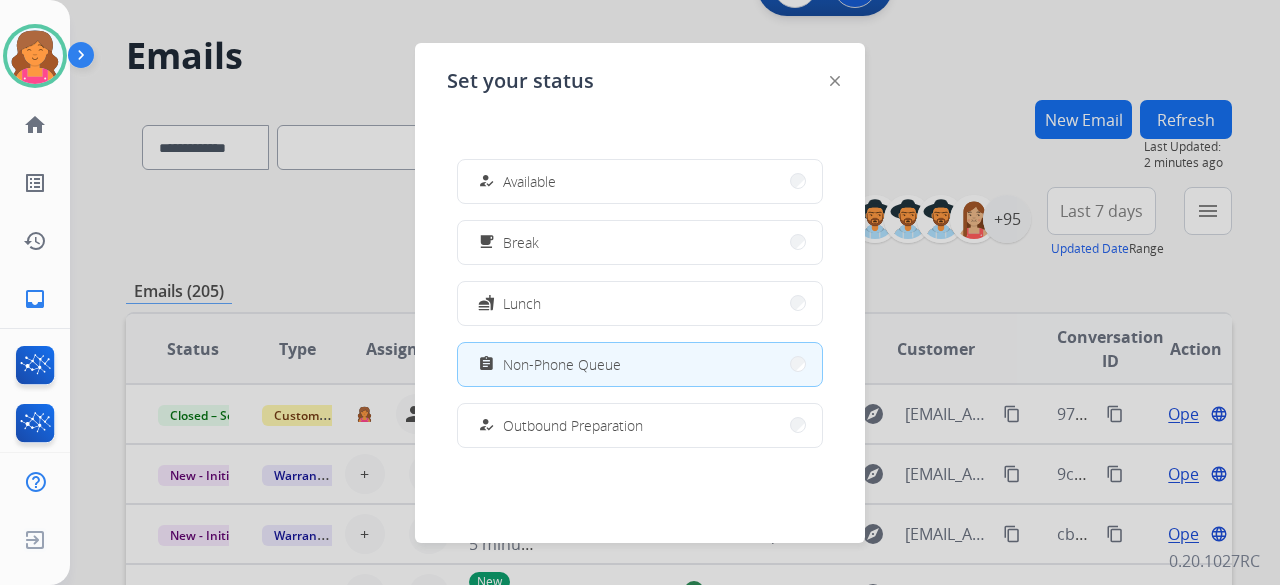 click on "how_to_reg Available free_breakfast Break fastfood Lunch assignment Non-Phone Queue how_to_reg Outbound Preparation campaign Team Huddle menu_book Training school Coaching phonelink_off System Issue login Logged In work_off Offline" at bounding box center (640, 303) 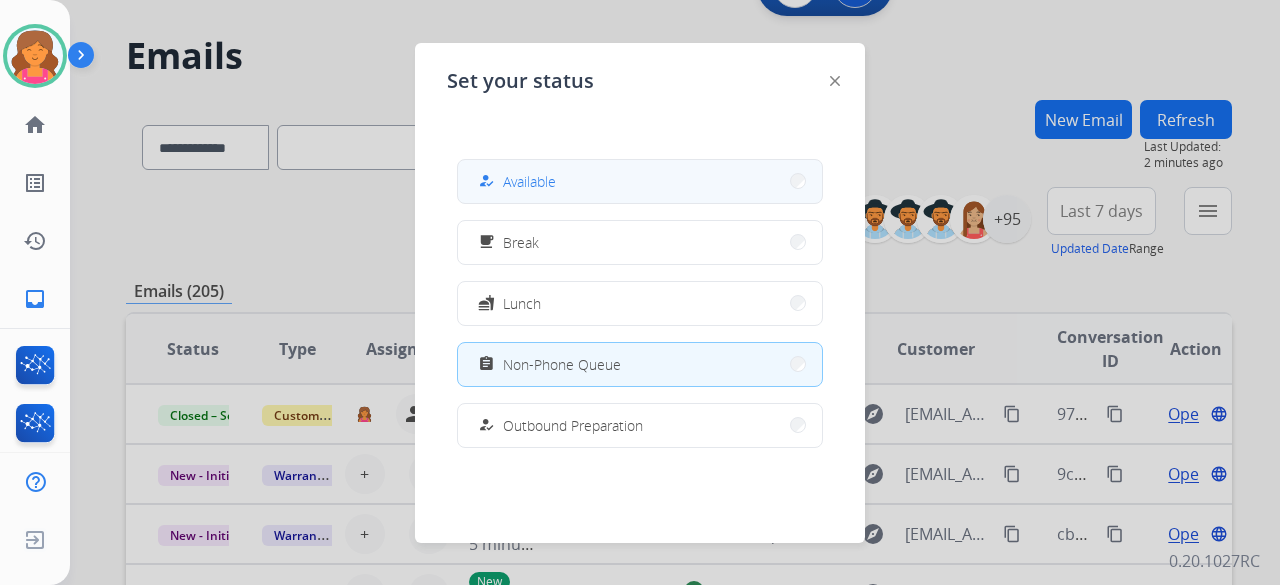 click on "how_to_reg Available" at bounding box center [640, 181] 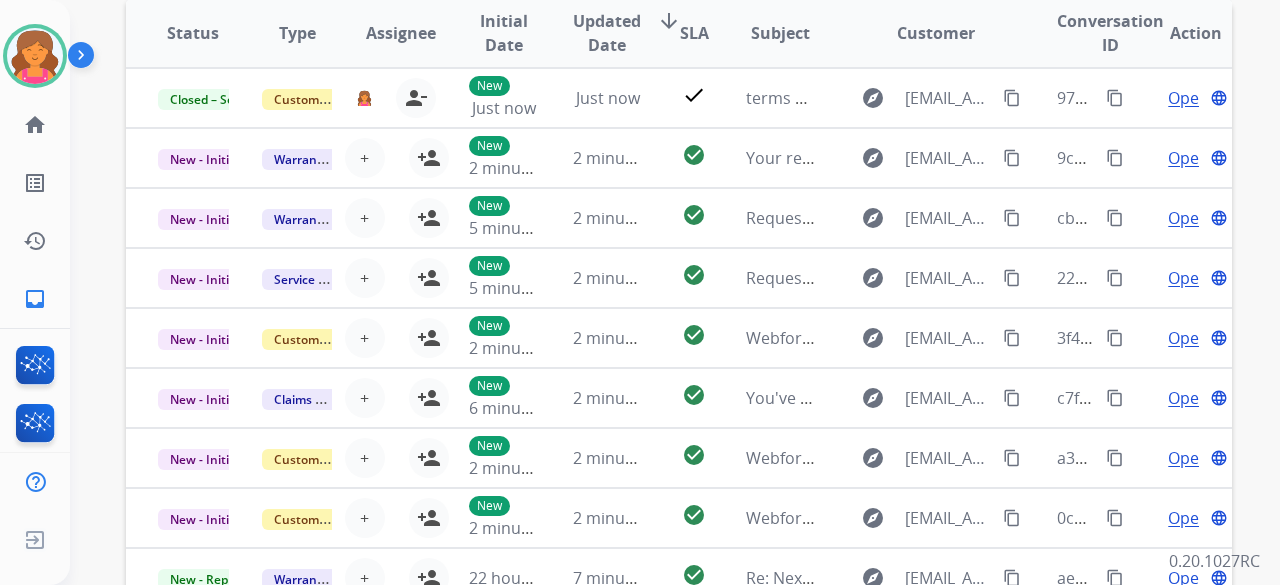 scroll, scrollTop: 452, scrollLeft: 0, axis: vertical 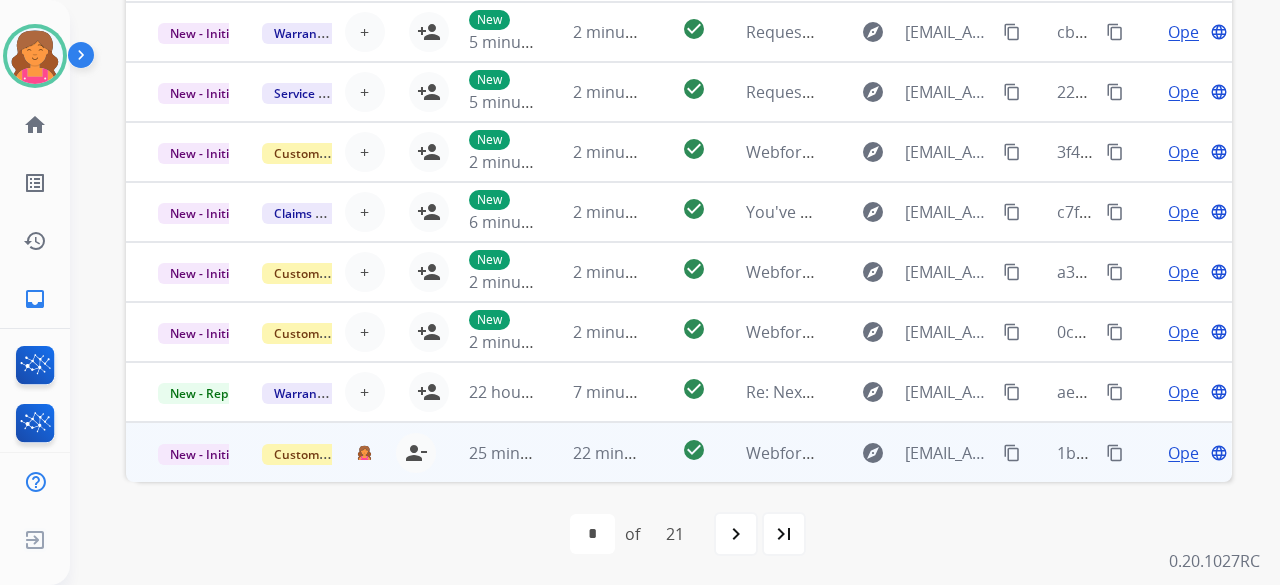 click on "Open" at bounding box center (1188, 453) 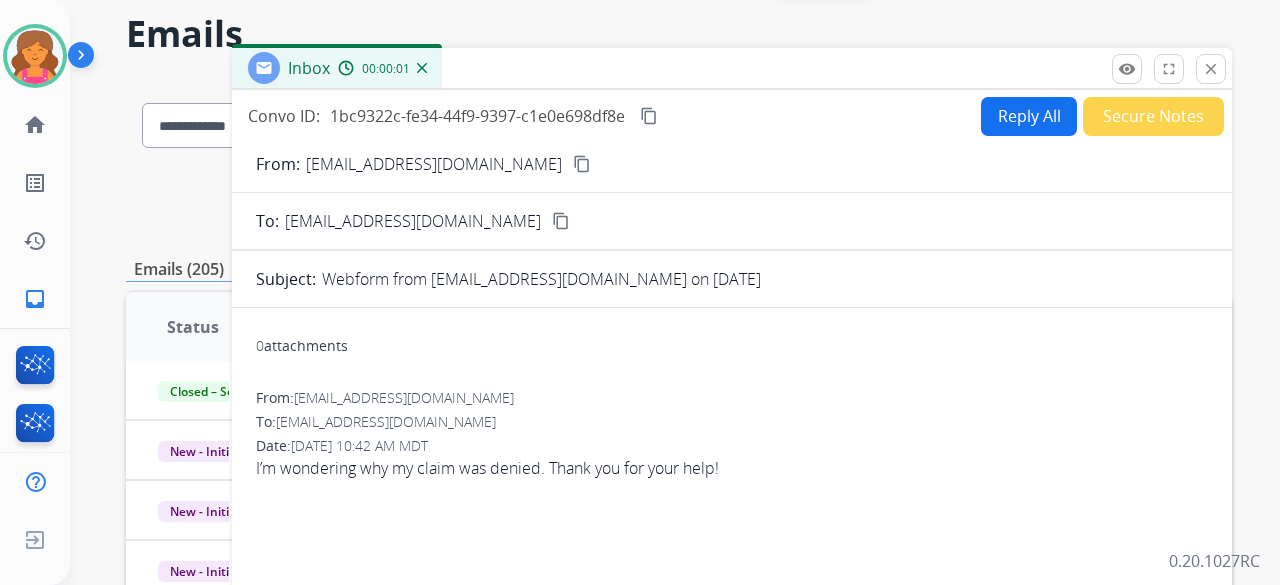 scroll, scrollTop: 0, scrollLeft: 0, axis: both 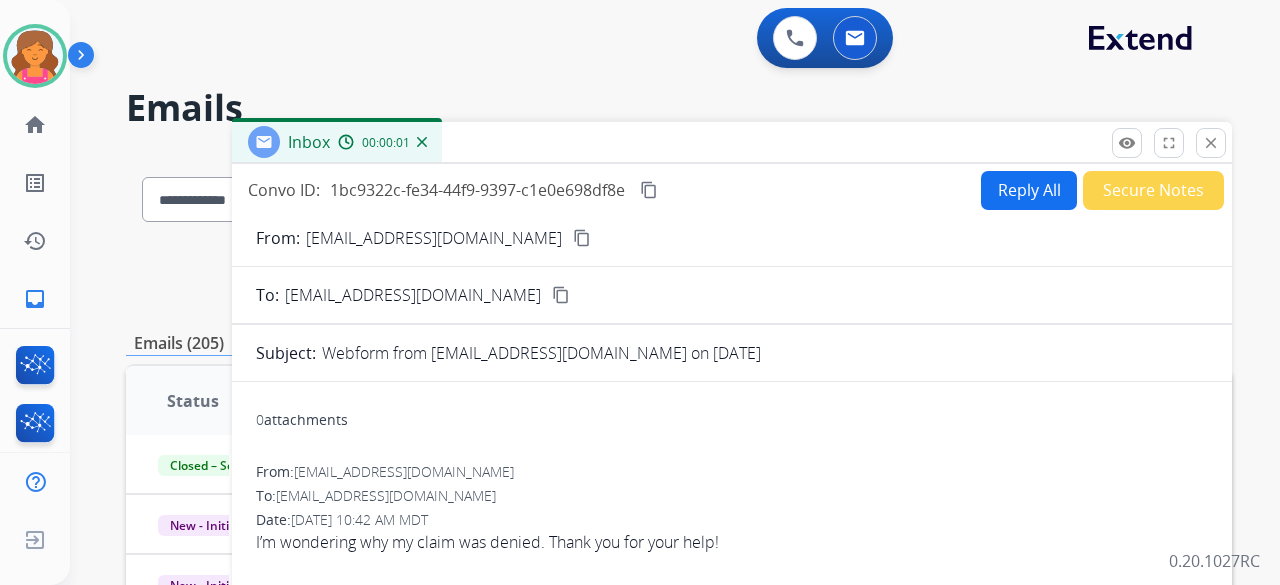 click on "content_copy" at bounding box center [582, 238] 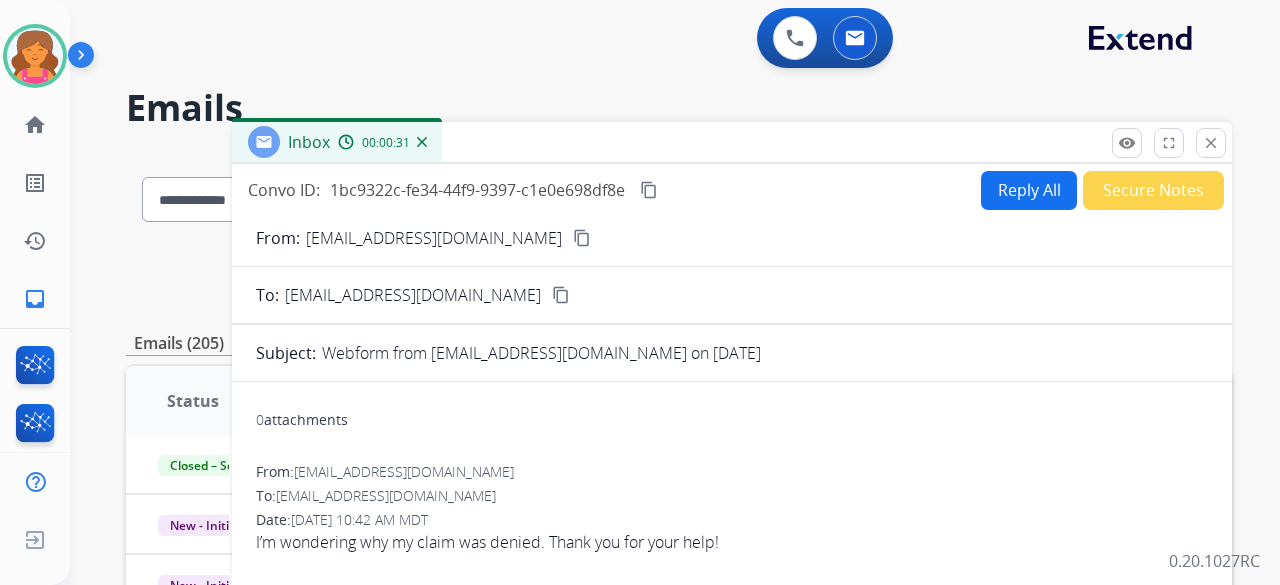 click on "Reply All" at bounding box center [1029, 190] 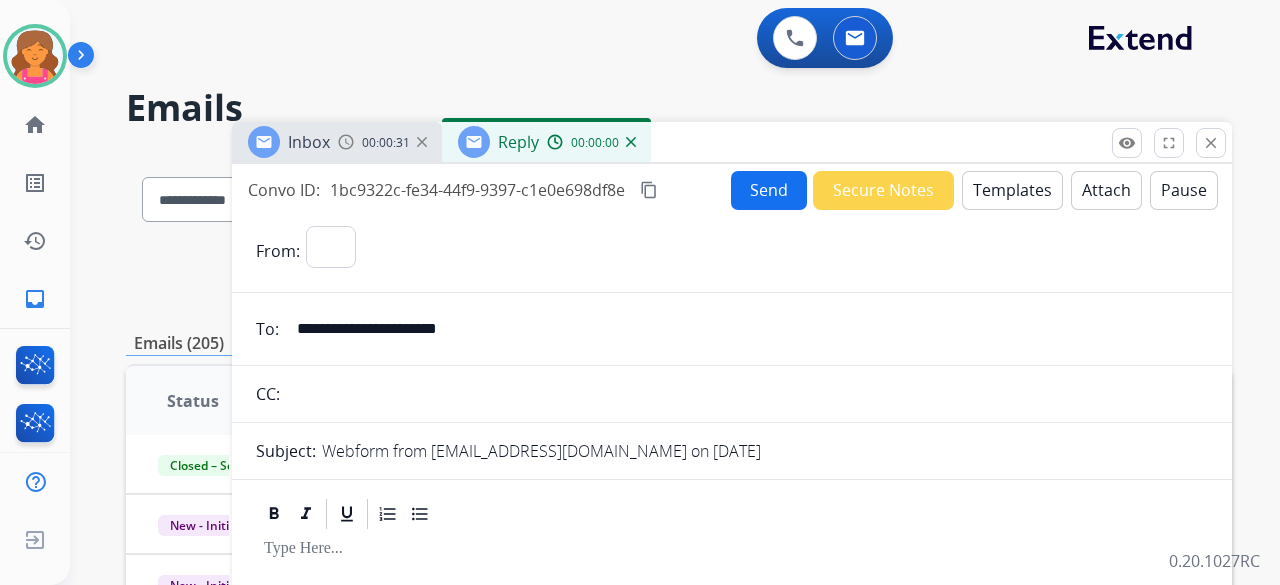 select on "**********" 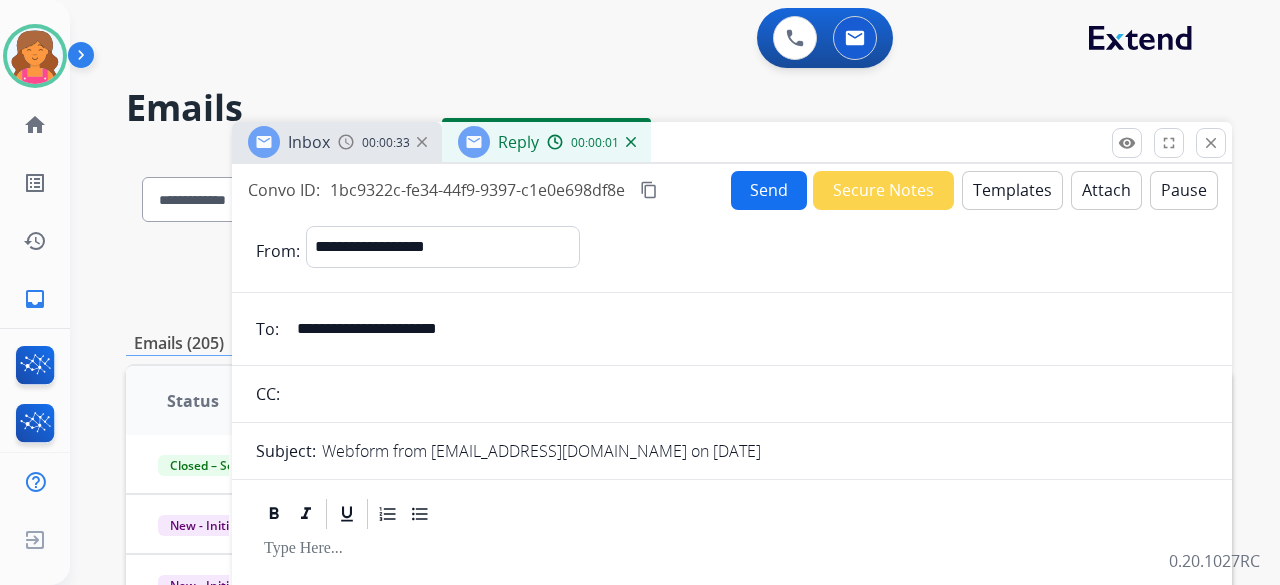 click on "Send  Secure Notes  Templates Attach  Pause" at bounding box center [974, 190] 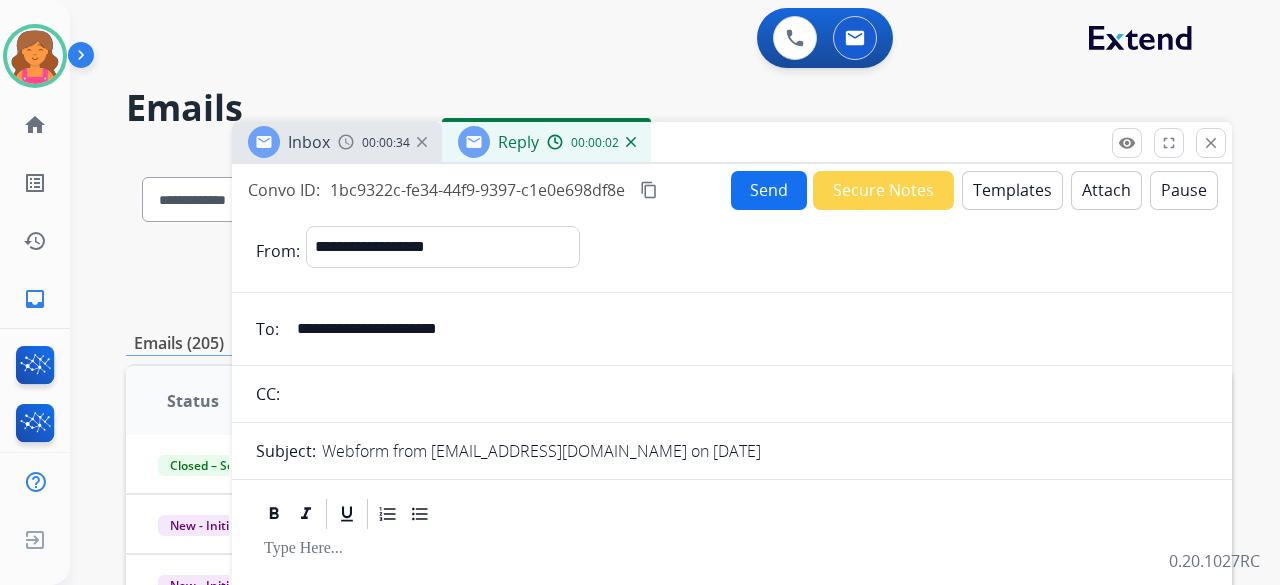 click on "Templates" at bounding box center (1012, 190) 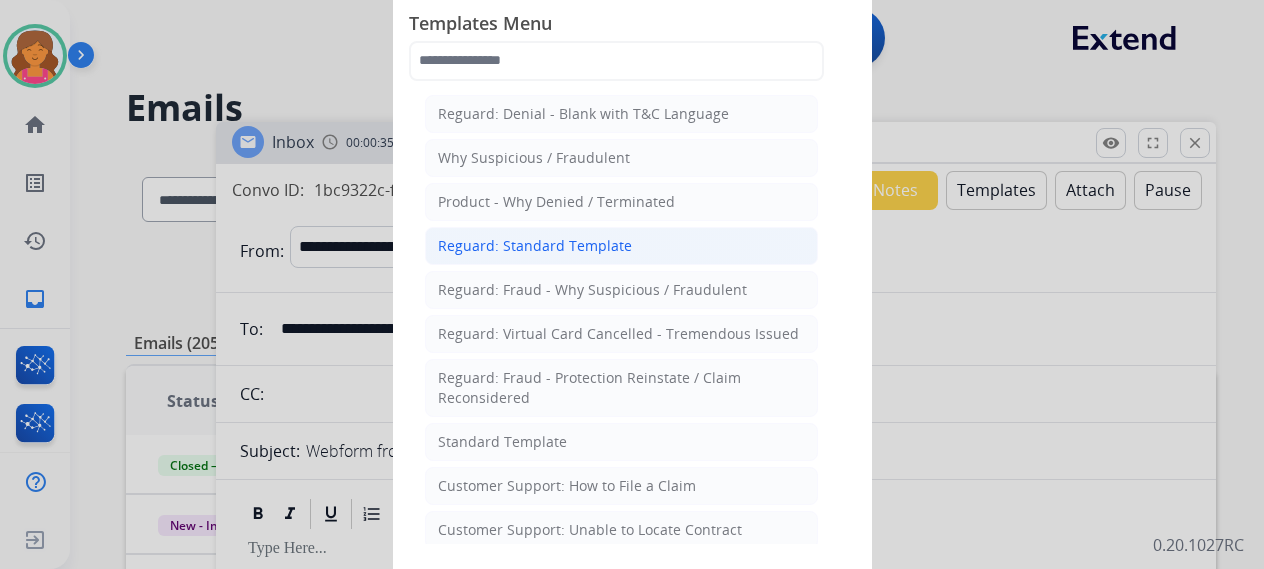 click on "Reguard: Standard Template" 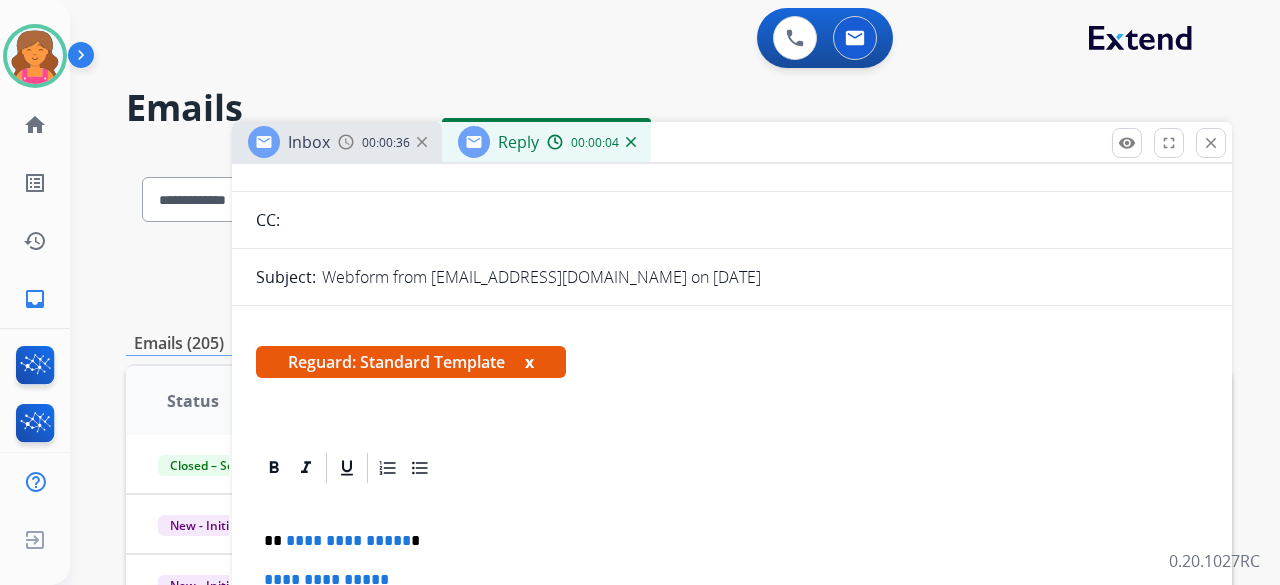 scroll, scrollTop: 260, scrollLeft: 0, axis: vertical 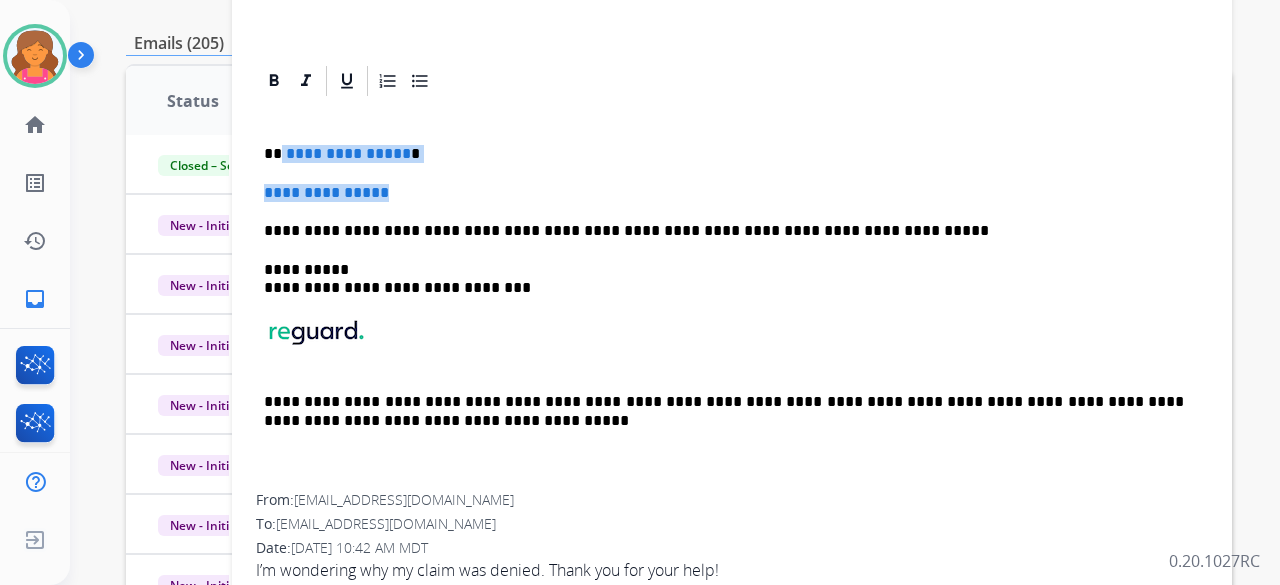 drag, startPoint x: 411, startPoint y: 183, endPoint x: 279, endPoint y: 126, distance: 143.78108 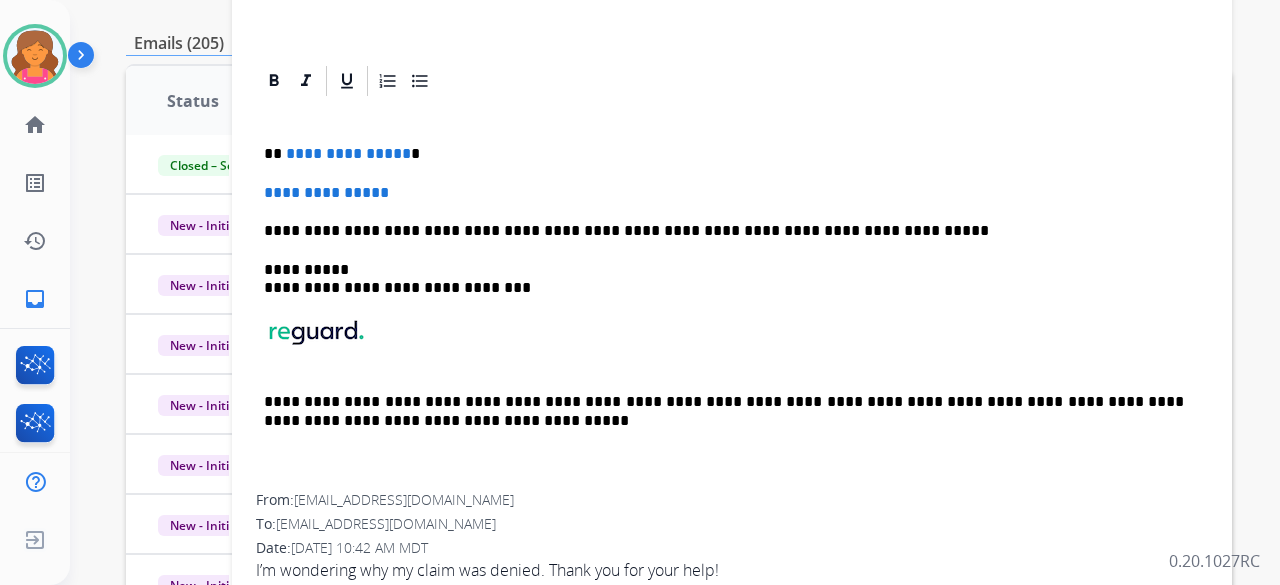 scroll, scrollTop: 222, scrollLeft: 0, axis: vertical 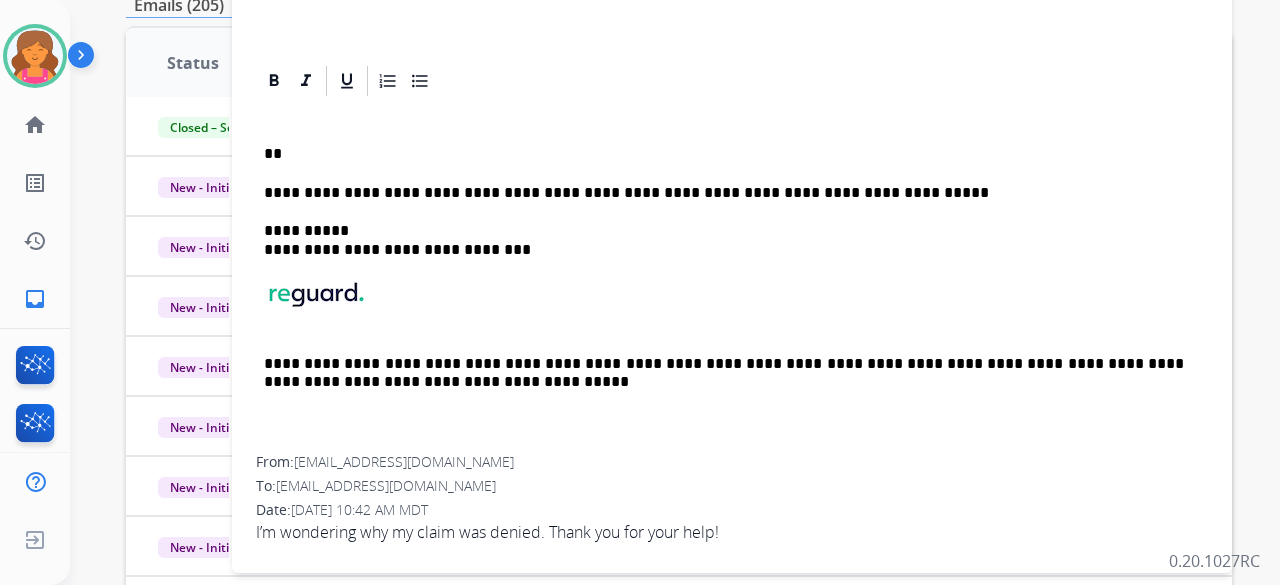 type 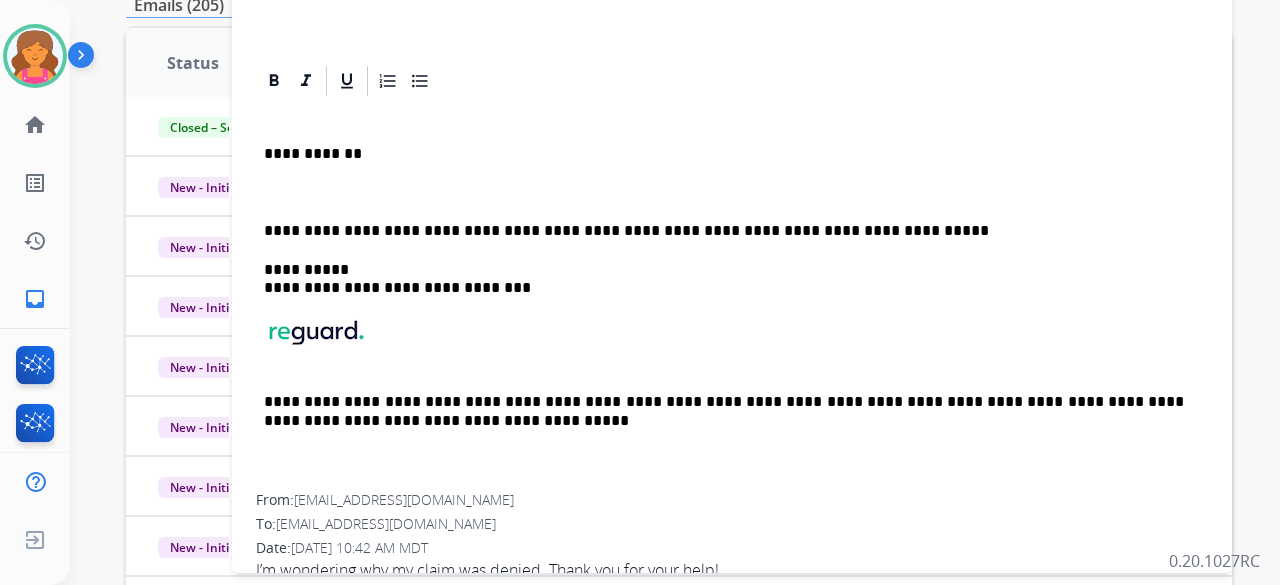 scroll, scrollTop: 260, scrollLeft: 0, axis: vertical 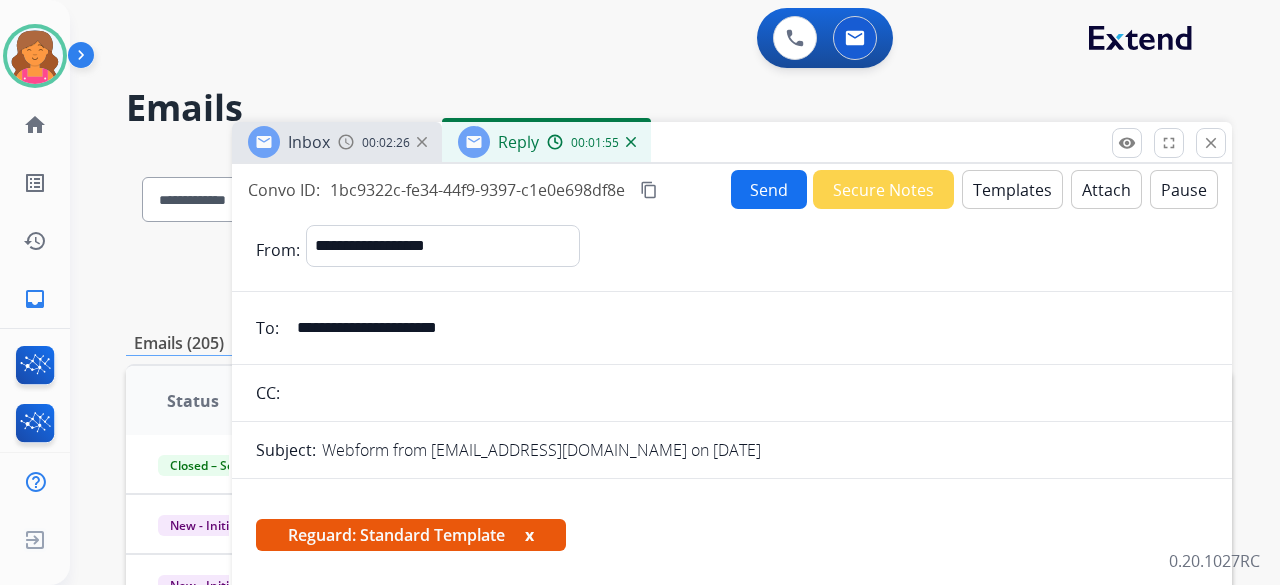 click on "Attach" at bounding box center [1106, 189] 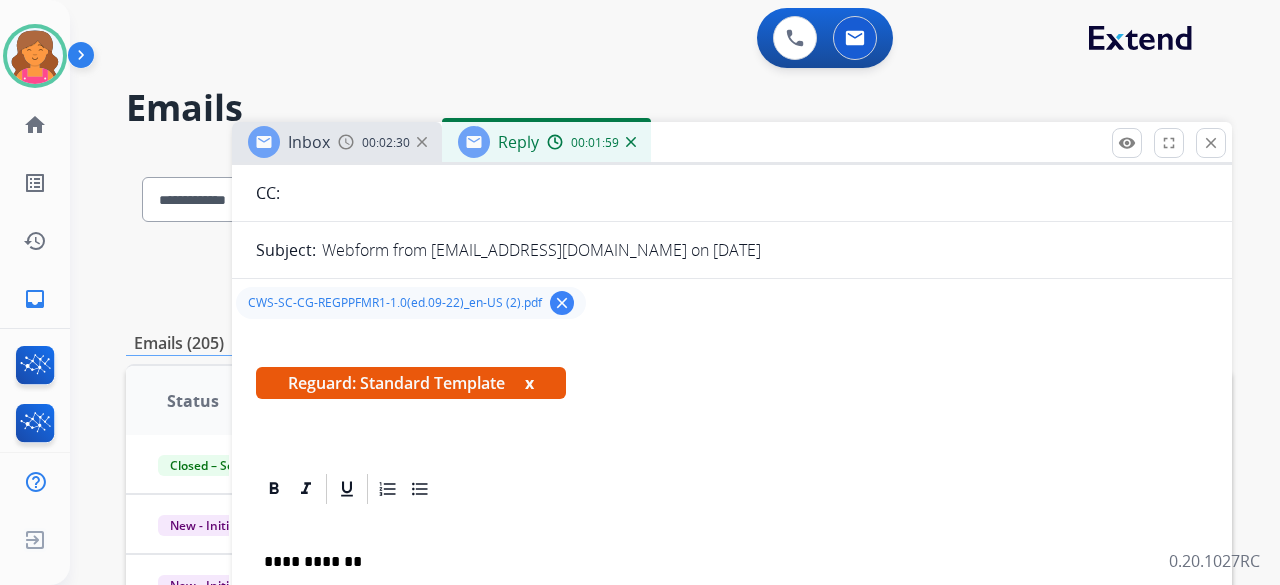 scroll, scrollTop: 0, scrollLeft: 0, axis: both 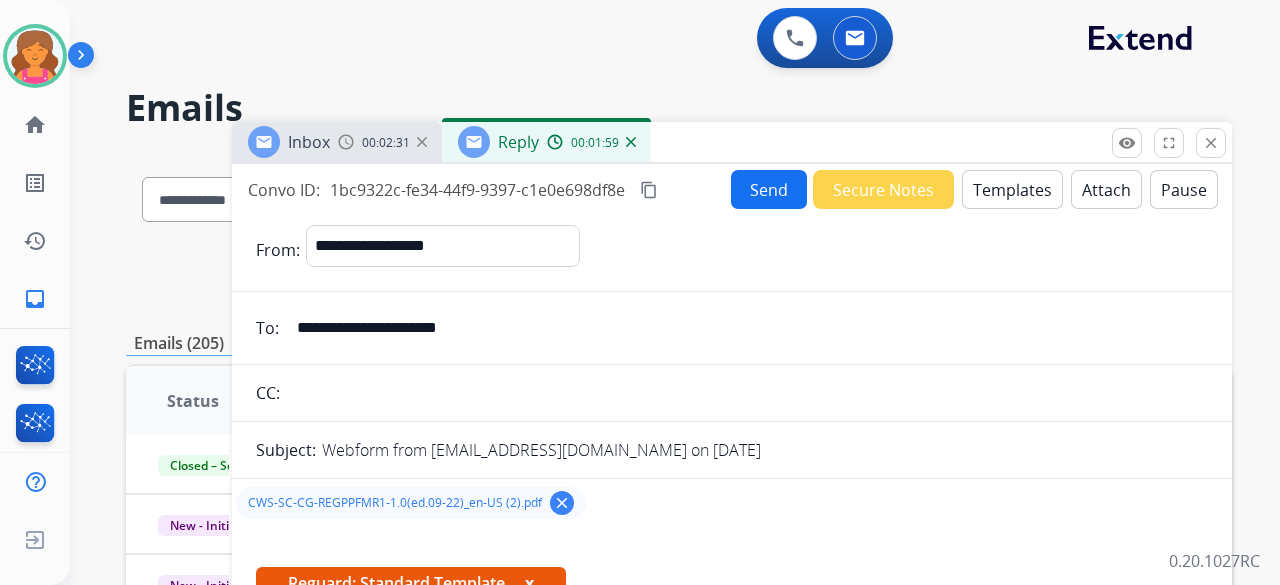 click on "Send" at bounding box center (769, 189) 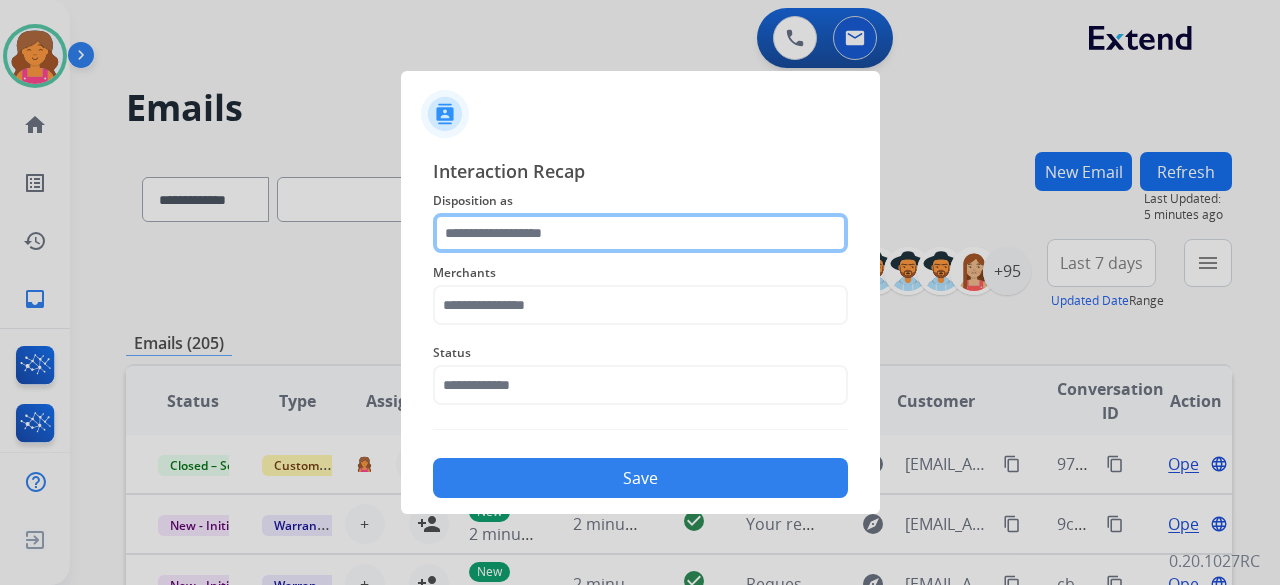 click 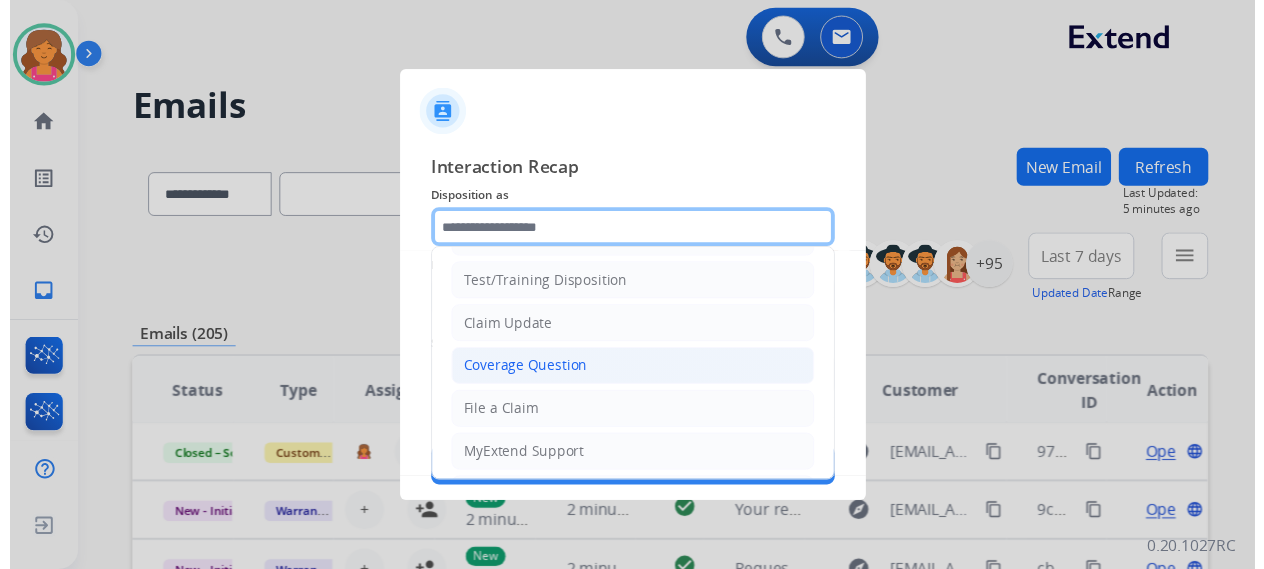 scroll, scrollTop: 100, scrollLeft: 0, axis: vertical 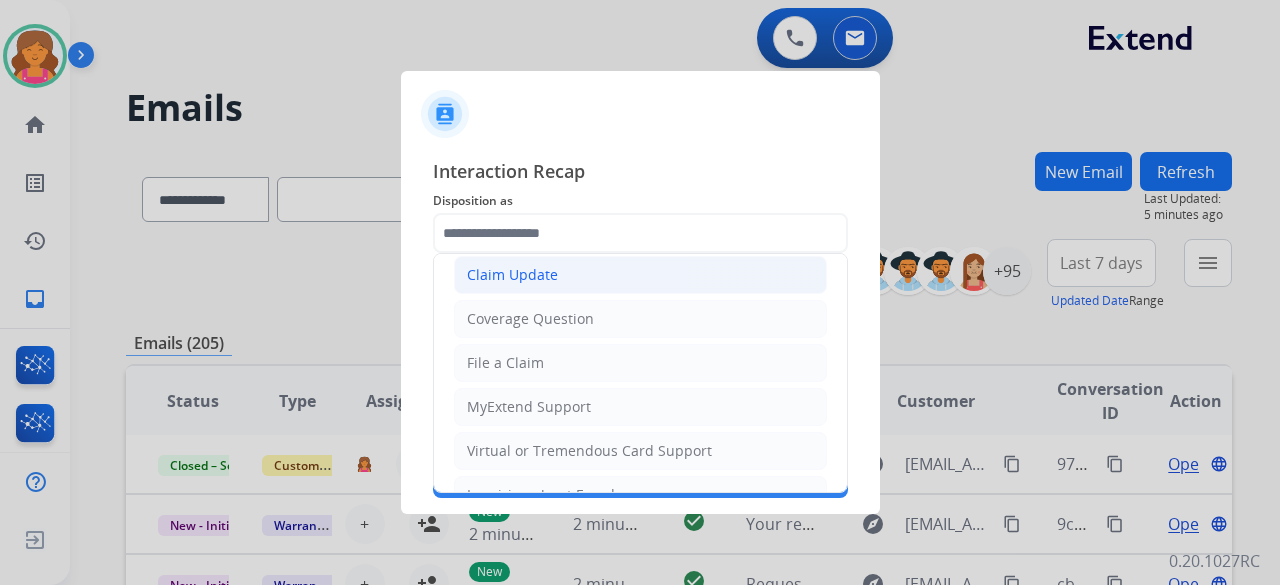 click on "Claim Update" 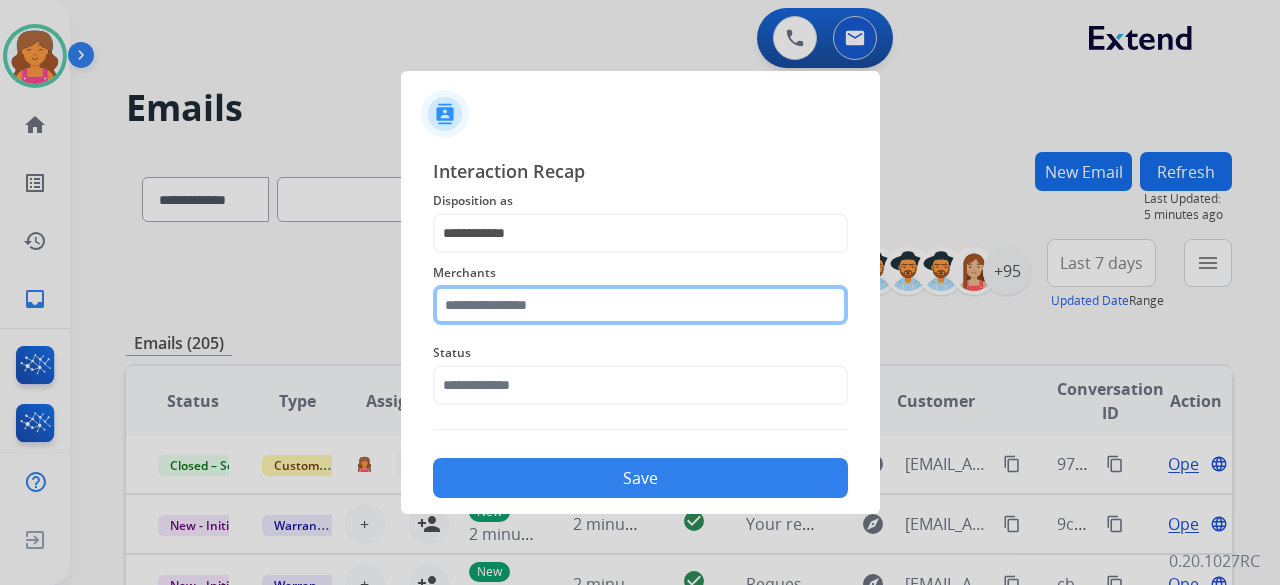 click 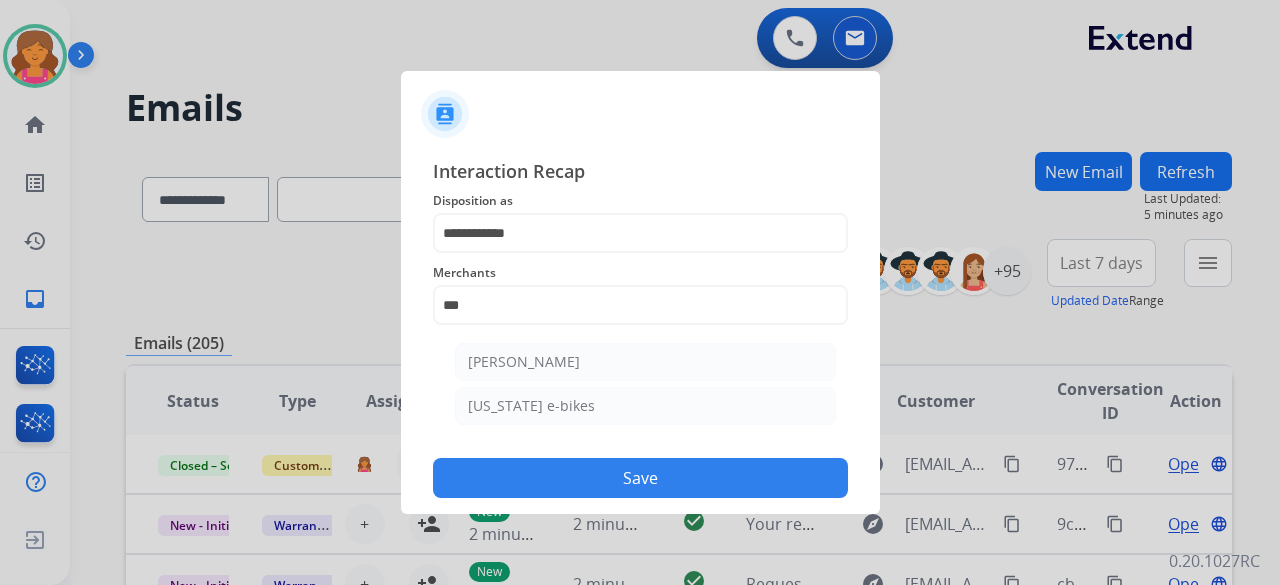 click on "[PERSON_NAME] - Reguard   [US_STATE] e-bikes" 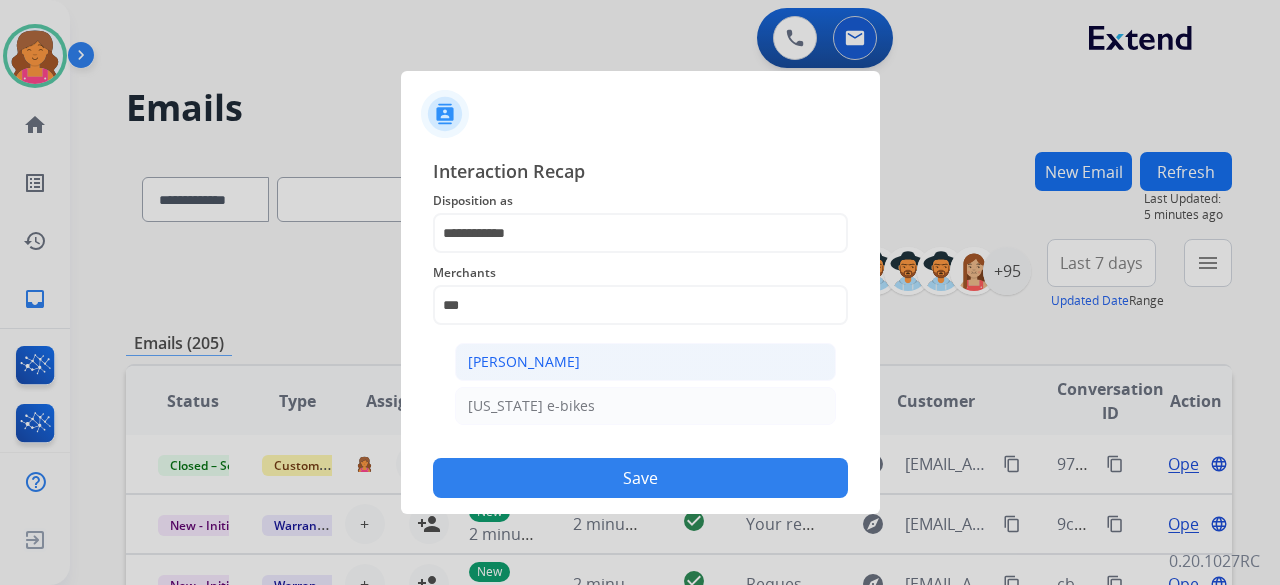 click on "[PERSON_NAME]" 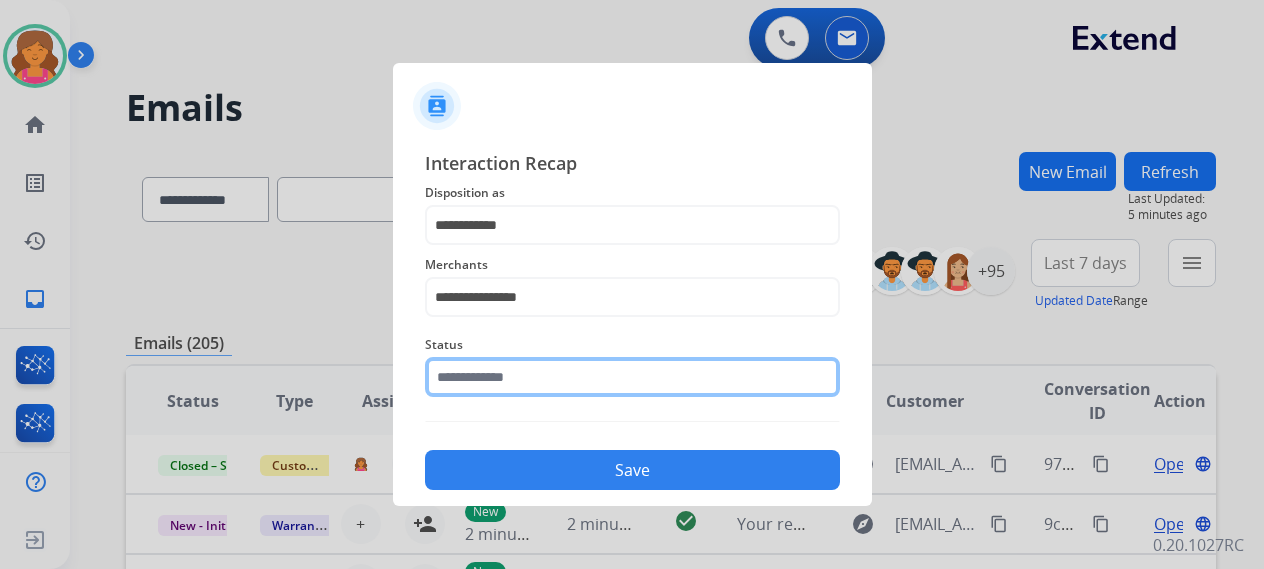 click 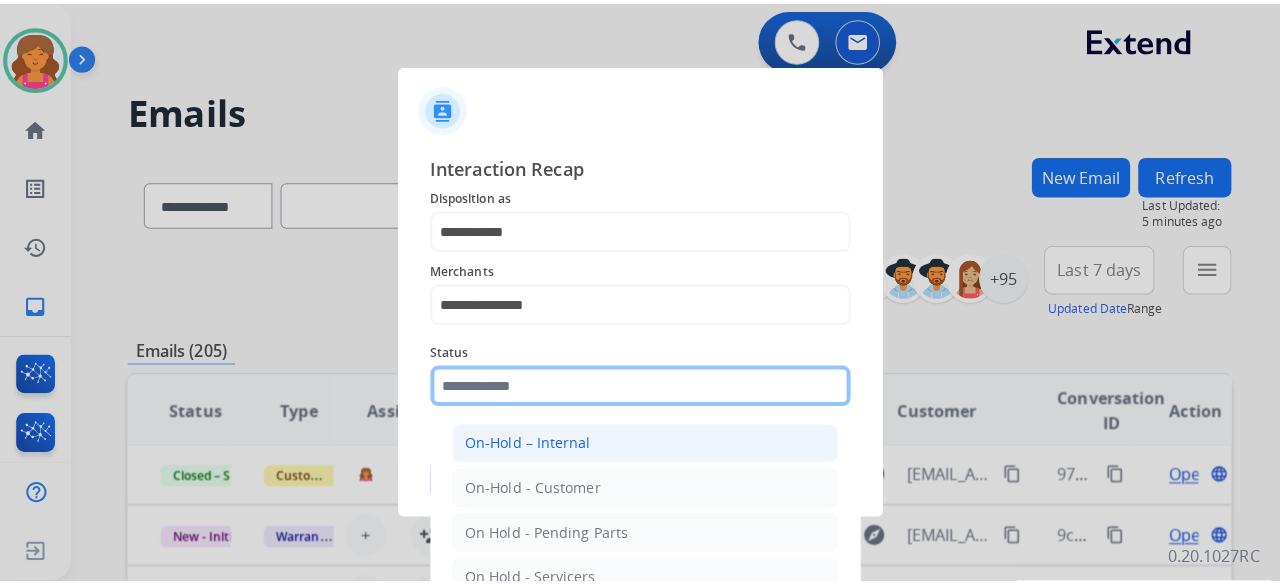 scroll, scrollTop: 114, scrollLeft: 0, axis: vertical 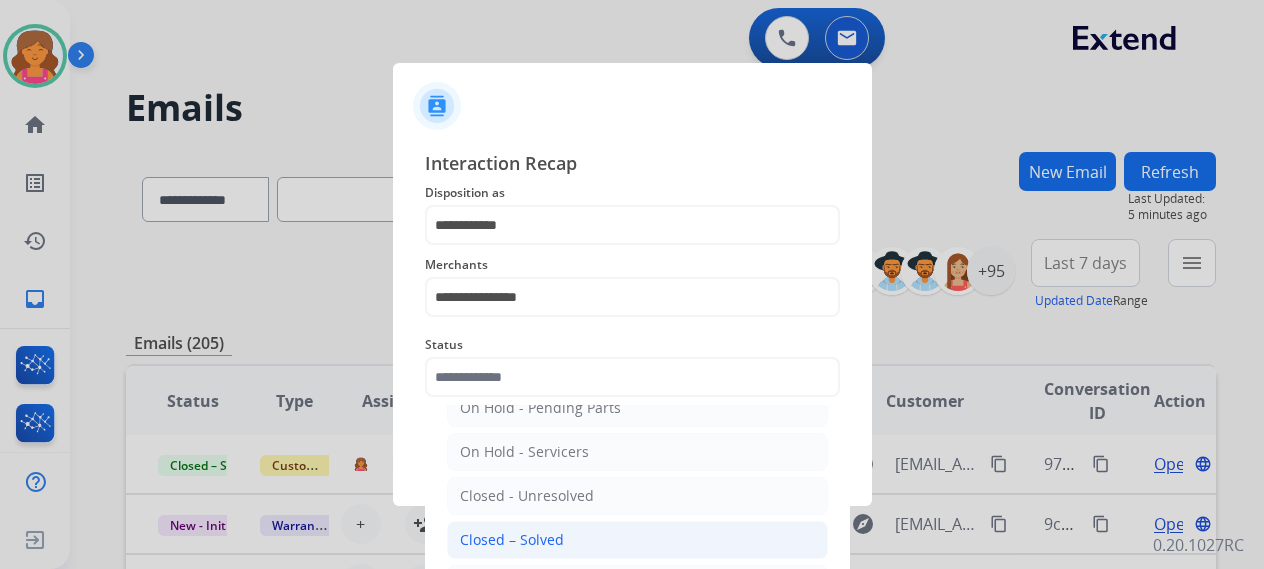 click on "Closed – Solved" 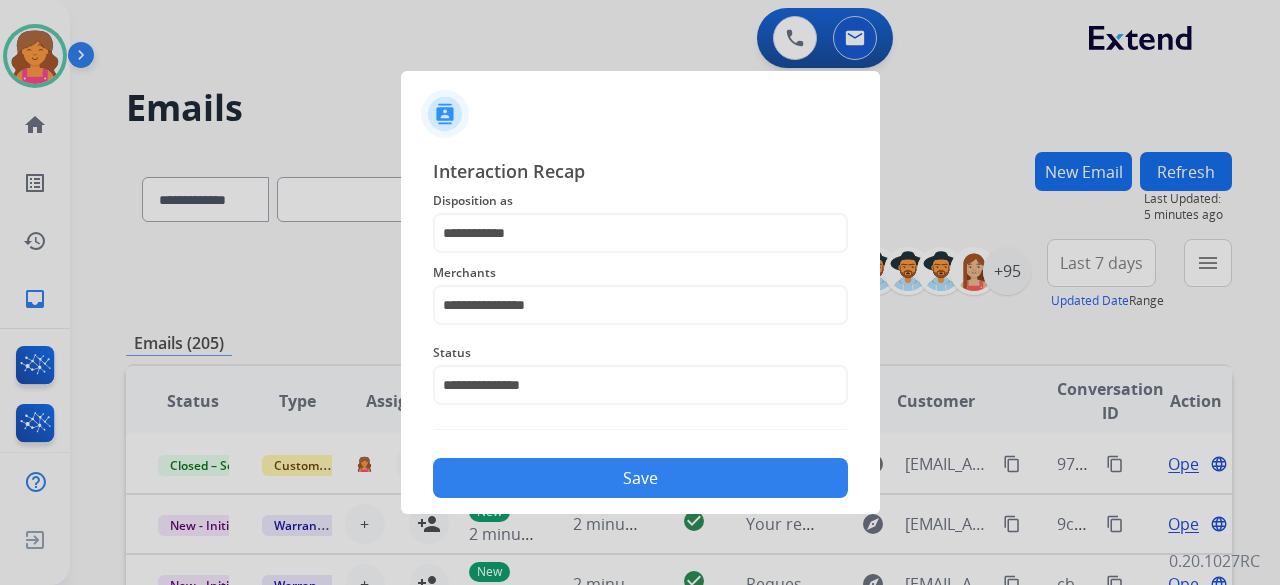 click on "Save" 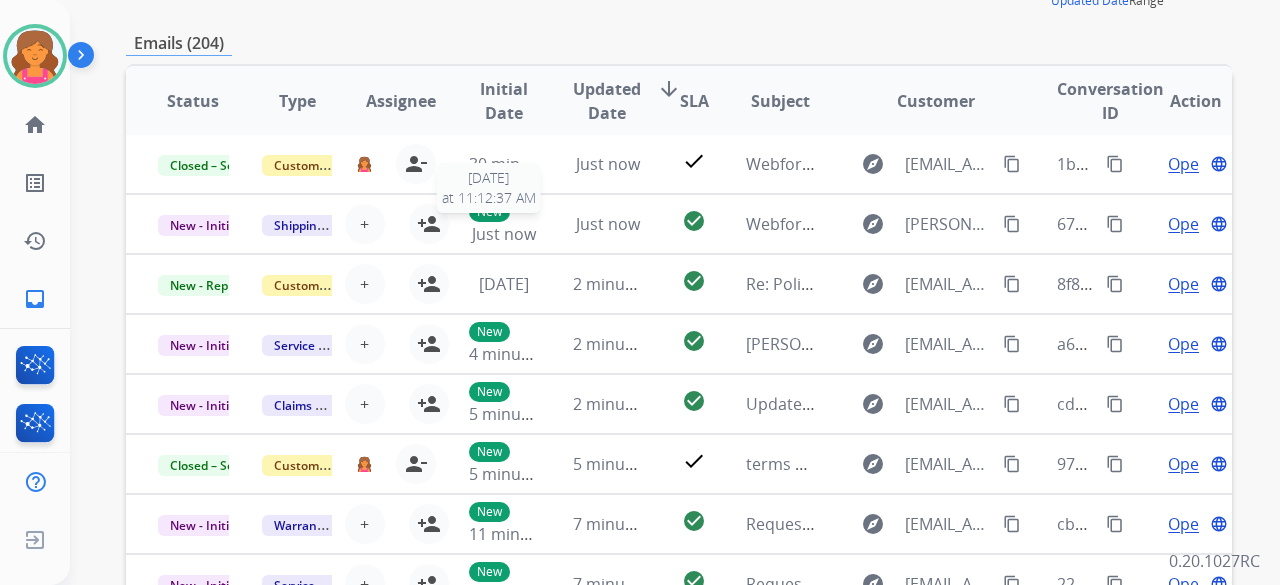 scroll, scrollTop: 552, scrollLeft: 0, axis: vertical 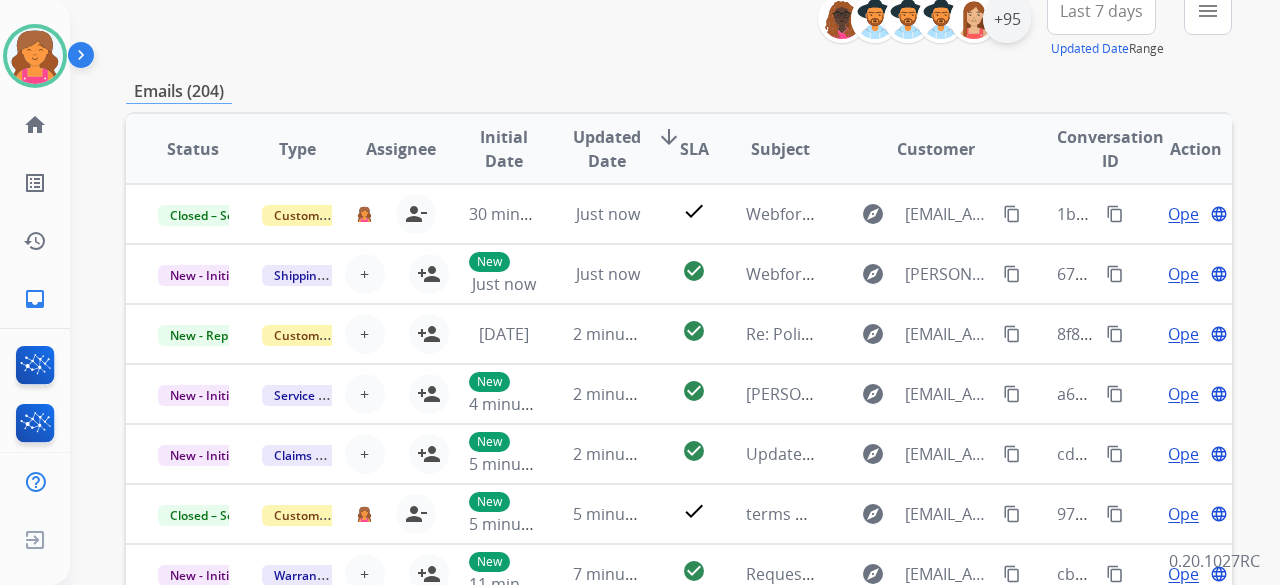 click on "+95" at bounding box center [1007, 19] 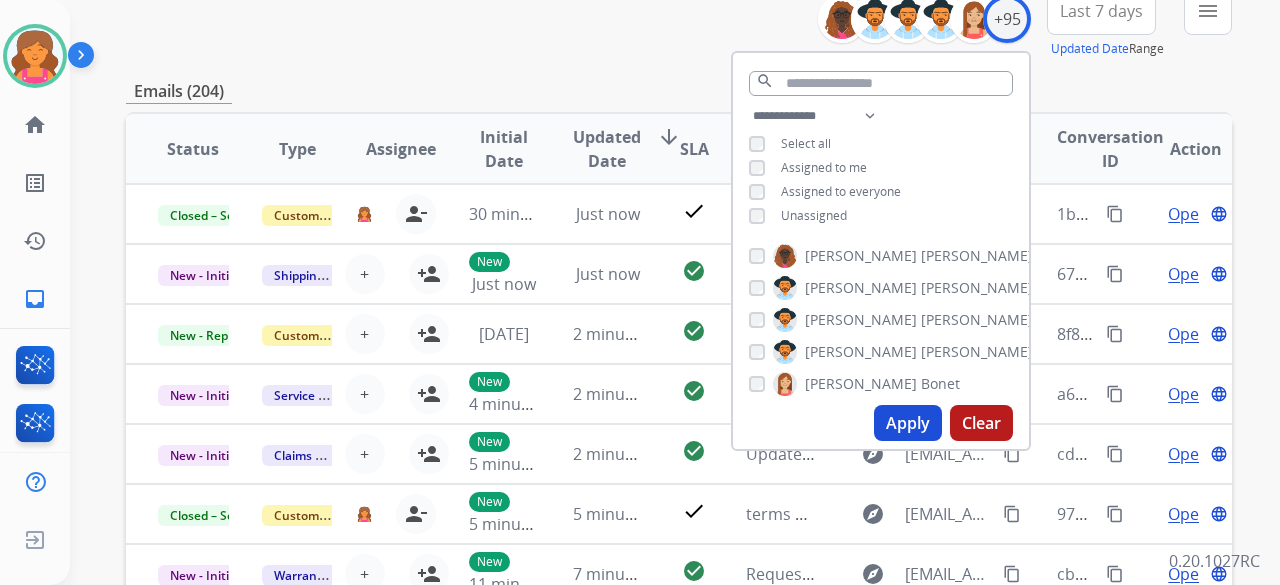 click on "Apply" at bounding box center (908, 423) 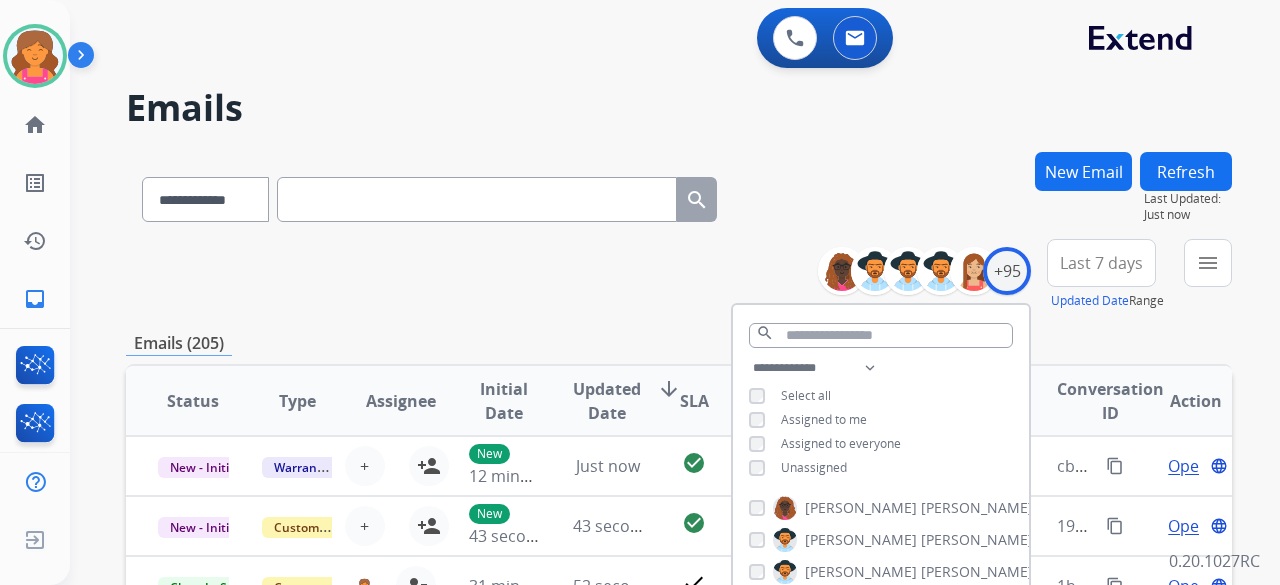 click on "Last 7 days" at bounding box center [1101, 263] 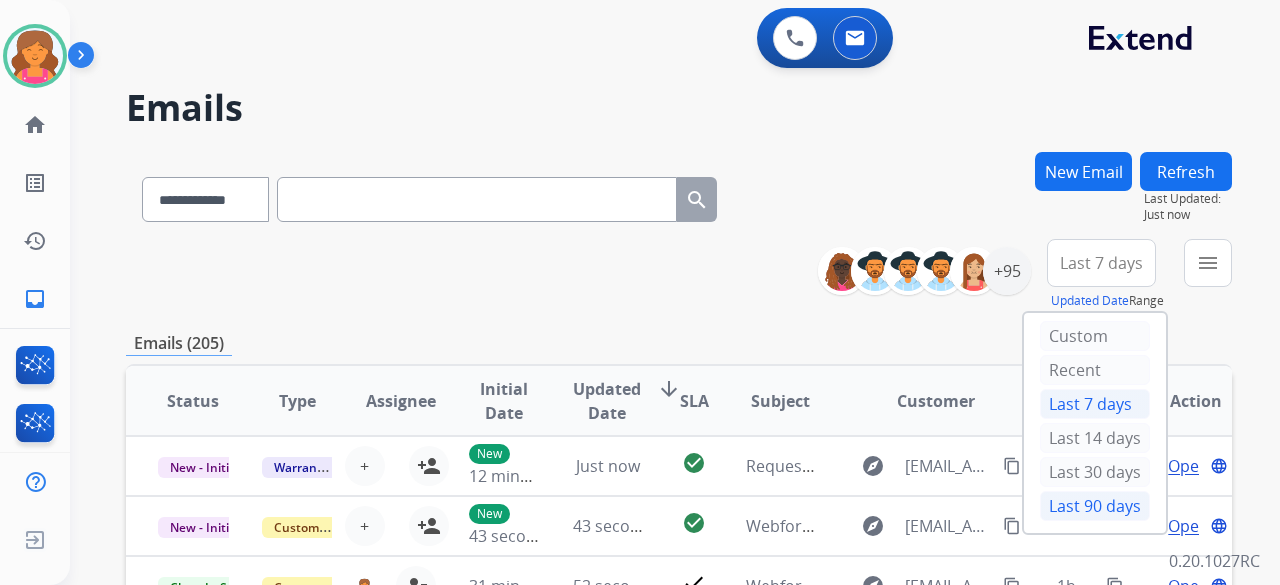 click on "Last 90 days" at bounding box center (1095, 506) 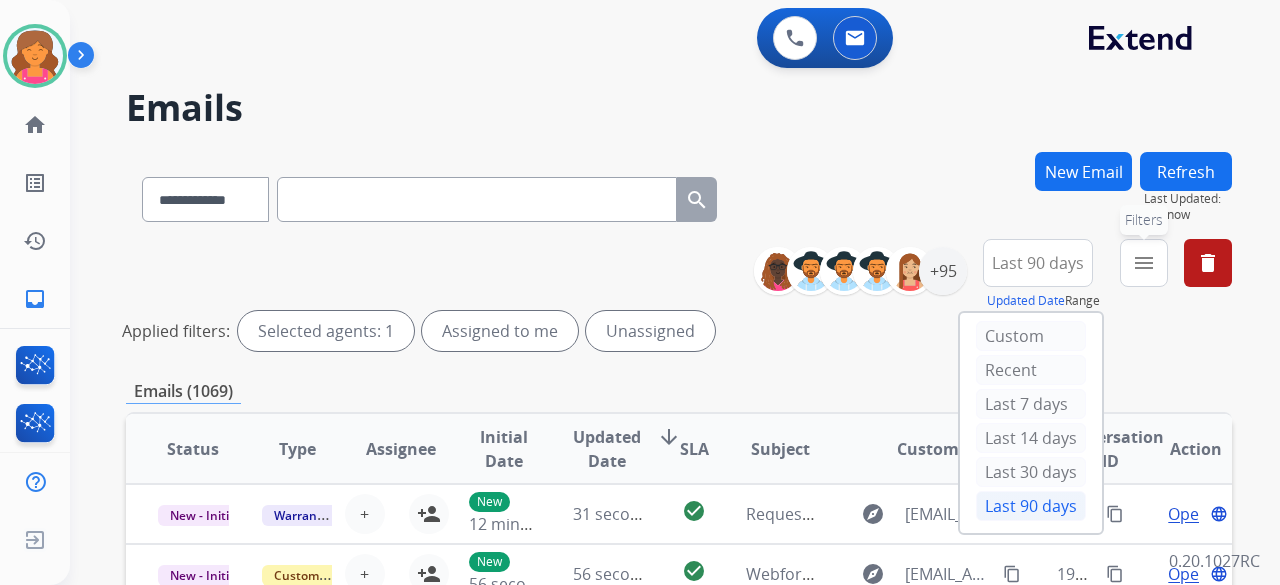 click on "menu  Filters" at bounding box center [1144, 263] 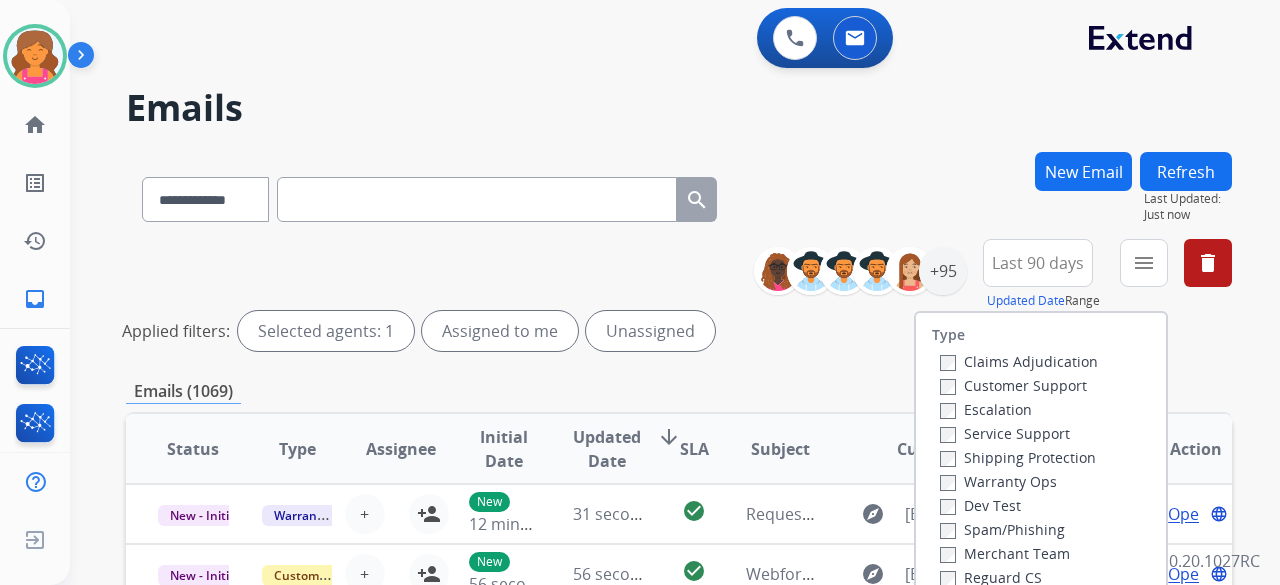 click on "Customer Support" at bounding box center (1013, 385) 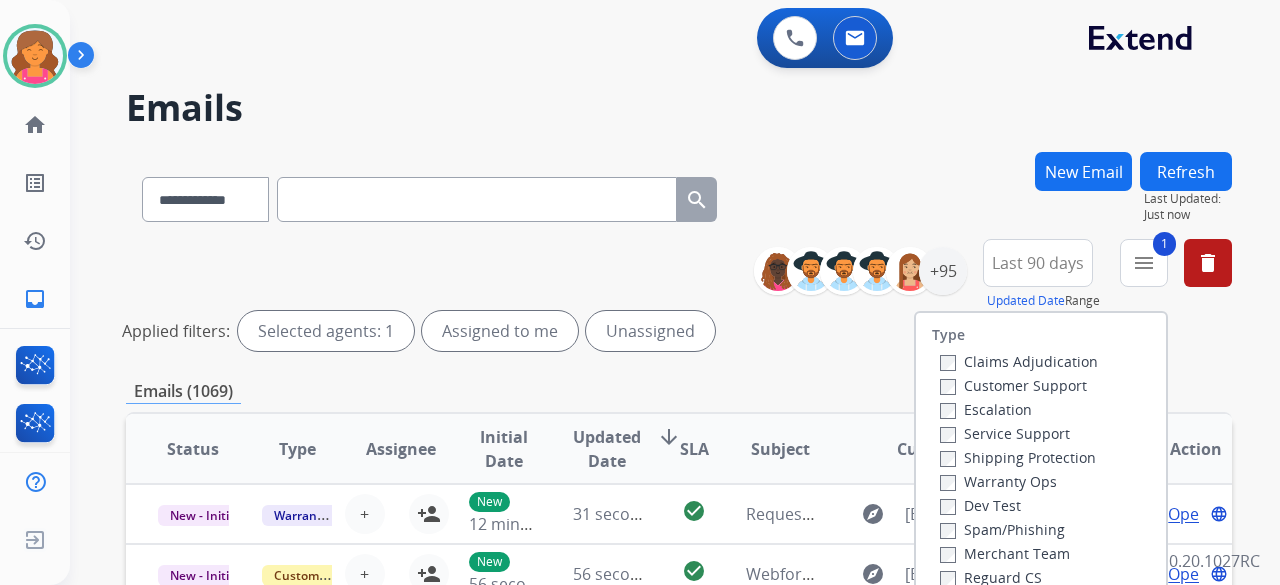 click on "Shipping Protection" at bounding box center [1018, 457] 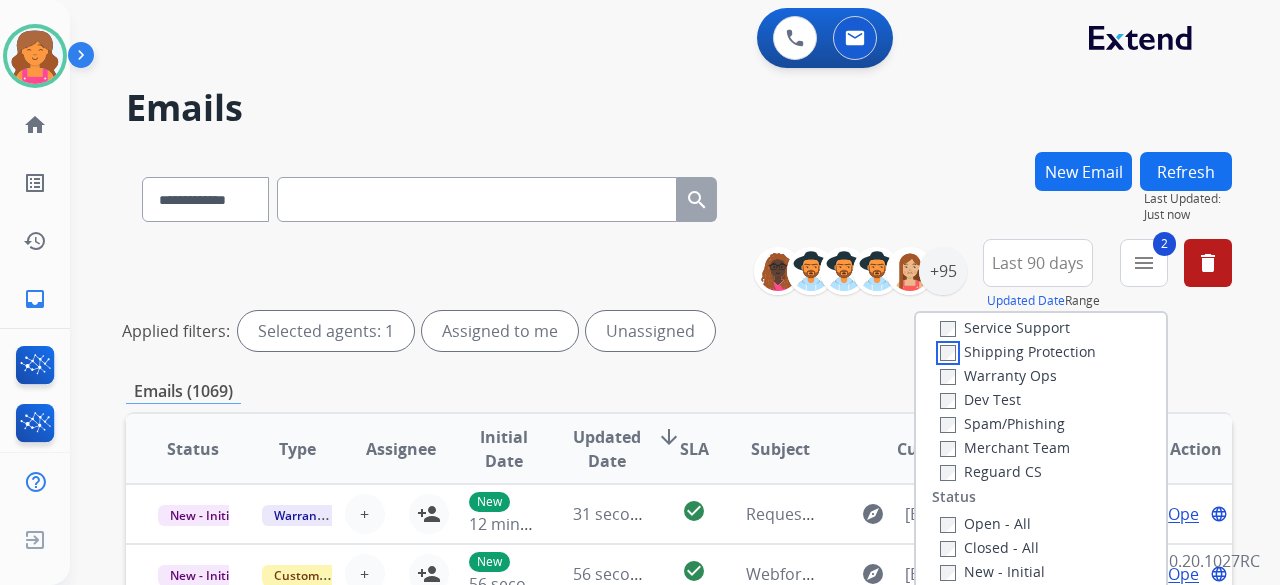 scroll, scrollTop: 200, scrollLeft: 0, axis: vertical 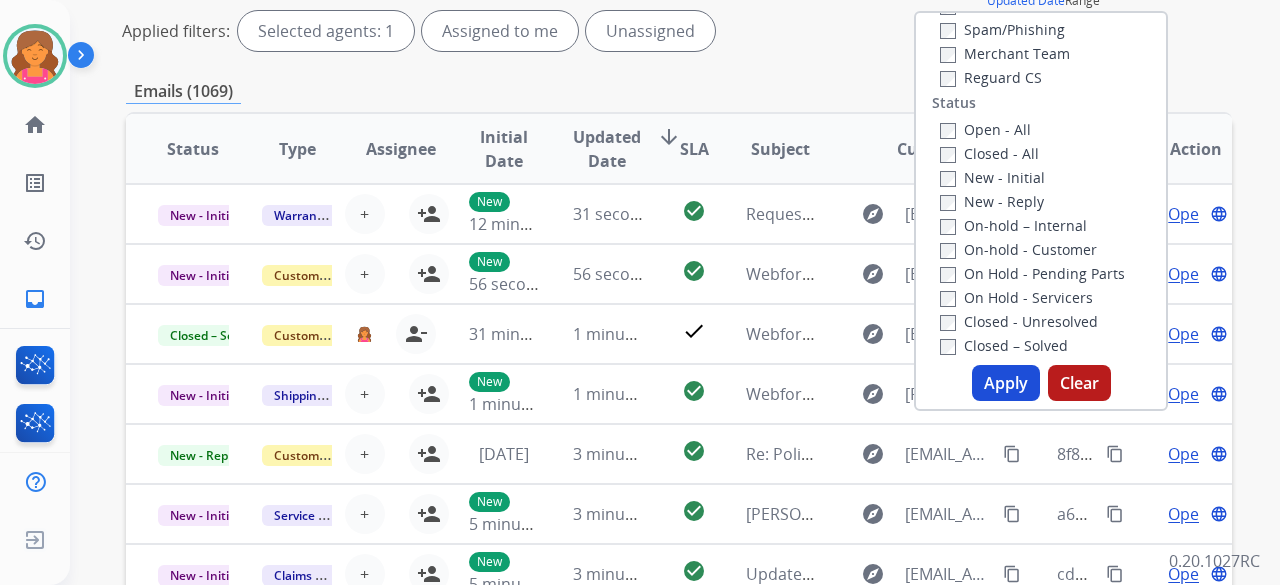 click on "Apply" at bounding box center [1006, 383] 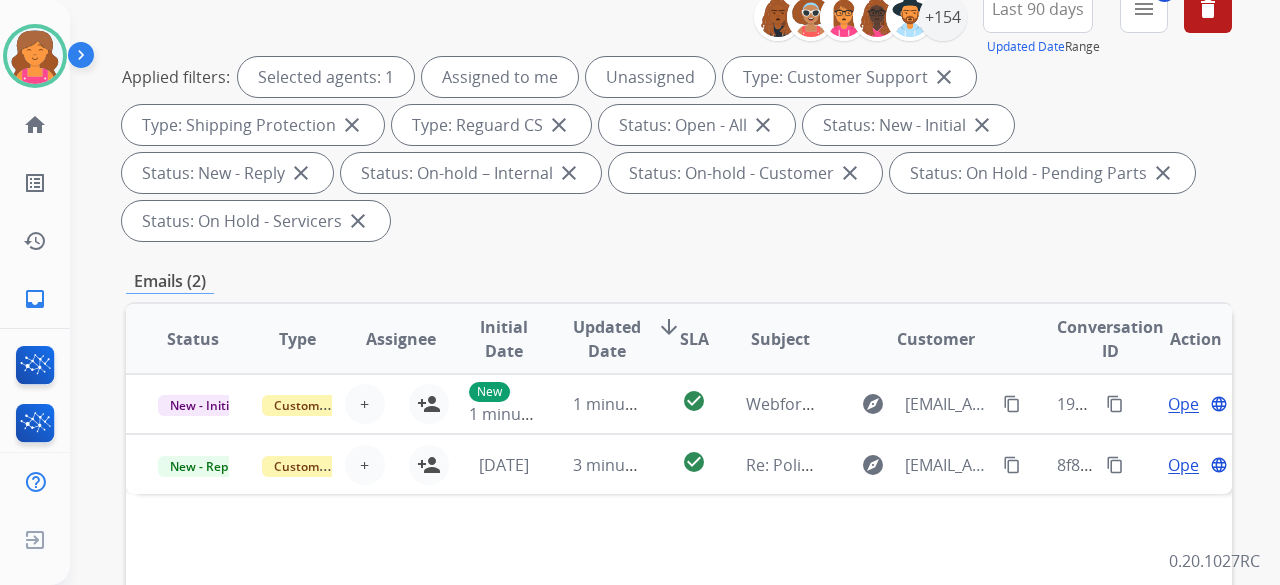 scroll, scrollTop: 400, scrollLeft: 0, axis: vertical 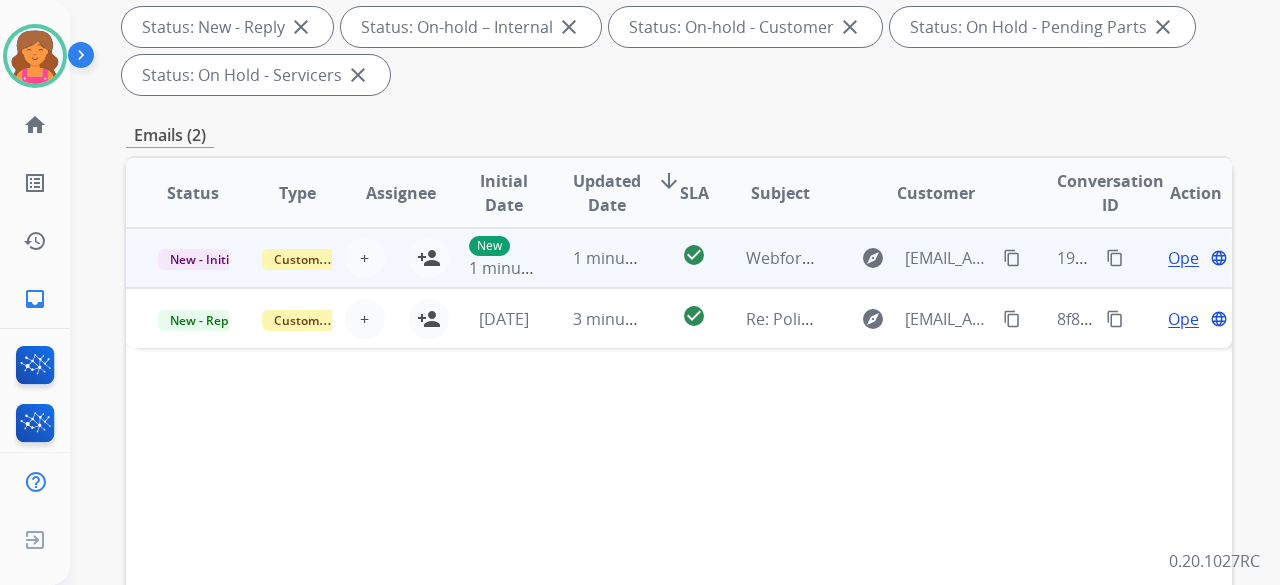 click on "explore [EMAIL_ADDRESS][DOMAIN_NAME] content_copy" at bounding box center (920, 258) 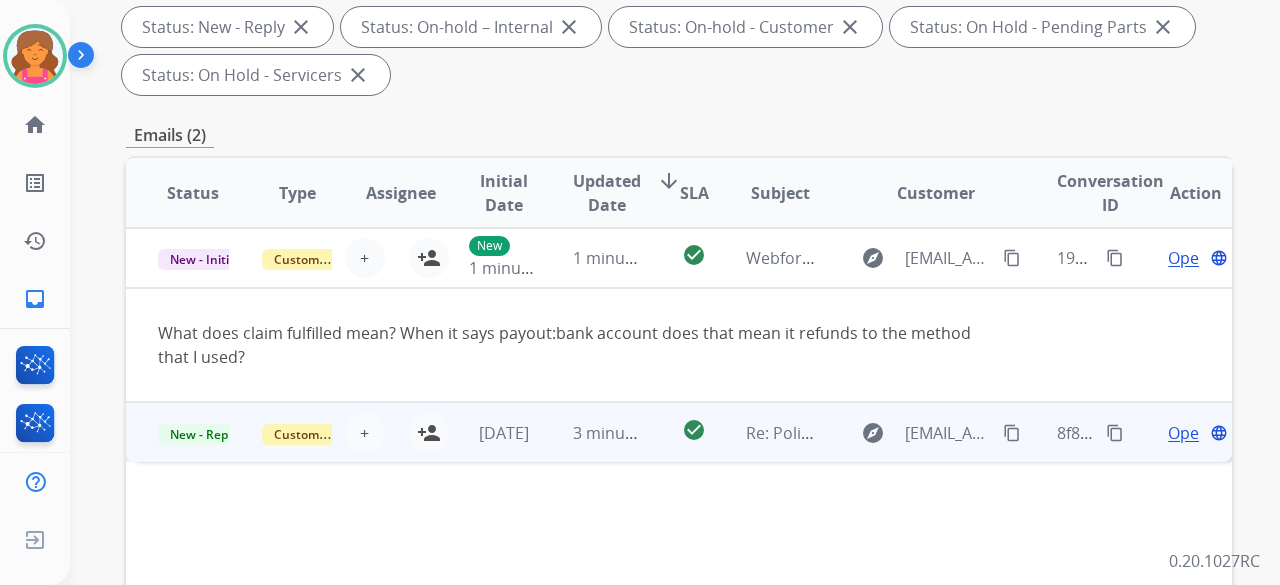 click on "explore [EMAIL_ADDRESS][DOMAIN_NAME] content_copy" at bounding box center (920, 432) 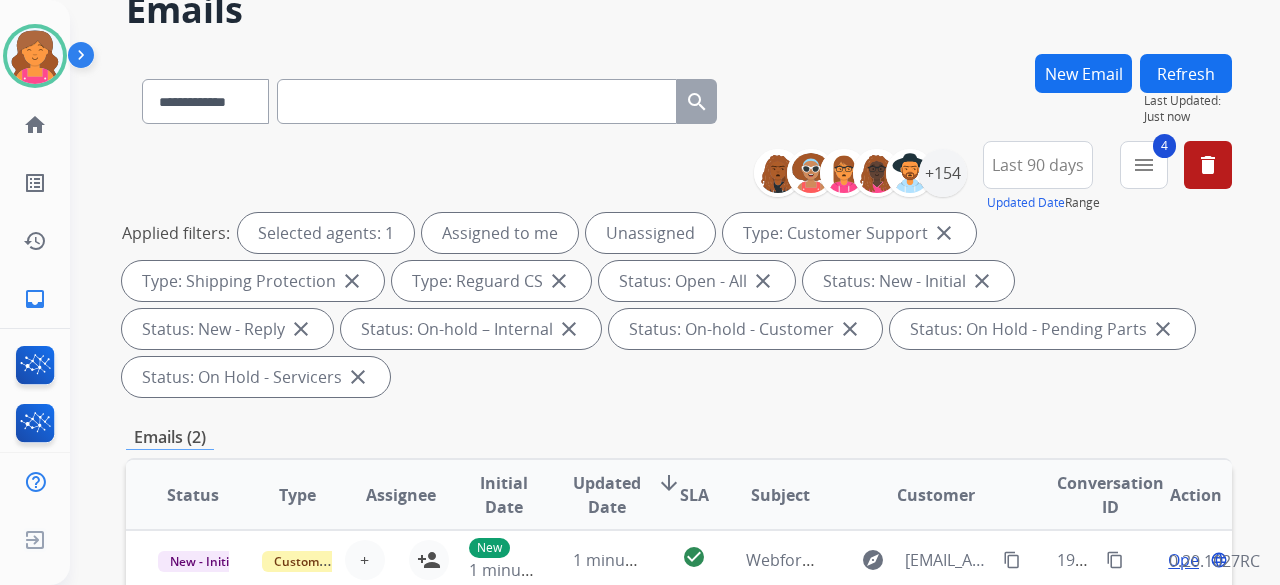 scroll, scrollTop: 0, scrollLeft: 0, axis: both 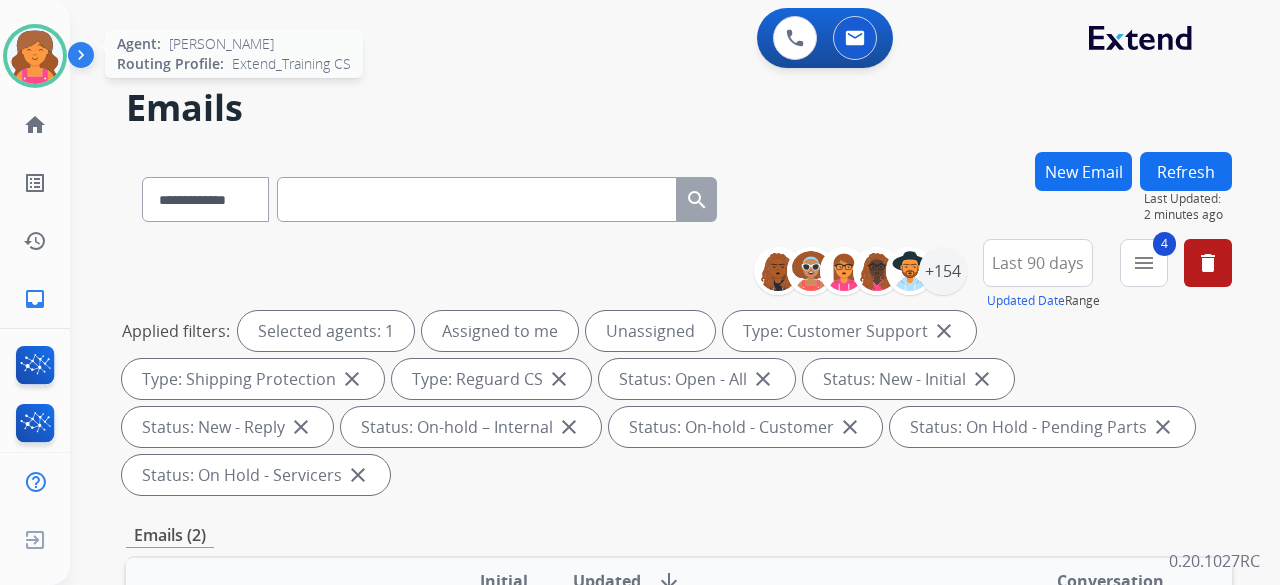 click at bounding box center (35, 56) 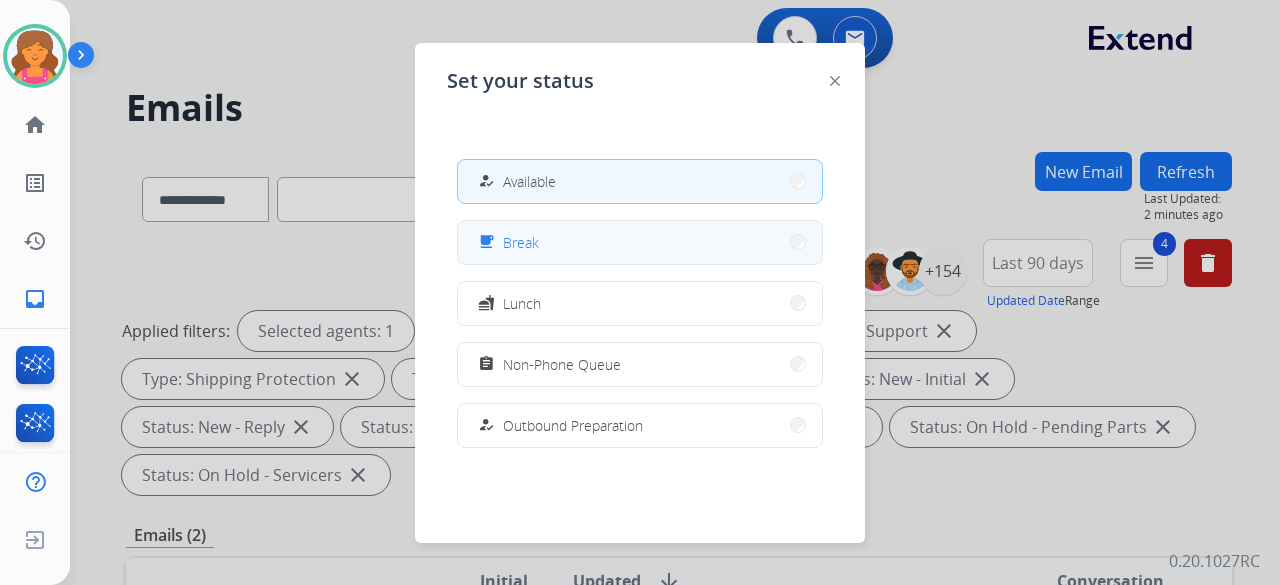 click on "free_breakfast Break" at bounding box center [640, 242] 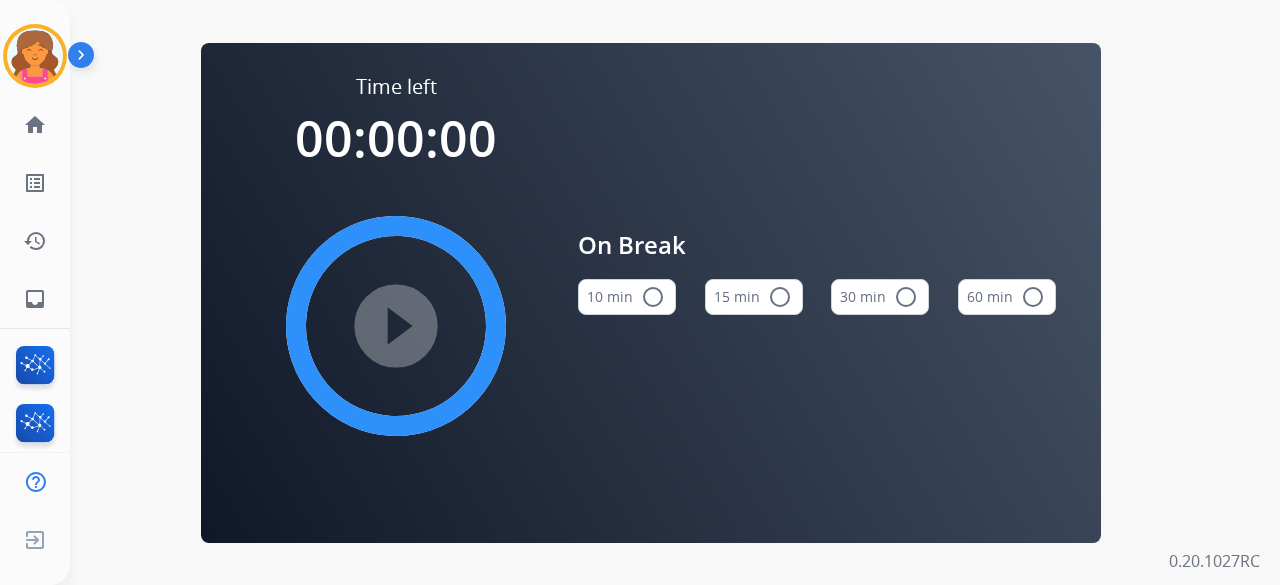 click on "15 min  radio_button_unchecked" at bounding box center (754, 297) 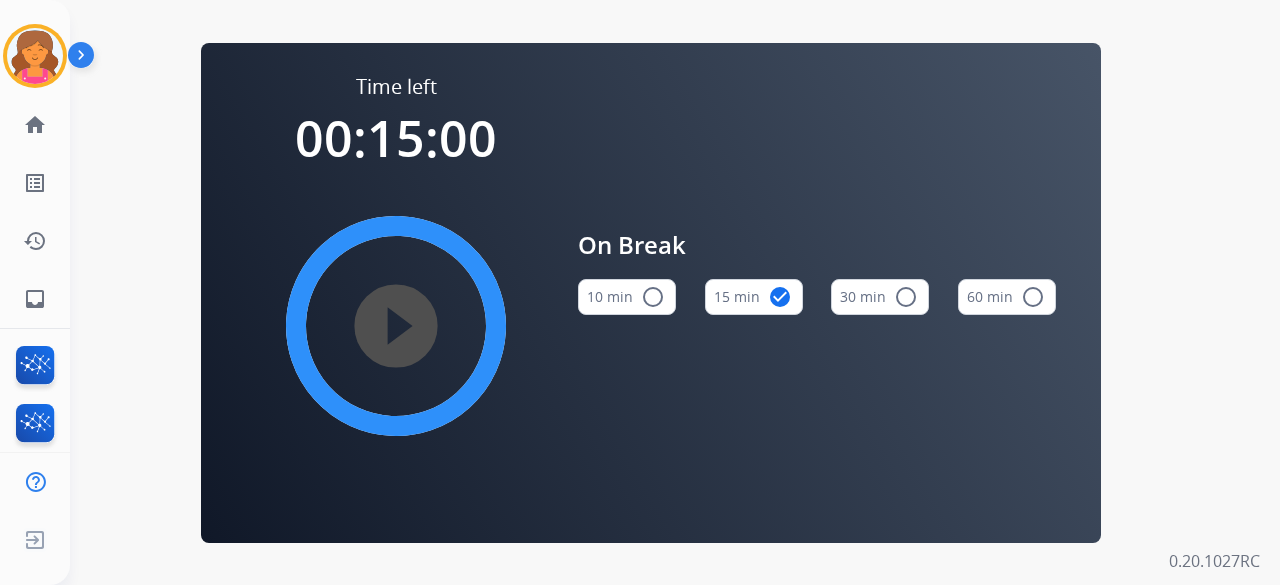 click on "play_circle_filled" at bounding box center (396, 326) 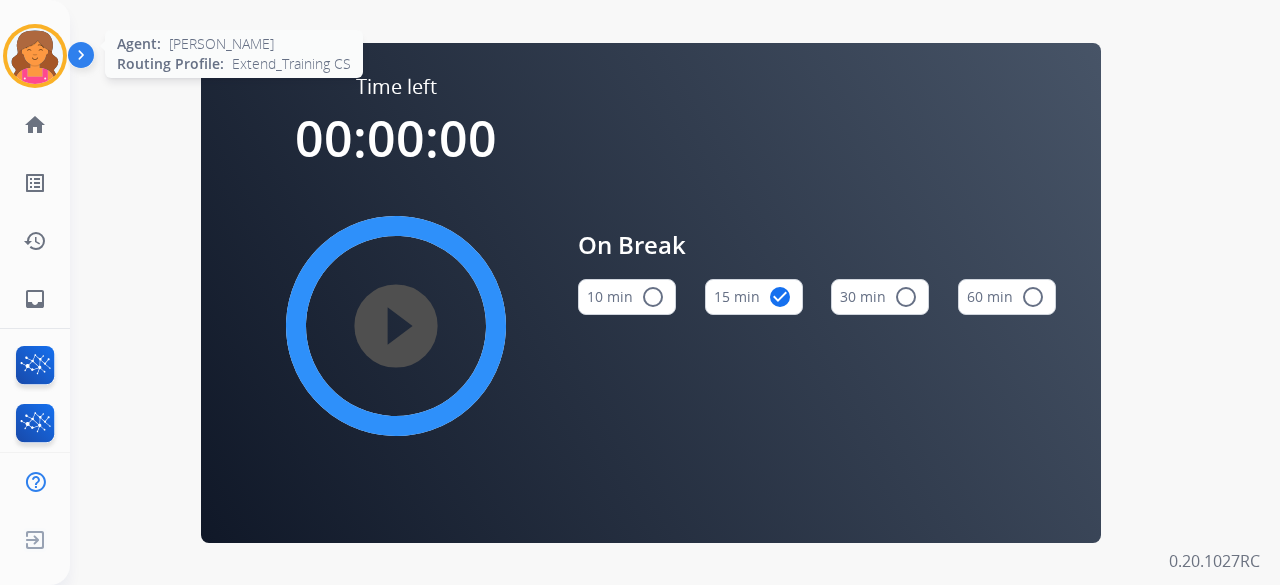 click at bounding box center (35, 56) 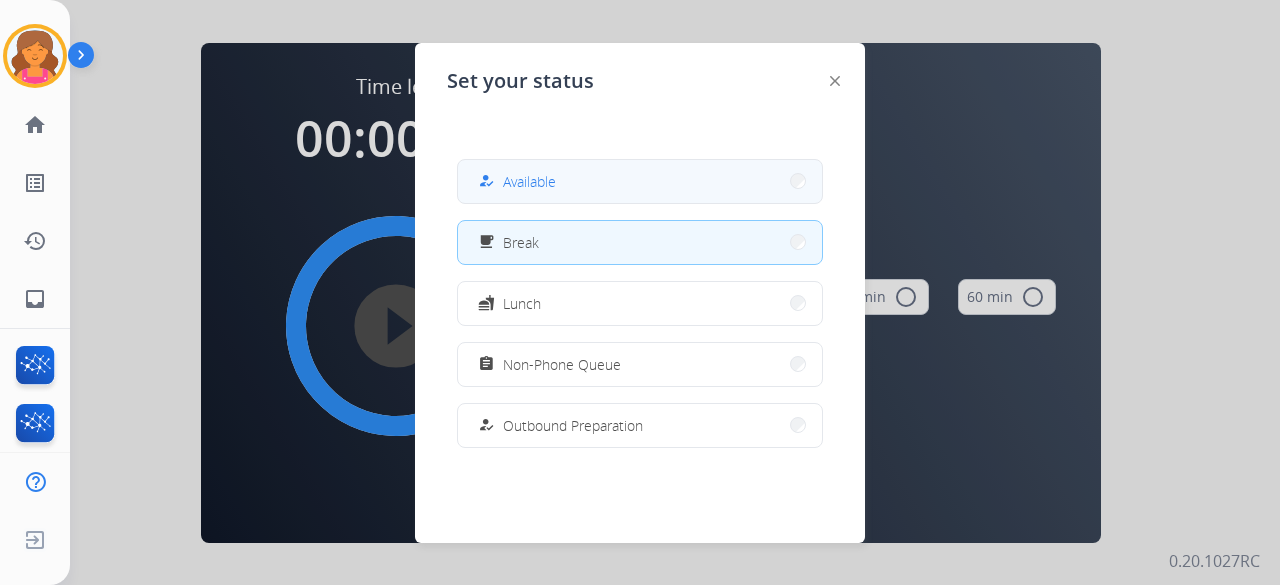click on "how_to_reg" at bounding box center (486, 181) 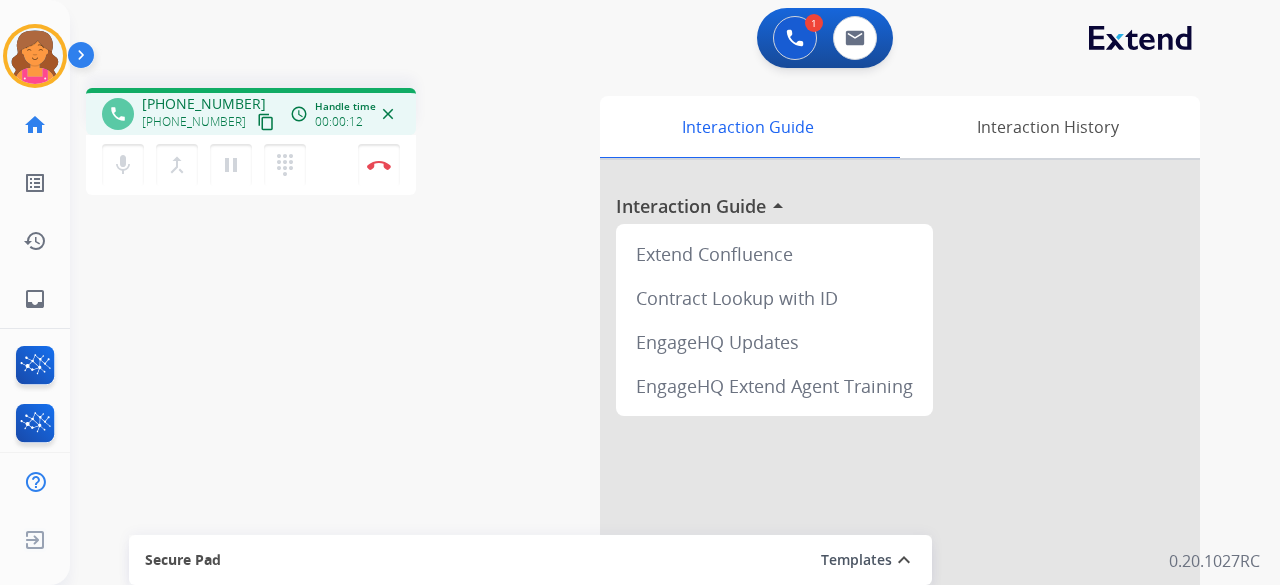 click on "content_copy" at bounding box center [266, 122] 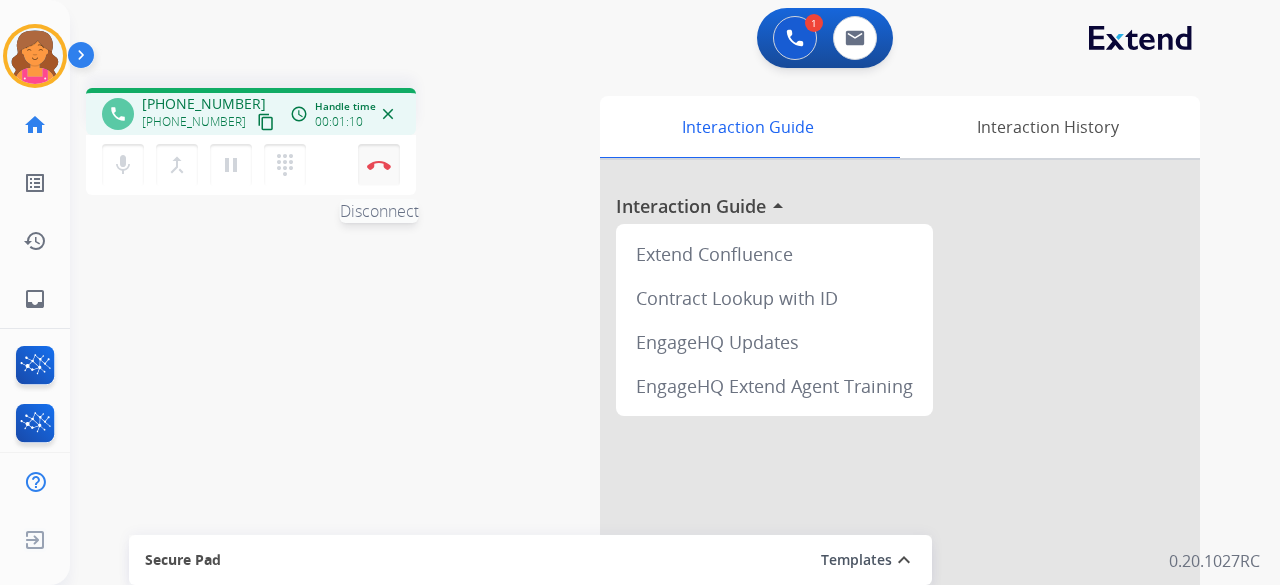 click on "Disconnect" at bounding box center (379, 165) 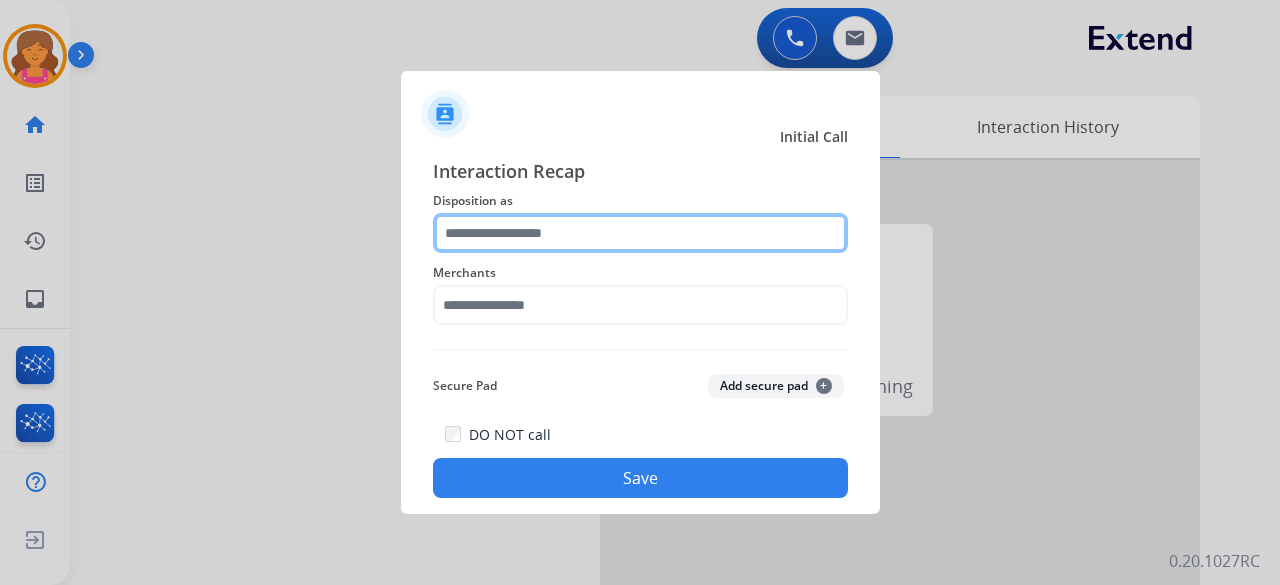 click 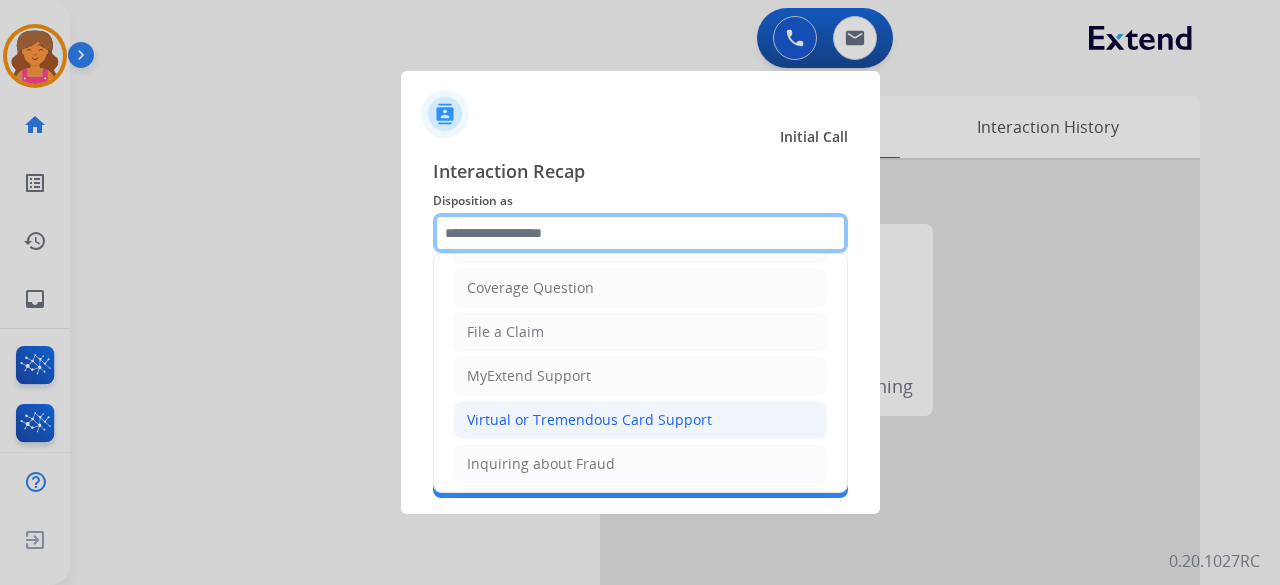 scroll, scrollTop: 100, scrollLeft: 0, axis: vertical 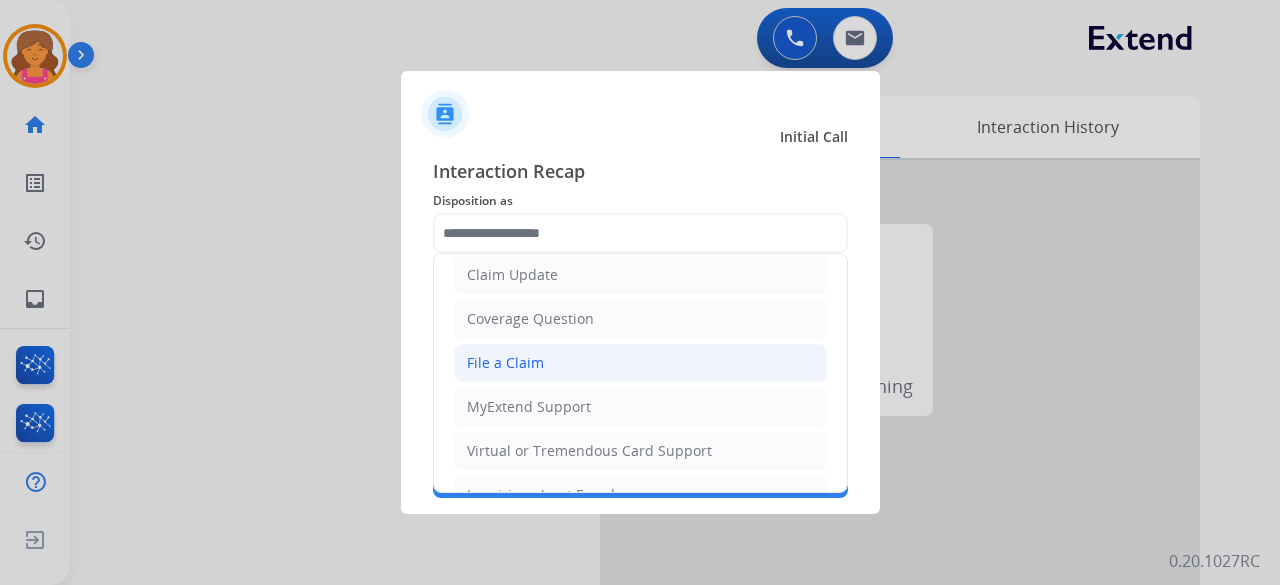 click on "File a Claim" 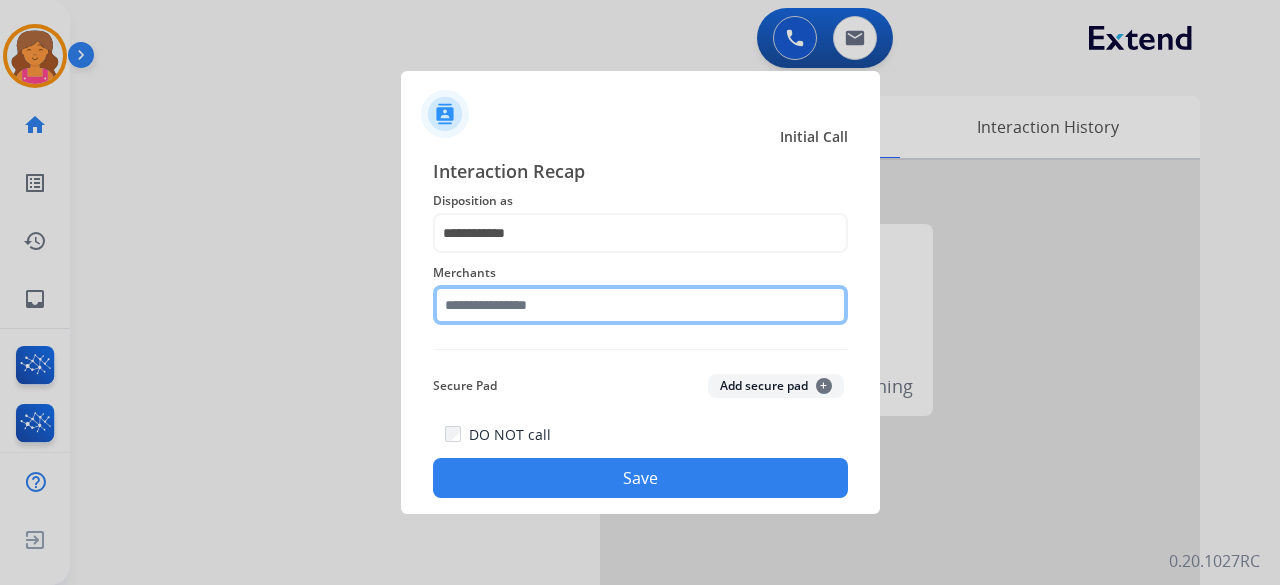 click on "Merchants" 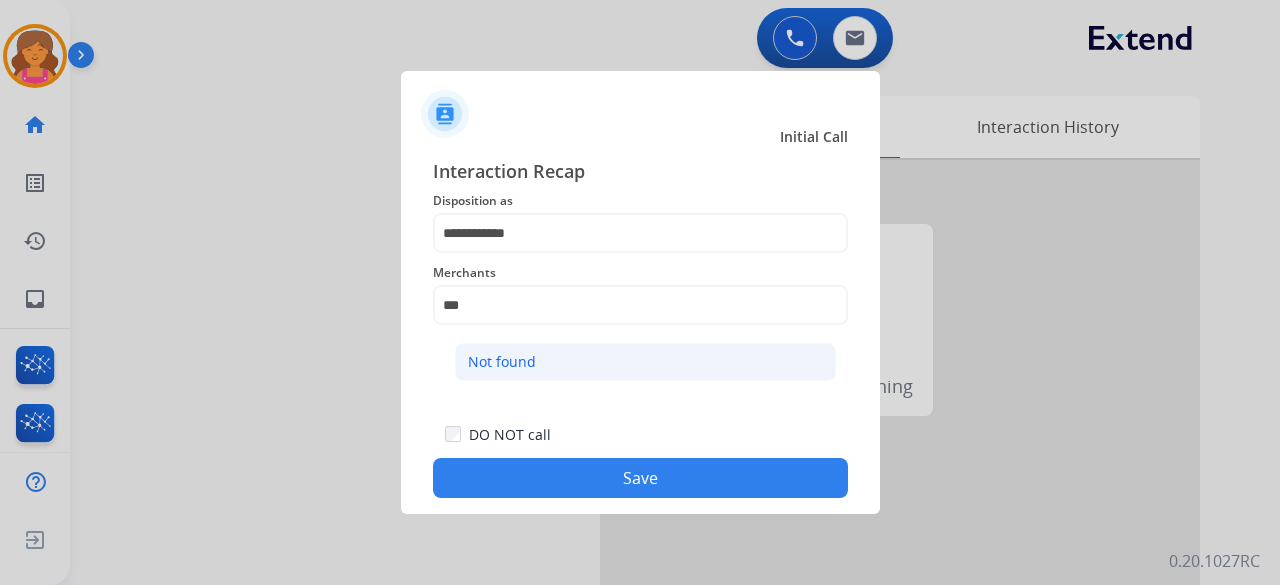 click on "Not found" 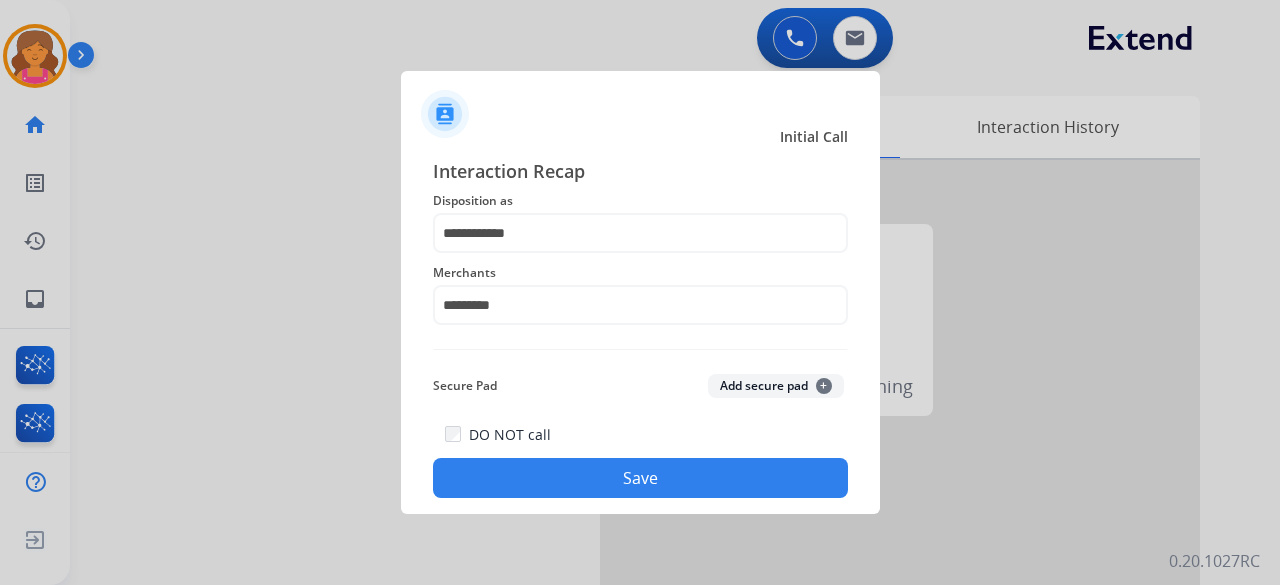 click on "Save" 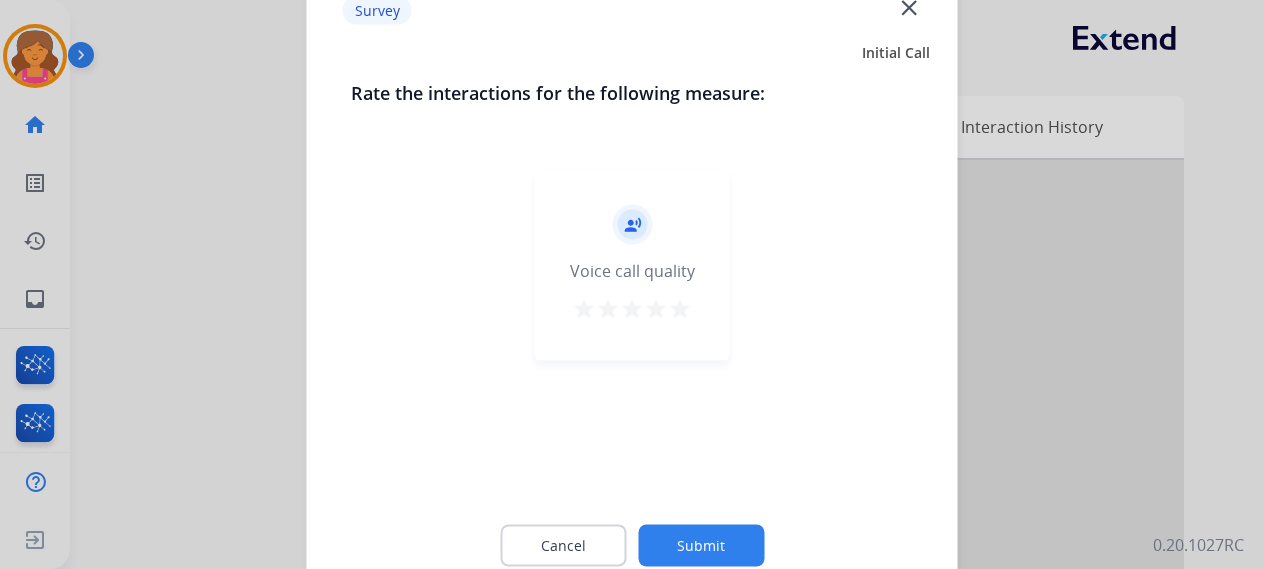click on "star" at bounding box center (680, 308) 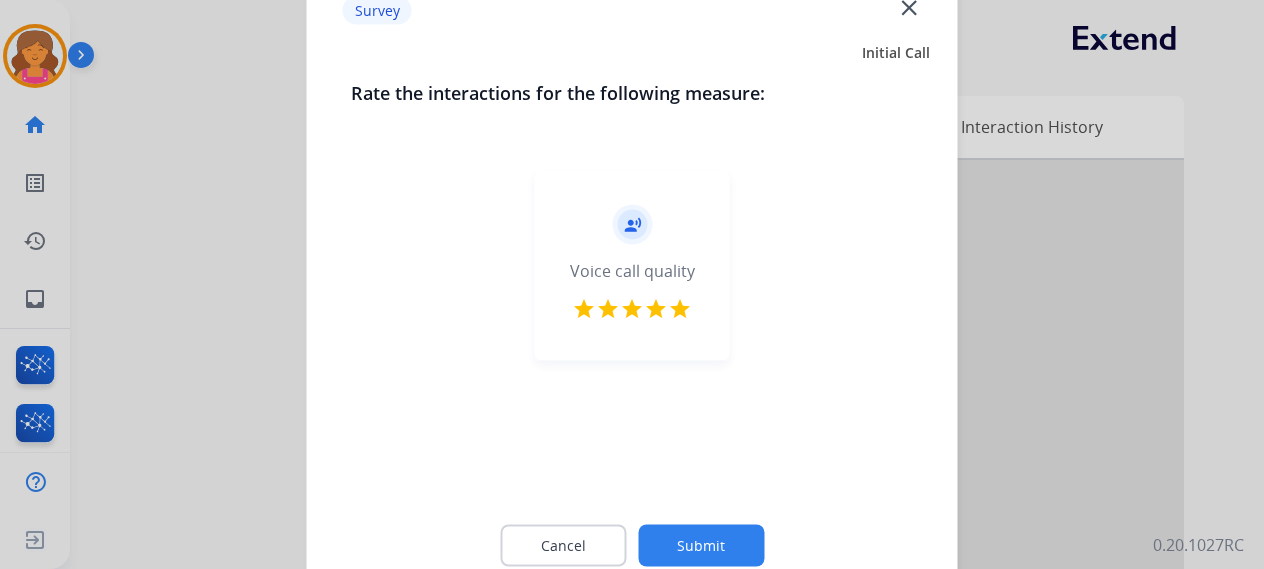 click on "Cancel Submit" 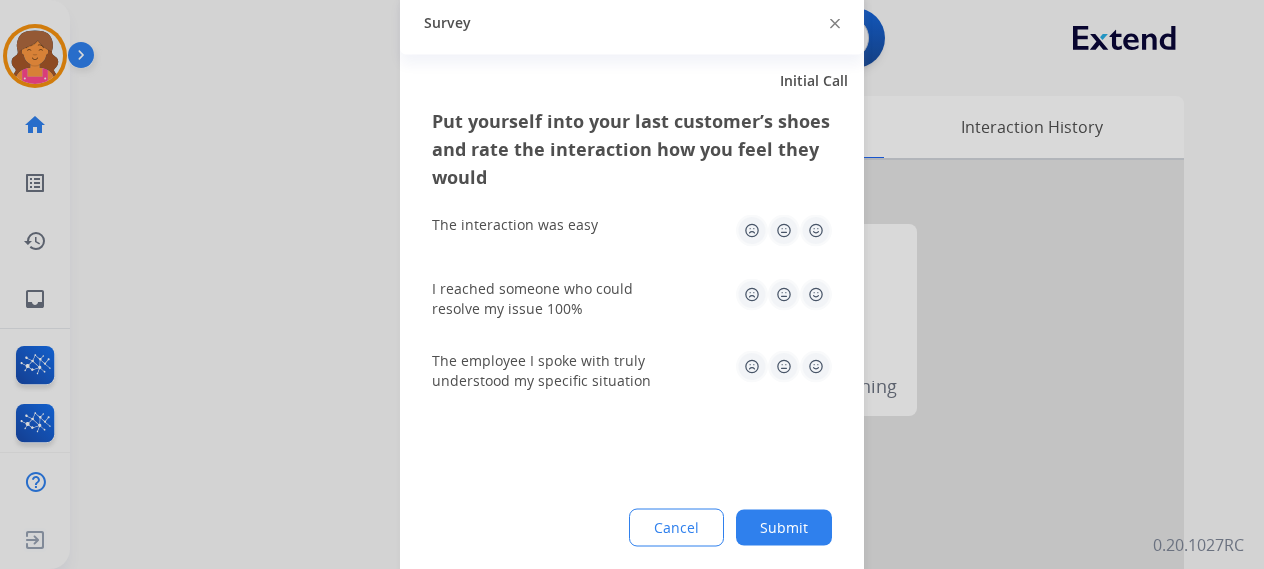 click 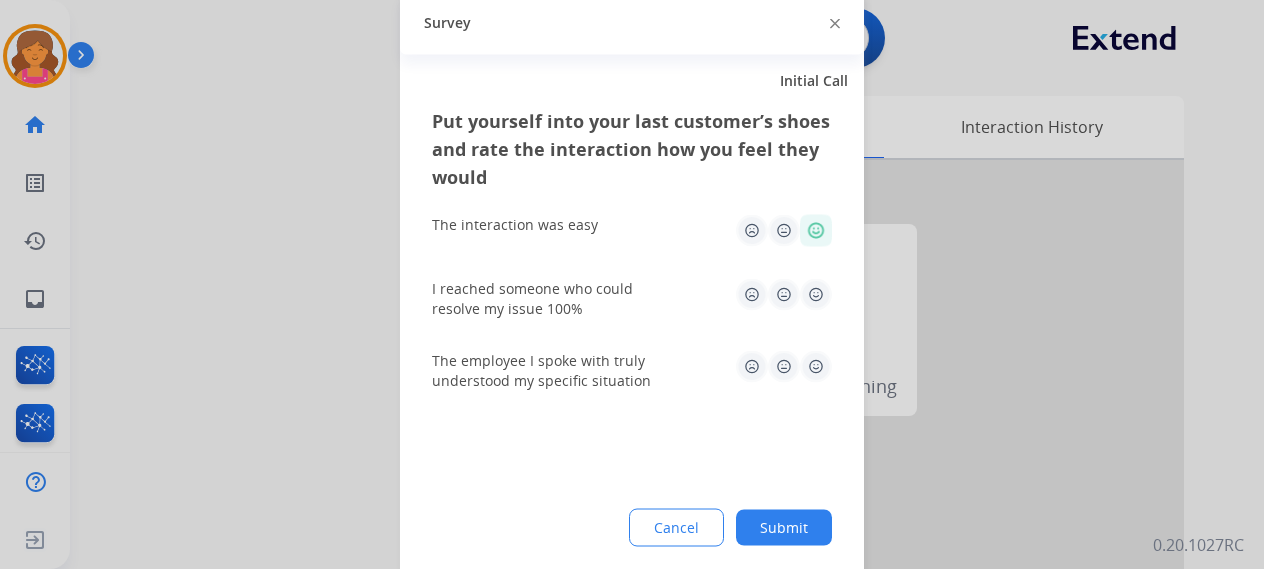 click 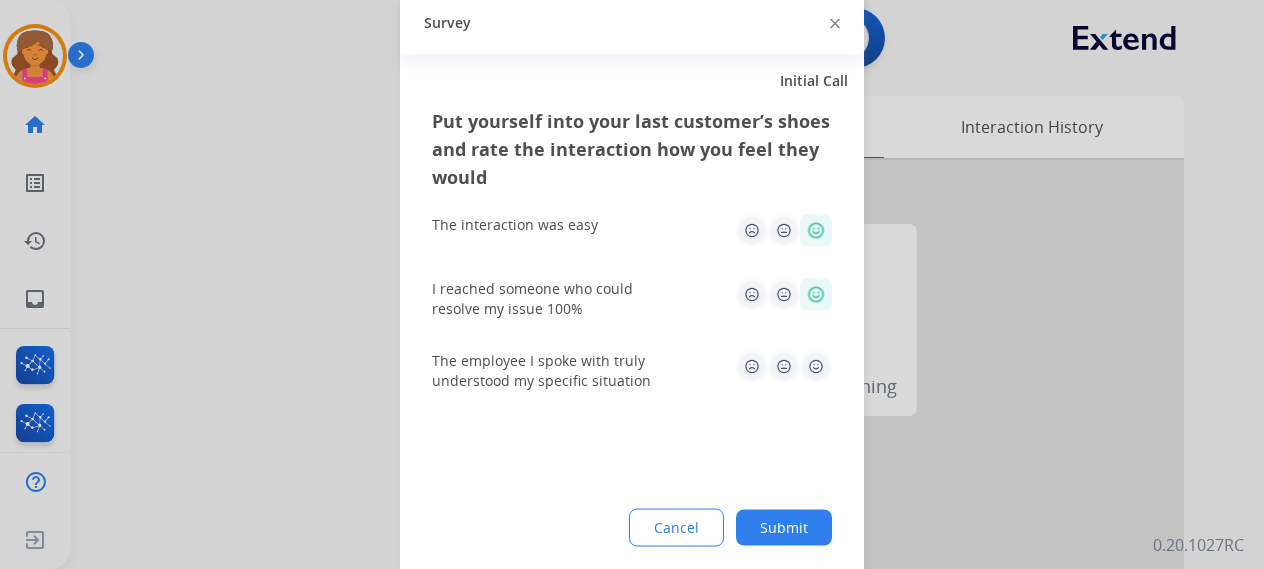 click 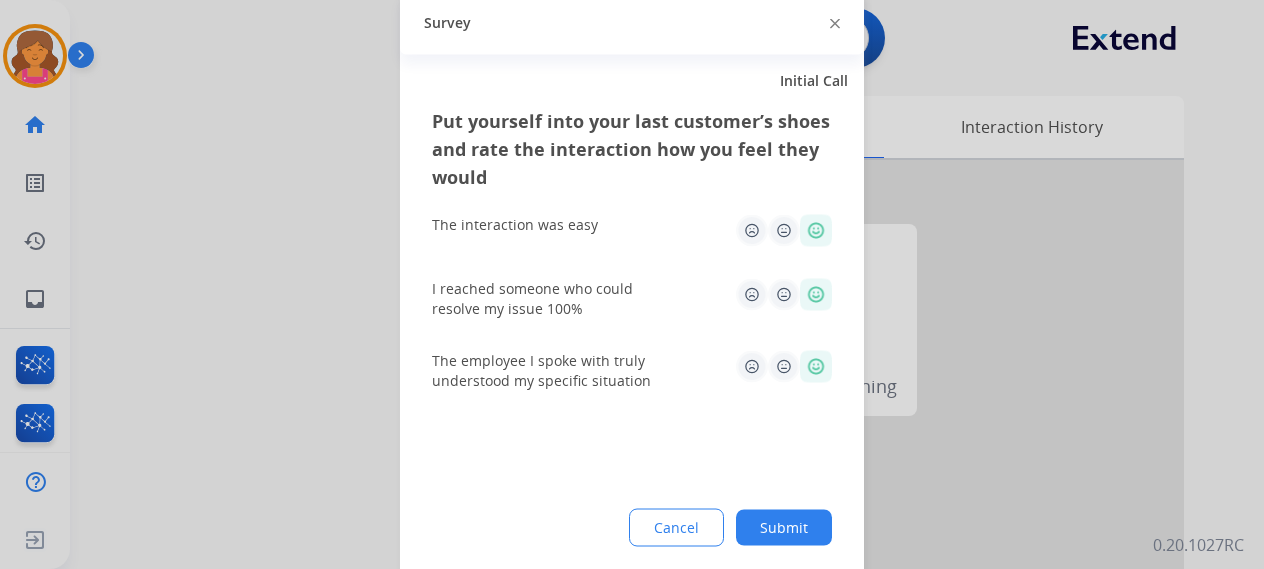 click on "Submit" 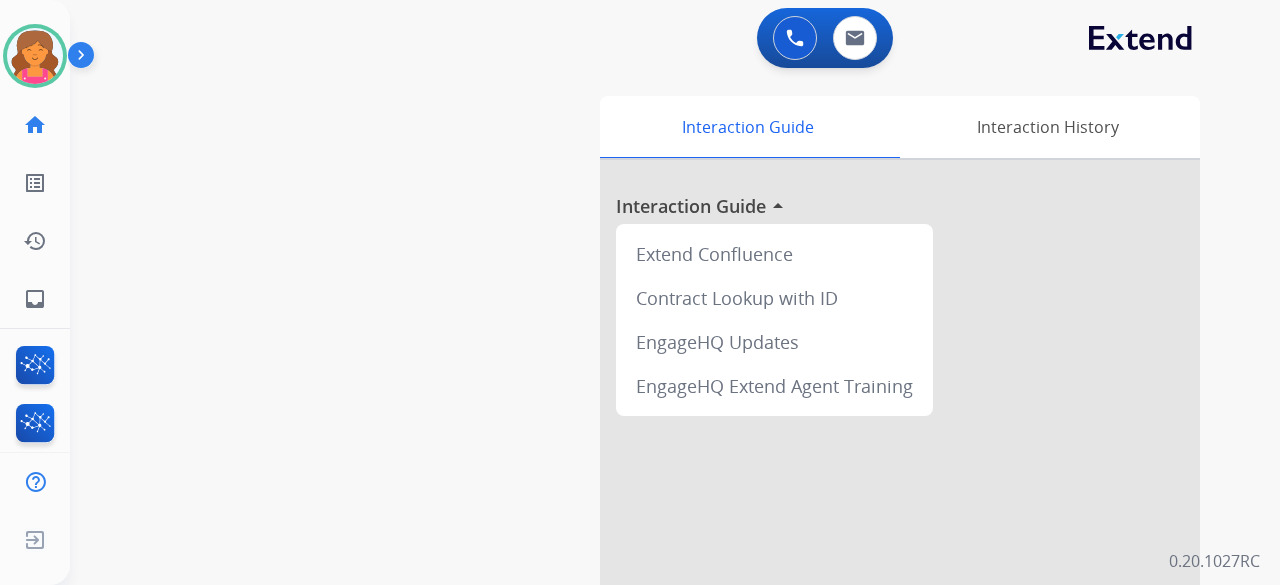 click on "[PERSON_NAME]   Available  Edit Avatar  Agent:   [PERSON_NAME] Profile:  Extend_Training CS" 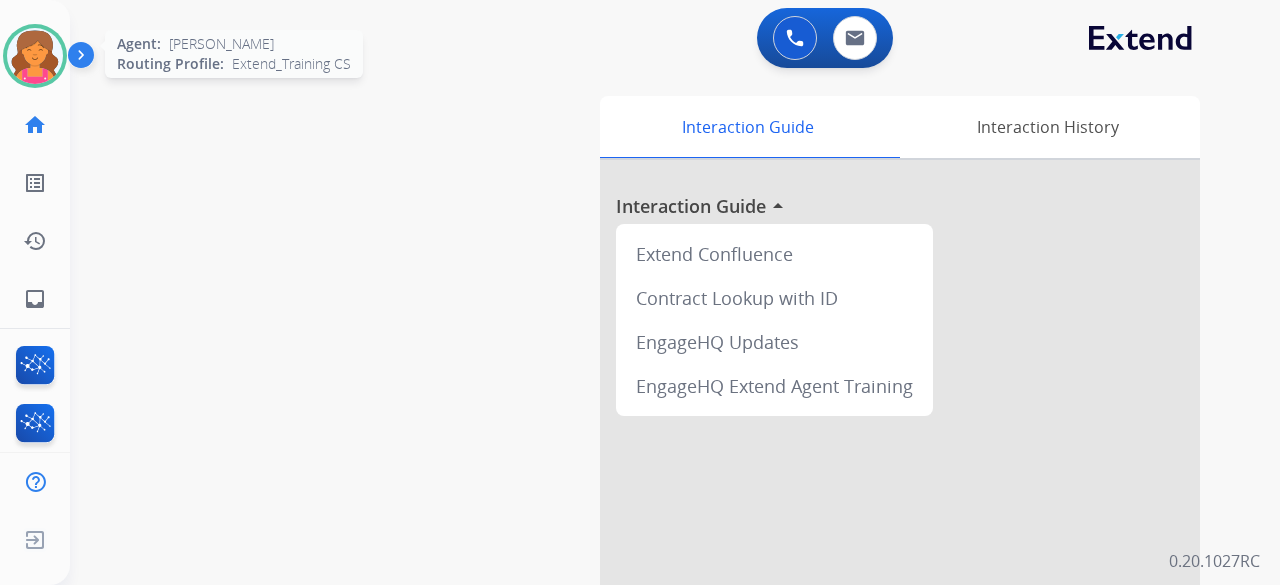 click at bounding box center (35, 56) 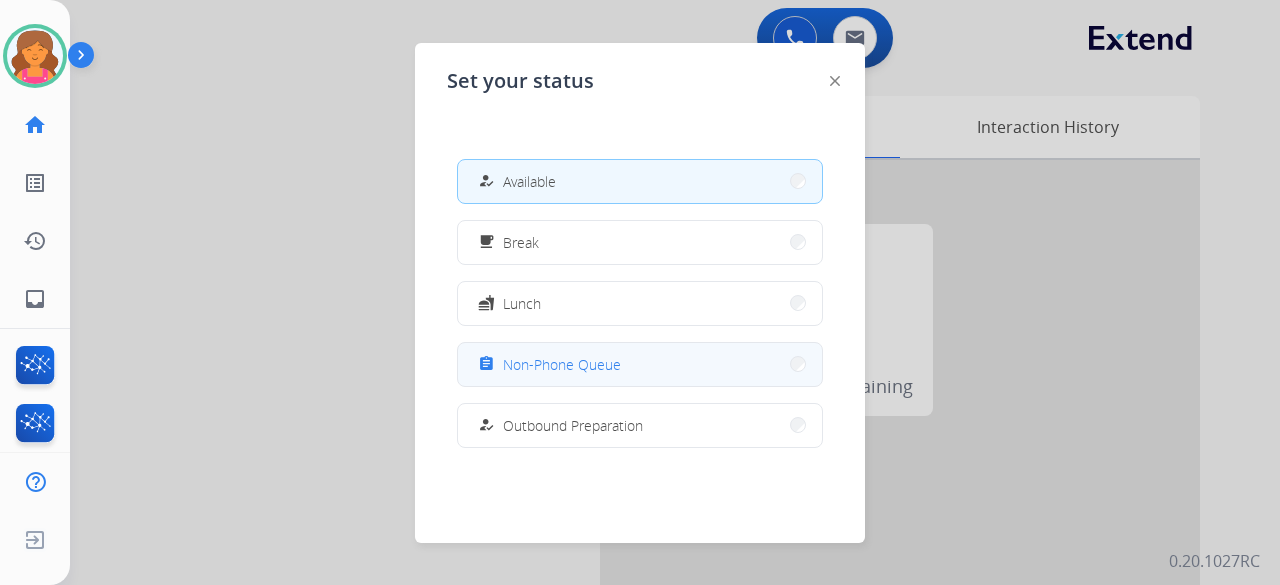 click on "assignment Non-Phone Queue" at bounding box center [547, 364] 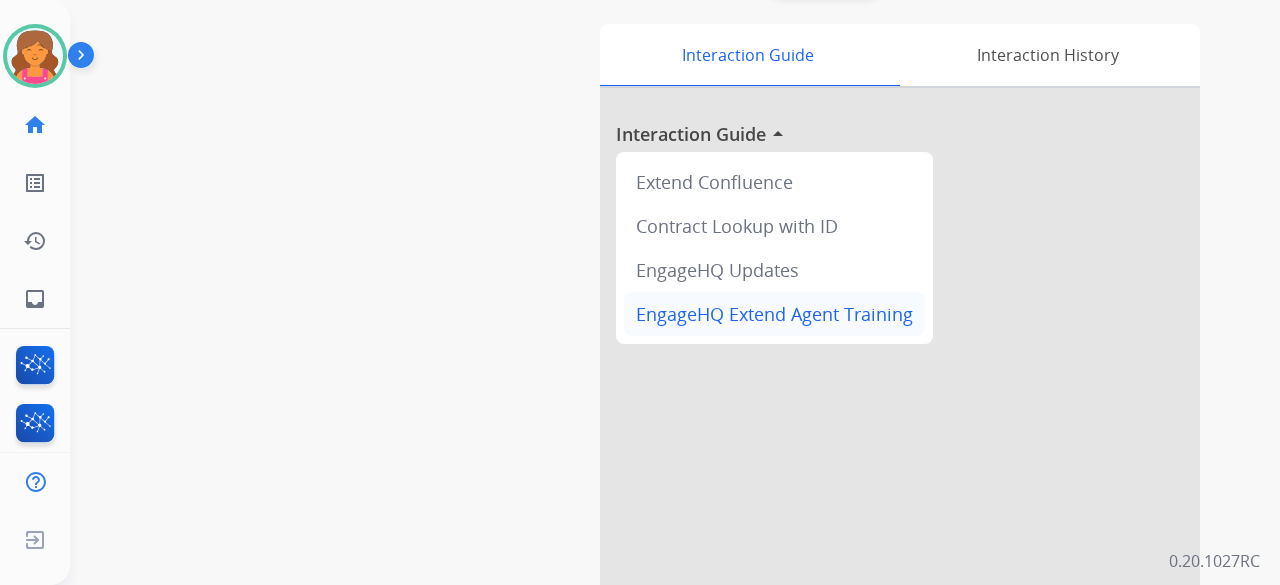 scroll, scrollTop: 0, scrollLeft: 0, axis: both 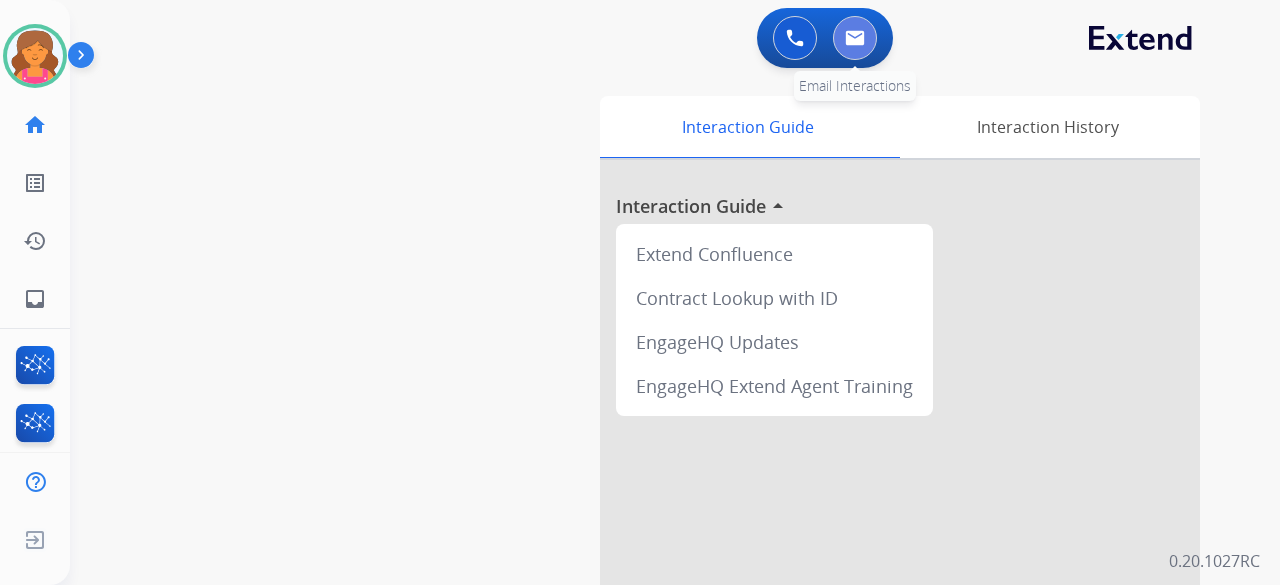 click at bounding box center [855, 38] 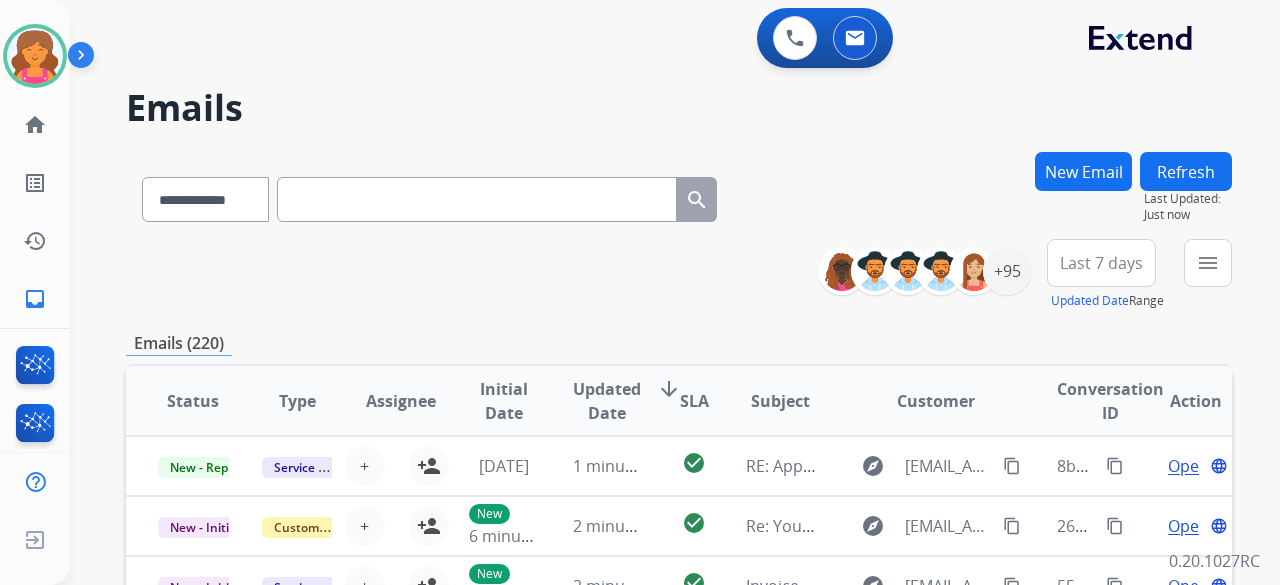 click on "New Email" at bounding box center [1083, 195] 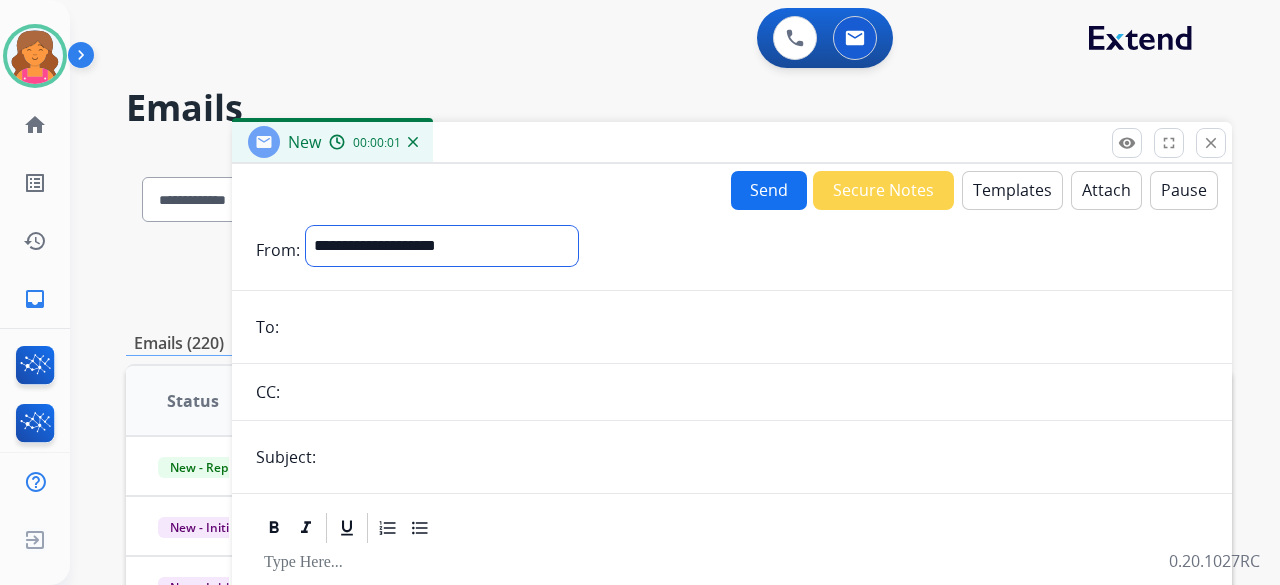 click on "**********" at bounding box center (442, 246) 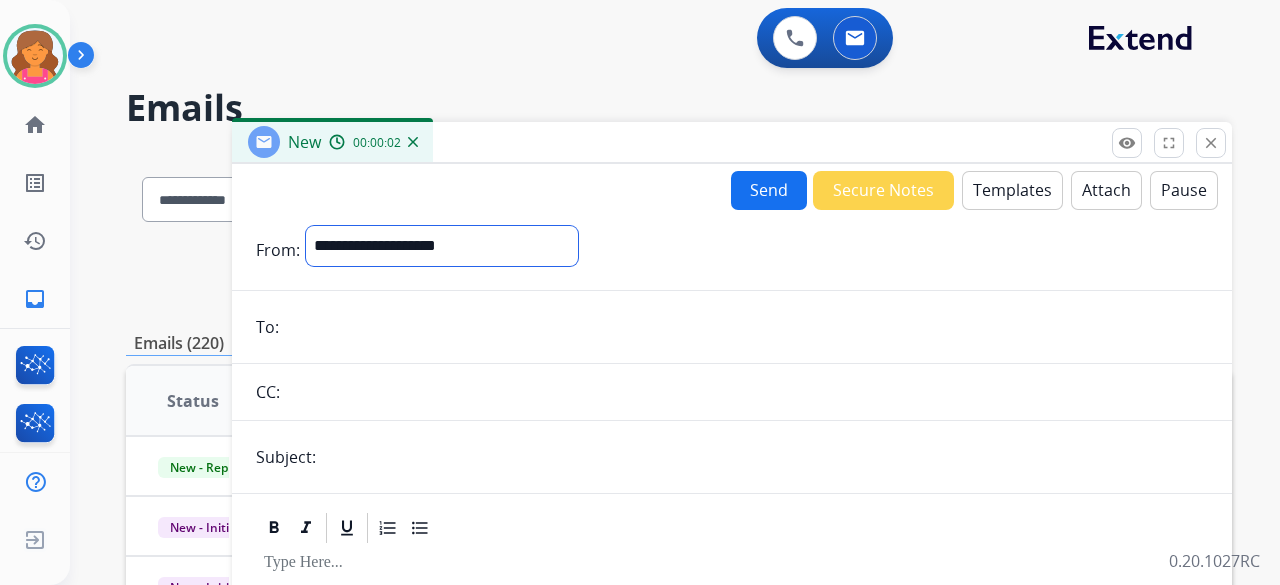select on "**********" 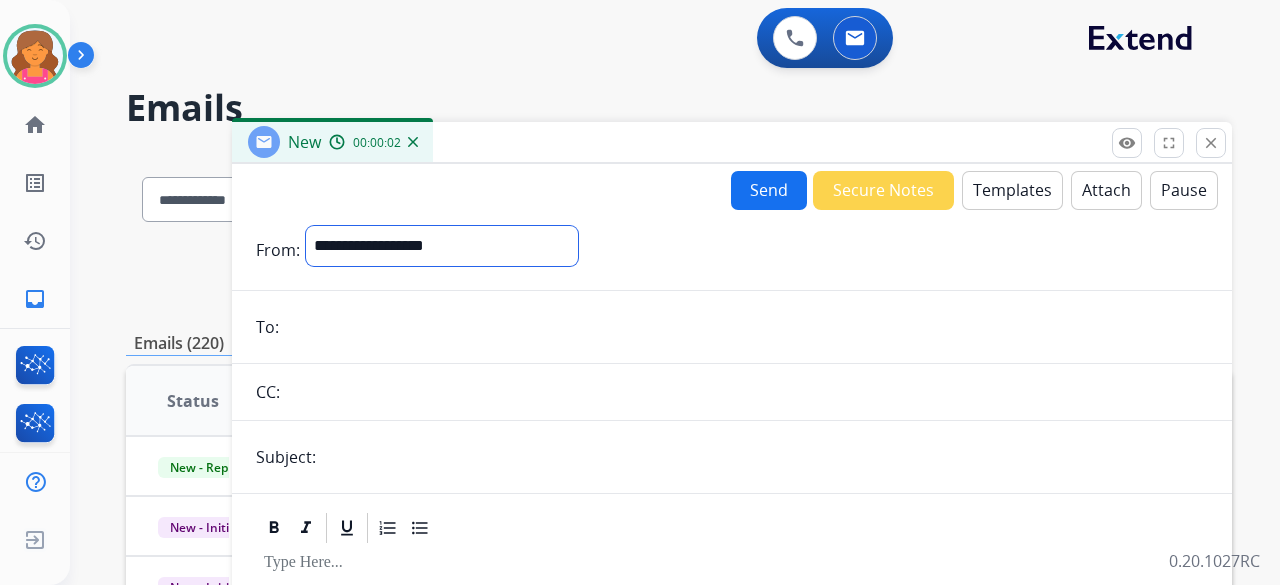 click on "**********" at bounding box center [442, 246] 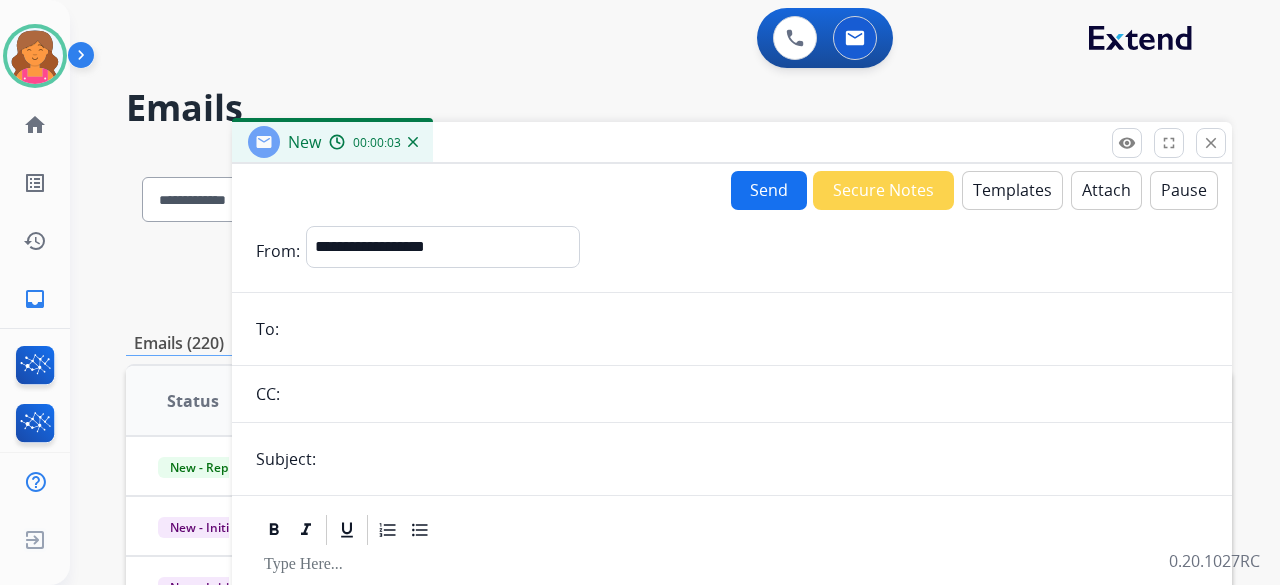 click at bounding box center [746, 329] 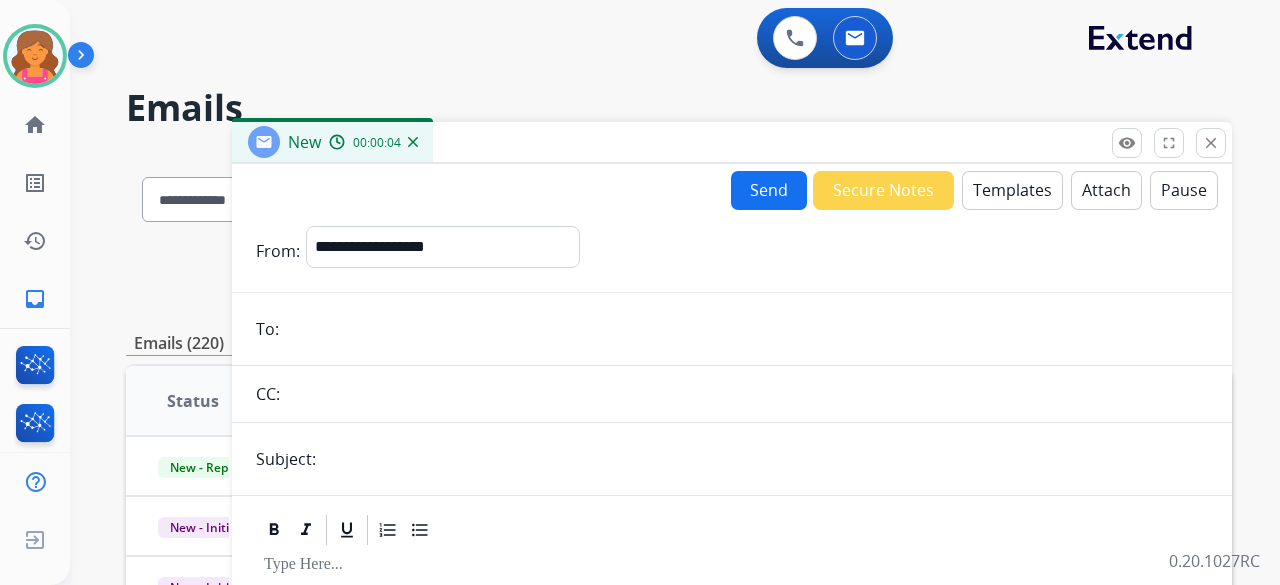 paste on "**********" 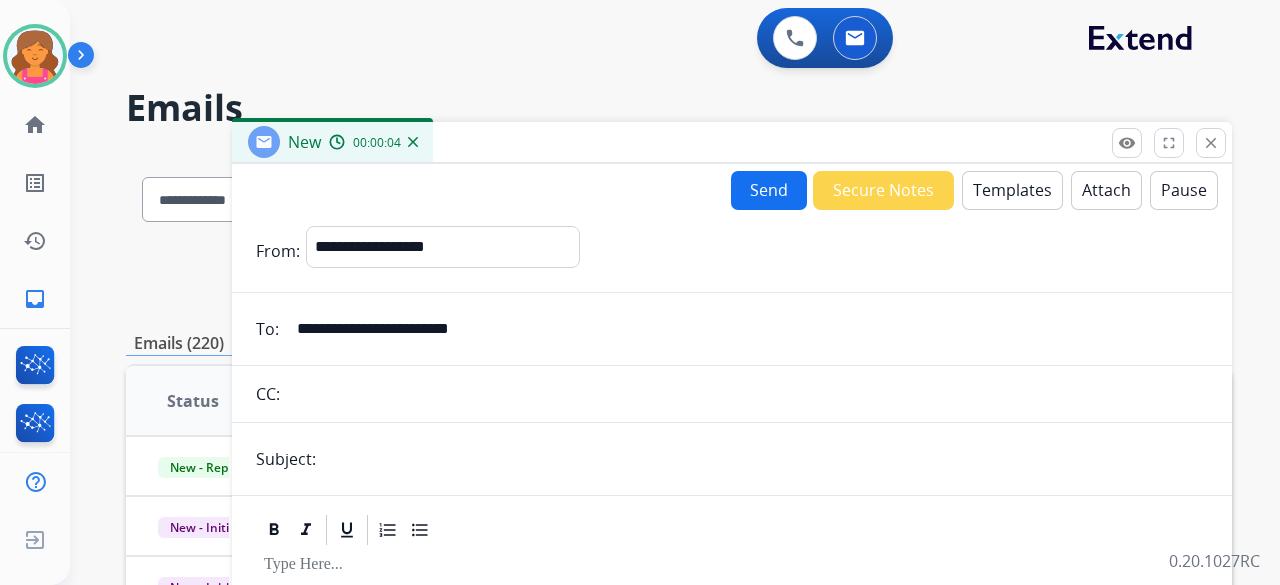 type on "**********" 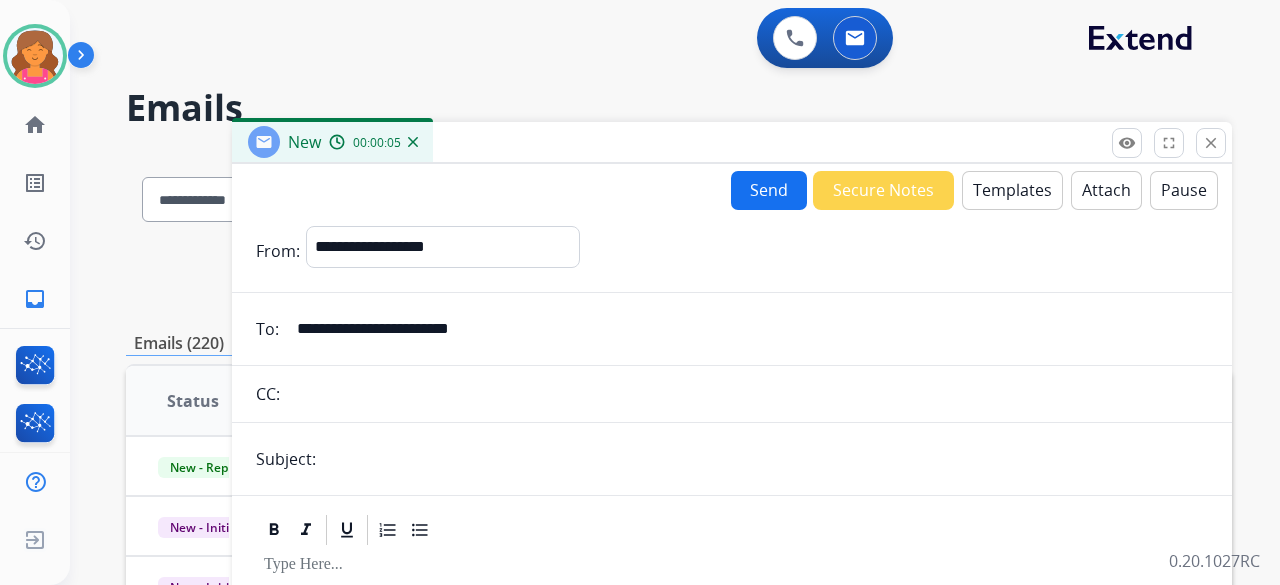 click at bounding box center [765, 459] 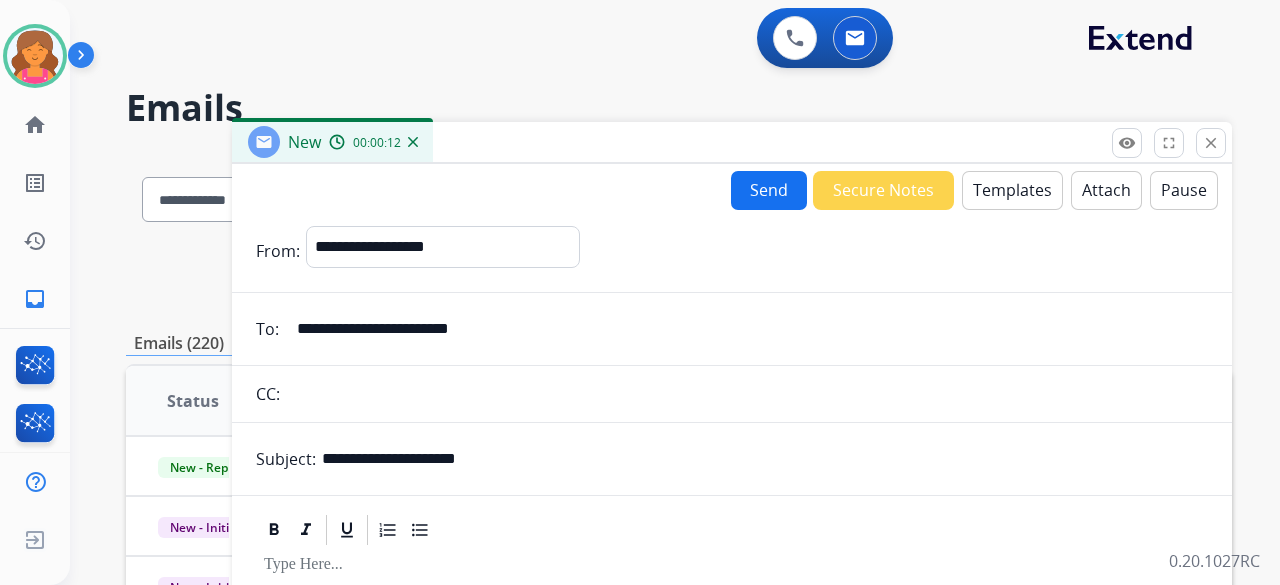type on "**********" 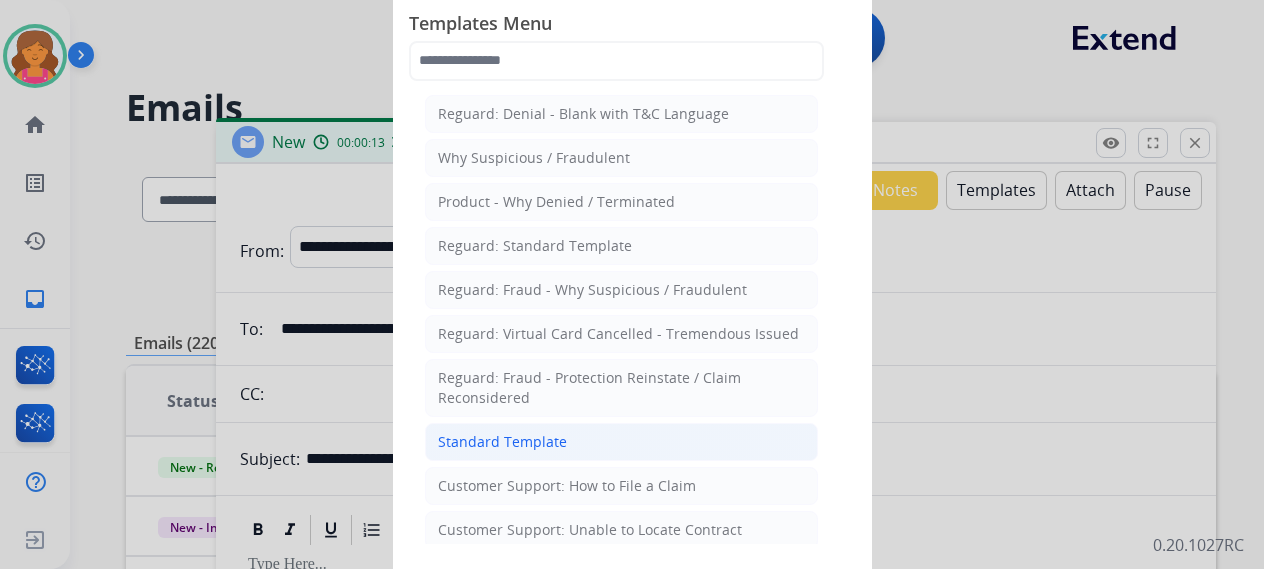 click on "Standard Template" 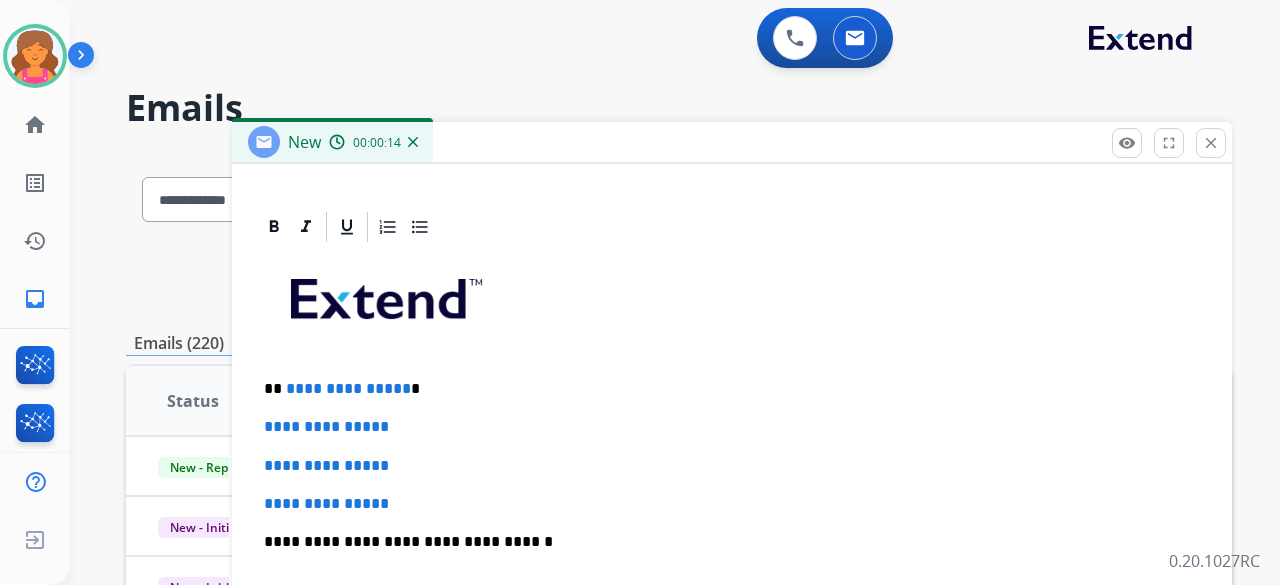 scroll, scrollTop: 460, scrollLeft: 0, axis: vertical 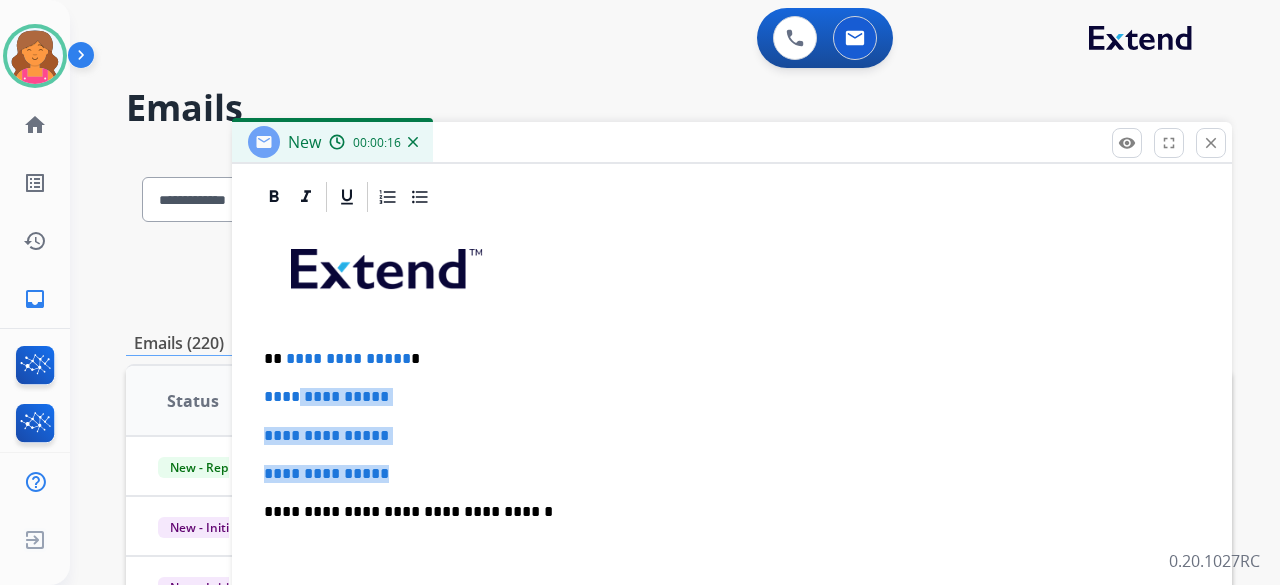 drag, startPoint x: 408, startPoint y: 475, endPoint x: 314, endPoint y: 363, distance: 146.21901 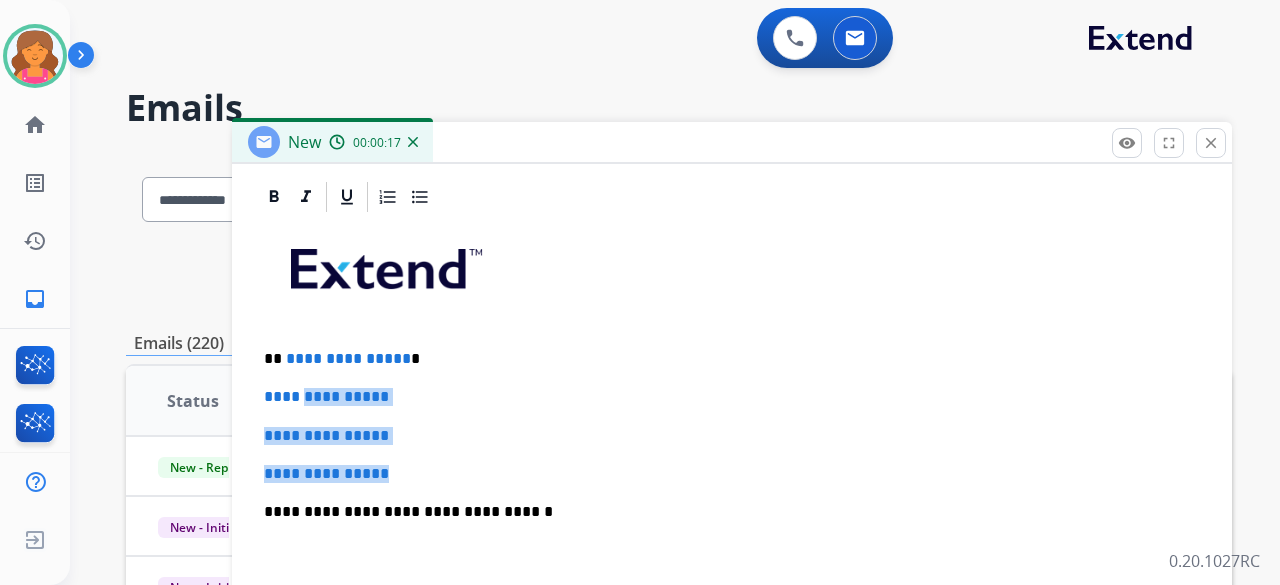 click on "**********" at bounding box center [732, 559] 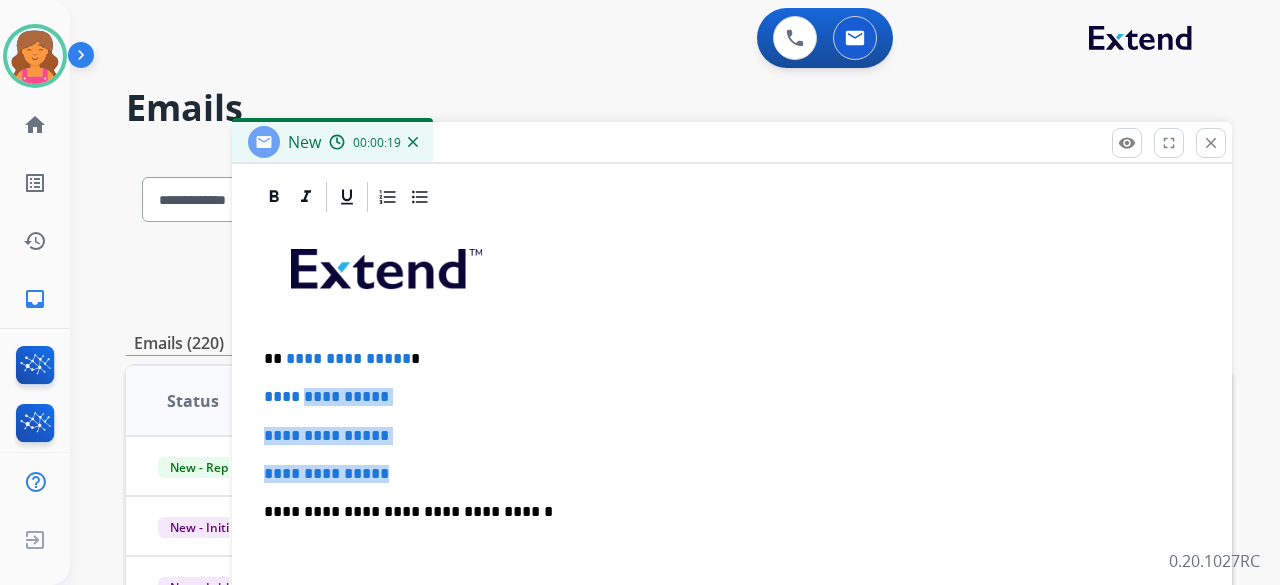 click on "**********" at bounding box center [732, 474] 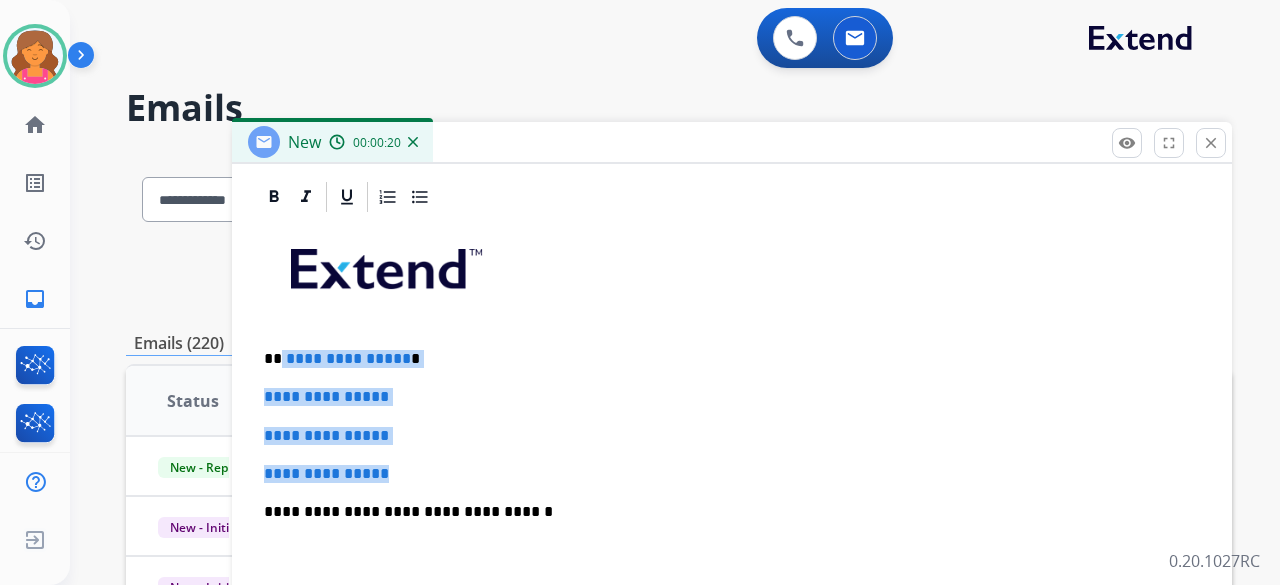 drag, startPoint x: 402, startPoint y: 473, endPoint x: 280, endPoint y: 349, distance: 173.95401 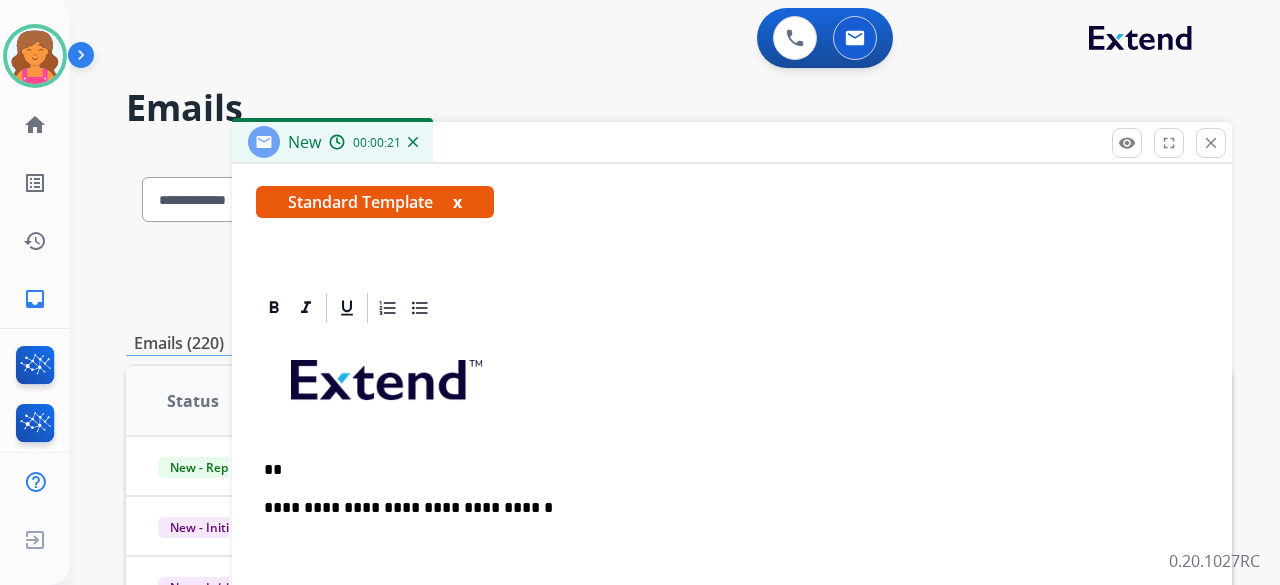 scroll, scrollTop: 345, scrollLeft: 0, axis: vertical 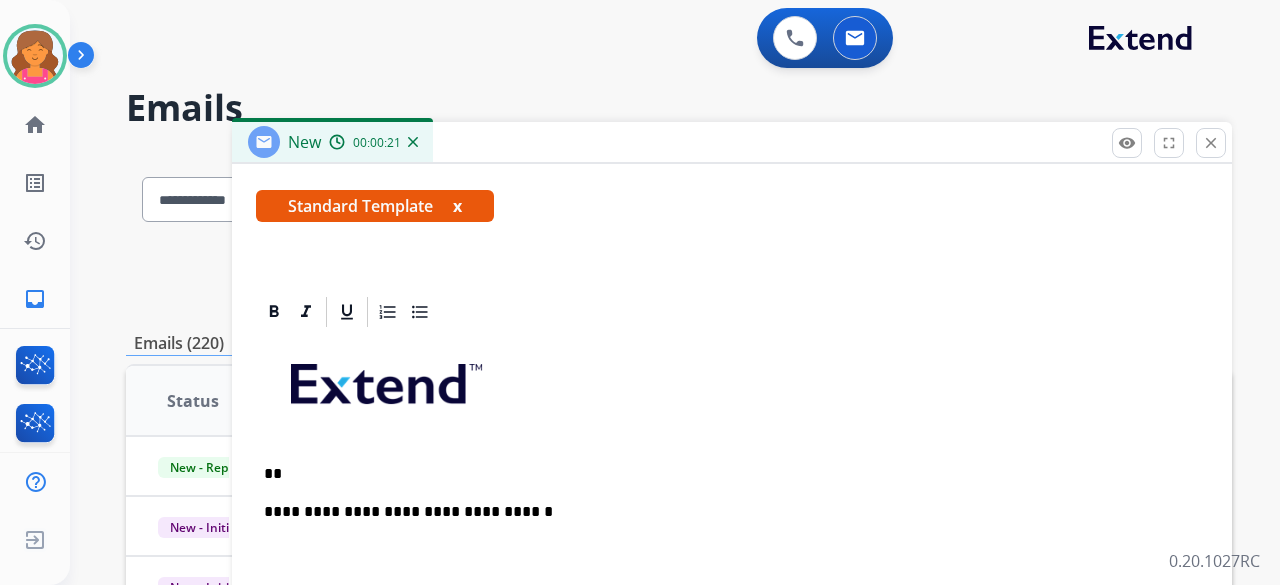 type 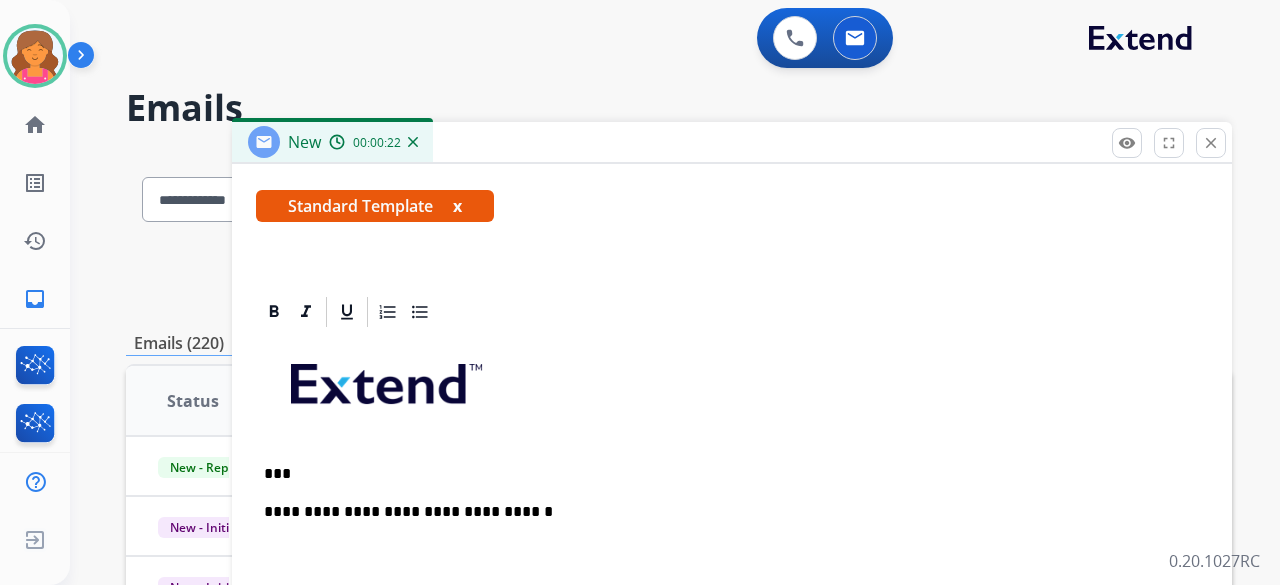 scroll, scrollTop: 383, scrollLeft: 0, axis: vertical 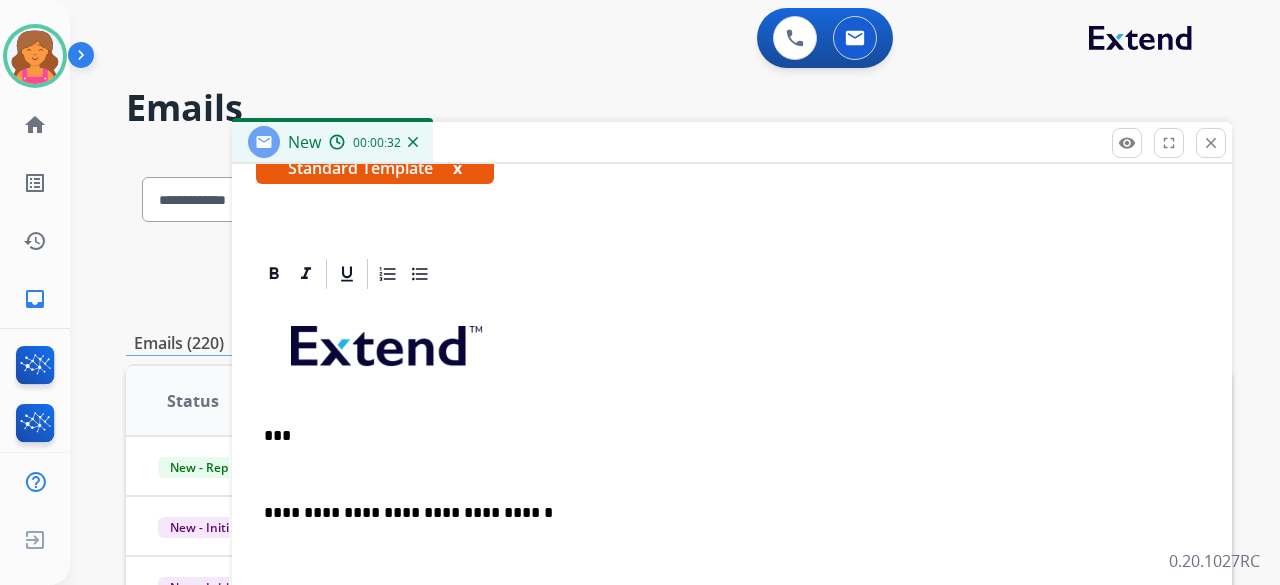 click on "***" at bounding box center (724, 436) 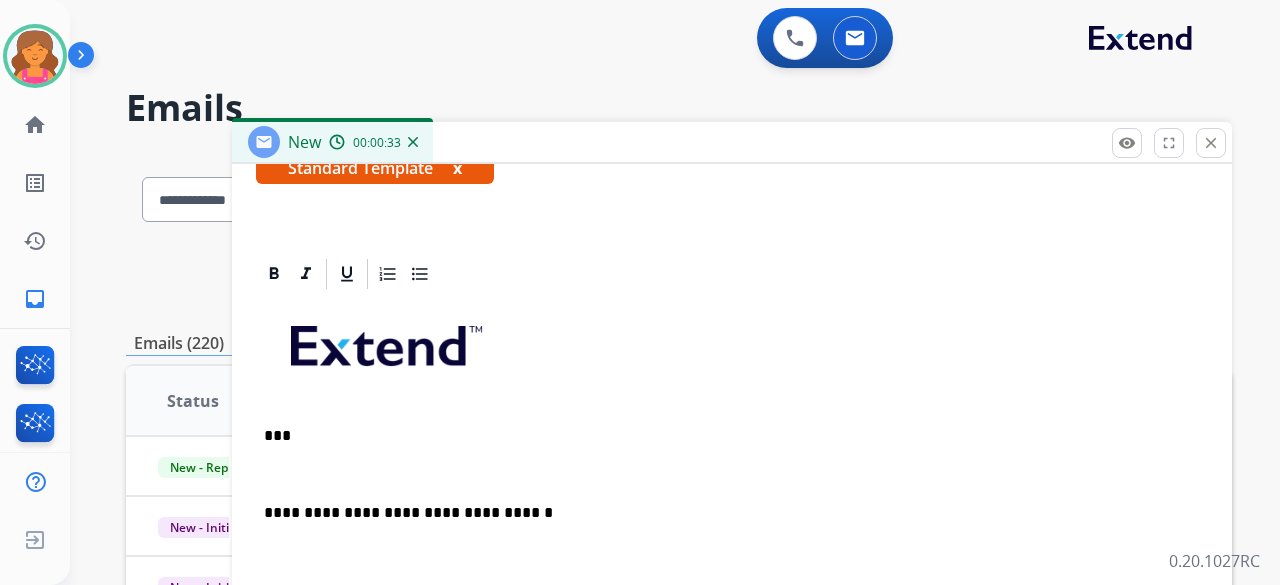 scroll, scrollTop: 422, scrollLeft: 0, axis: vertical 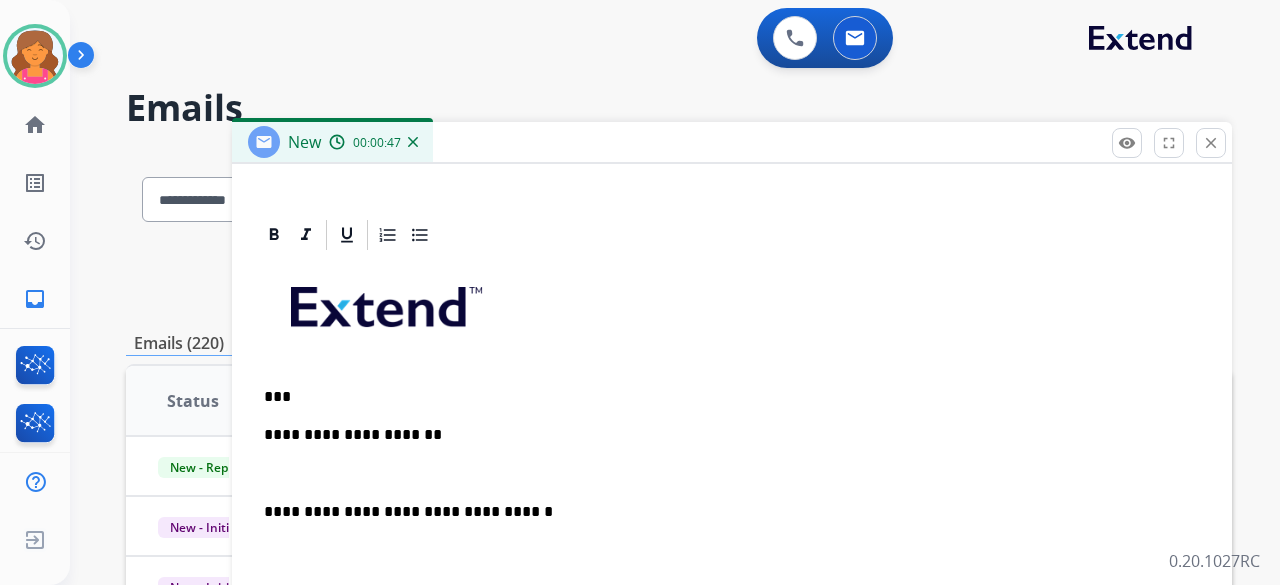click on "**********" at bounding box center [732, 578] 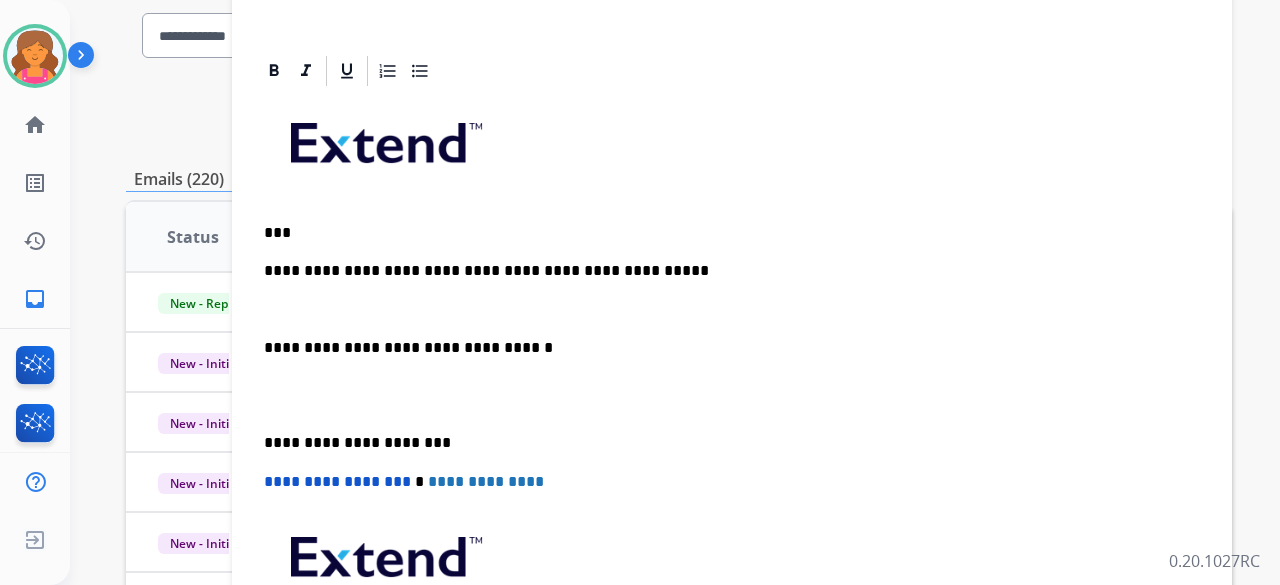 scroll, scrollTop: 300, scrollLeft: 0, axis: vertical 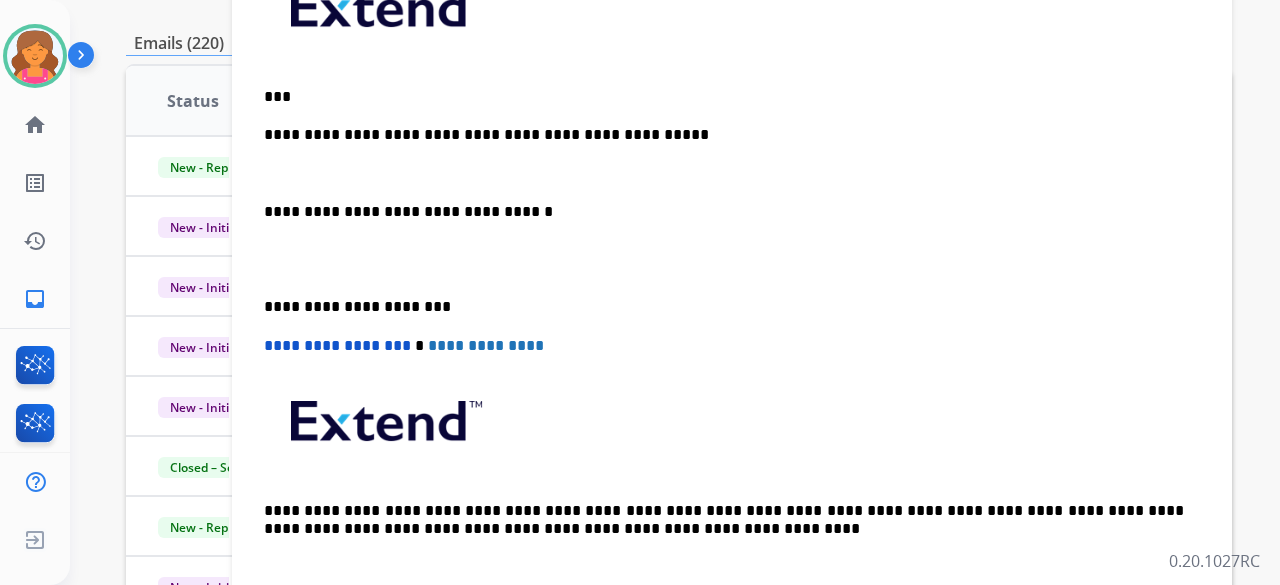 click on "**********" at bounding box center (724, 135) 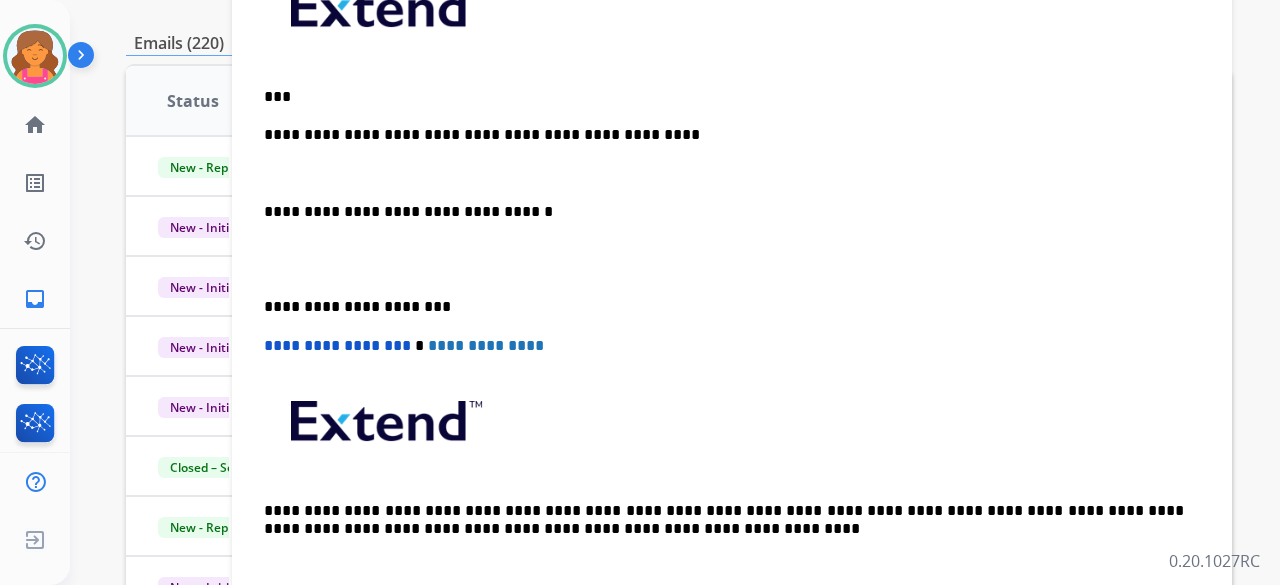 drag, startPoint x: 668, startPoint y: 143, endPoint x: 640, endPoint y: 130, distance: 30.870699 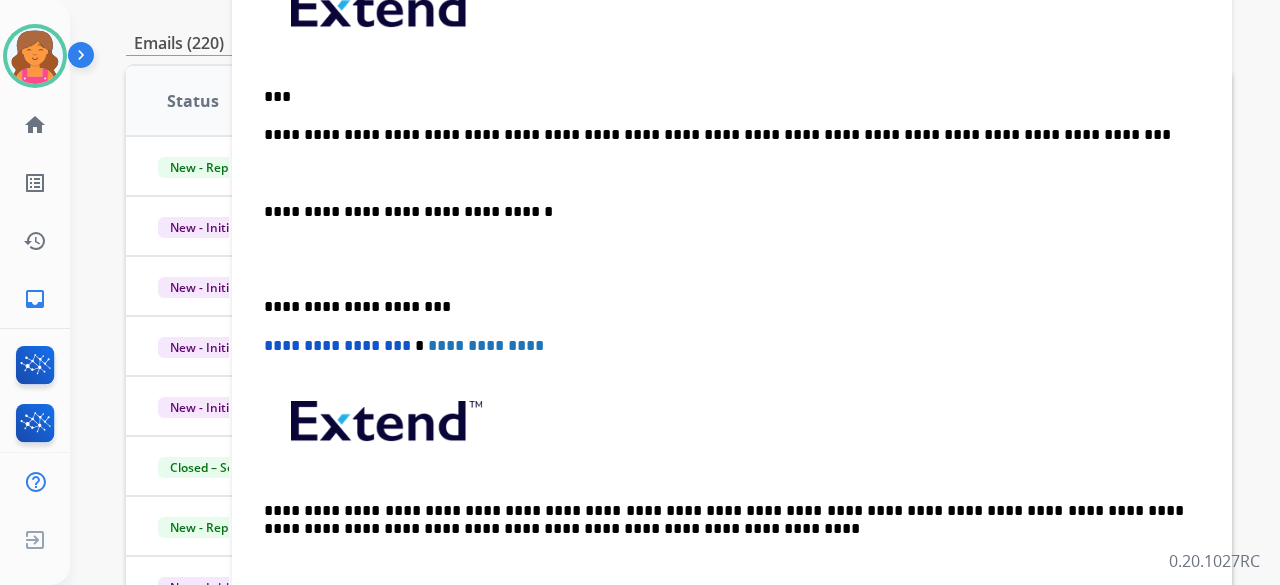 click on "**********" at bounding box center [724, 135] 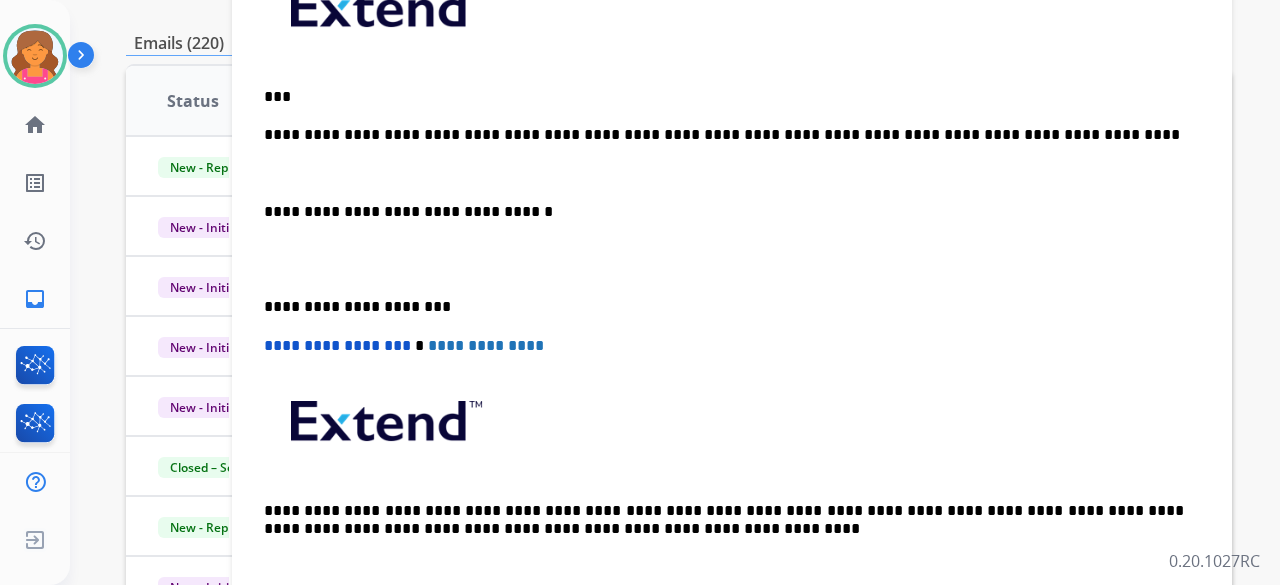 click on "**********" at bounding box center (724, 135) 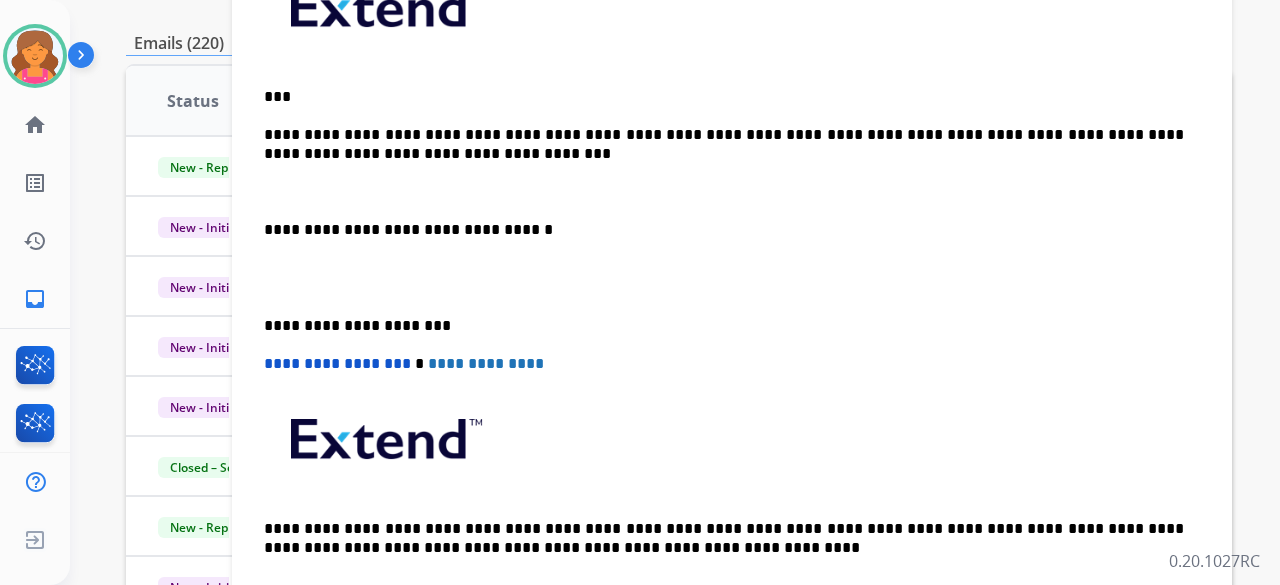 click on "**********" at bounding box center (724, 144) 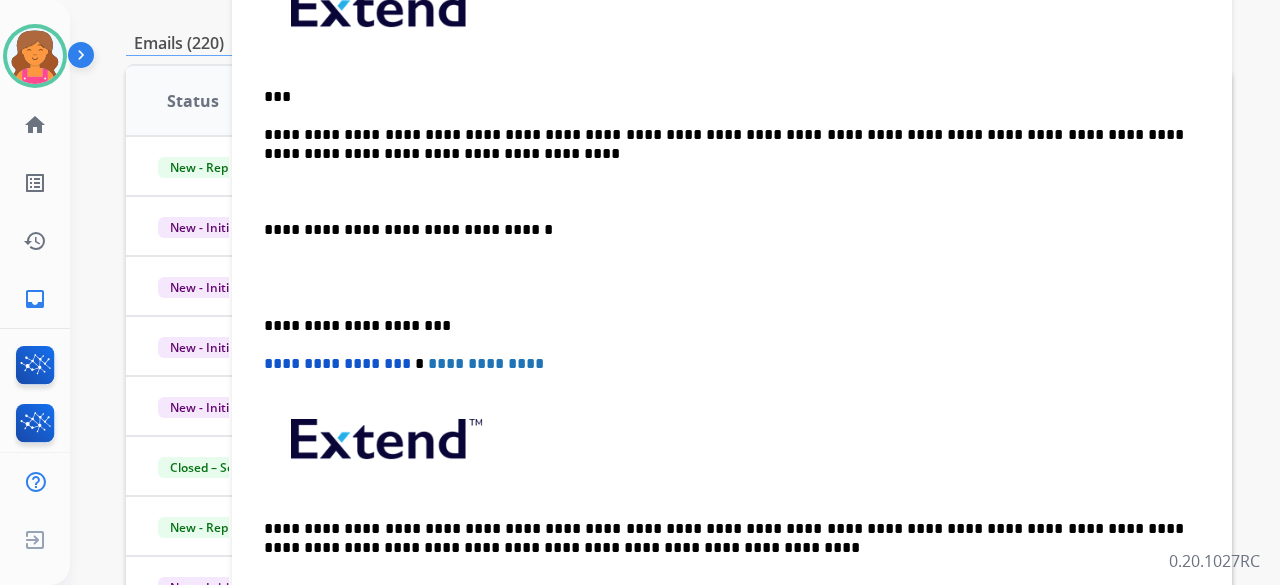 click on "**********" at bounding box center (724, 144) 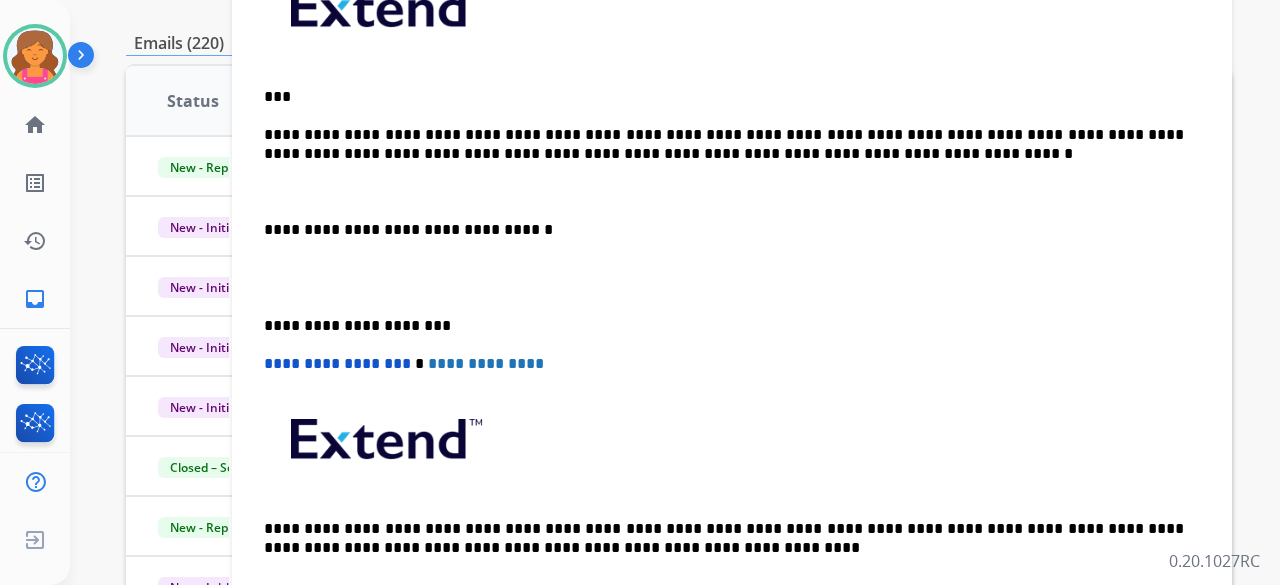 click on "**********" at bounding box center (724, 144) 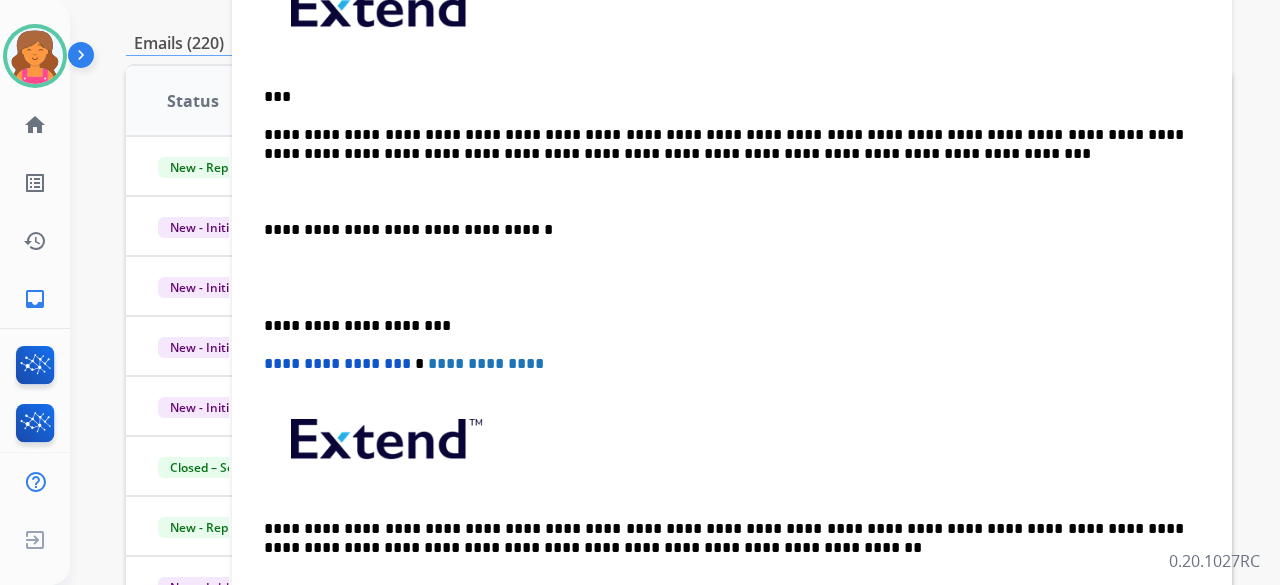 click on "**********" at bounding box center [724, 144] 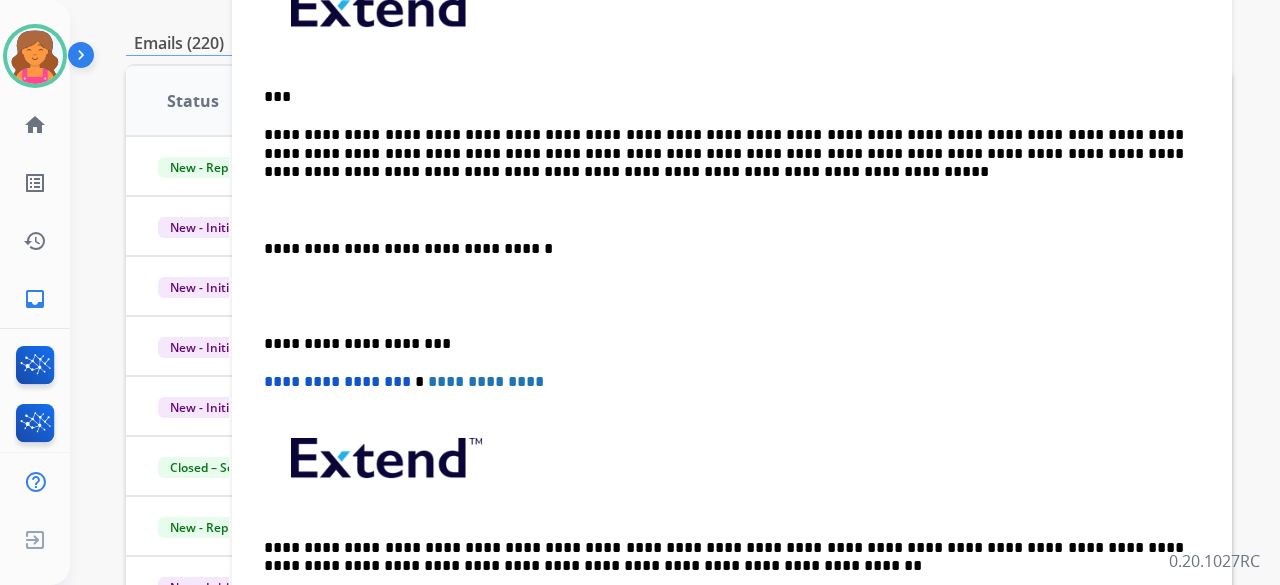 click on "**********" at bounding box center [732, 296] 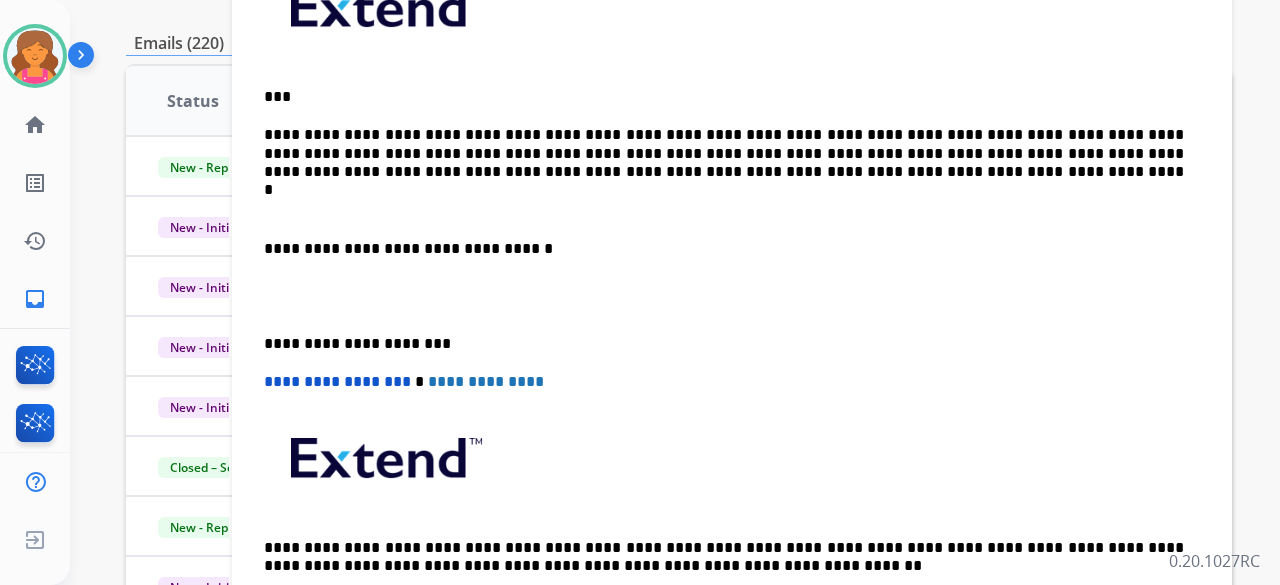 click on "**********" at bounding box center [732, 296] 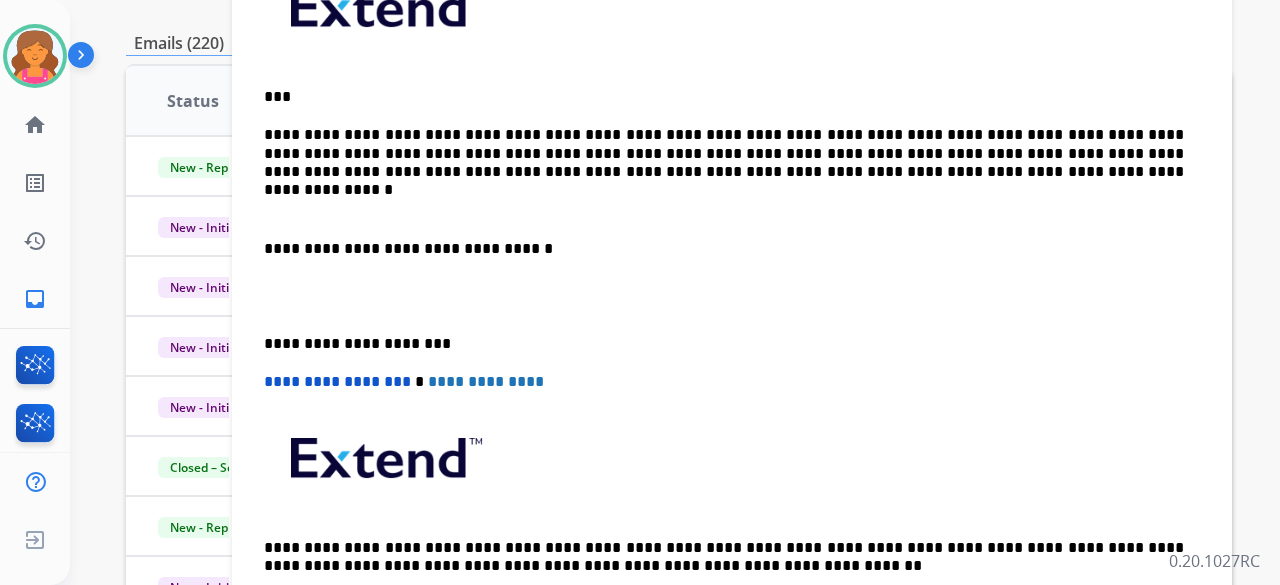 click on "**********" at bounding box center (724, 249) 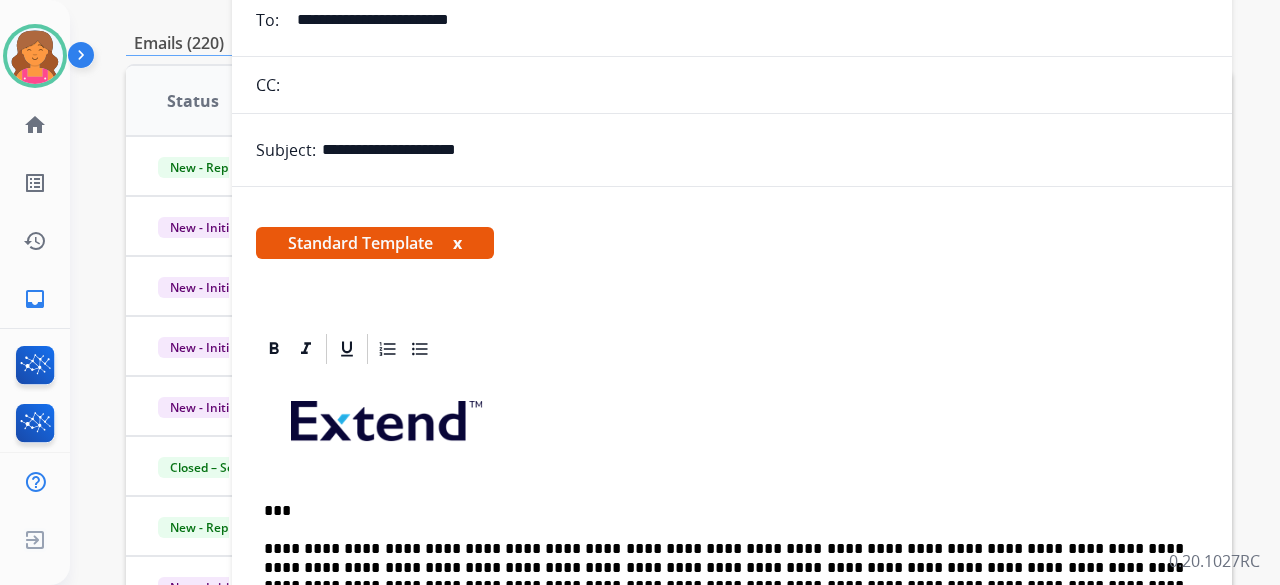 scroll, scrollTop: 0, scrollLeft: 0, axis: both 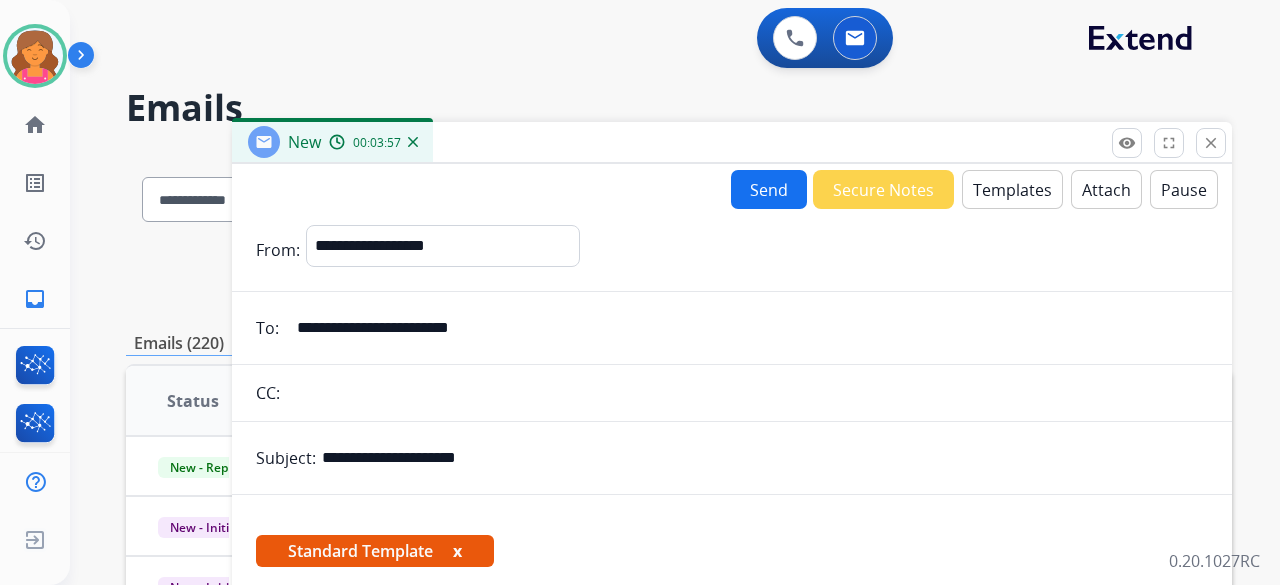 click on "Send" at bounding box center (769, 189) 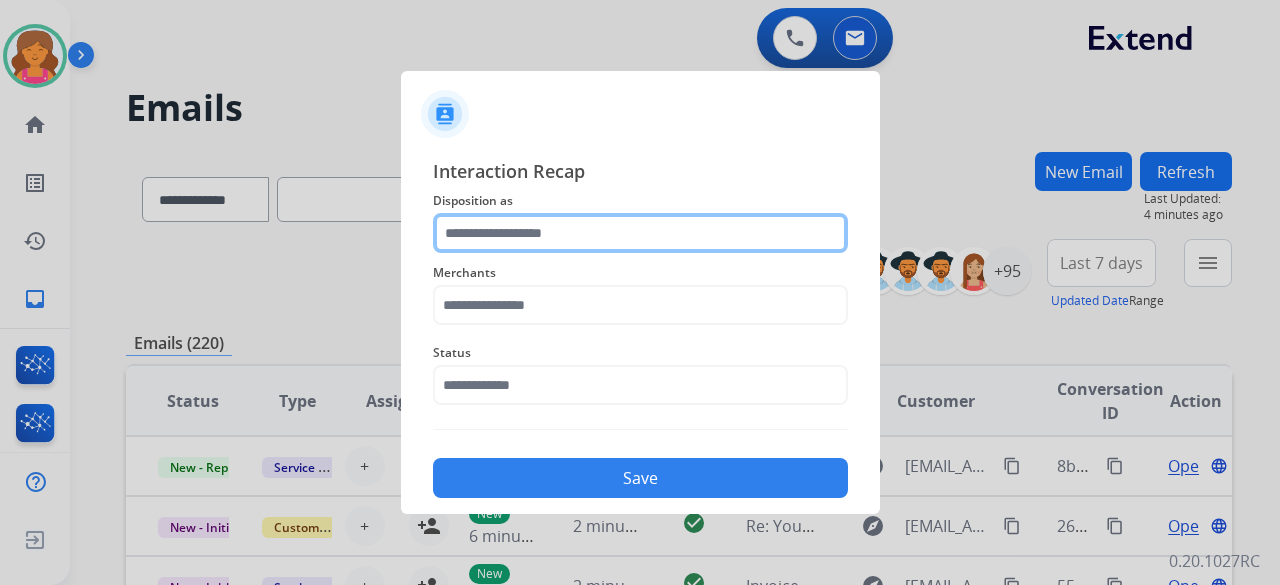 click 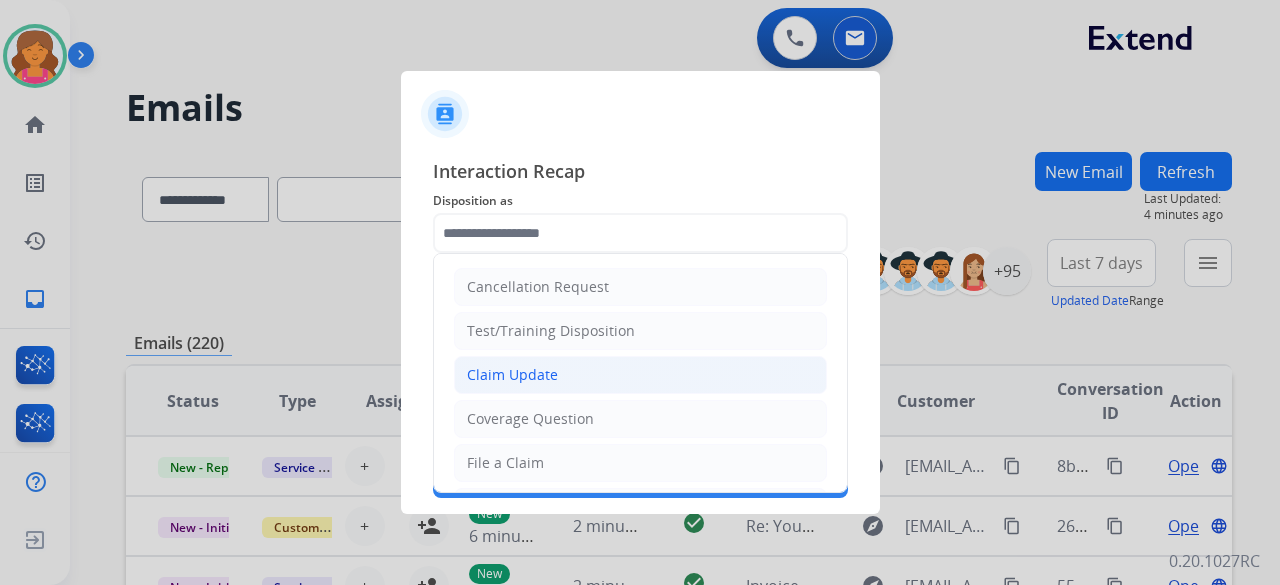 click on "Claim Update" 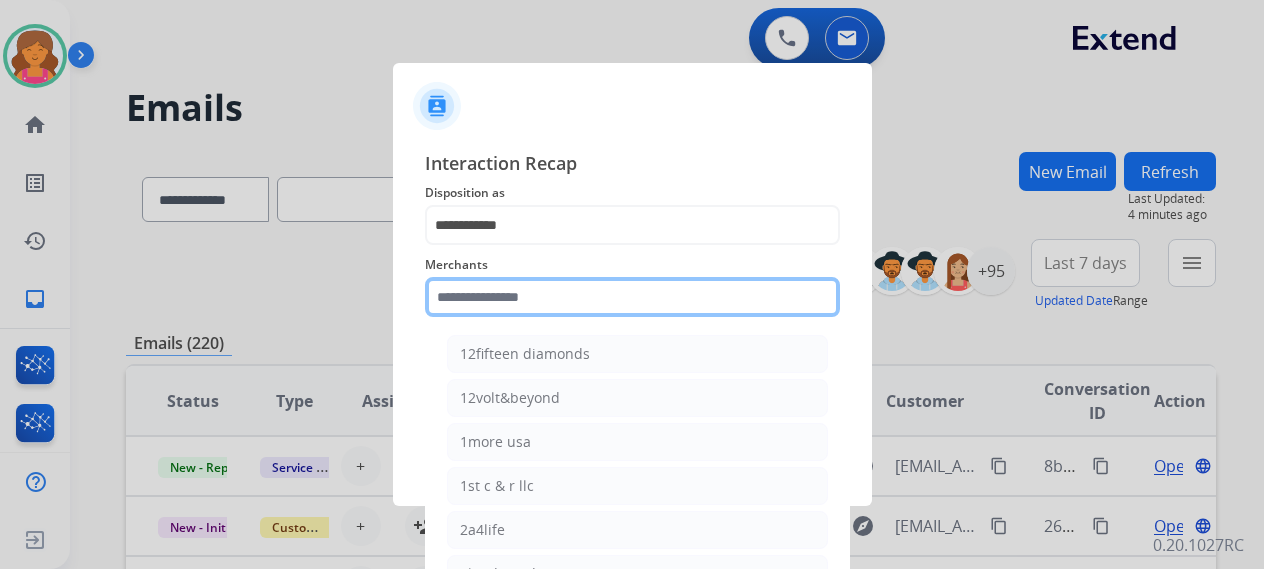 click on "Merchants    12fifteen diamonds   12volt&beyond   1more usa   1st c & r llc   2a4life   2loud 2bad   3balls   4 state trucks   4moms   [MEDICAL_DATA] spirits   Accessorypartsstore   Action clutch   Active lifestyle store   Addaday   Adorama abs   Adorama business-to-business   [MEDICAL_DATA] offroad outfitters   Ads shocks   Advance auto parts   Aem electronics   Aerishealthinc   Ag solutions group, llc   Aim controllers   Air-relax   Airocide   Airslamit   Airsoft station   Airthereal   Alchemy fine home   Aleko products   [PERSON_NAME] home   All around e-bikes   All electric motion   All things barbecue   [PERSON_NAME]   Allied gaming north america, llc   Allied wheel components   Alta [PERSON_NAME] motors   Alter   Ambient fires   American bass   American cornhole association   American medical sales and rentals   American technologies network   Ameridroid   Amethyst home   Amgair   Ams fireplace   Amscope   Andaaz jewelers   [PERSON_NAME]   Anova   Anytime baseball supply   Anytime sports supply   Apec water systems   Apollo neuro" 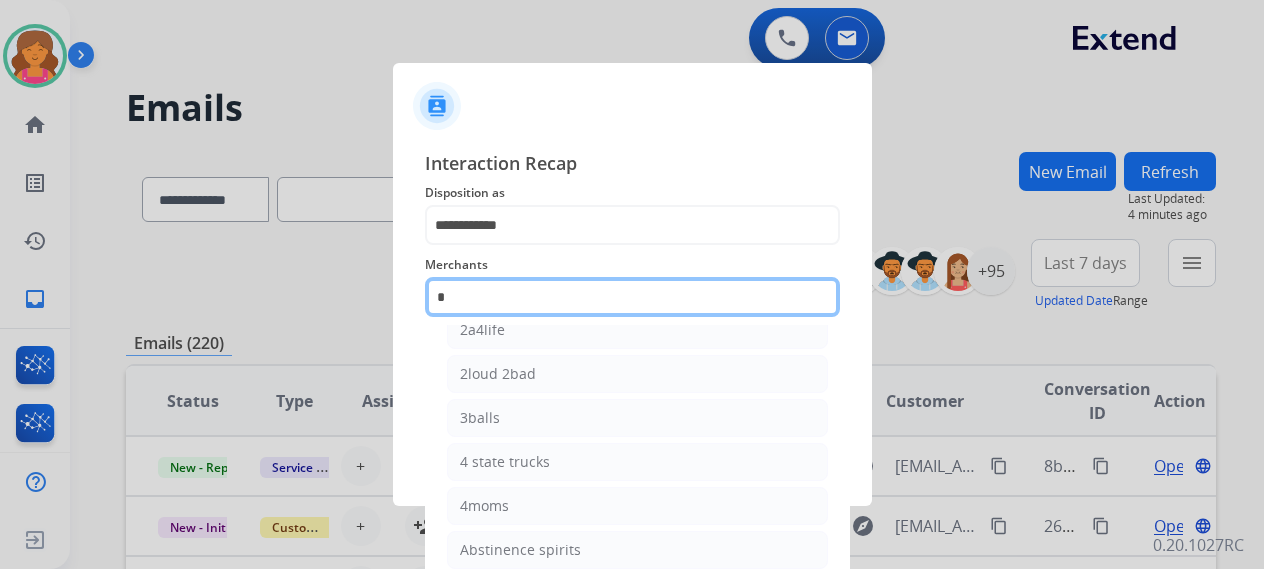 scroll, scrollTop: 157, scrollLeft: 0, axis: vertical 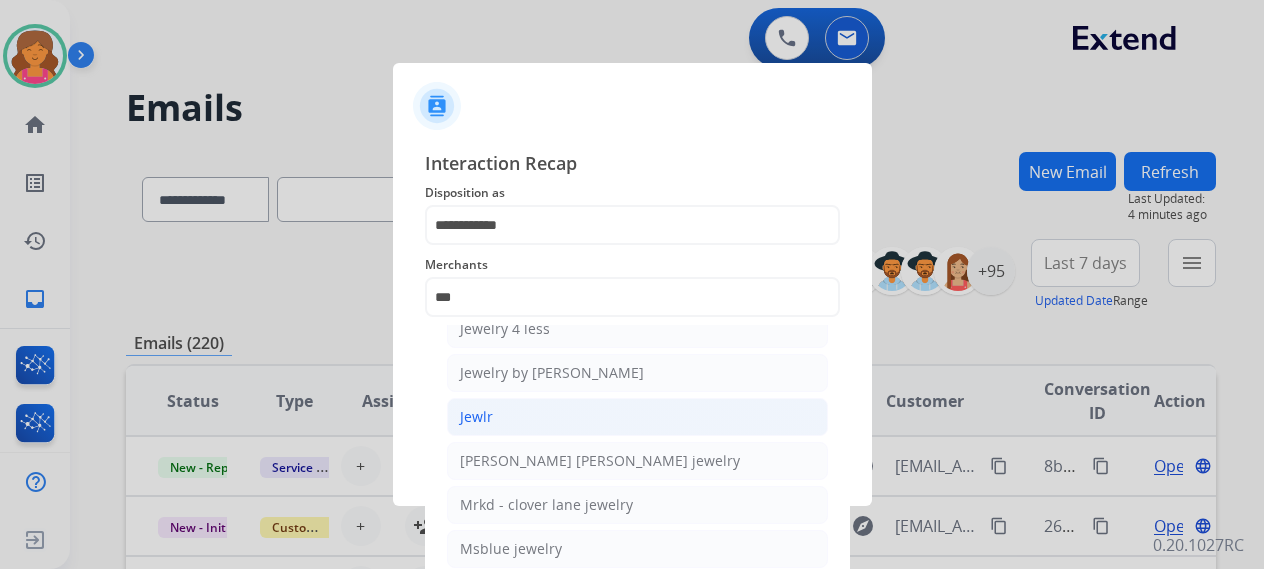 click on "Jewlr" 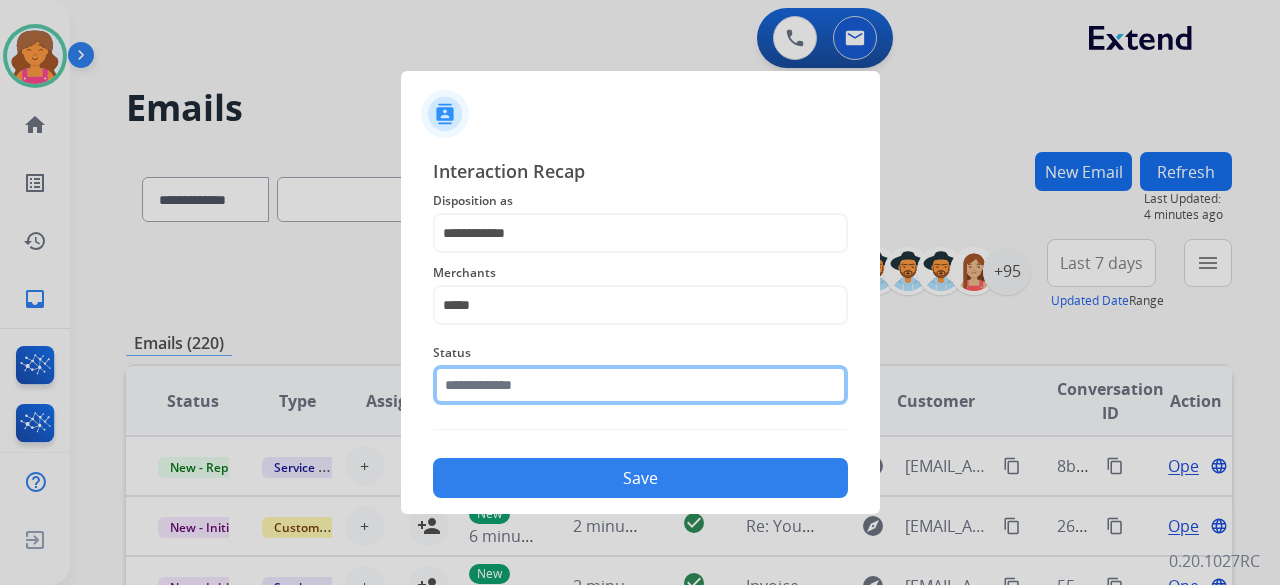 click 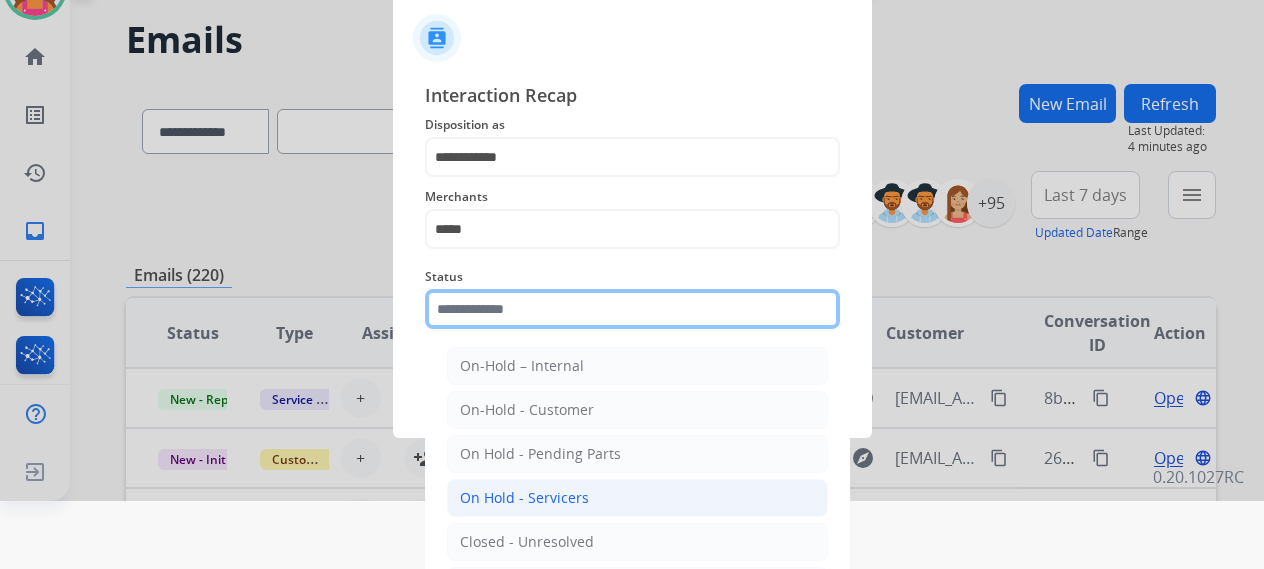 scroll, scrollTop: 136, scrollLeft: 0, axis: vertical 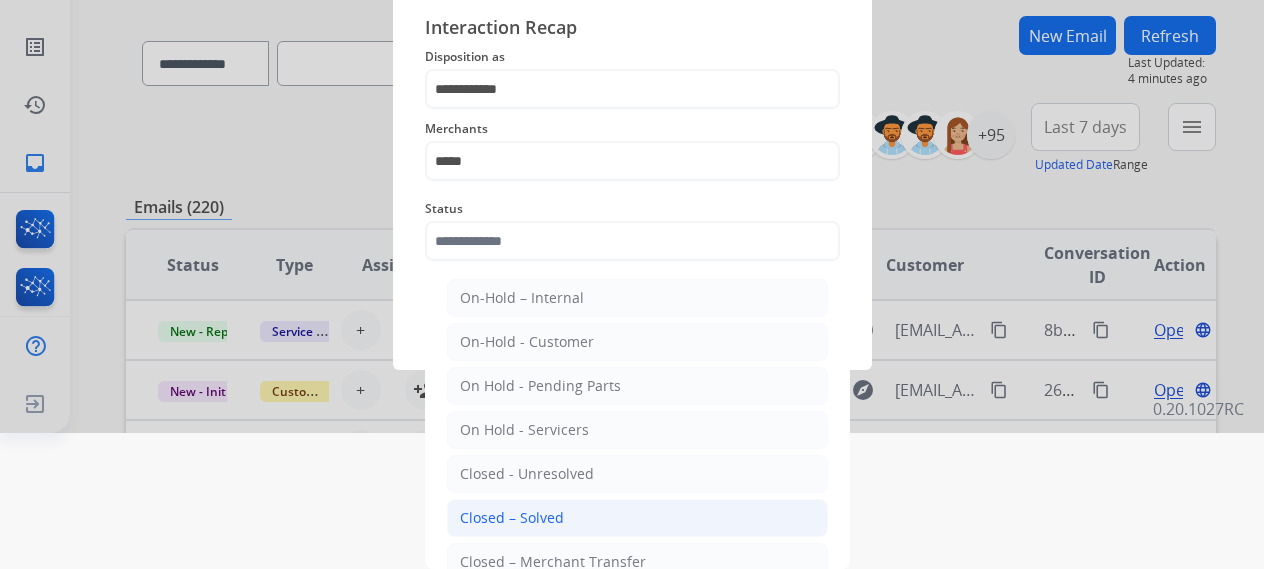 click on "Closed – Solved" 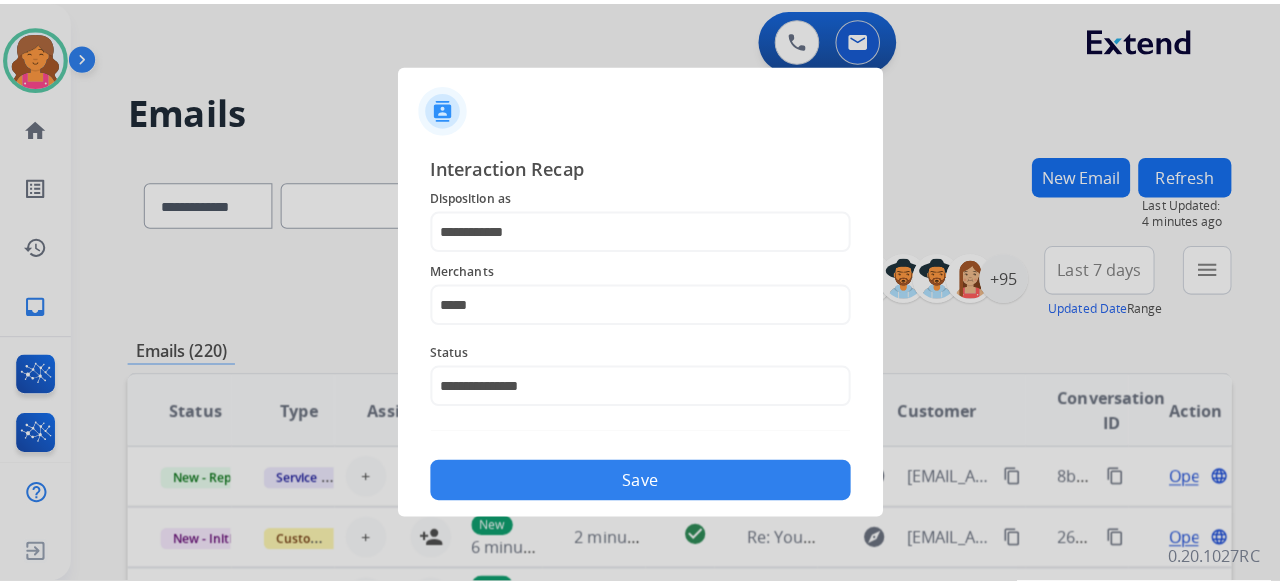 scroll, scrollTop: 0, scrollLeft: 0, axis: both 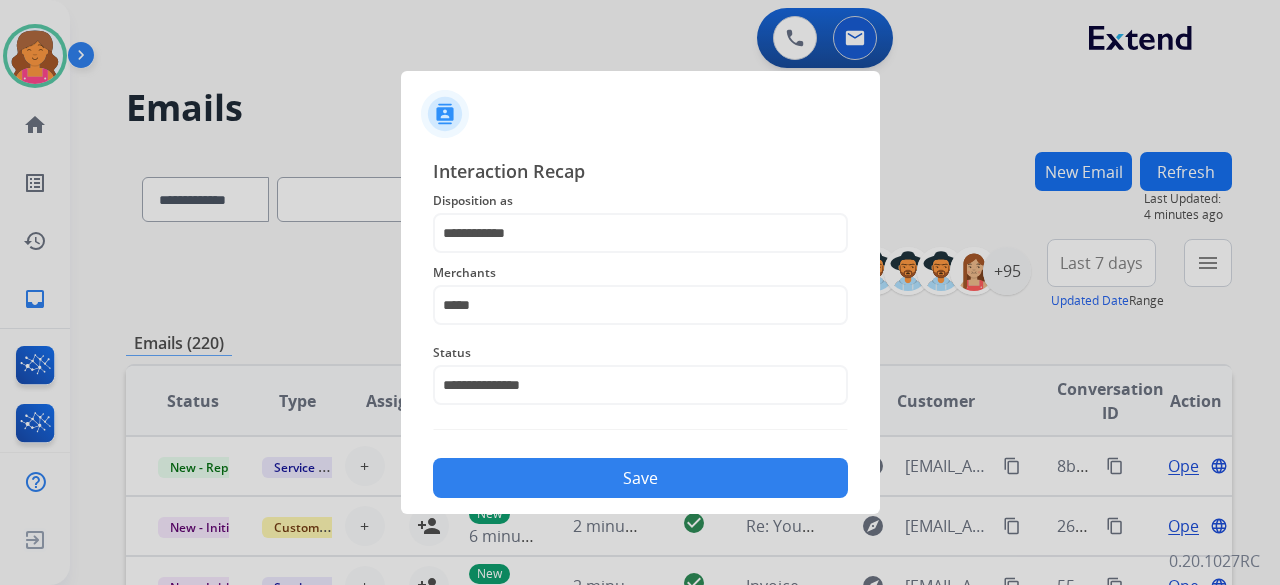click on "Save" 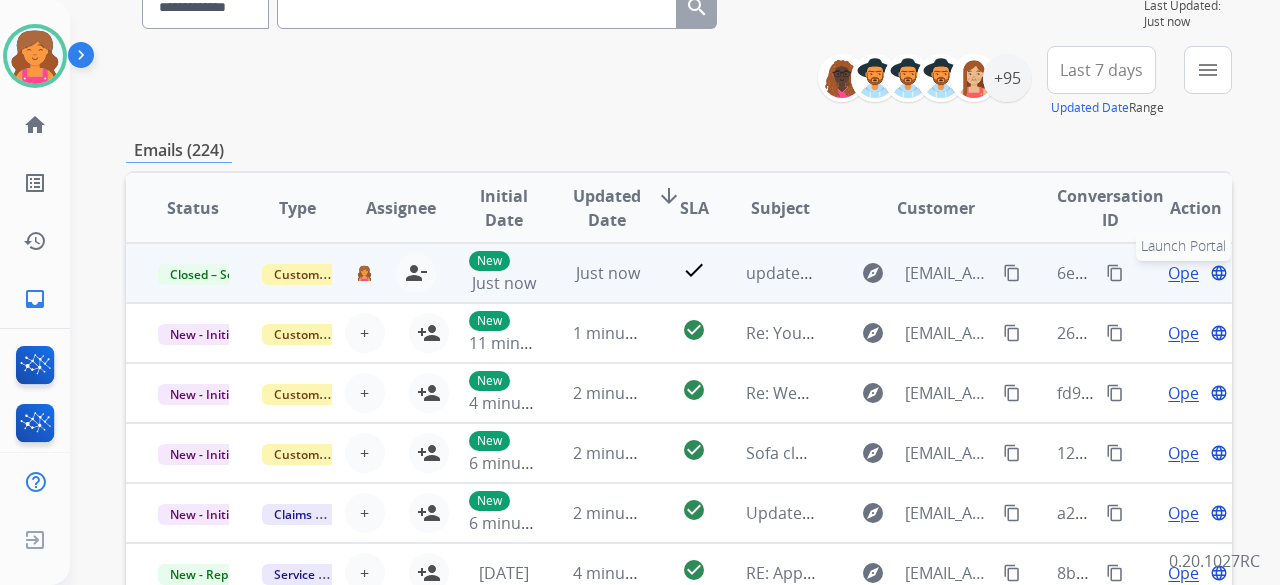 scroll, scrollTop: 200, scrollLeft: 0, axis: vertical 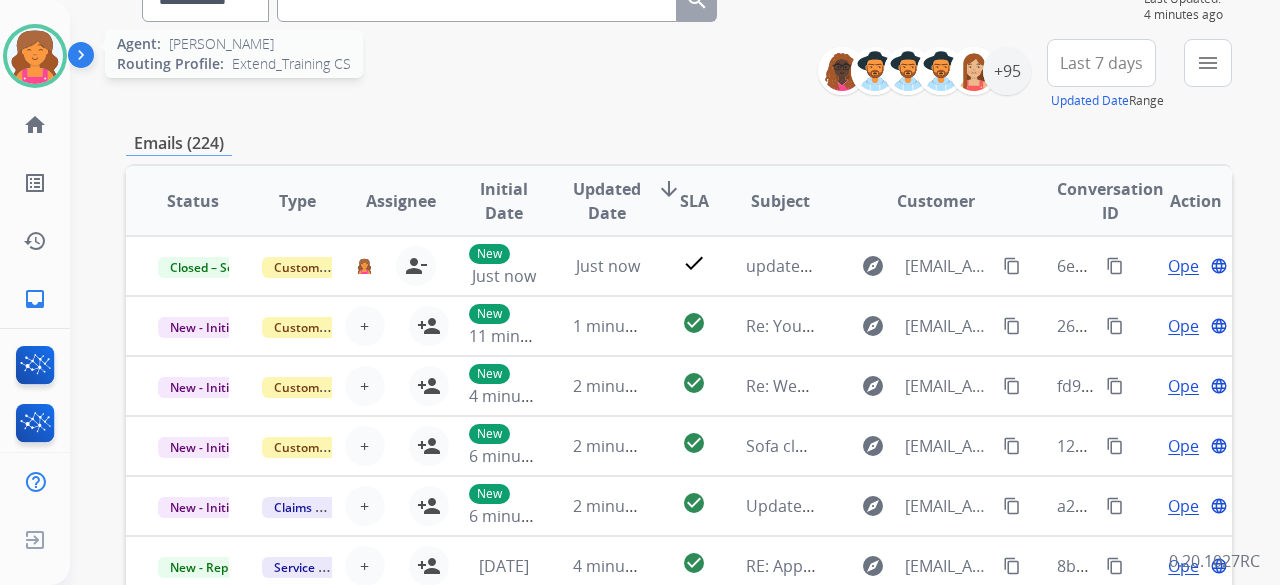click at bounding box center (35, 56) 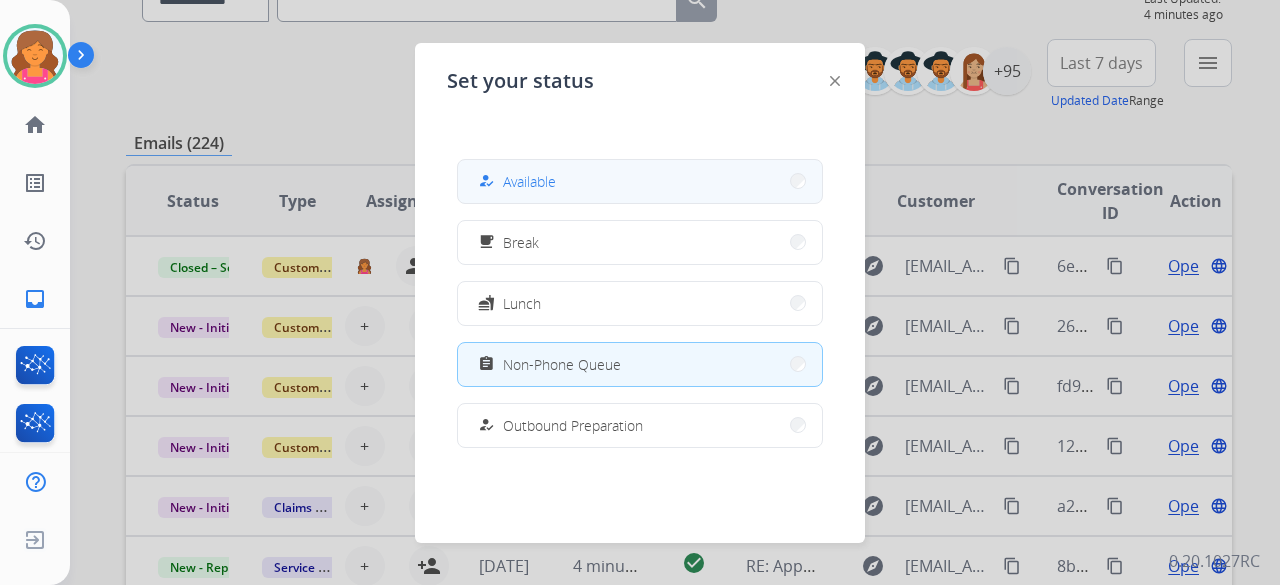 click on "how_to_reg Available" at bounding box center [640, 181] 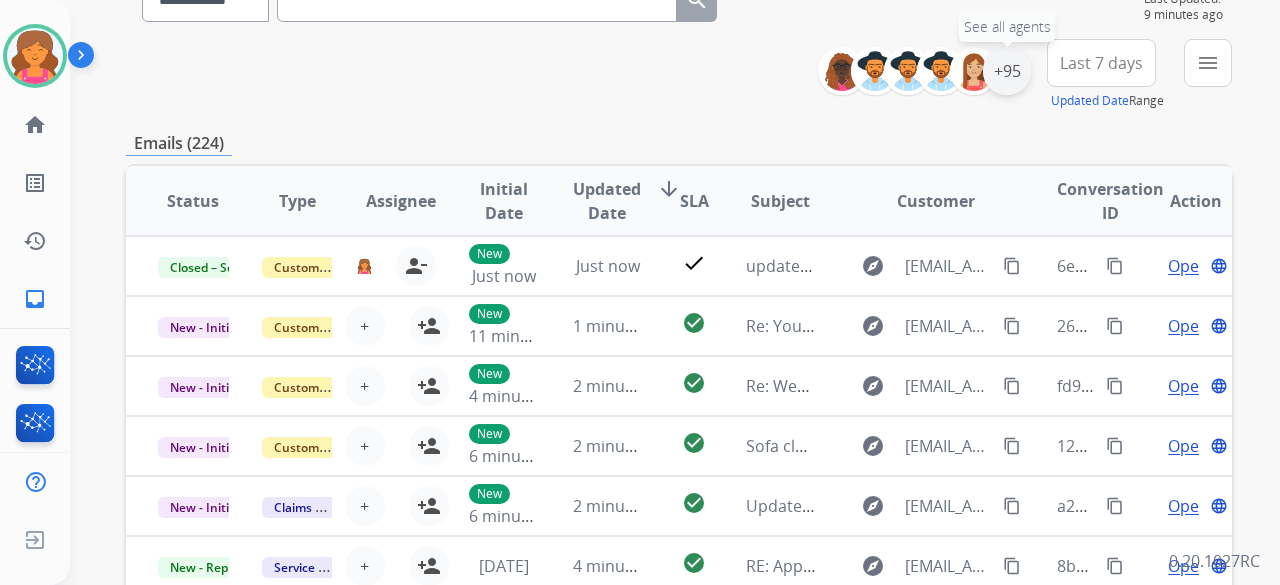 click on "+95" at bounding box center [1007, 71] 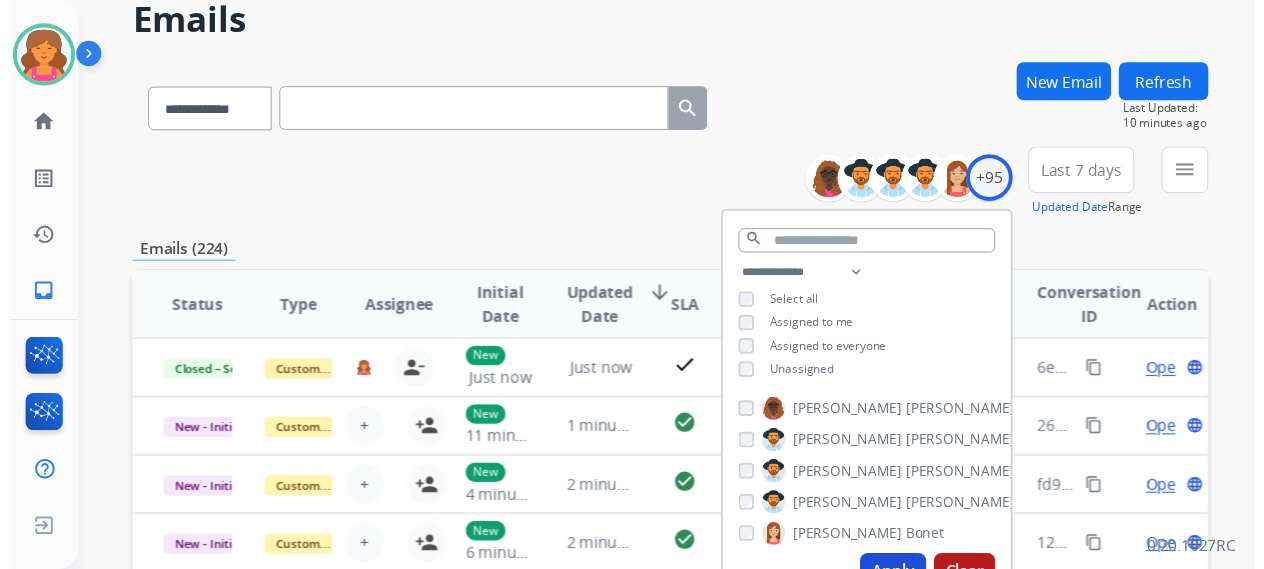 scroll, scrollTop: 0, scrollLeft: 0, axis: both 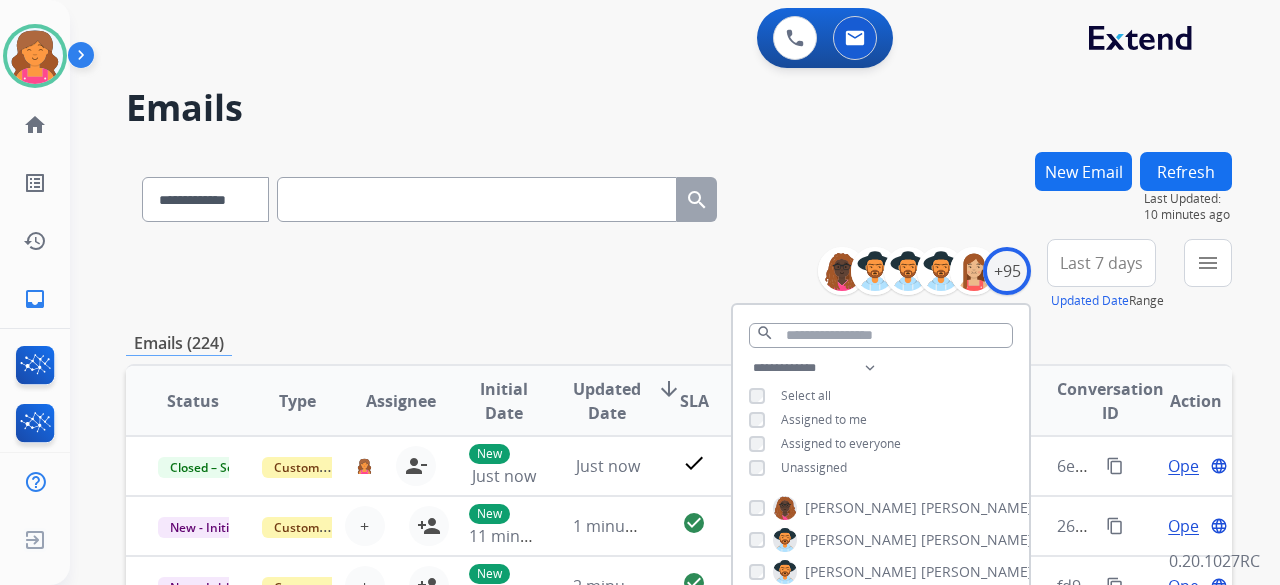 click on "New Email" at bounding box center (1083, 171) 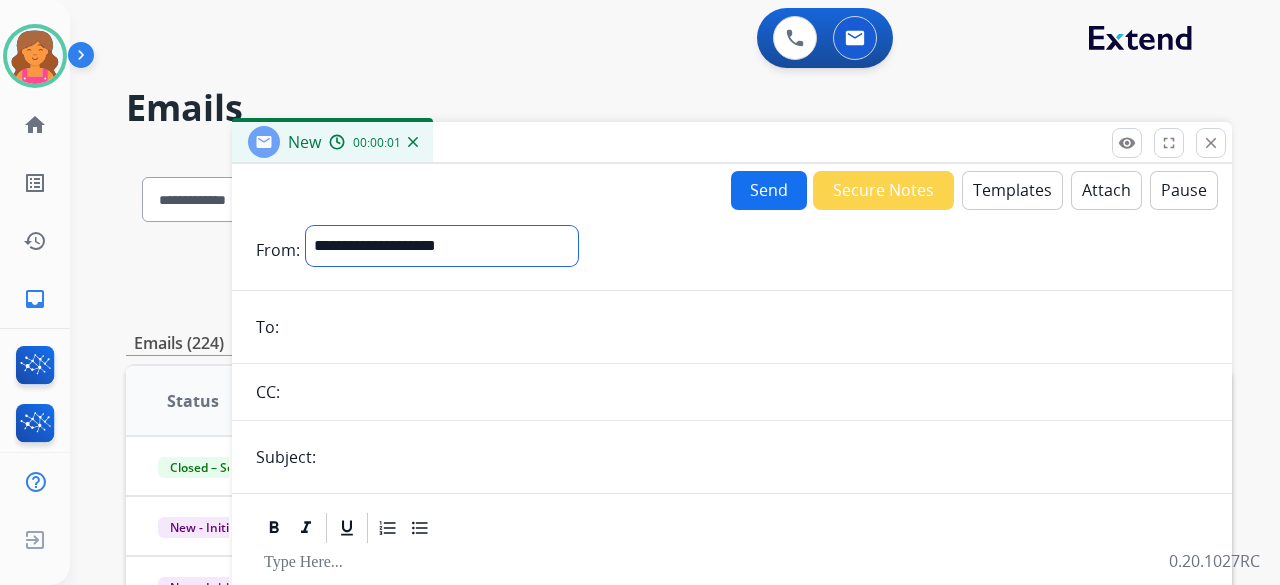 click on "**********" at bounding box center (442, 246) 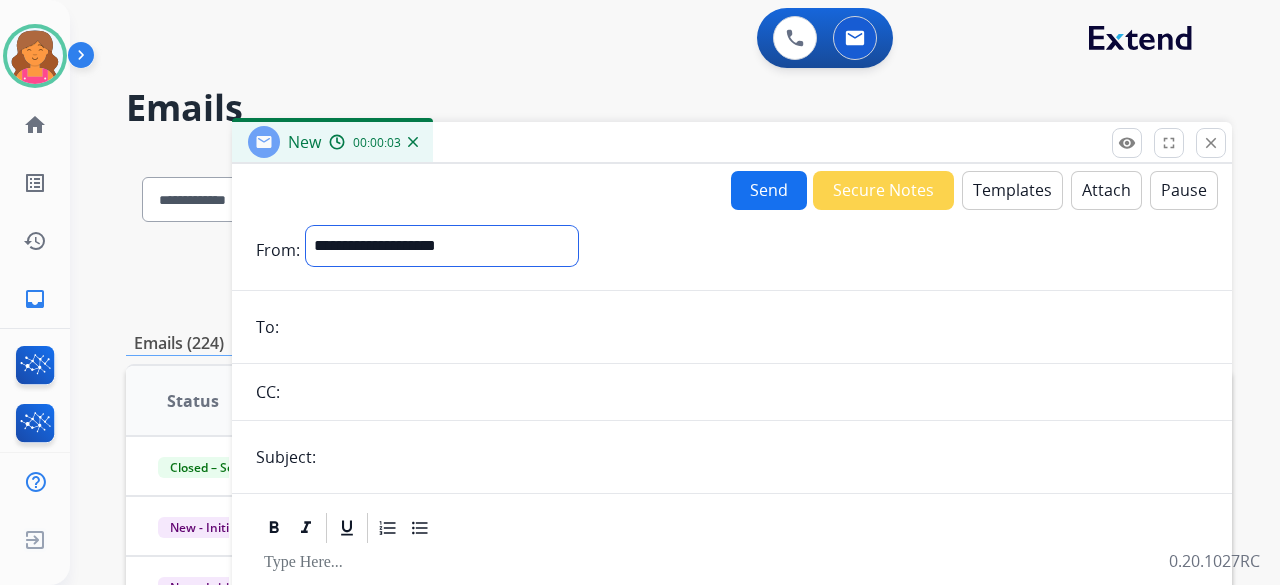 select on "**********" 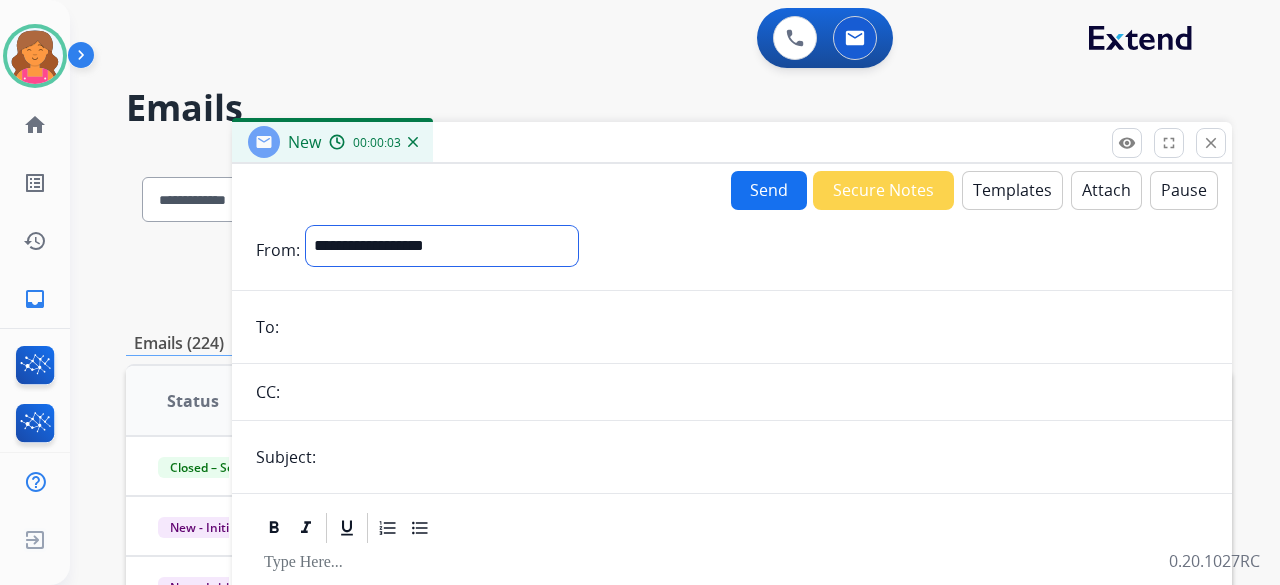 click on "**********" at bounding box center (442, 246) 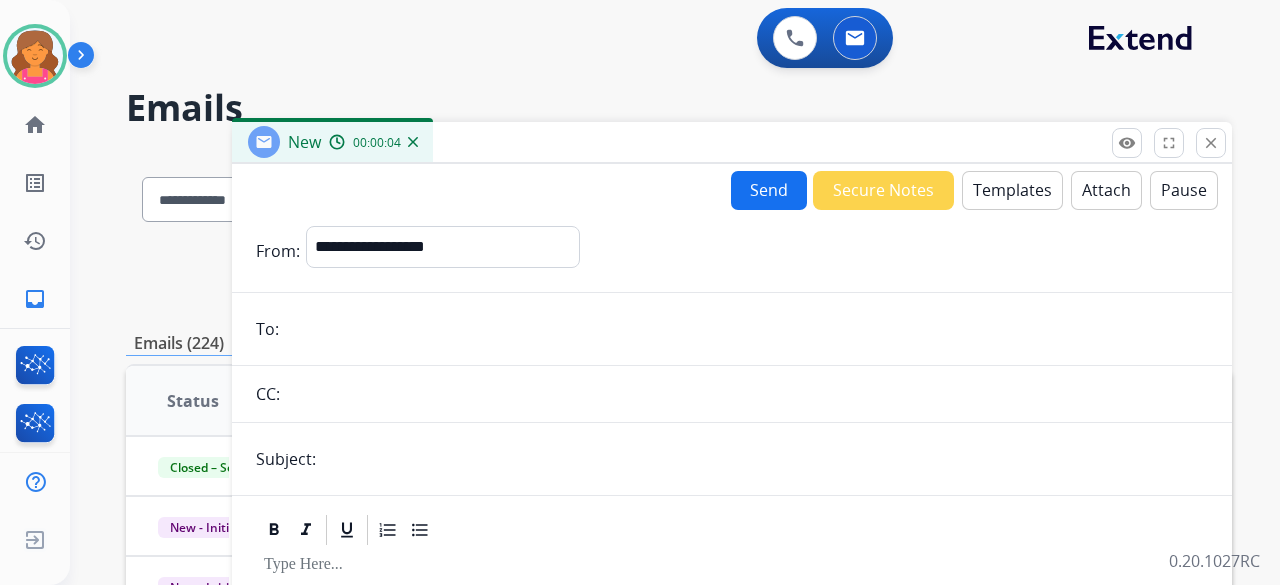 click at bounding box center (746, 329) 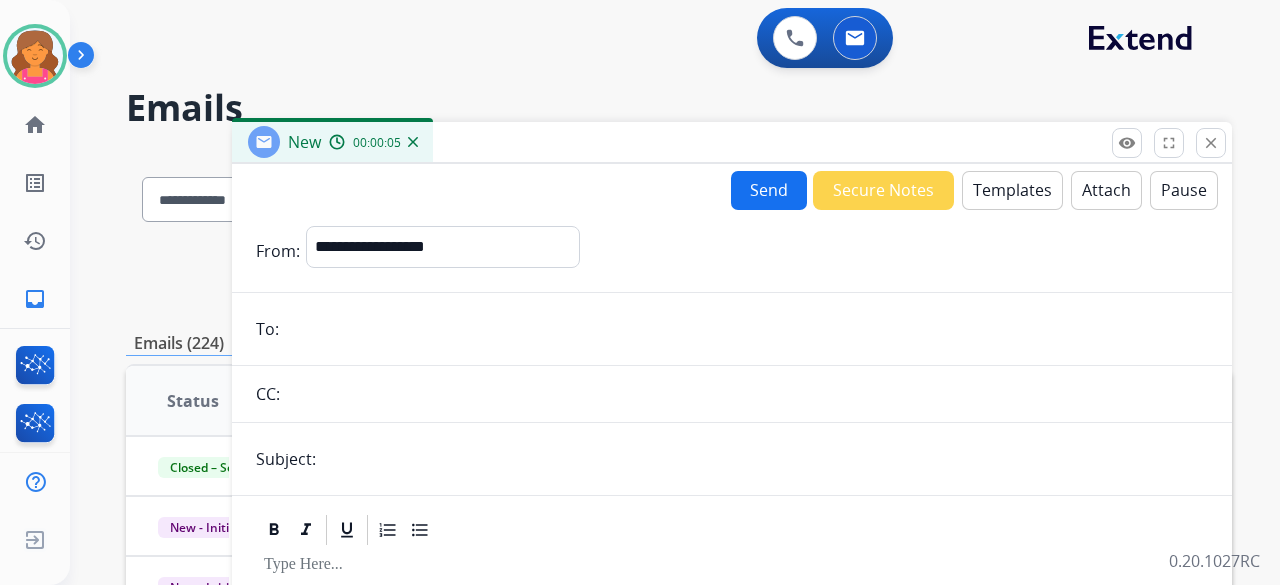 paste on "**********" 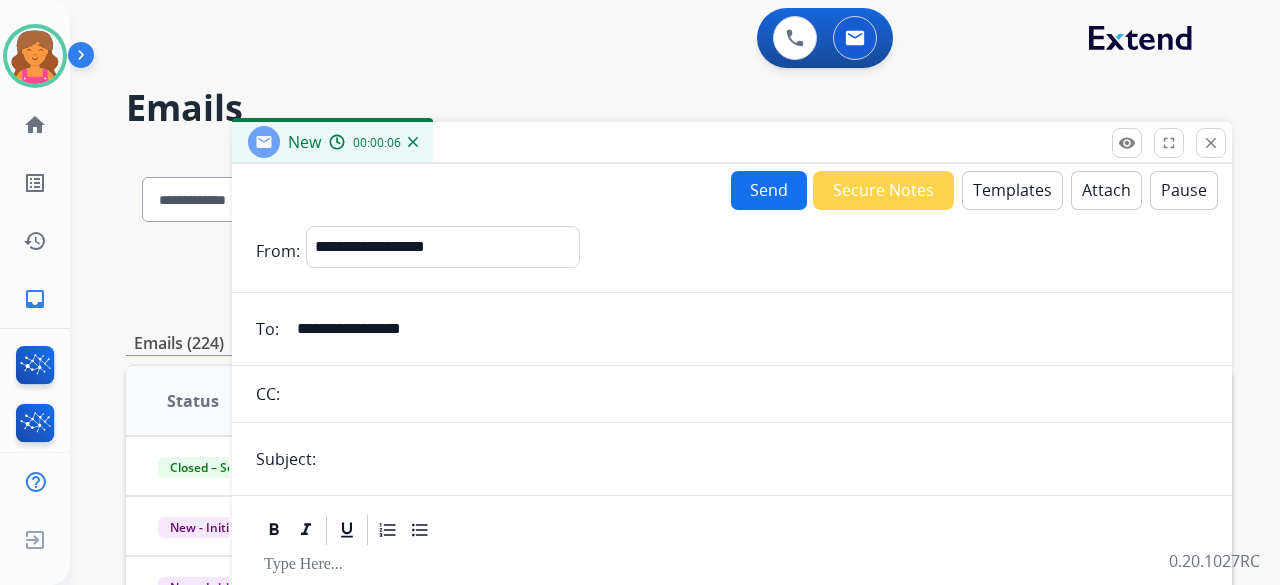 type on "**********" 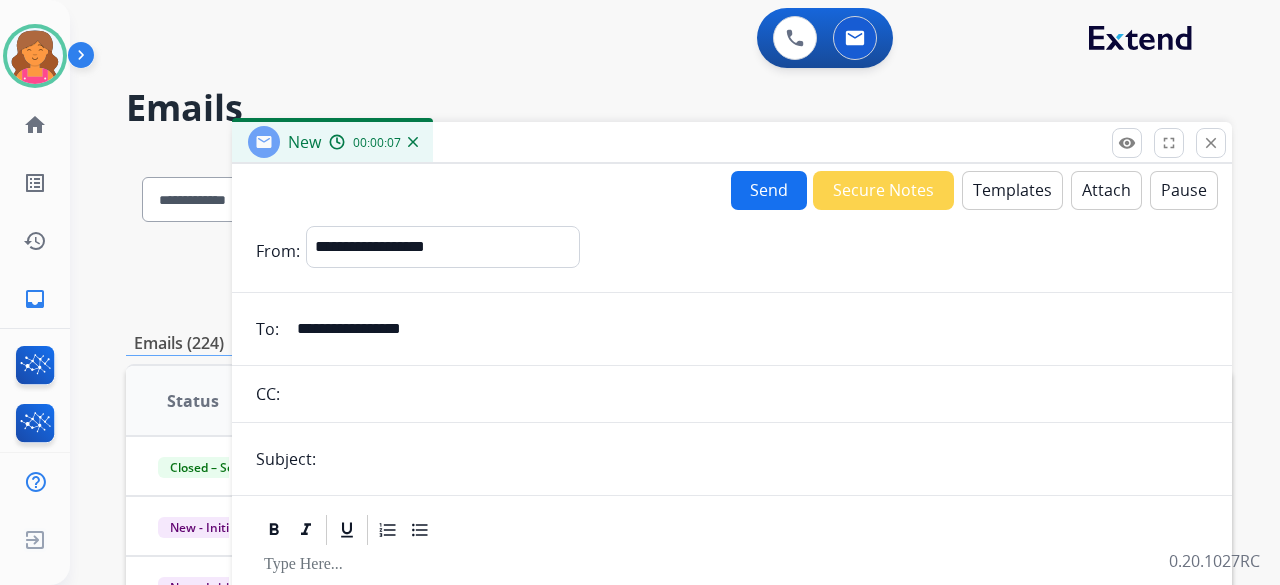 type on "**********" 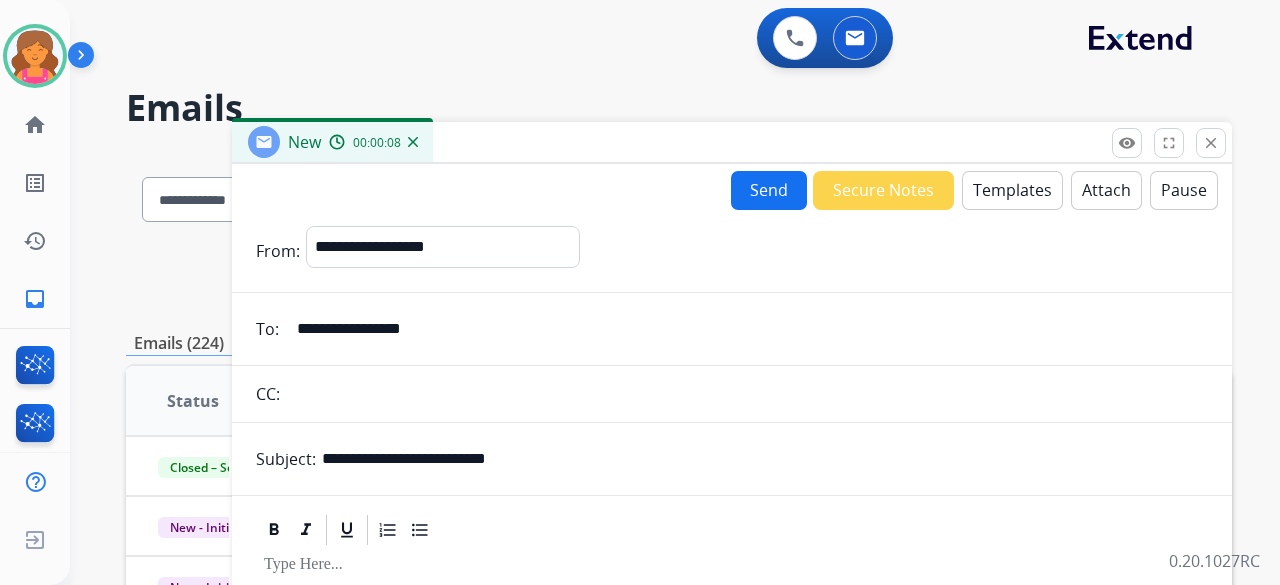 click on "Templates" at bounding box center [1012, 190] 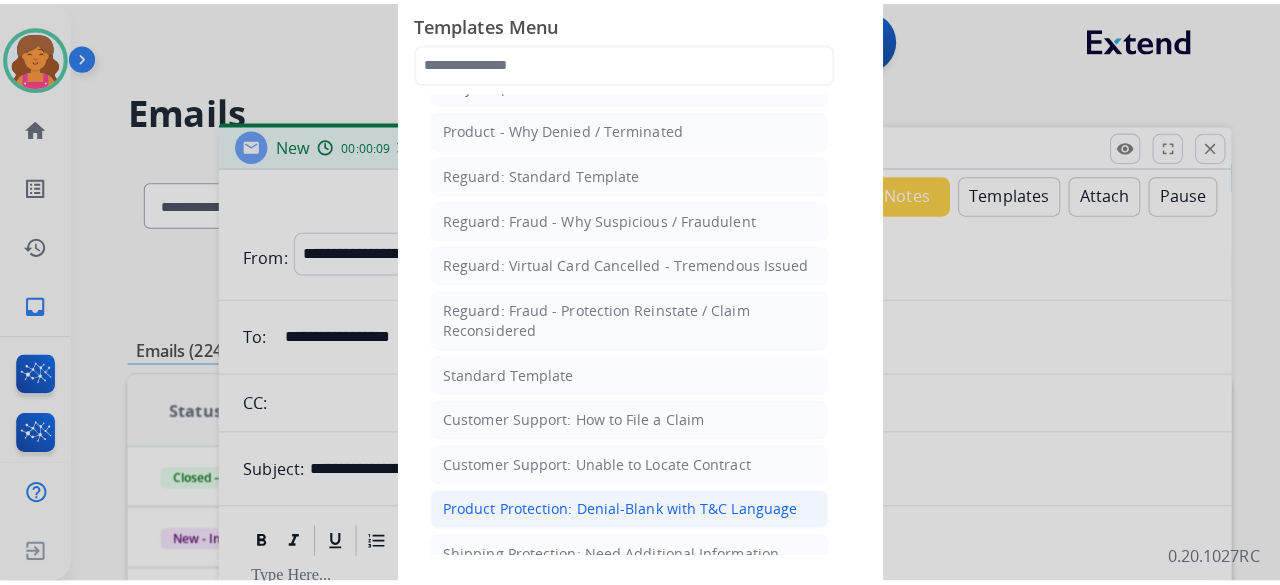 scroll, scrollTop: 200, scrollLeft: 0, axis: vertical 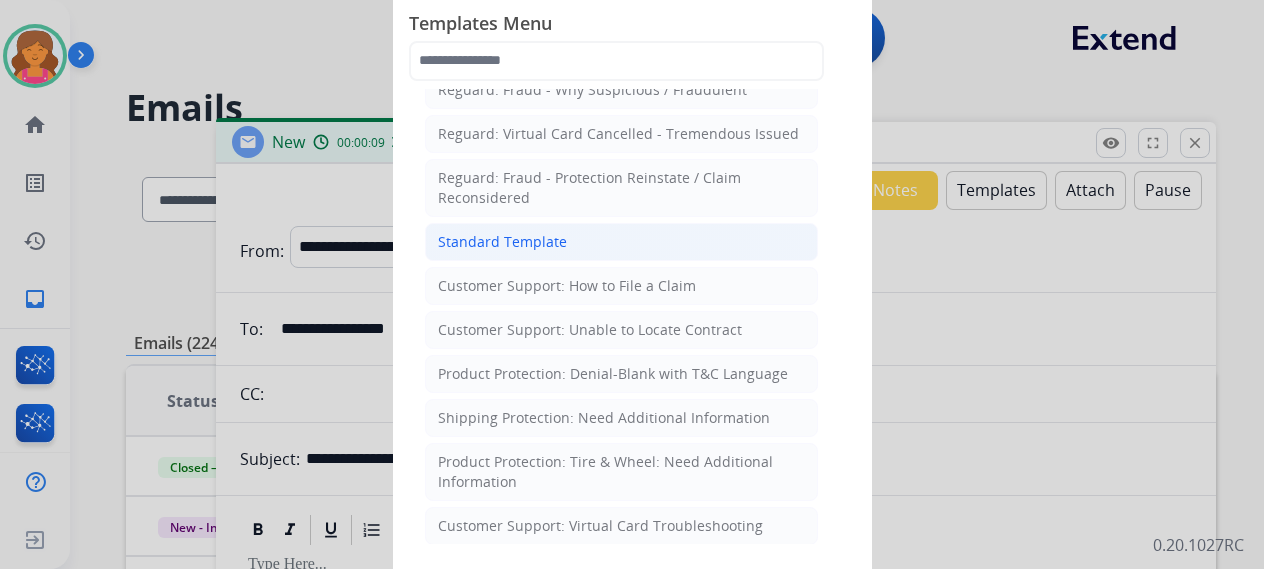 click on "Standard Template" 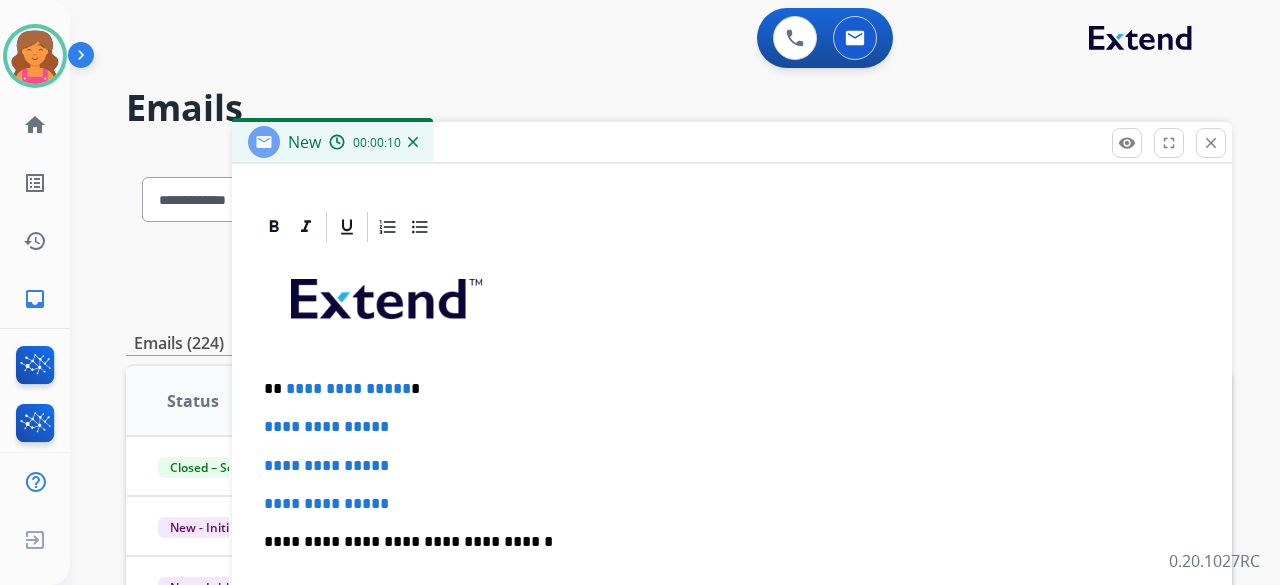 scroll, scrollTop: 460, scrollLeft: 0, axis: vertical 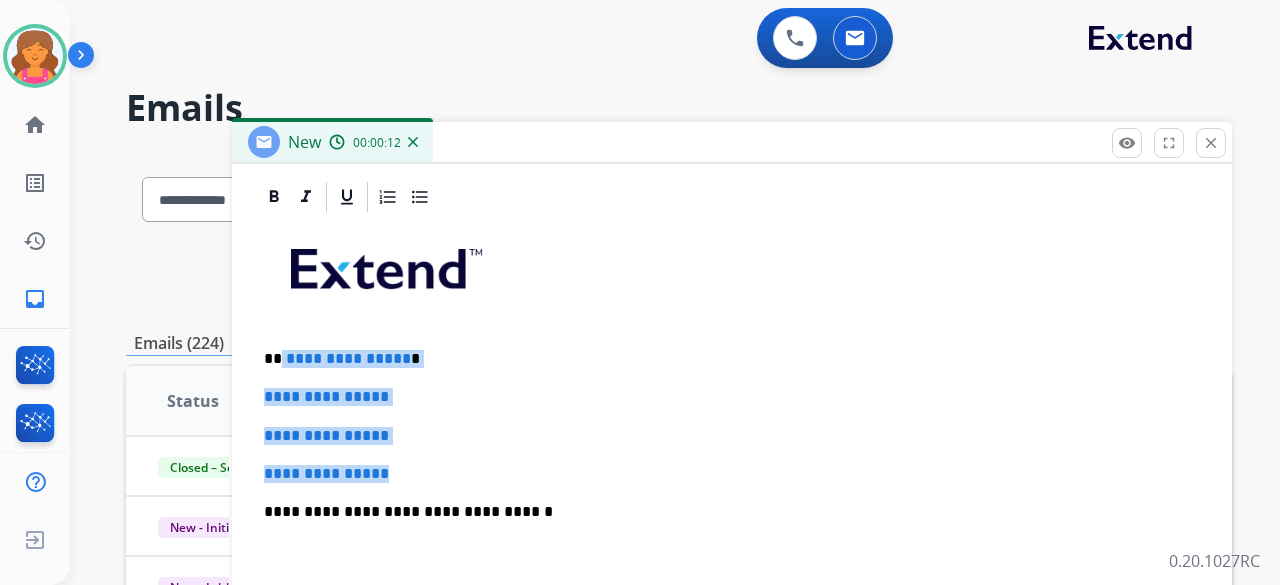 drag, startPoint x: 419, startPoint y: 463, endPoint x: 278, endPoint y: 338, distance: 188.43036 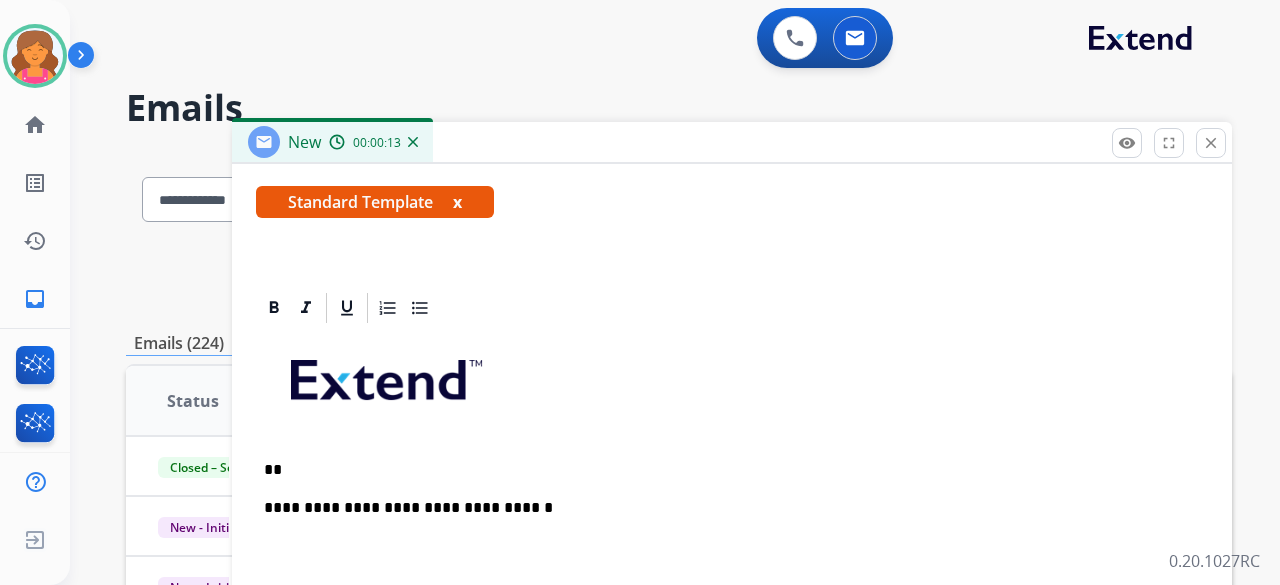 scroll, scrollTop: 345, scrollLeft: 0, axis: vertical 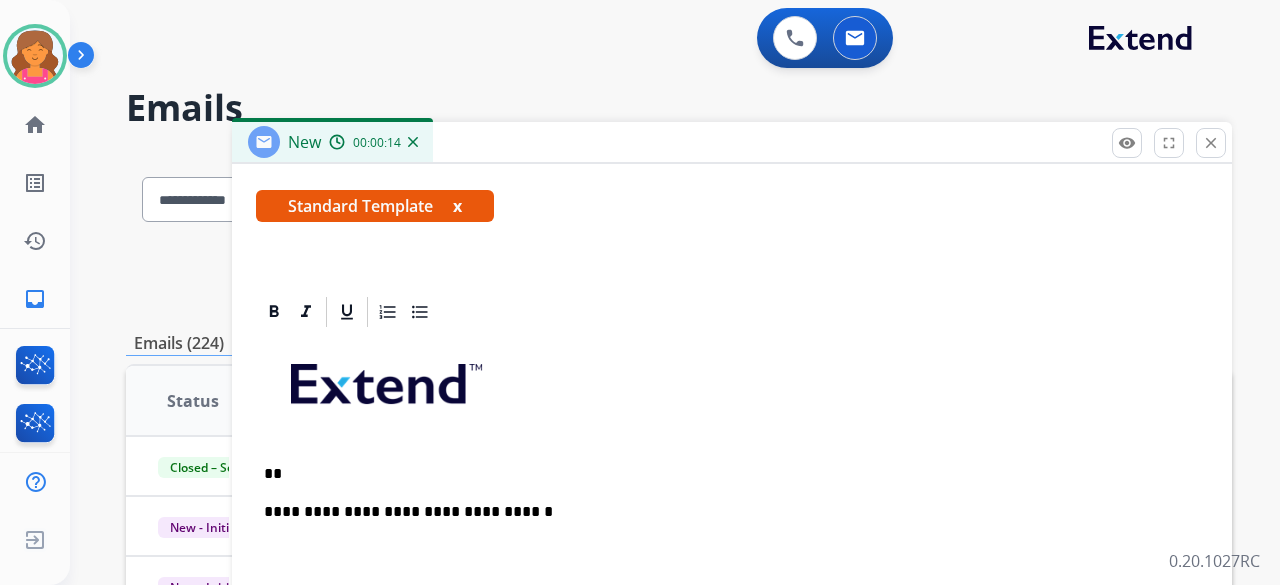 type 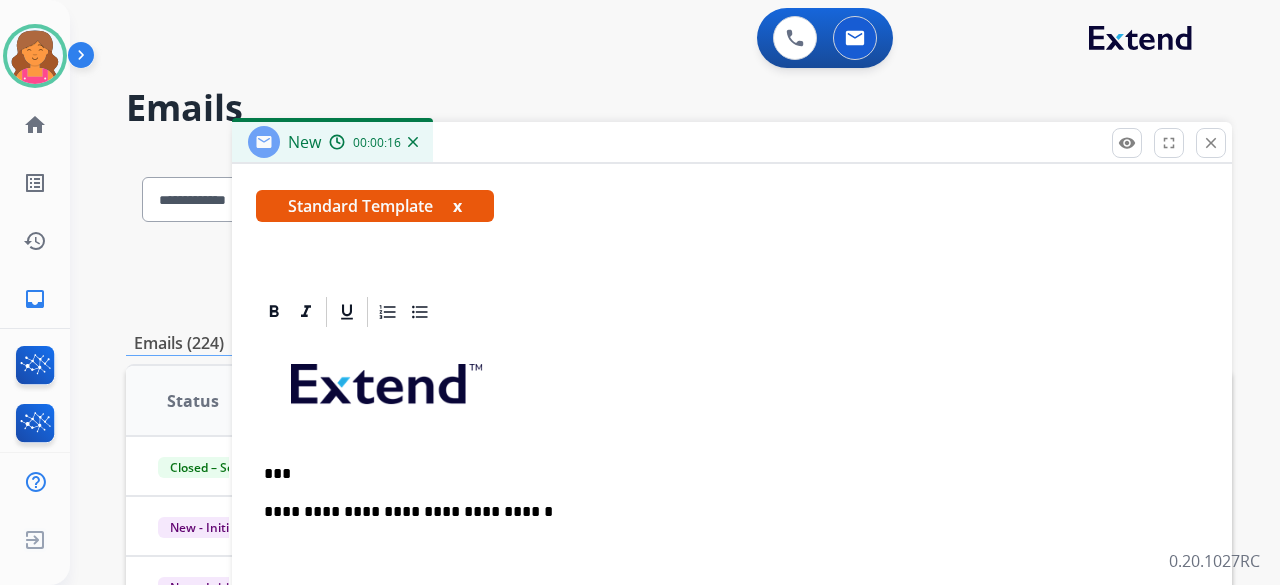scroll, scrollTop: 383, scrollLeft: 0, axis: vertical 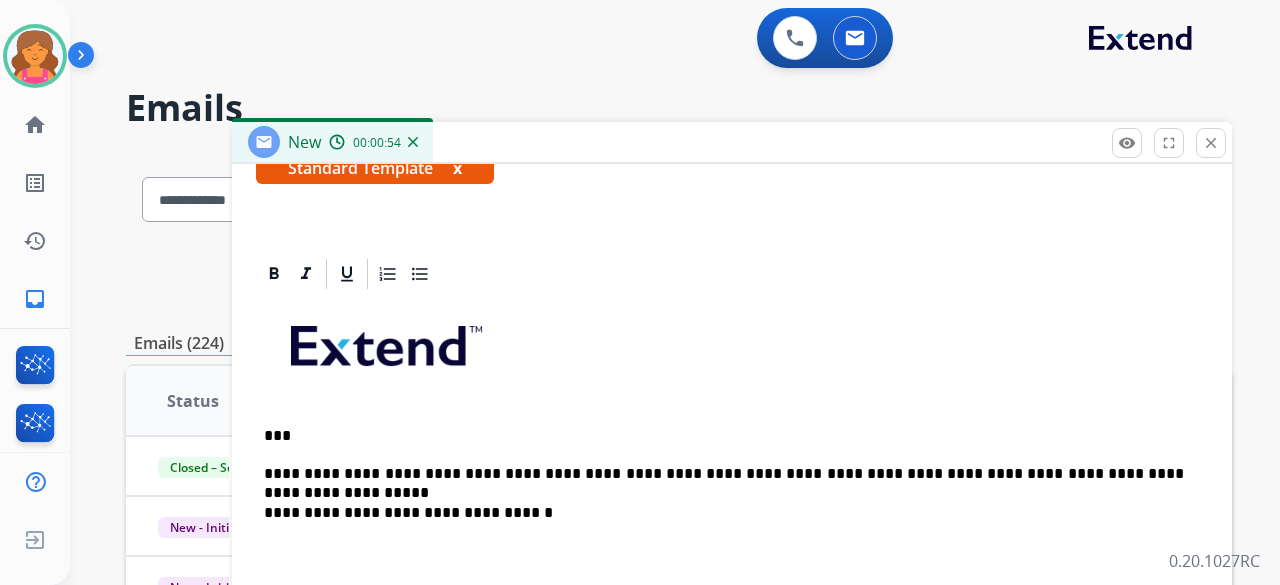 click on "**********" at bounding box center (724, 474) 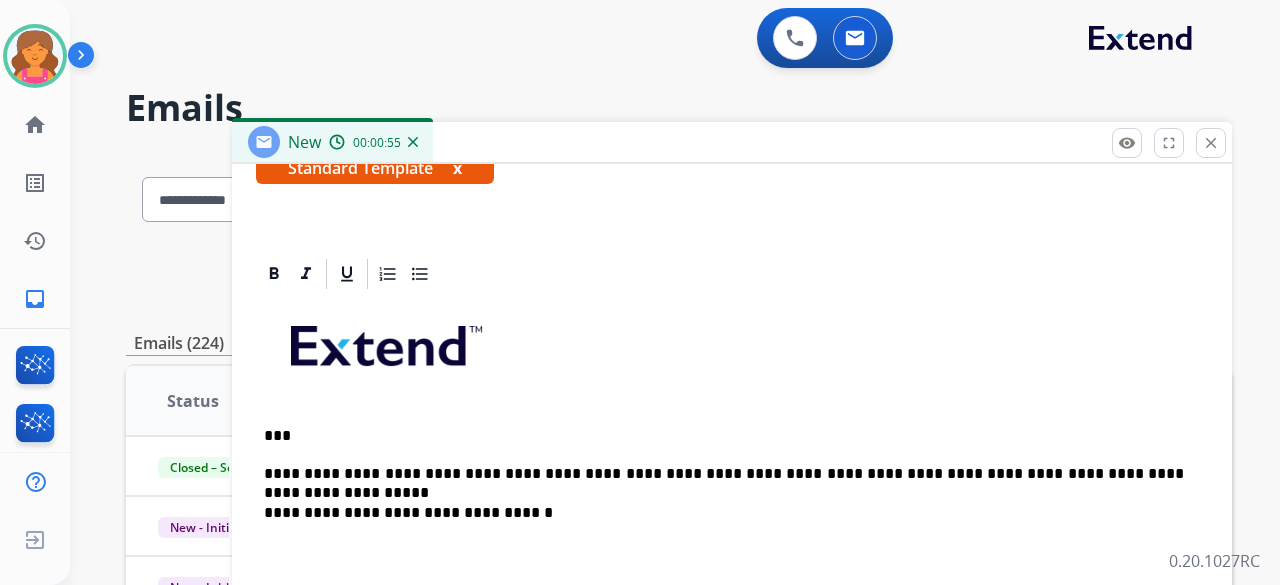click on "**********" at bounding box center [732, 597] 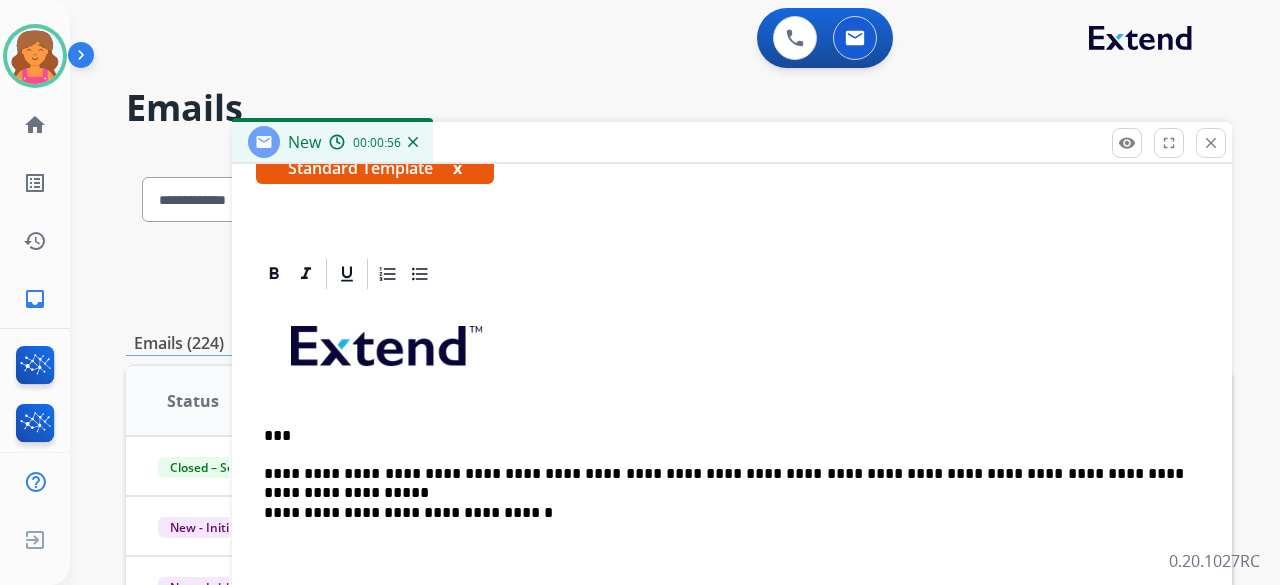 click on "**********" at bounding box center (724, 474) 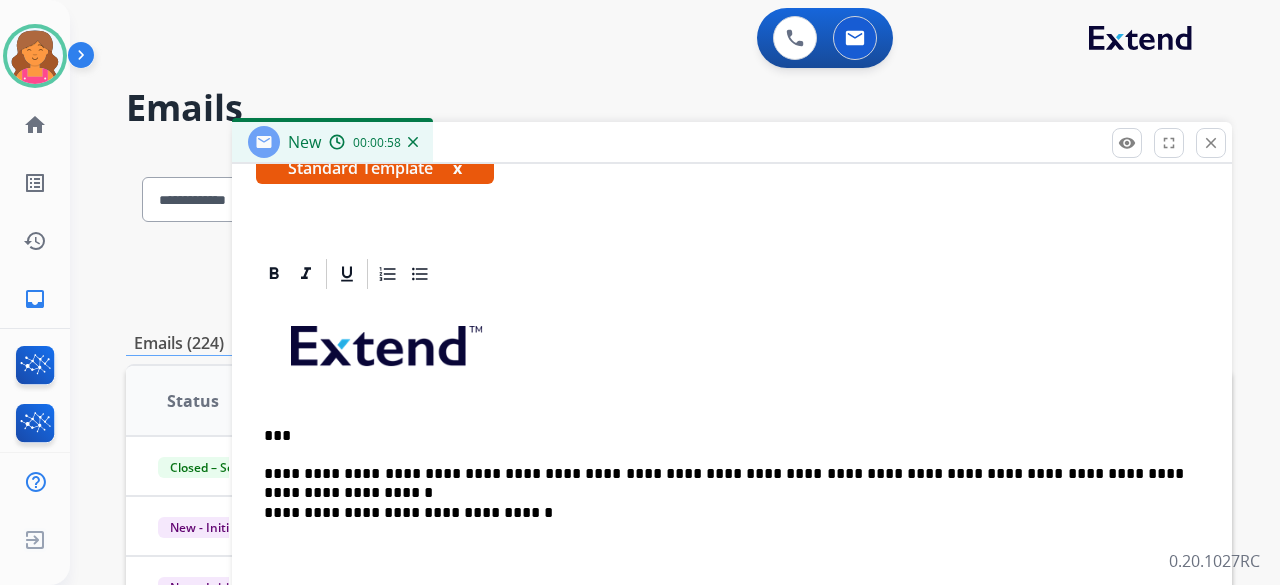 click on "**********" at bounding box center (724, 474) 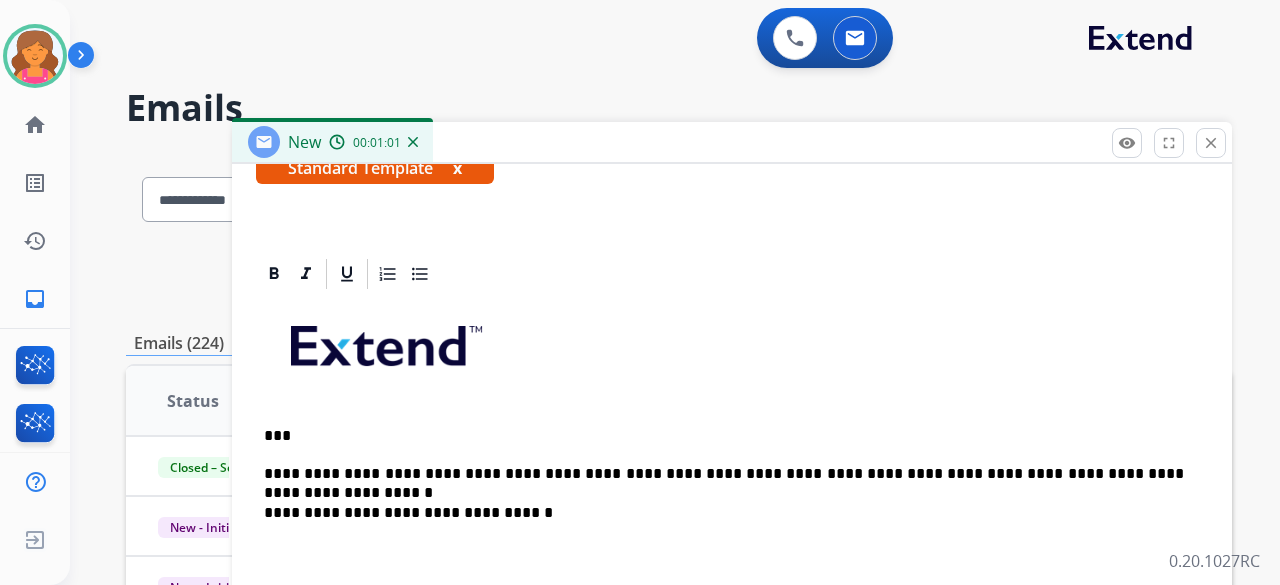 click on "**********" at bounding box center [724, 474] 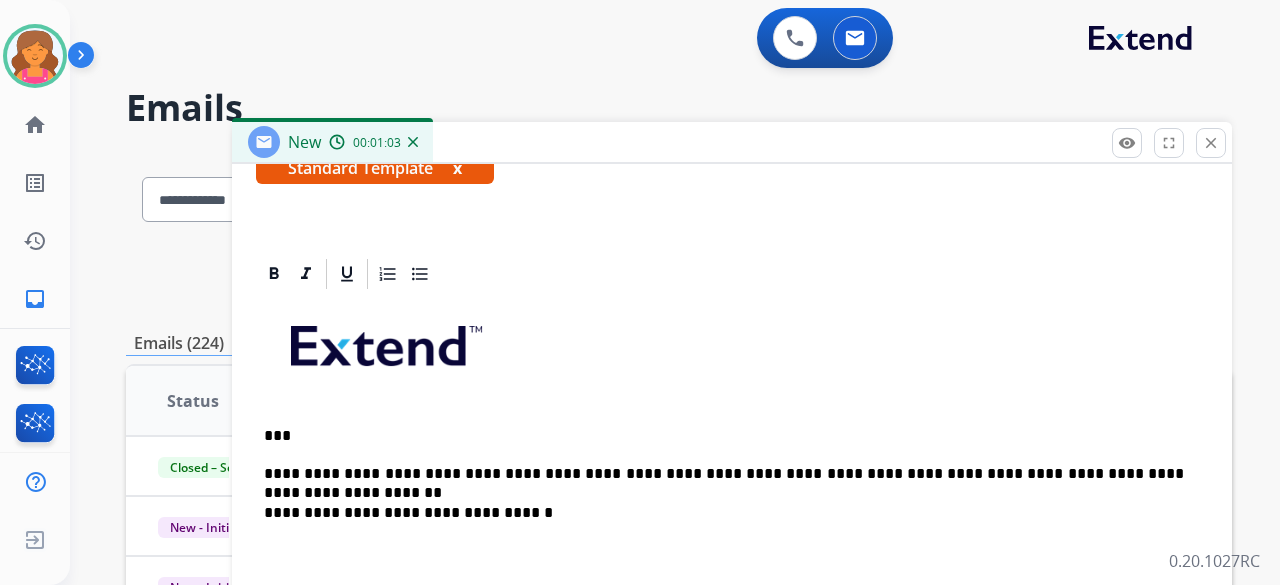click on "**********" at bounding box center [724, 474] 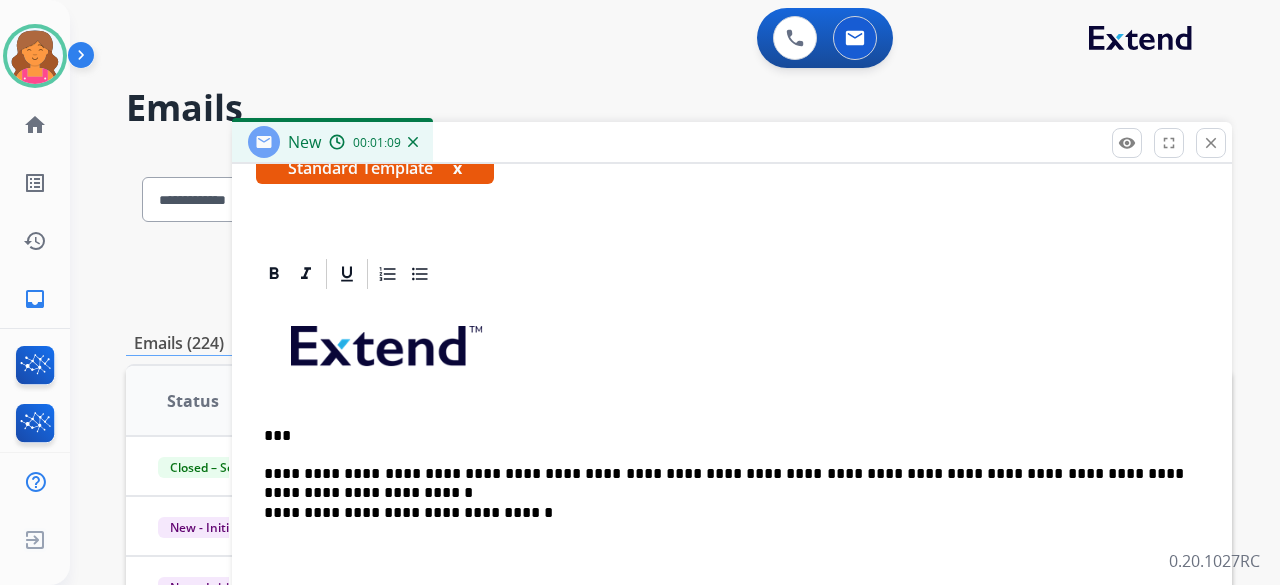 scroll, scrollTop: 402, scrollLeft: 0, axis: vertical 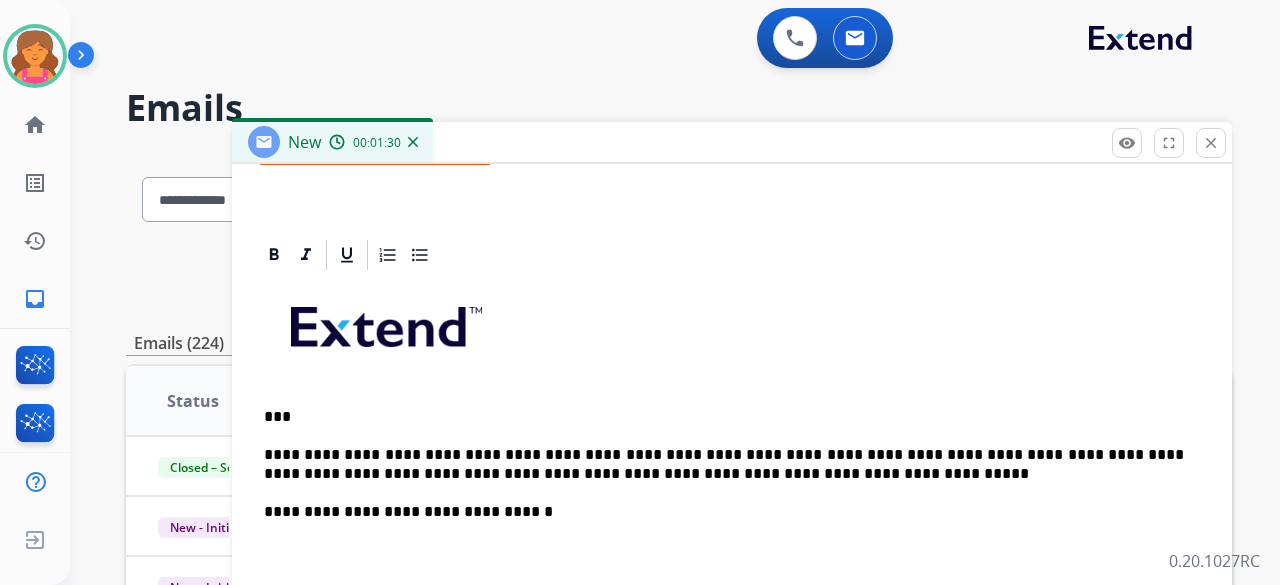 click on "**********" at bounding box center [724, 464] 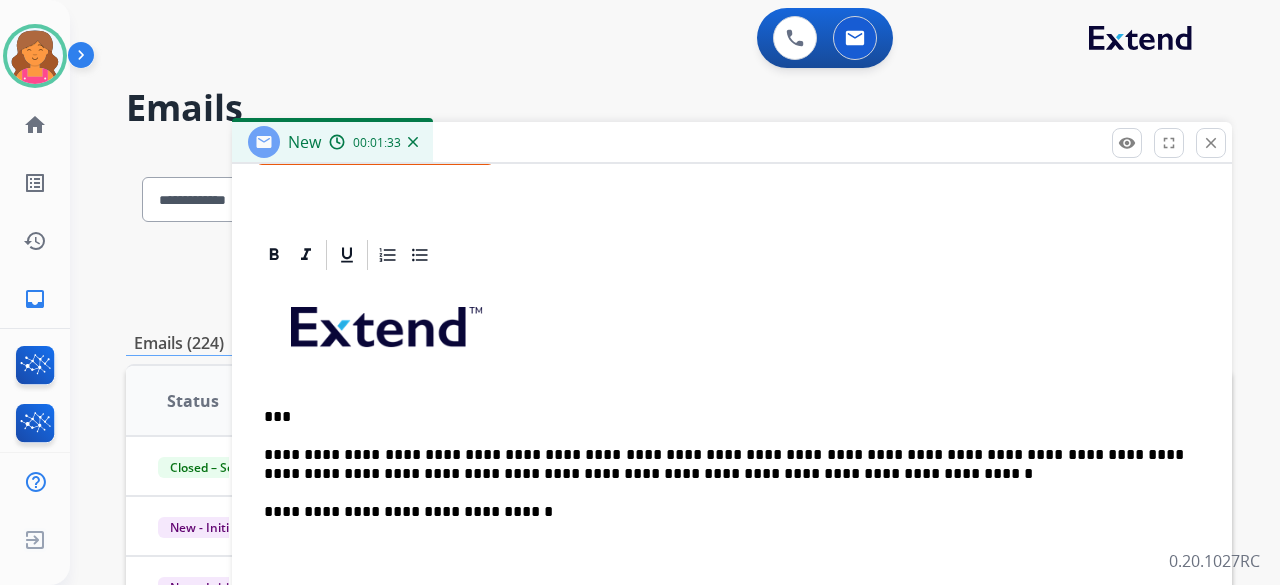 click on "**********" at bounding box center (732, 588) 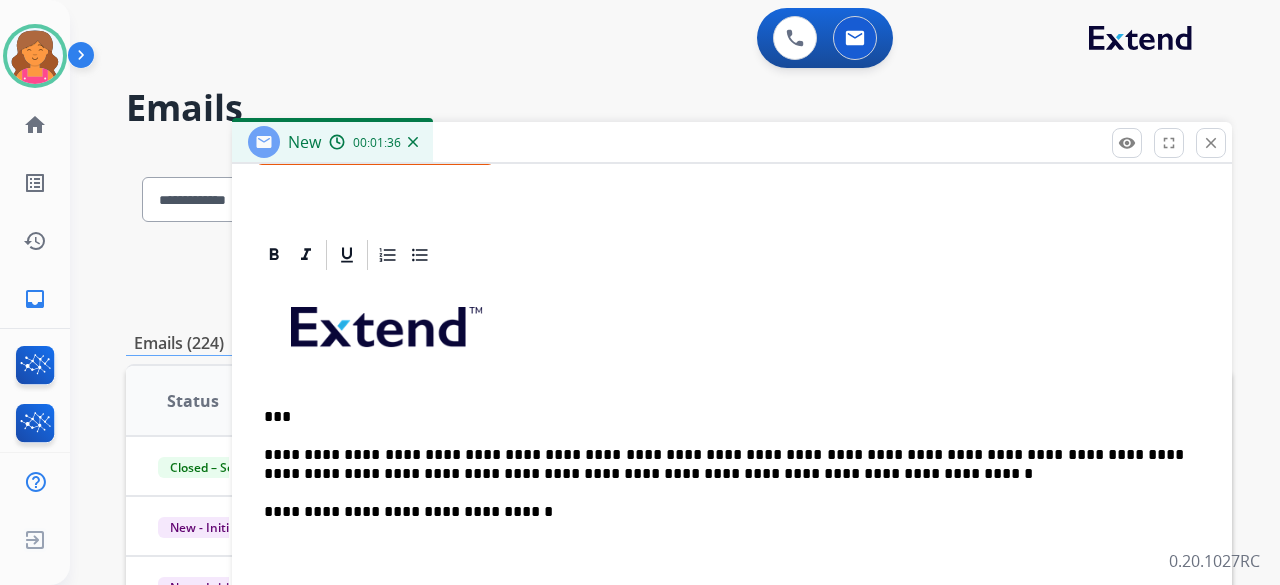 click on "**********" at bounding box center (724, 464) 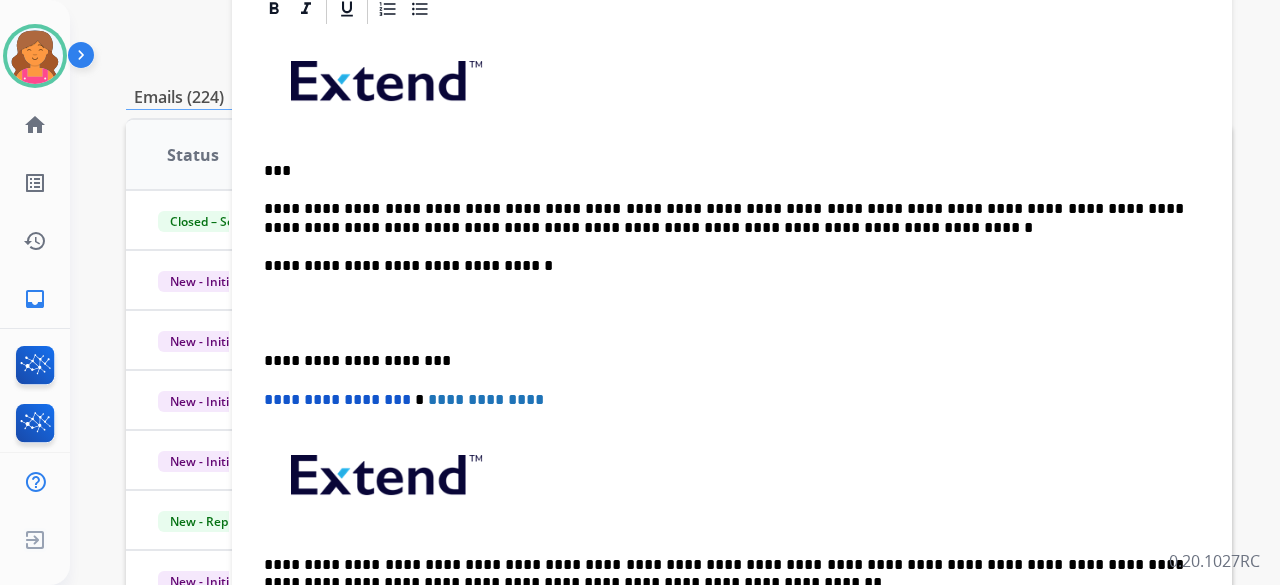 scroll, scrollTop: 248, scrollLeft: 0, axis: vertical 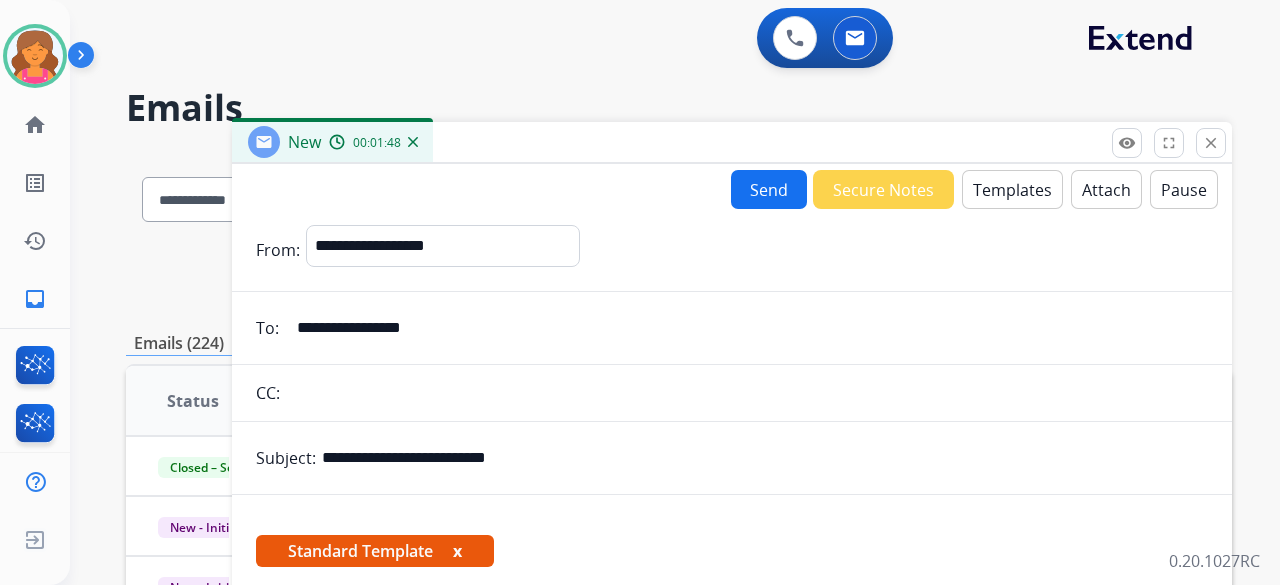 click on "Send" at bounding box center (769, 189) 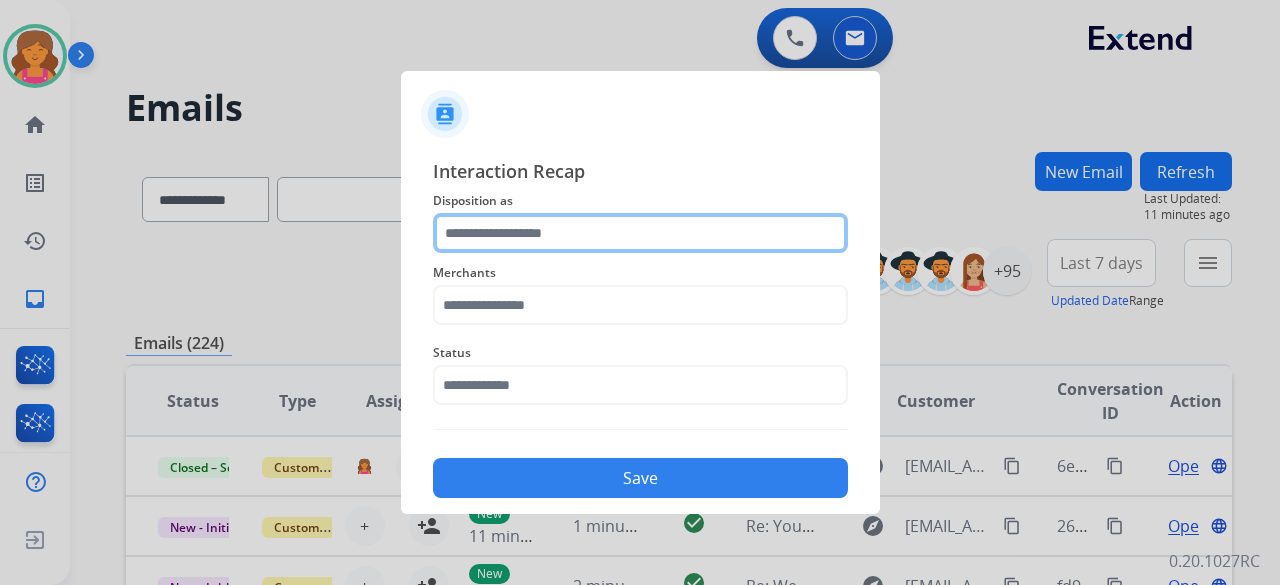 click 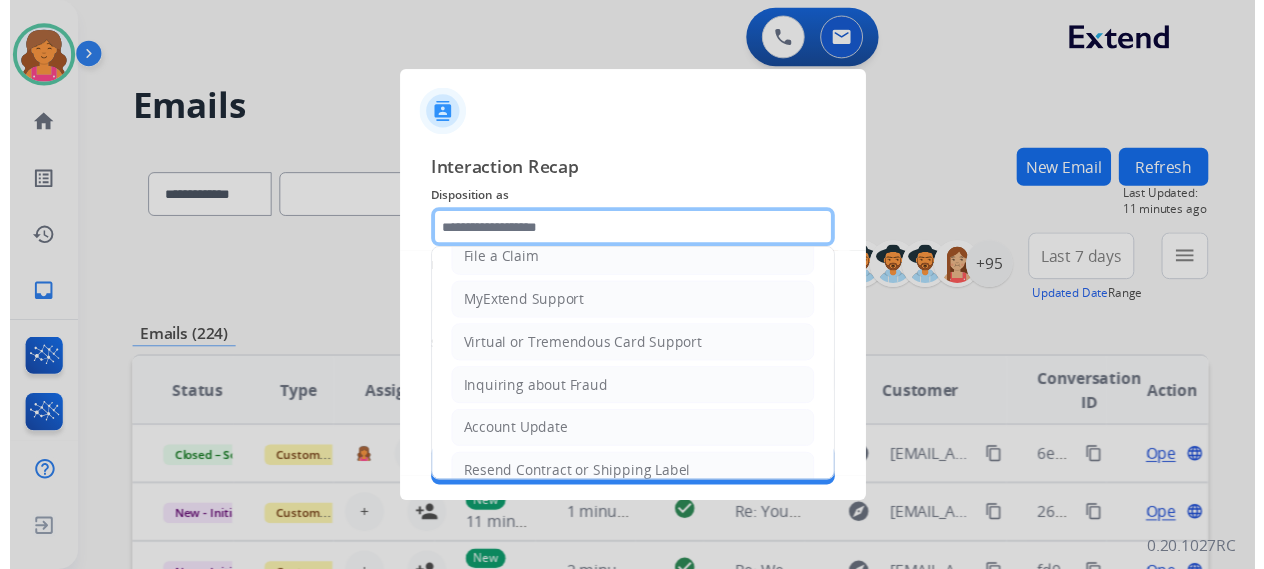scroll, scrollTop: 0, scrollLeft: 0, axis: both 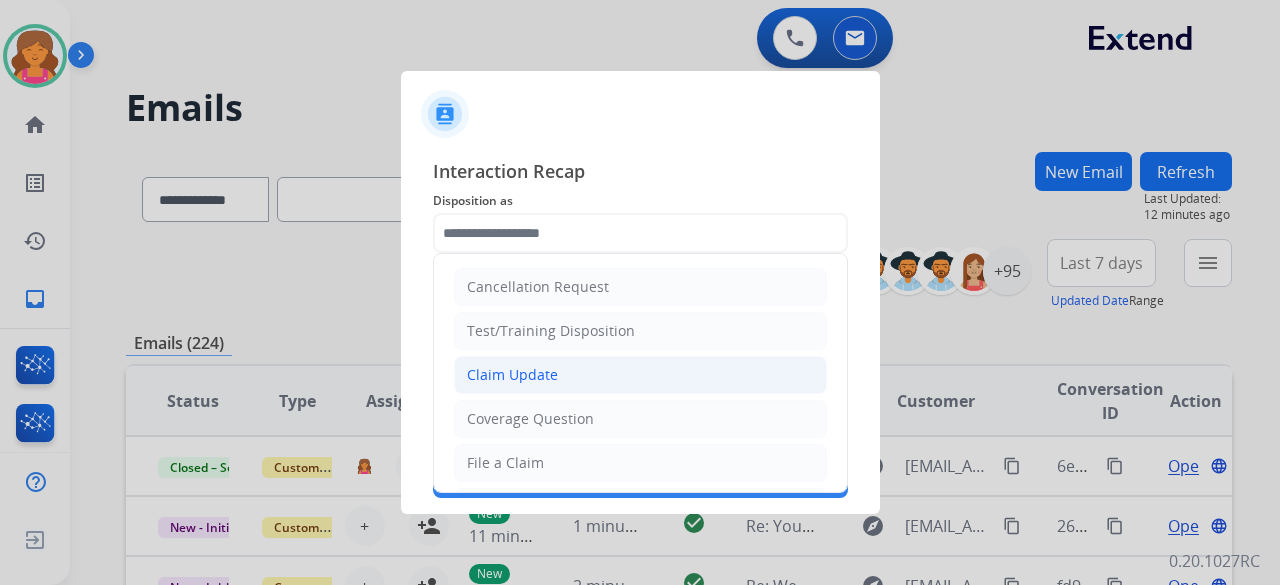 click on "Claim Update" 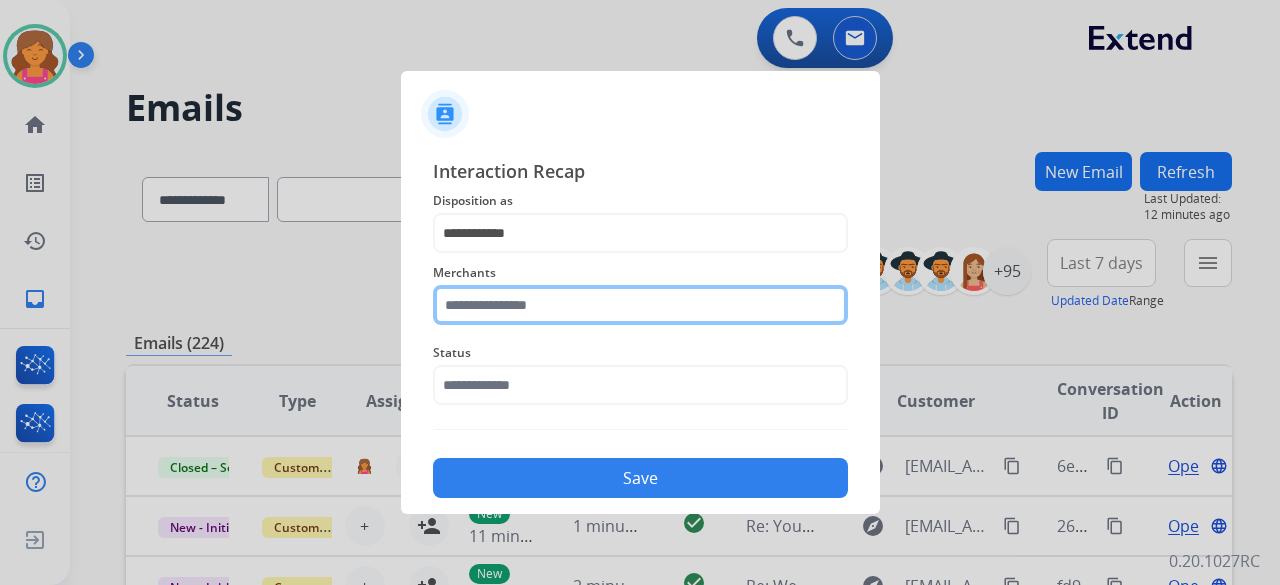 click on "Merchants" 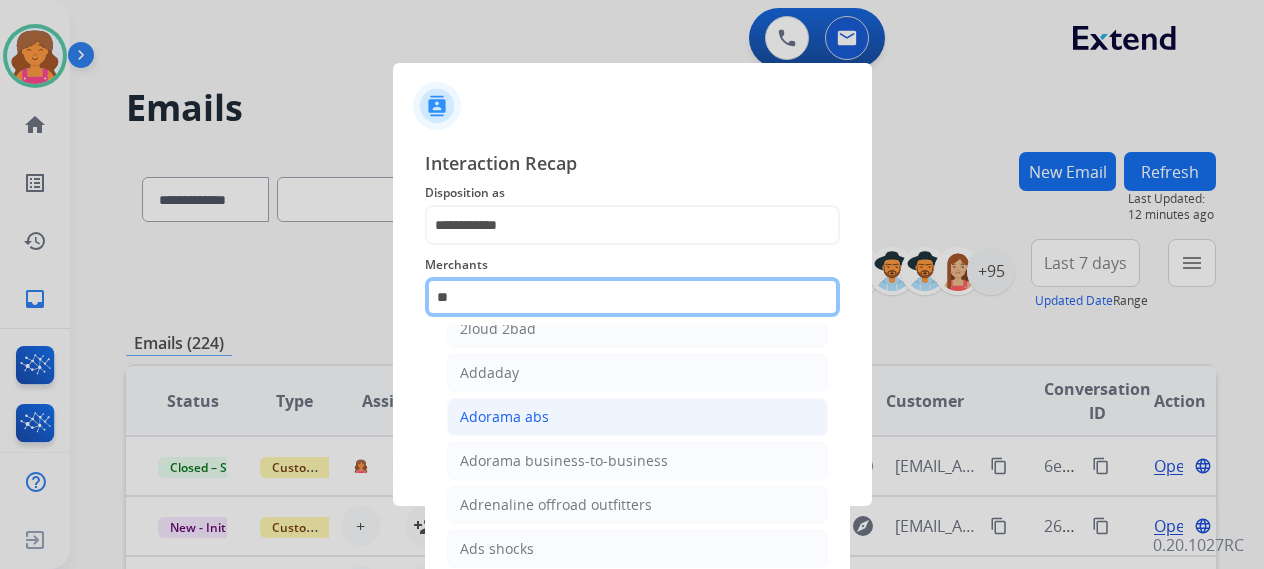 scroll, scrollTop: 0, scrollLeft: 0, axis: both 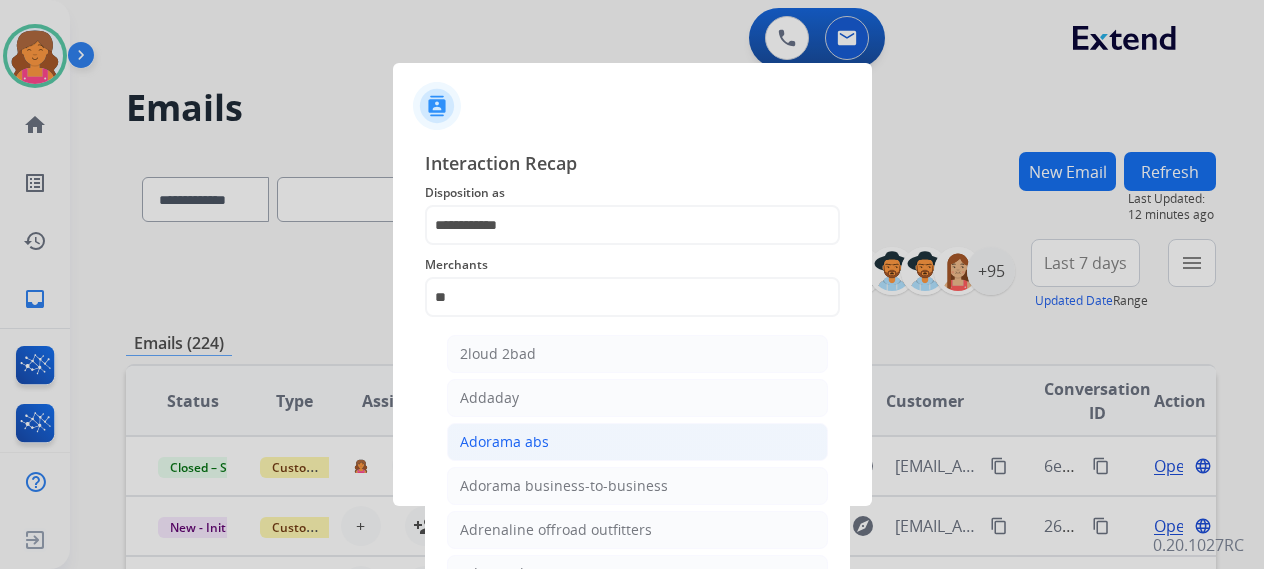 click on "Adorama abs" 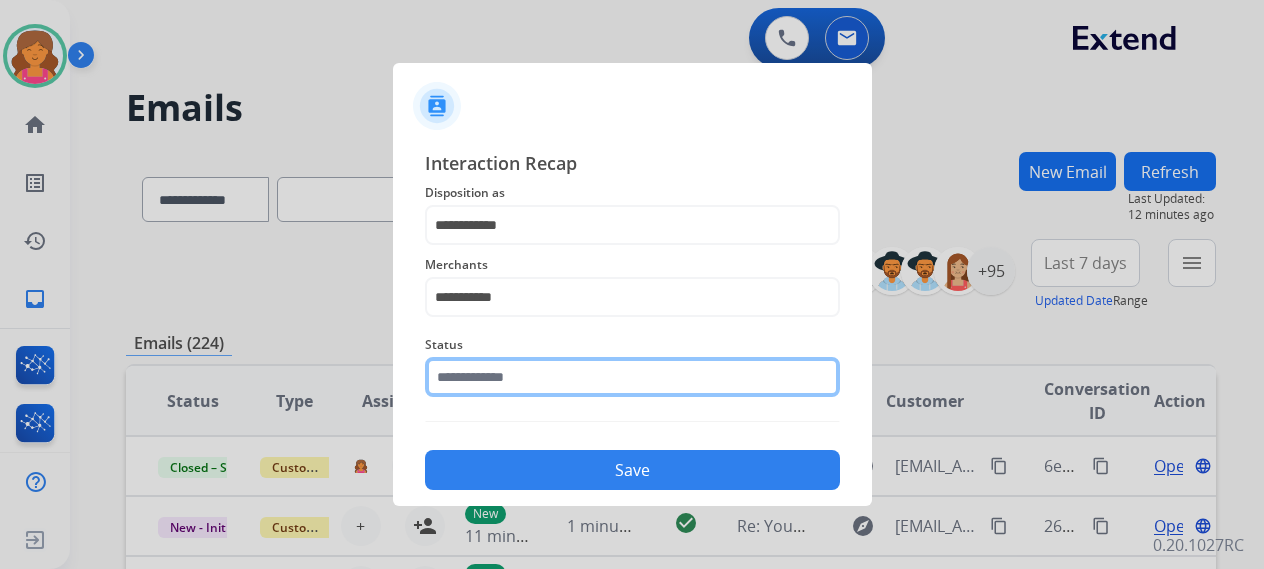 click 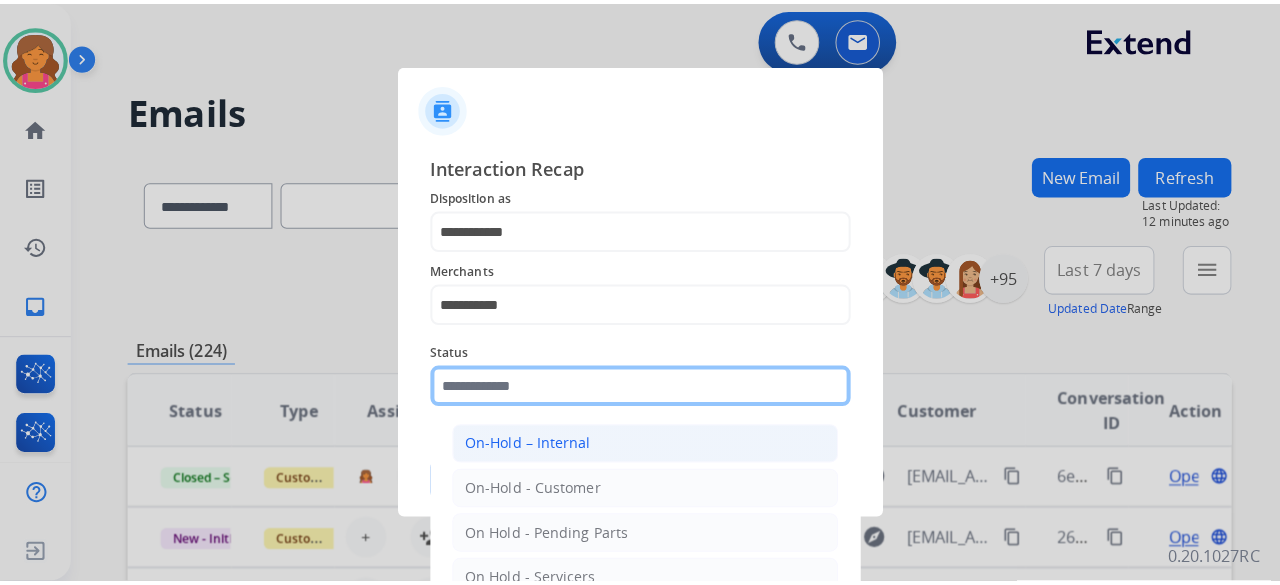 scroll, scrollTop: 114, scrollLeft: 0, axis: vertical 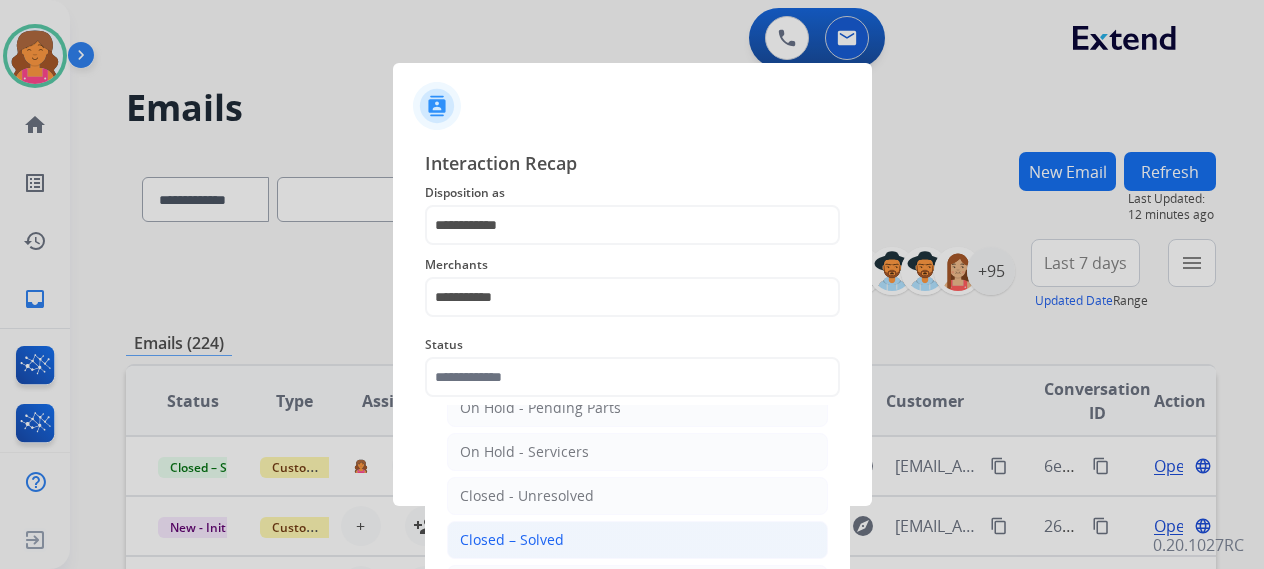 click on "Closed – Solved" 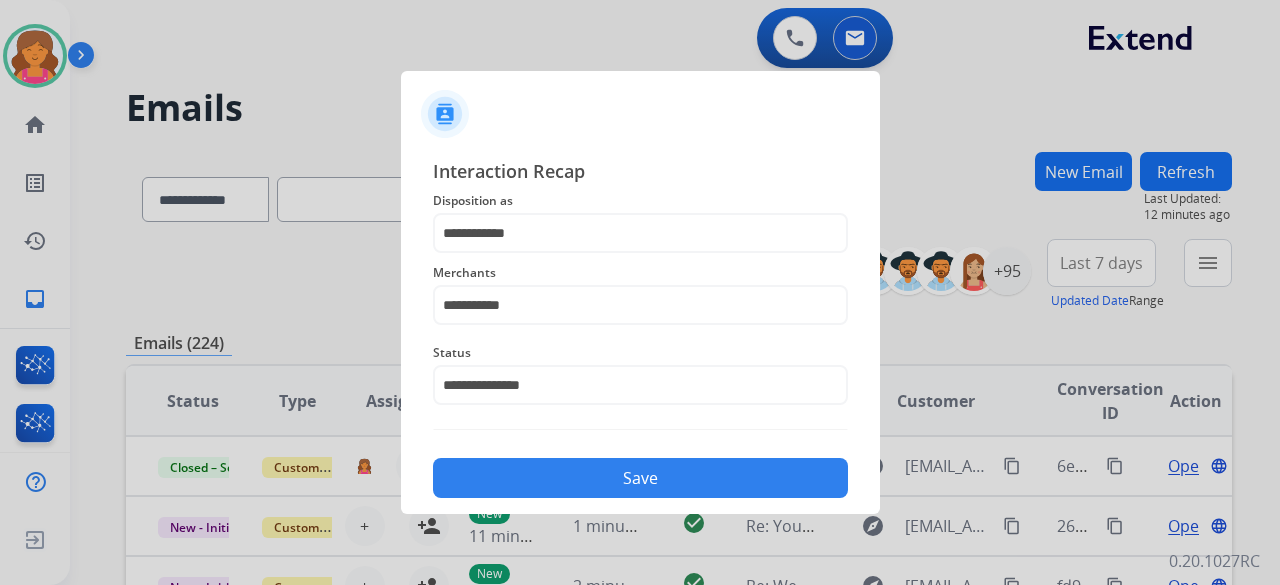 click on "Save" 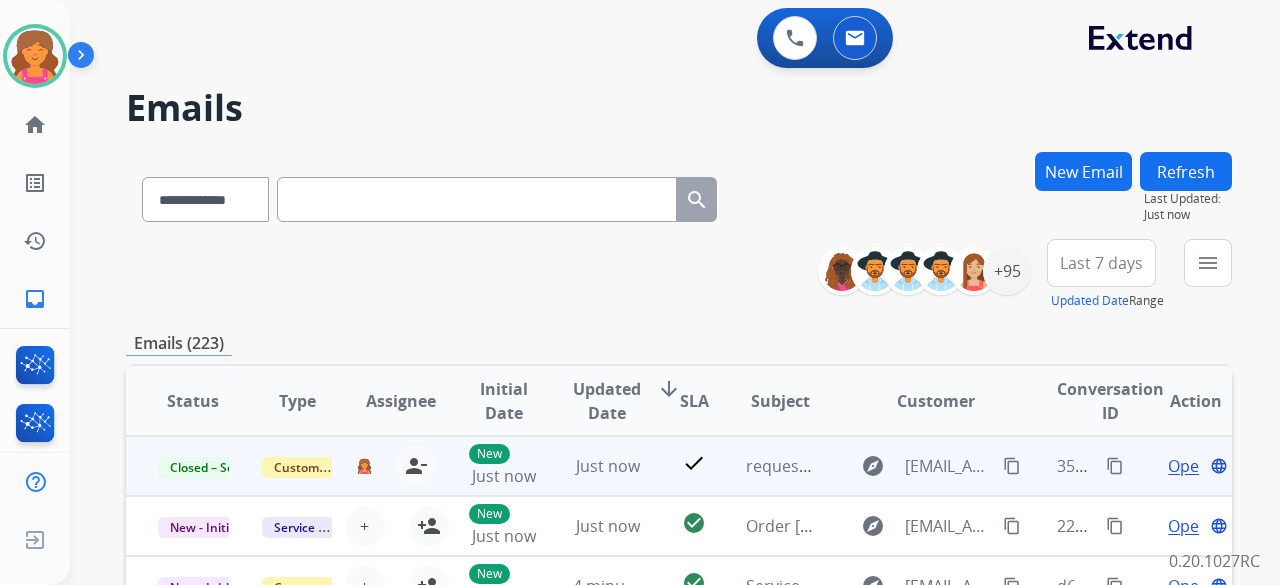 click on "content_copy" at bounding box center [1115, 466] 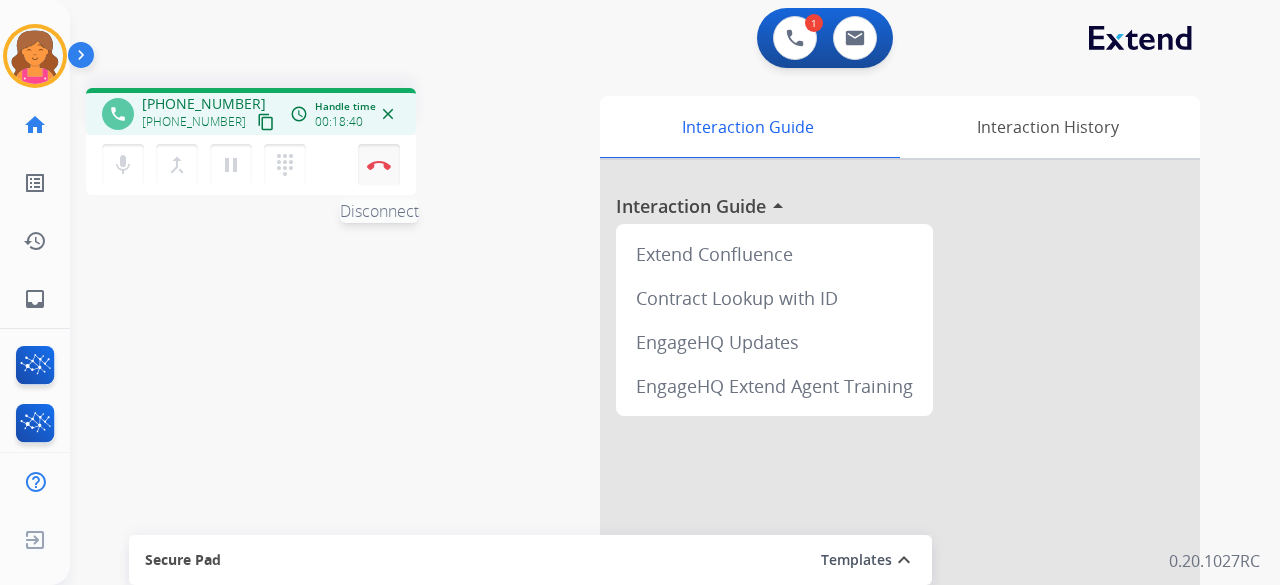 click at bounding box center (379, 165) 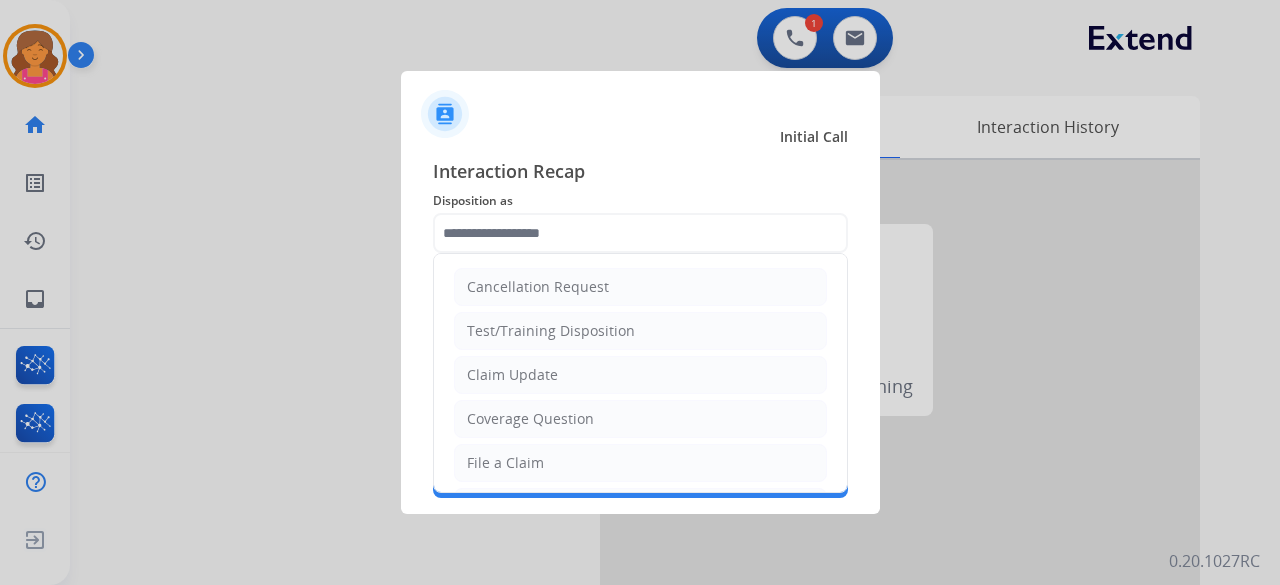 click 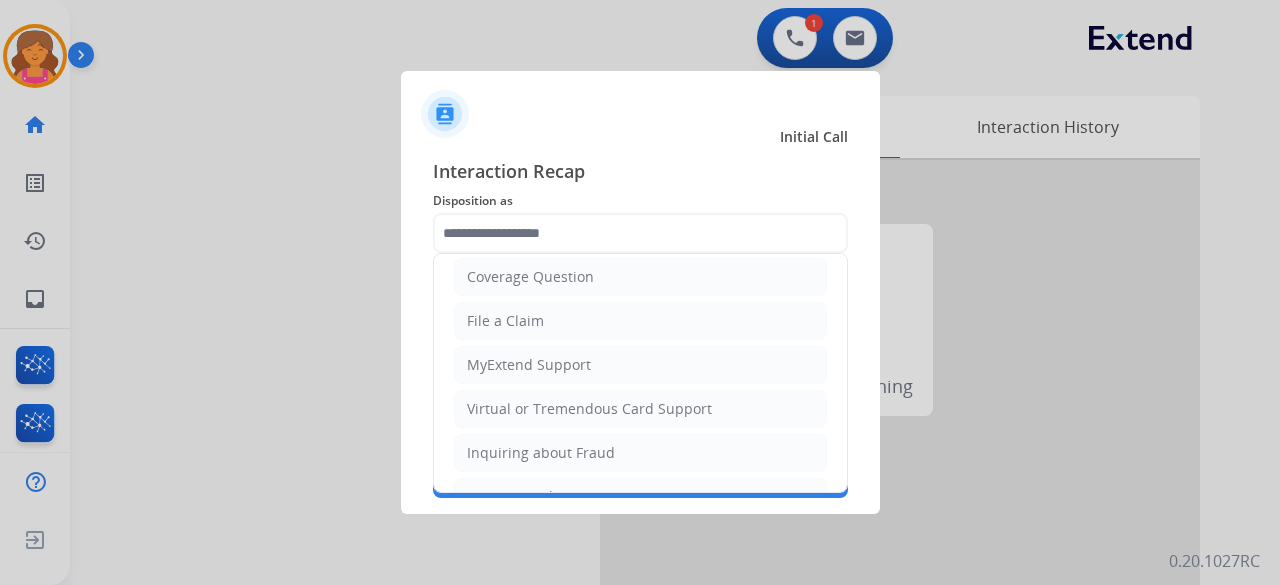 scroll, scrollTop: 300, scrollLeft: 0, axis: vertical 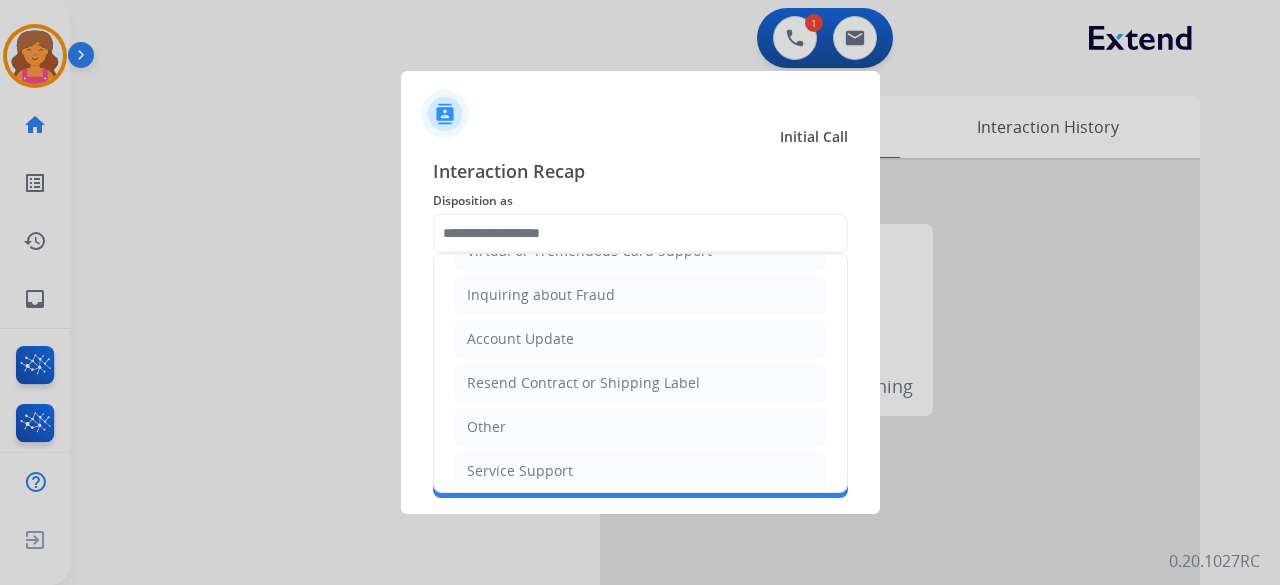 click 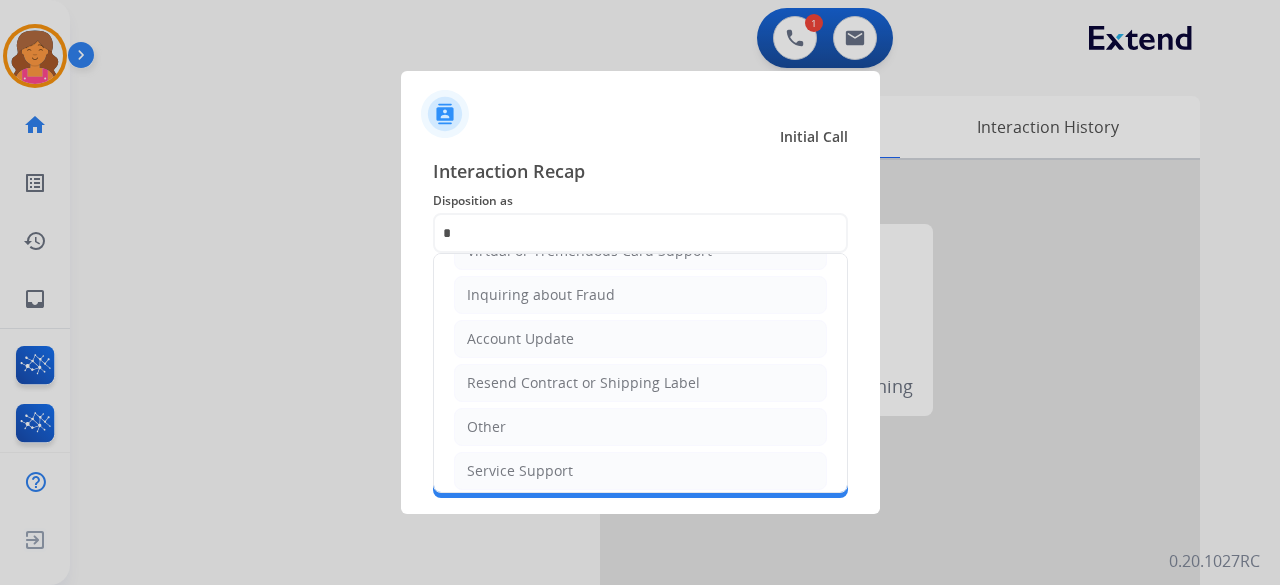 scroll, scrollTop: 0, scrollLeft: 0, axis: both 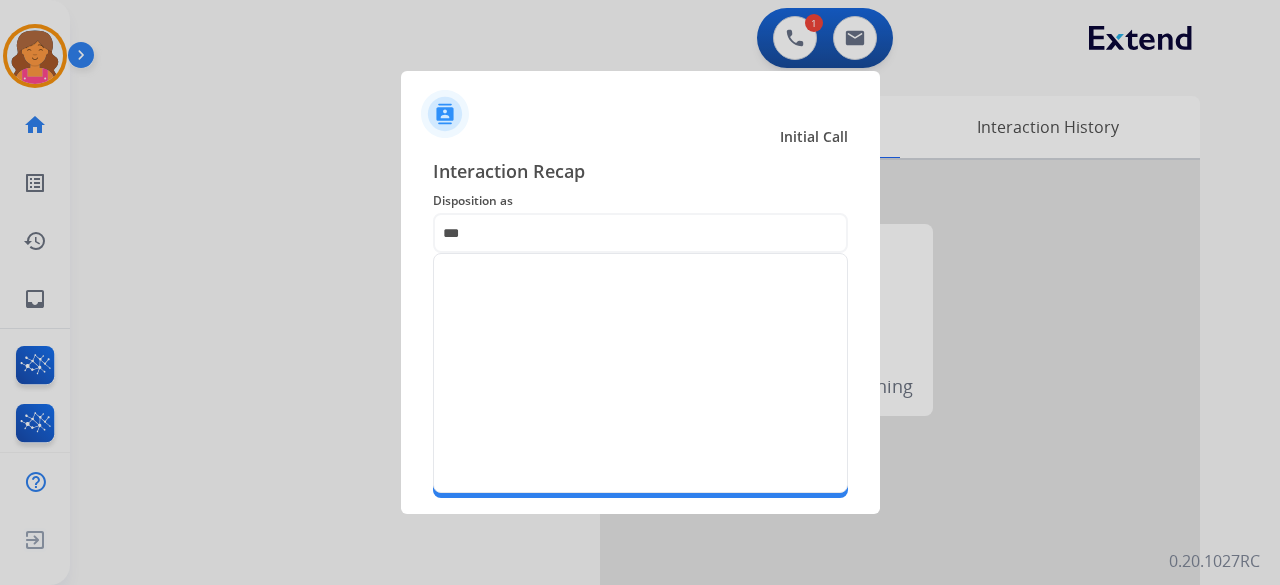 type on "****" 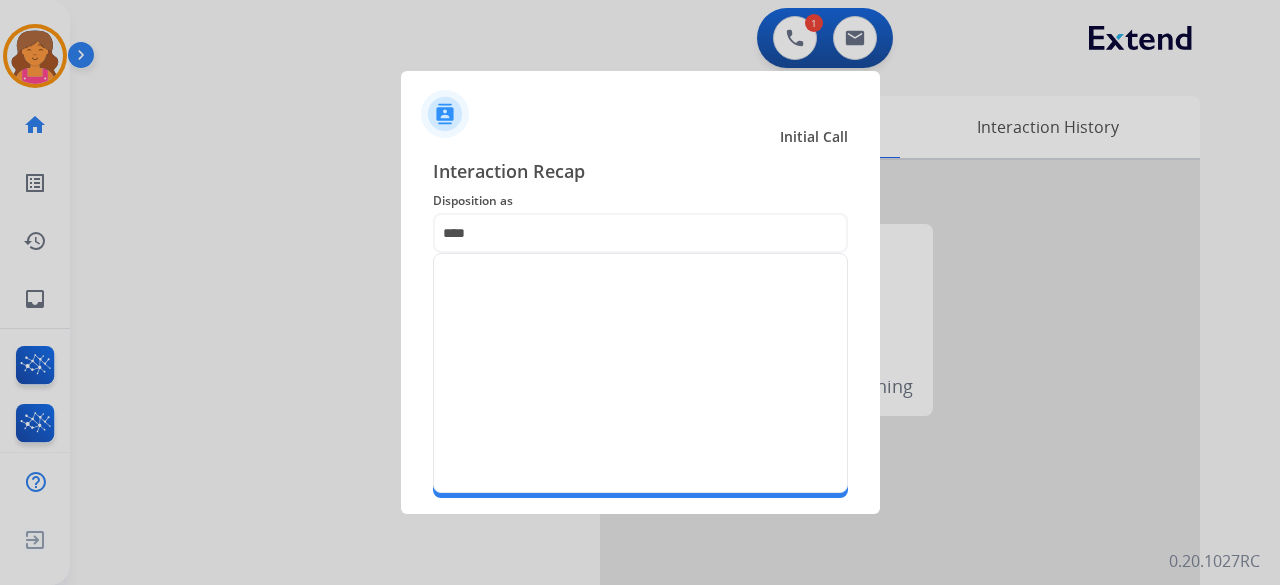 scroll, scrollTop: 0, scrollLeft: 0, axis: both 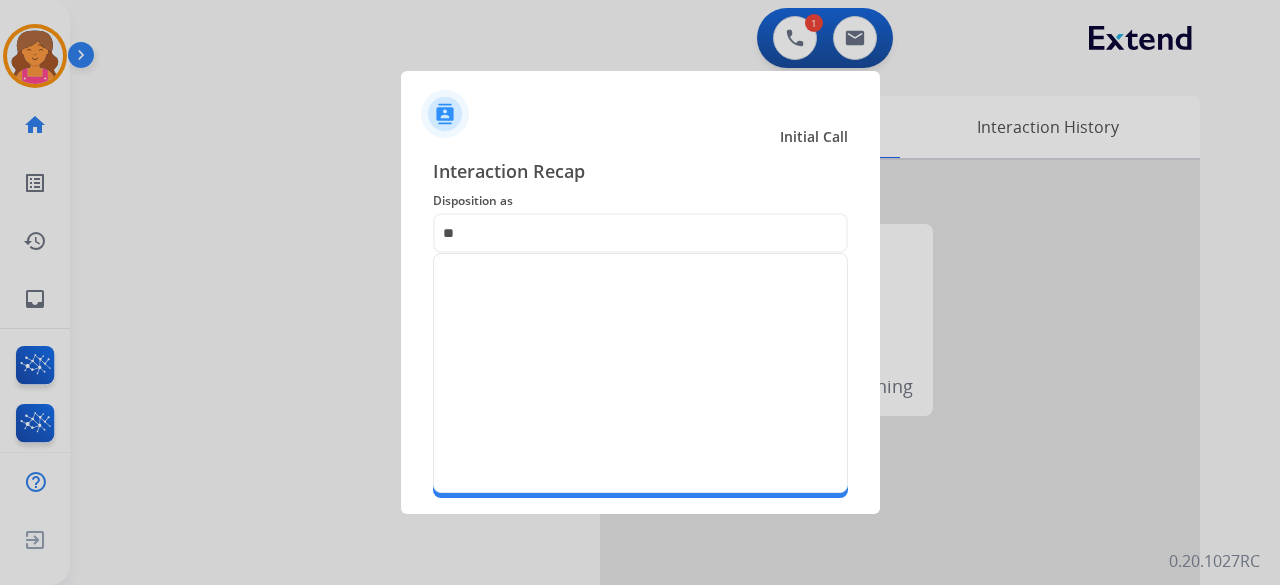 type on "*" 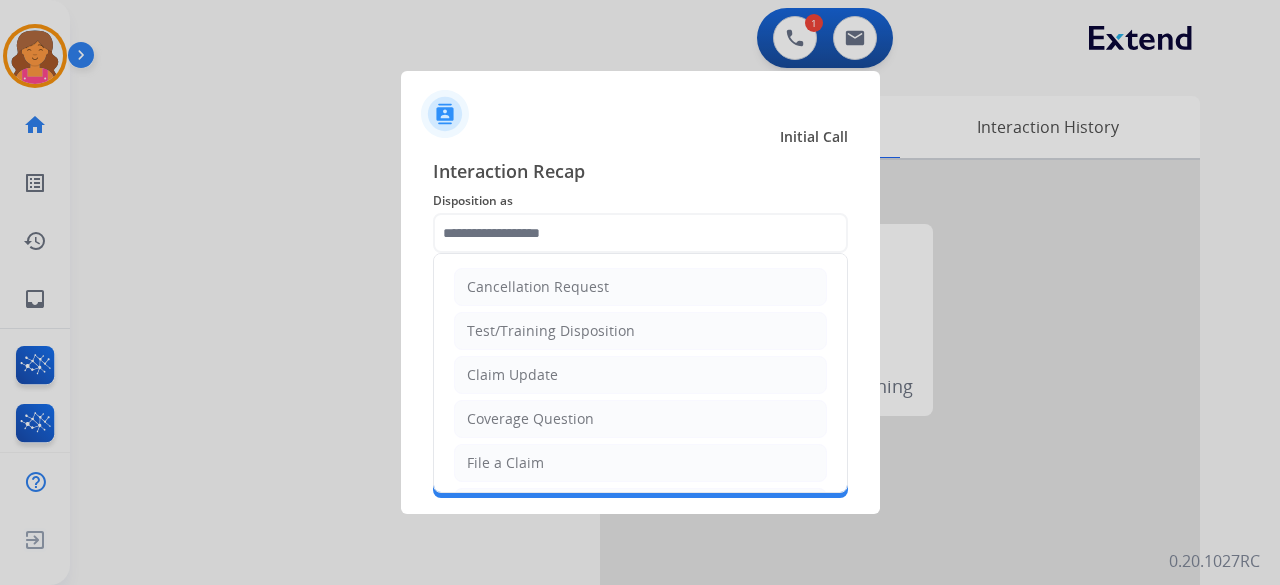 drag, startPoint x: 532, startPoint y: 457, endPoint x: 535, endPoint y: 447, distance: 10.440307 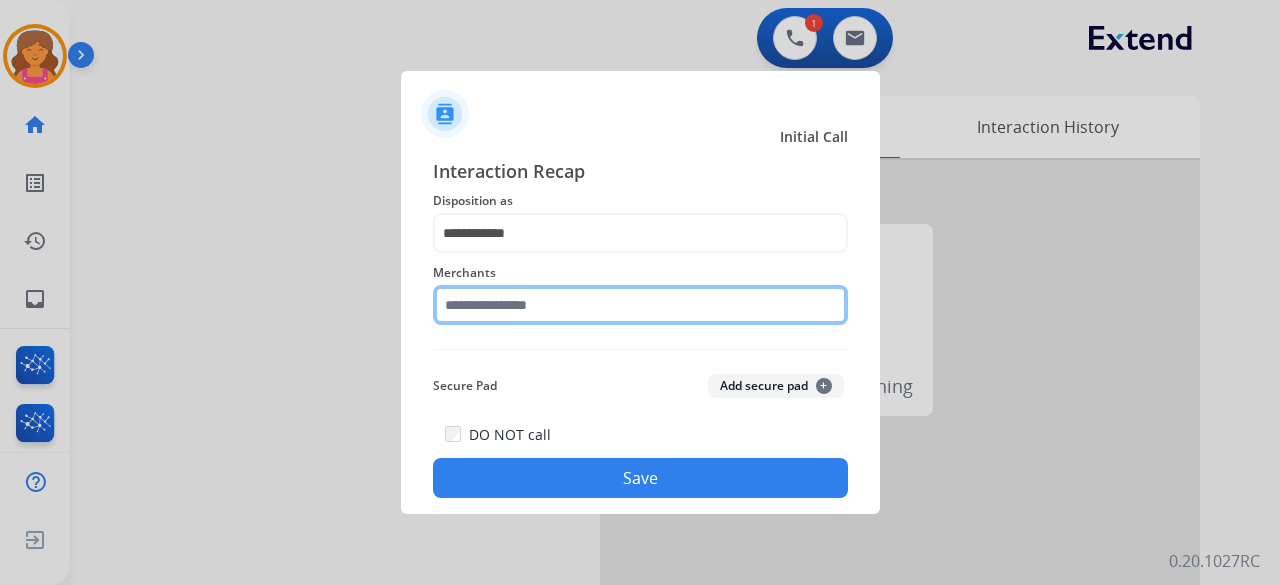 click 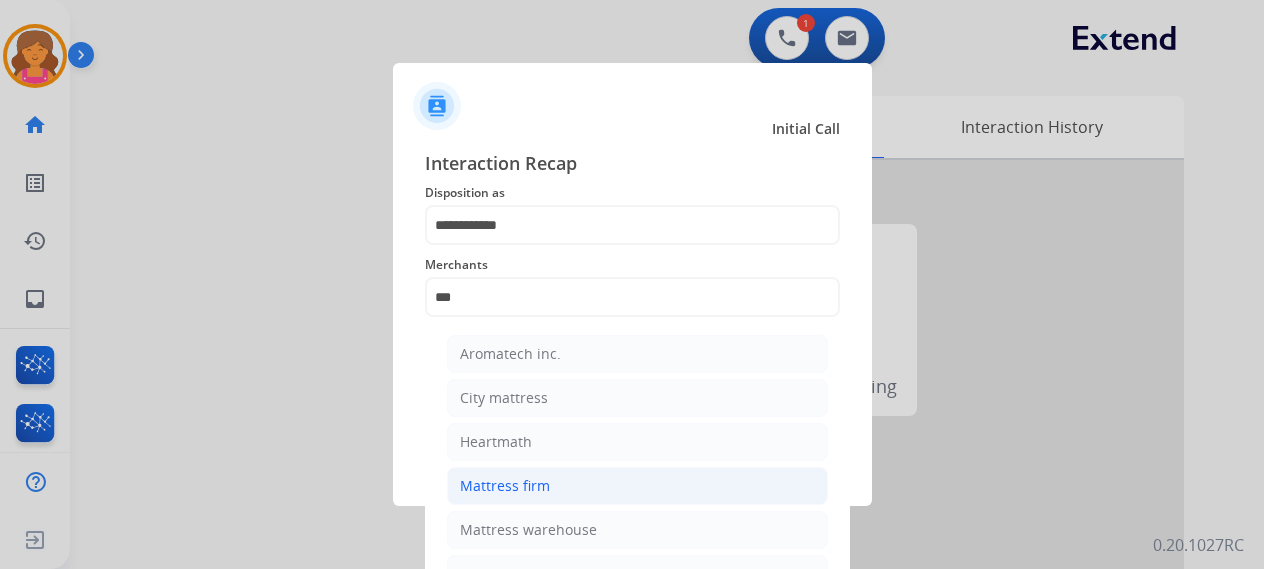click on "Mattress firm" 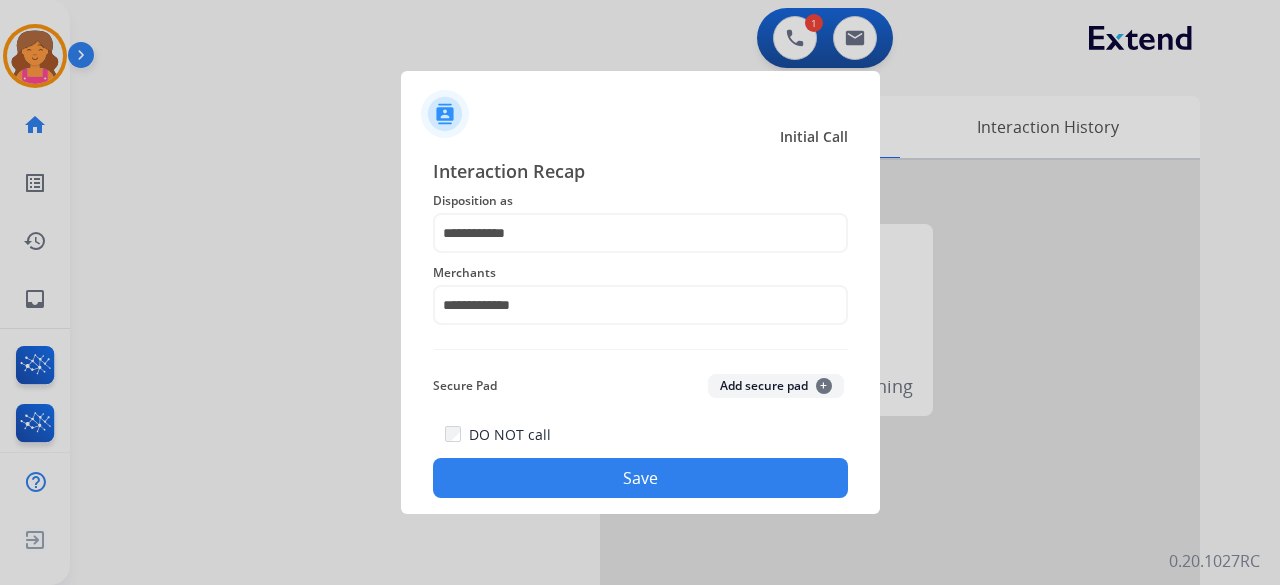 click on "Save" 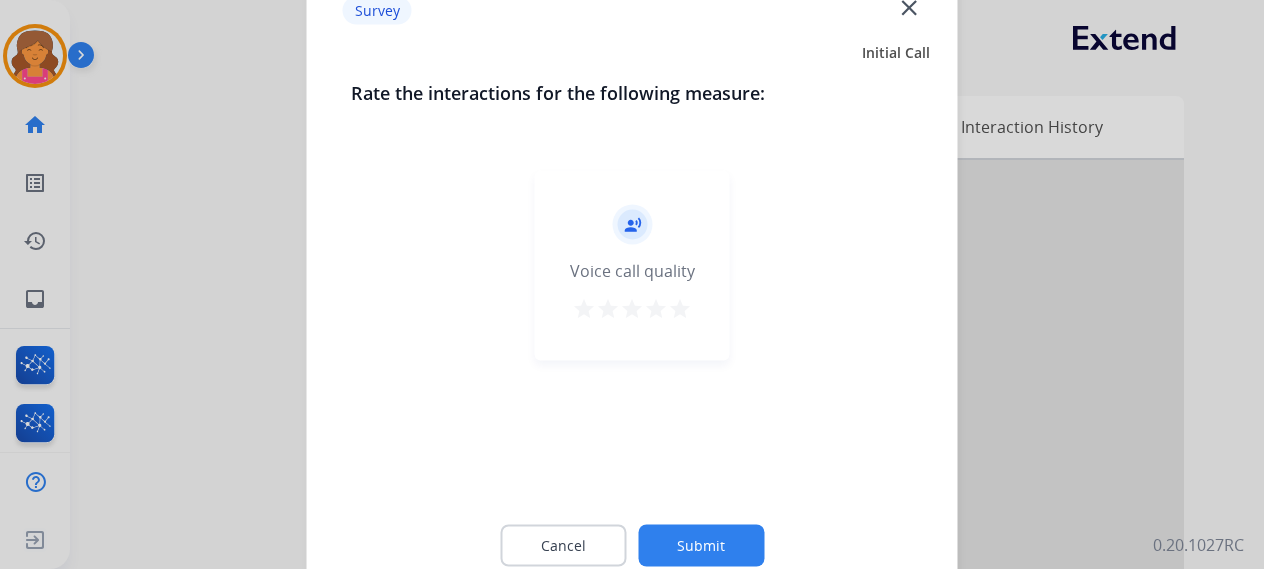 click on "star" at bounding box center (680, 308) 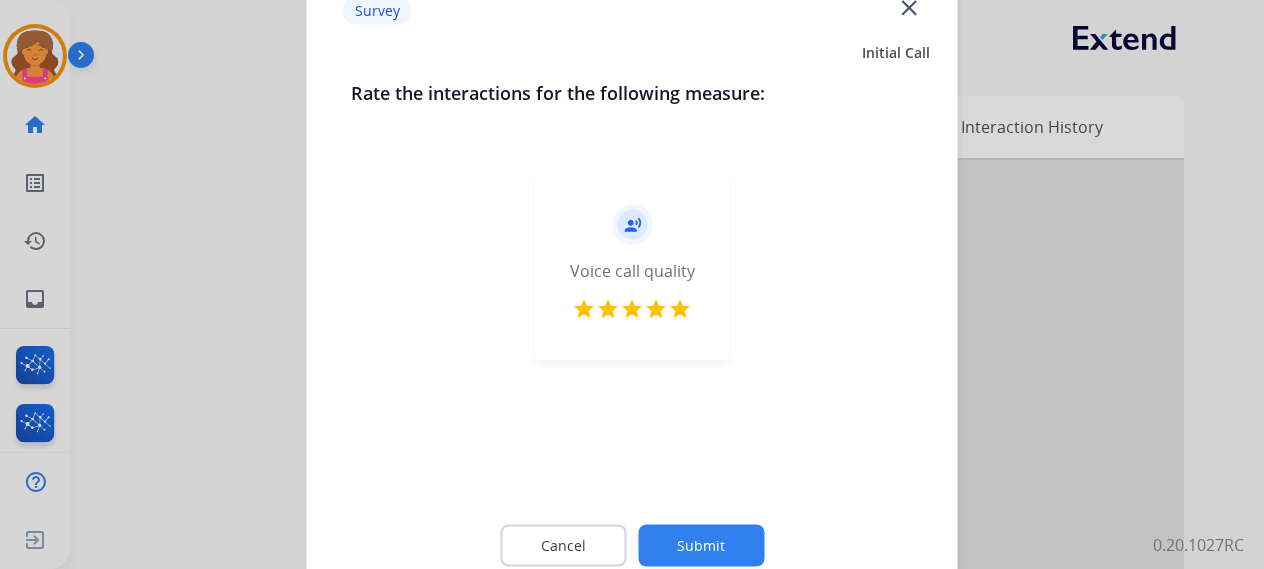 click on "Submit" 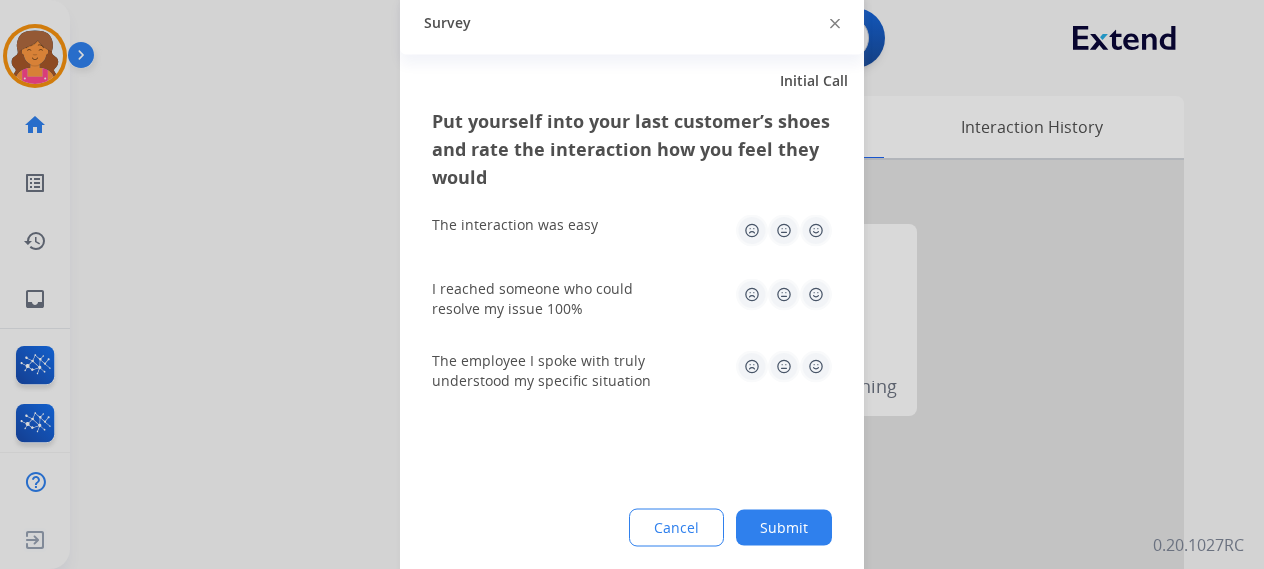 click 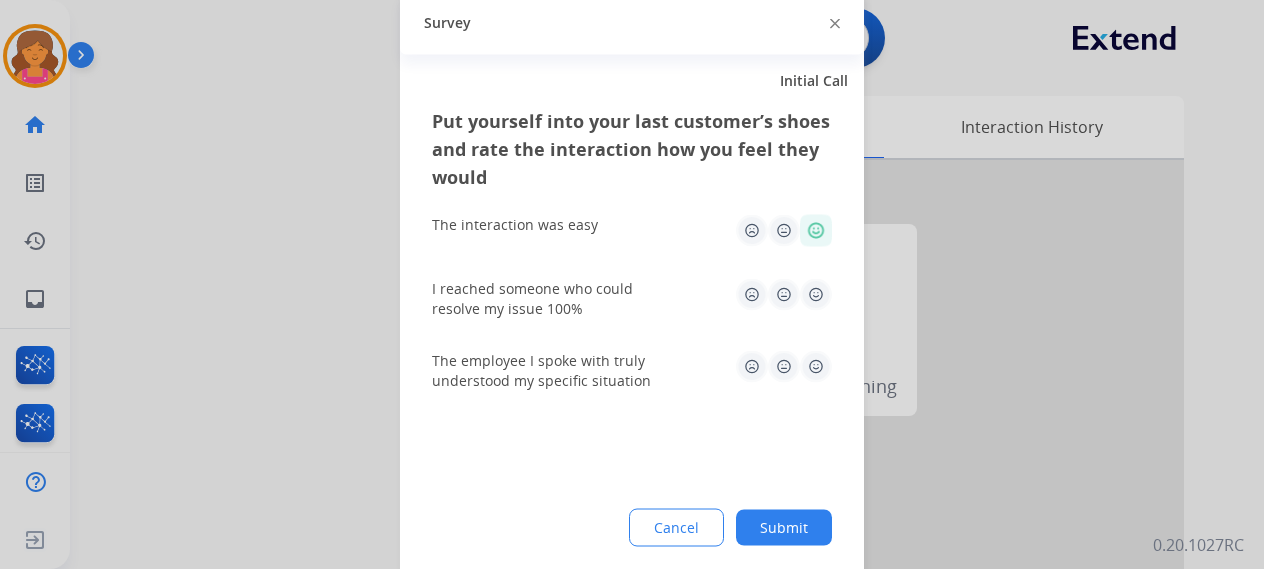 click 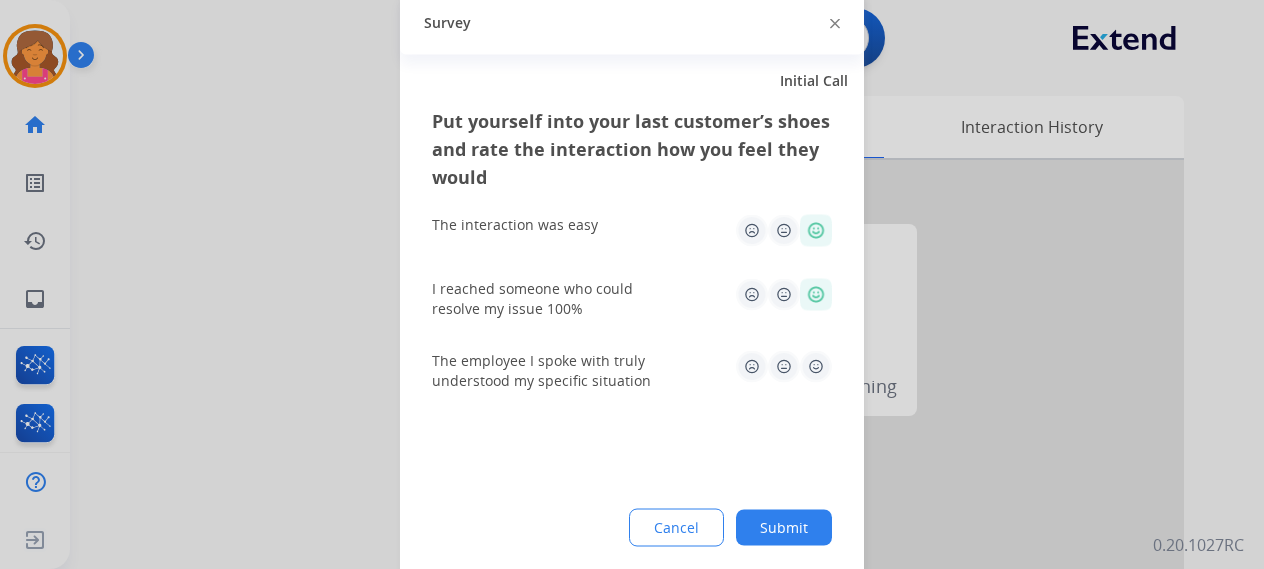 click 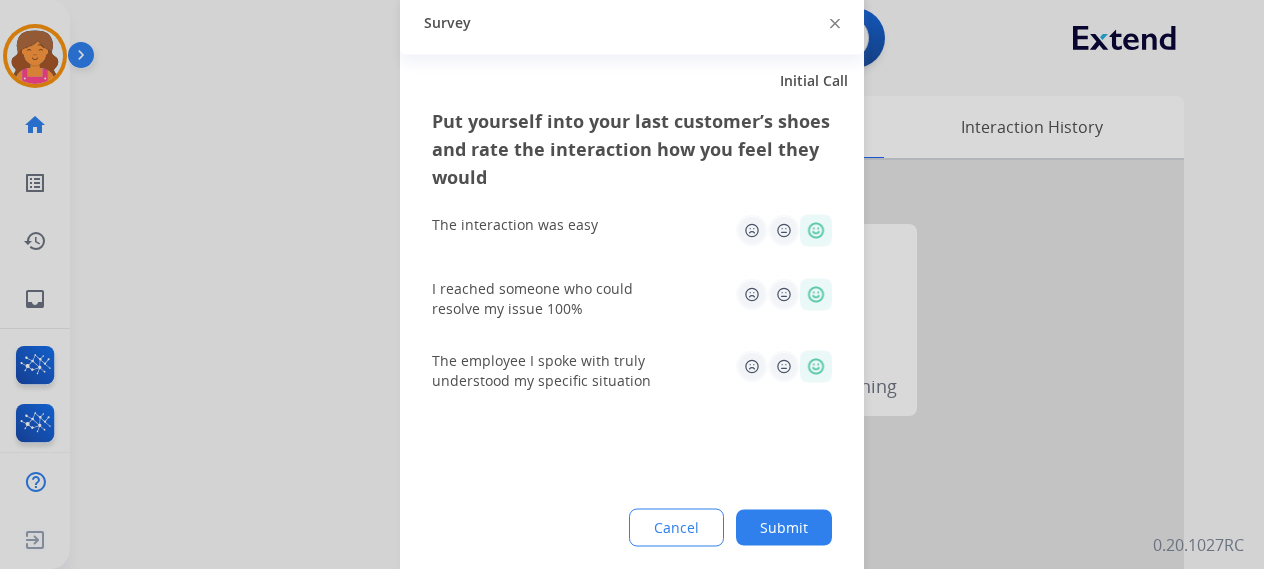 click on "Submit" 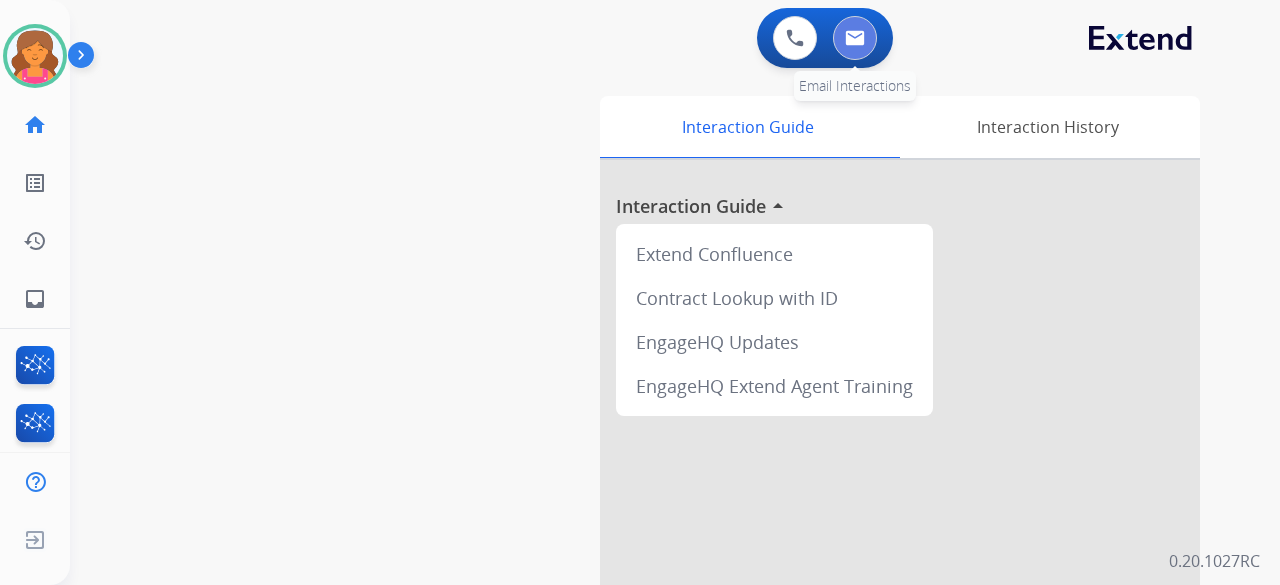 click at bounding box center (855, 38) 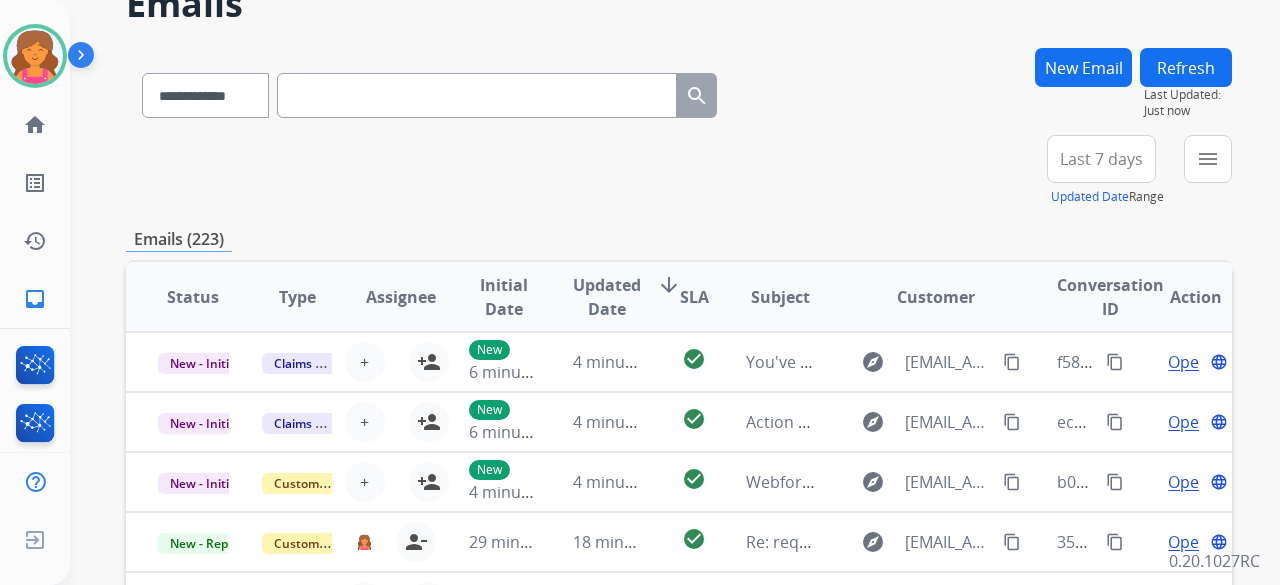 scroll, scrollTop: 200, scrollLeft: 0, axis: vertical 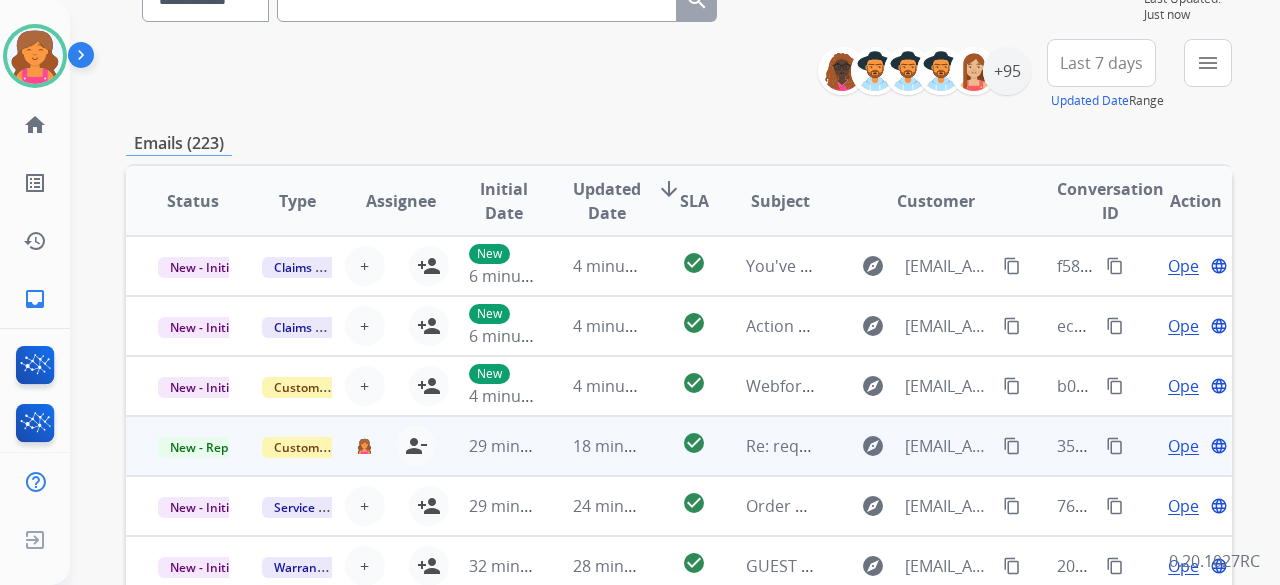 click on "Open" at bounding box center (1188, 446) 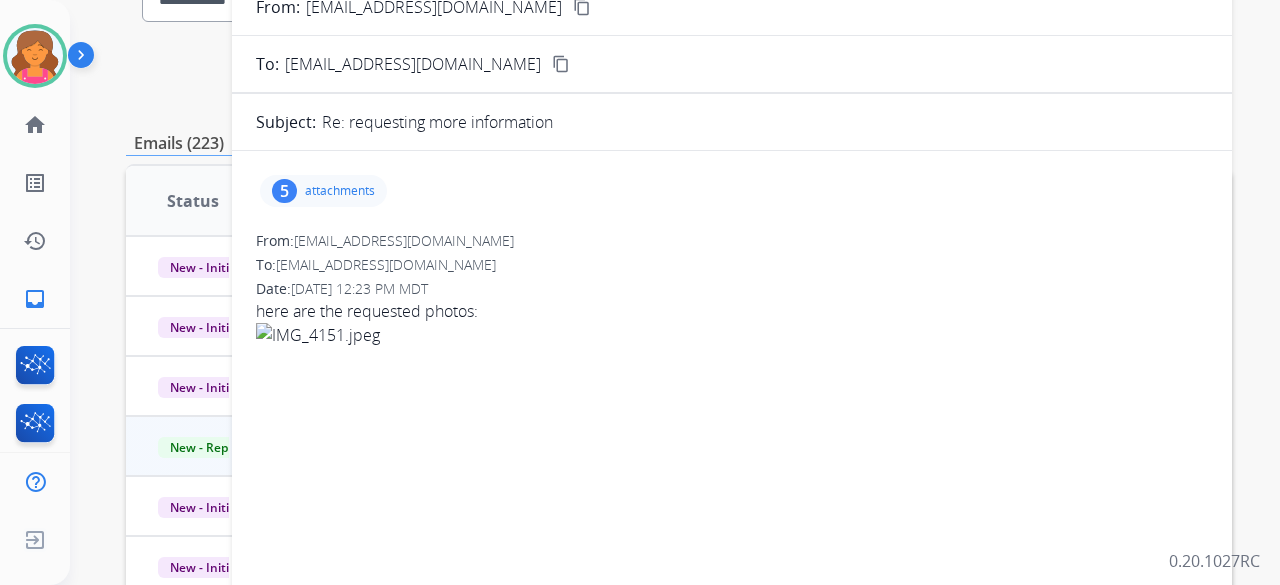 scroll, scrollTop: 0, scrollLeft: 0, axis: both 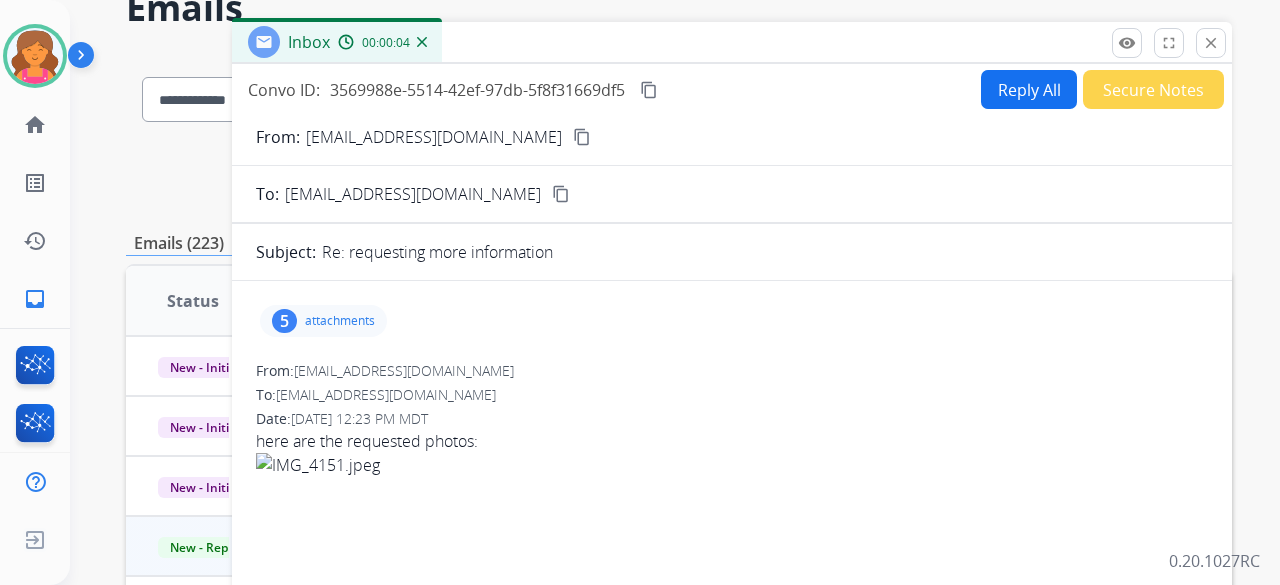 click on "attachments" at bounding box center [340, 321] 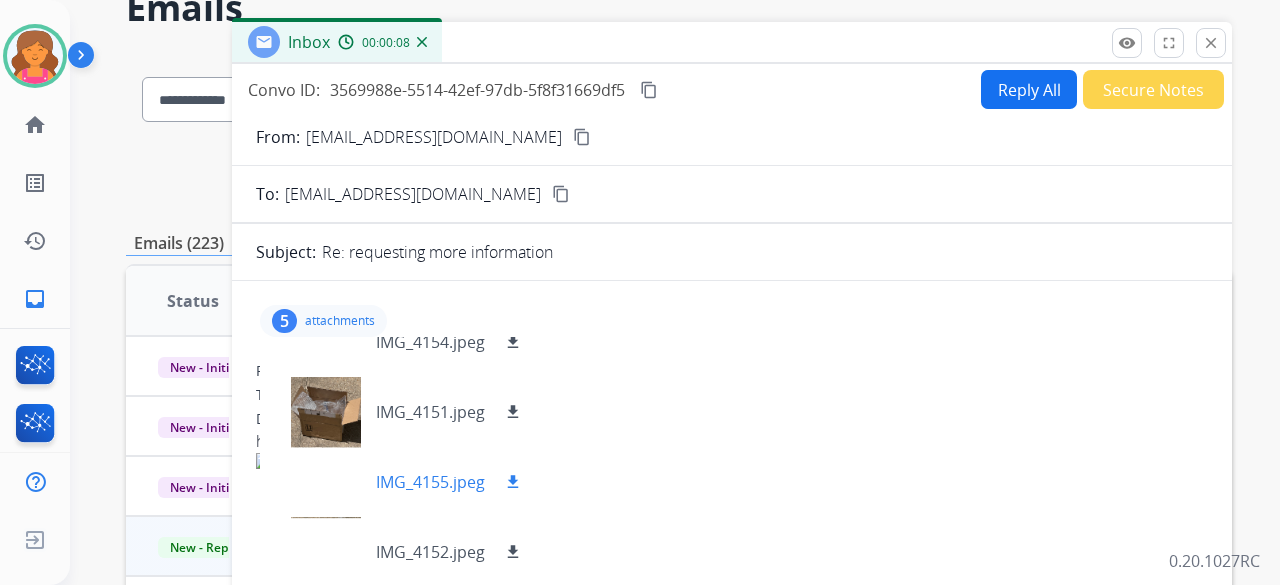 scroll, scrollTop: 0, scrollLeft: 0, axis: both 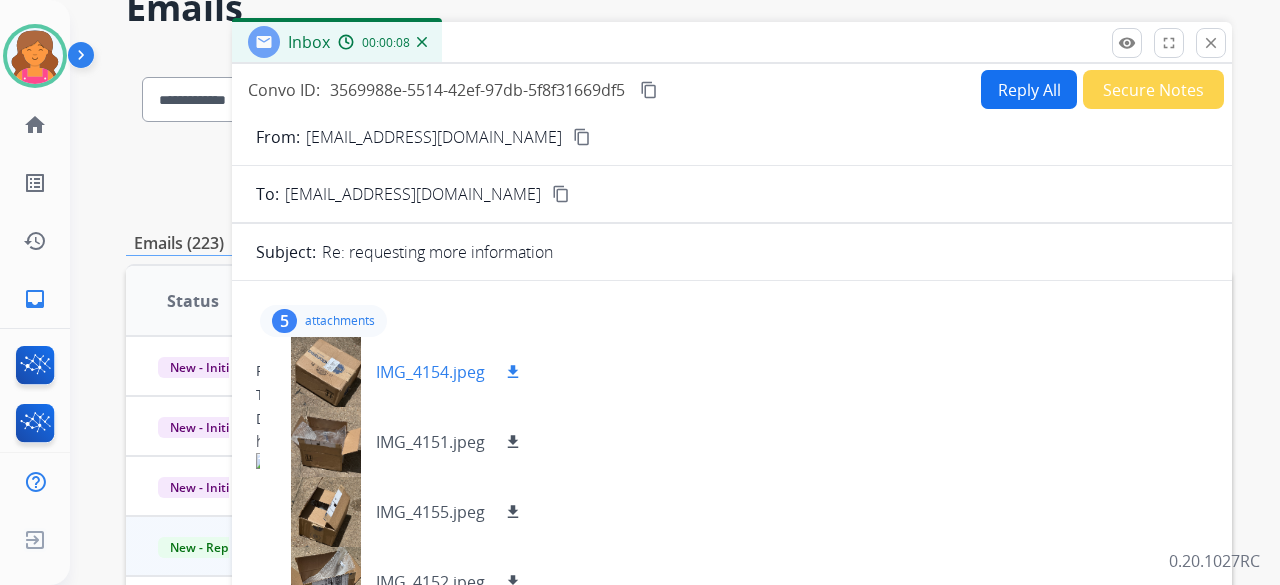 click at bounding box center [326, 372] 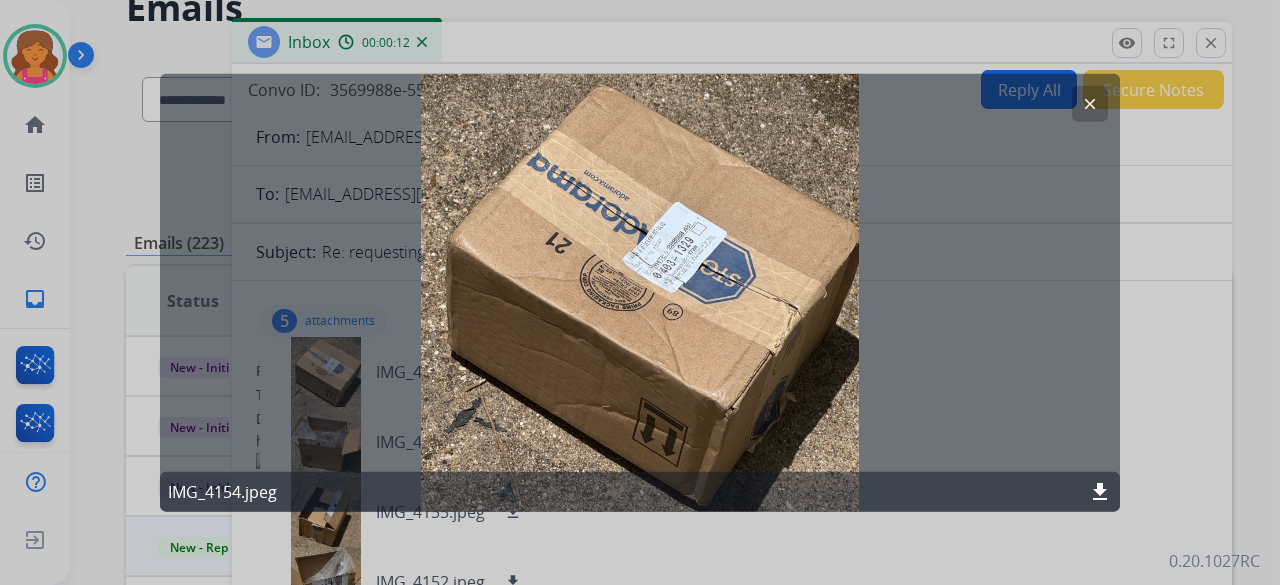 click on "clear" 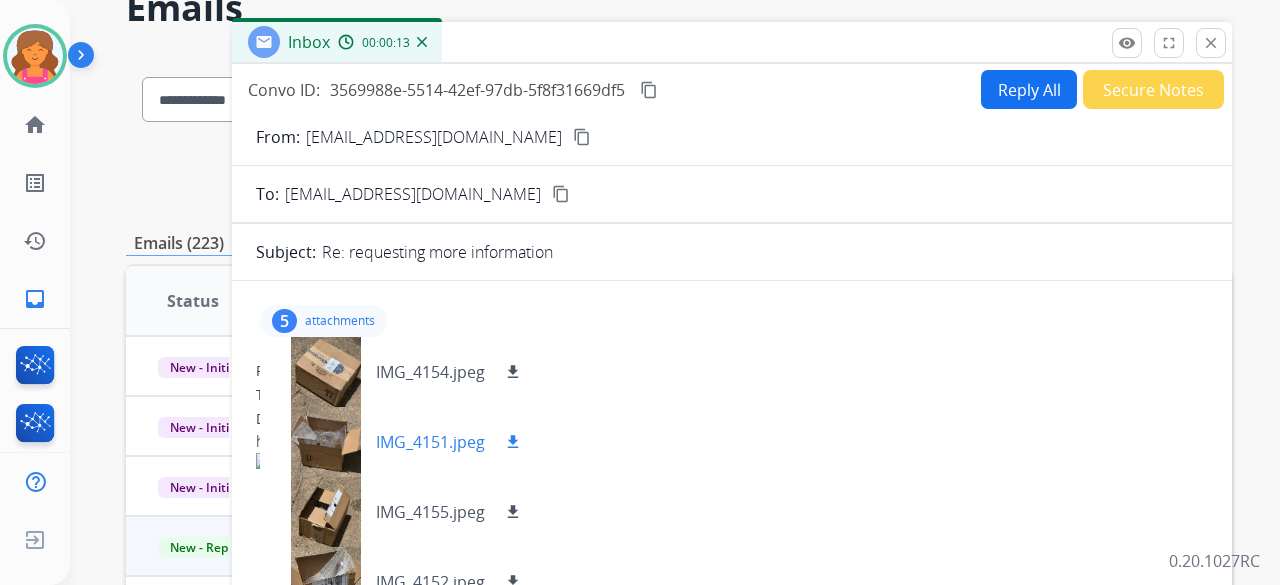 click at bounding box center (326, 442) 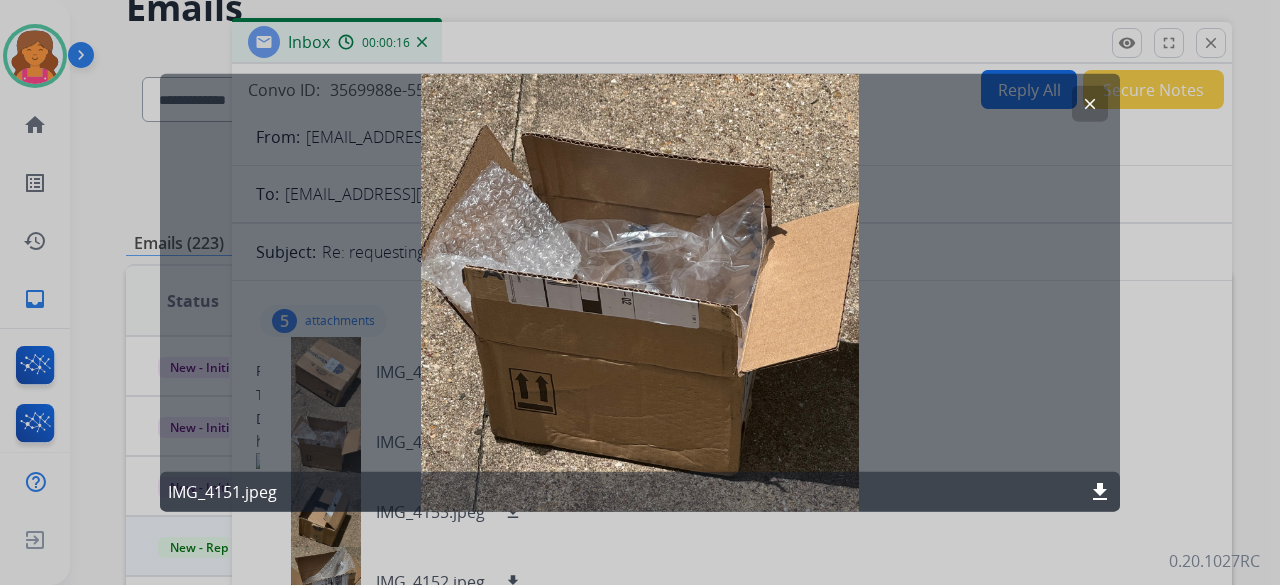 click on "clear" 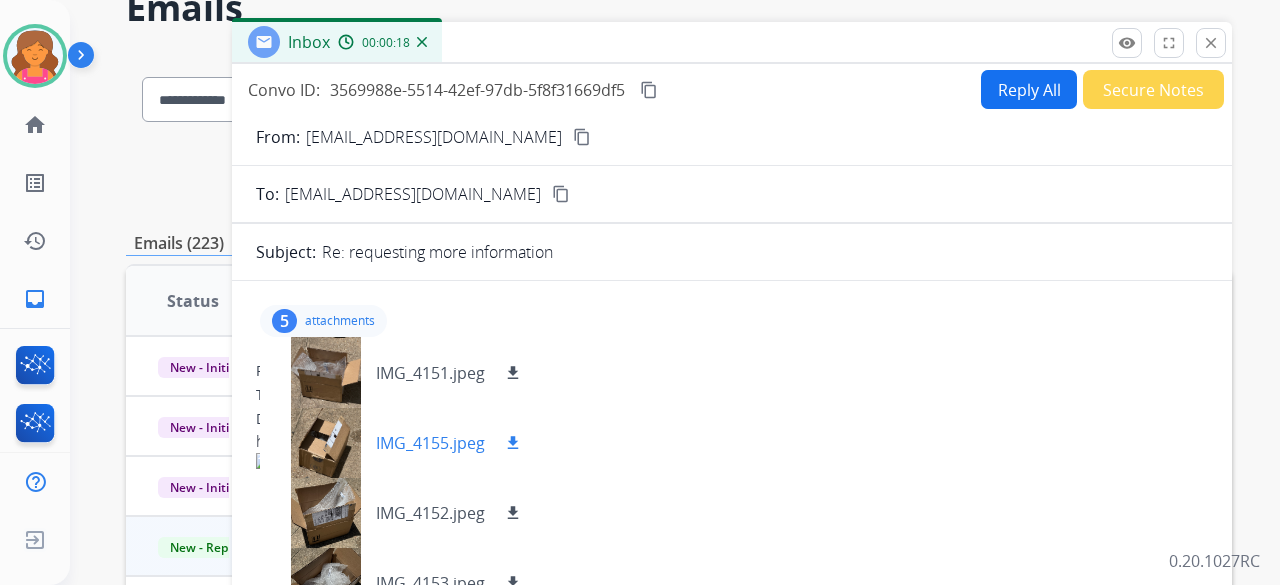 scroll, scrollTop: 100, scrollLeft: 0, axis: vertical 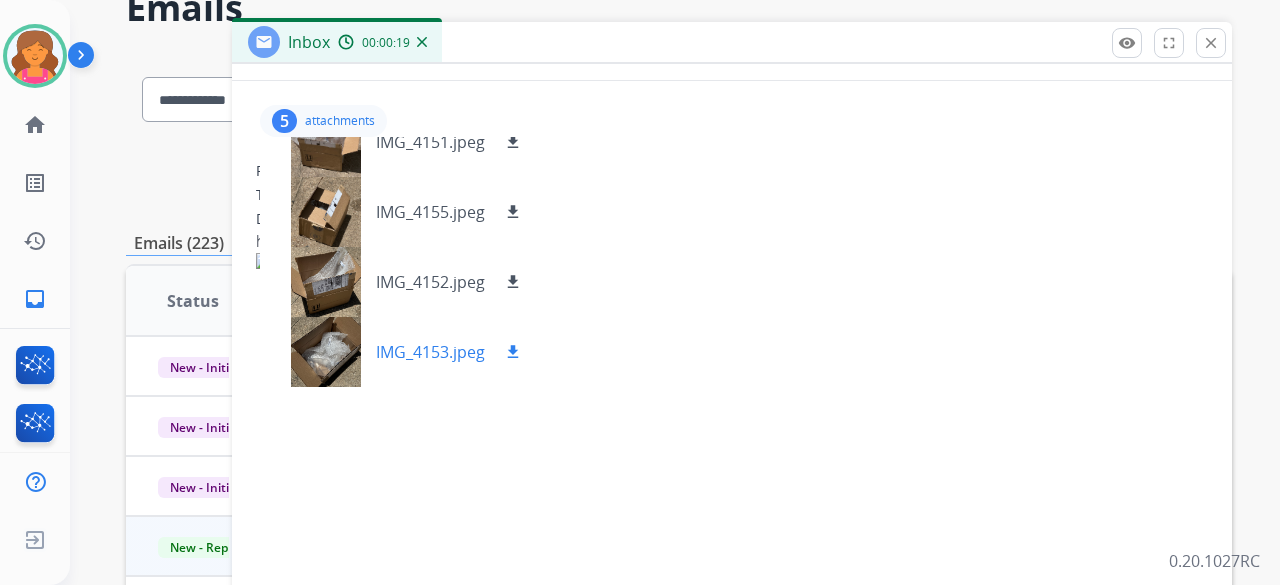 click at bounding box center [326, 352] 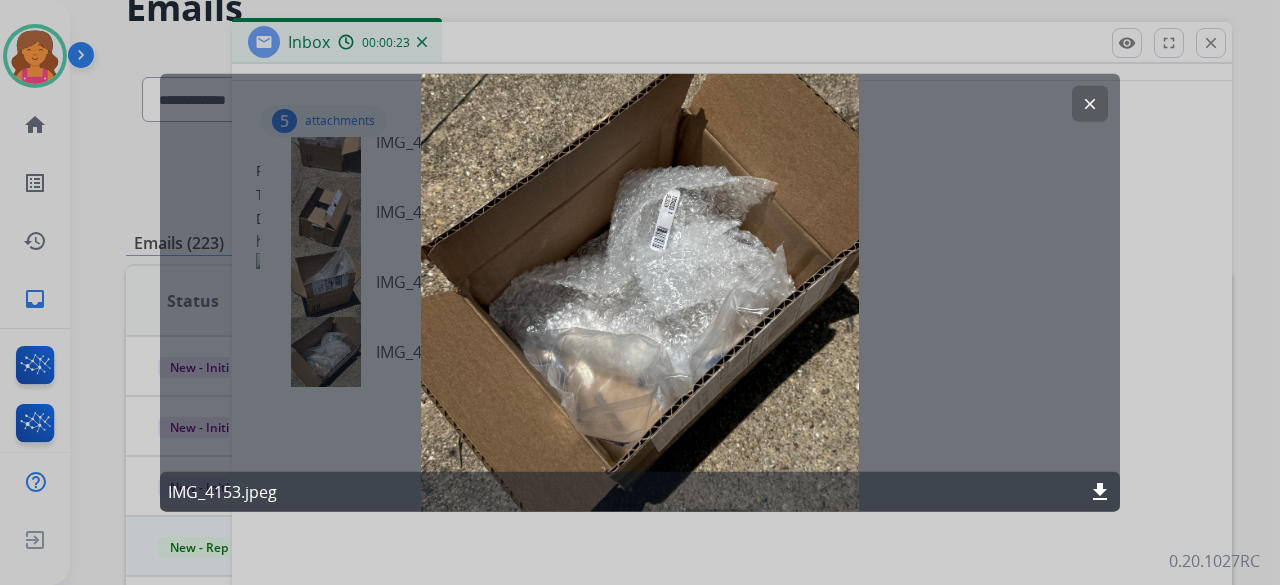 click on "clear" 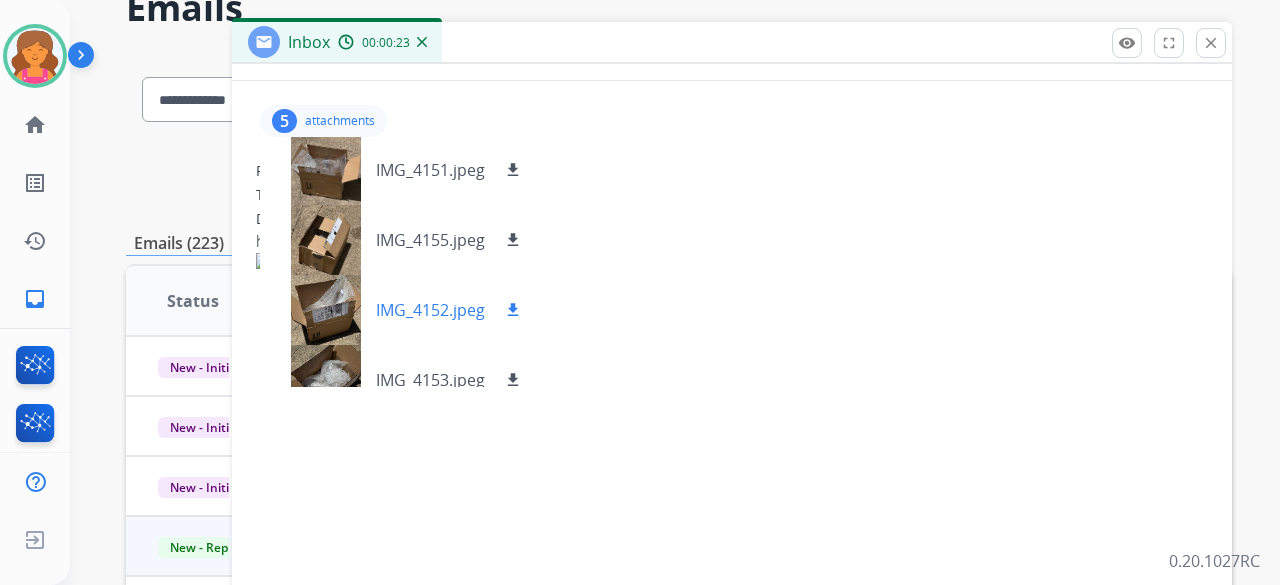 scroll, scrollTop: 0, scrollLeft: 0, axis: both 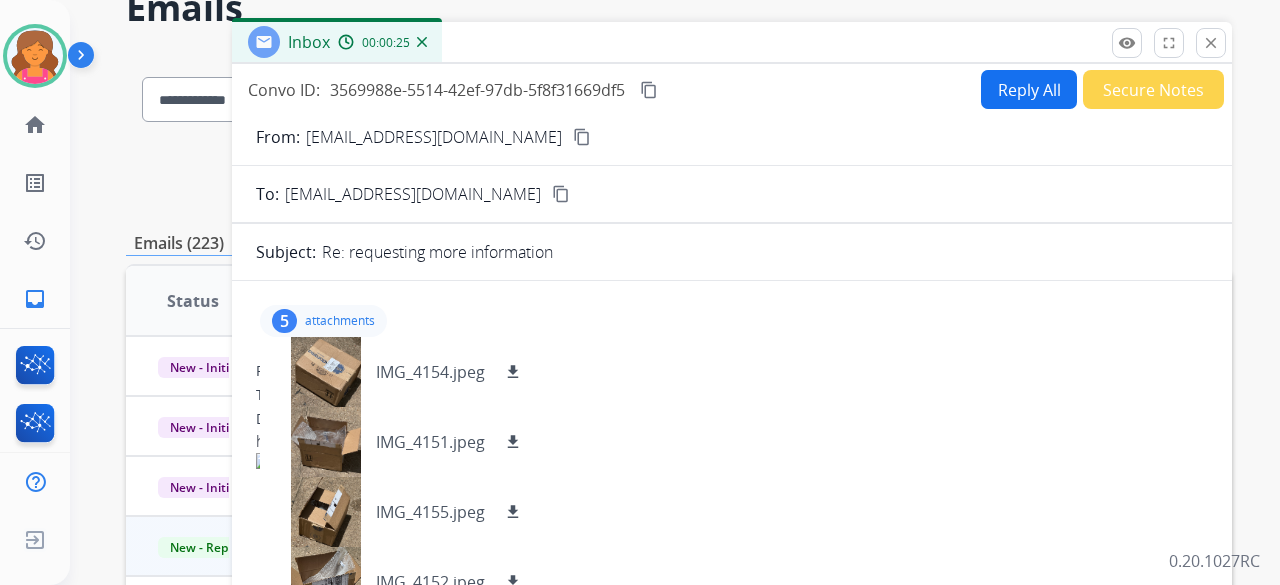 click on "content_copy" at bounding box center [582, 137] 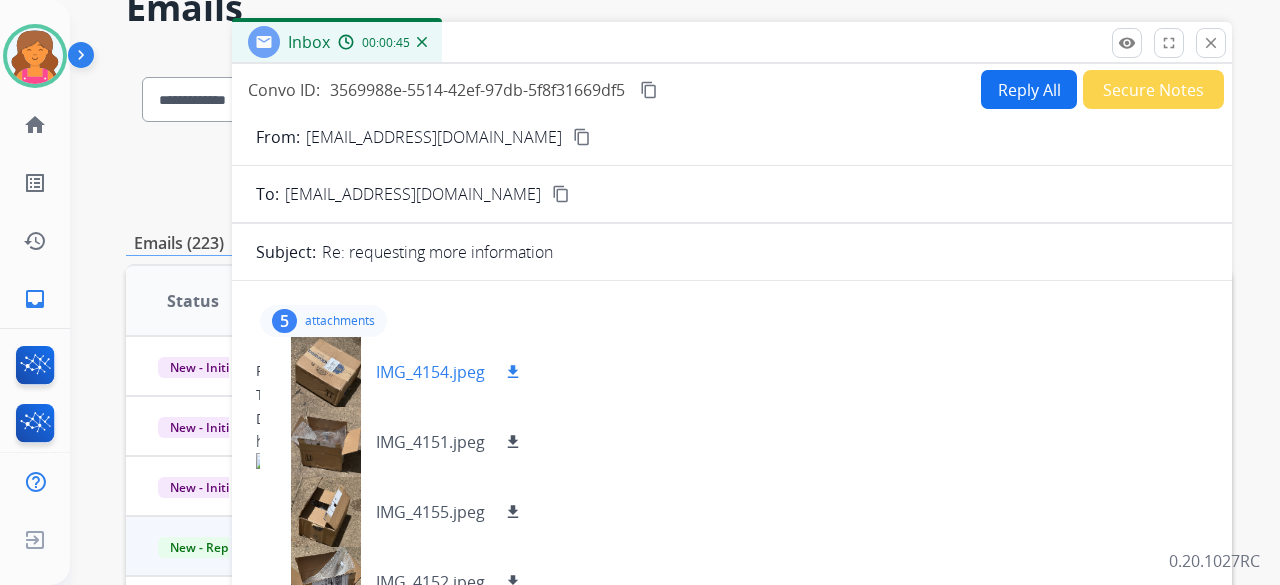 click on "download" at bounding box center [513, 372] 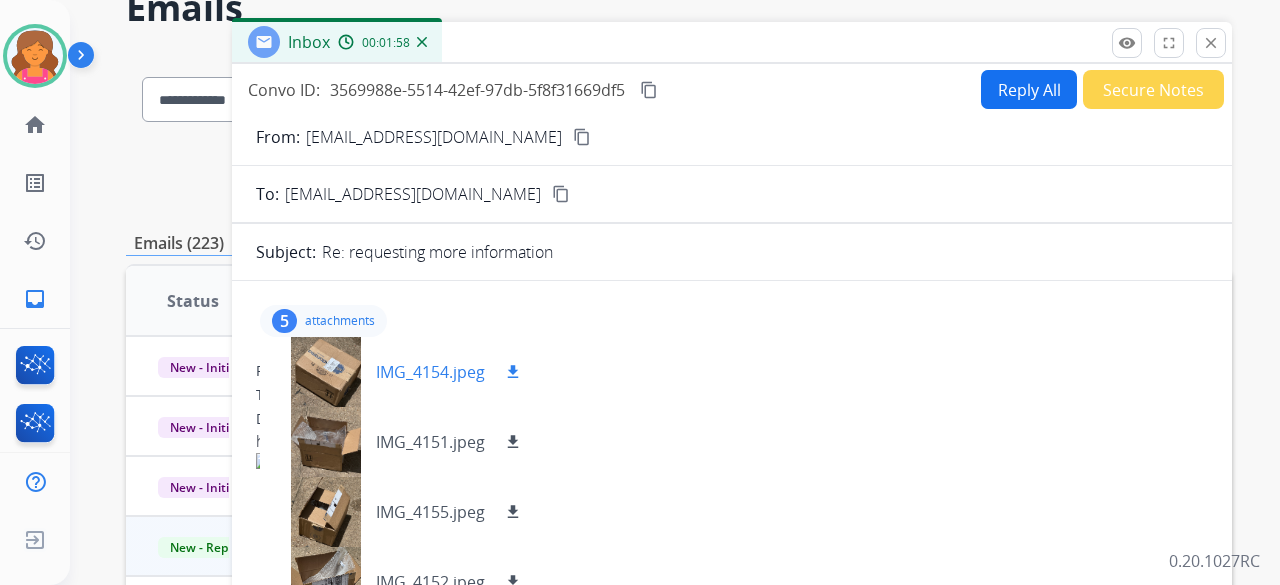 click at bounding box center [326, 372] 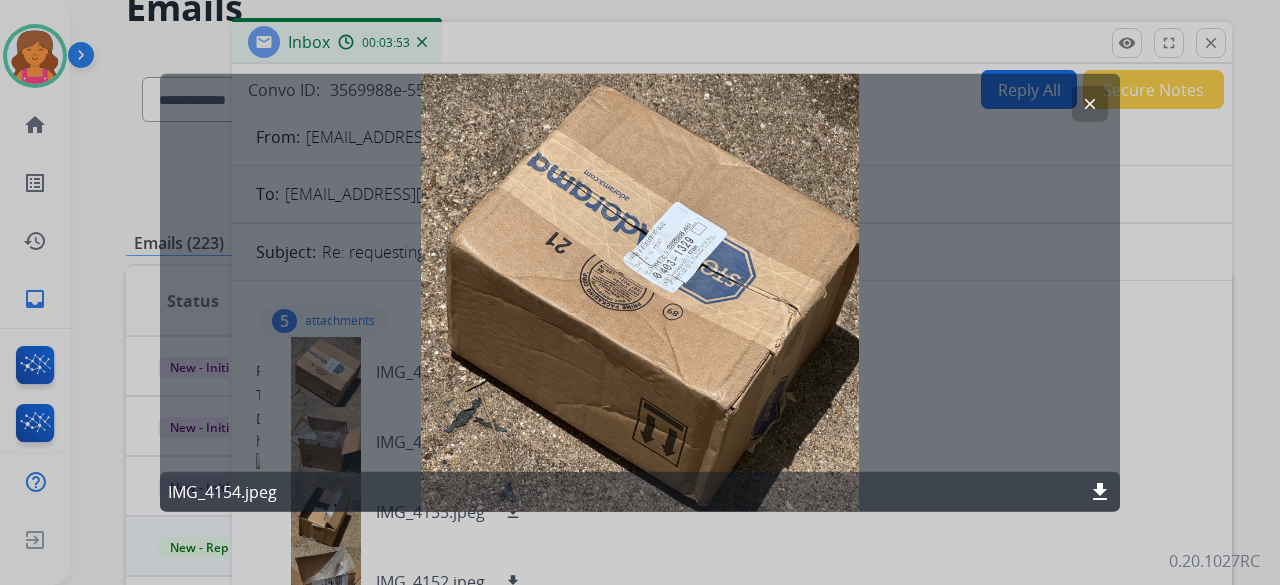 click on "clear" 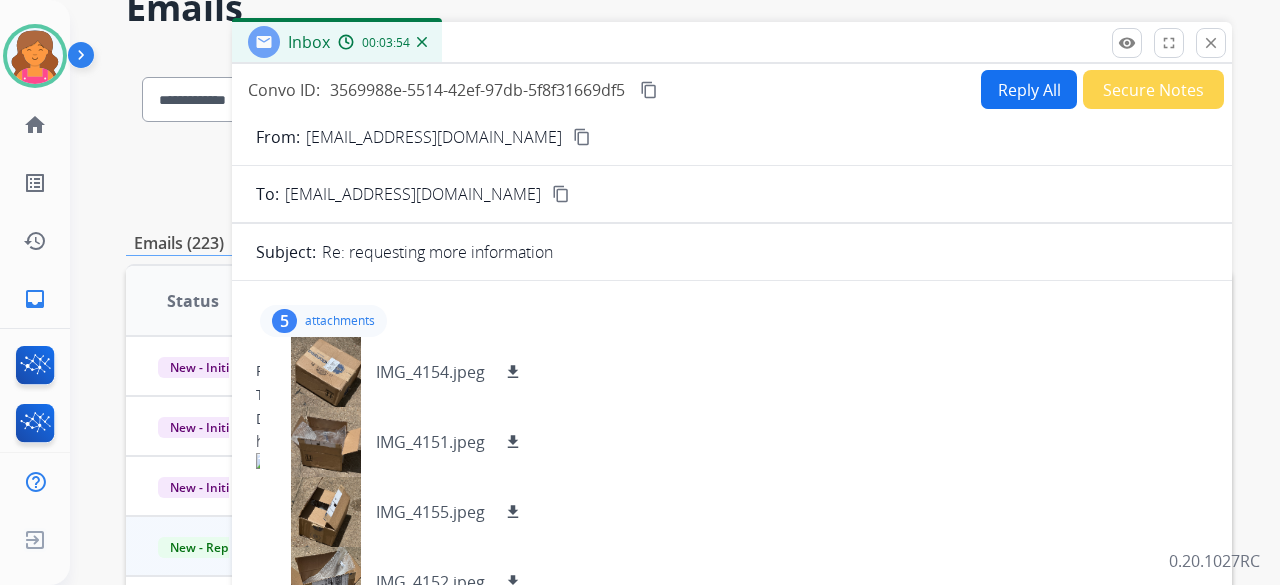 click on "Reply All" at bounding box center [1029, 89] 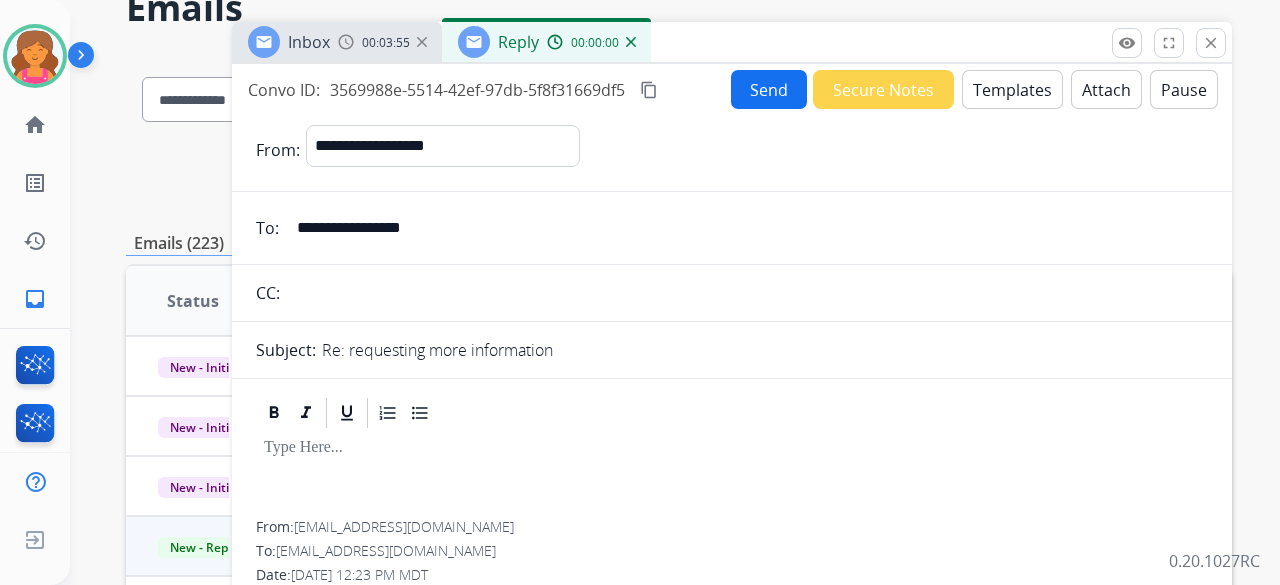 click on "Templates" at bounding box center (1012, 89) 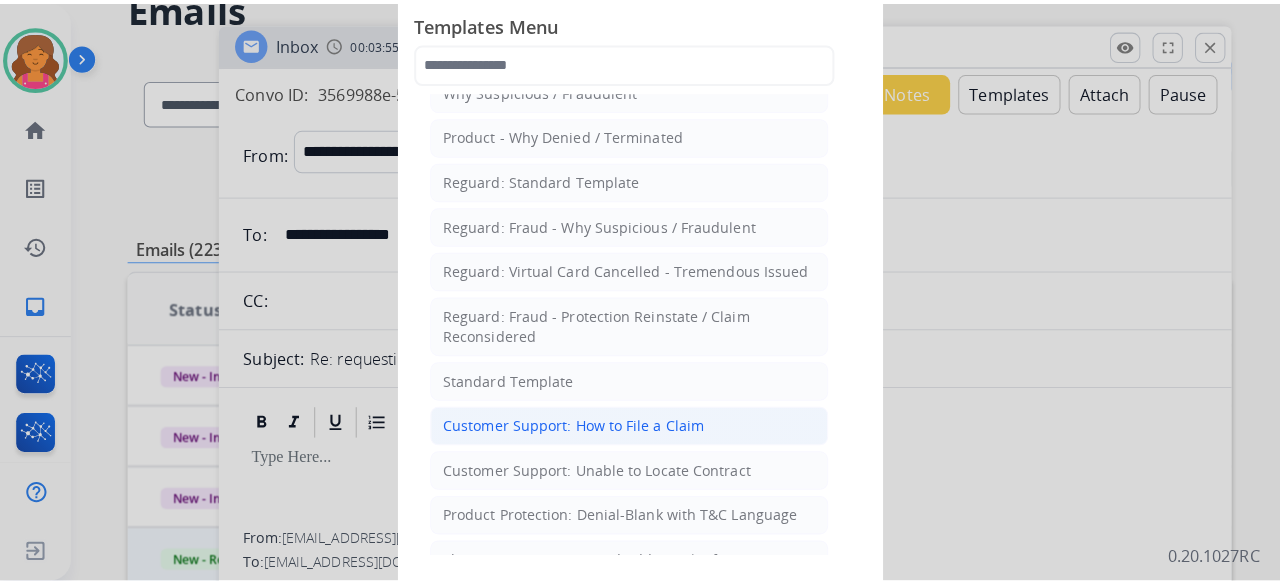 scroll, scrollTop: 100, scrollLeft: 0, axis: vertical 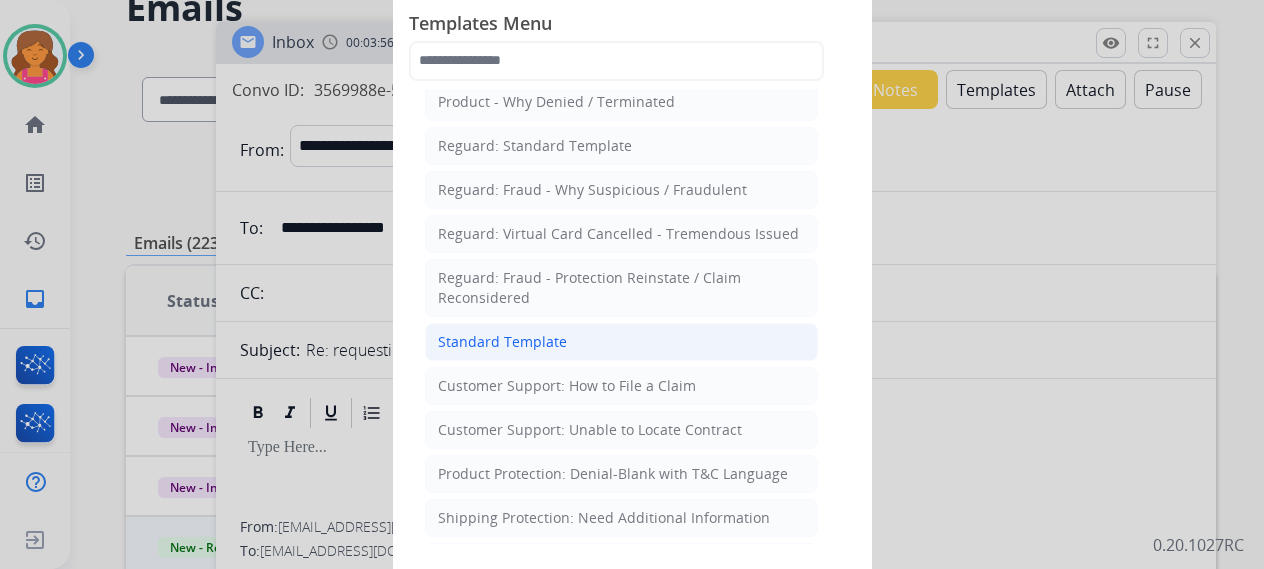 click on "Standard Template" 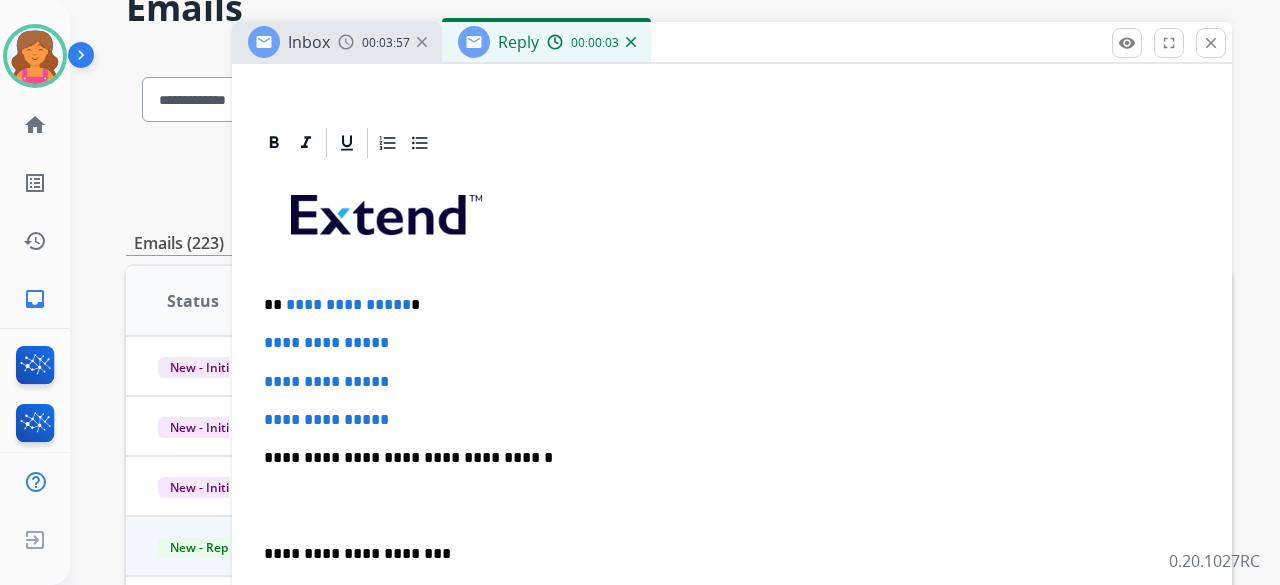 scroll, scrollTop: 400, scrollLeft: 0, axis: vertical 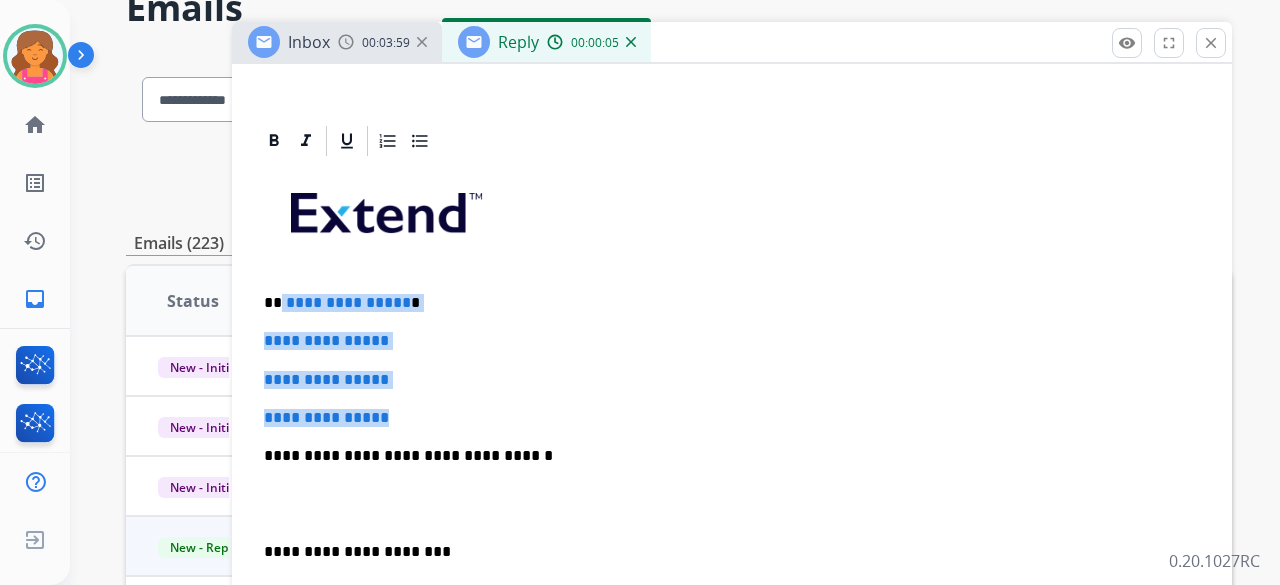 drag, startPoint x: 431, startPoint y: 387, endPoint x: 300, endPoint y: 299, distance: 157.81319 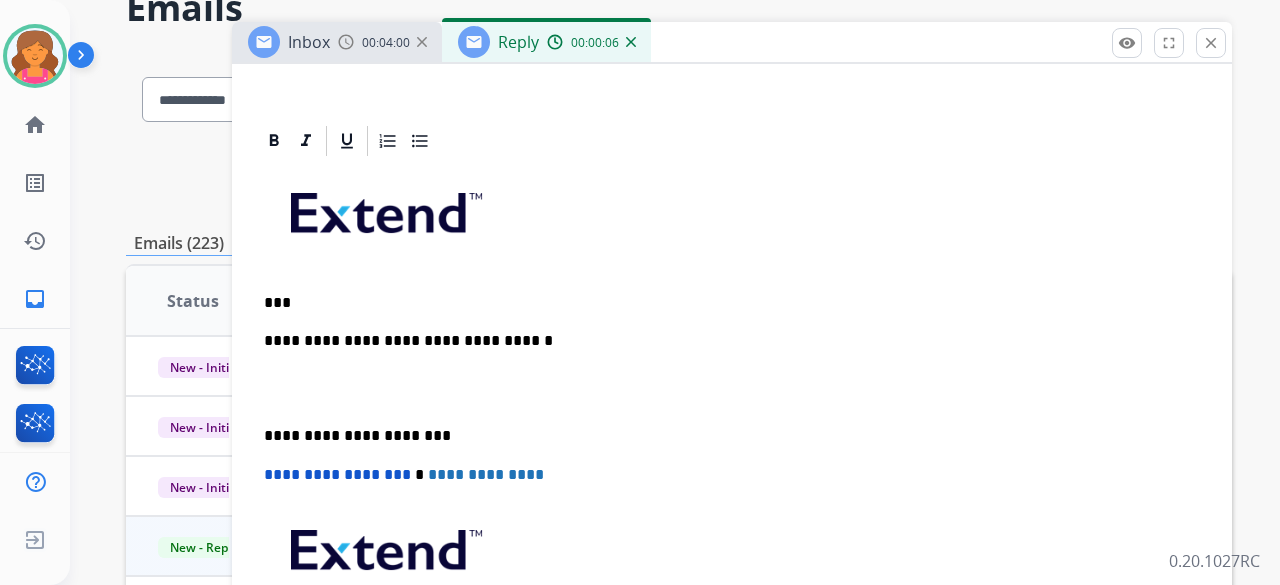 type 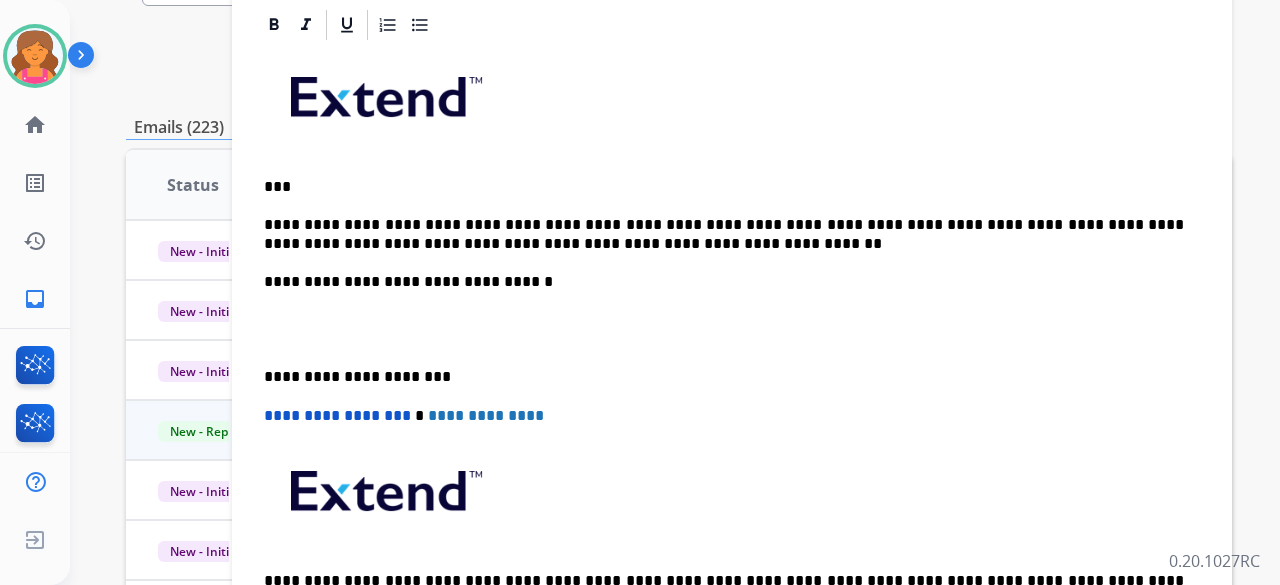 scroll, scrollTop: 234, scrollLeft: 0, axis: vertical 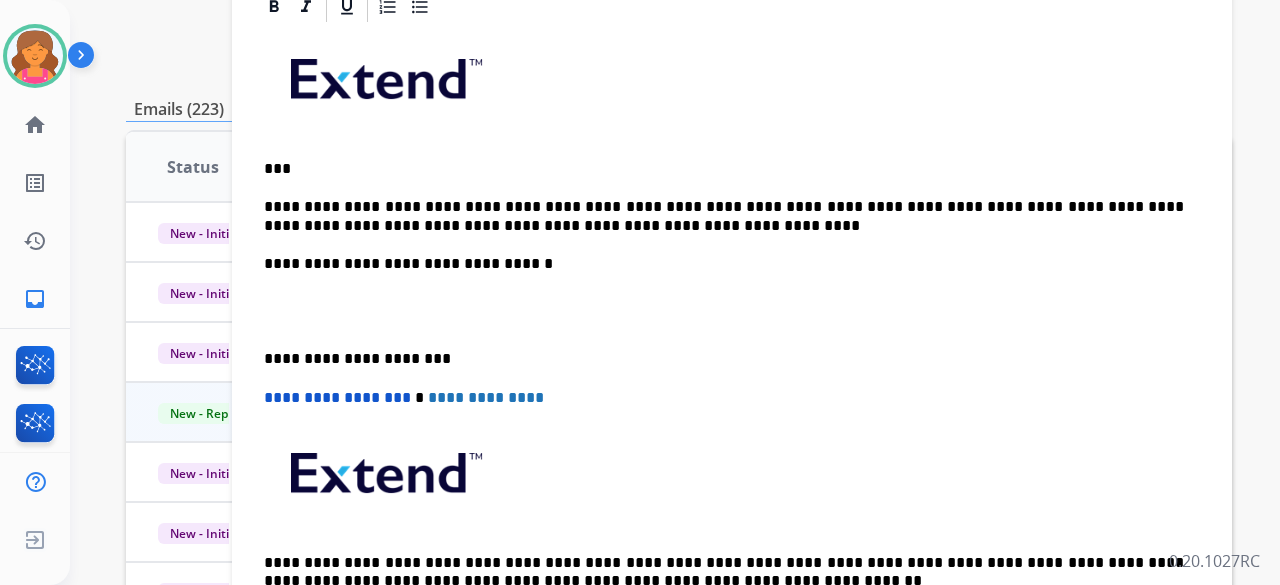 click on "**********" at bounding box center (732, 340) 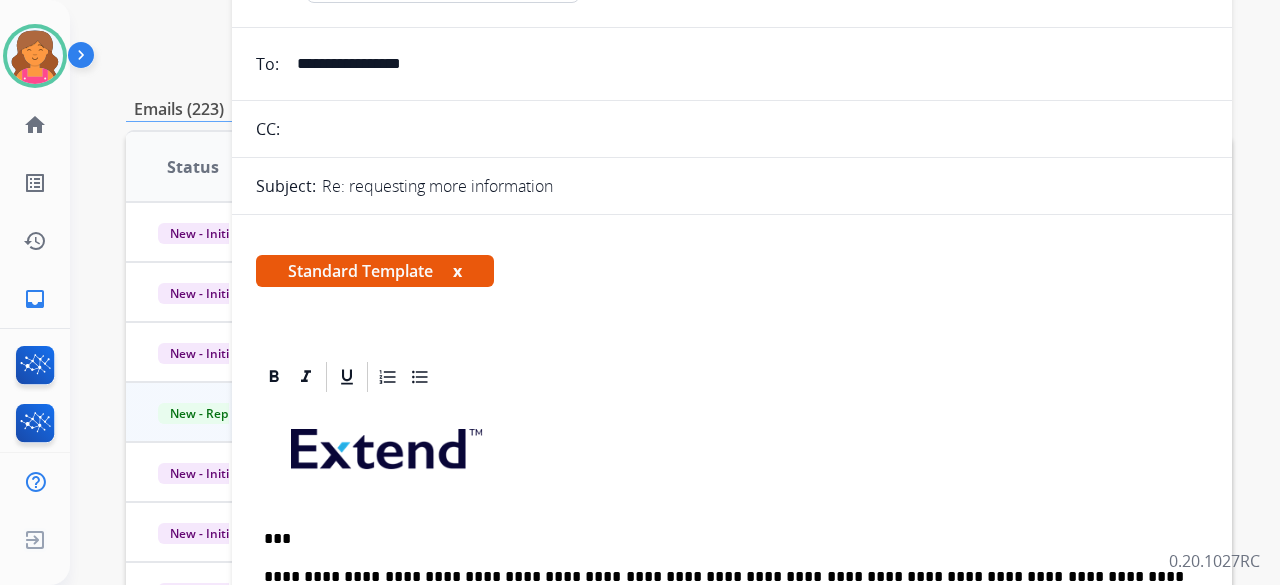 scroll, scrollTop: 0, scrollLeft: 0, axis: both 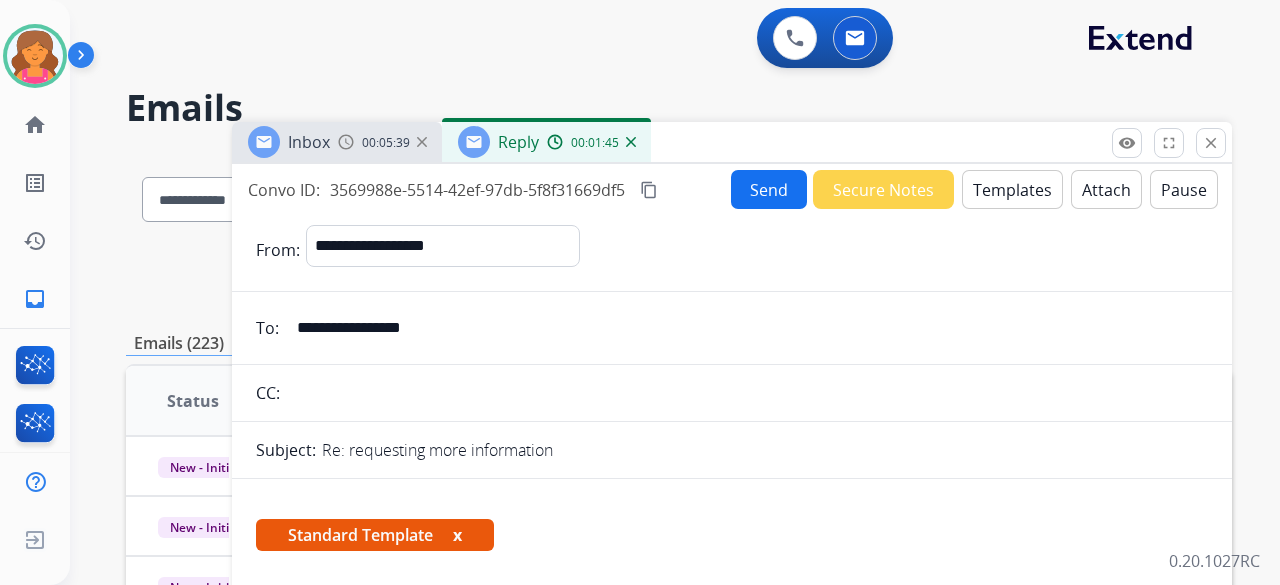 click on "Send" at bounding box center (769, 189) 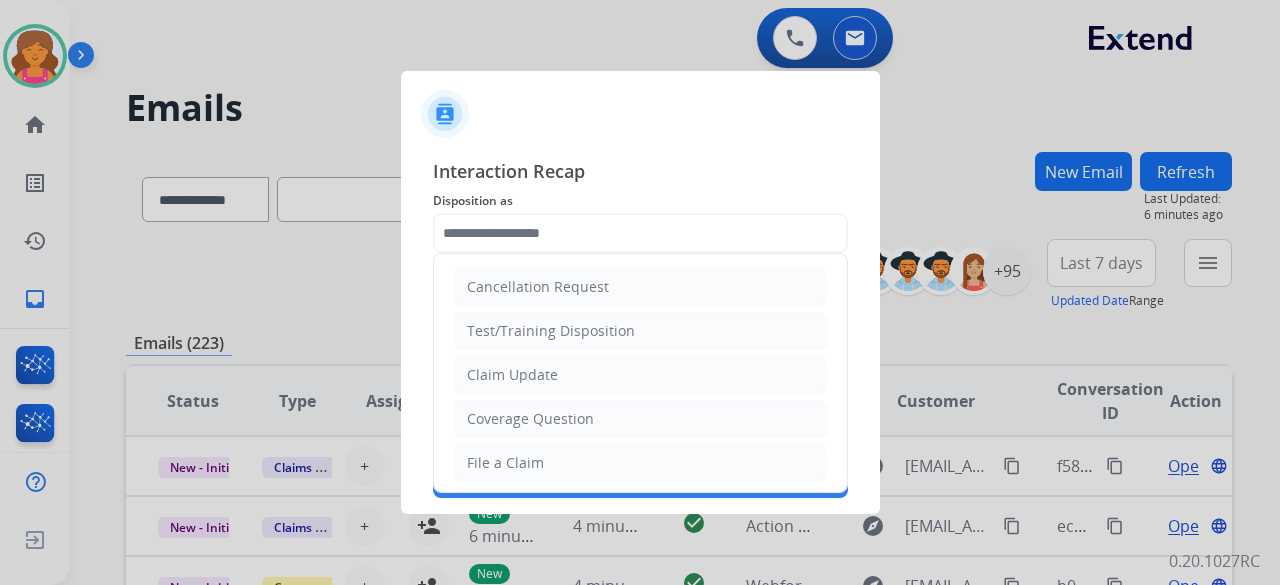 click 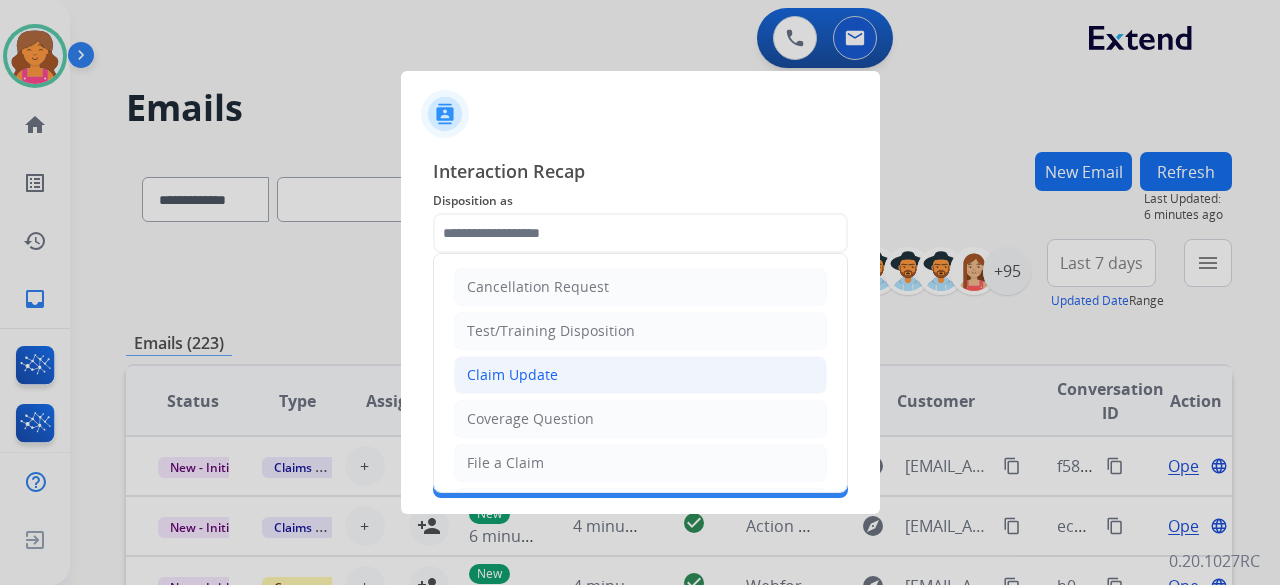 click on "Claim Update" 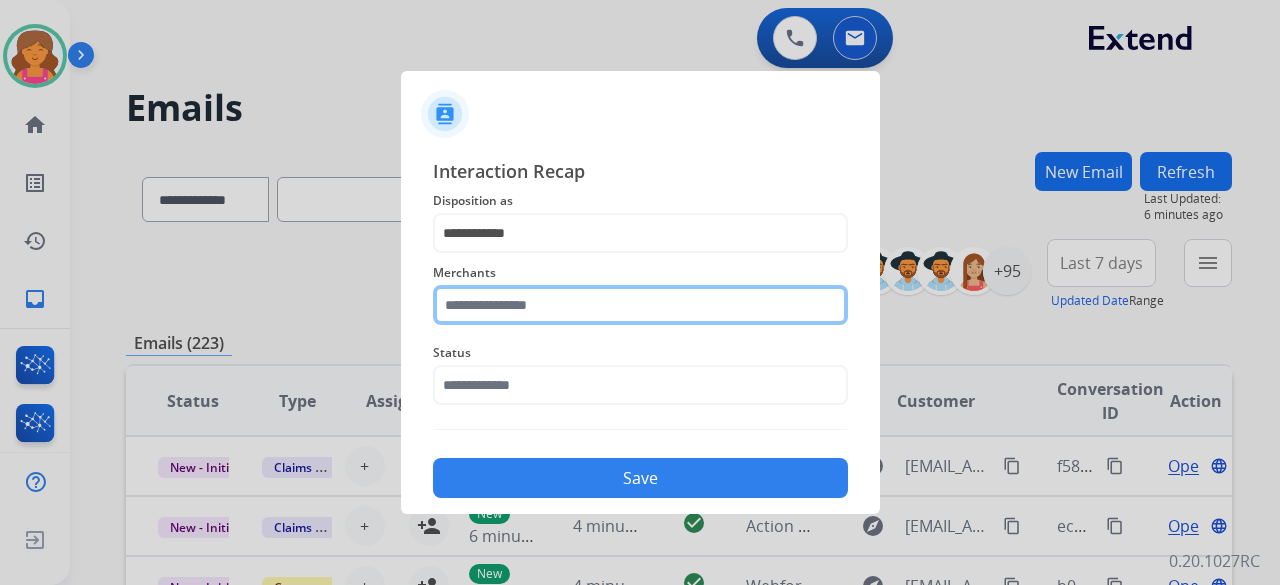click 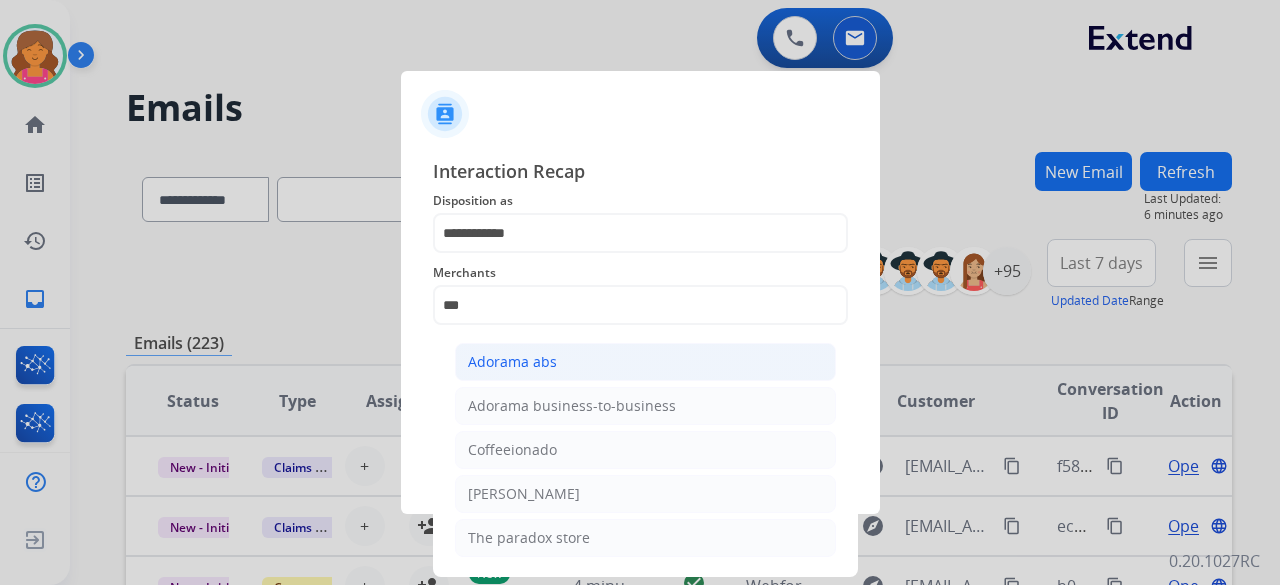 click on "Adorama abs" 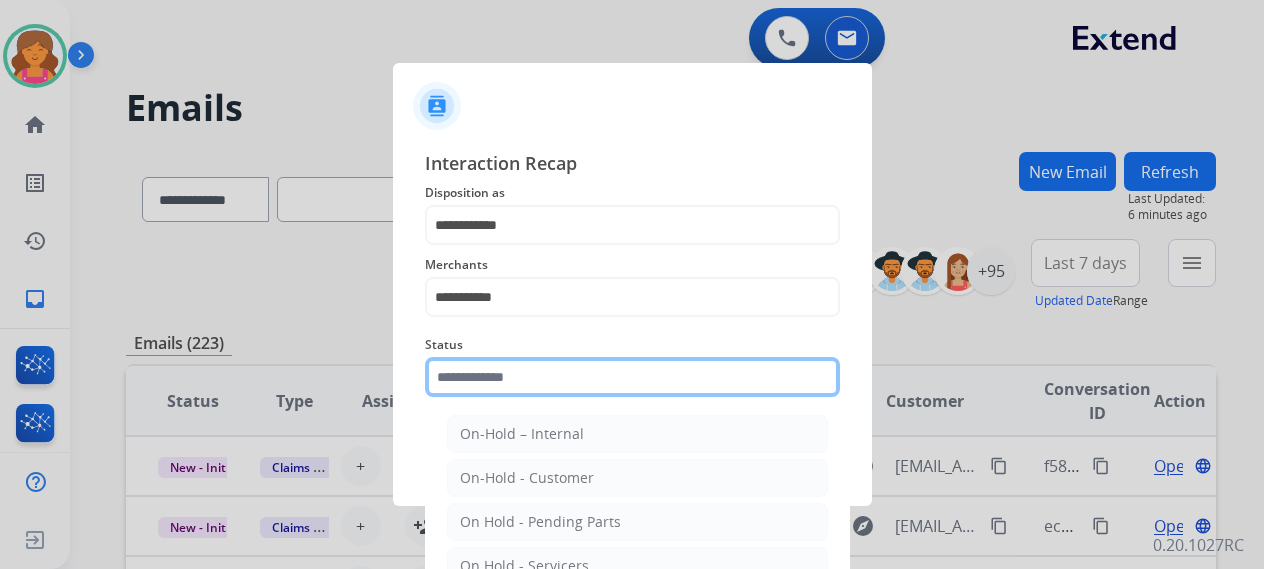 click 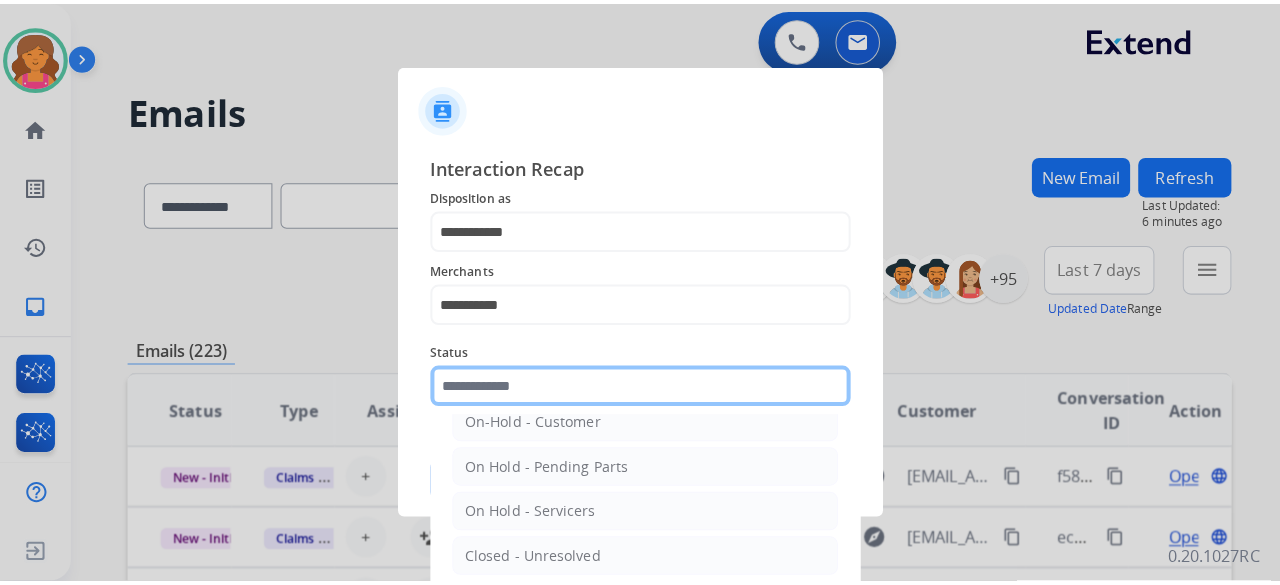 scroll, scrollTop: 114, scrollLeft: 0, axis: vertical 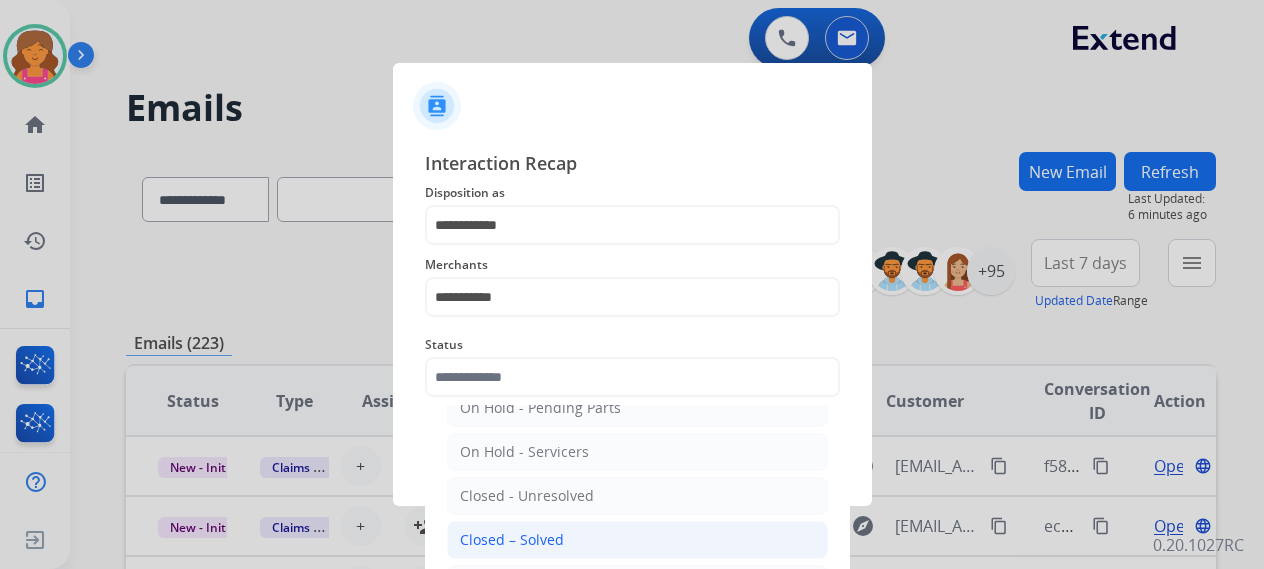 click on "Closed – Solved" 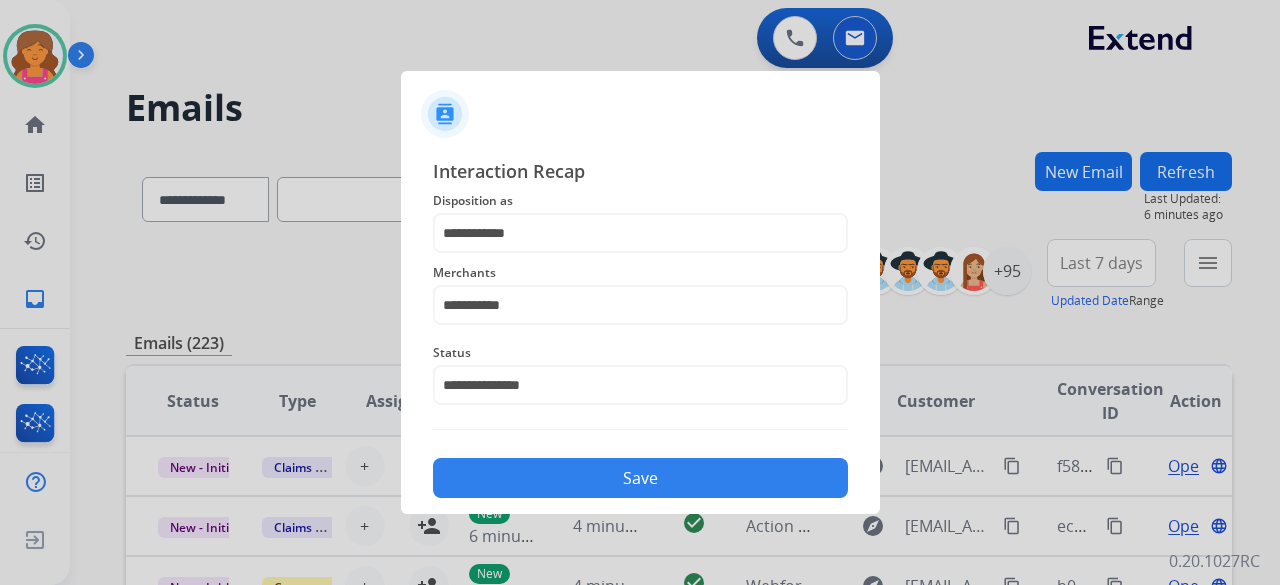 click on "Save" 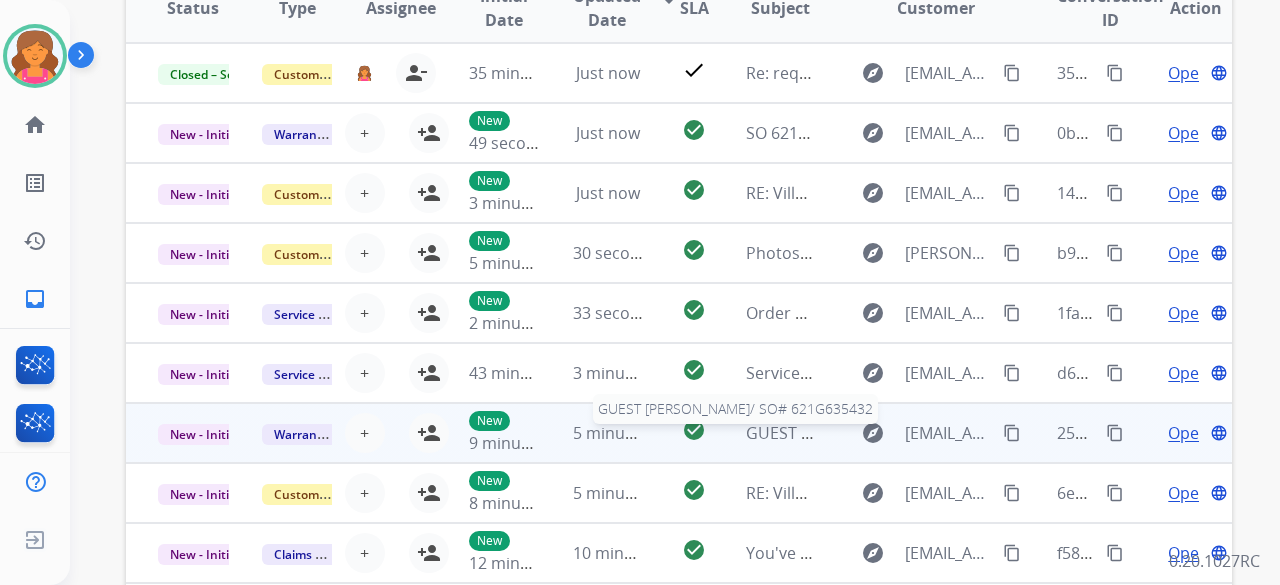scroll, scrollTop: 300, scrollLeft: 0, axis: vertical 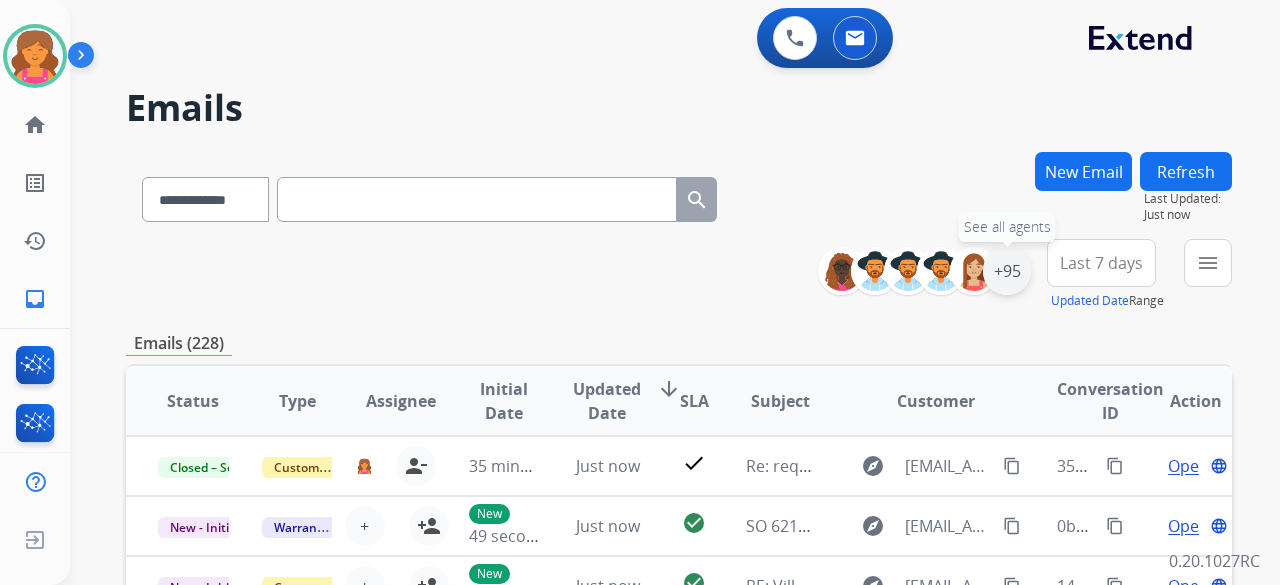 click on "+95" at bounding box center [1007, 271] 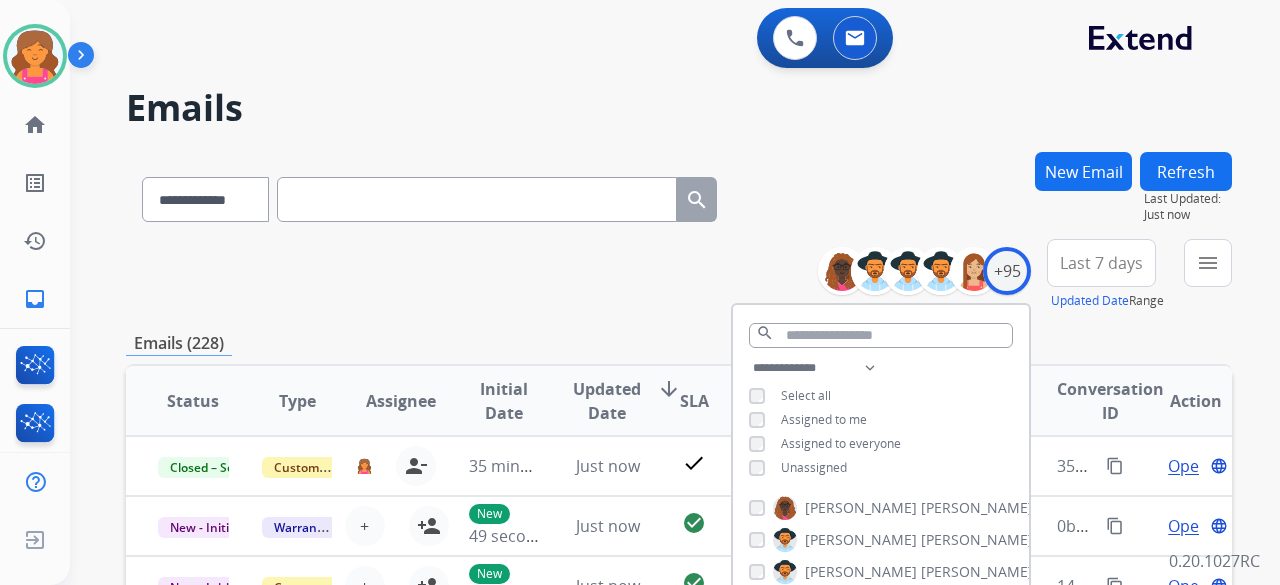 click on "Unassigned" at bounding box center (798, 468) 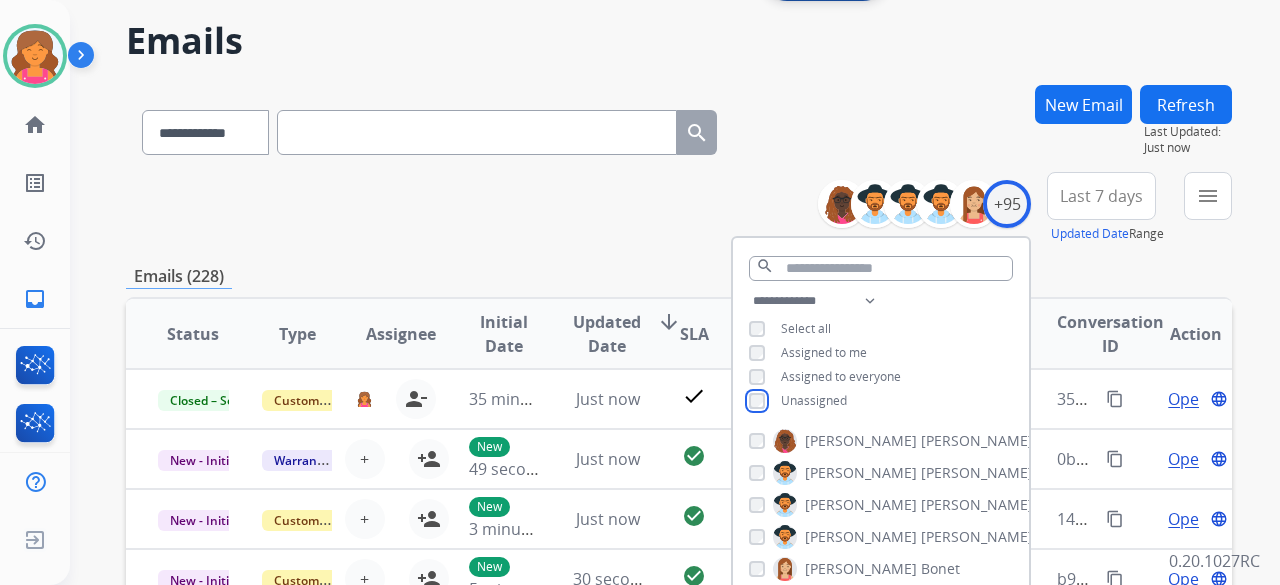scroll, scrollTop: 300, scrollLeft: 0, axis: vertical 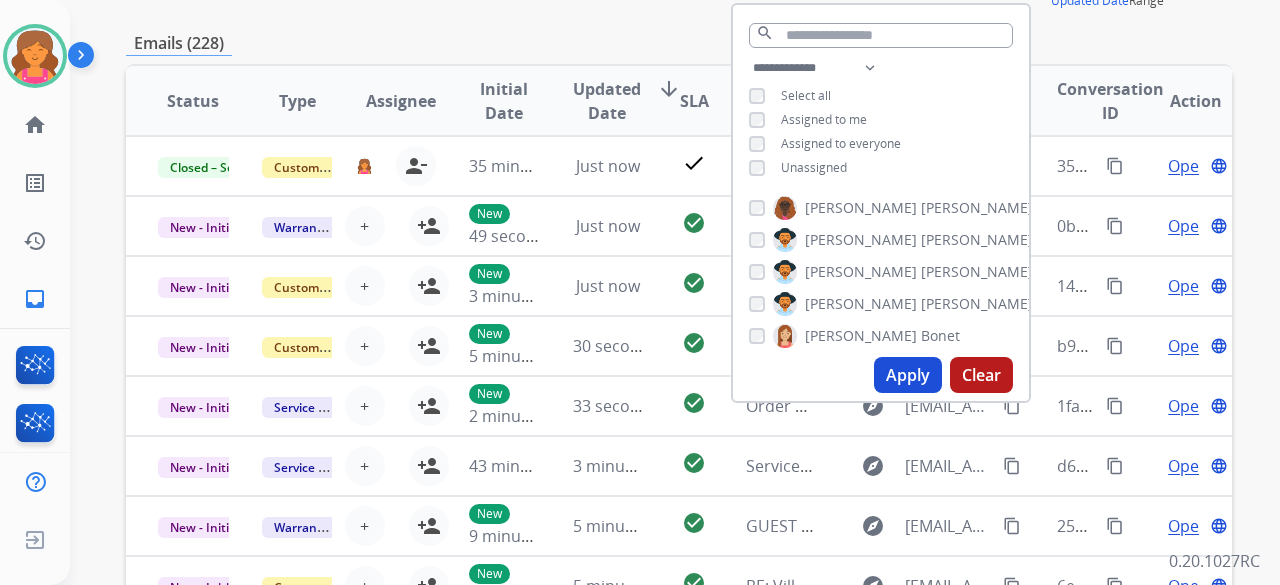 click on "Apply" at bounding box center (908, 375) 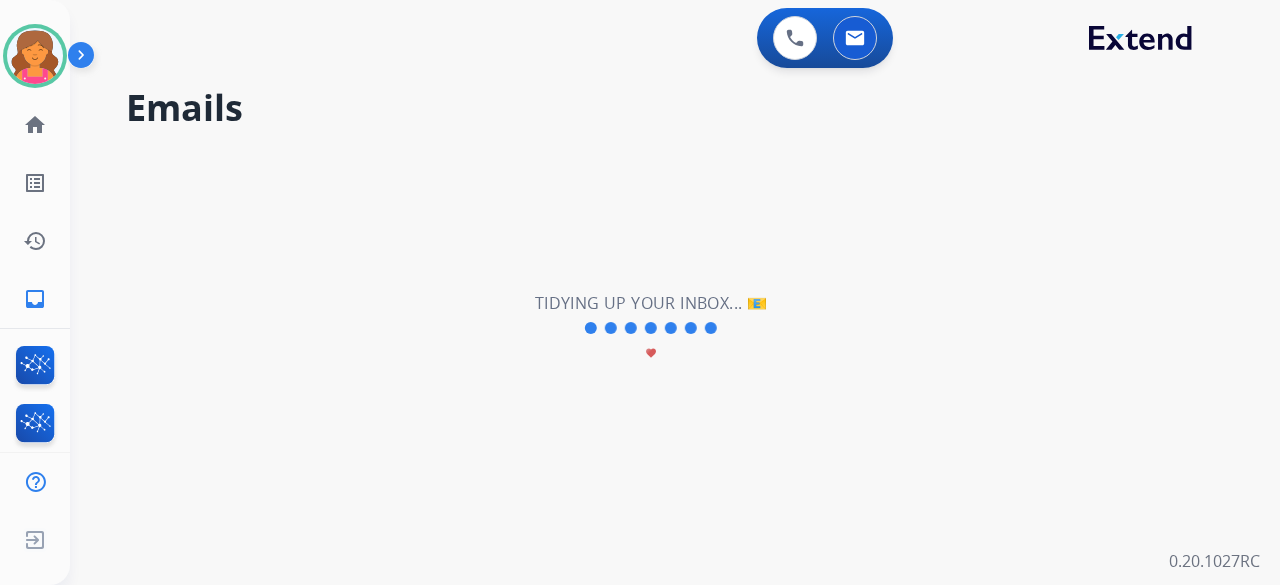 scroll, scrollTop: 0, scrollLeft: 0, axis: both 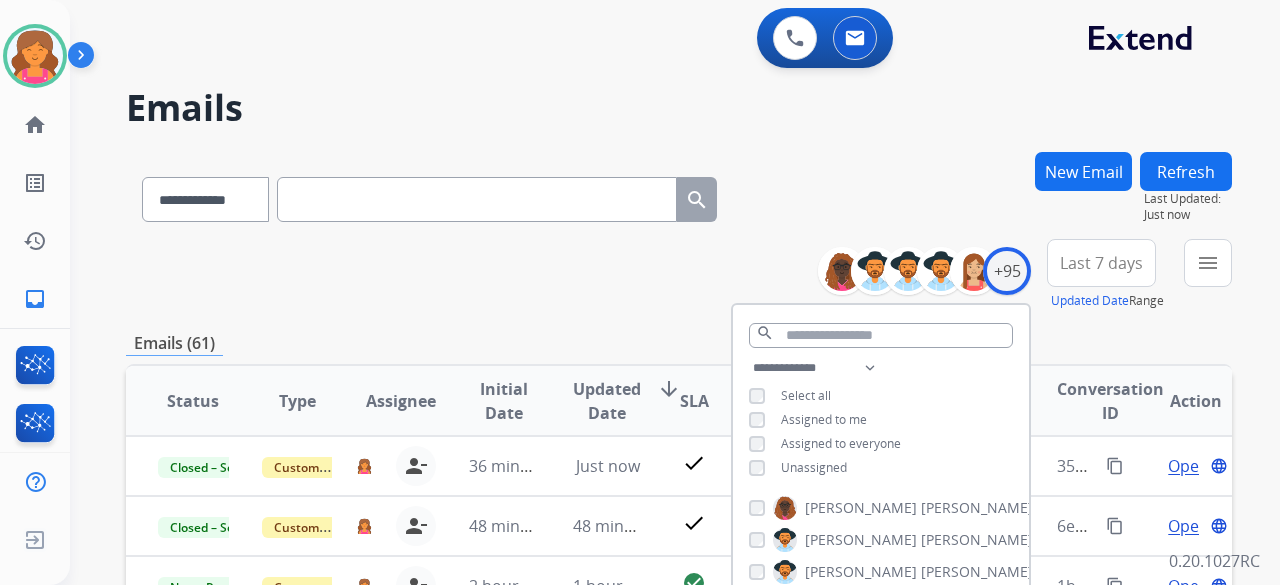 click at bounding box center (477, 199) 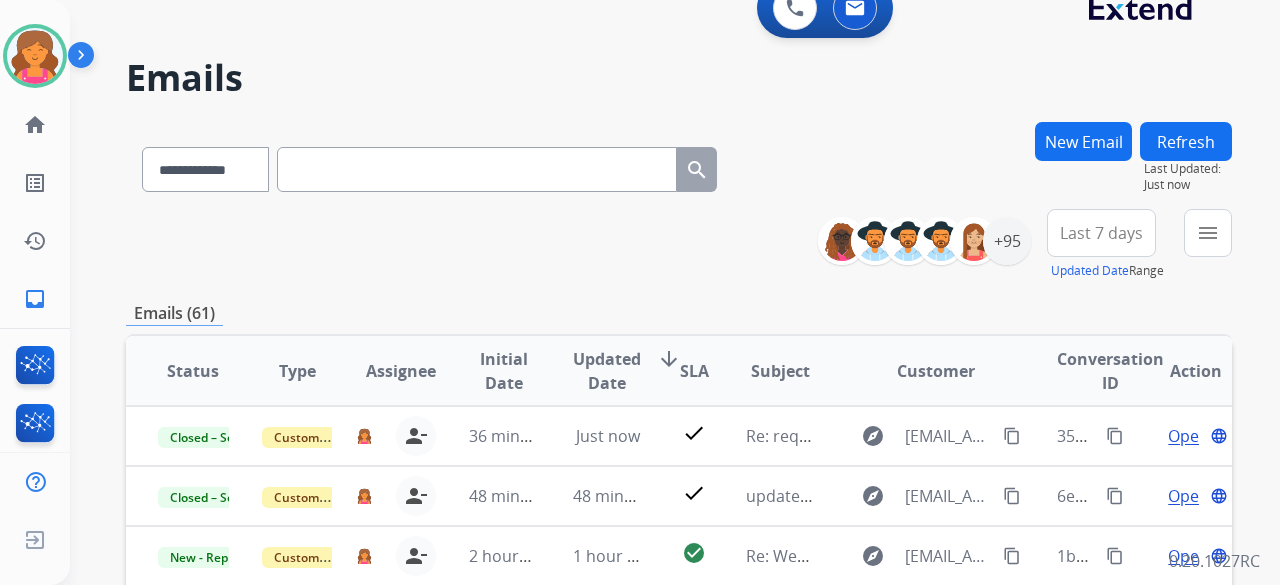 scroll, scrollTop: 0, scrollLeft: 0, axis: both 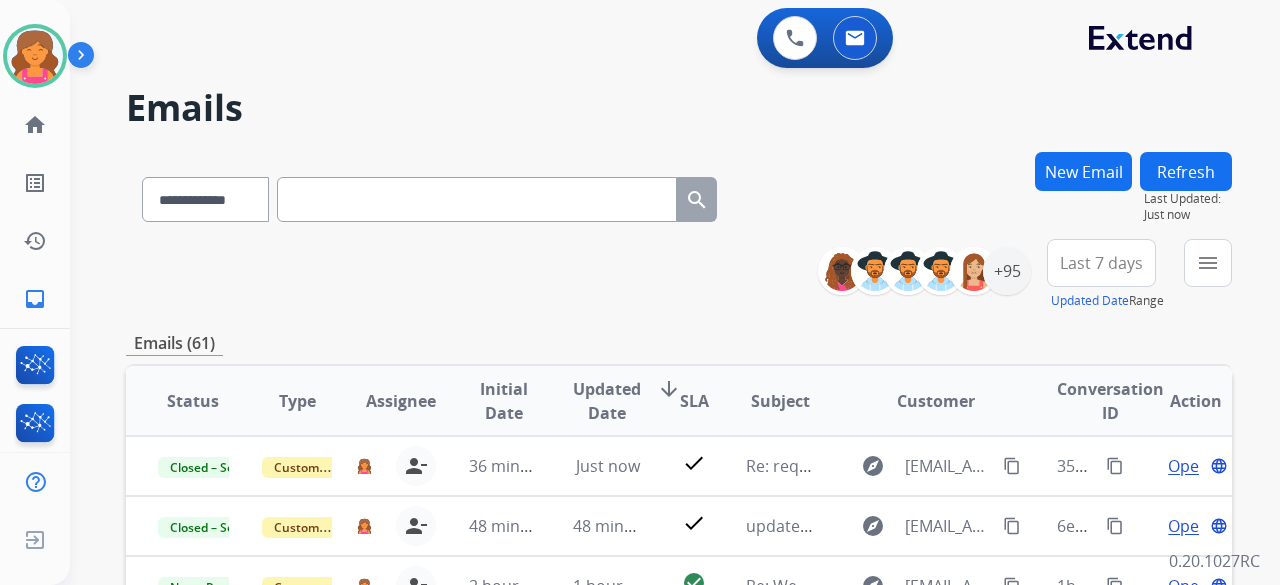 click on "Last 7 days" at bounding box center (1101, 263) 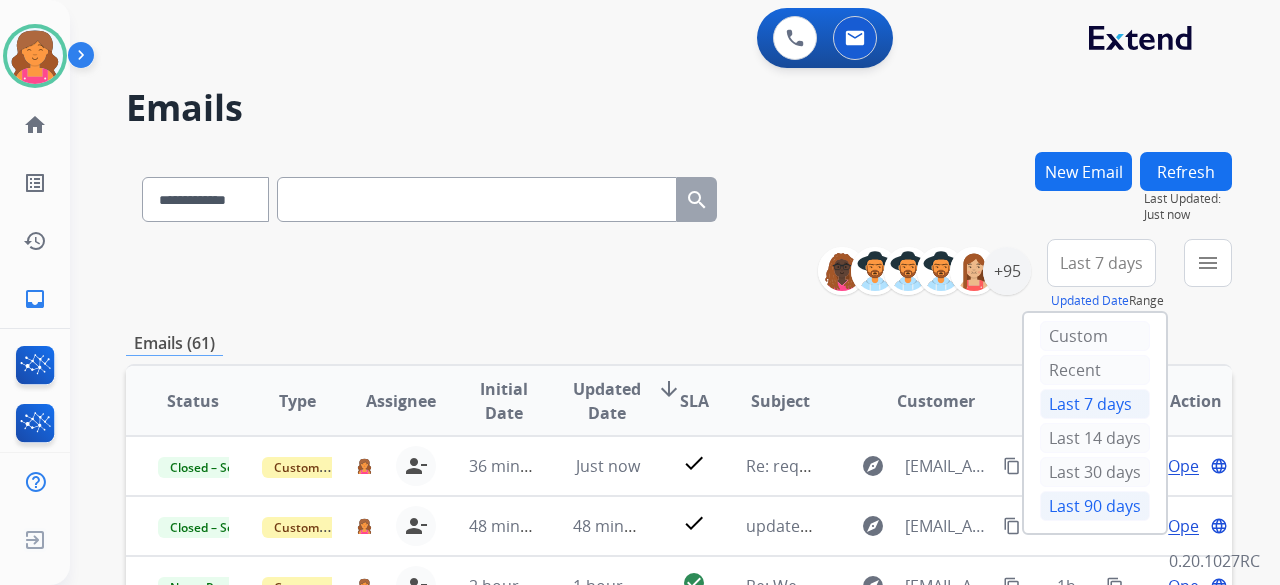 click on "Last 90 days" at bounding box center (1095, 506) 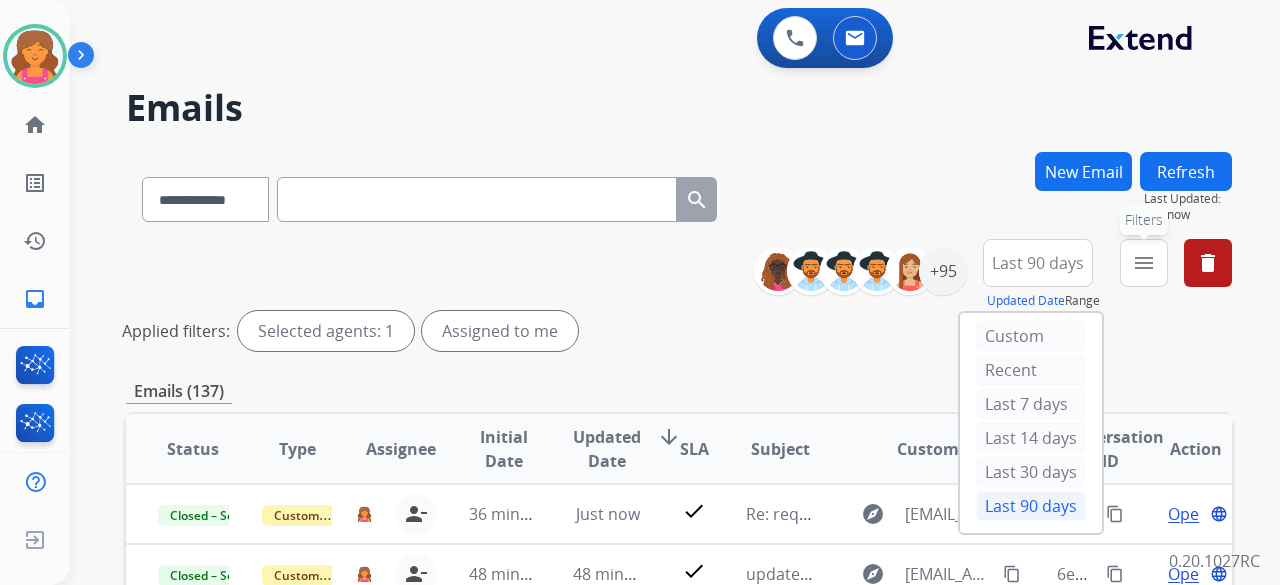 click on "menu" at bounding box center (1144, 263) 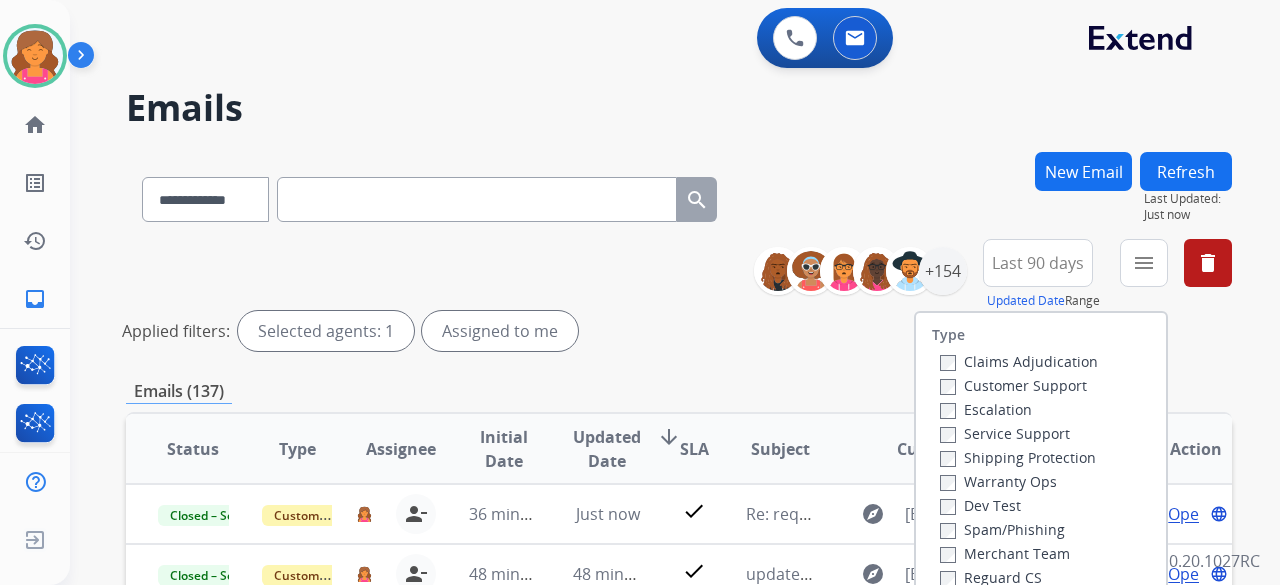 click on "Customer Support" at bounding box center [1013, 385] 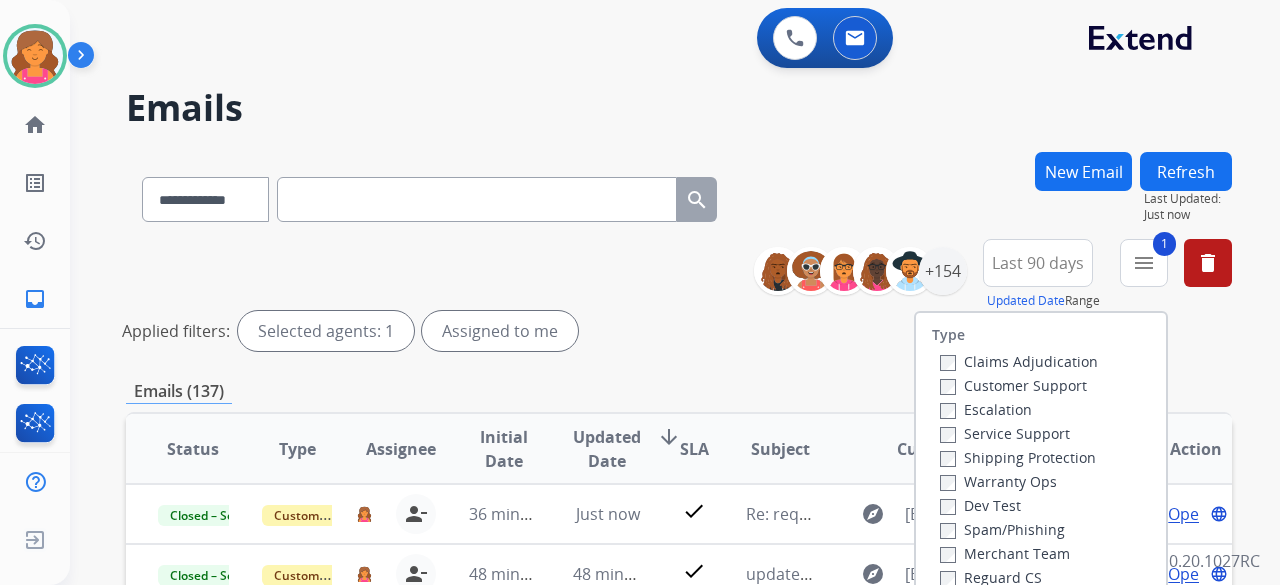 click on "Shipping Protection" at bounding box center (1018, 457) 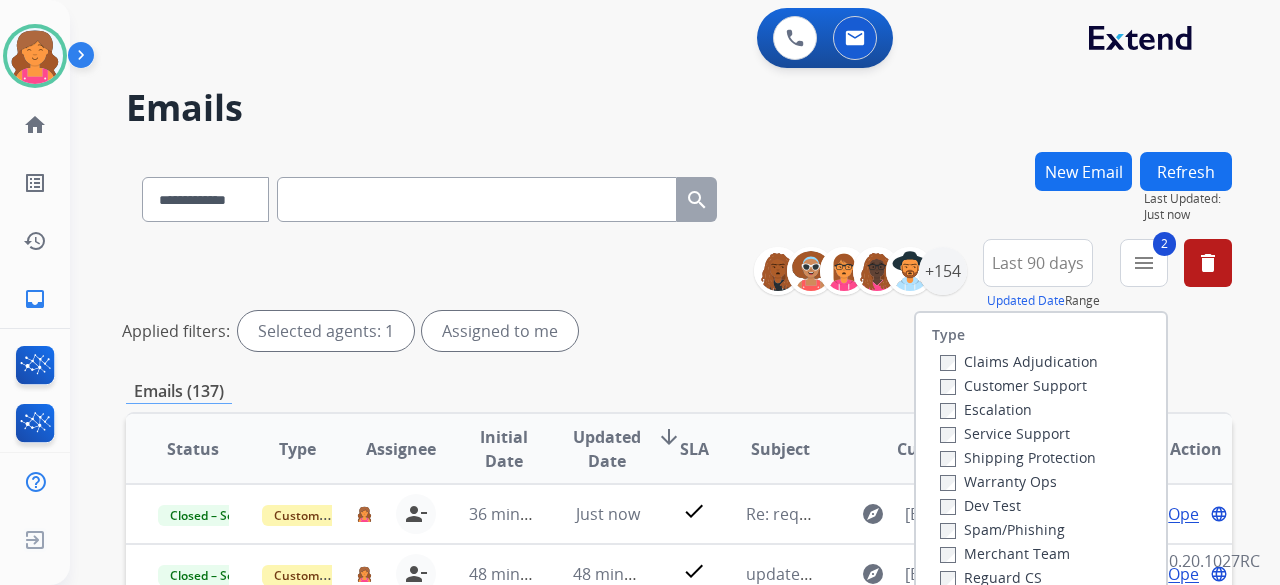 click on "Reguard CS" at bounding box center (991, 577) 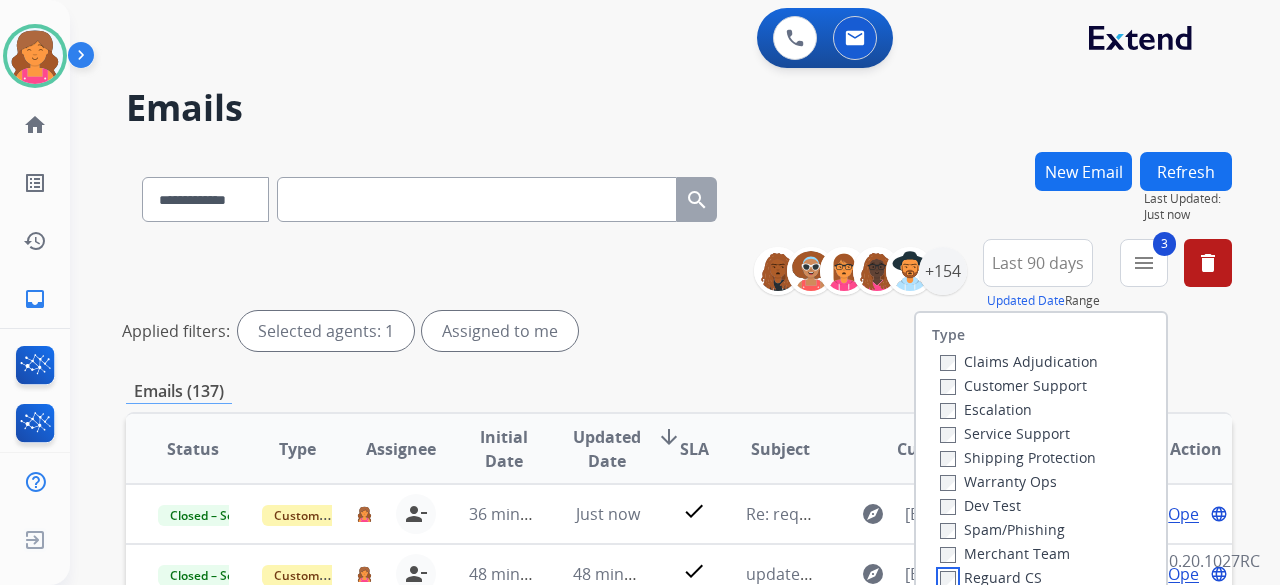 scroll, scrollTop: 2, scrollLeft: 0, axis: vertical 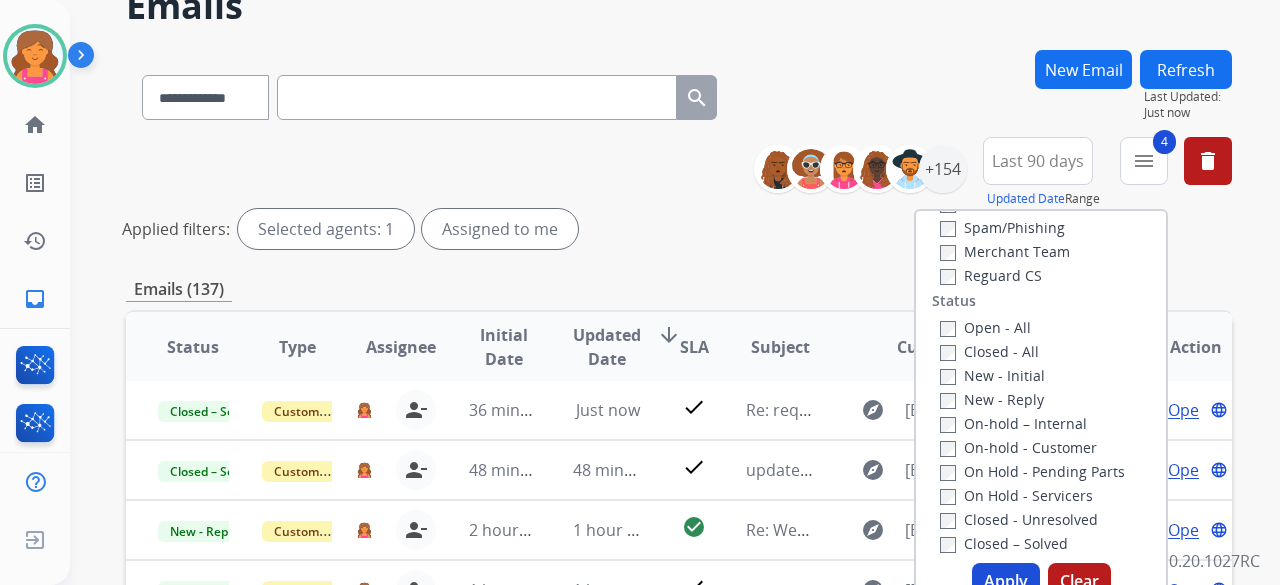 click on "Apply" at bounding box center [1006, 581] 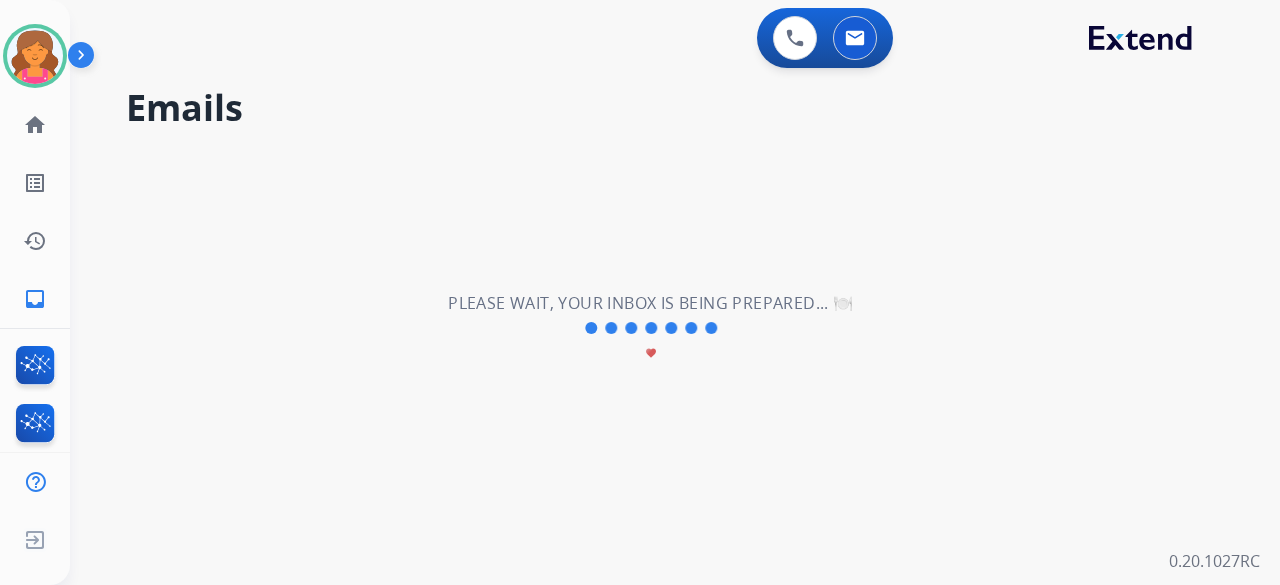 scroll, scrollTop: 0, scrollLeft: 0, axis: both 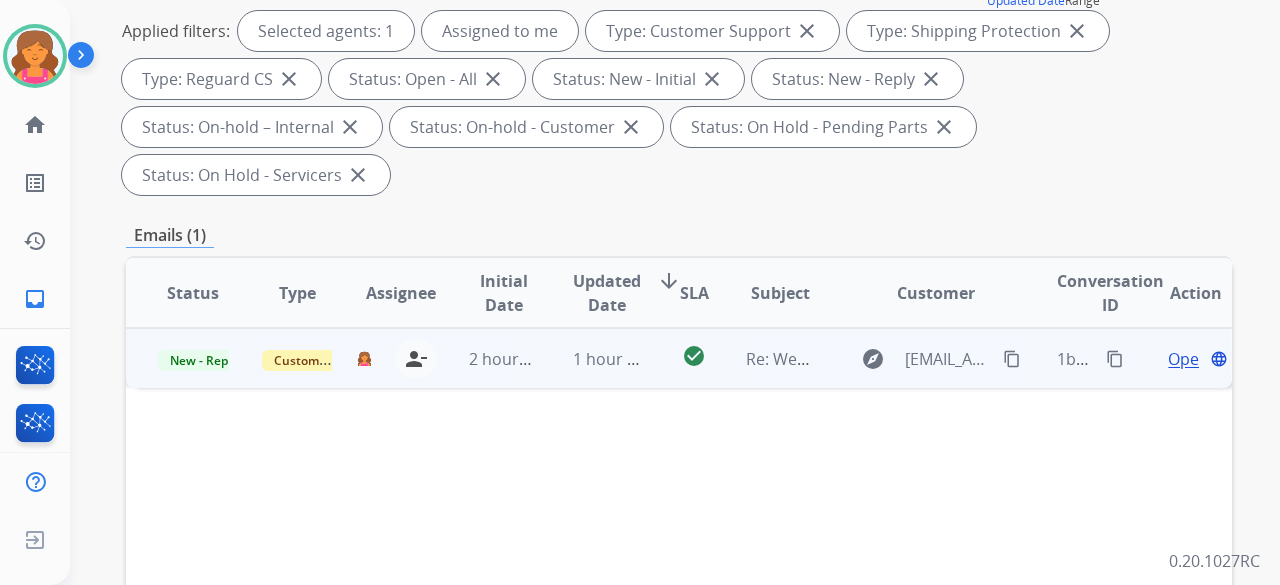 click on "Open" at bounding box center [1188, 359] 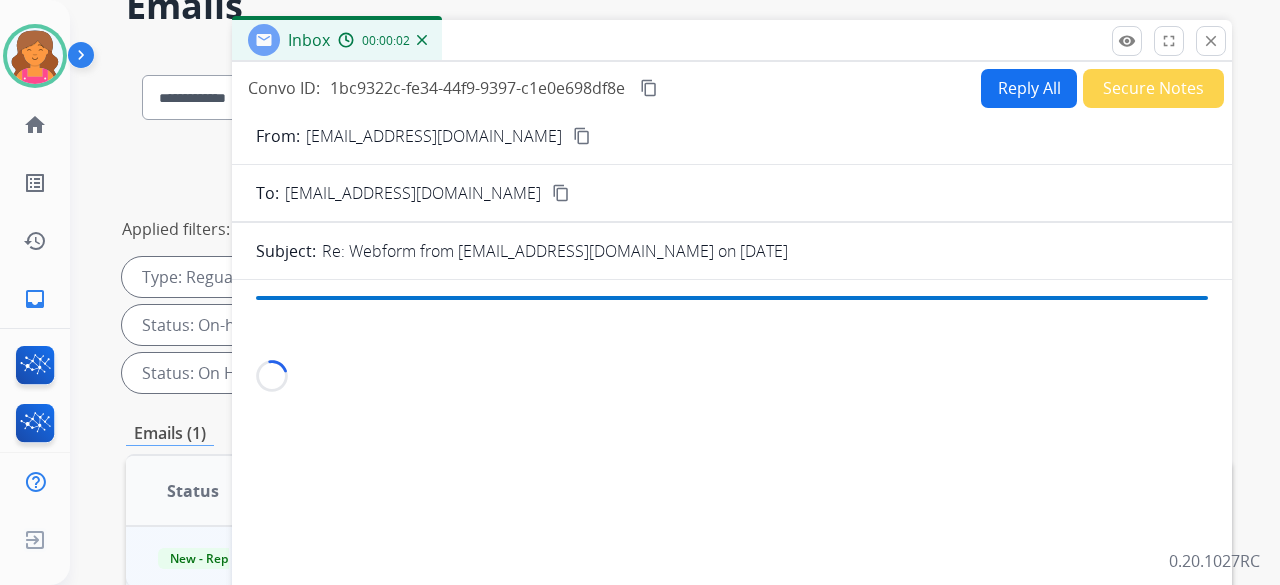 scroll, scrollTop: 100, scrollLeft: 0, axis: vertical 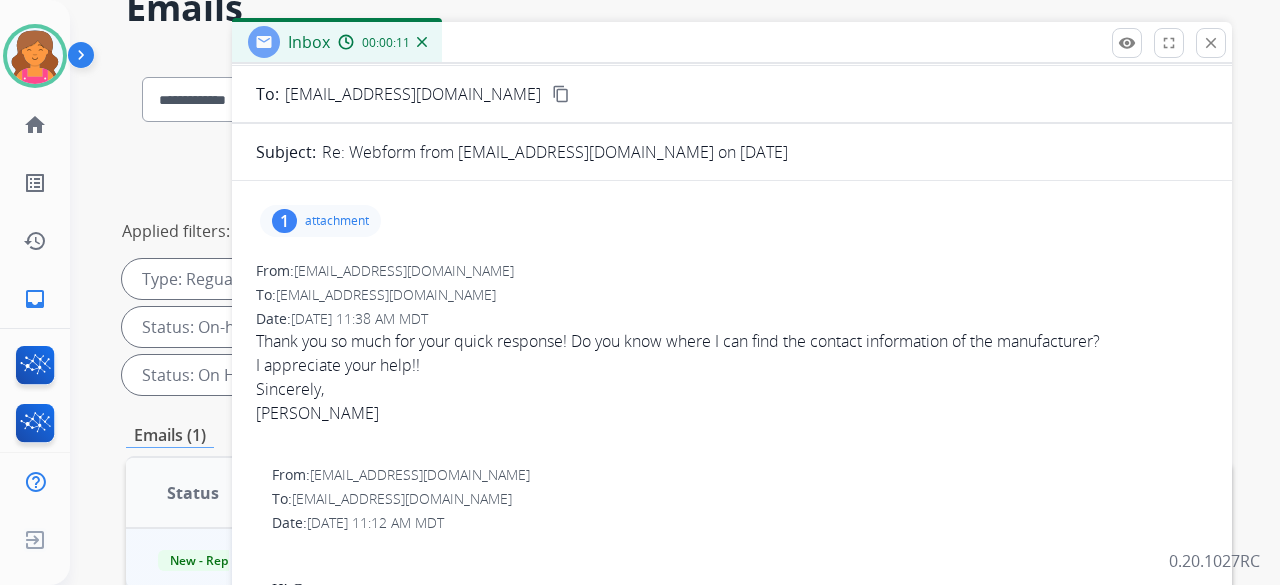 click on "1 attachment" at bounding box center (320, 221) 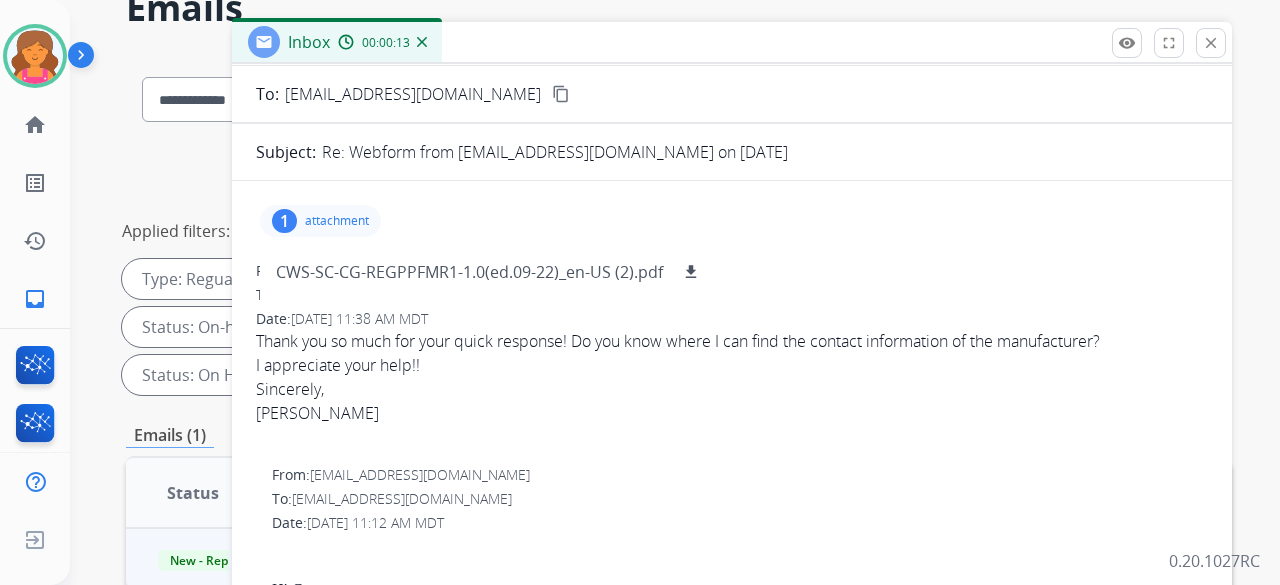 click on "1 attachment  CWS-SC-CG-REGPPFMR1-1.0(ed.09-22)_en-US (2).pdf  download" at bounding box center [732, 221] 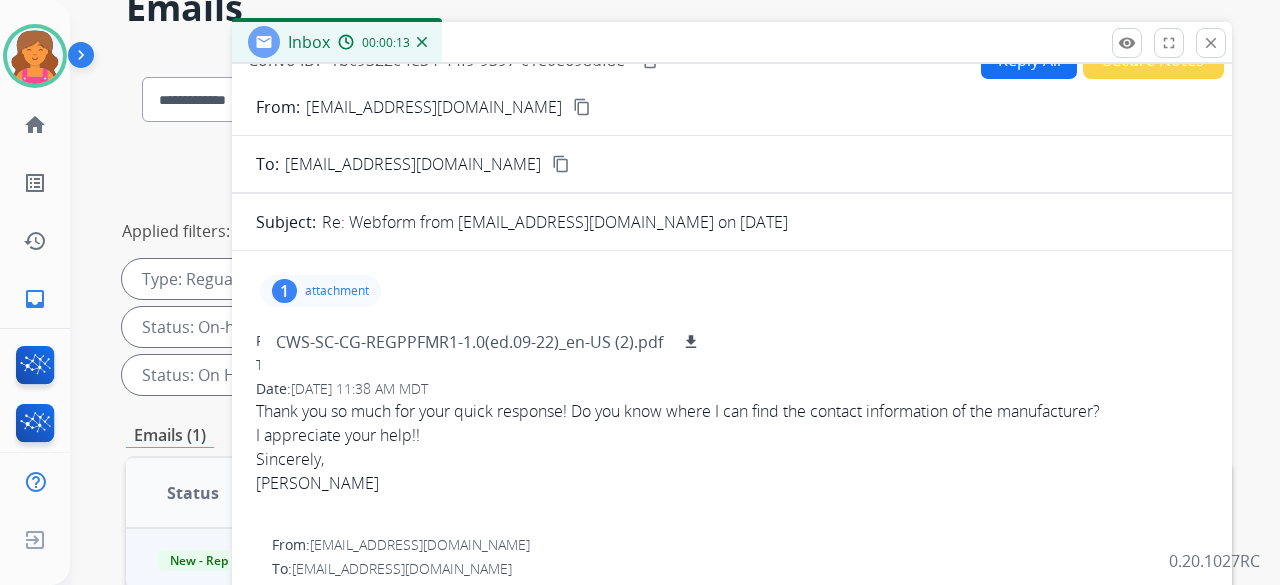 scroll, scrollTop: 0, scrollLeft: 0, axis: both 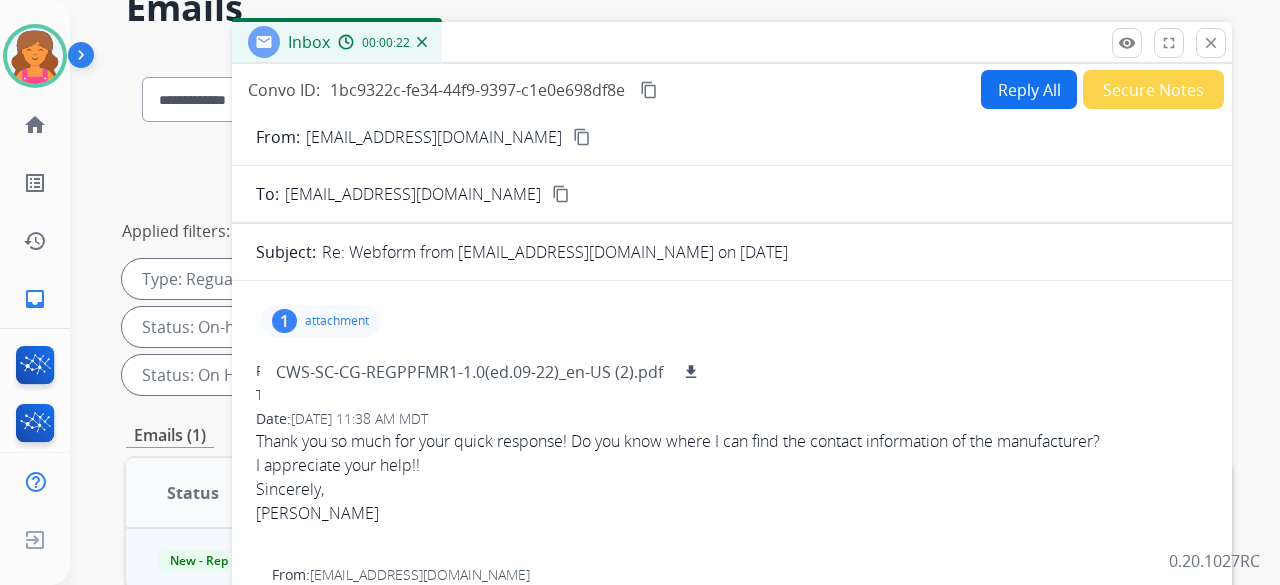 click on "Reply All" at bounding box center [1029, 89] 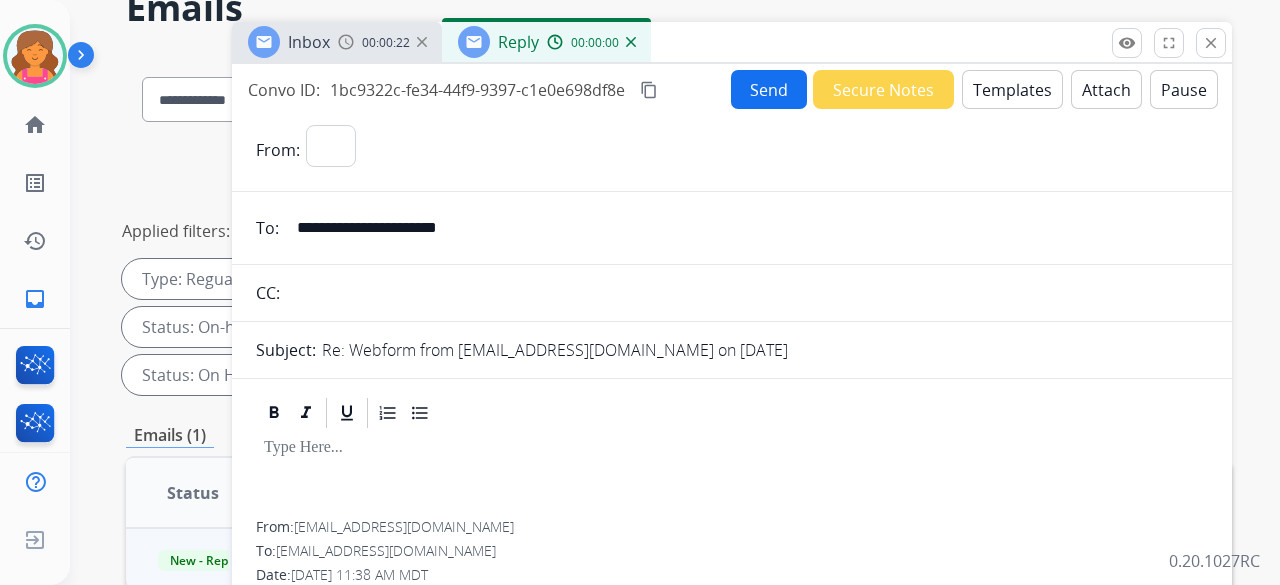 select on "**********" 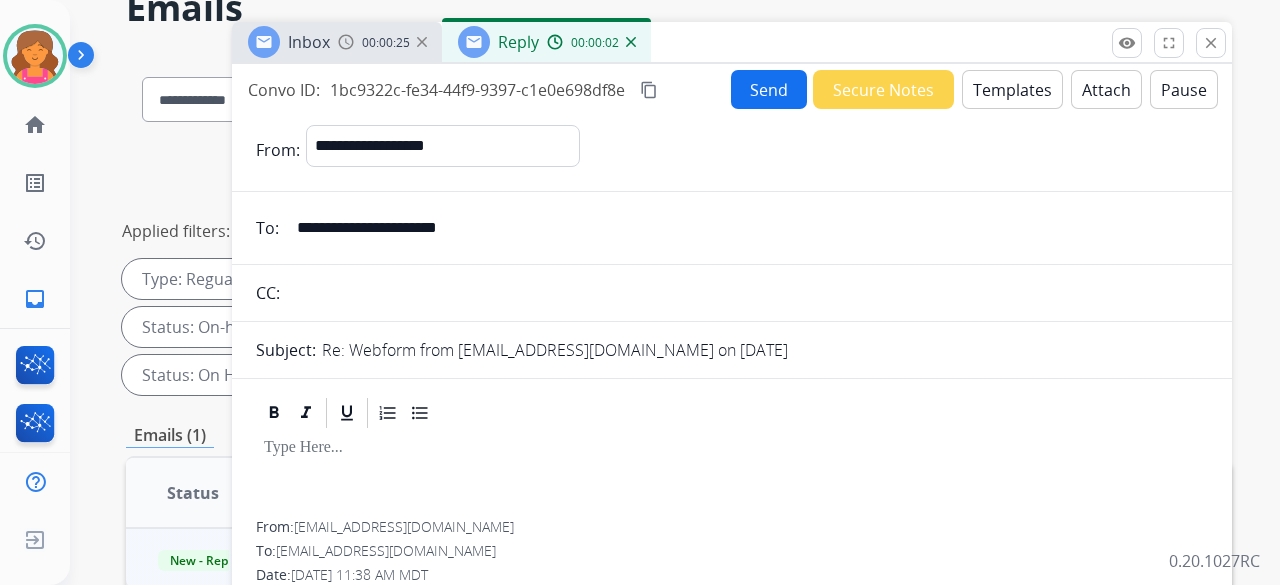drag, startPoint x: 506, startPoint y: 227, endPoint x: 282, endPoint y: 239, distance: 224.3212 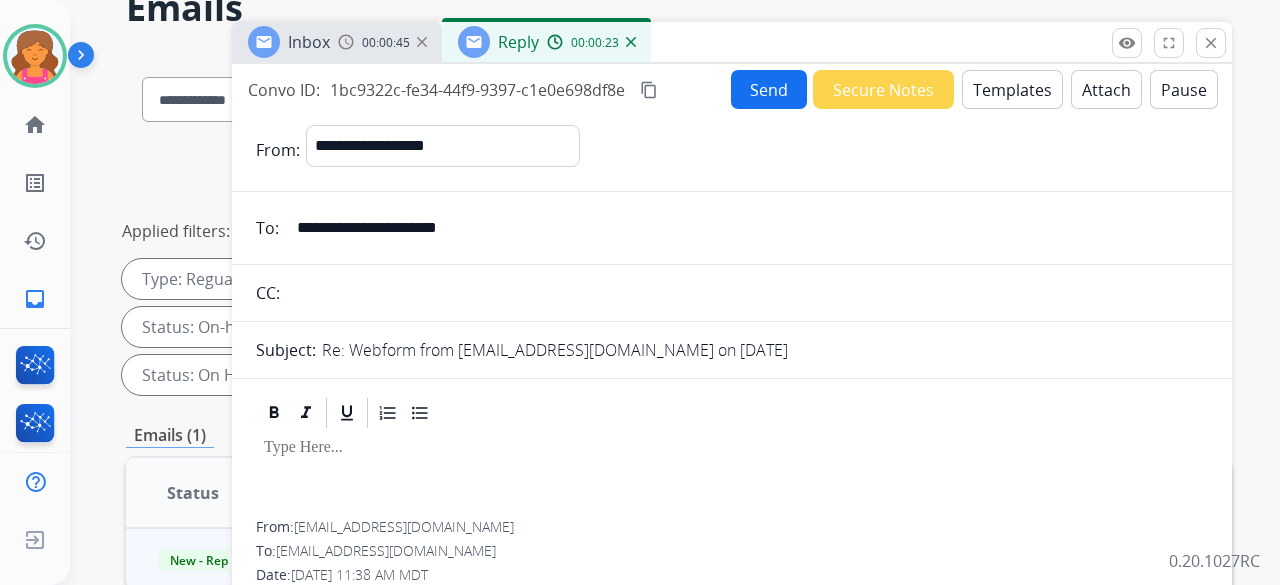 click on "Templates" at bounding box center [1012, 89] 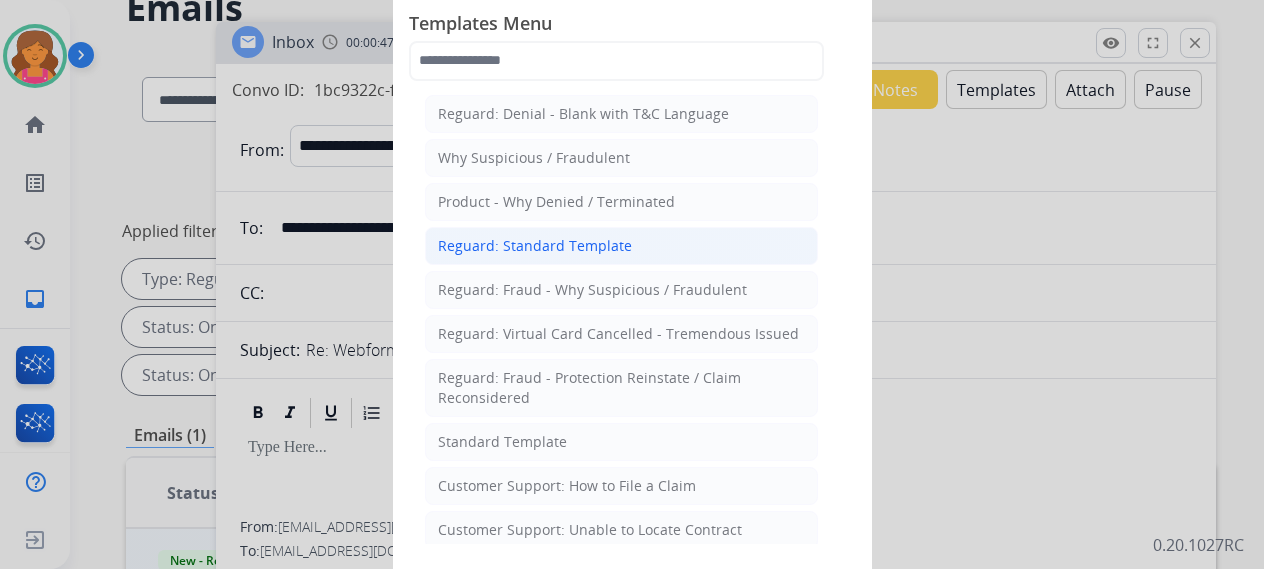 click on "Reguard: Standard Template" 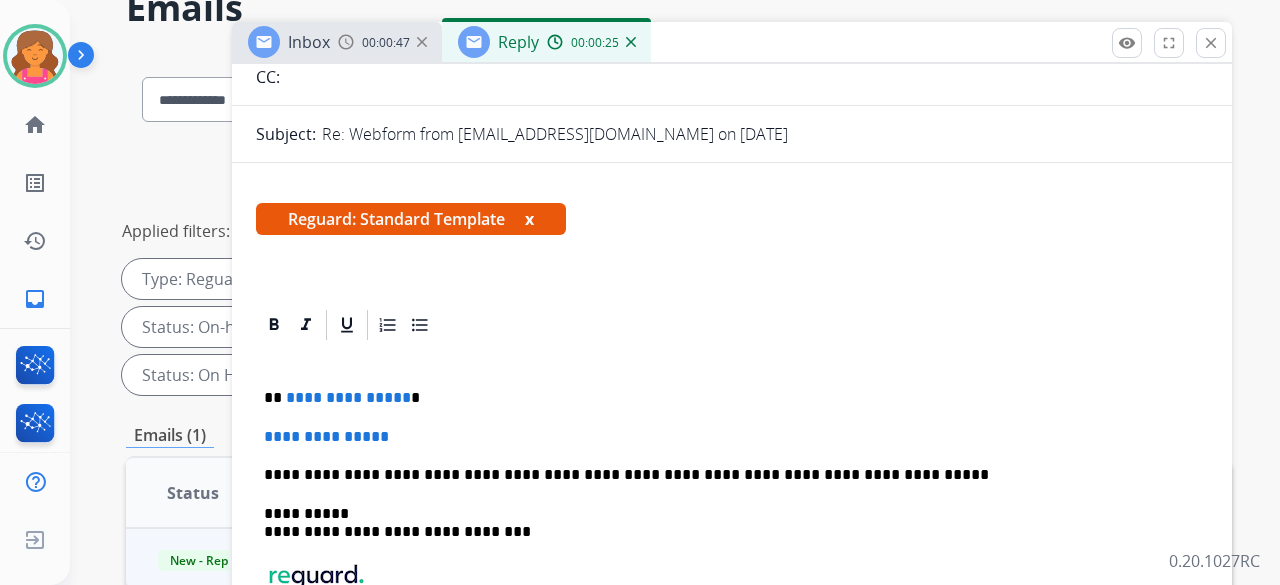 scroll, scrollTop: 300, scrollLeft: 0, axis: vertical 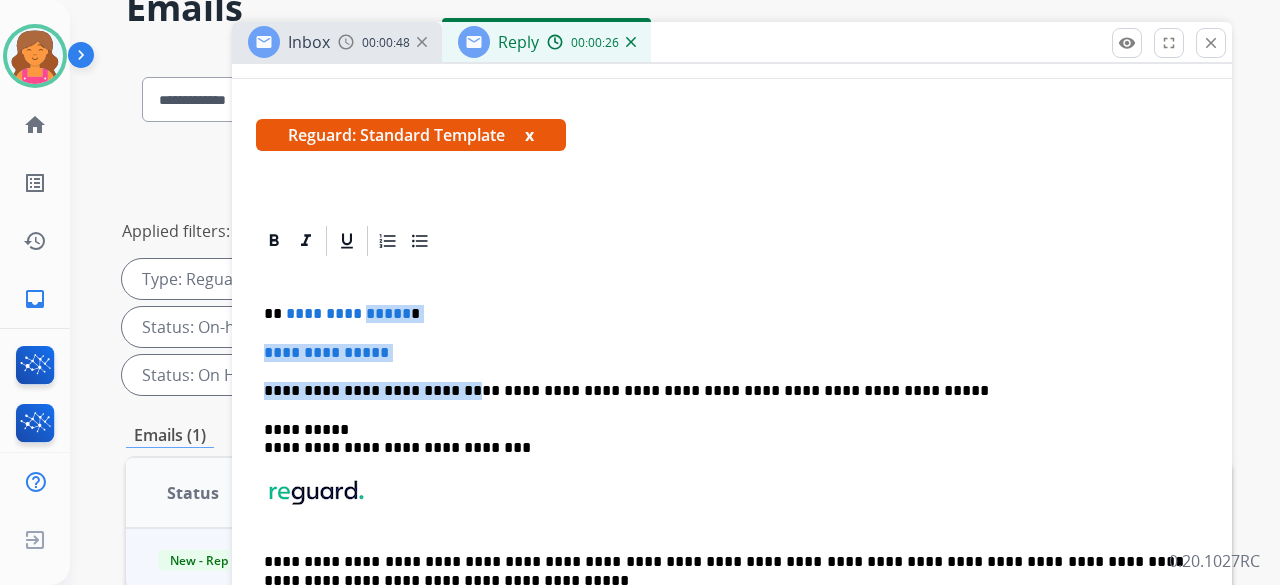 drag, startPoint x: 436, startPoint y: 373, endPoint x: 424, endPoint y: 324, distance: 50.447994 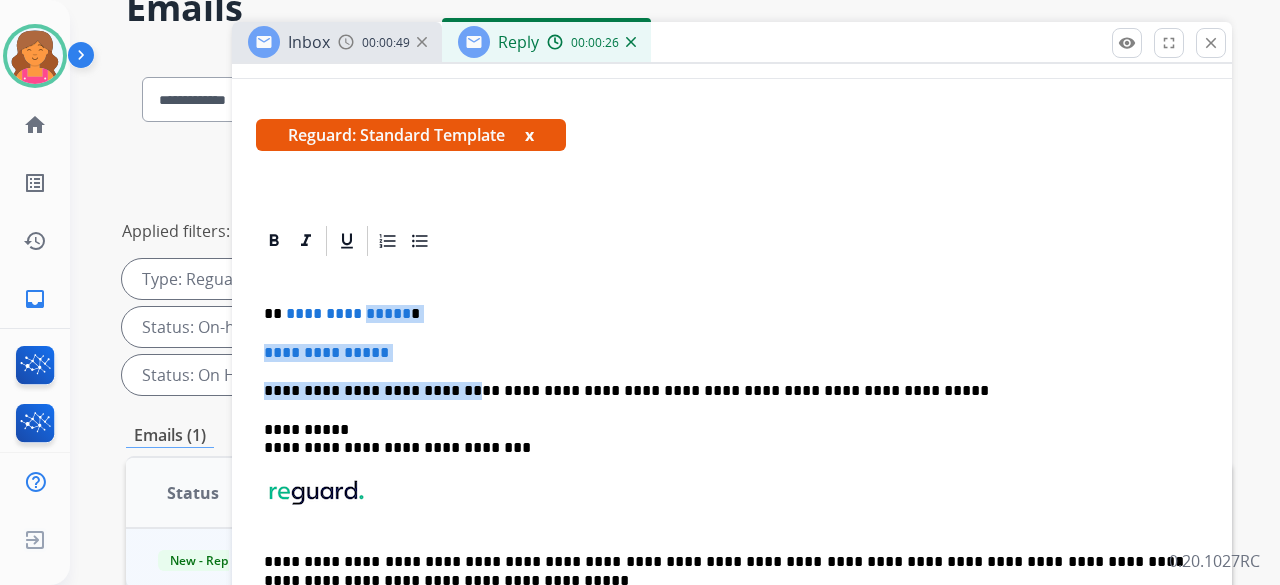 click on "**********" at bounding box center [732, 353] 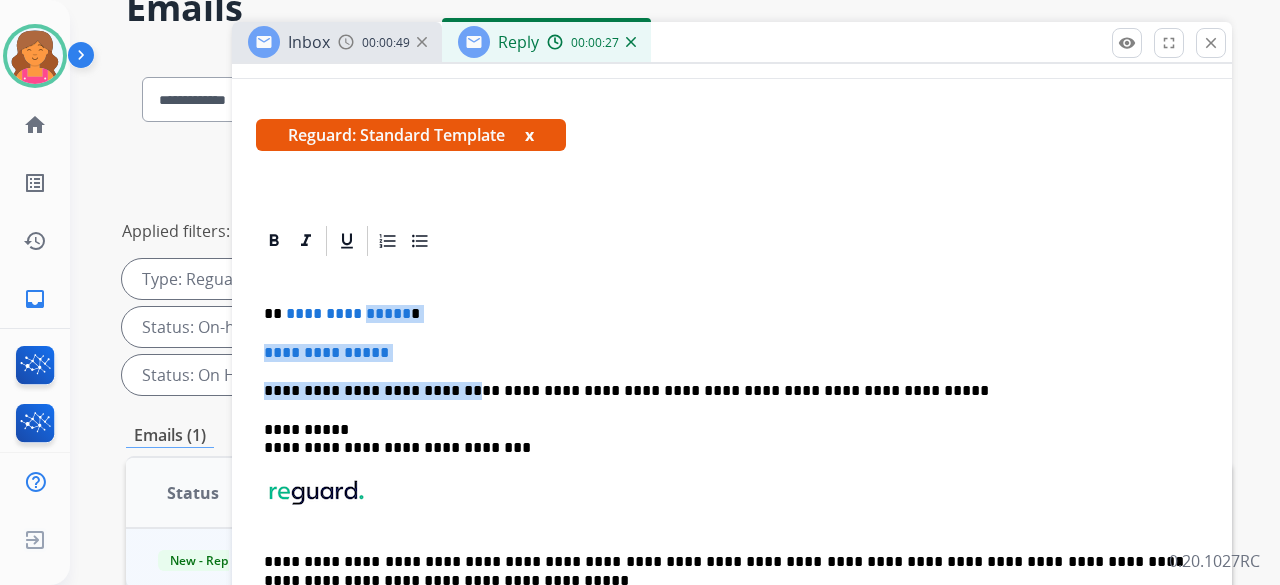 click on "**********" at bounding box center (732, 353) 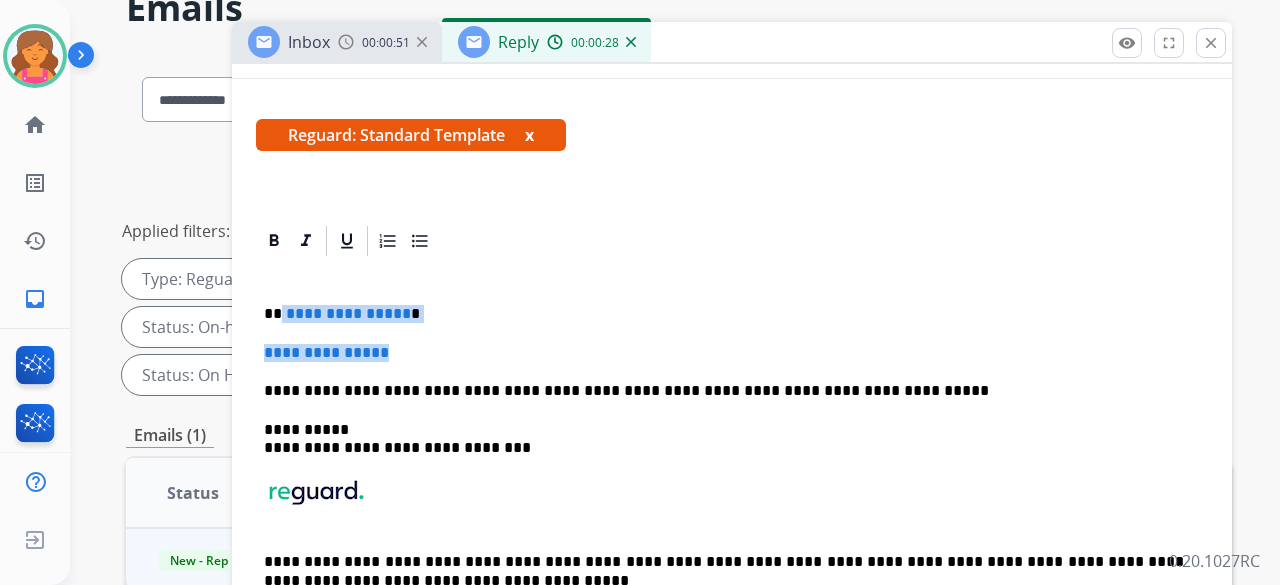 drag, startPoint x: 408, startPoint y: 350, endPoint x: 282, endPoint y: 305, distance: 133.79462 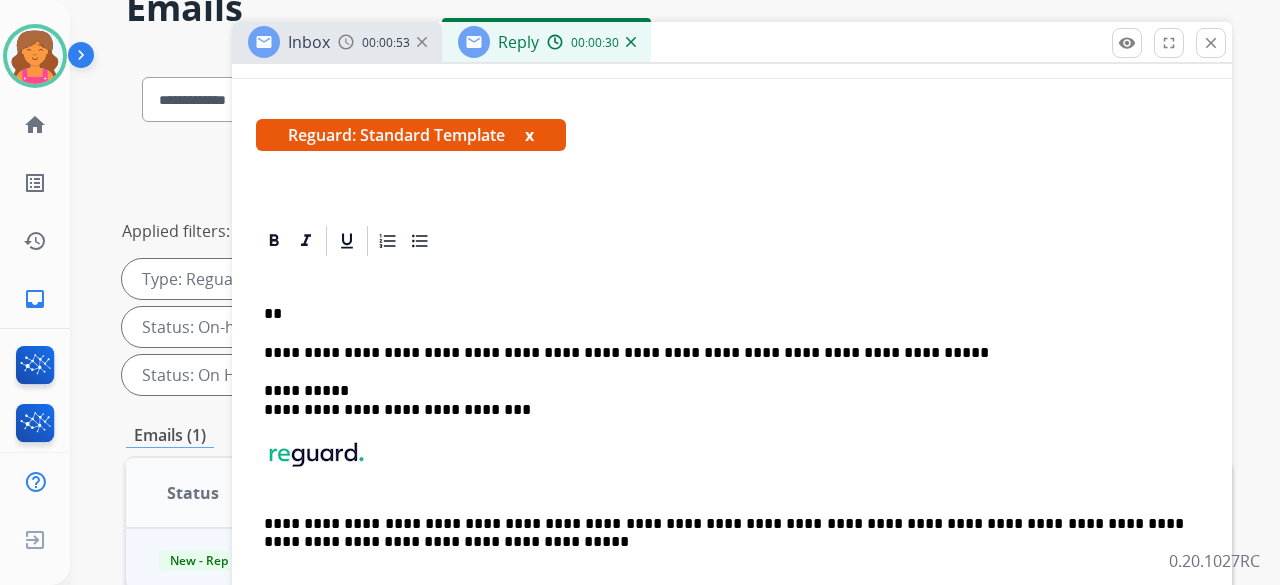 type 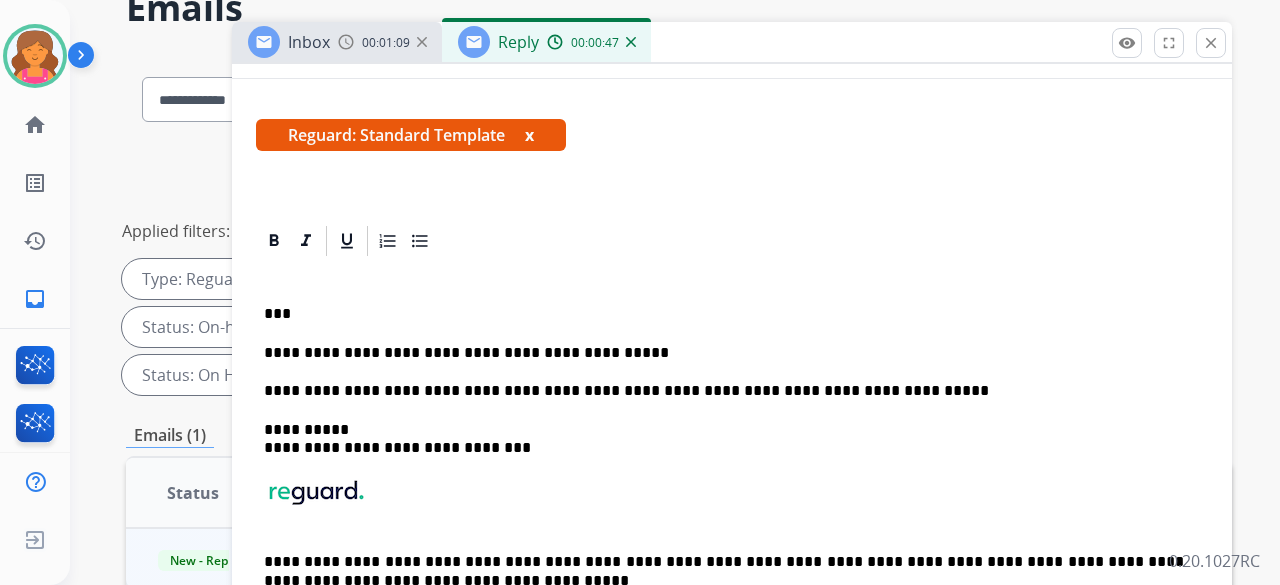 click on "**********" at bounding box center (724, 353) 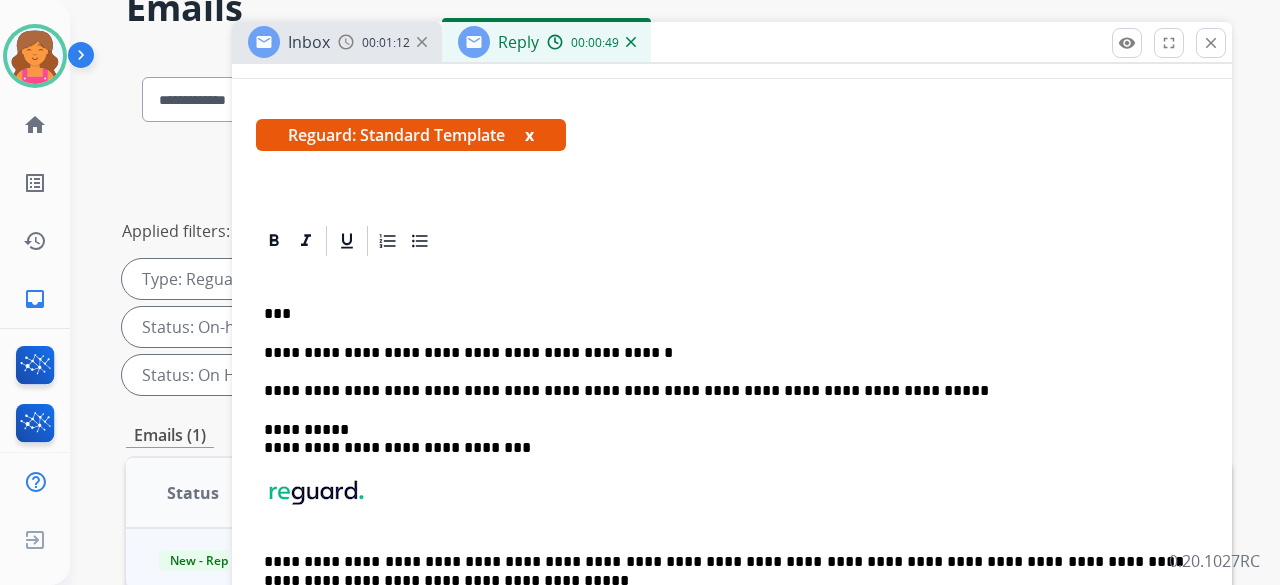 click on "**********" at bounding box center [724, 353] 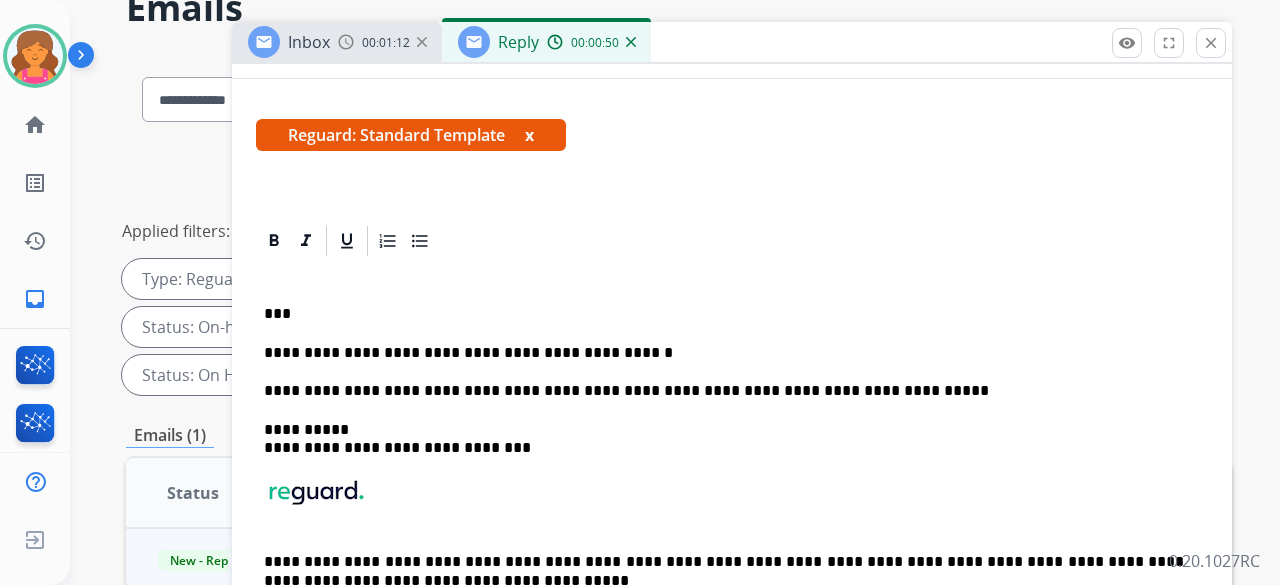 click on "**********" at bounding box center [724, 353] 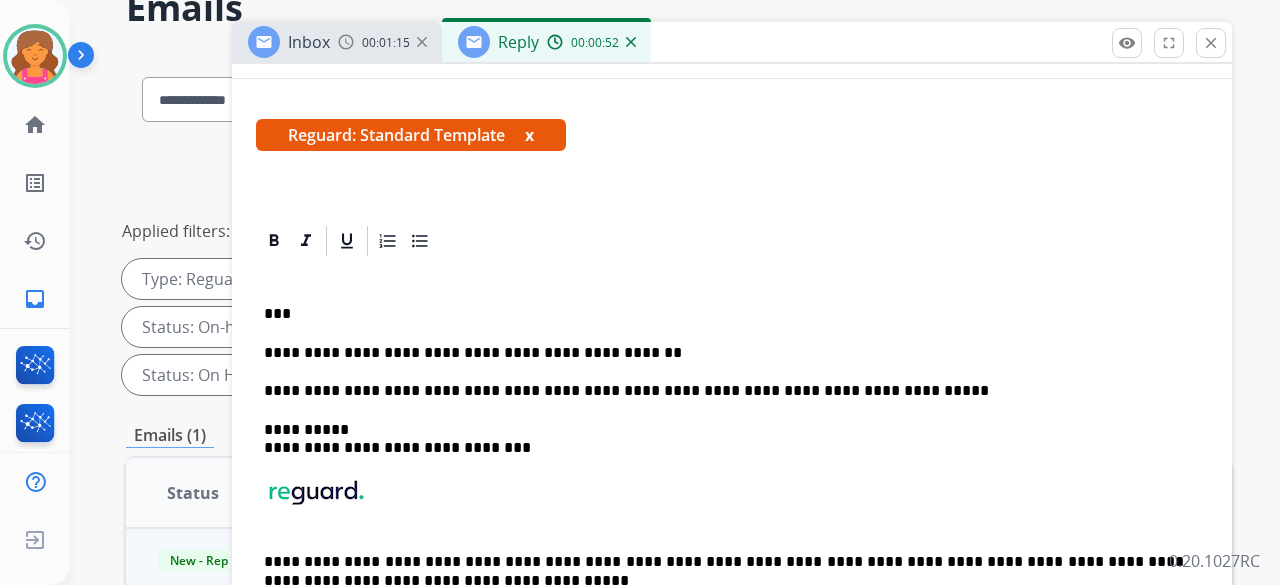 click on "**********" at bounding box center (724, 353) 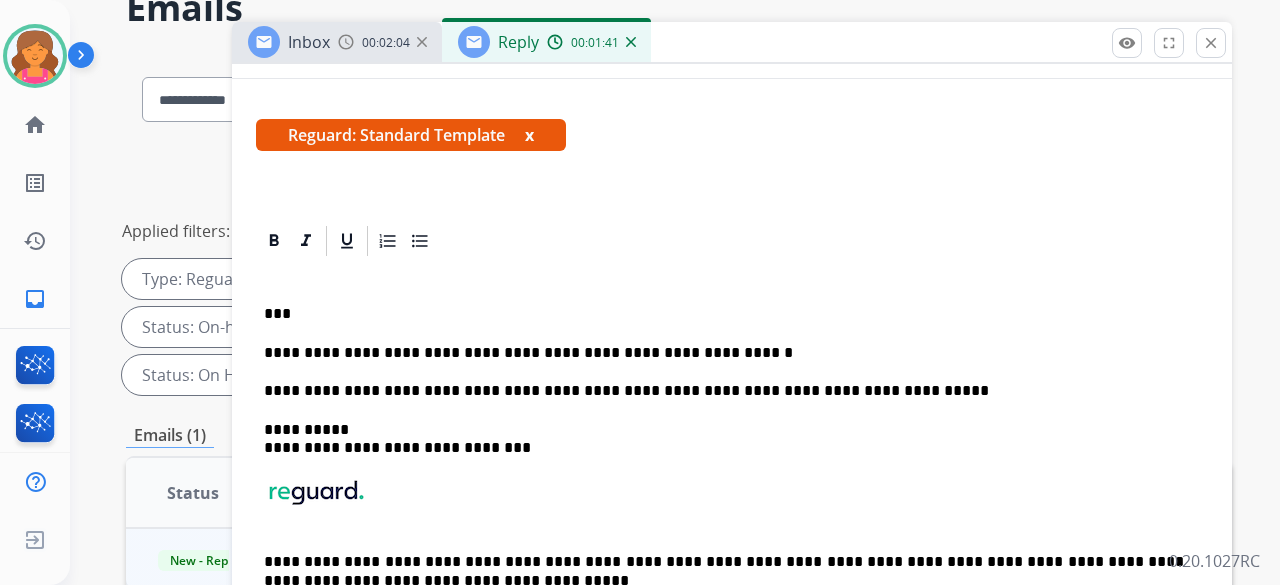 click on "**********" at bounding box center [724, 353] 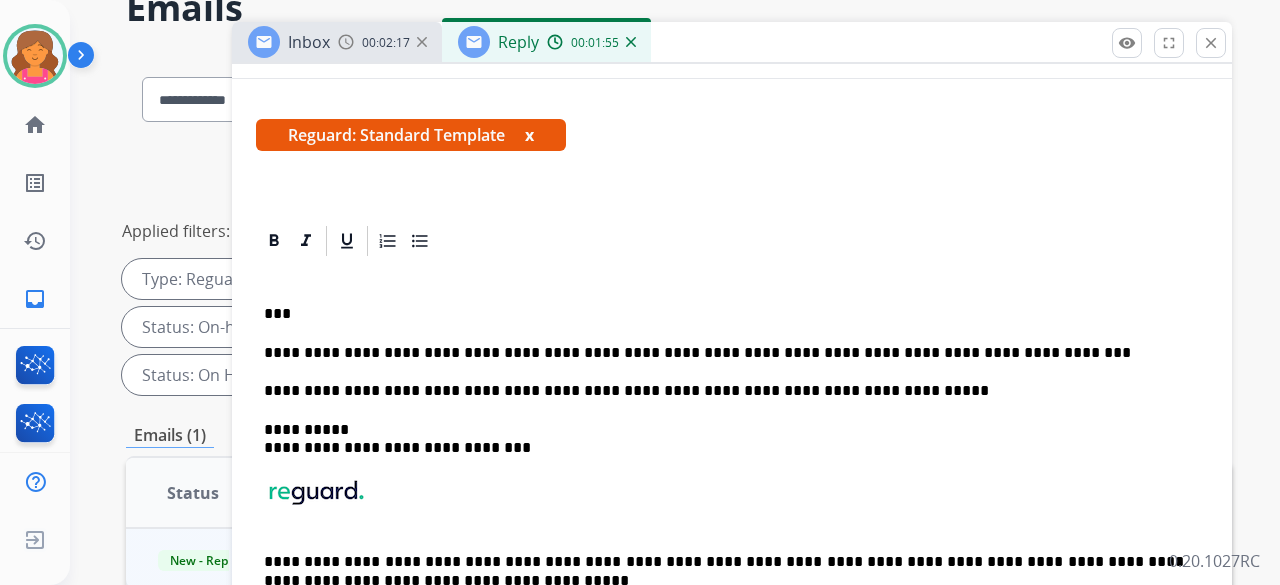click on "**********" at bounding box center [724, 353] 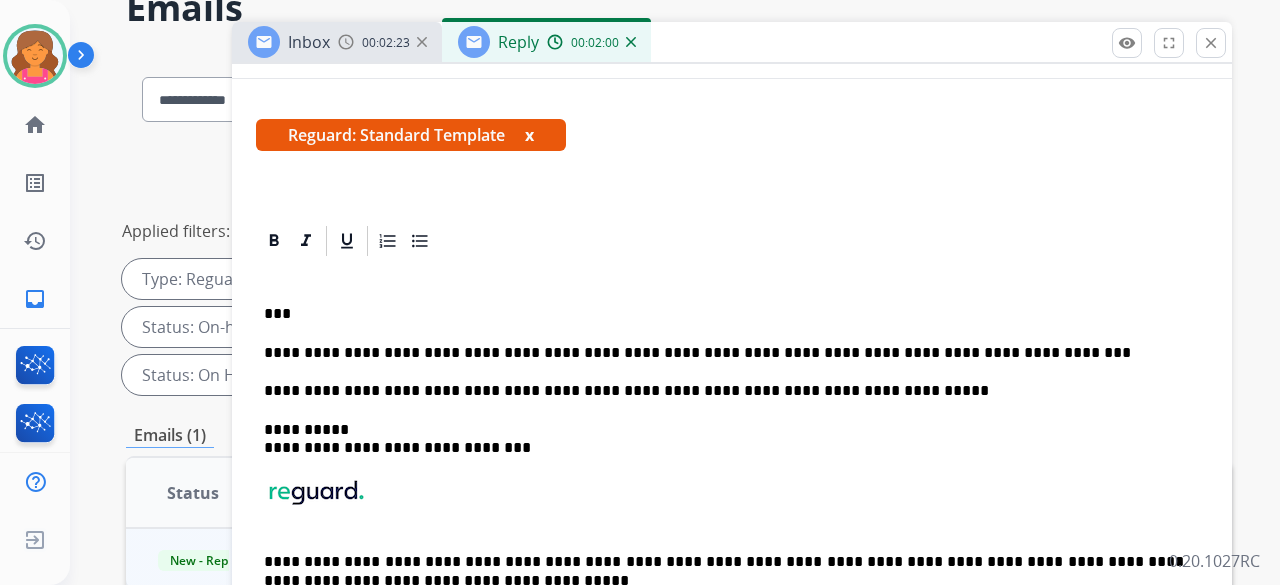 scroll, scrollTop: 100, scrollLeft: 0, axis: vertical 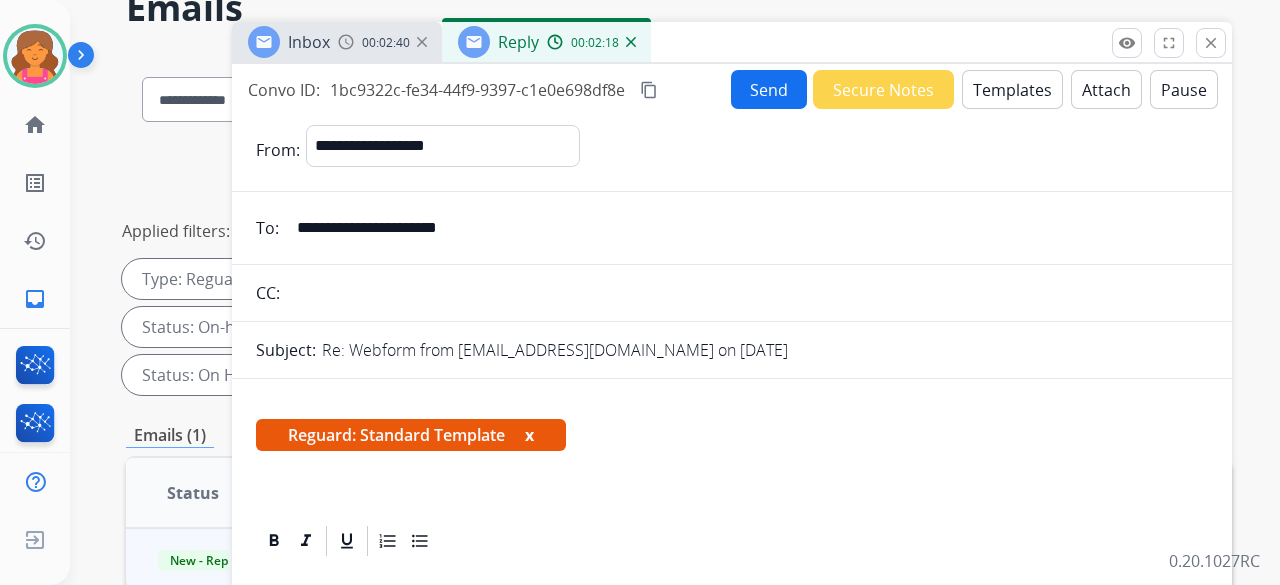 click on "Send" at bounding box center [769, 89] 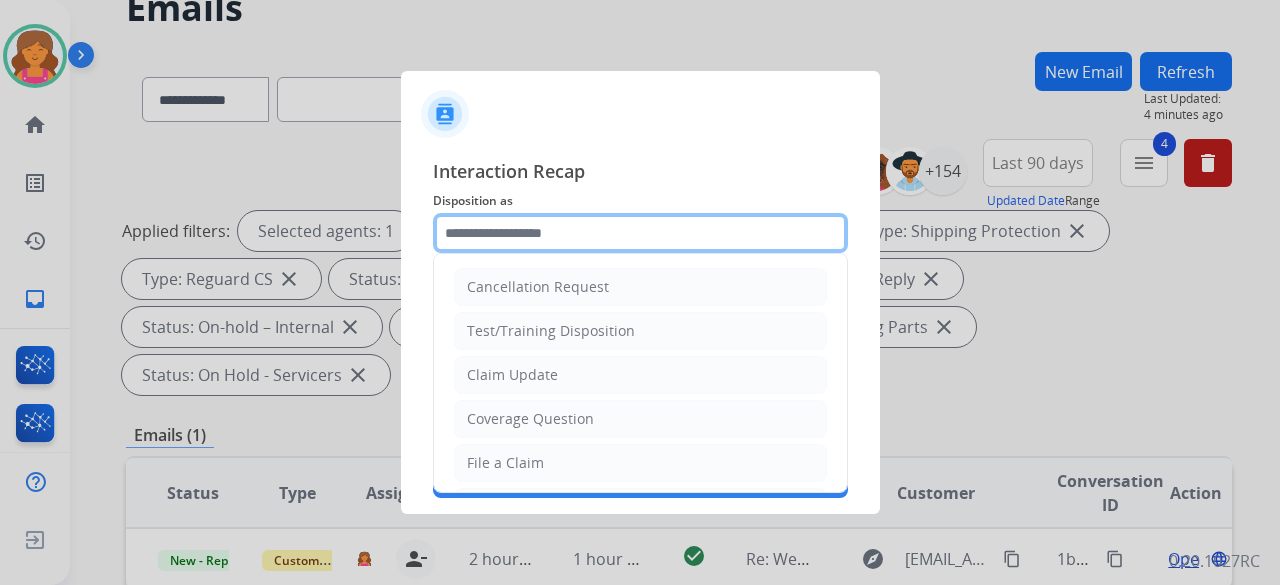 click 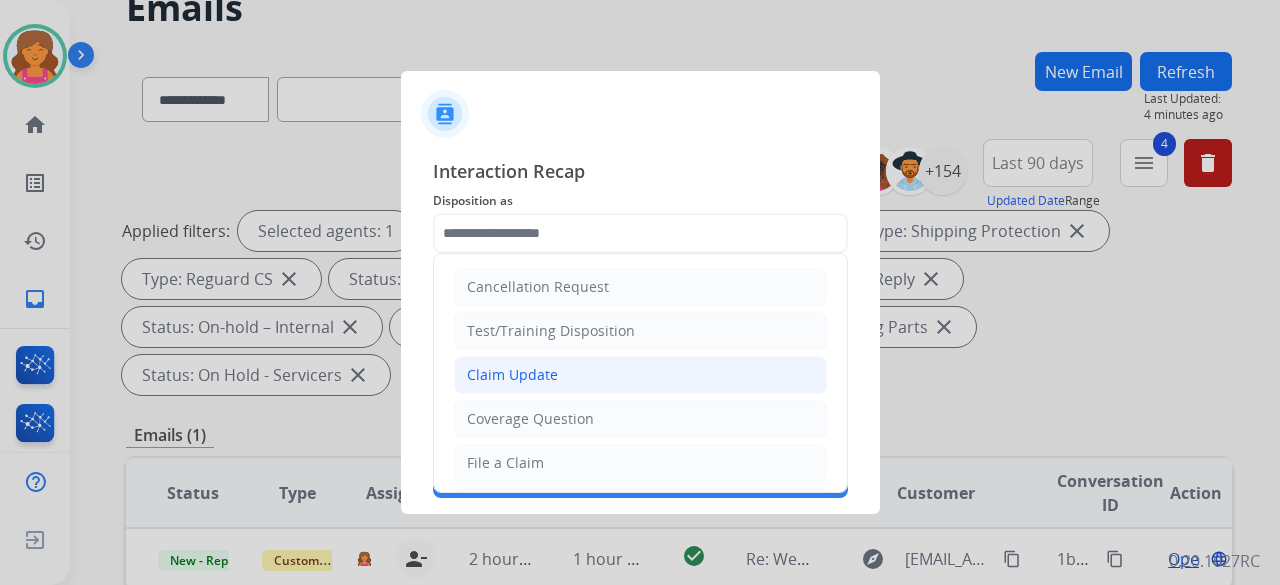 click on "Claim Update" 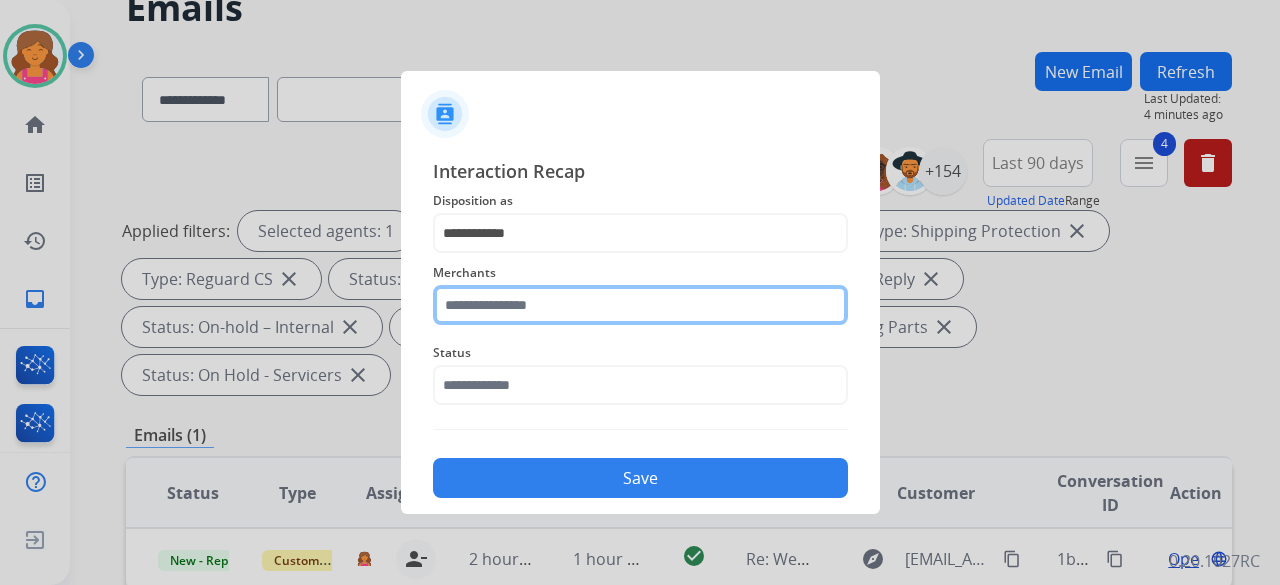 click 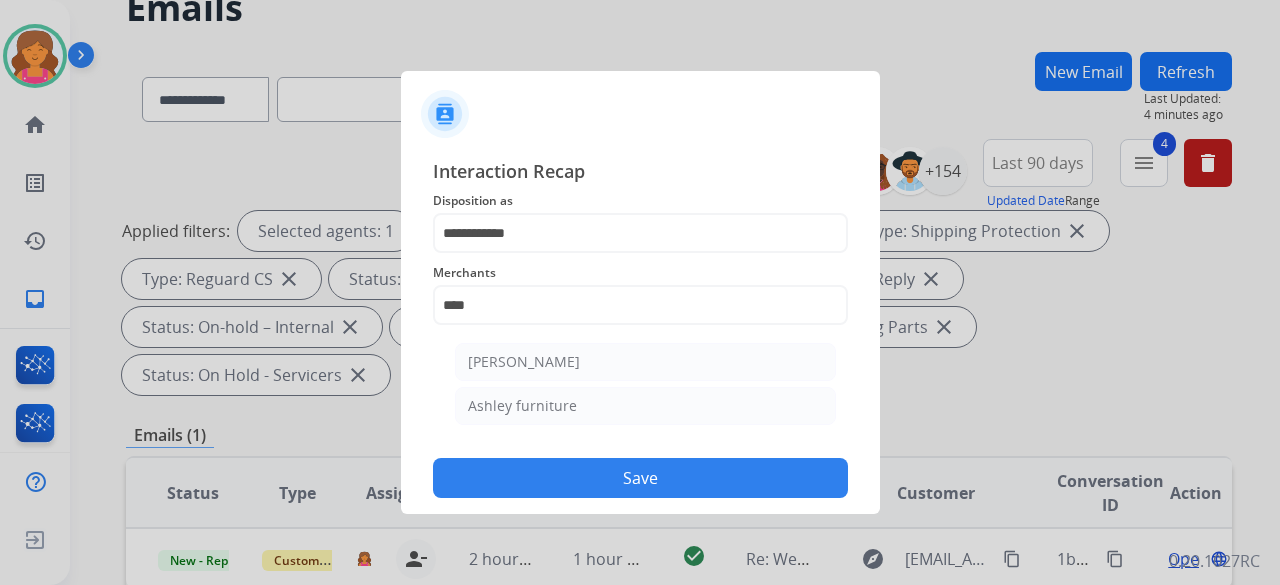click on "[PERSON_NAME]" 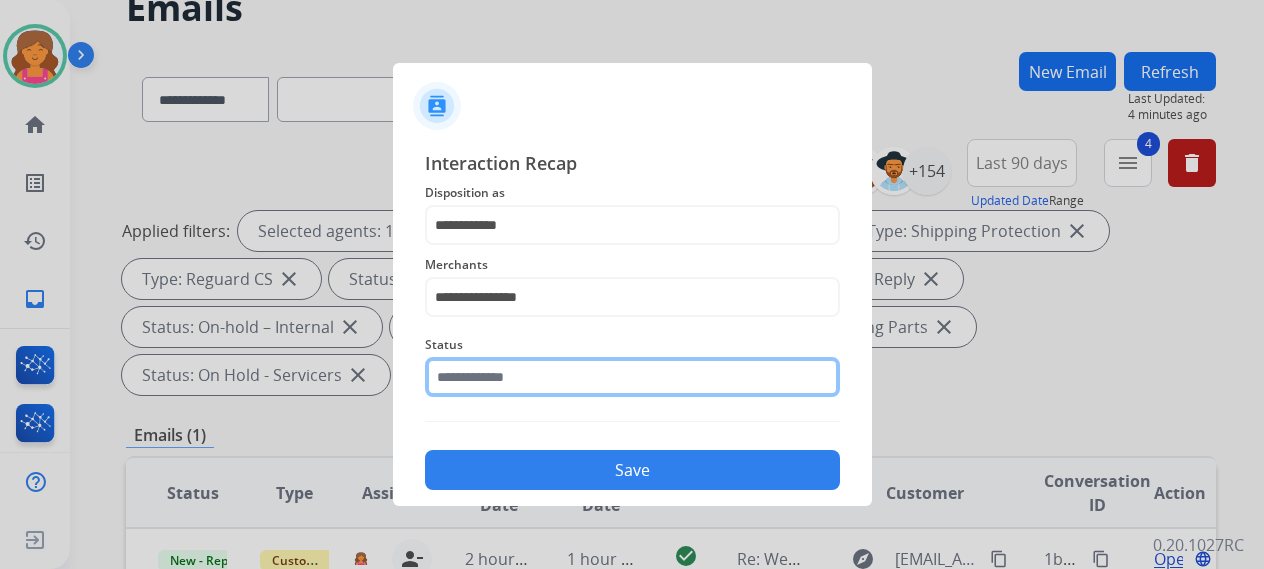 click 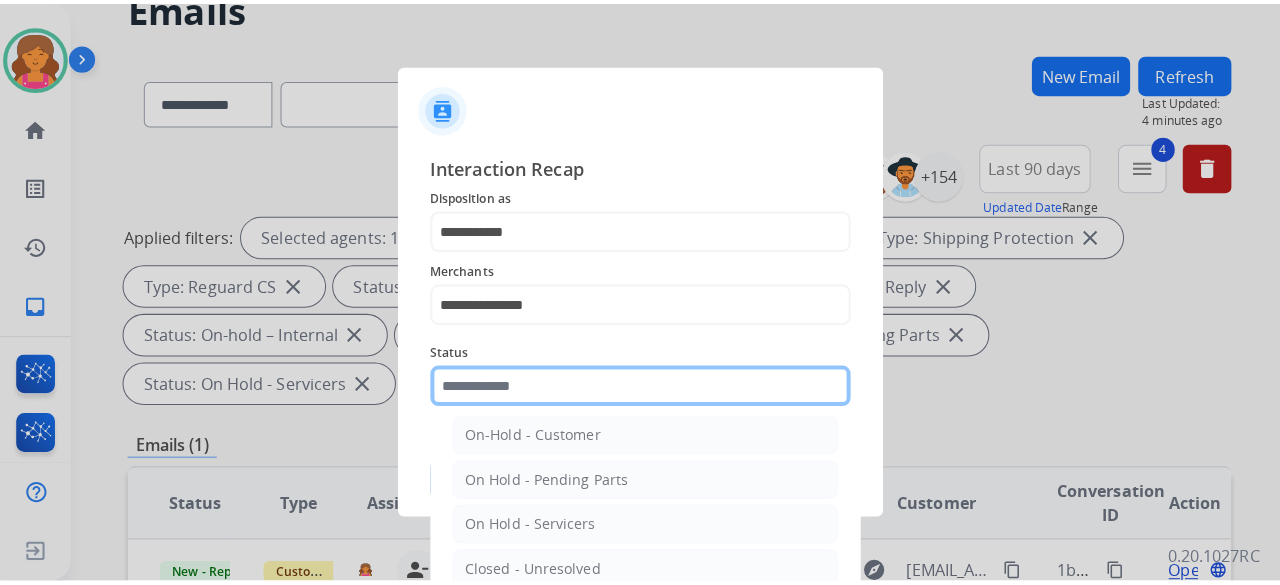 scroll, scrollTop: 114, scrollLeft: 0, axis: vertical 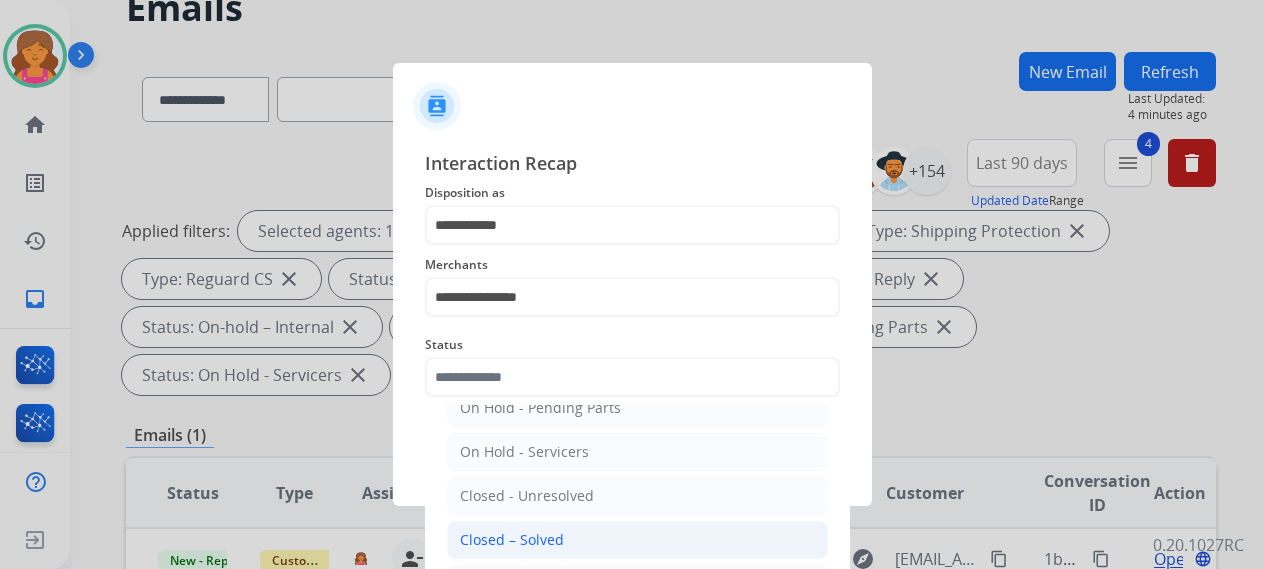 click on "Closed – Solved" 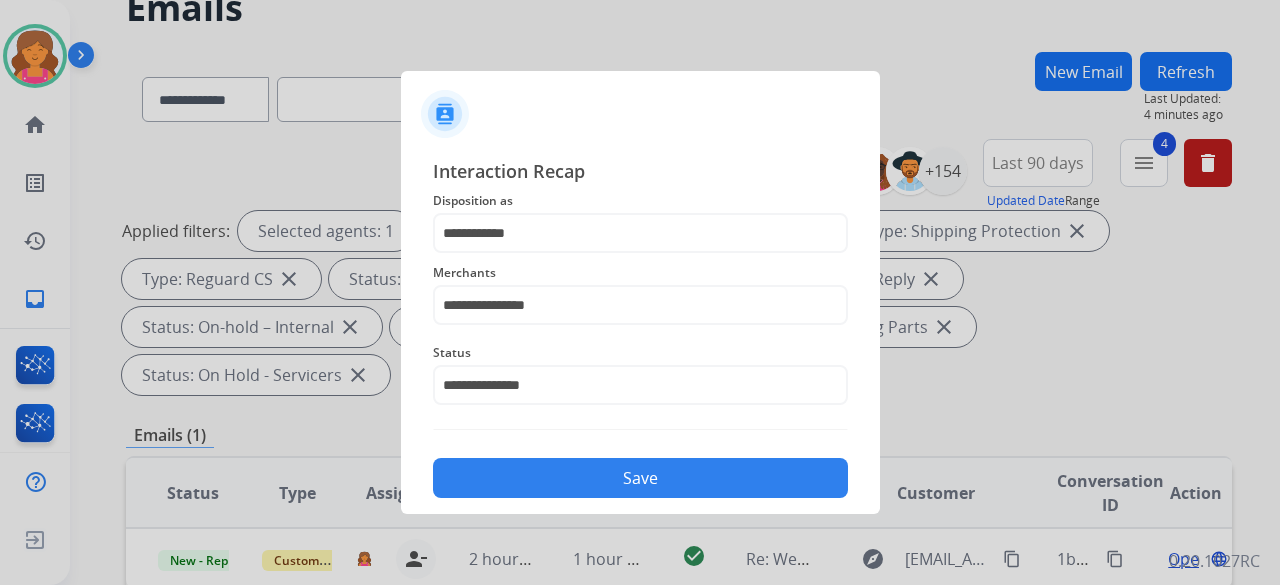 click on "Save" 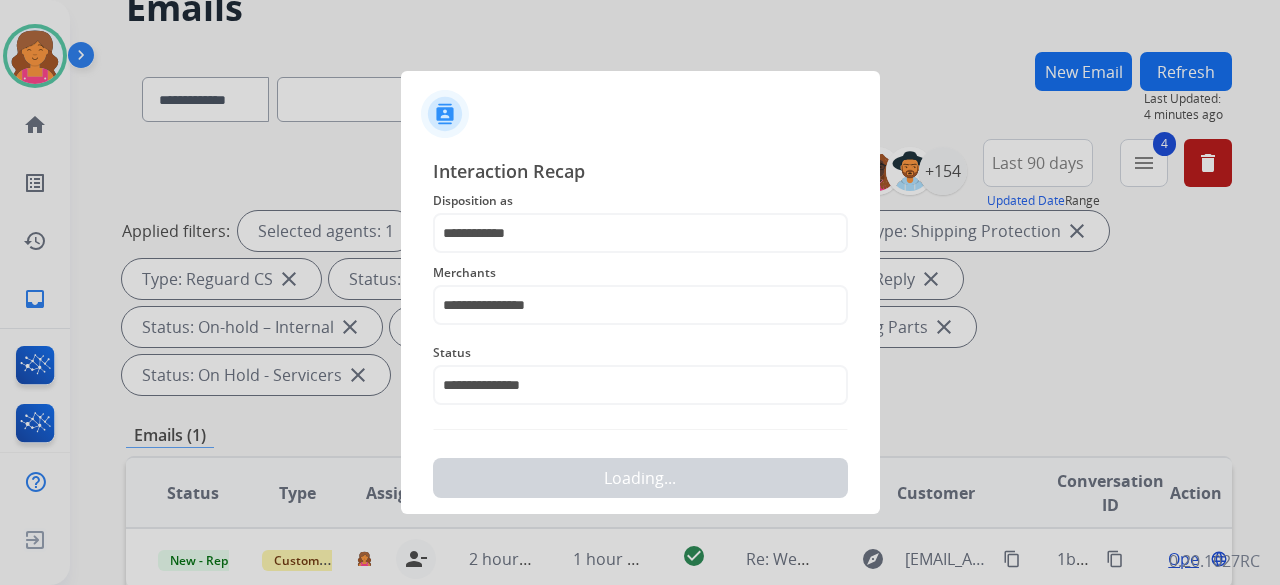 scroll, scrollTop: 0, scrollLeft: 0, axis: both 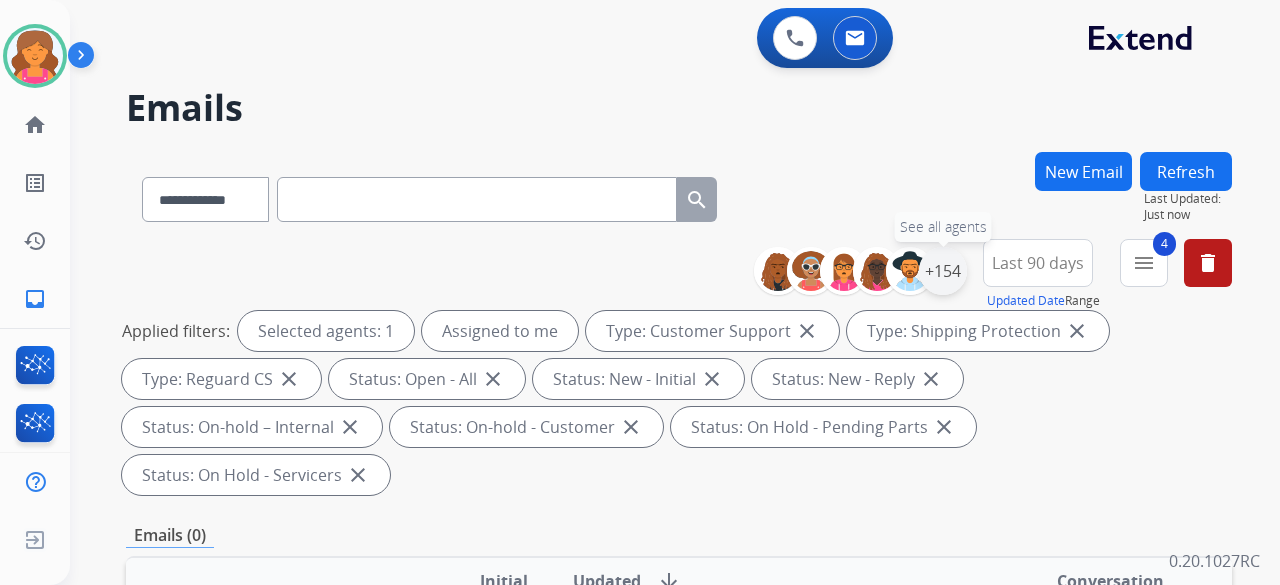 click on "+154" at bounding box center (943, 271) 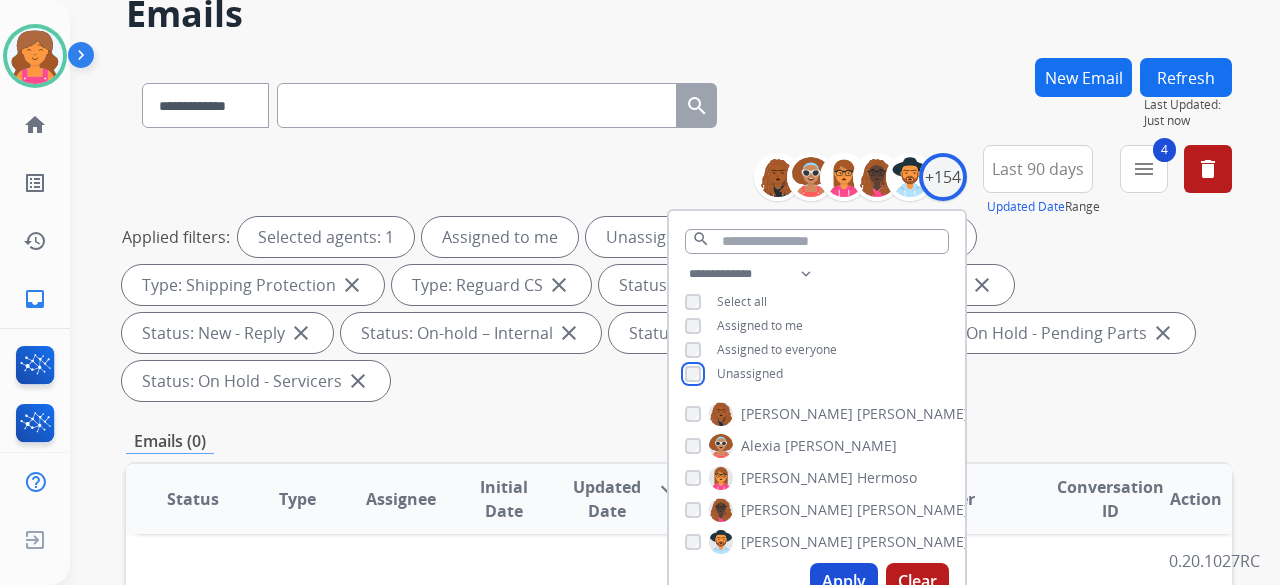 scroll, scrollTop: 200, scrollLeft: 0, axis: vertical 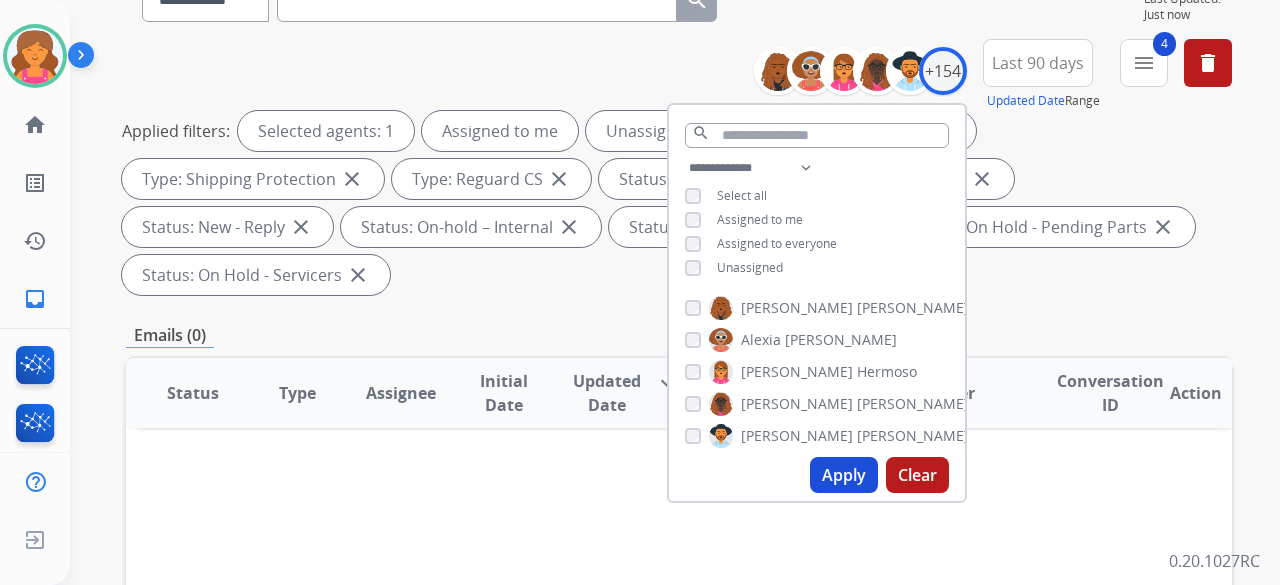 click on "Apply" at bounding box center [844, 475] 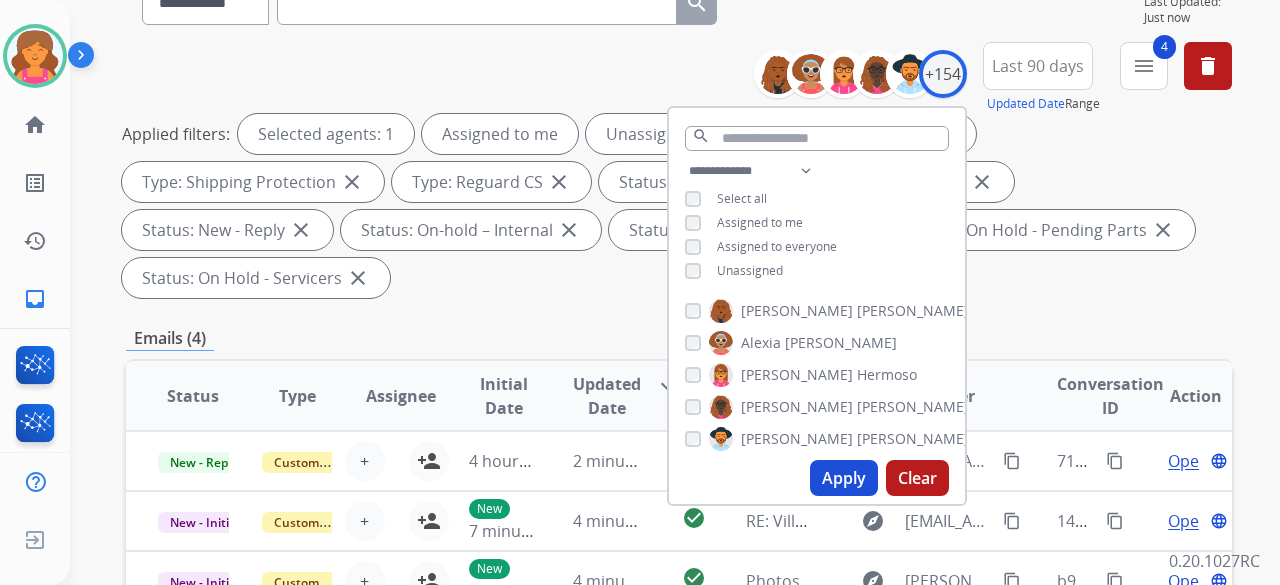 scroll, scrollTop: 200, scrollLeft: 0, axis: vertical 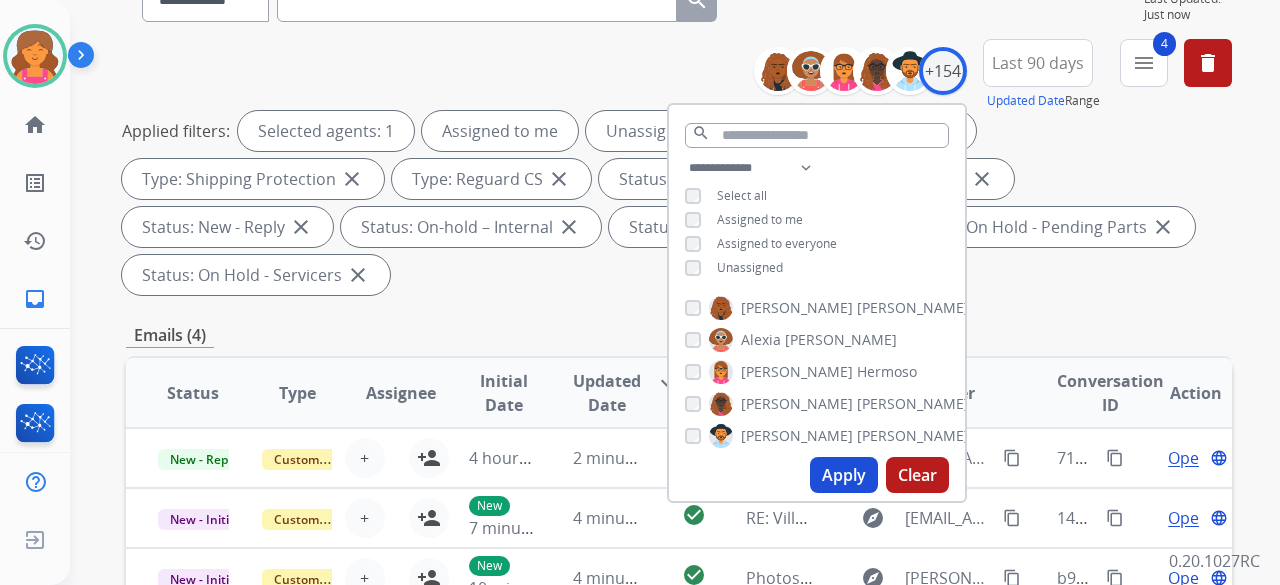 click on "**********" at bounding box center (679, 541) 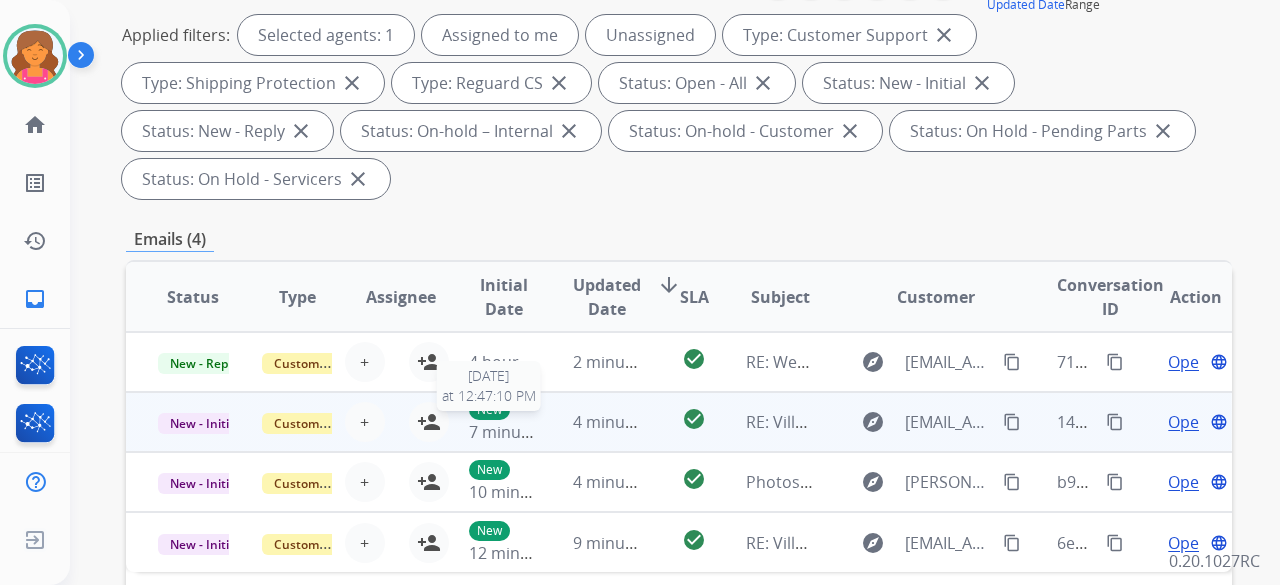 scroll, scrollTop: 400, scrollLeft: 0, axis: vertical 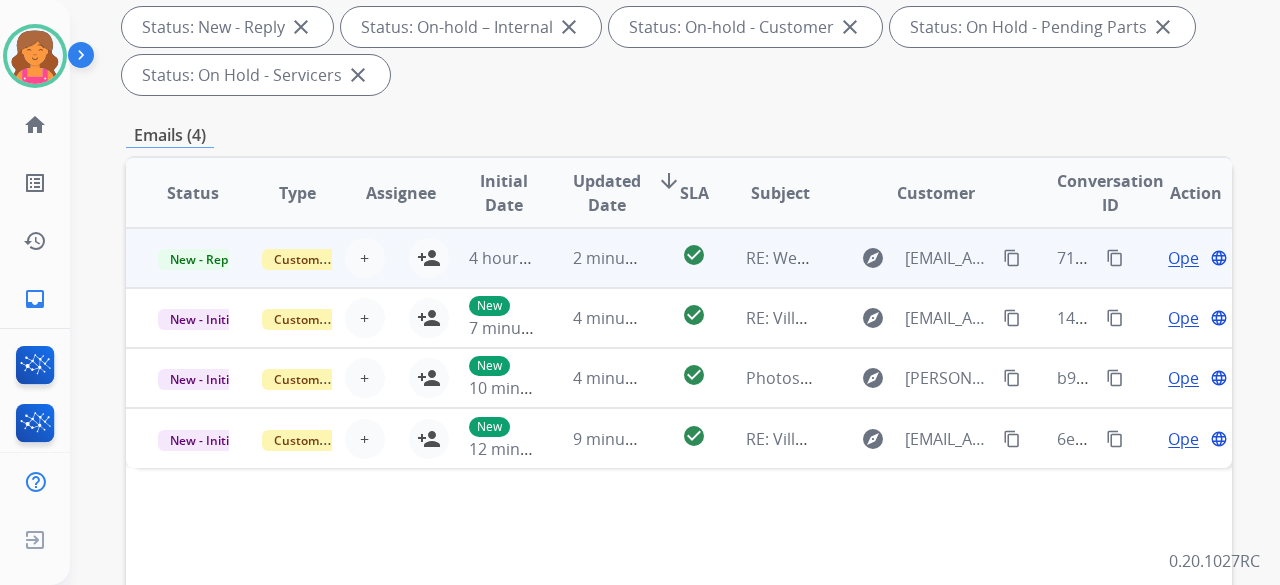click on "check_circle" at bounding box center [678, 258] 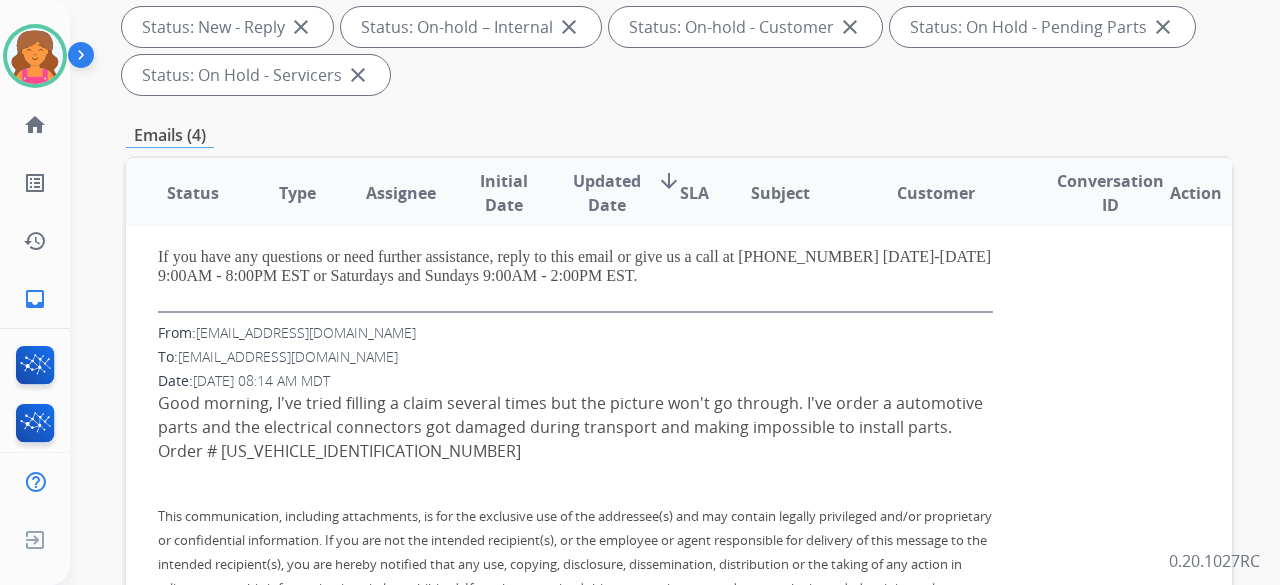 scroll, scrollTop: 928, scrollLeft: 0, axis: vertical 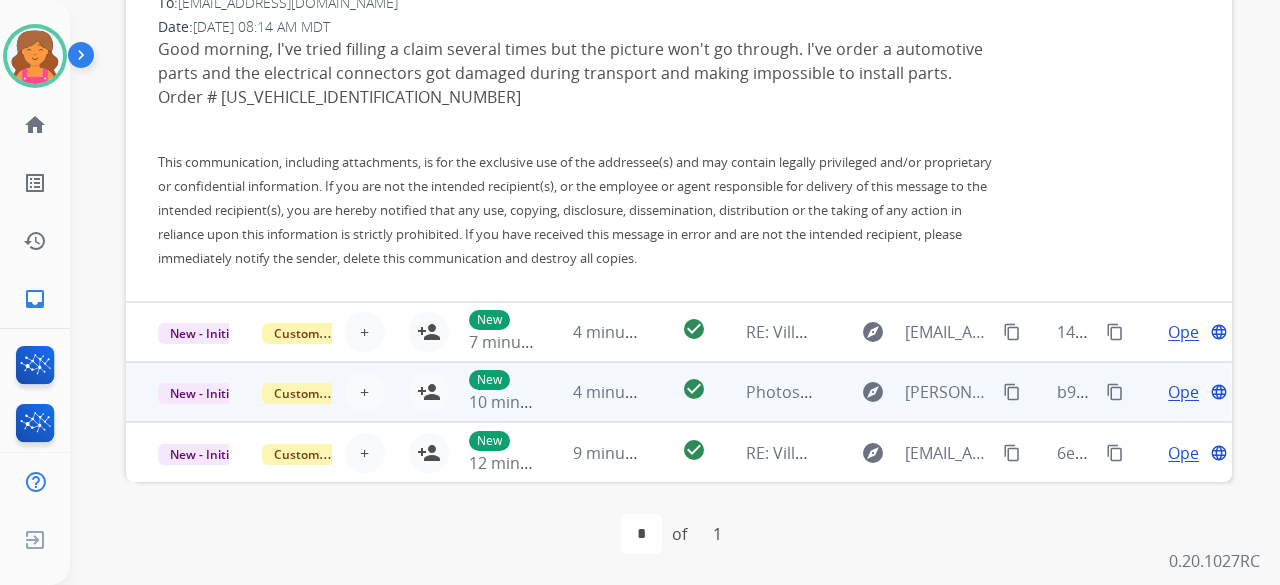 click on "check_circle" at bounding box center (678, 392) 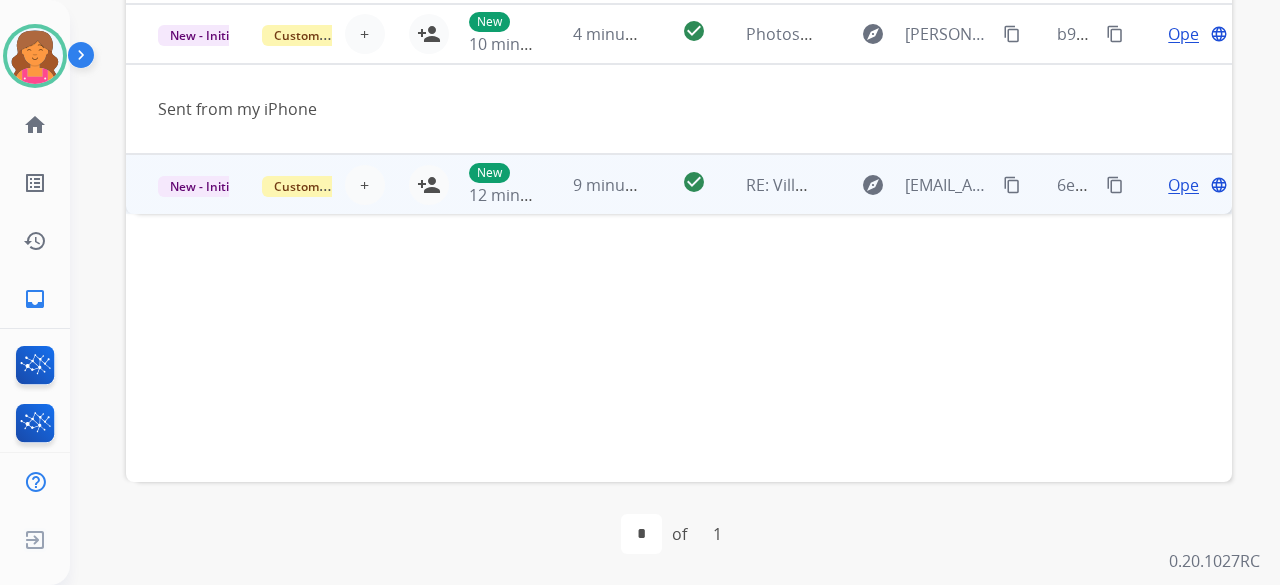 click on "check_circle" at bounding box center [678, 184] 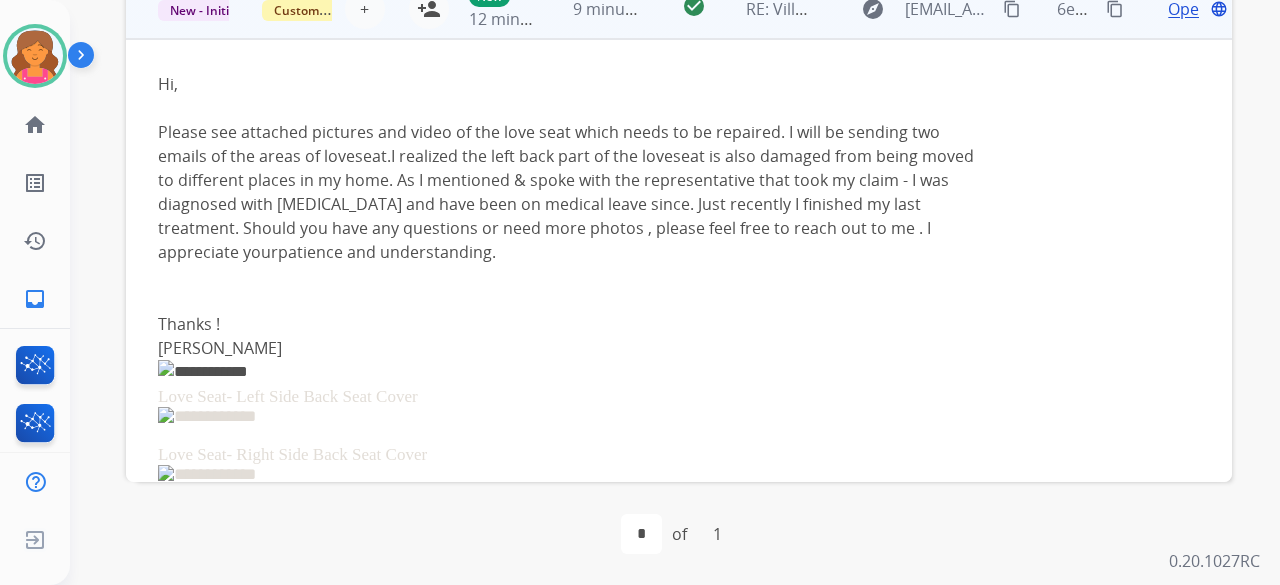 scroll, scrollTop: 0, scrollLeft: 0, axis: both 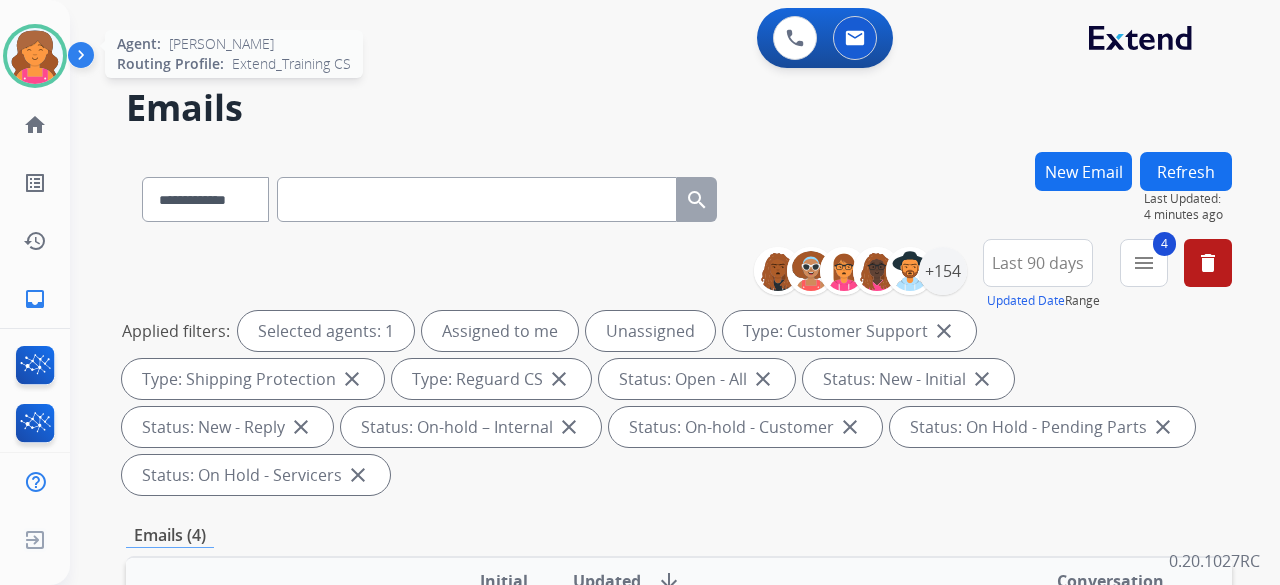 click at bounding box center (35, 56) 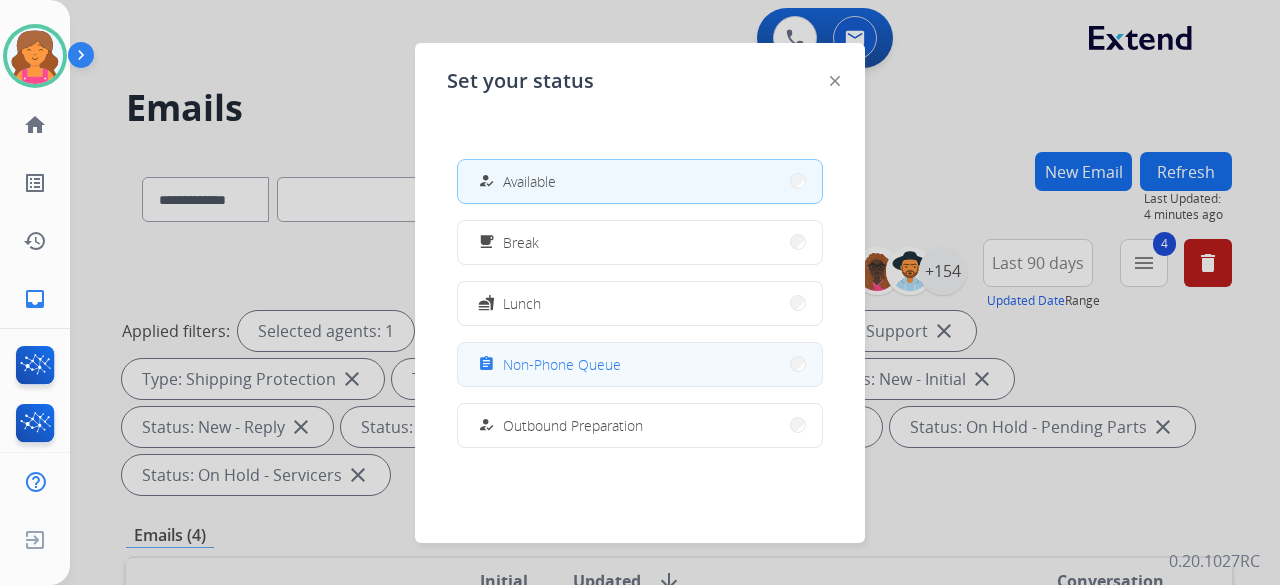 click on "Non-Phone Queue" at bounding box center [562, 364] 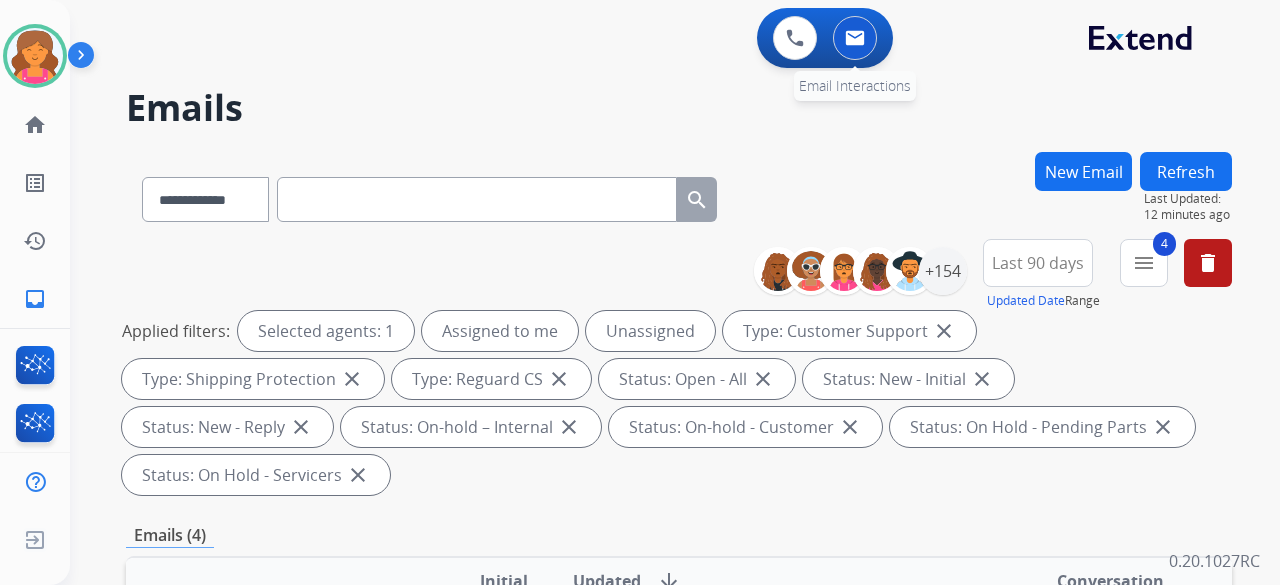 click at bounding box center [855, 38] 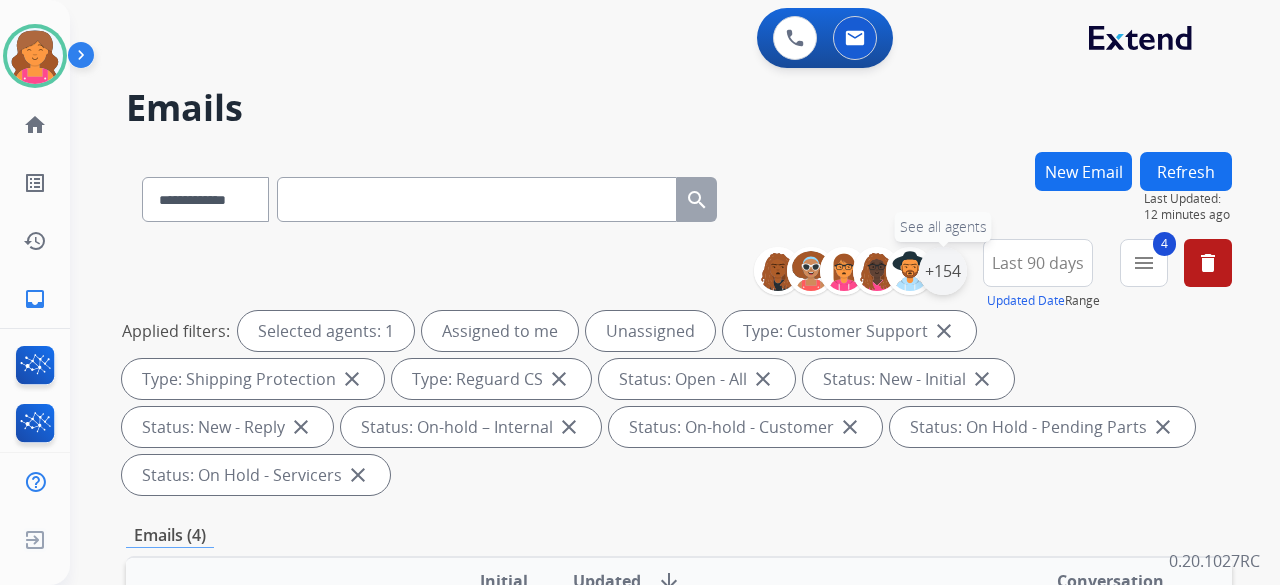 click on "+154" at bounding box center [943, 271] 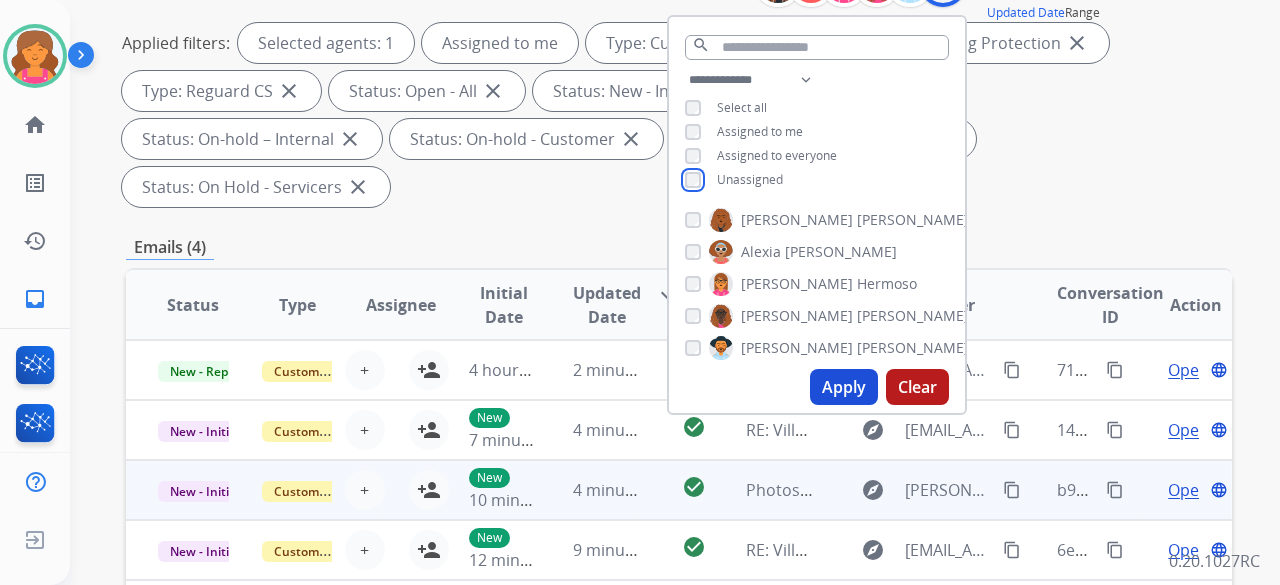 scroll, scrollTop: 300, scrollLeft: 0, axis: vertical 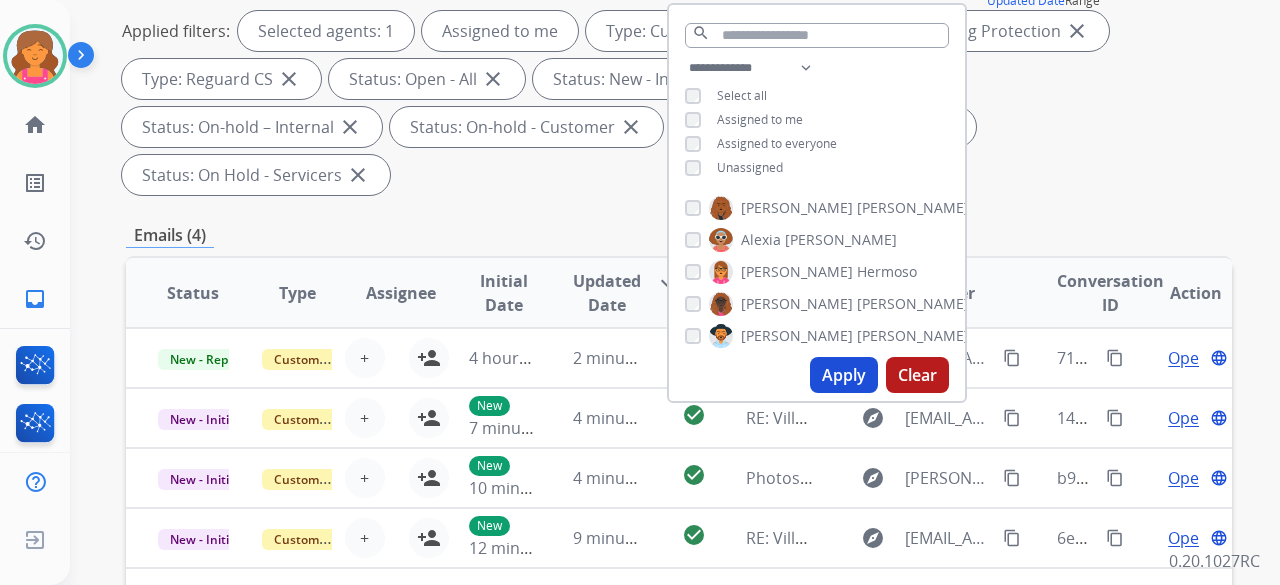 click on "Apply" at bounding box center [844, 375] 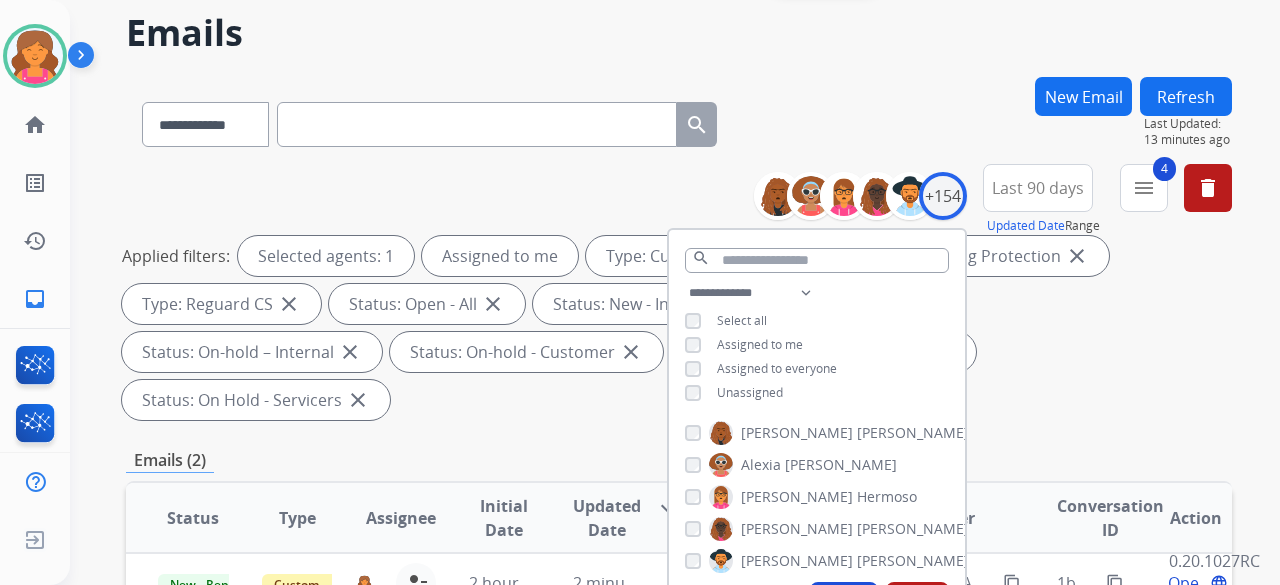 scroll, scrollTop: 200, scrollLeft: 0, axis: vertical 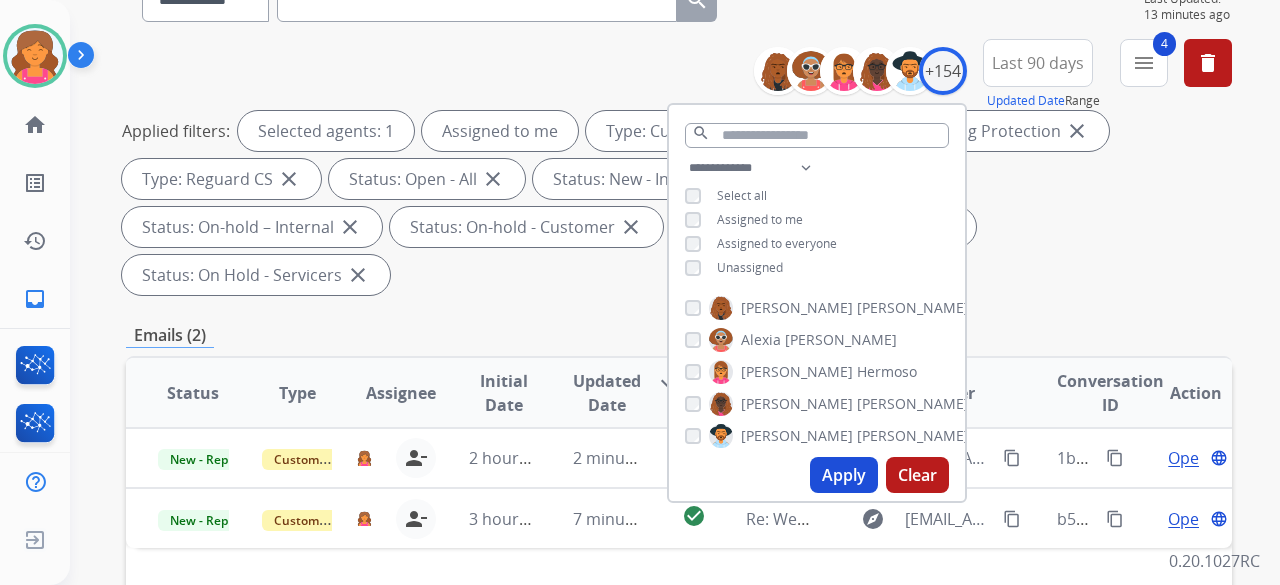 click on "**********" at bounding box center (679, 541) 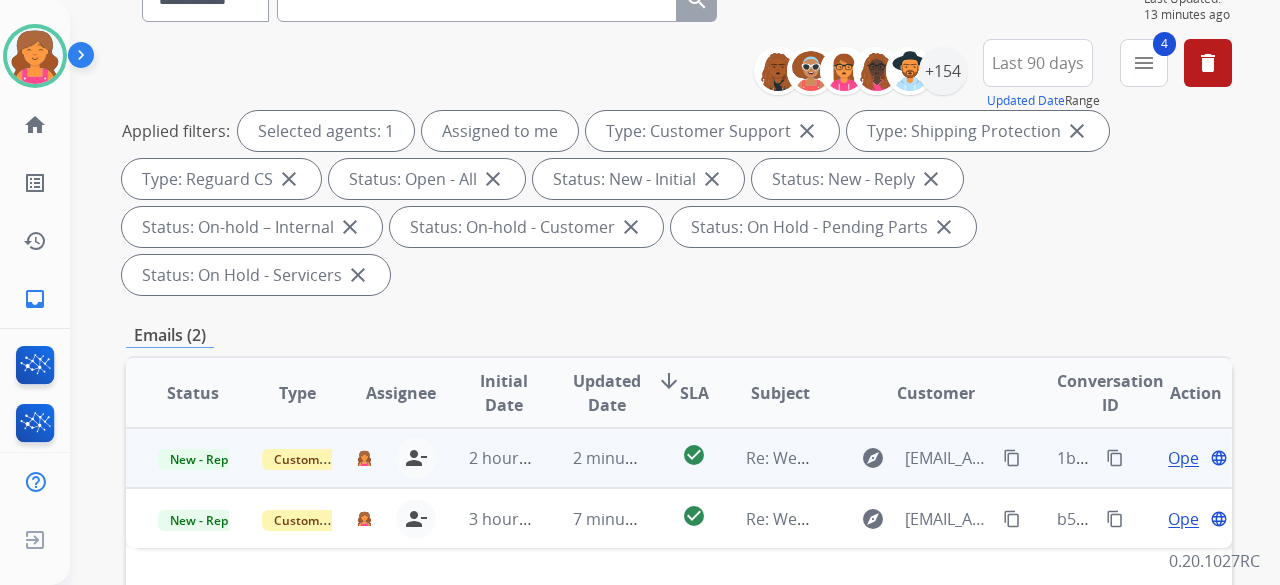 click on "Open" at bounding box center (1188, 458) 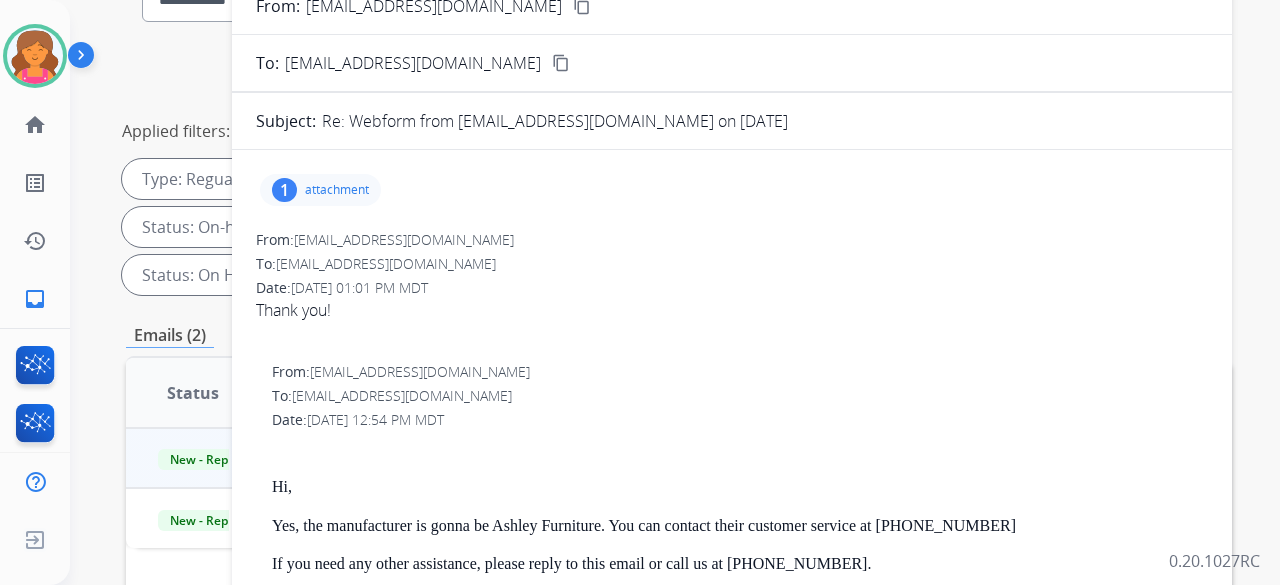 scroll, scrollTop: 0, scrollLeft: 0, axis: both 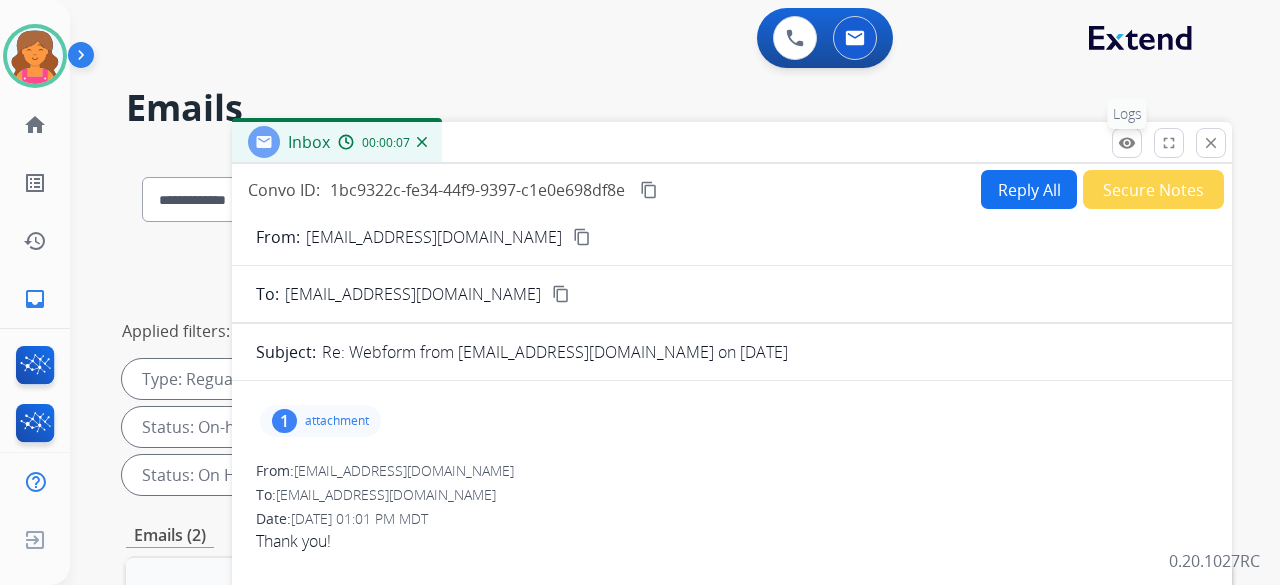 click on "remove_red_eye" at bounding box center [1127, 143] 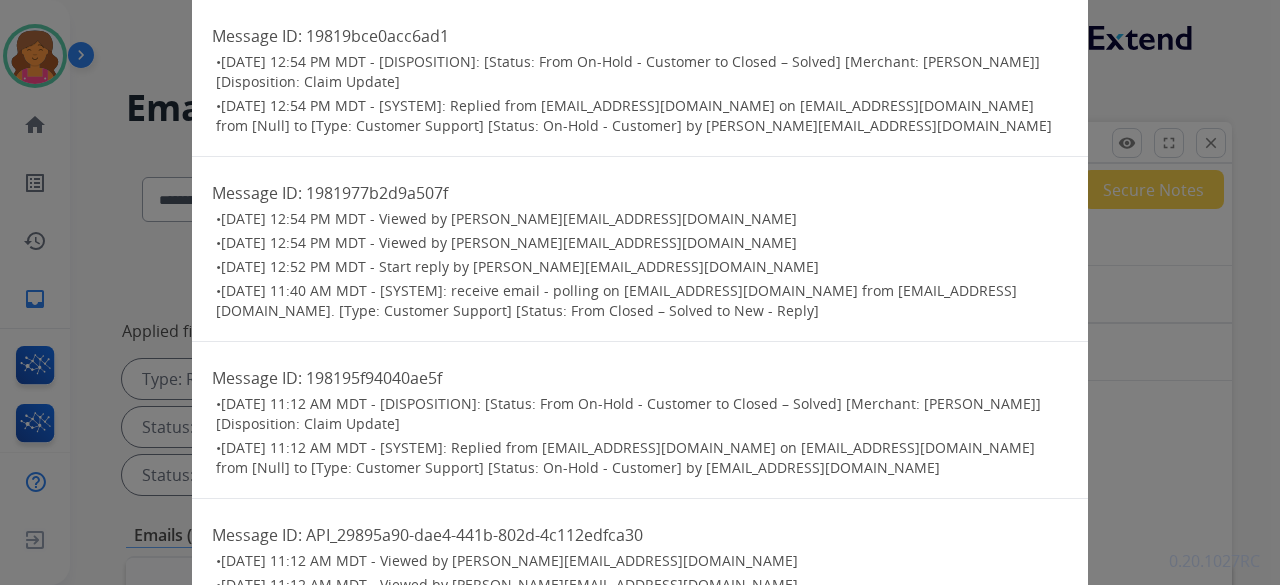 scroll, scrollTop: 173, scrollLeft: 0, axis: vertical 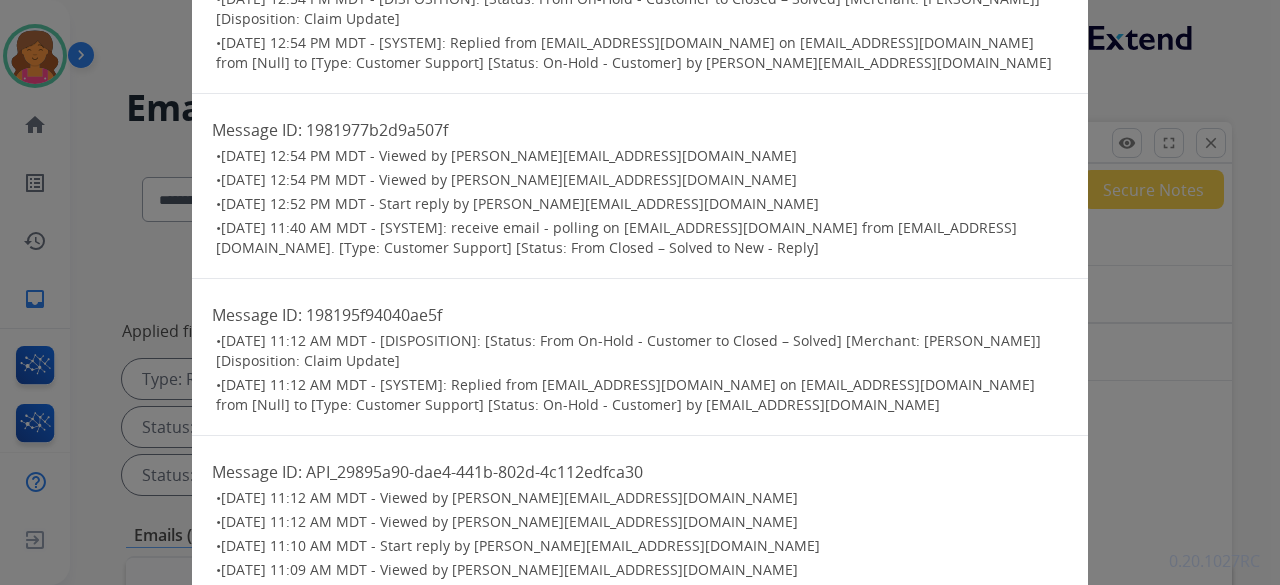 click on "Logs close Message ID:  19819c34e1116bde  •  07/17/2025 - 01:05 PM MDT - [SYSTEM]: receive email - polling on support@extend.com from youngfam62013@gmail.com. [Type: Customer Support] [Status: From Closed – Solved to New - Reply]  Message ID:  19819bce0acc6ad1  •  07/17/2025 - 12:54 PM MDT - [DISPOSITION]: [Status: From On-Hold - Customer to Closed – Solved] [Merchant: Ashley - Reguard] [Disposition: Claim Update]   •  07/17/2025 - 12:54 PM MDT - [SYSTEM]: Replied from breaunna.curtismcguire@mcibpo.com on support@extend.com from [Null] to [Type: Customer Support] [Status: On-Hold - Customer]  by breaunna.curtismcguire@mcibpo.com Message ID:  1981977b2d9a507f  •  07/17/2025 - 12:54 PM MDT - Viewed by breaunna.curtismcguire@mcibpo.com  •  07/17/2025 - 12:54 PM MDT - Viewed by breaunna.curtismcguire@mcibpo.com  •  07/17/2025 - 12:52 PM MDT - Start reply by breaunna.curtismcguire@mcibpo.com  •  Message ID:  198195f94040ae5f  •   •  Message ID:  API_29895a90-dae4-441b-802d-4c112edfca30  •" at bounding box center [640, 292] 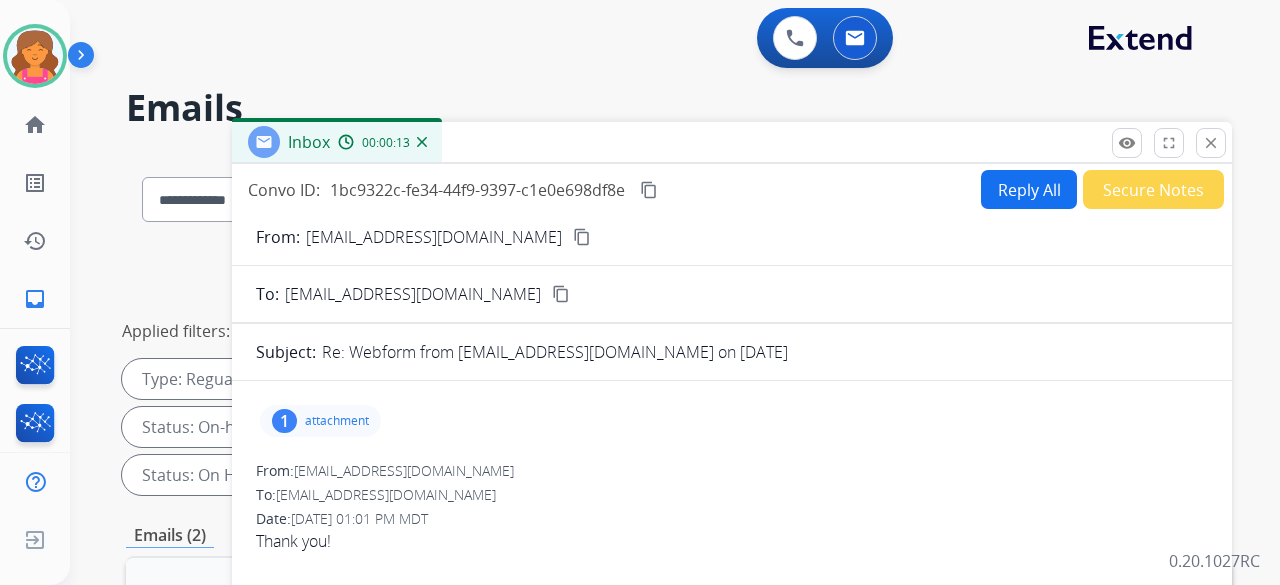 click on "Secure Notes" at bounding box center (1153, 189) 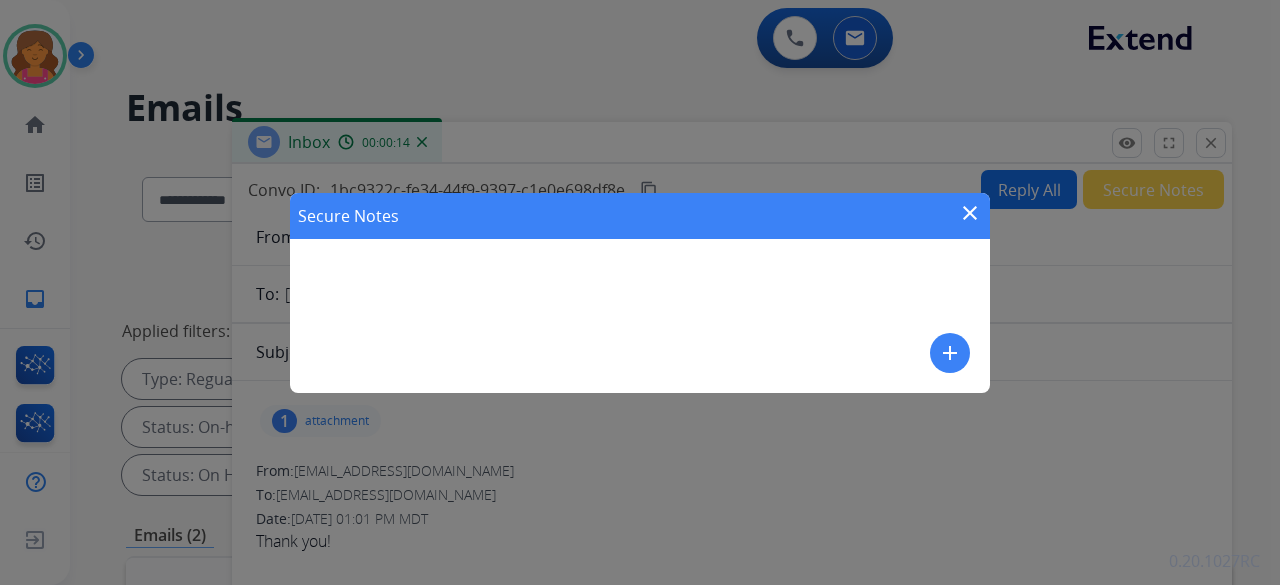 click on "Secure Notes close add" at bounding box center [640, 293] 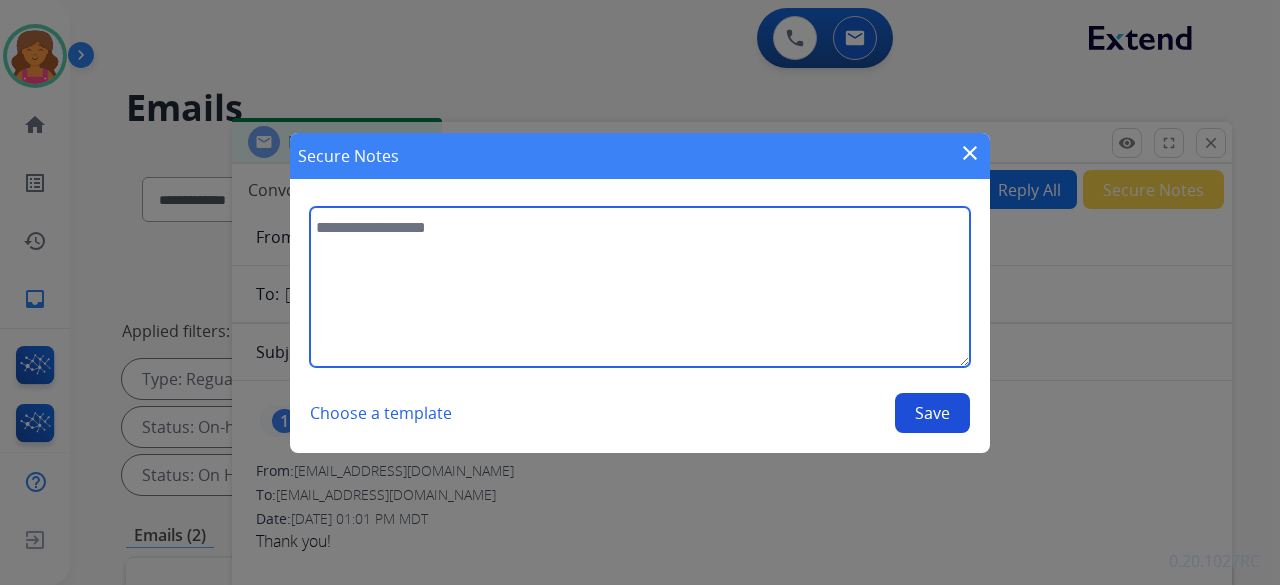 click at bounding box center [640, 287] 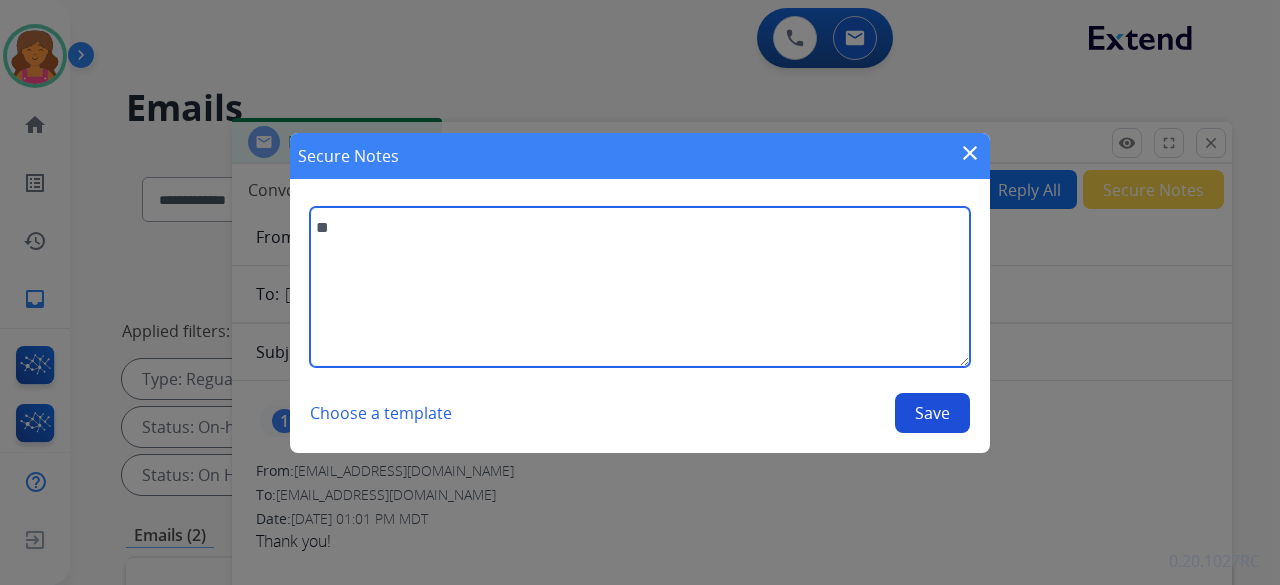 type on "*" 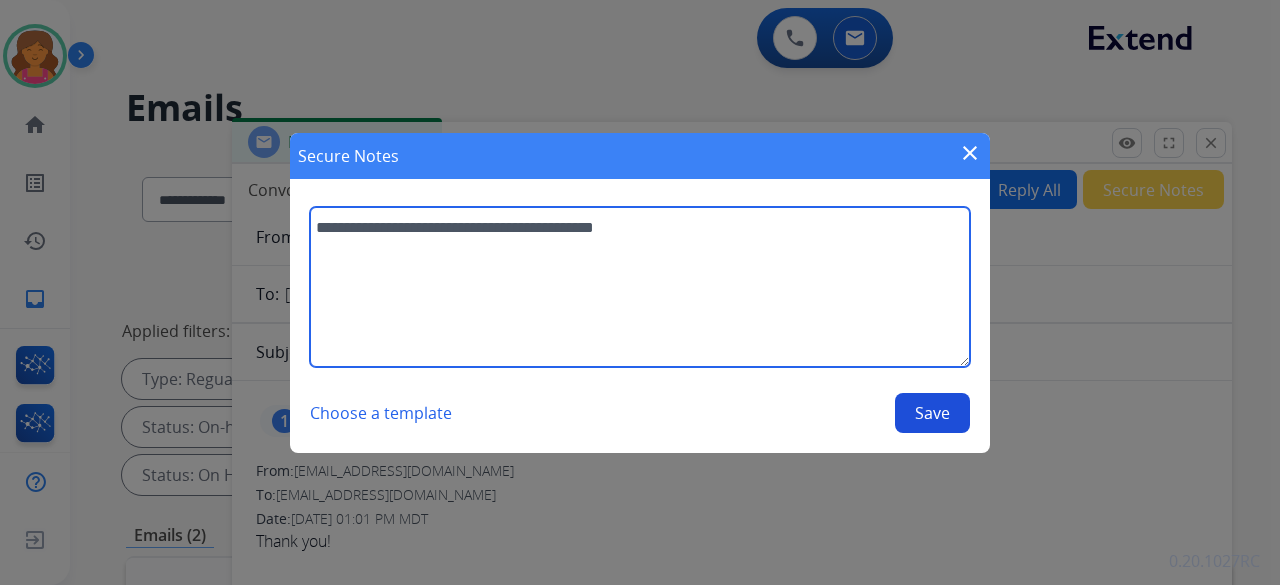 click on "**********" at bounding box center [640, 287] 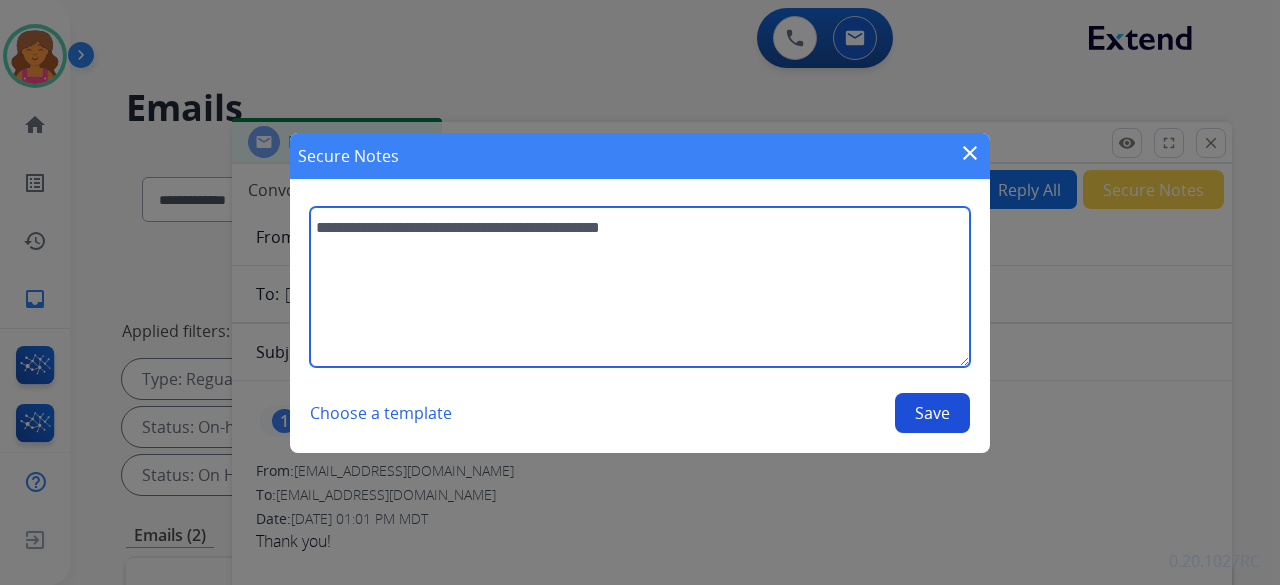 type on "**********" 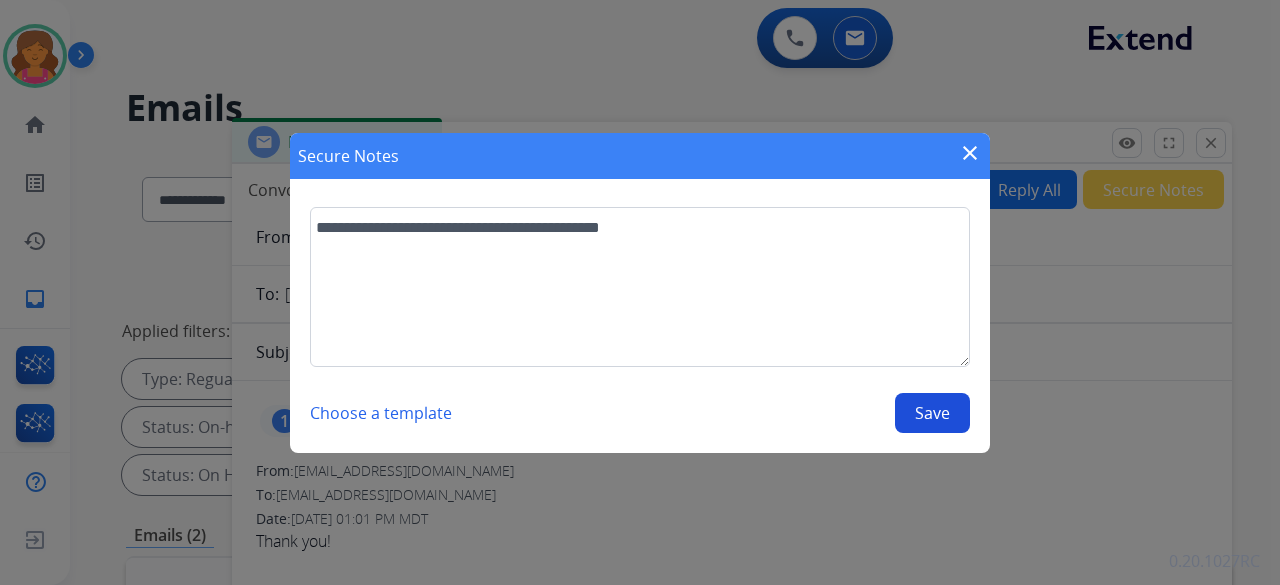 click on "Save" at bounding box center (932, 413) 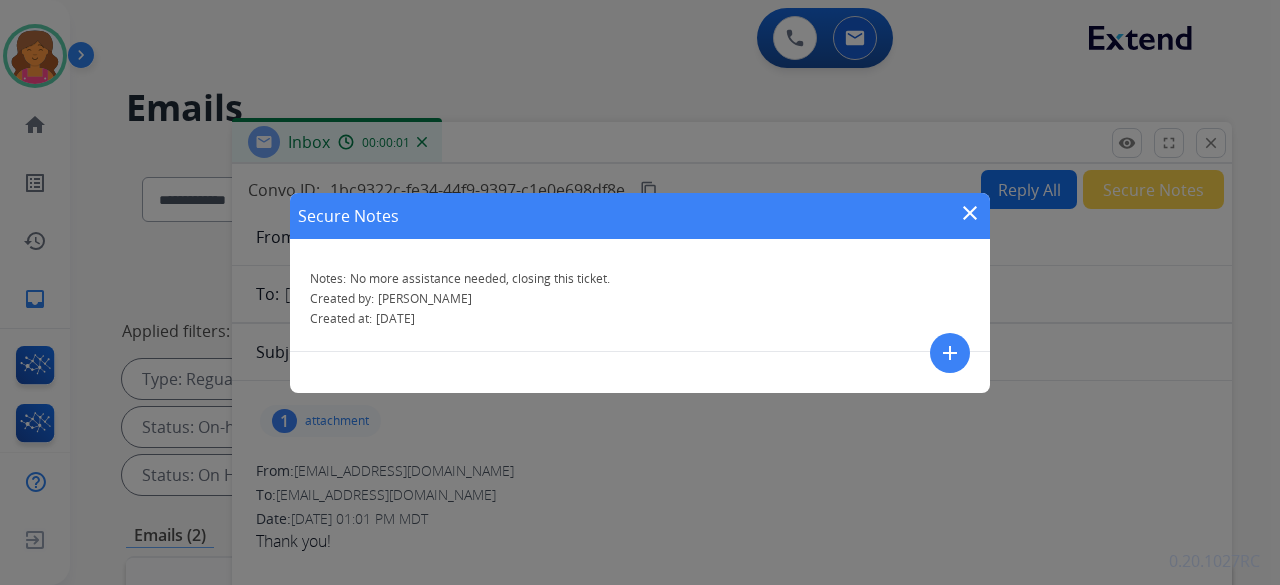 click on "close" at bounding box center (970, 213) 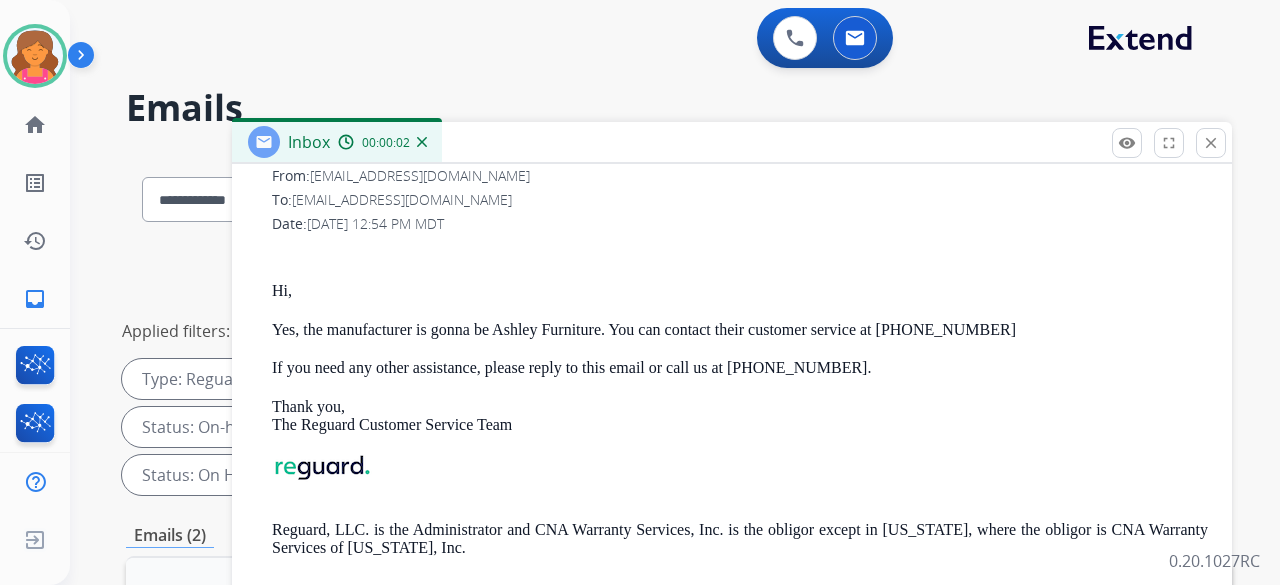 scroll, scrollTop: 500, scrollLeft: 0, axis: vertical 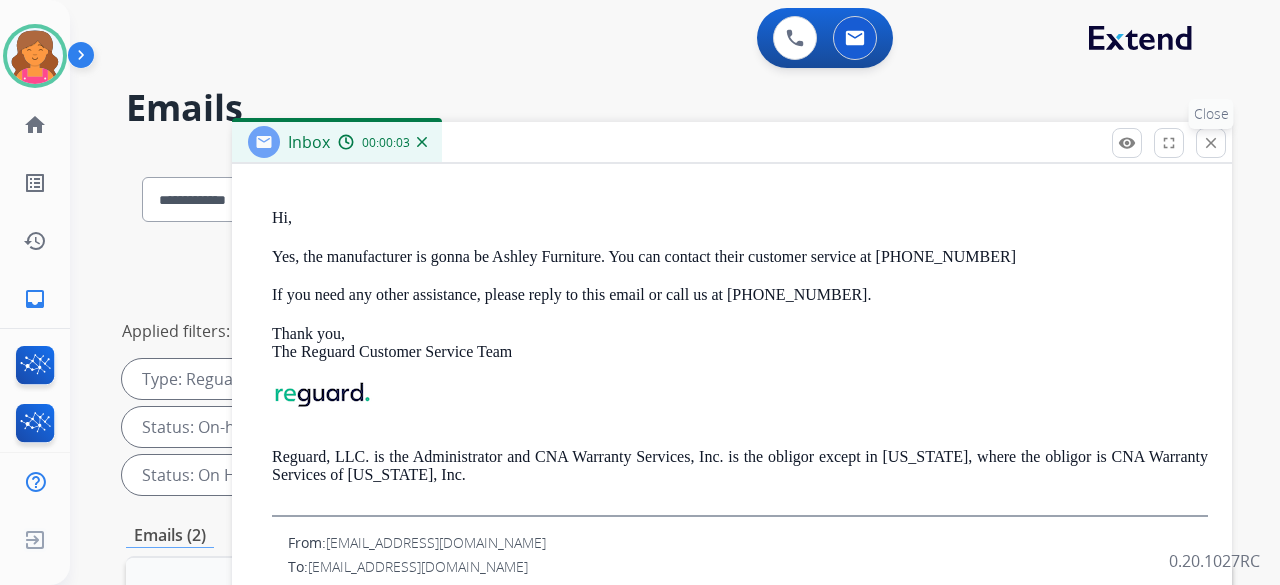click on "close" at bounding box center [1211, 143] 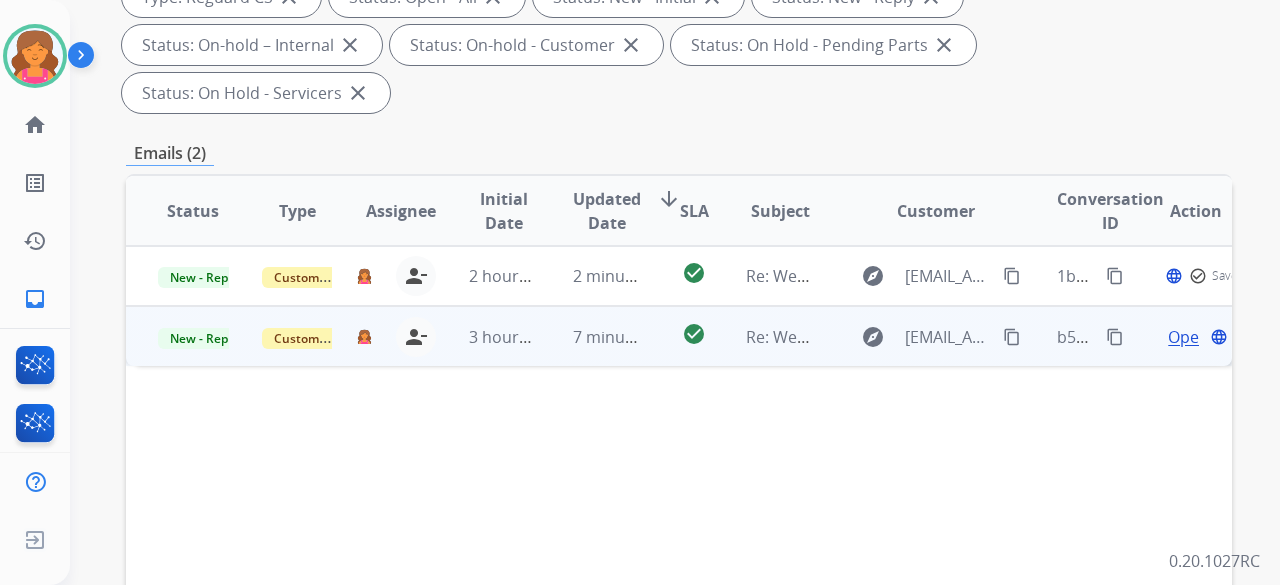 scroll, scrollTop: 400, scrollLeft: 0, axis: vertical 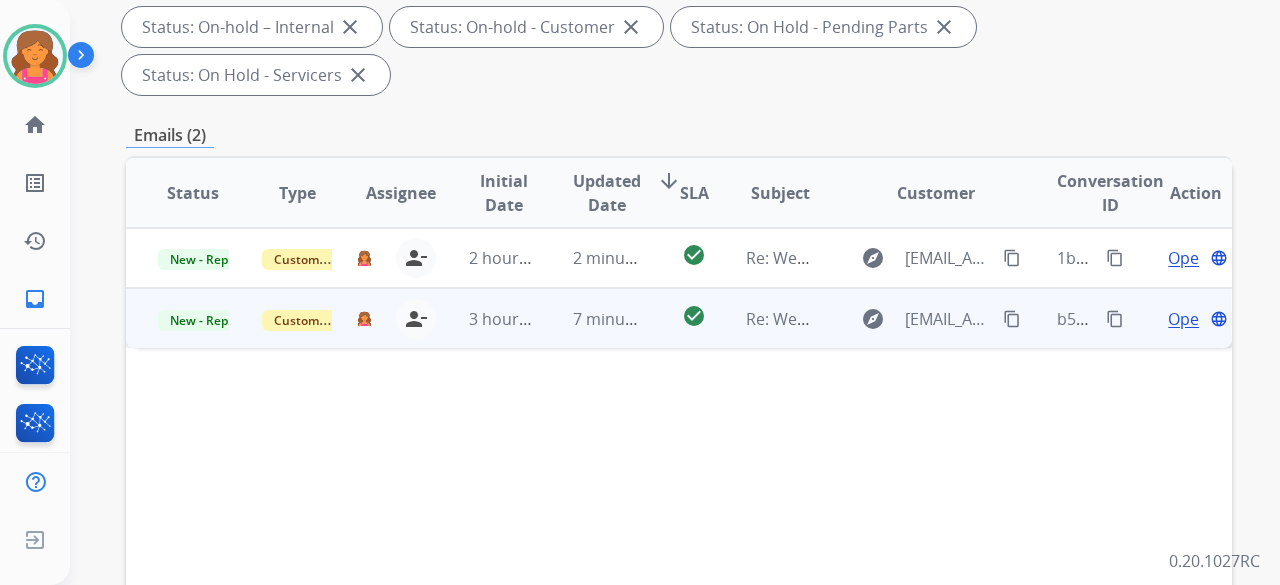 click on "Open" at bounding box center [1188, 319] 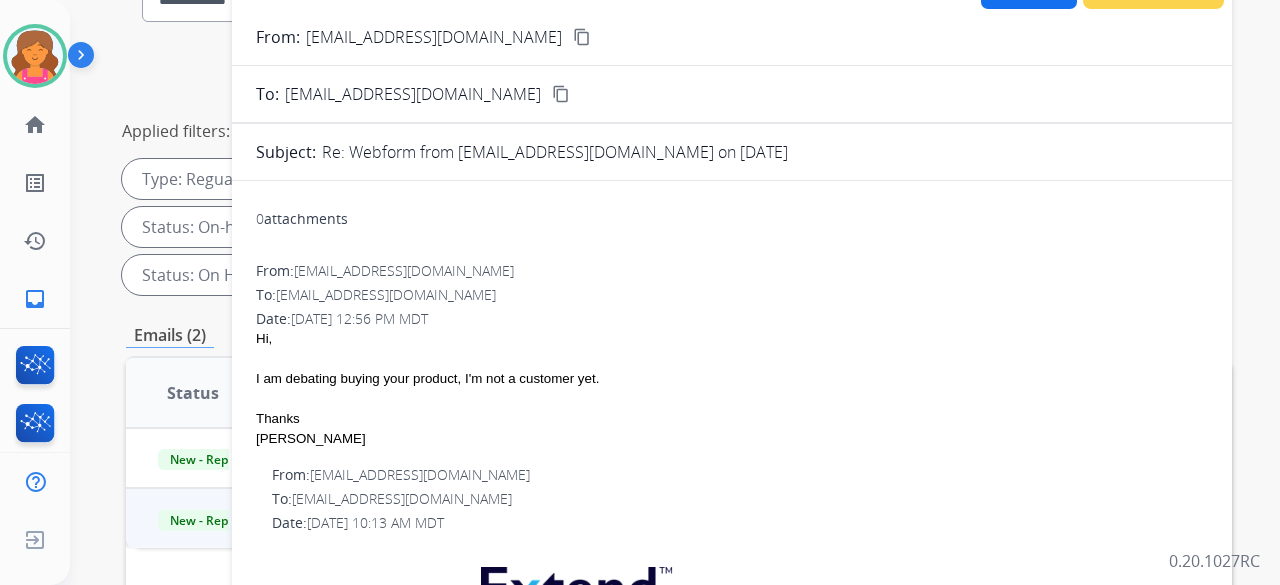 scroll, scrollTop: 0, scrollLeft: 0, axis: both 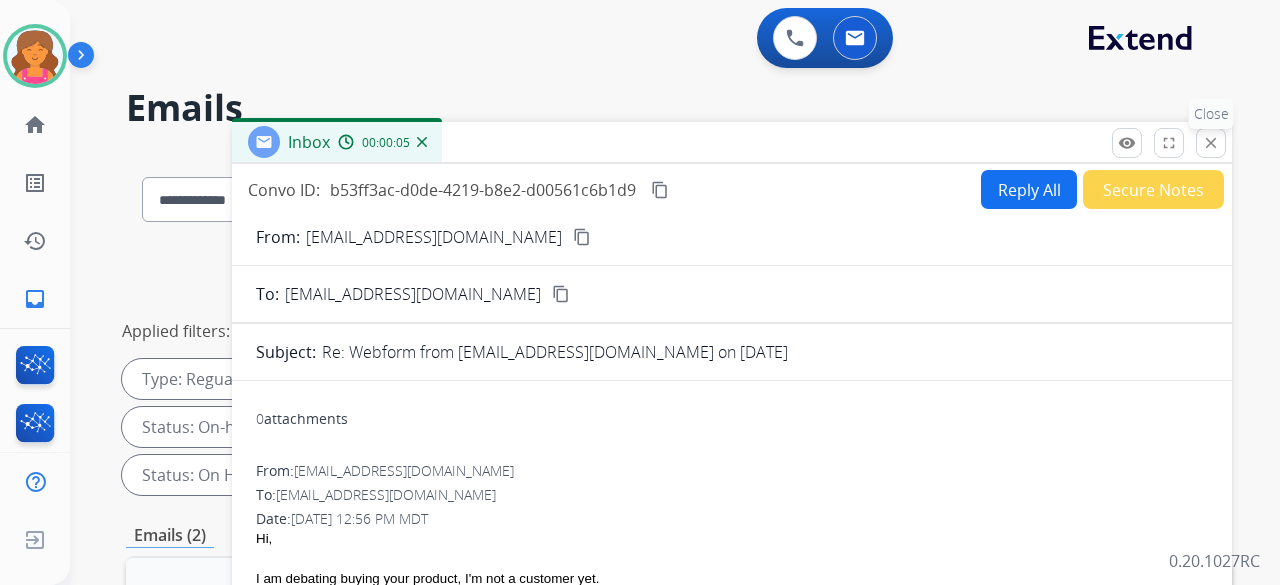 click on "close" at bounding box center [1211, 143] 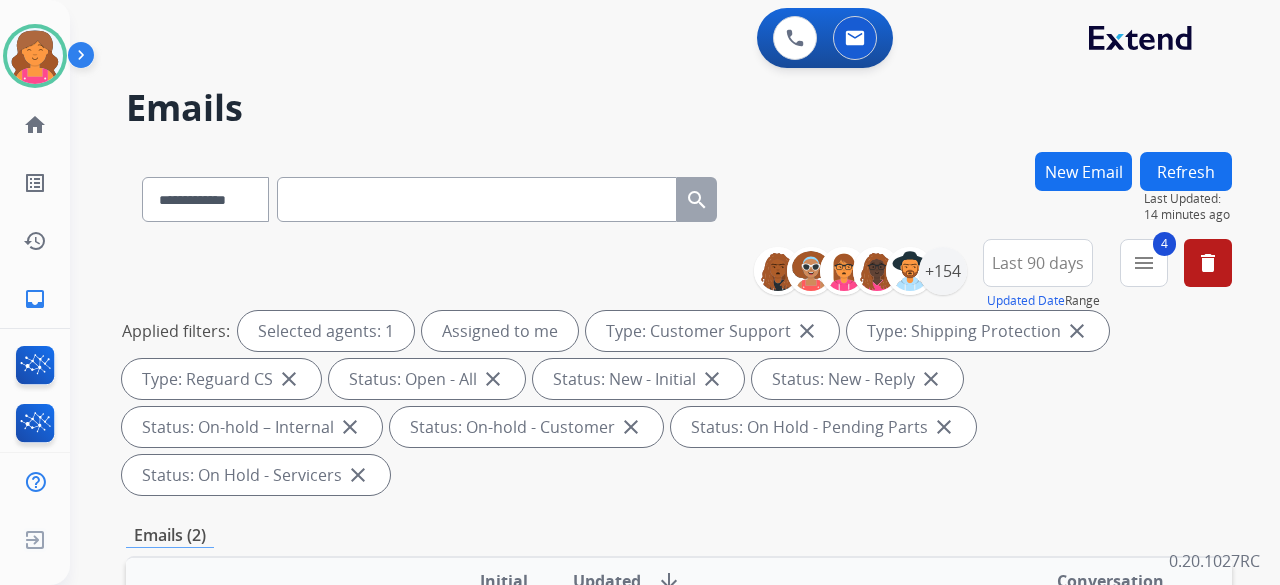 scroll, scrollTop: 200, scrollLeft: 0, axis: vertical 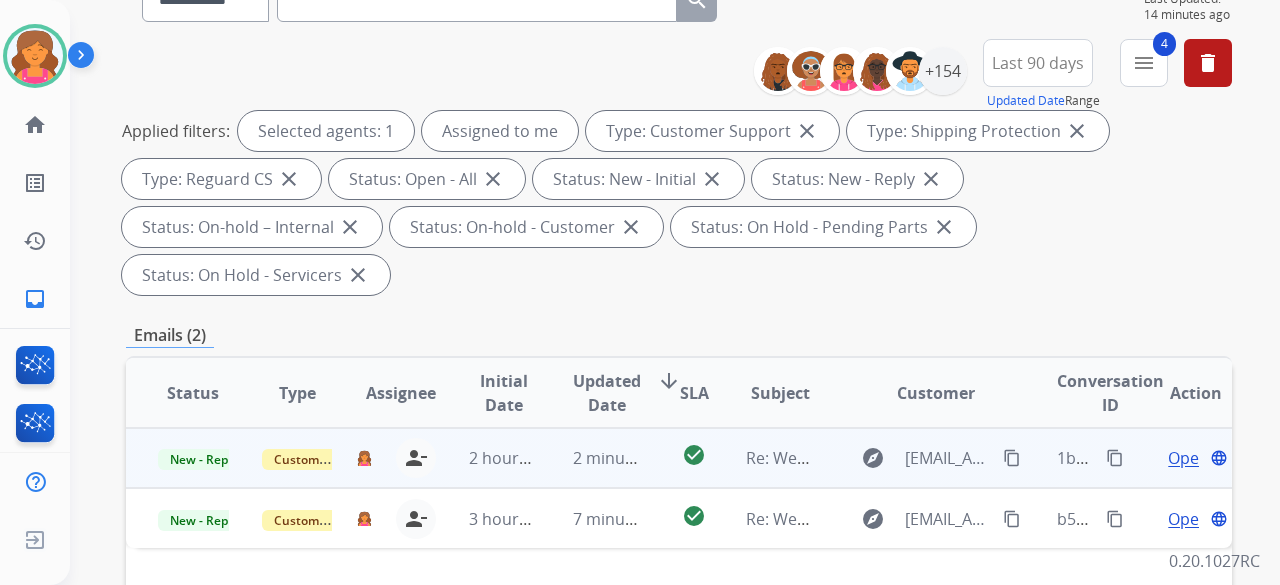 click on "Customer Support" at bounding box center [282, 458] 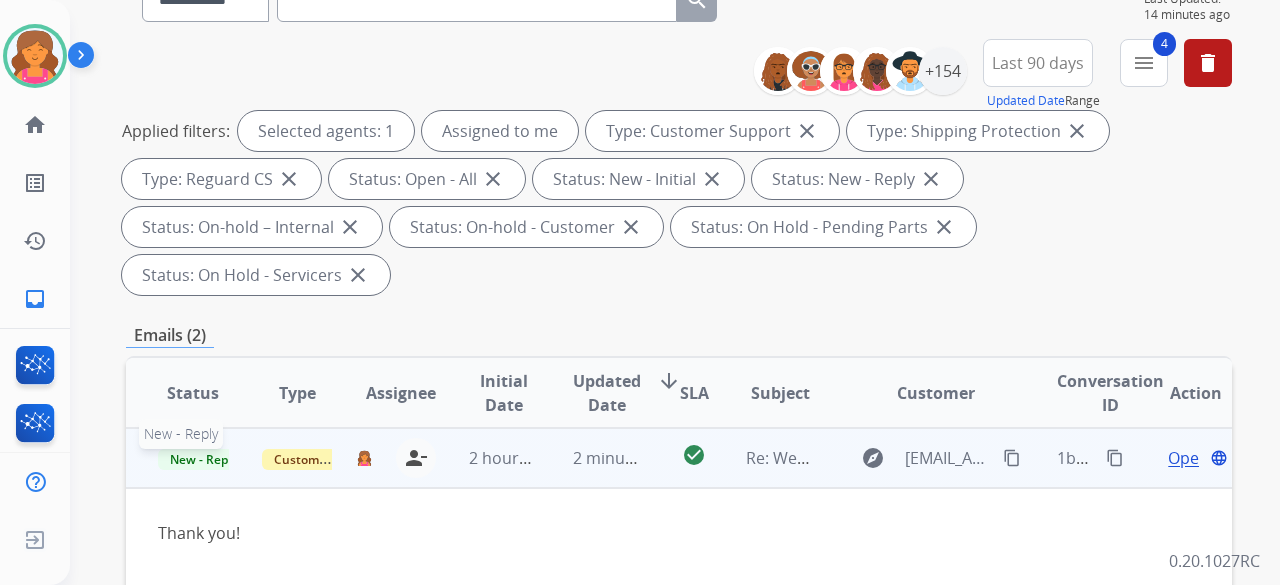 click on "New - Reply" at bounding box center (203, 459) 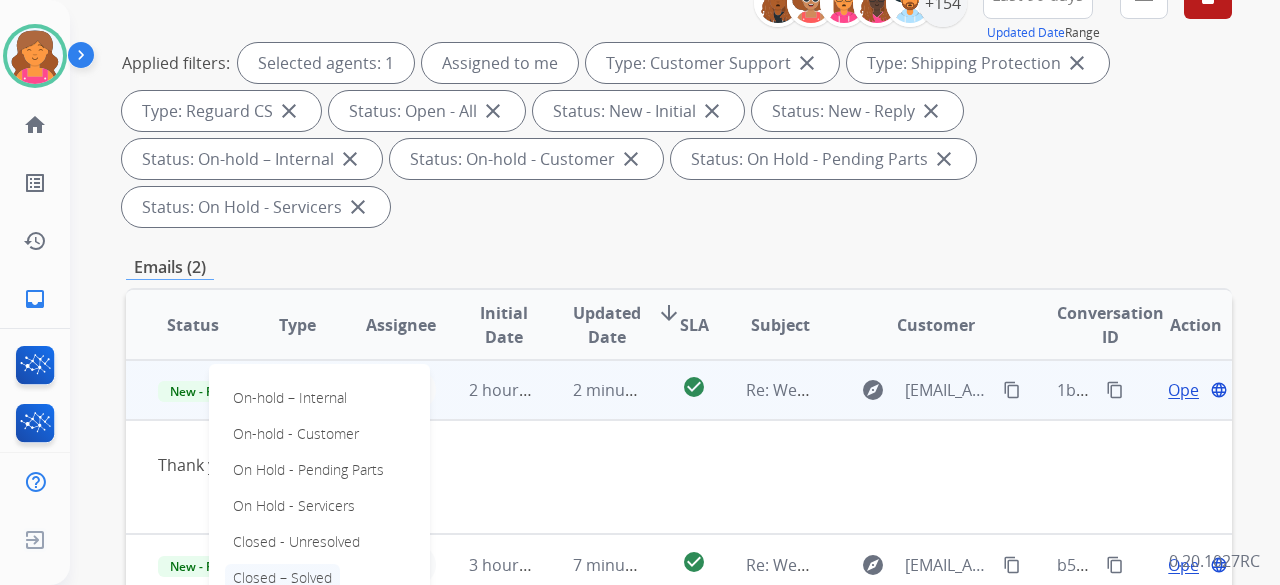 scroll, scrollTop: 300, scrollLeft: 0, axis: vertical 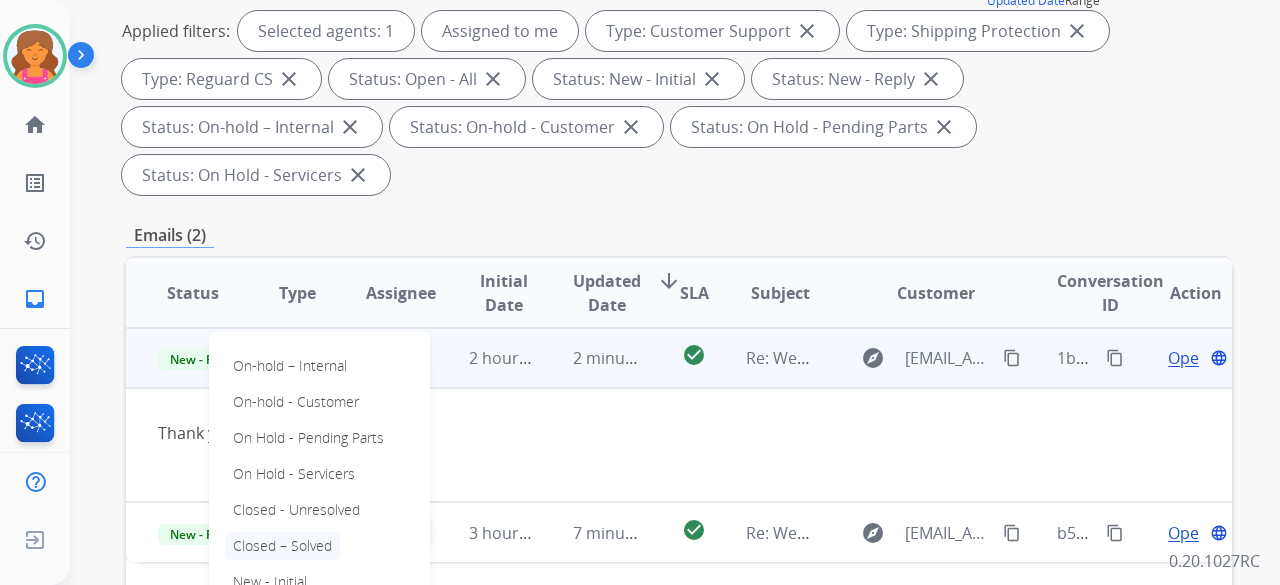 click on "Closed – Solved" at bounding box center [282, 546] 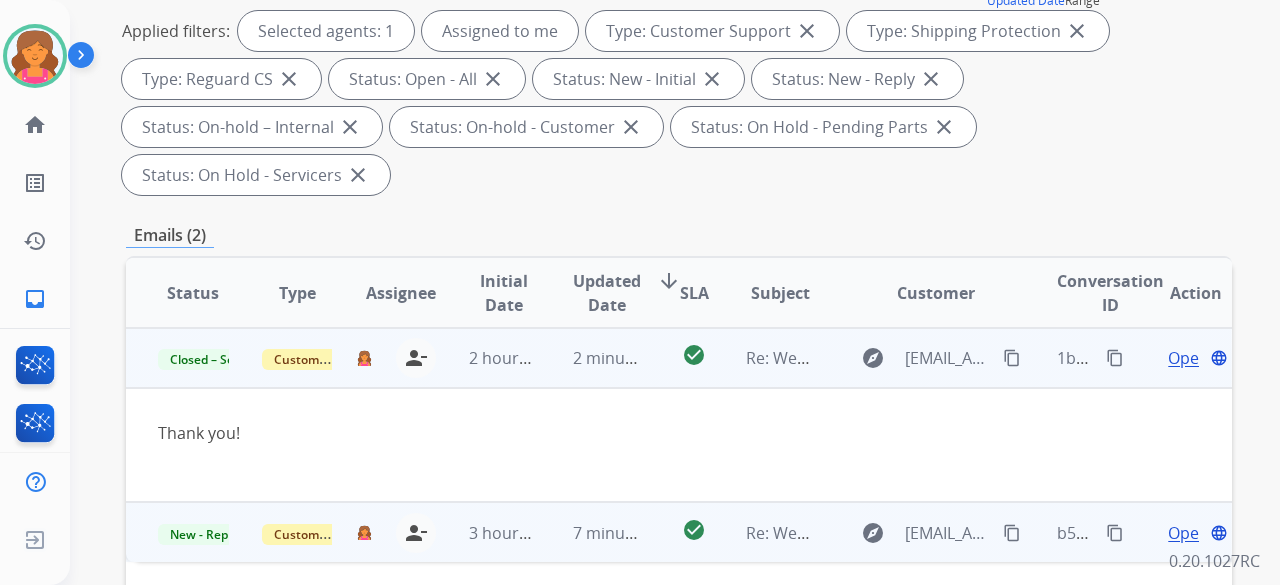 click on "Open" at bounding box center (1188, 533) 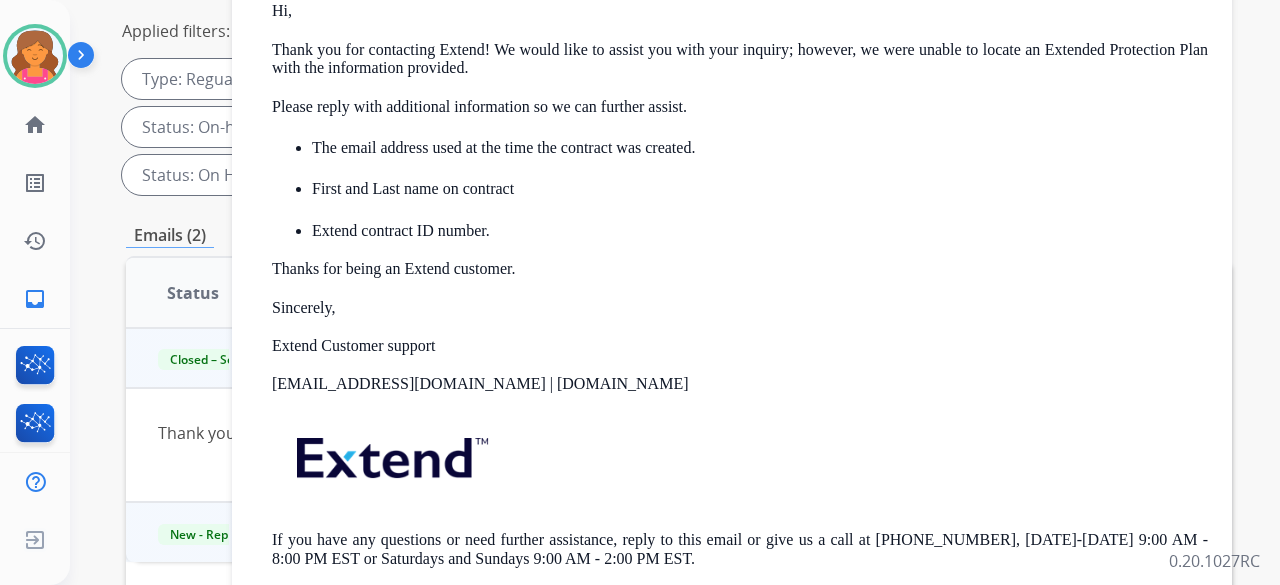 scroll, scrollTop: 595, scrollLeft: 0, axis: vertical 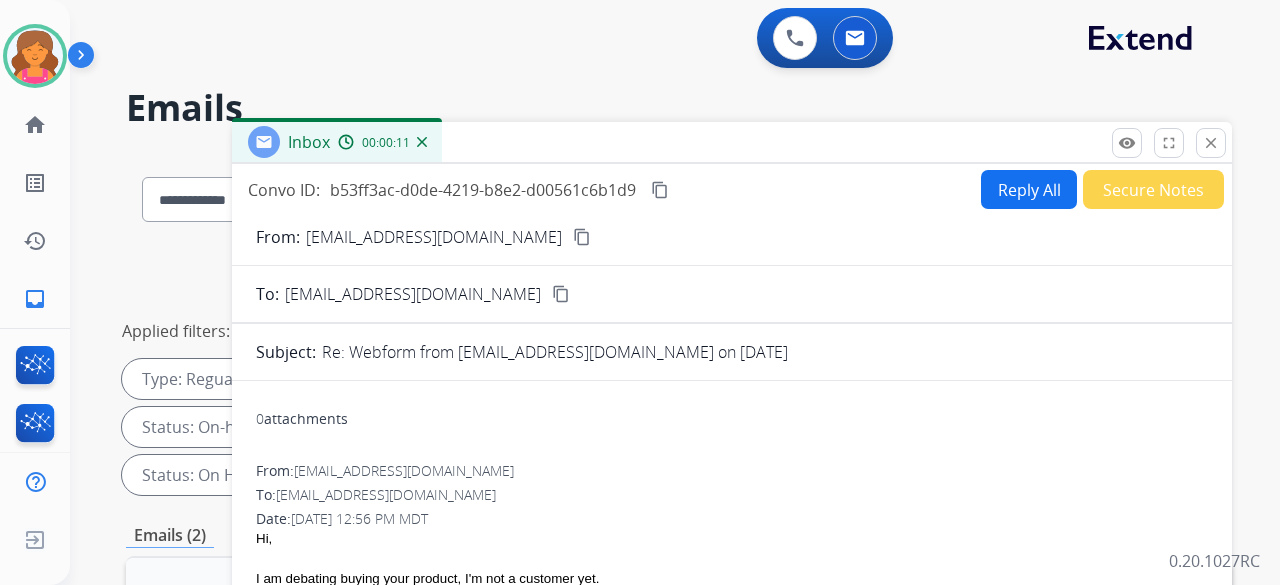 click on "Reply All" at bounding box center [1029, 189] 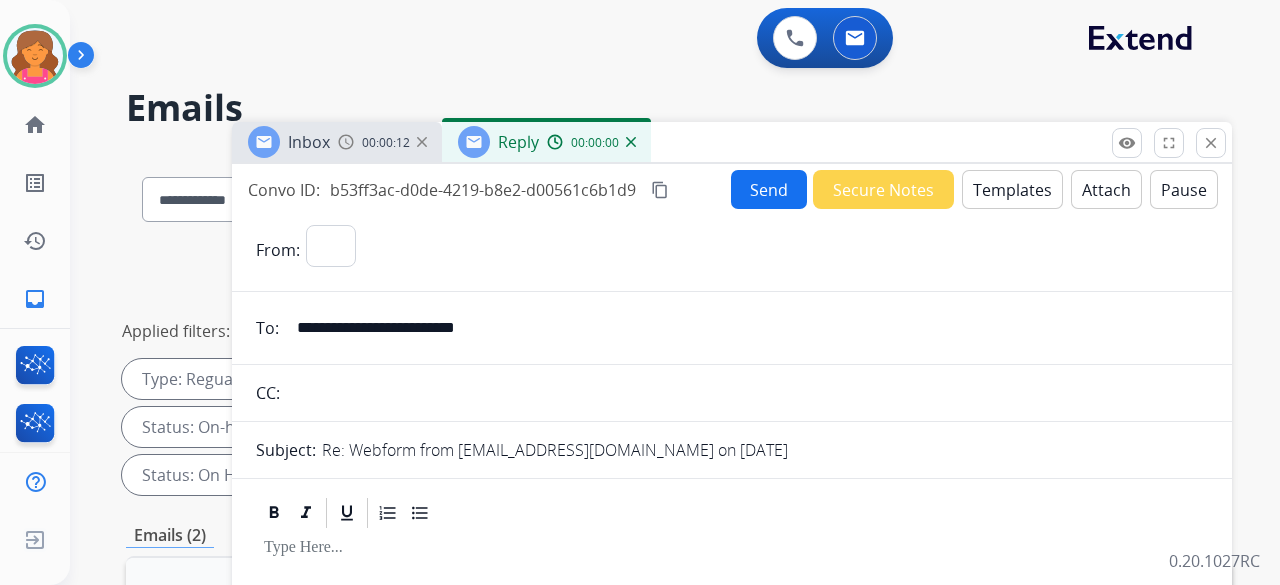 select on "**********" 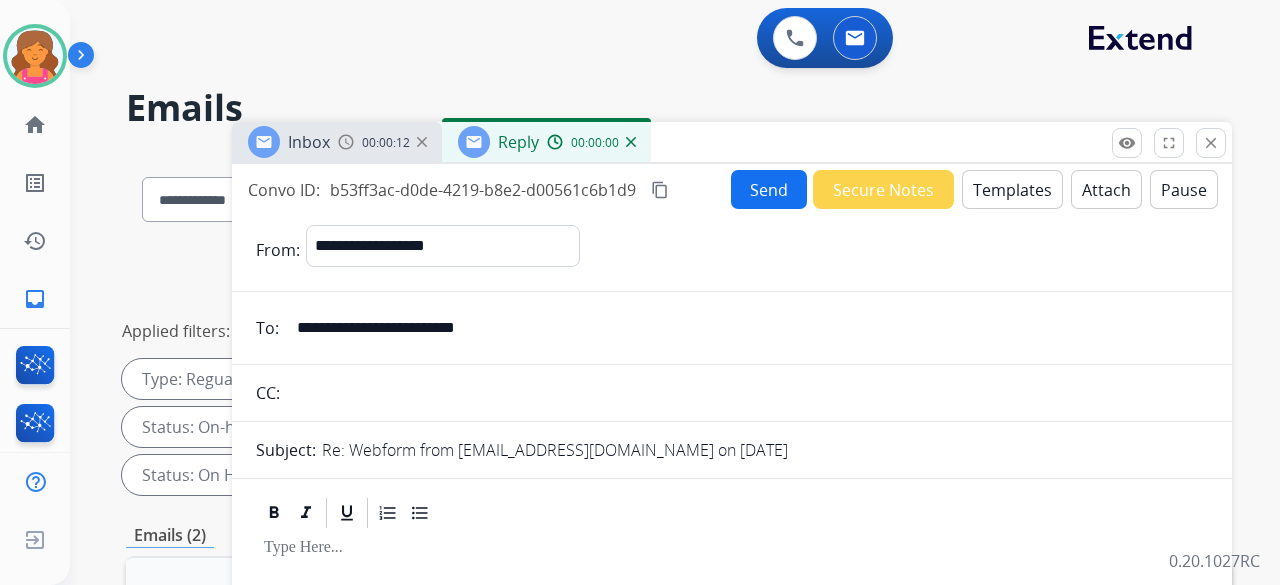 click on "Templates" at bounding box center (1012, 189) 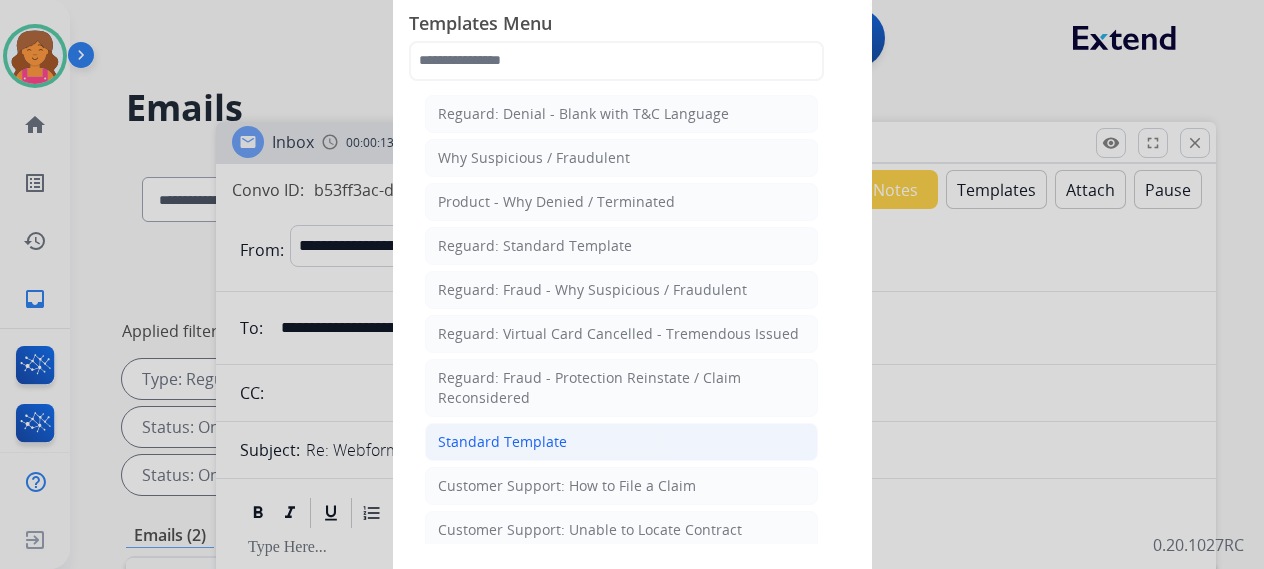 click on "Standard Template" 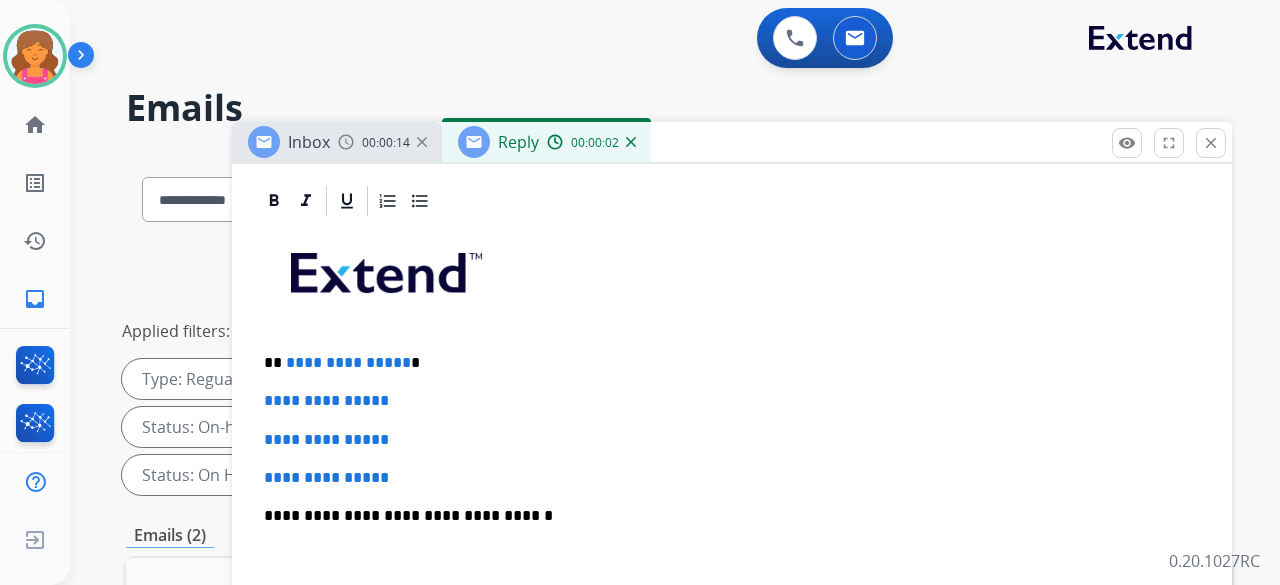 scroll, scrollTop: 500, scrollLeft: 0, axis: vertical 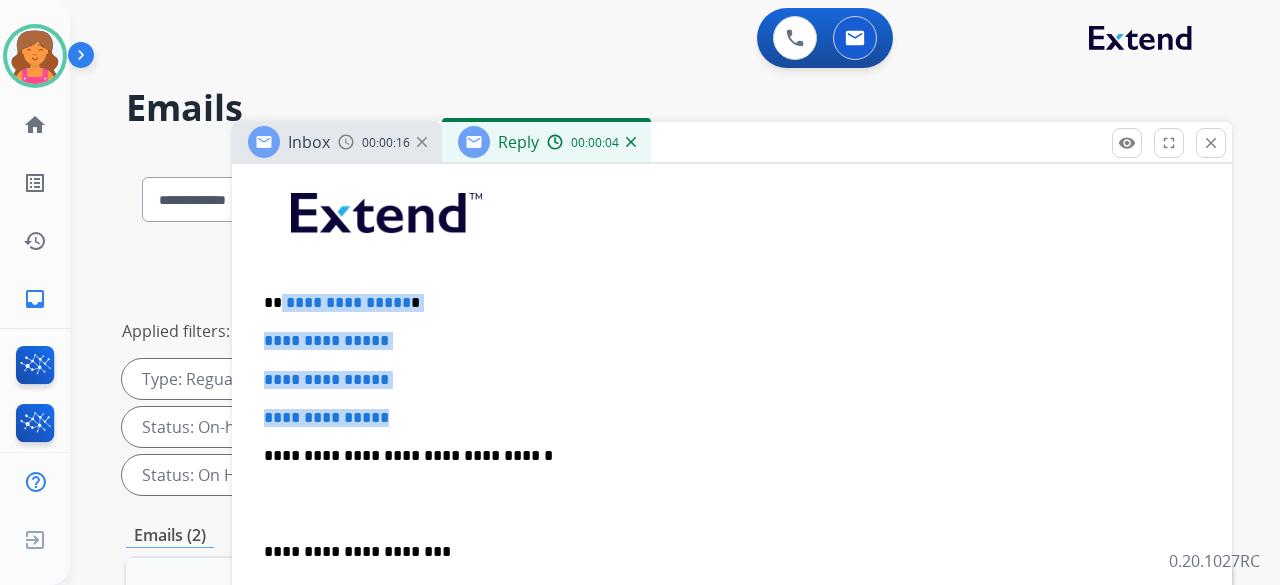 drag, startPoint x: 422, startPoint y: 399, endPoint x: 281, endPoint y: 285, distance: 181.32016 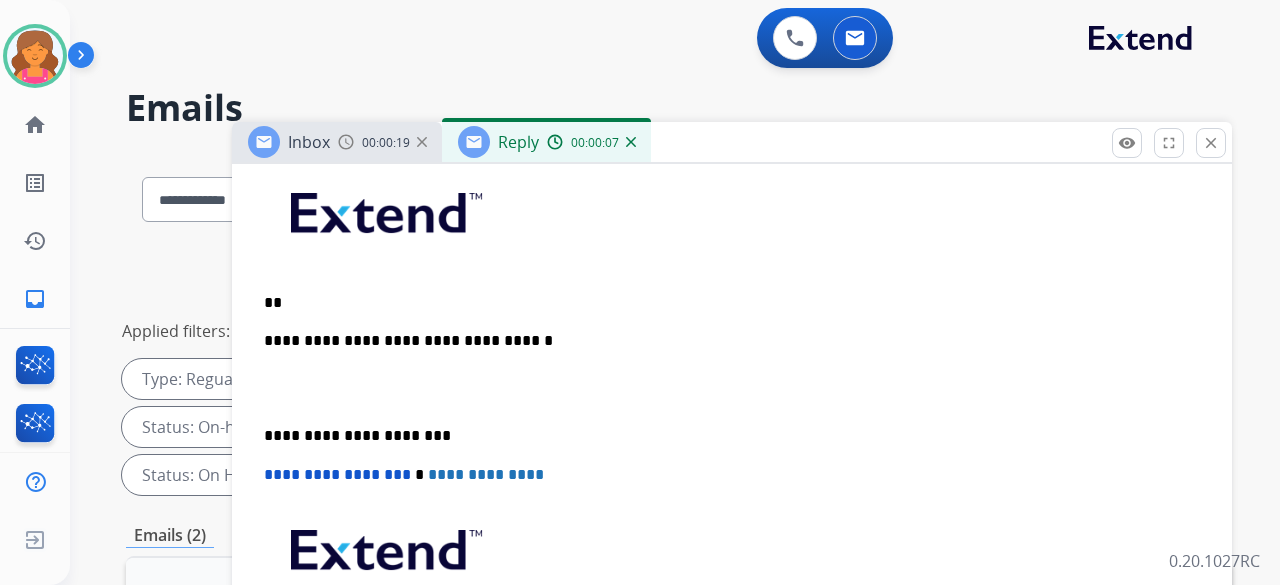 type 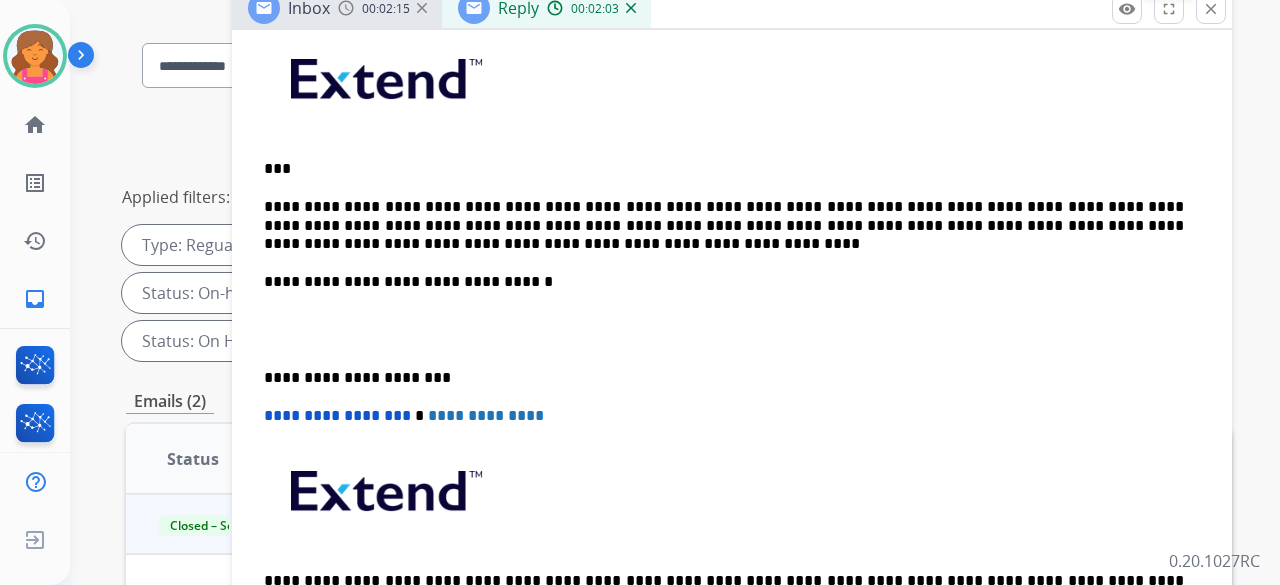 scroll, scrollTop: 152, scrollLeft: 0, axis: vertical 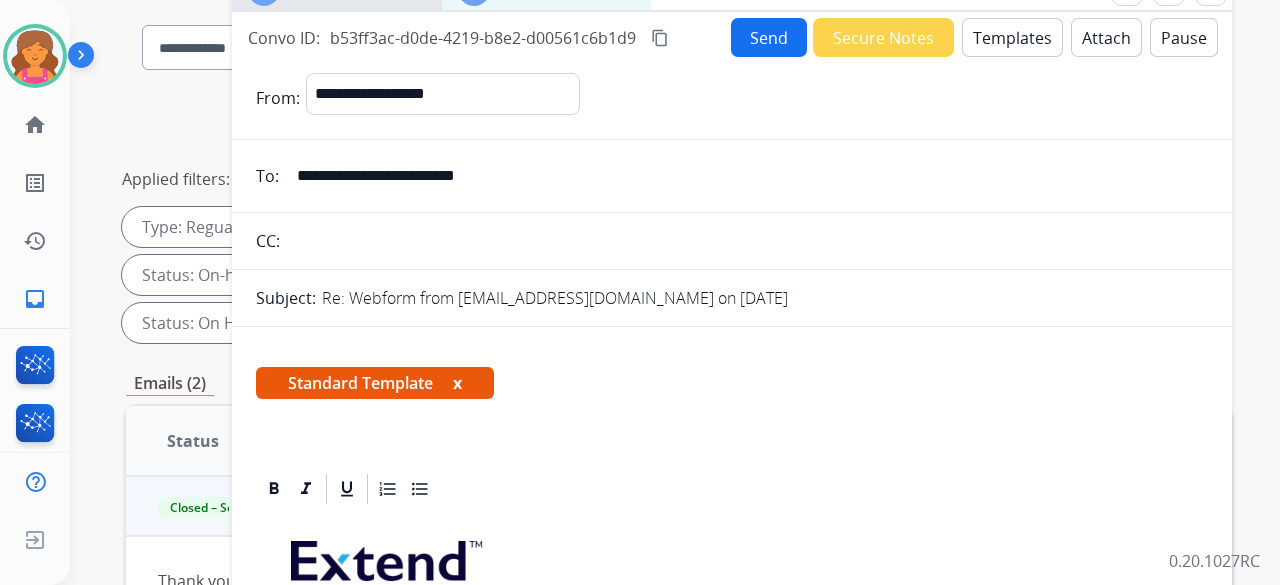click on "Send" at bounding box center (769, 37) 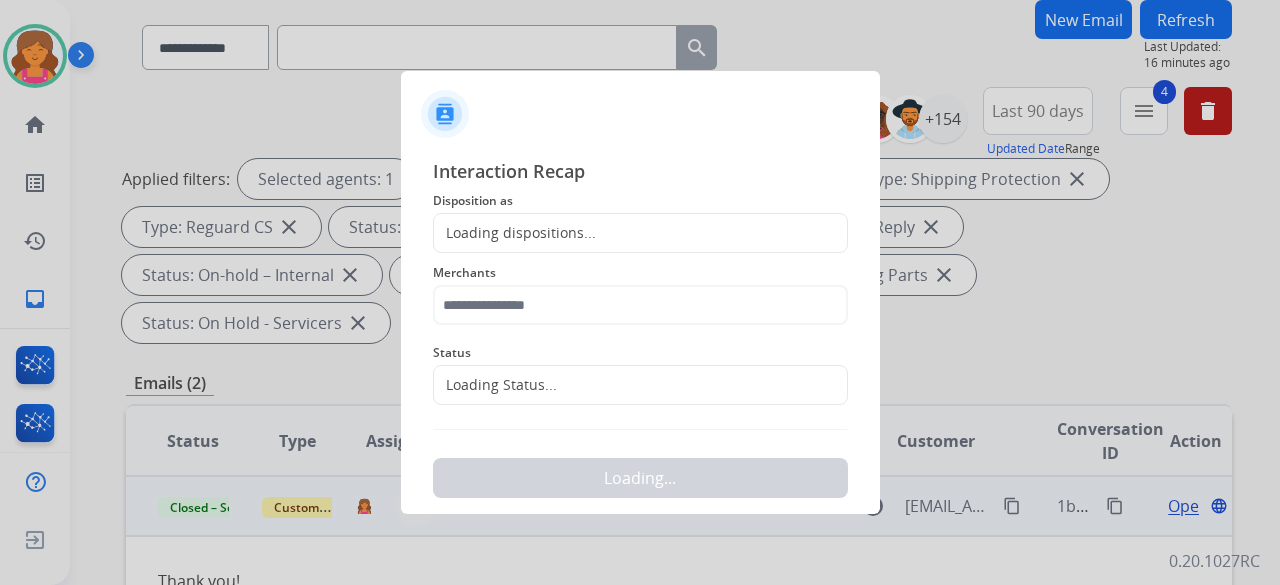 click on "Loading dispositions..." 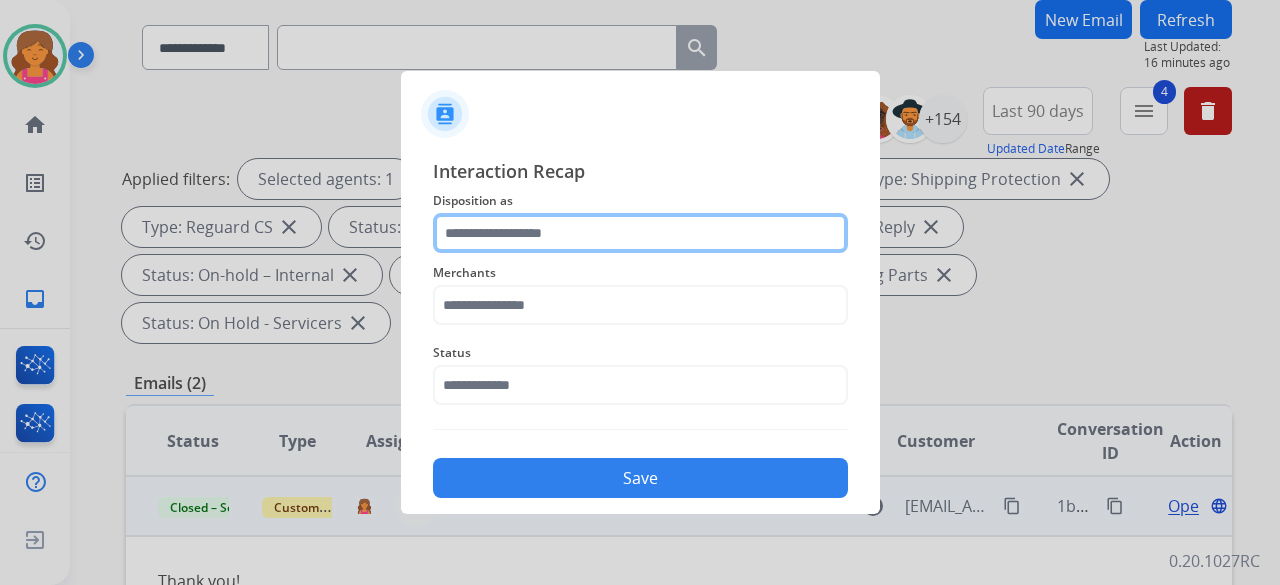 click 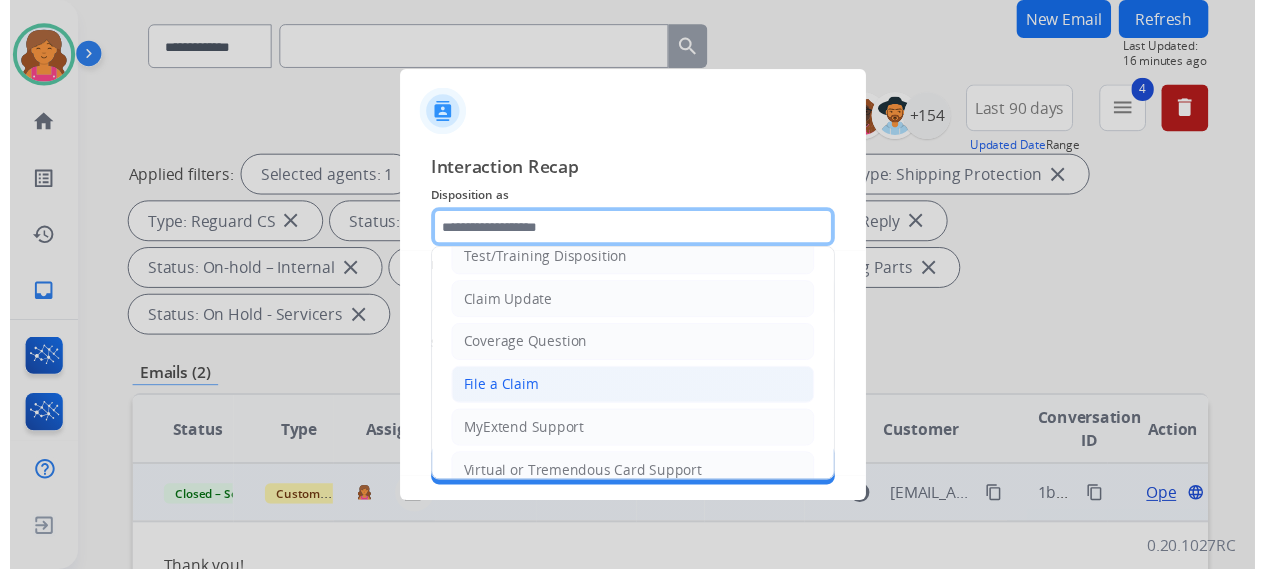 scroll, scrollTop: 100, scrollLeft: 0, axis: vertical 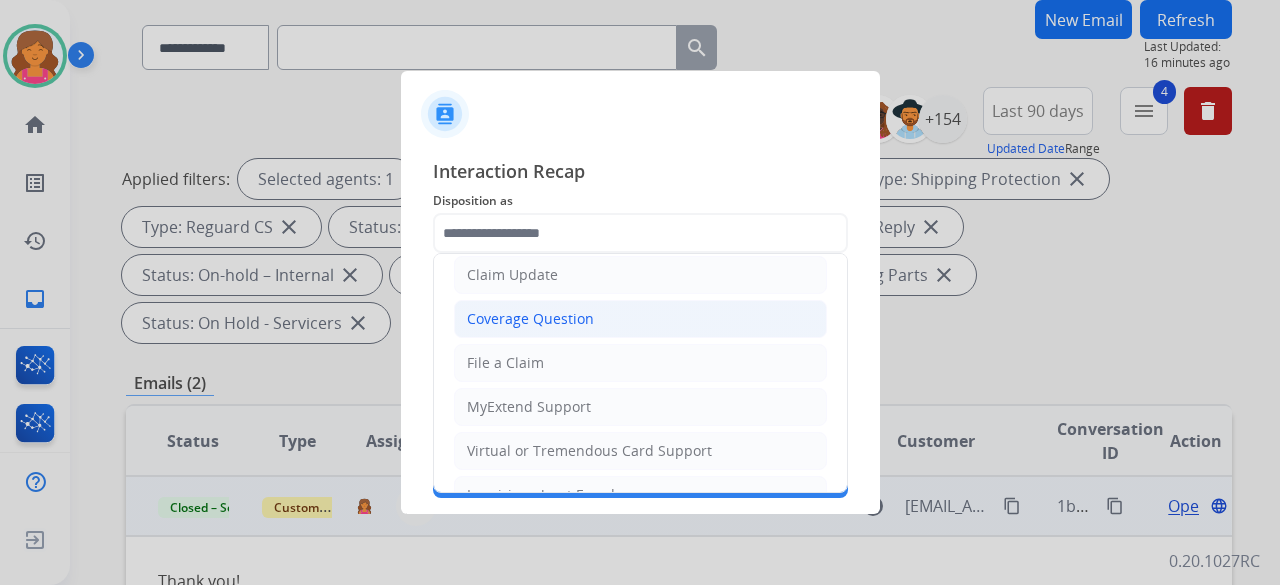 click on "Coverage Question" 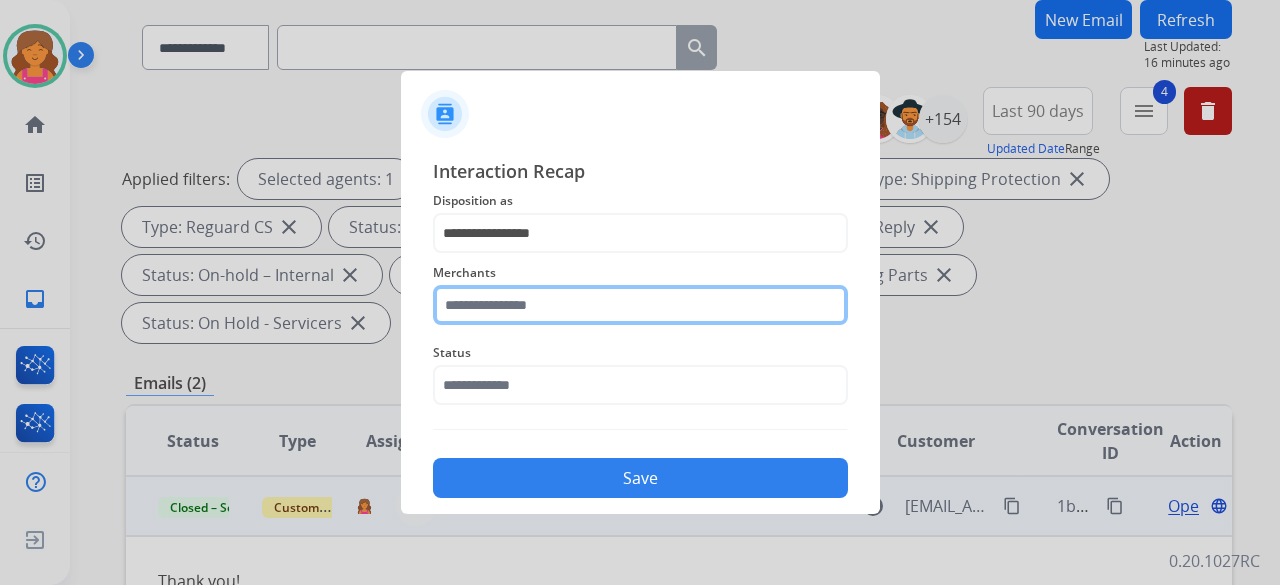 click on "Merchants" 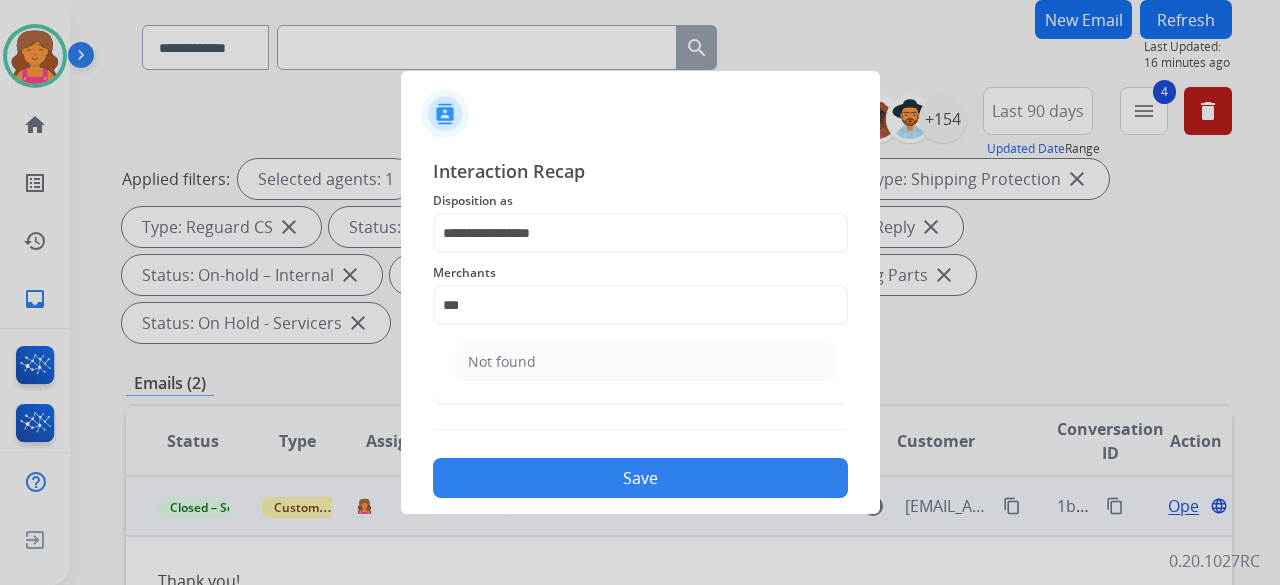 click on "Not found" 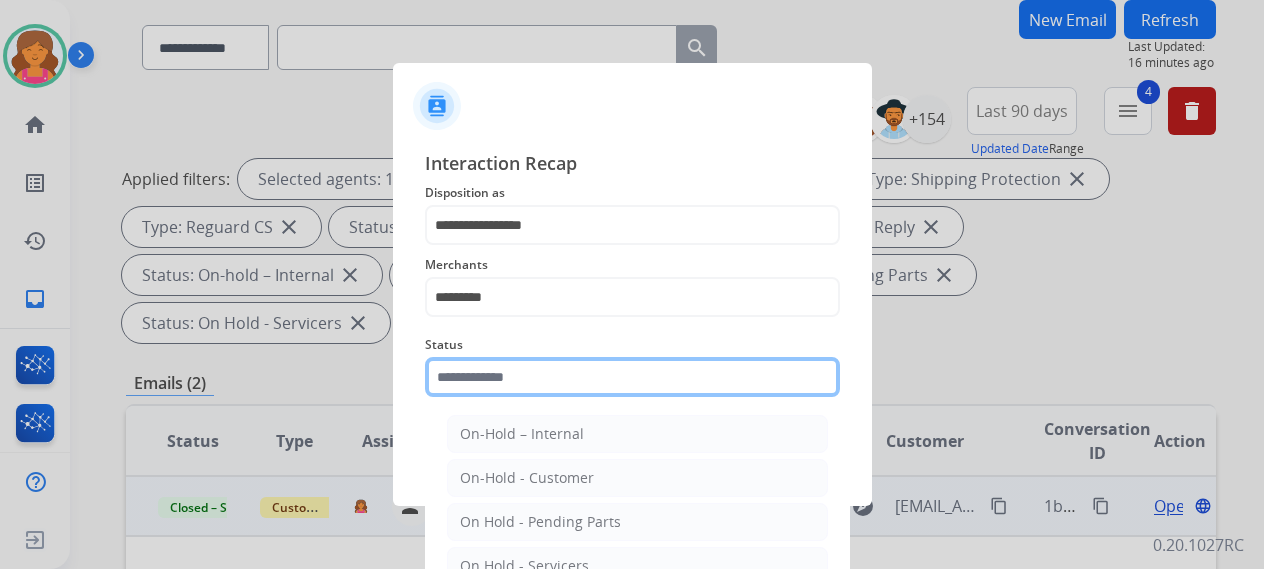 click 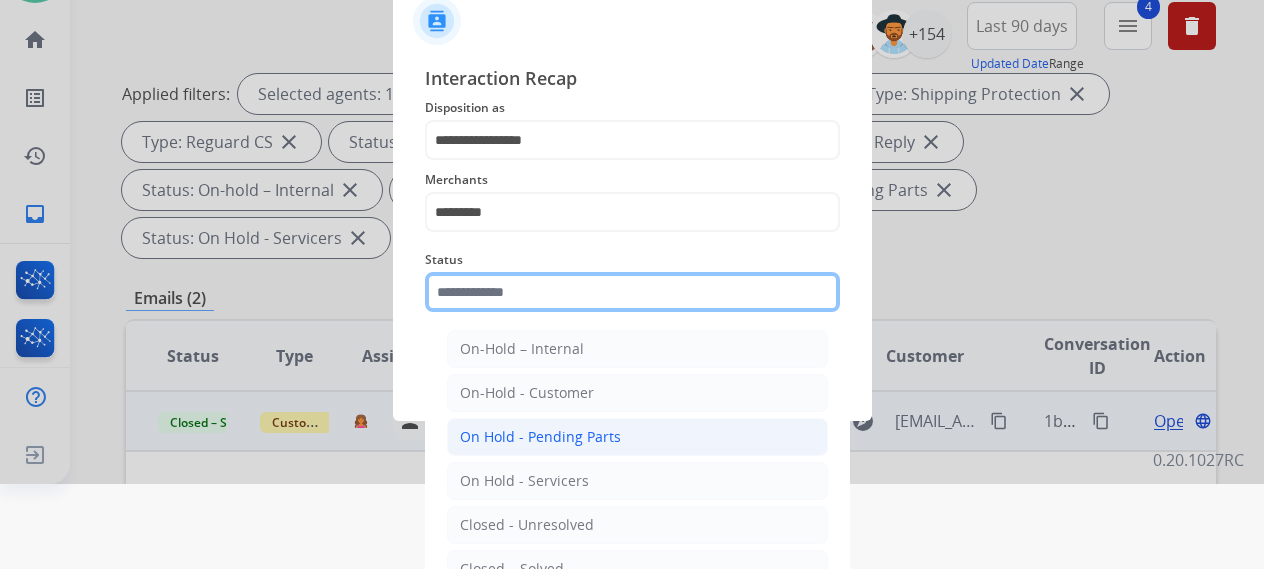 scroll, scrollTop: 136, scrollLeft: 0, axis: vertical 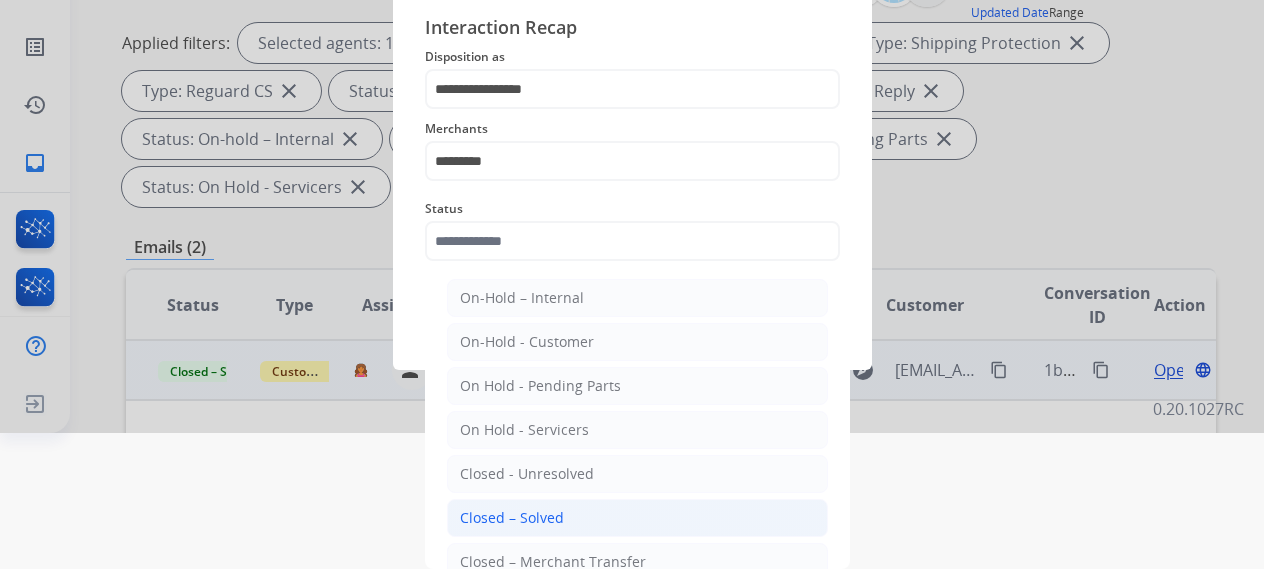 click on "Closed – Solved" 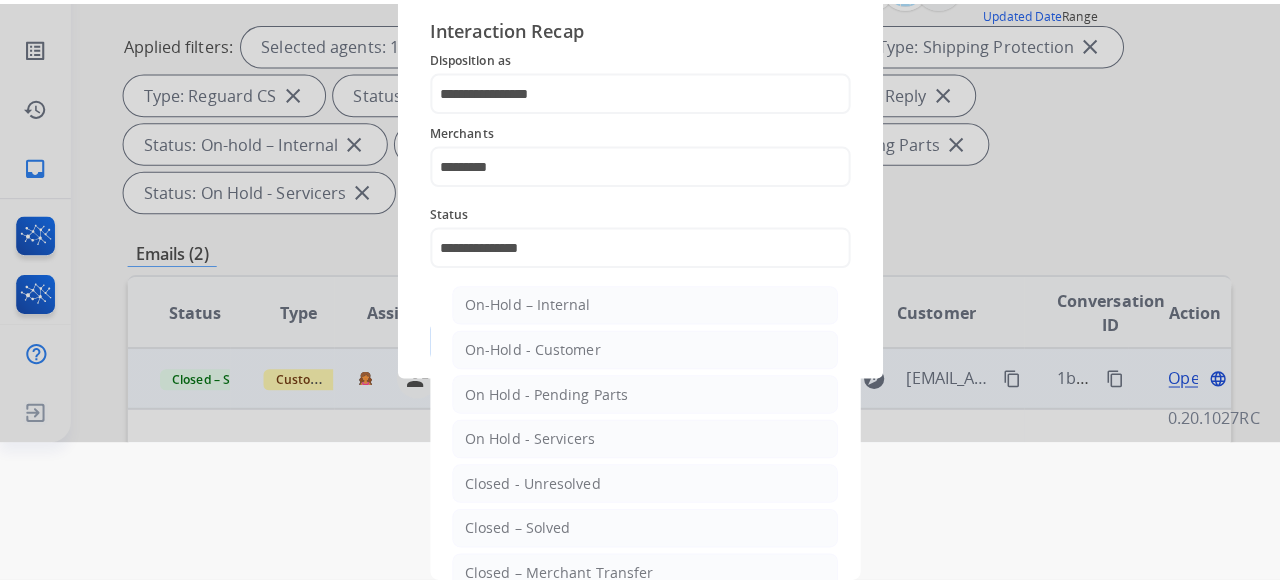 scroll, scrollTop: 0, scrollLeft: 0, axis: both 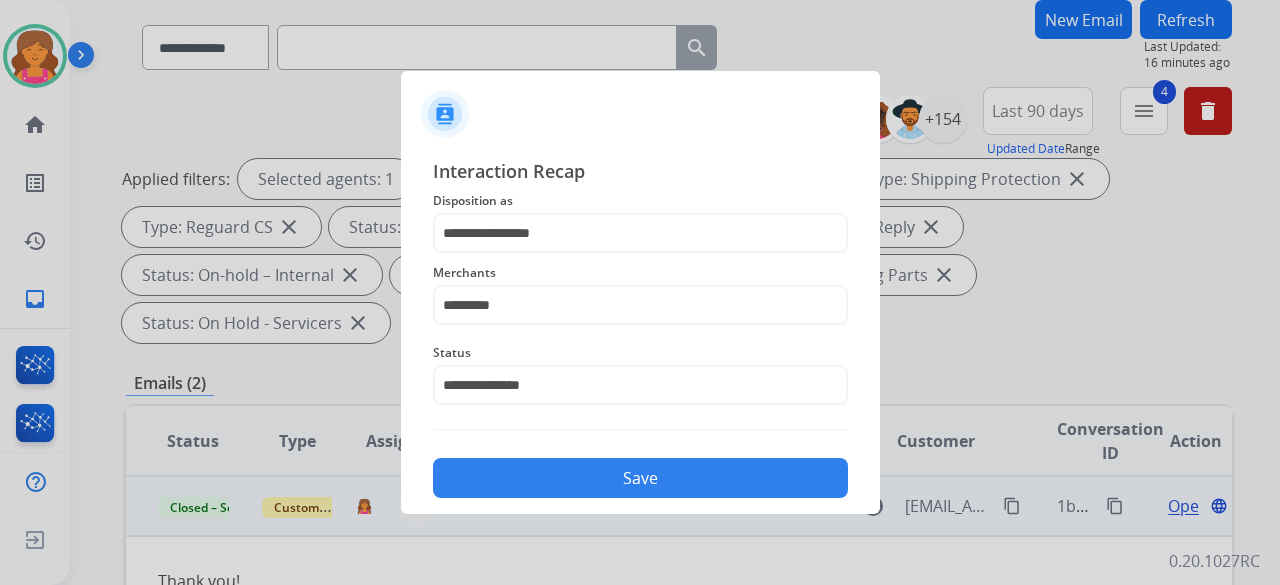 click on "Save" 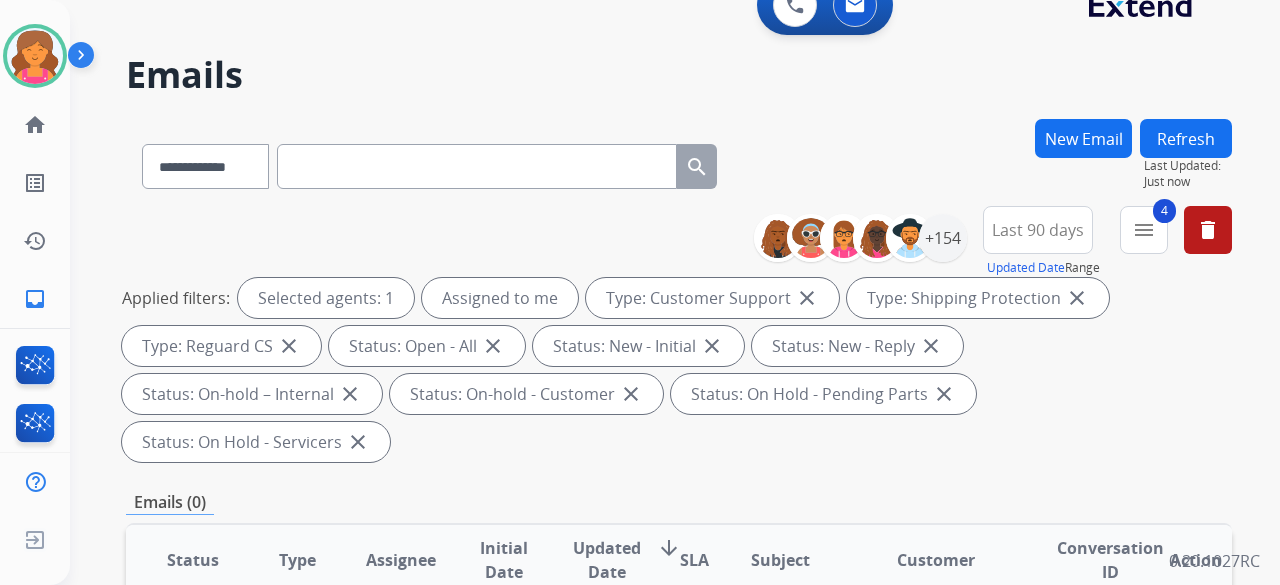 scroll, scrollTop: 0, scrollLeft: 0, axis: both 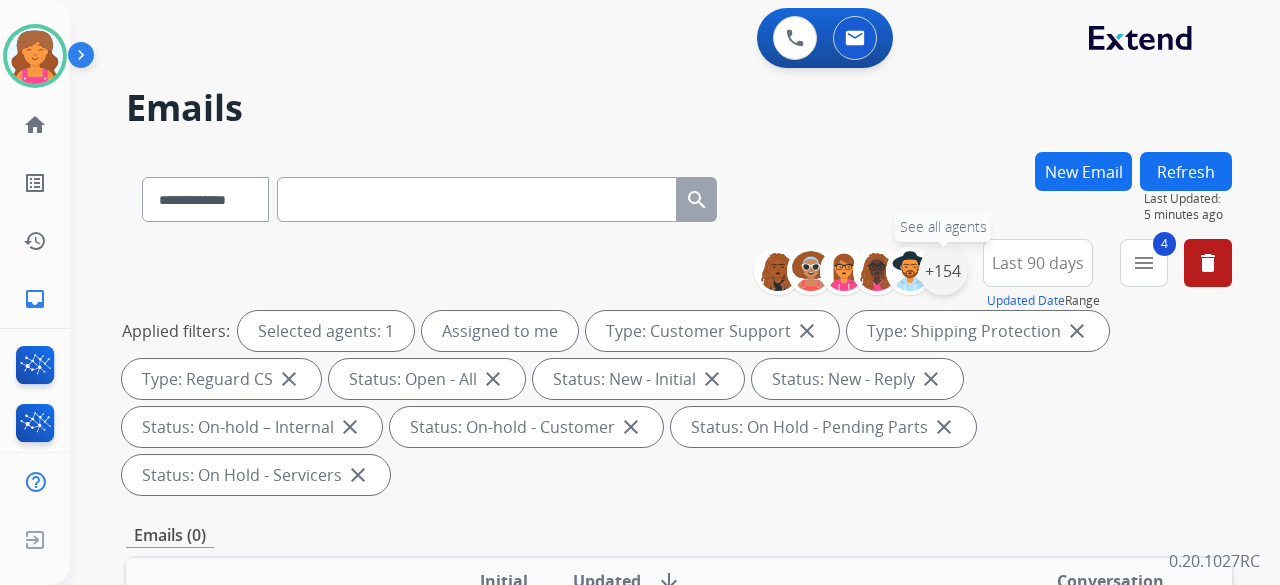 click on "+154" at bounding box center [943, 271] 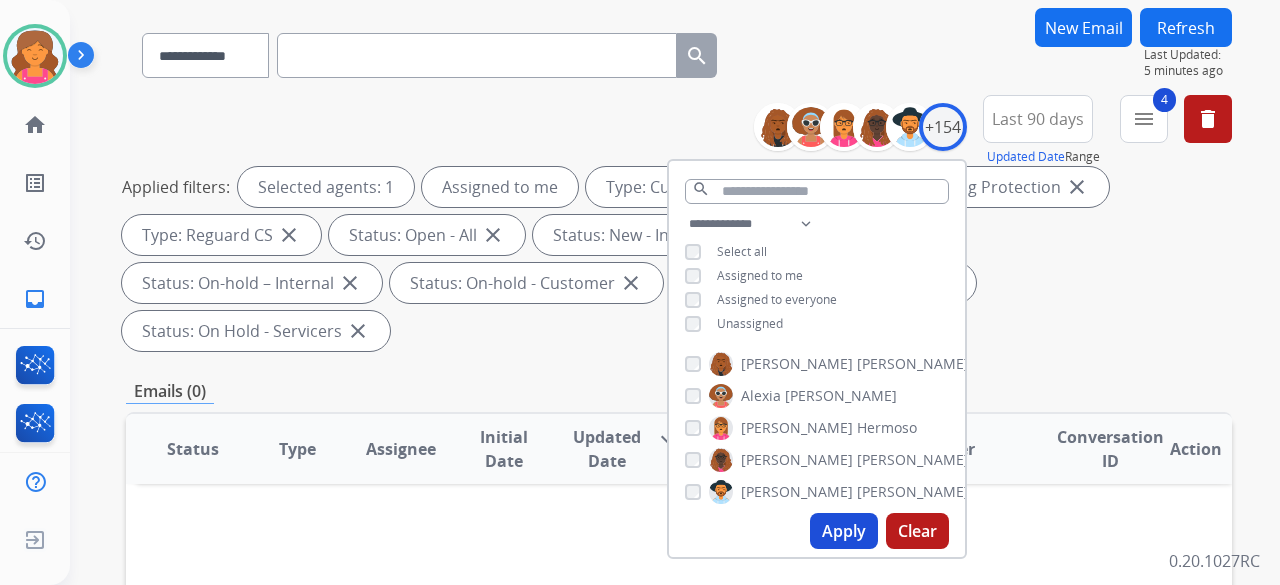scroll, scrollTop: 300, scrollLeft: 0, axis: vertical 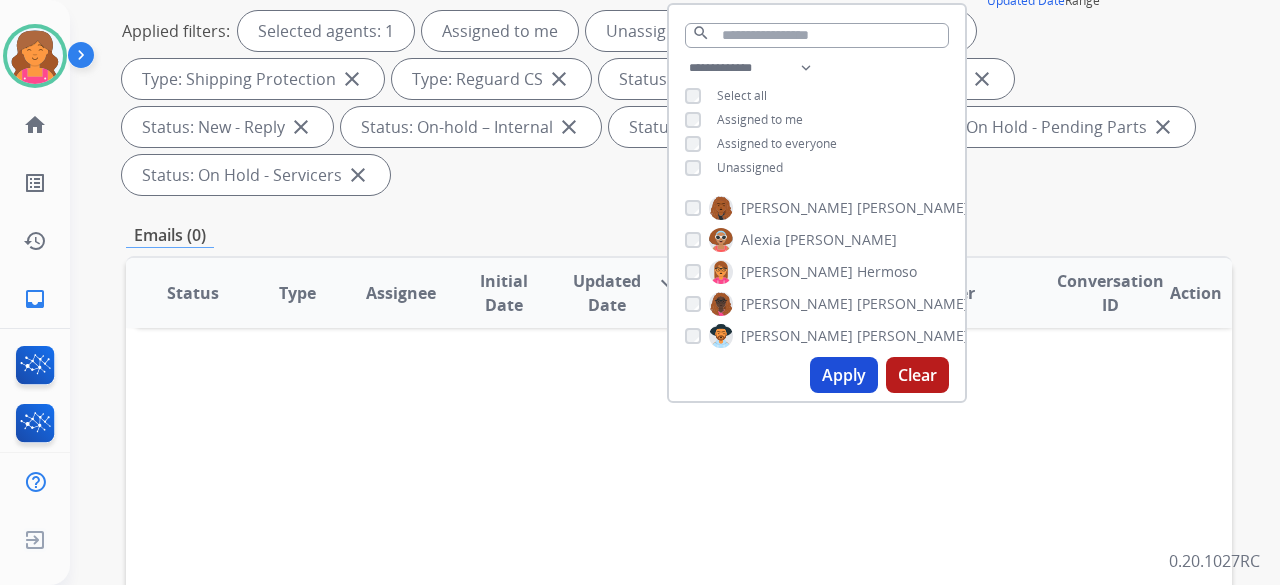 click on "Apply" at bounding box center [844, 375] 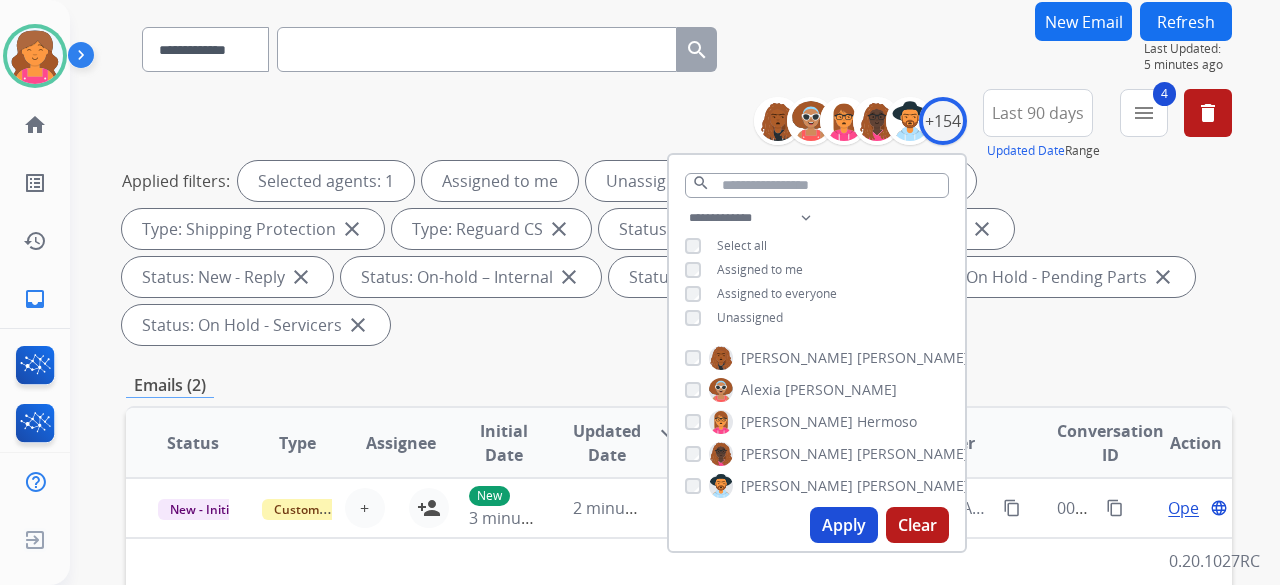 scroll, scrollTop: 300, scrollLeft: 0, axis: vertical 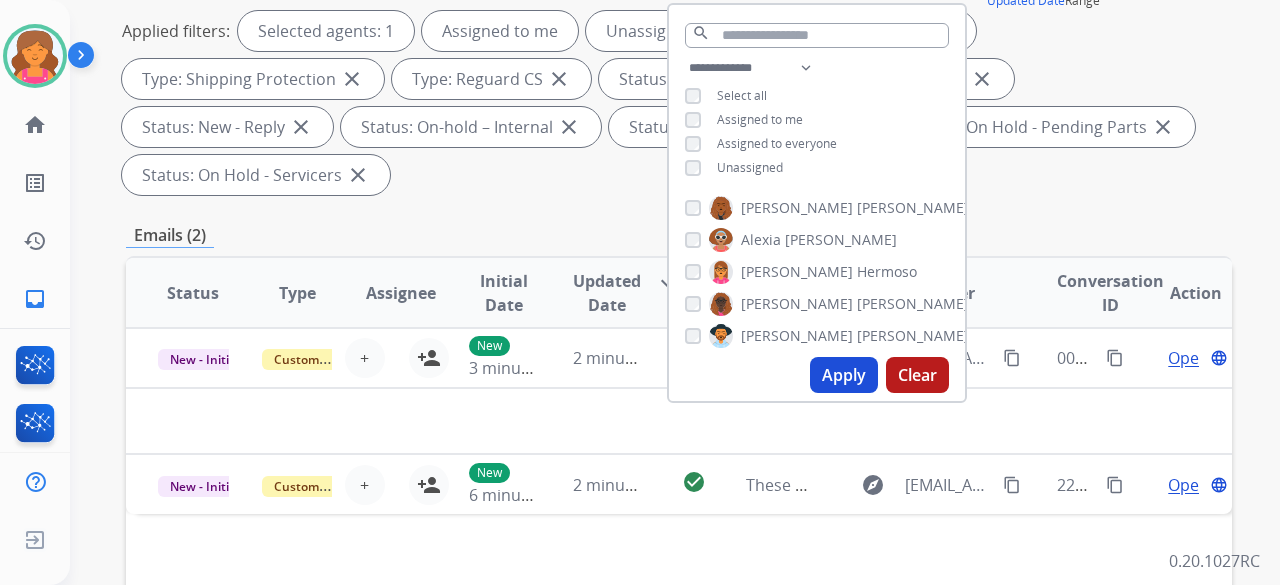 drag, startPoint x: 1234, startPoint y: 259, endPoint x: 1198, endPoint y: 272, distance: 38.27532 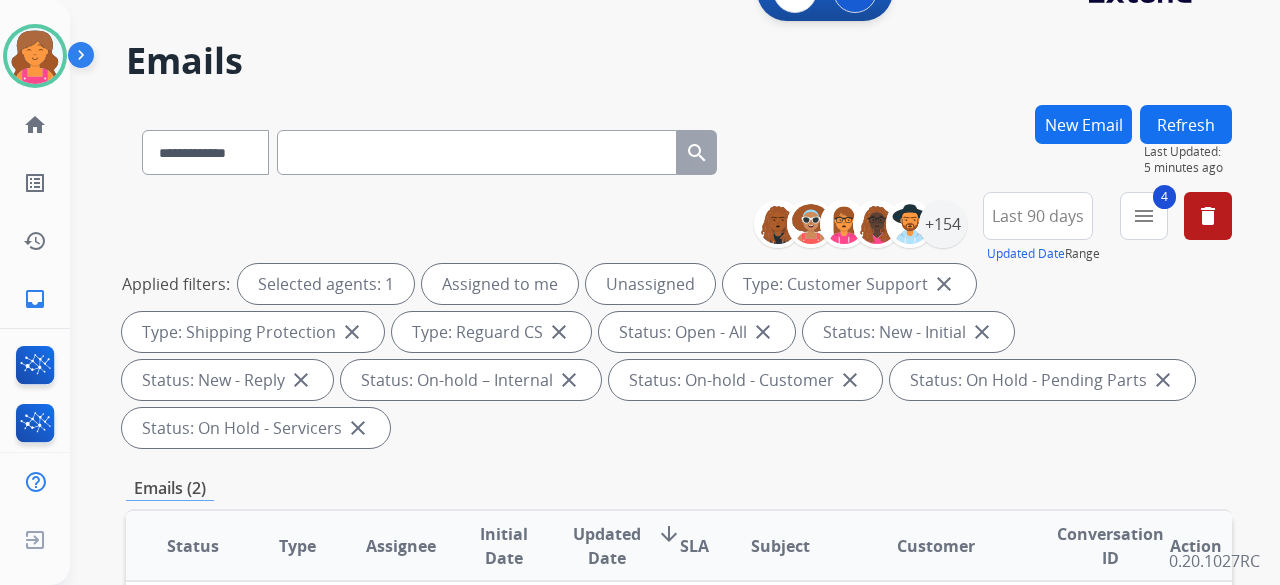 scroll, scrollTop: 0, scrollLeft: 0, axis: both 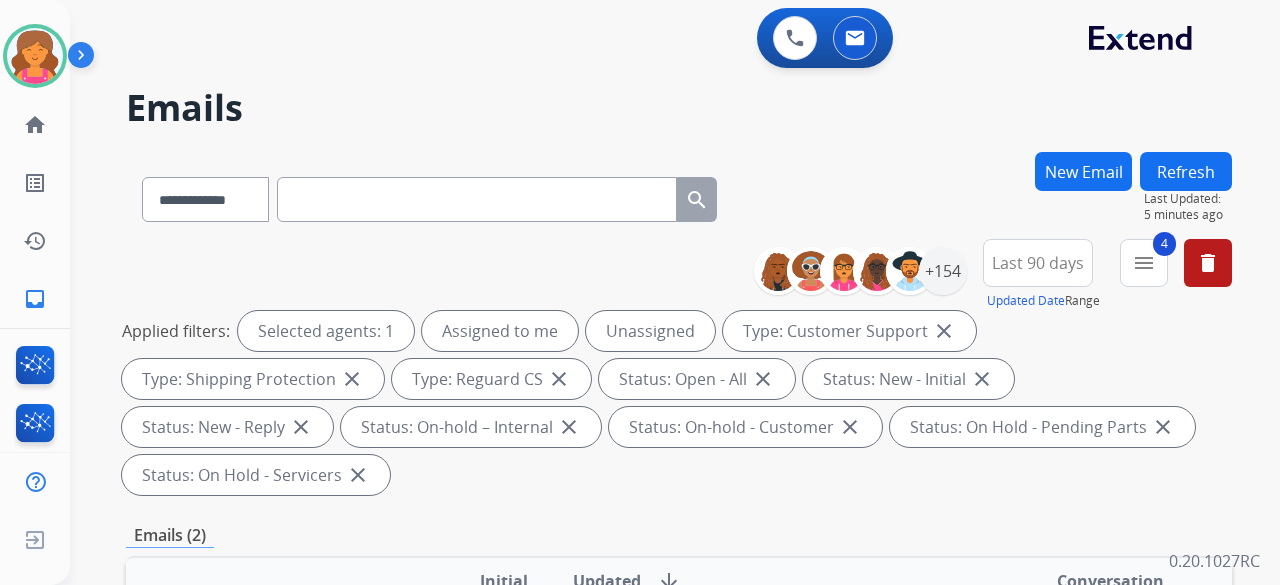 click on "Last 90 days" at bounding box center (1038, 263) 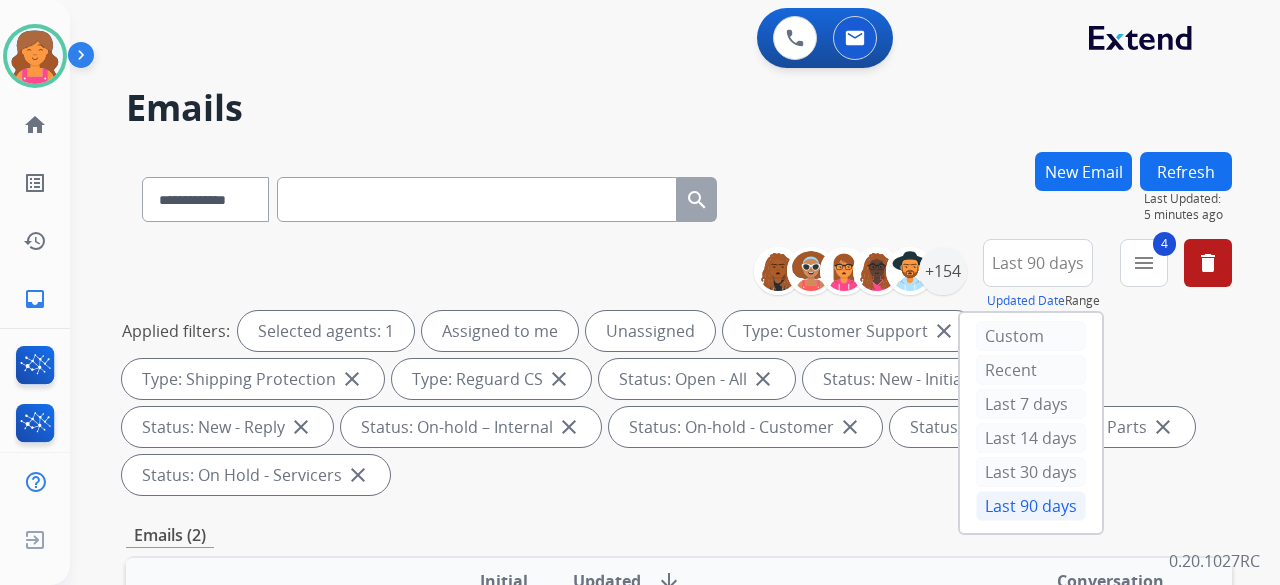click on "Last 90 days" at bounding box center [1031, 506] 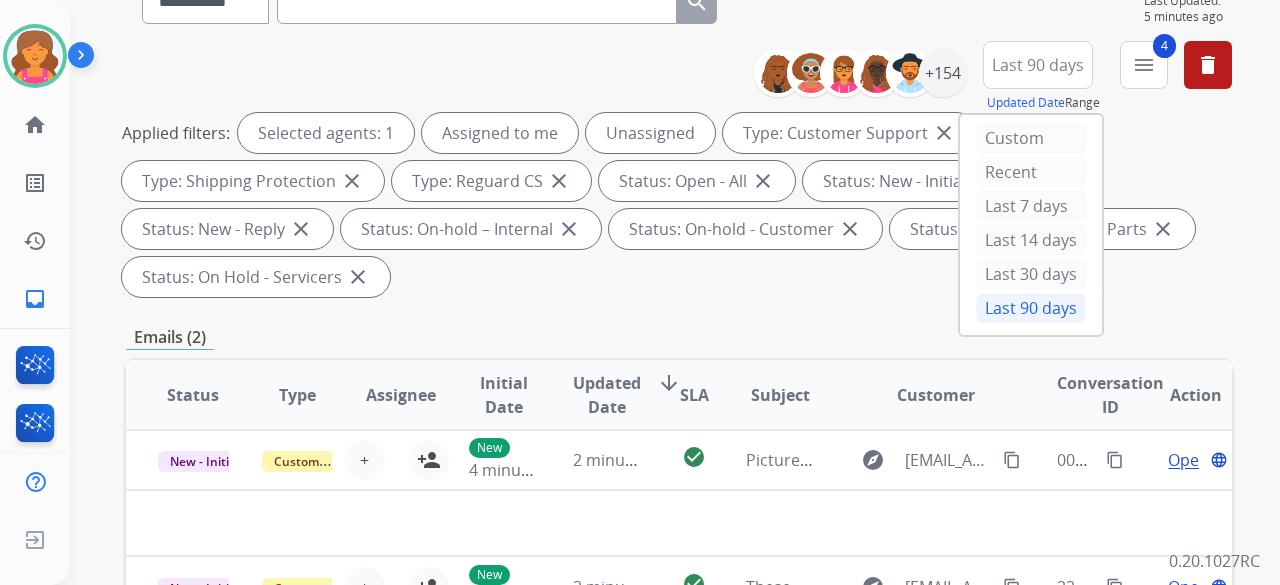 scroll, scrollTop: 100, scrollLeft: 0, axis: vertical 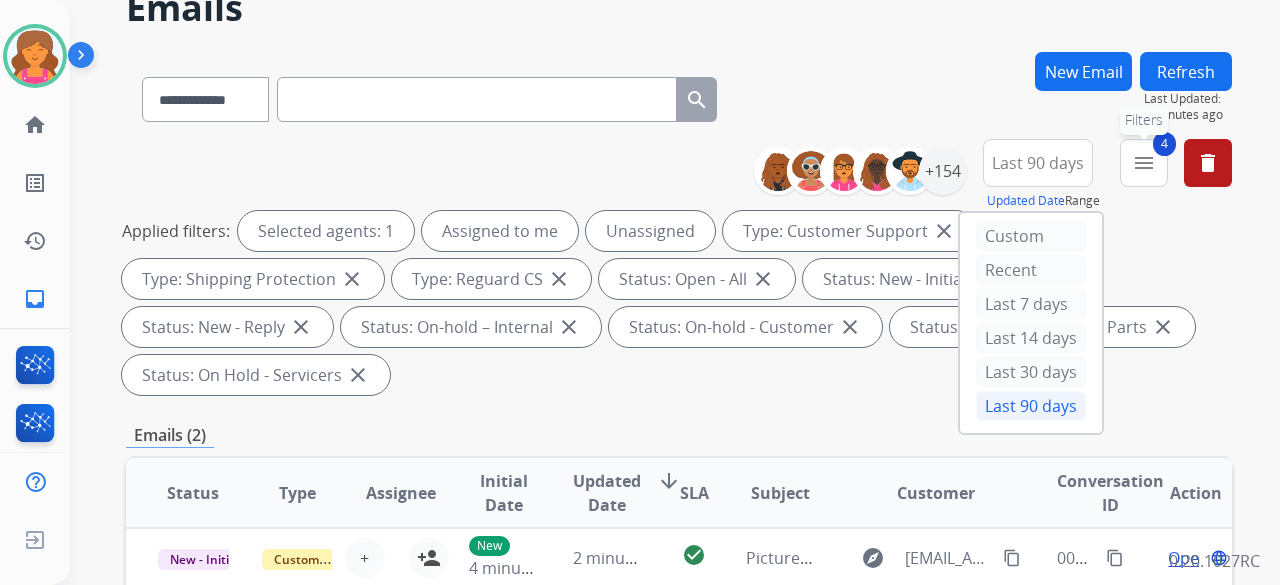 click on "4 menu  Filters" at bounding box center [1144, 163] 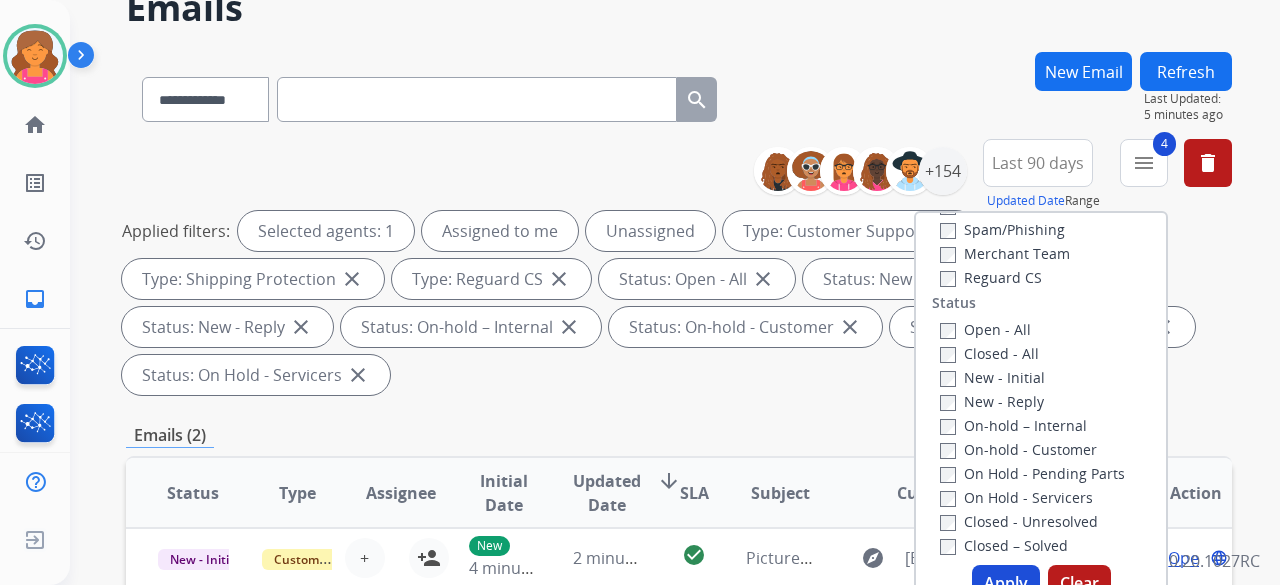 click on "Type  Claims Adjudication   Customer Support   Escalation   Service Support   Shipping Protection   Warranty Ops   Dev Test   Spam/Phishing   Merchant Team   Reguard CS  Status  Open - All   Closed - All   New - Initial   New - Reply   On-hold – Internal   On-hold - Customer   On Hold - Pending Parts   On Hold - Servicers   Closed - Unresolved   Closed – Solved   Closed – Merchant Transfer  SLA  Within SLA   Nearing SLA   Past SLA   Critical   On Hold   Closed  Processed  Migration   Webhook   Polling   Extend.com (API)  Apply Clear" at bounding box center [1041, 411] 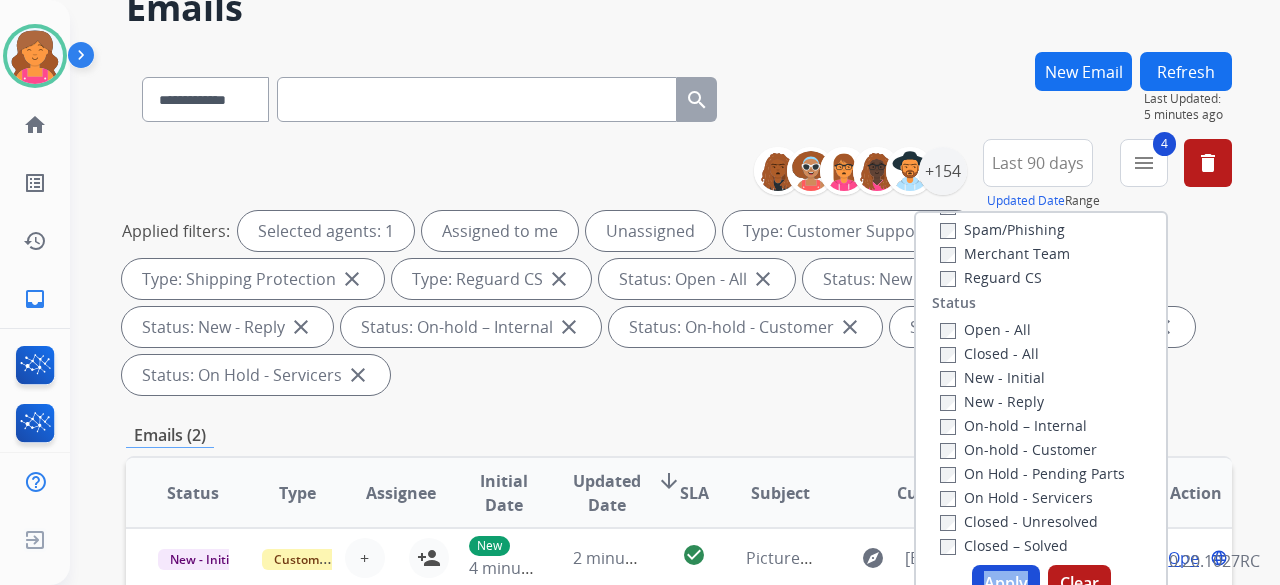 click on "Type  Claims Adjudication   Customer Support   Escalation   Service Support   Shipping Protection   Warranty Ops   Dev Test   Spam/Phishing   Merchant Team   Reguard CS  Status  Open - All   Closed - All   New - Initial   New - Reply   On-hold – Internal   On-hold - Customer   On Hold - Pending Parts   On Hold - Servicers   Closed - Unresolved   Closed – Solved   Closed – Merchant Transfer  SLA  Within SLA   Nearing SLA   Past SLA   Critical   On Hold   Closed  Processed  Migration   Webhook   Polling   Extend.com (API)  Apply Clear" at bounding box center [1041, 411] 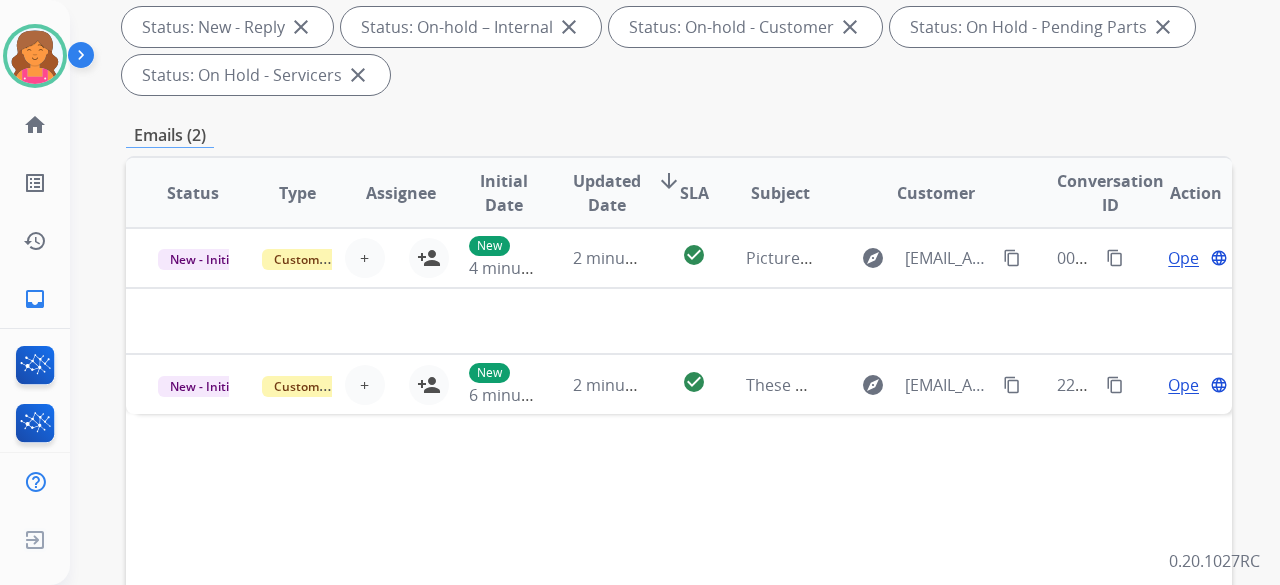 scroll, scrollTop: 100, scrollLeft: 0, axis: vertical 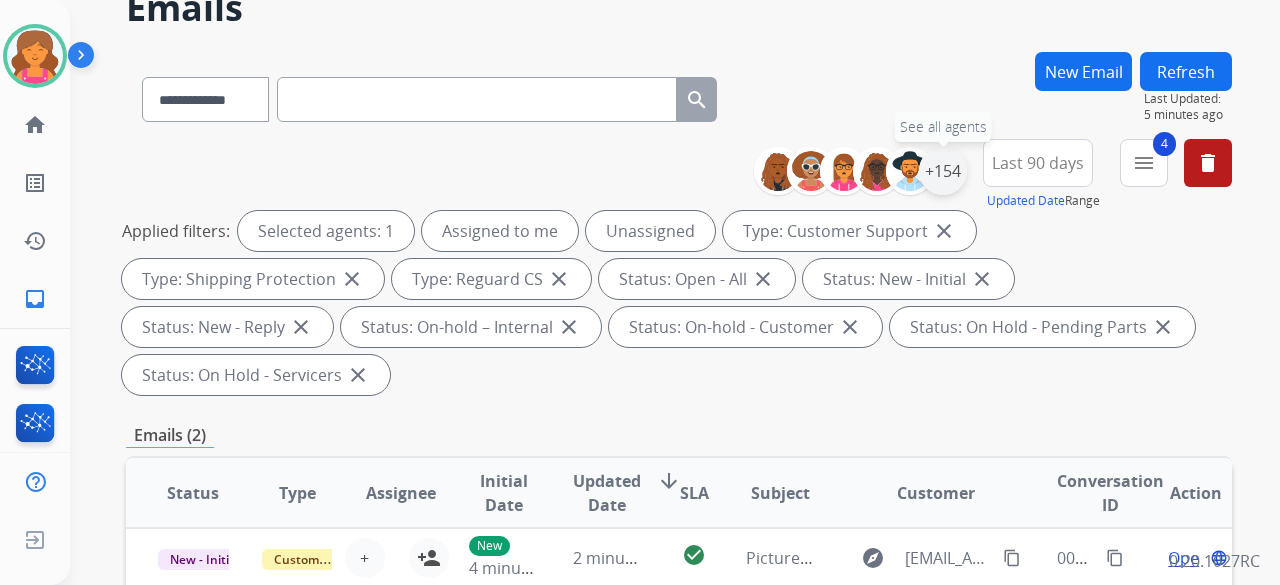 click on "+154" at bounding box center [943, 171] 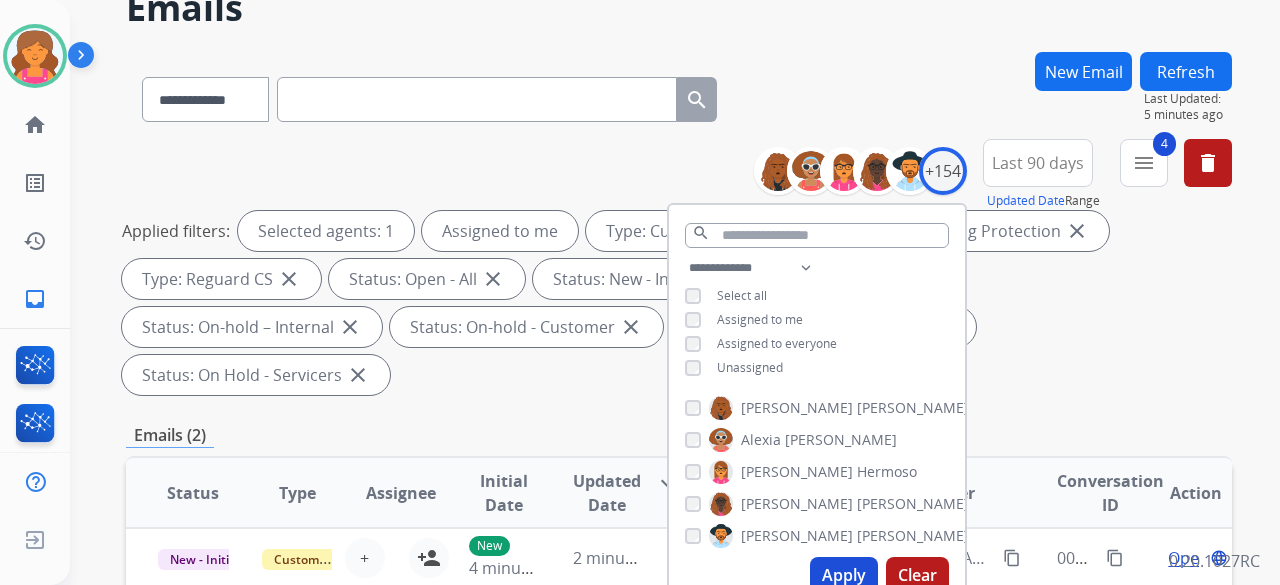click on "Apply" at bounding box center [844, 575] 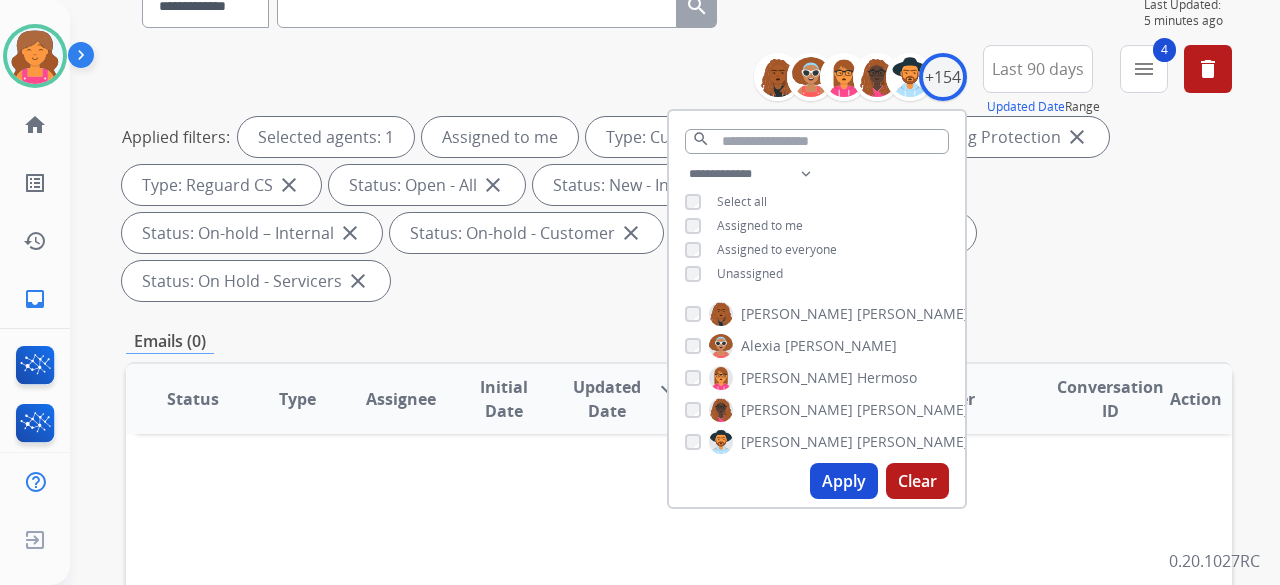scroll, scrollTop: 200, scrollLeft: 0, axis: vertical 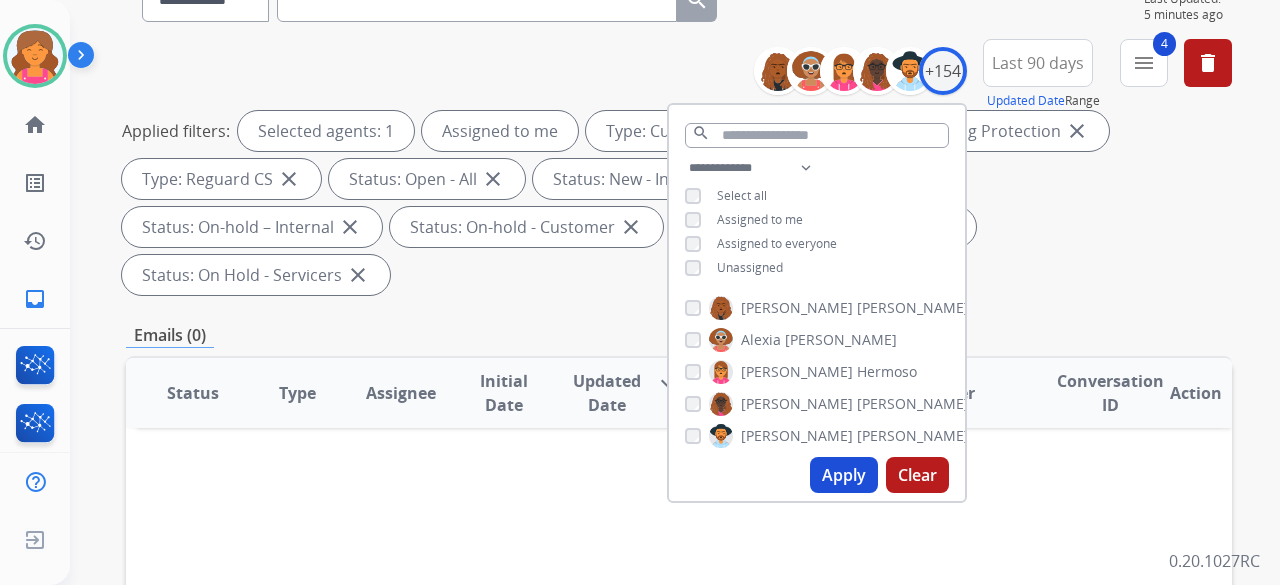 click on "**********" at bounding box center [679, 541] 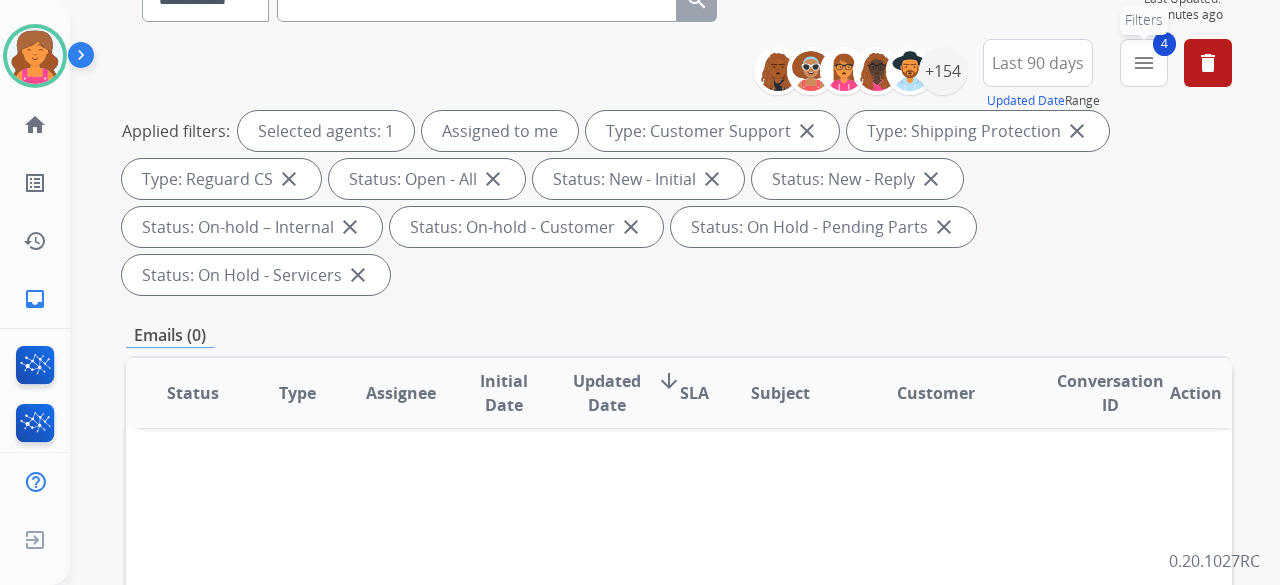 click on "4 menu  Filters" at bounding box center (1144, 63) 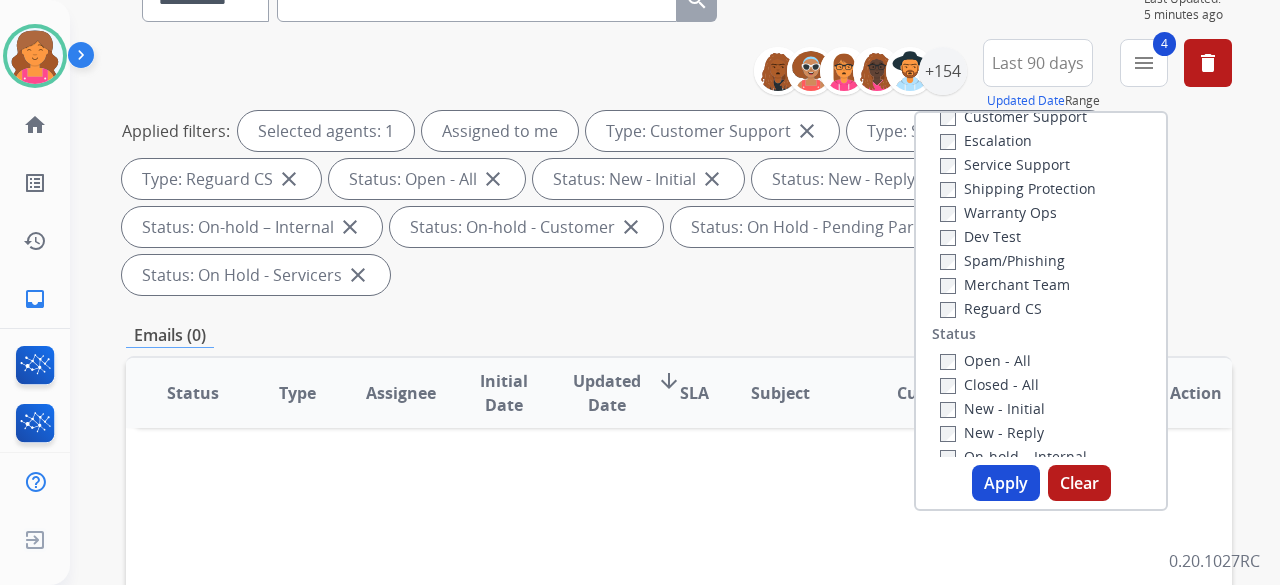 scroll, scrollTop: 100, scrollLeft: 0, axis: vertical 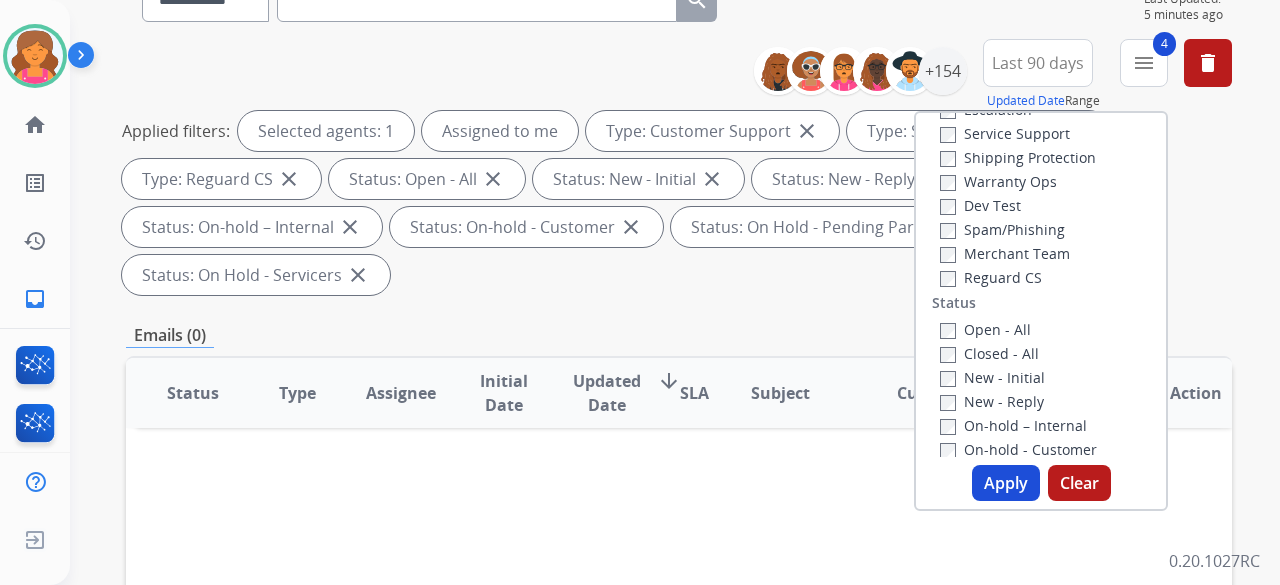 click on "**********" at bounding box center (679, 541) 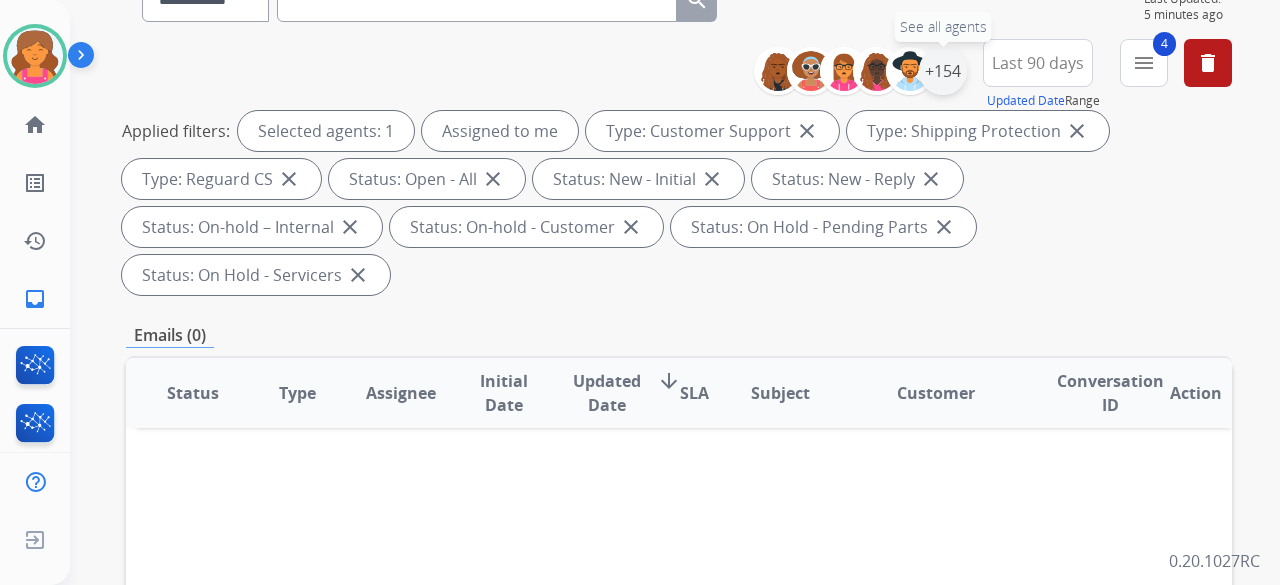 click on "+154" at bounding box center [943, 71] 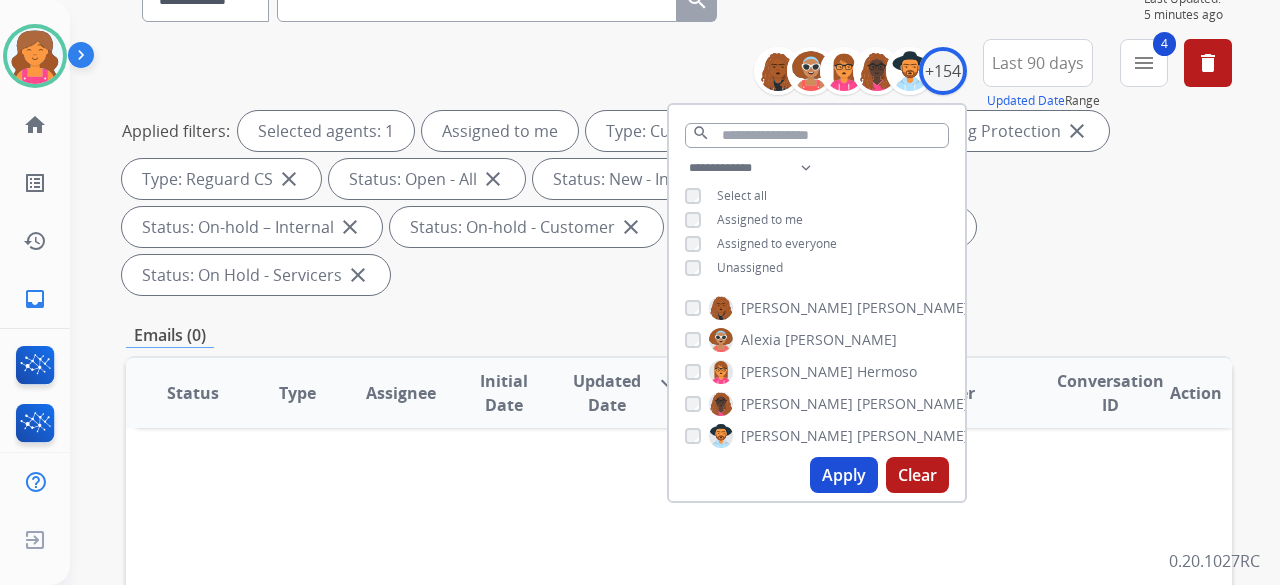 click on "**********" at bounding box center (817, 220) 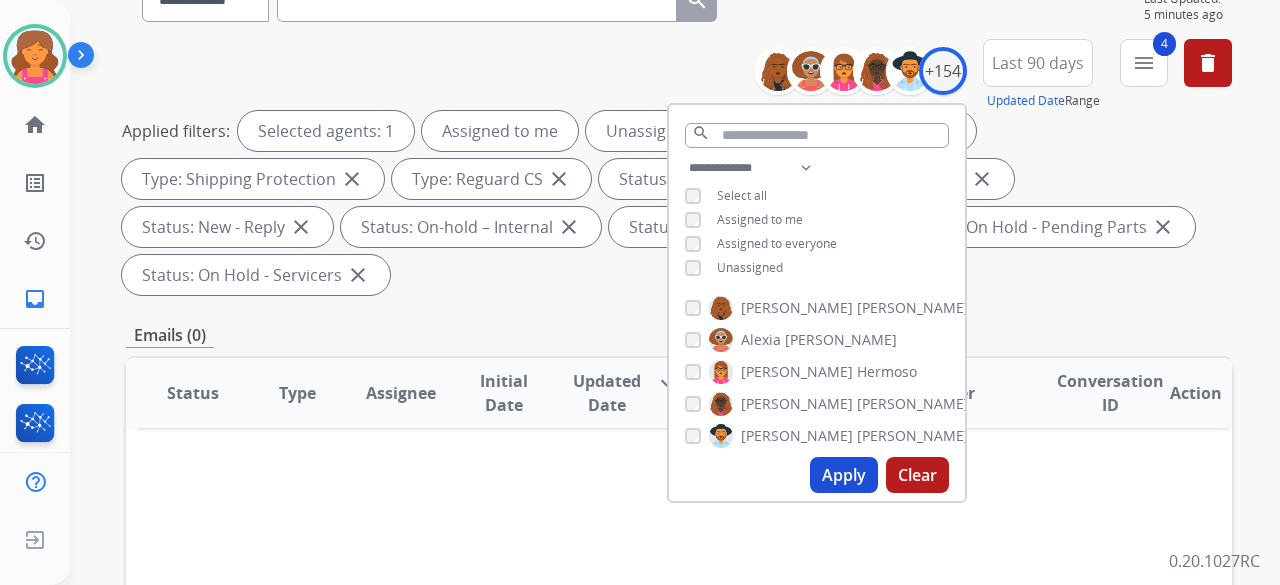 click on "Apply" at bounding box center [844, 475] 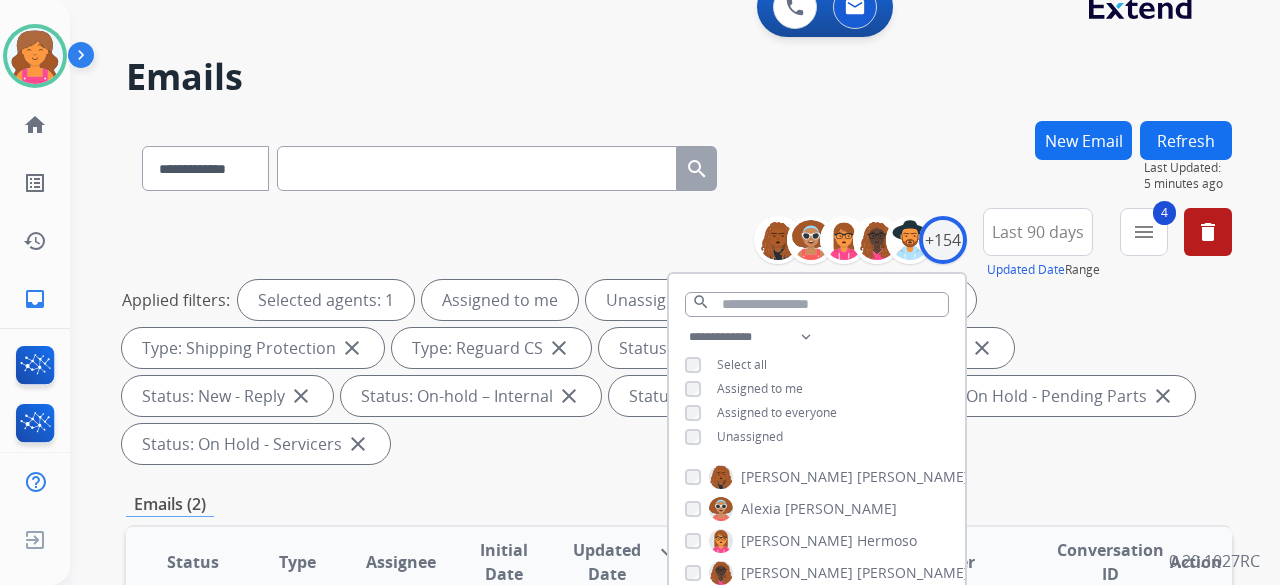 scroll, scrollTop: 300, scrollLeft: 0, axis: vertical 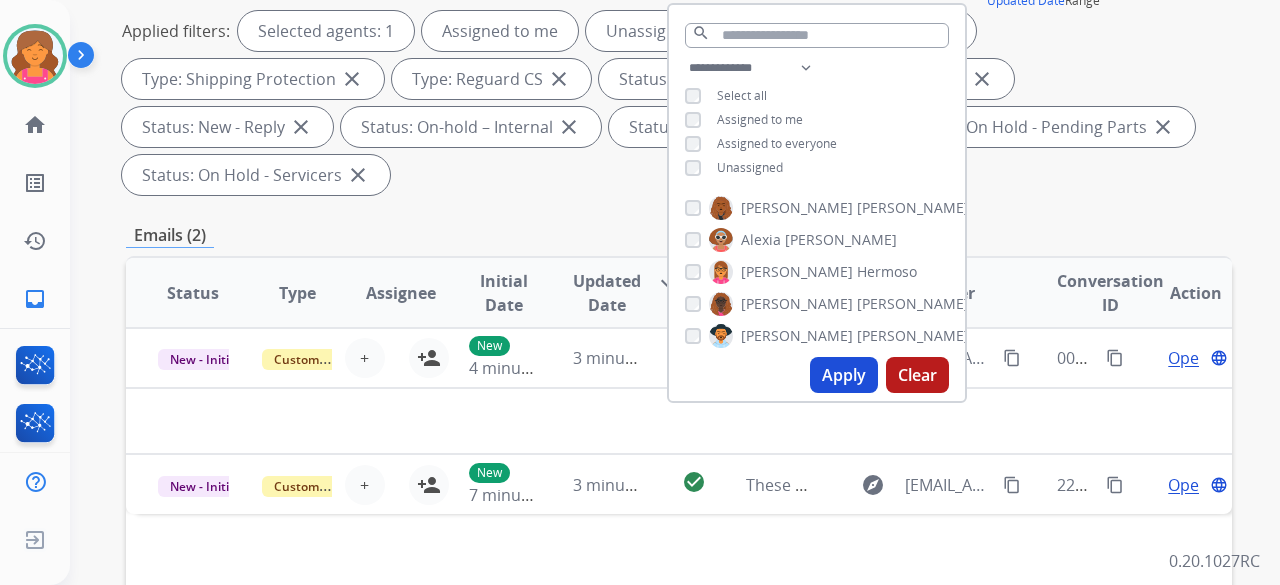 click on "Emails (2)" at bounding box center (679, 235) 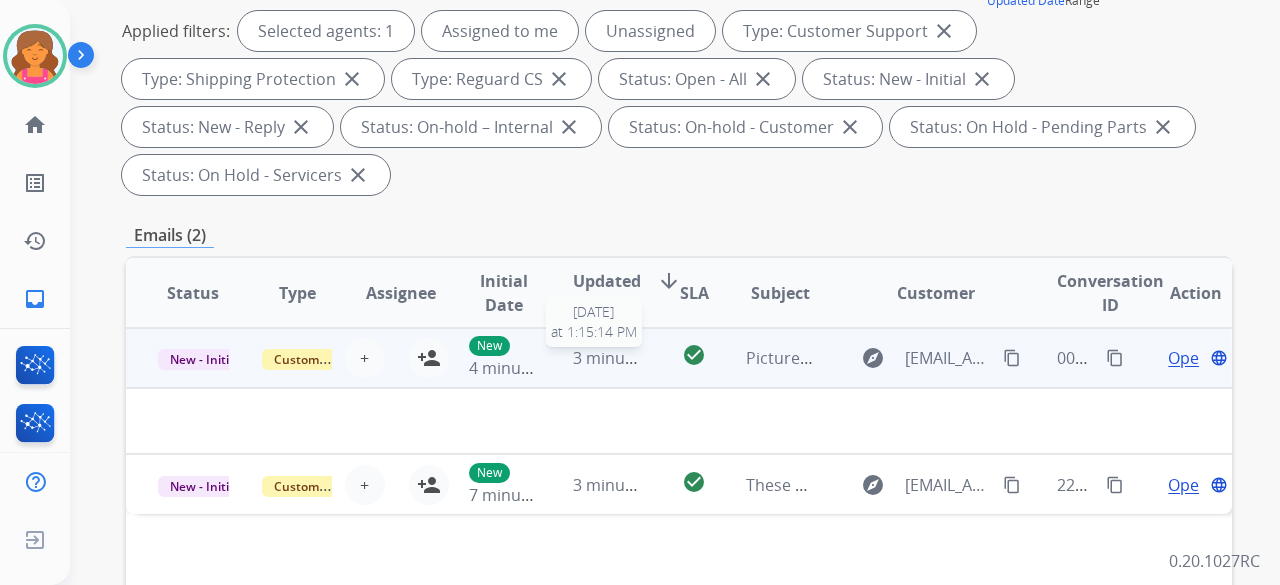 click on "3 minutes ago" at bounding box center [608, 358] 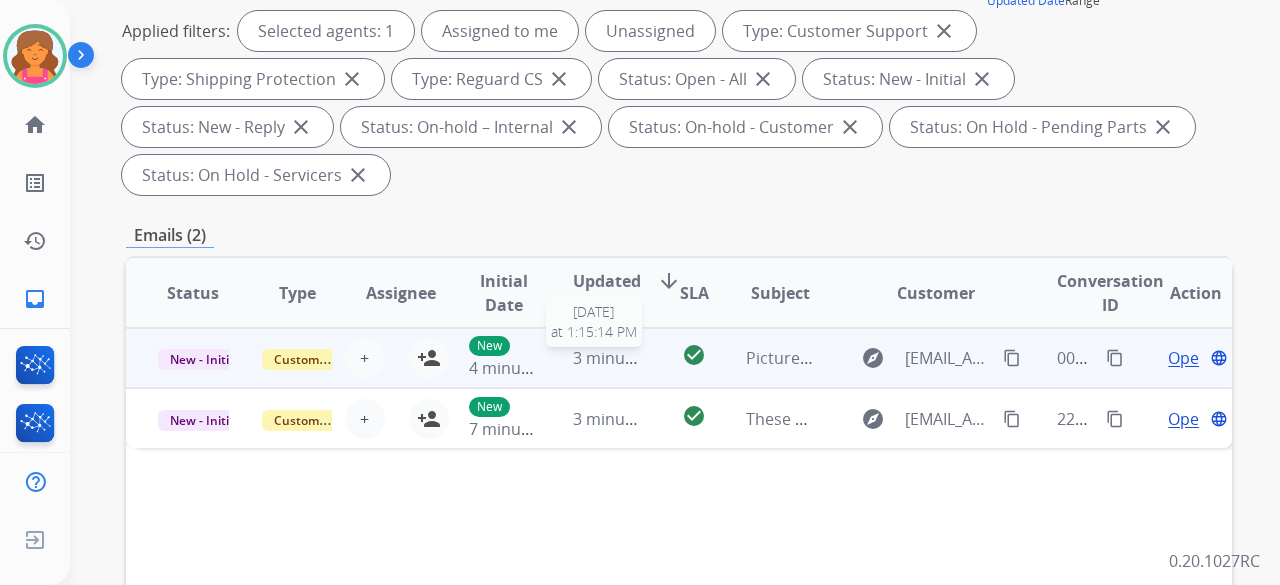 click on "3 minutes ago" at bounding box center (608, 358) 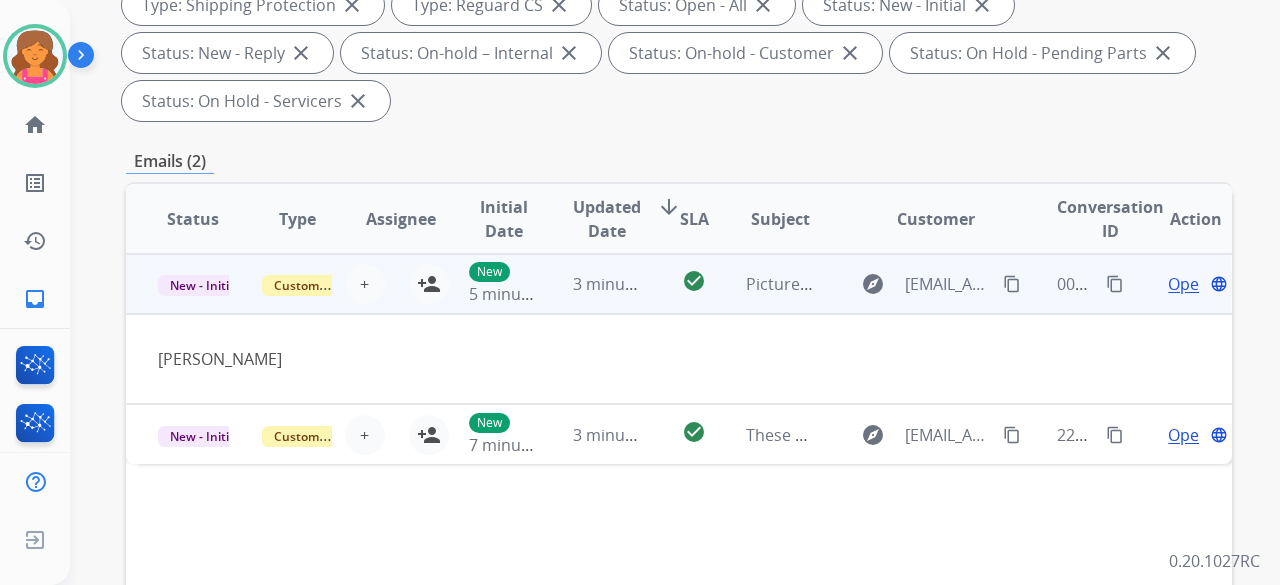 scroll, scrollTop: 400, scrollLeft: 0, axis: vertical 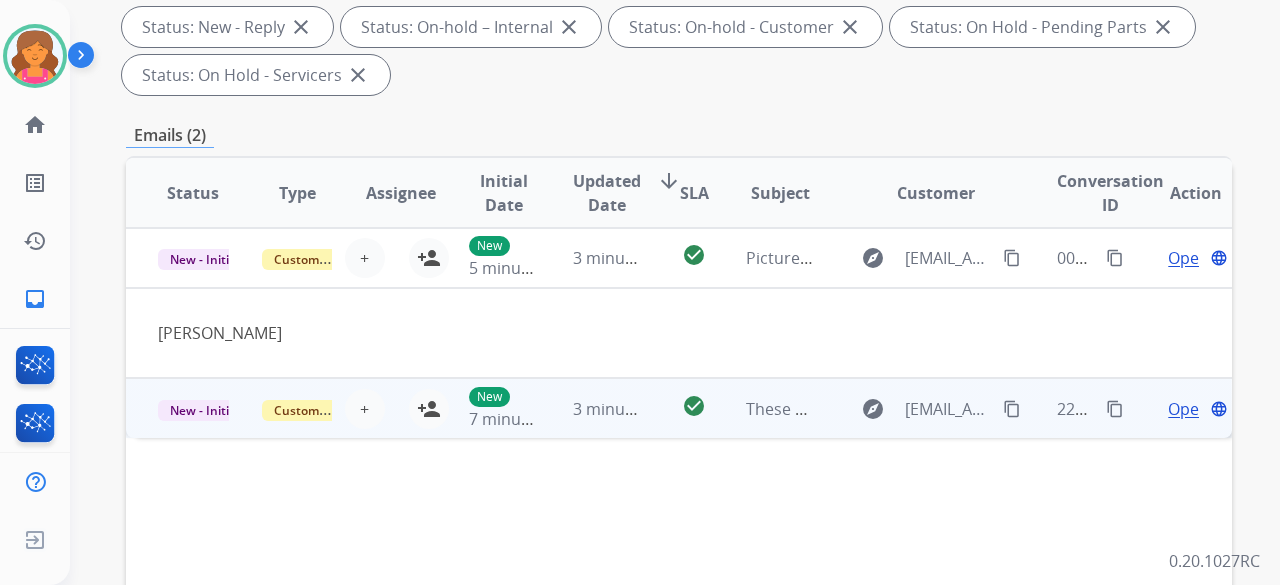 click on "check_circle" at bounding box center (678, 408) 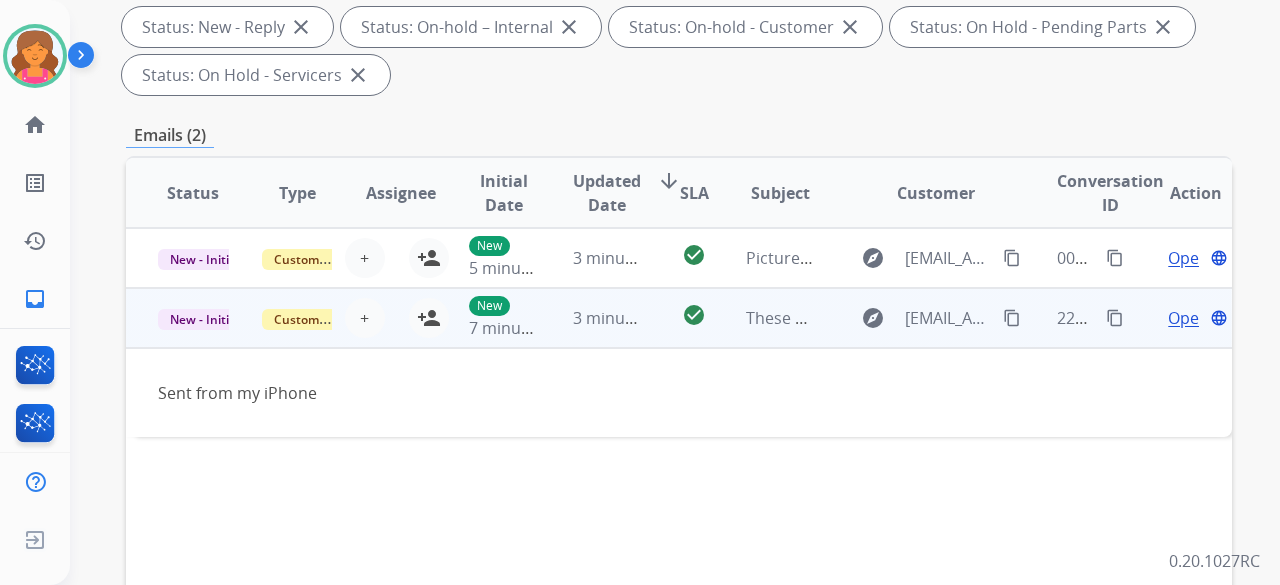 click on "content_copy" at bounding box center [1115, 318] 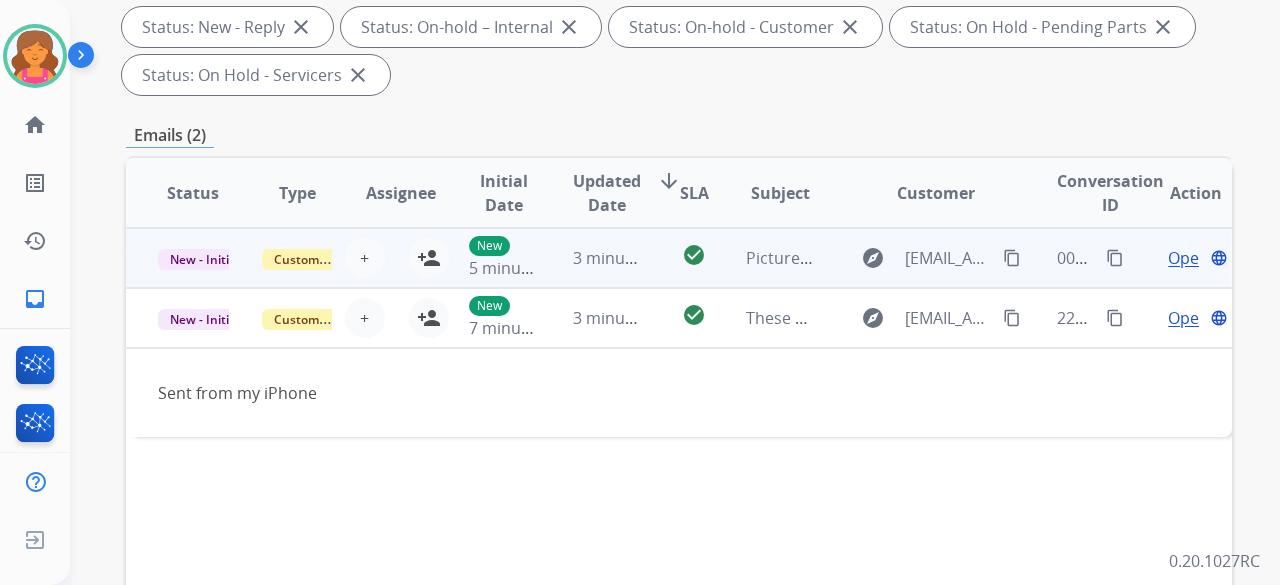 click on "content_copy" at bounding box center (1012, 258) 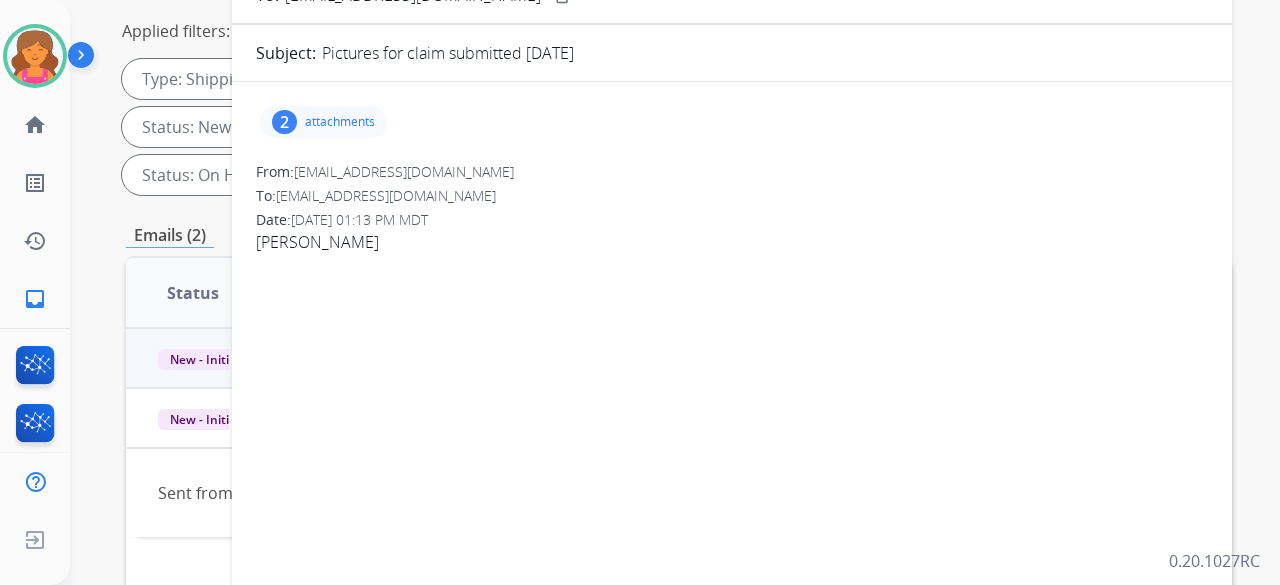 scroll, scrollTop: 100, scrollLeft: 0, axis: vertical 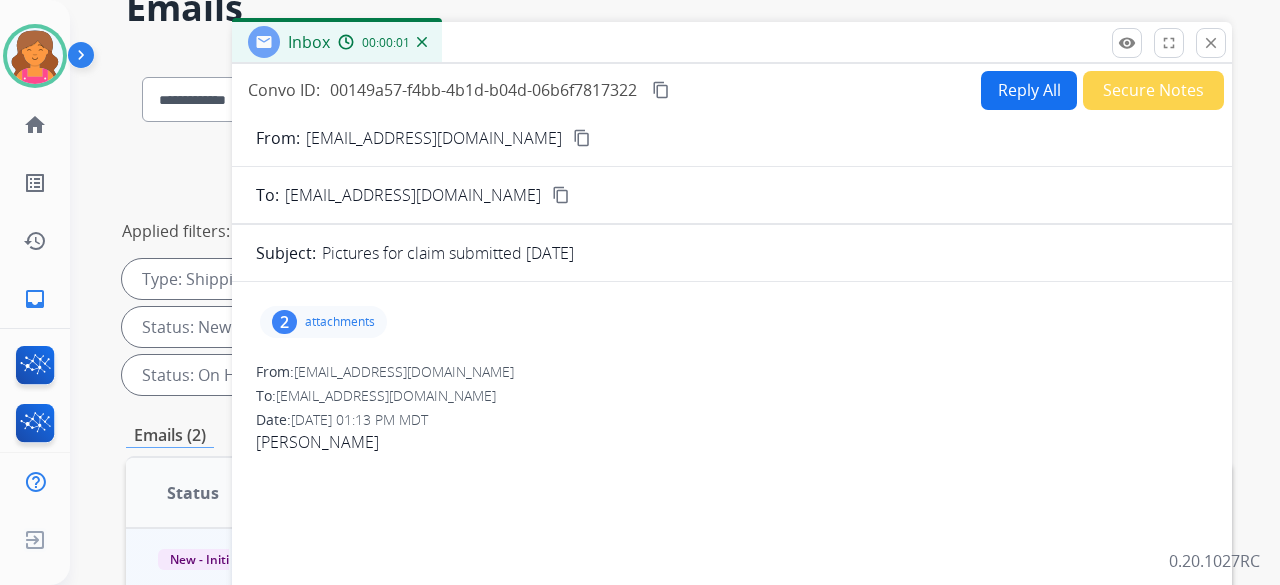 click on "attachments" at bounding box center [340, 322] 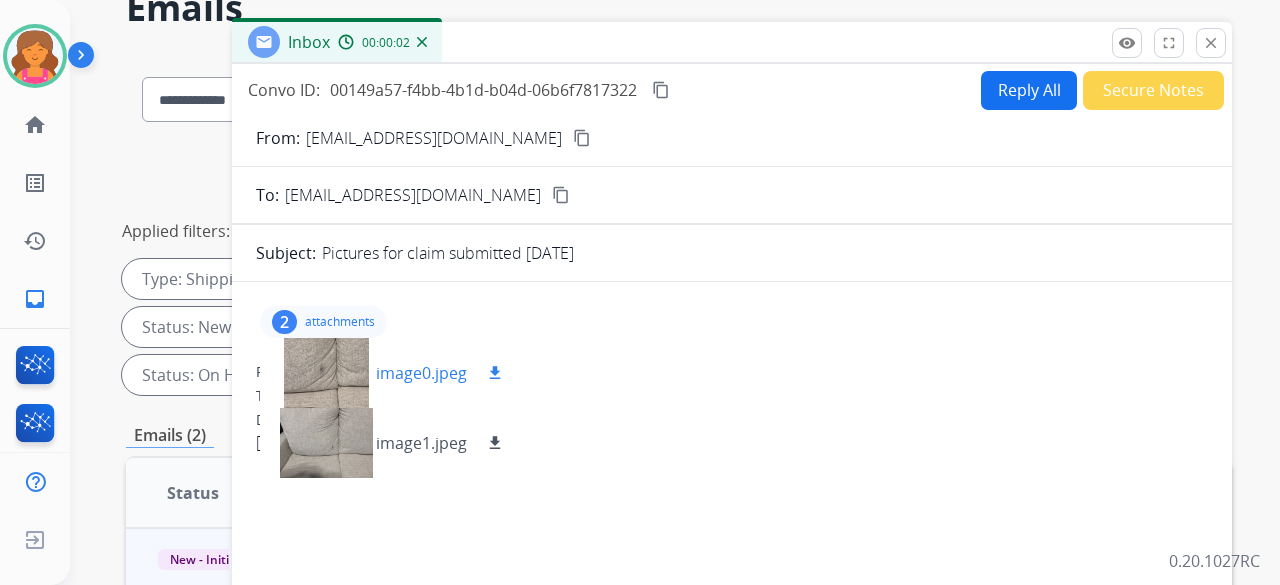 click at bounding box center (326, 373) 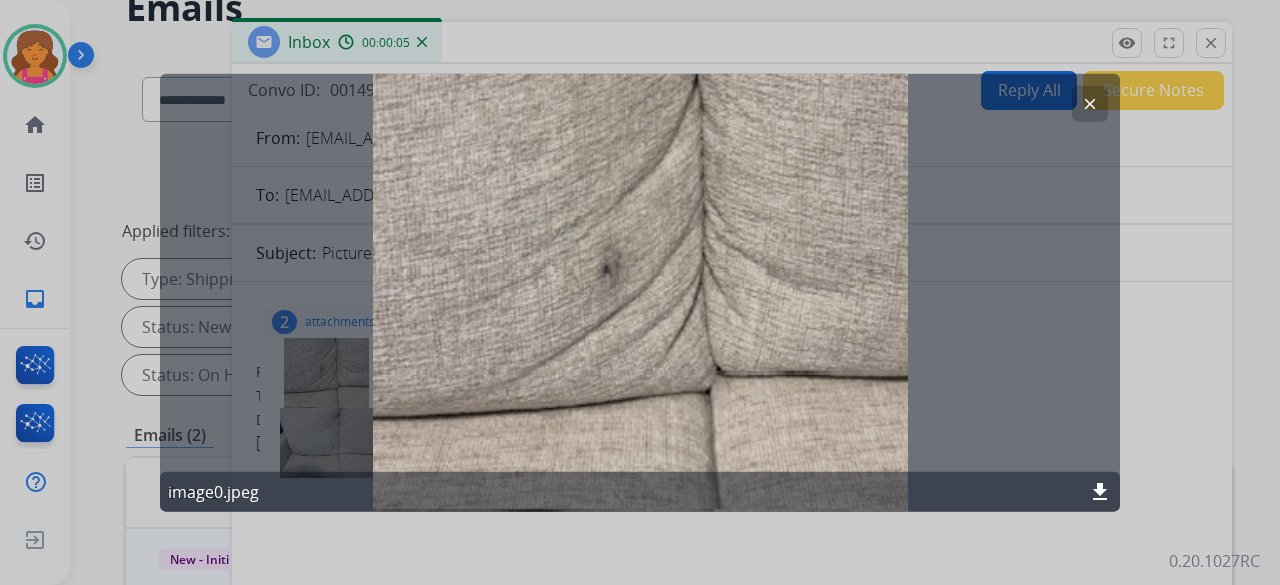 click on "clear" 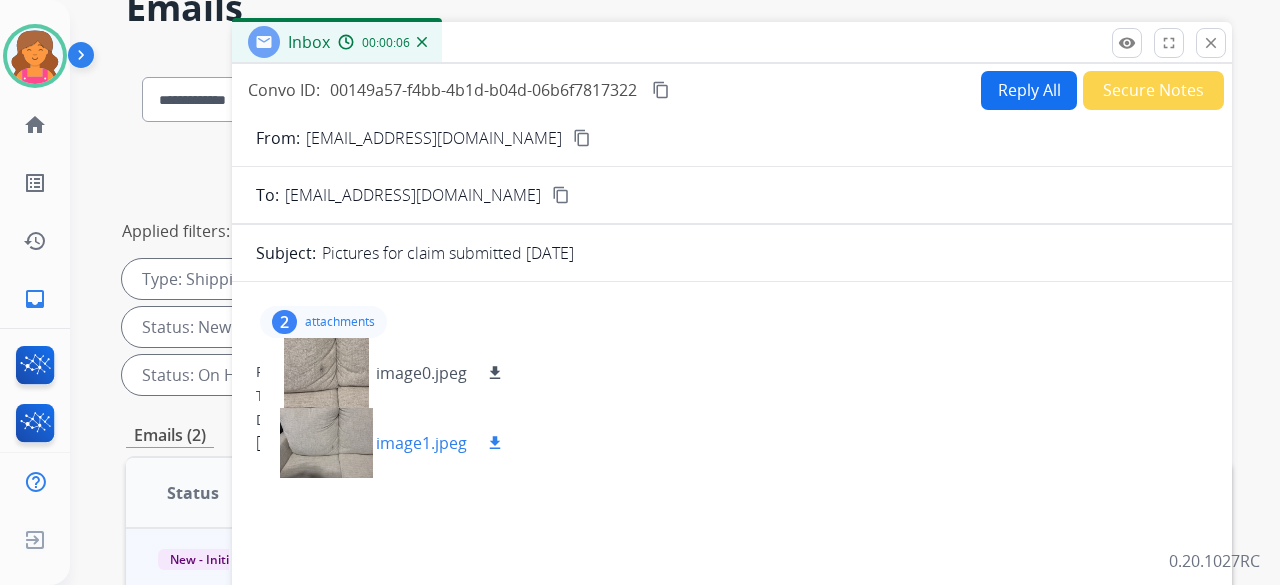 click at bounding box center (326, 443) 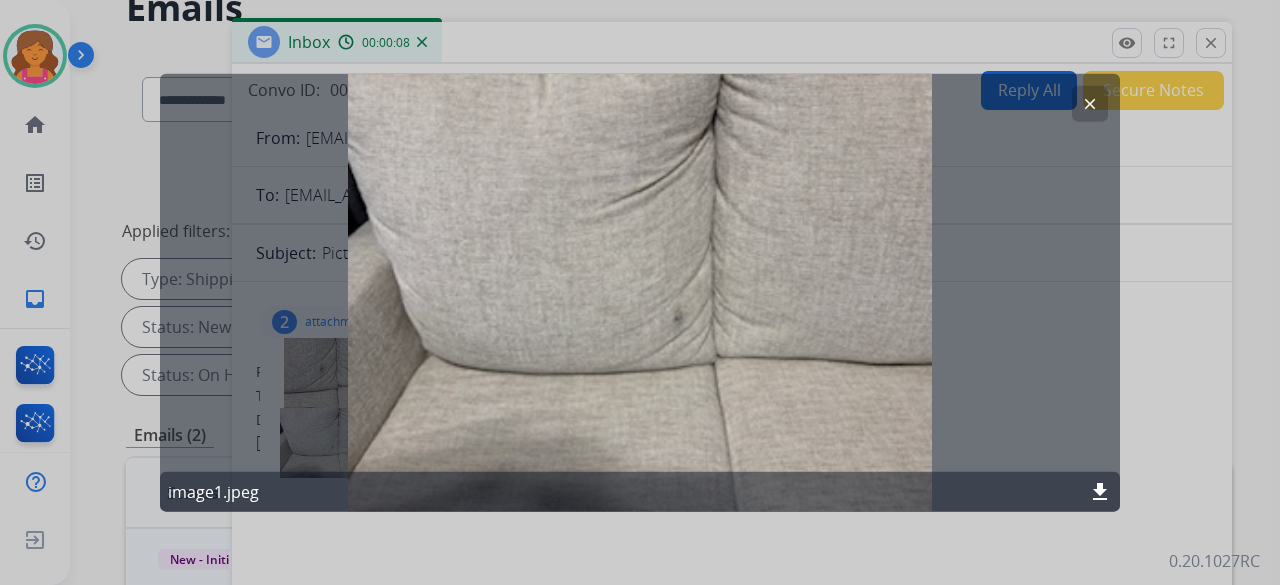 click on "clear" 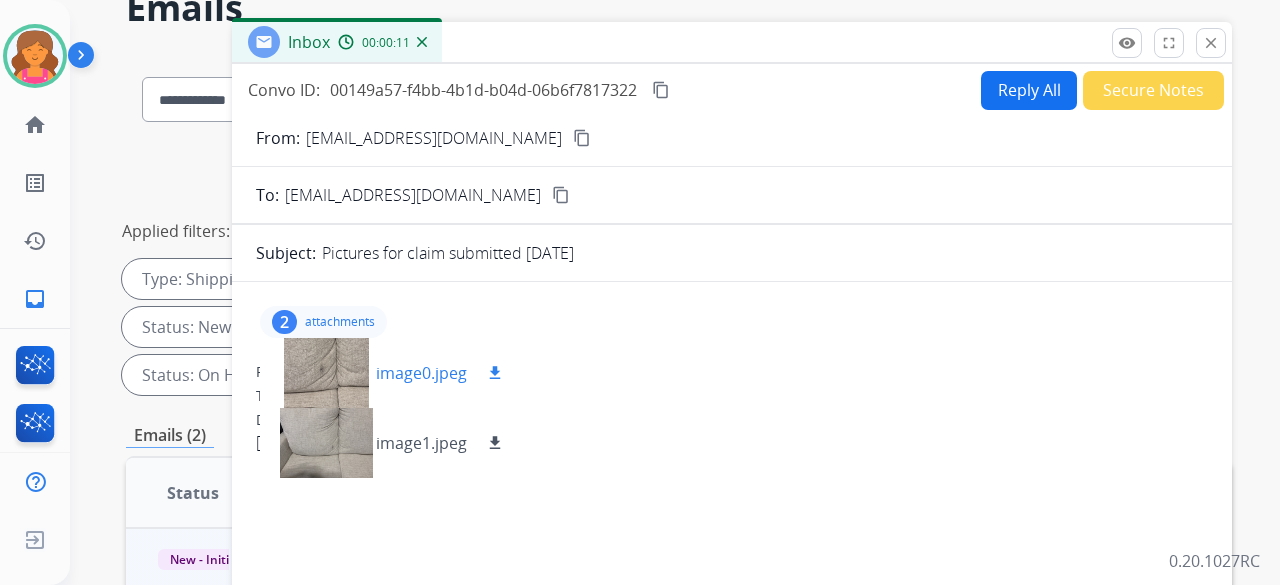 click on "download" at bounding box center (495, 373) 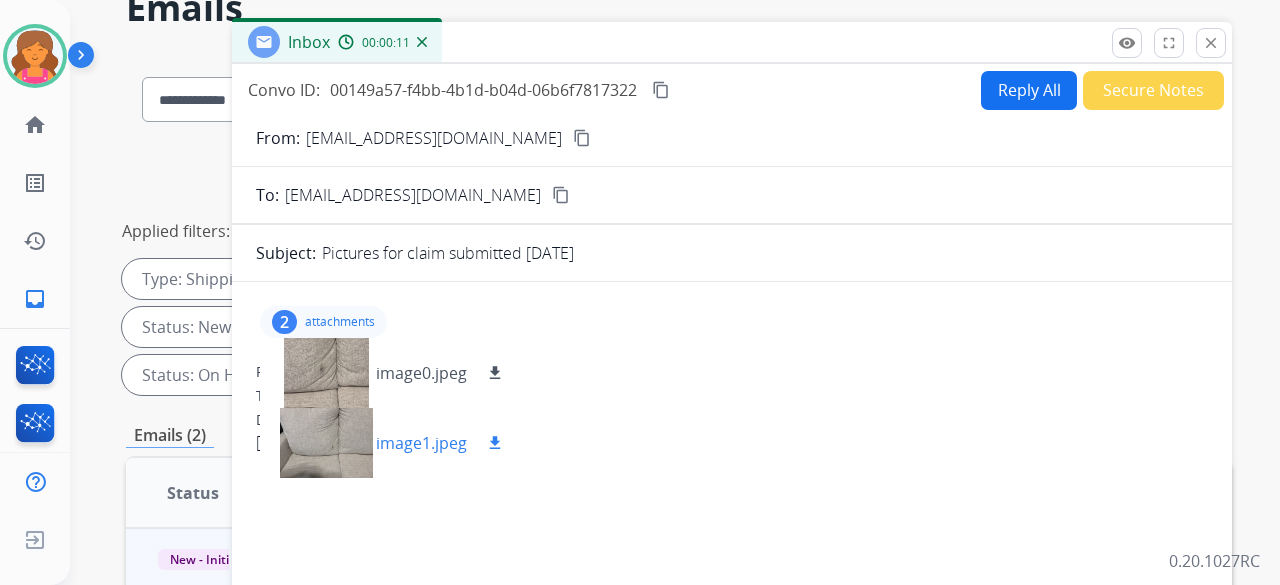 click on "download" at bounding box center (495, 443) 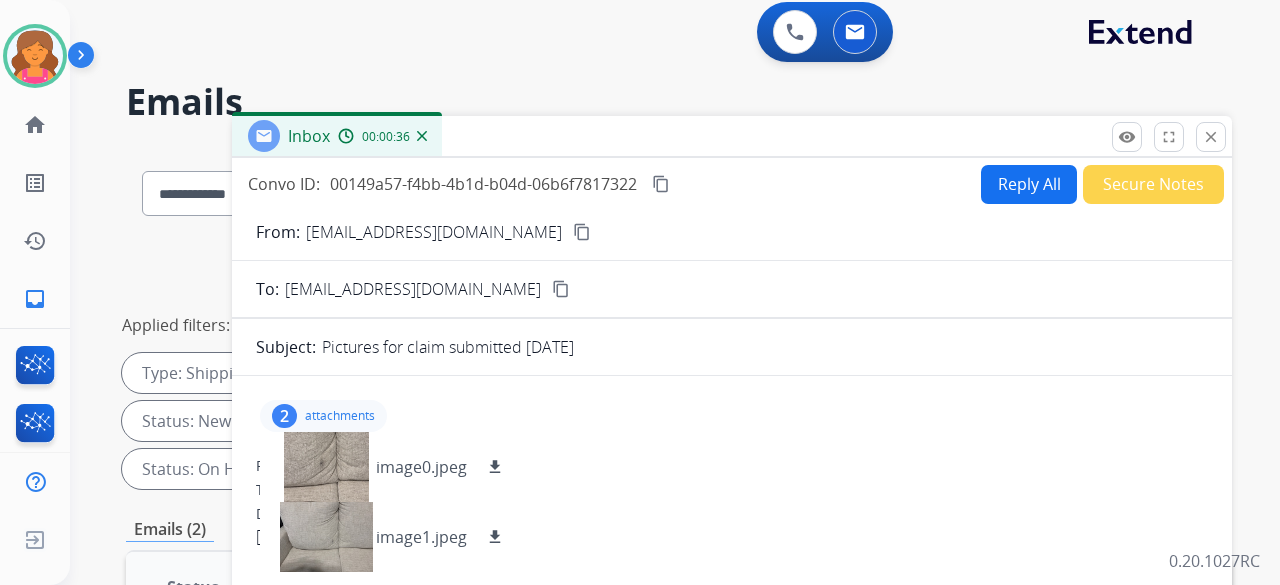 scroll, scrollTop: 0, scrollLeft: 0, axis: both 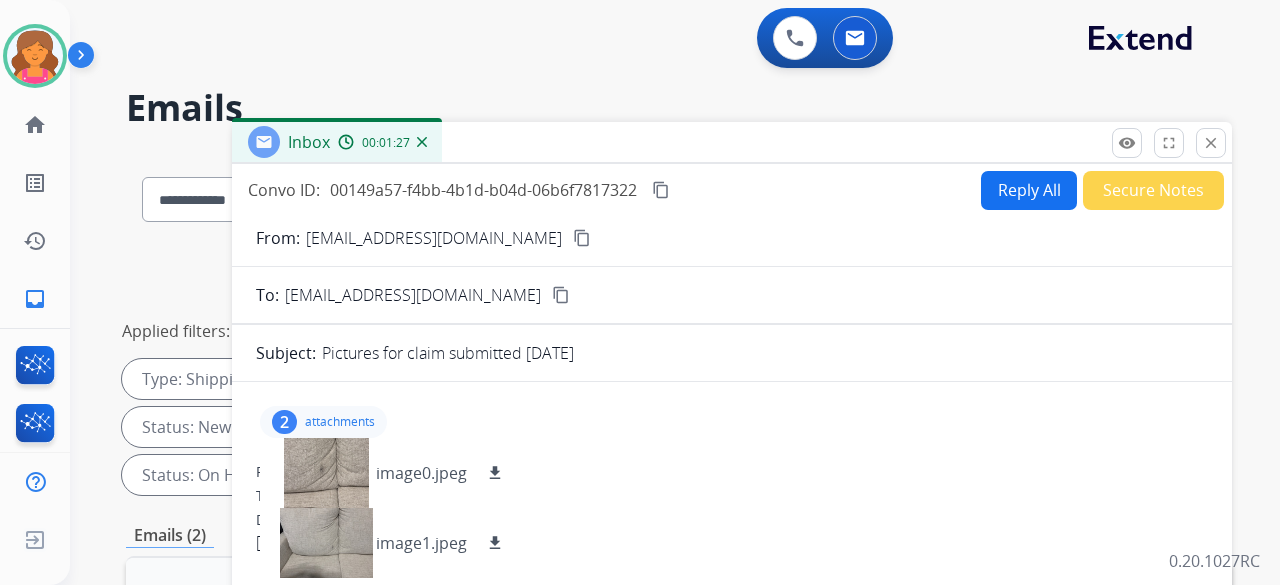 click on "Reply All" at bounding box center [1029, 190] 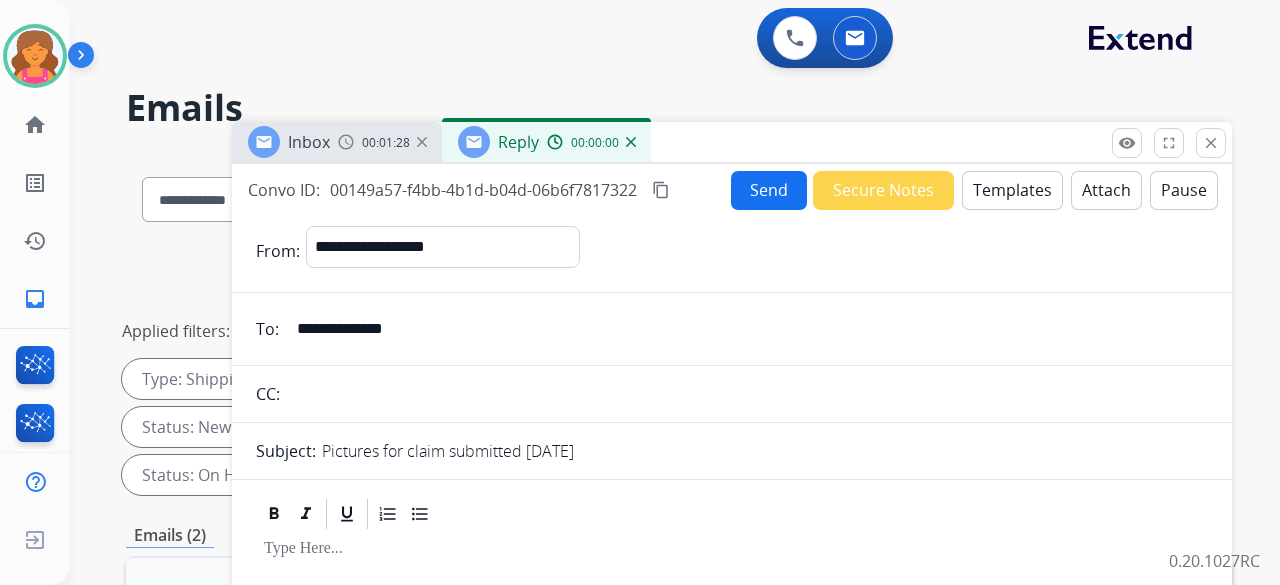 click on "Templates" at bounding box center [1012, 190] 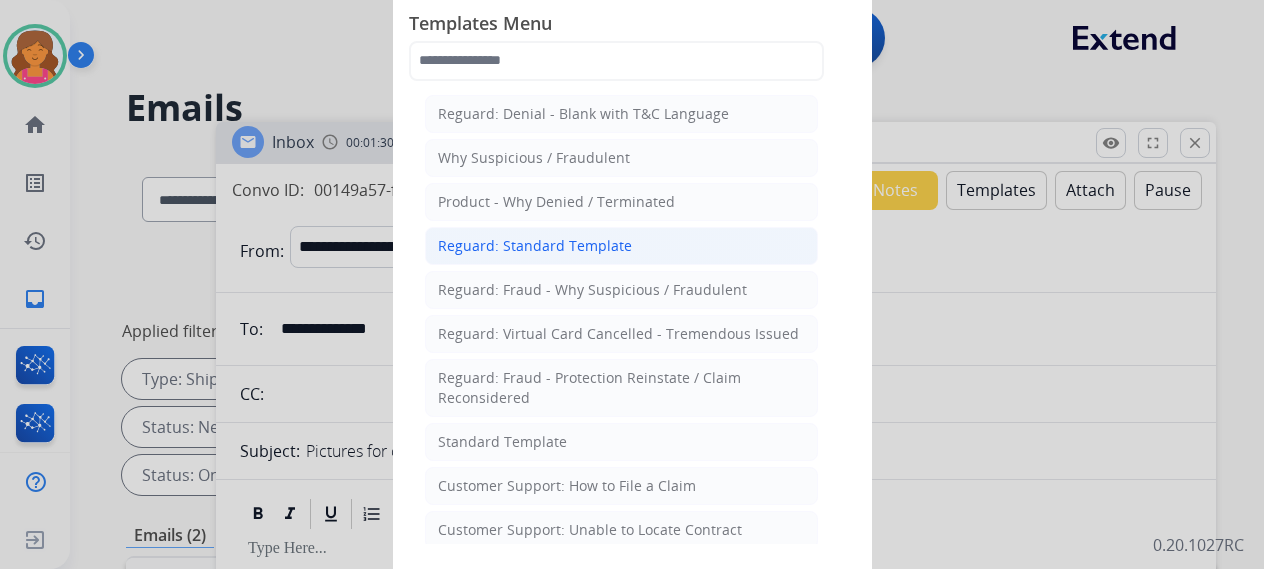 click on "Reguard: Standard Template" 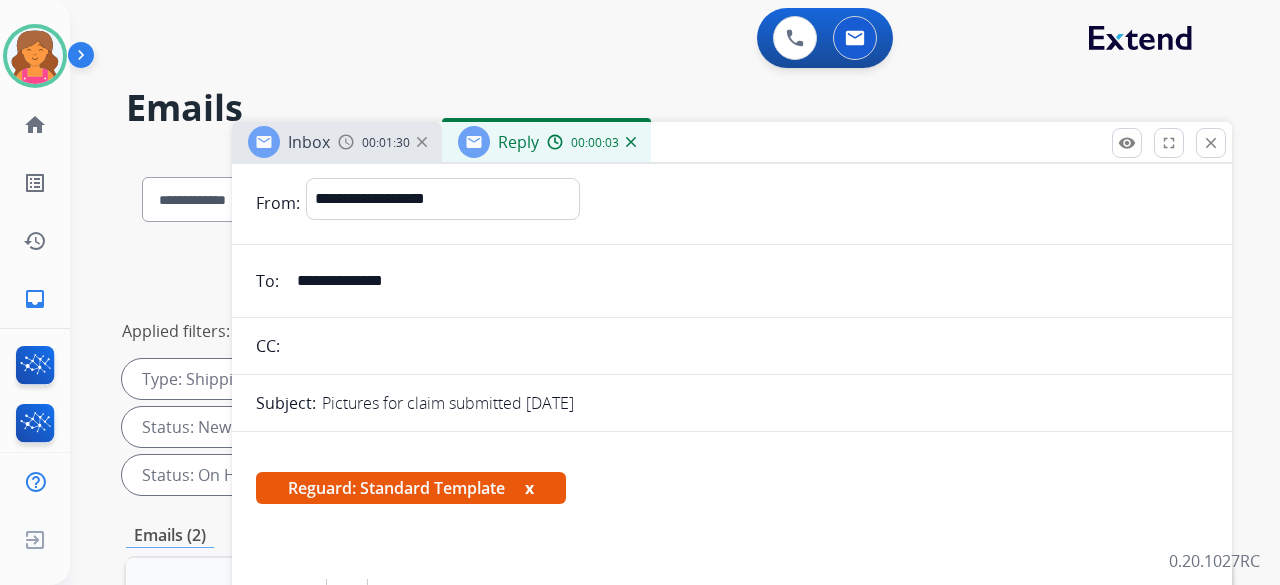 scroll, scrollTop: 106, scrollLeft: 0, axis: vertical 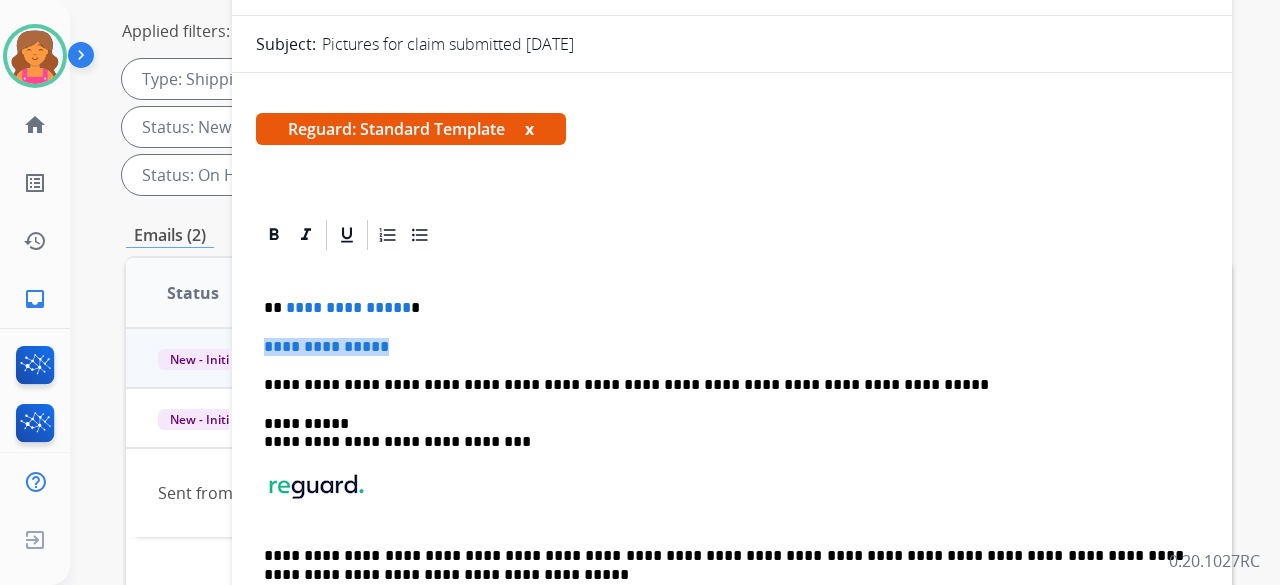 click on "**********" at bounding box center (732, 450) 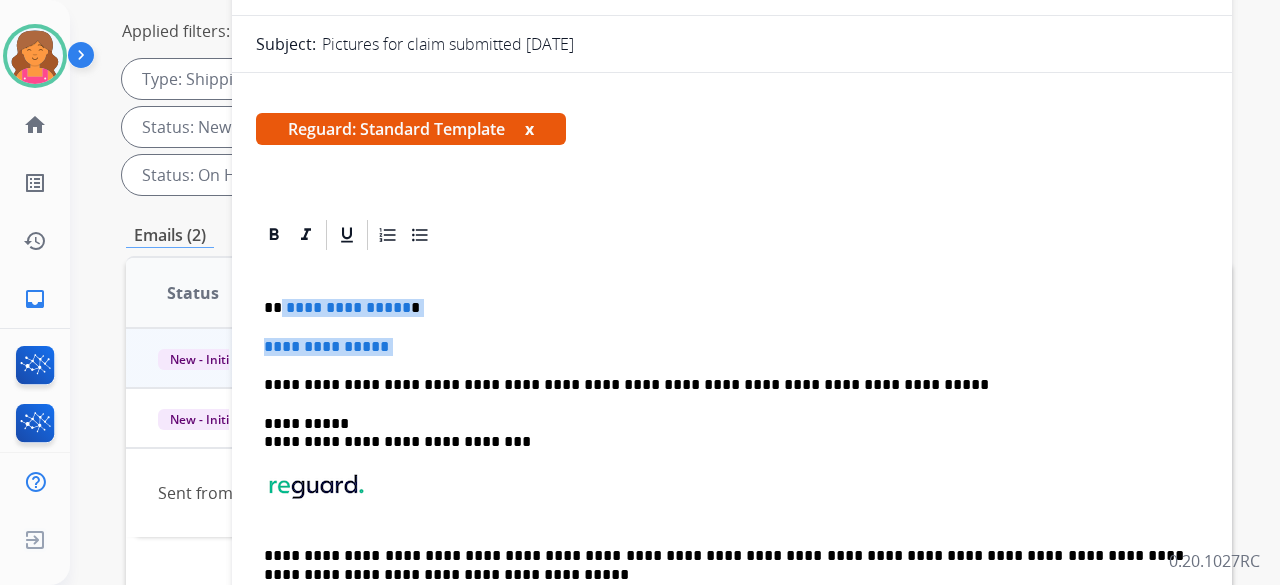 drag, startPoint x: 407, startPoint y: 345, endPoint x: 280, endPoint y: 297, distance: 135.76819 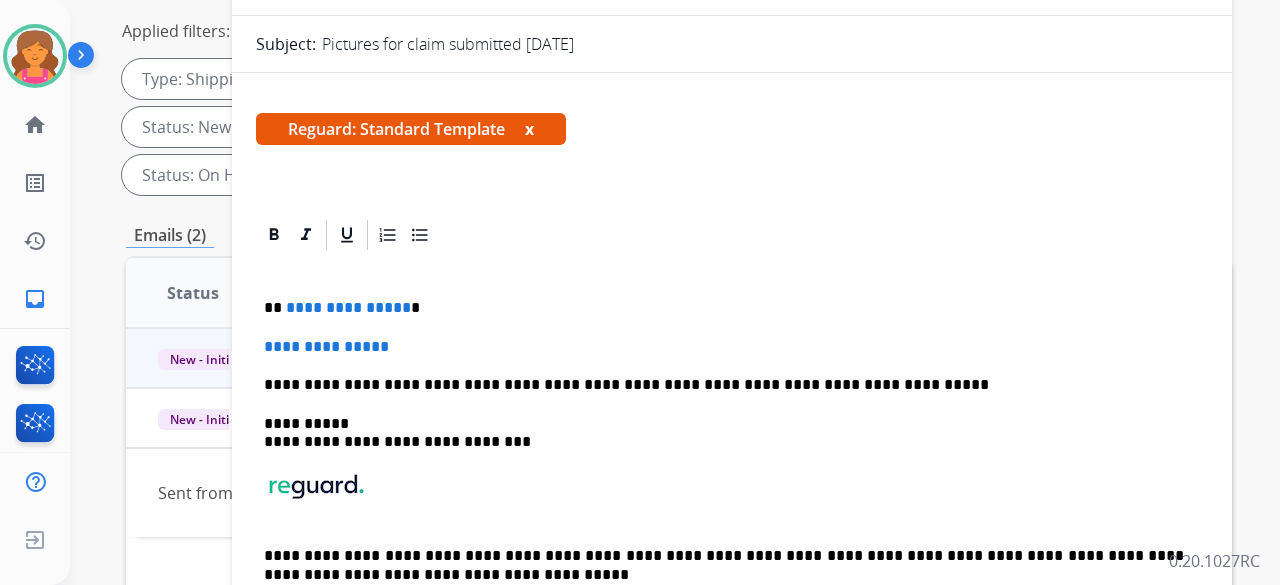 scroll, scrollTop: 30, scrollLeft: 0, axis: vertical 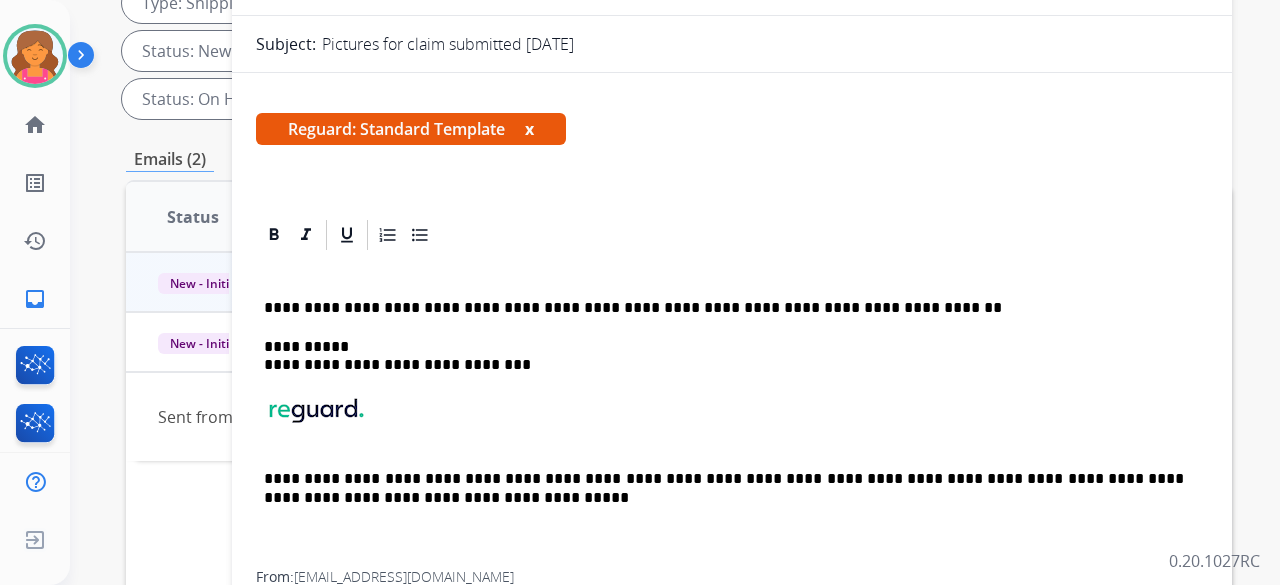 type 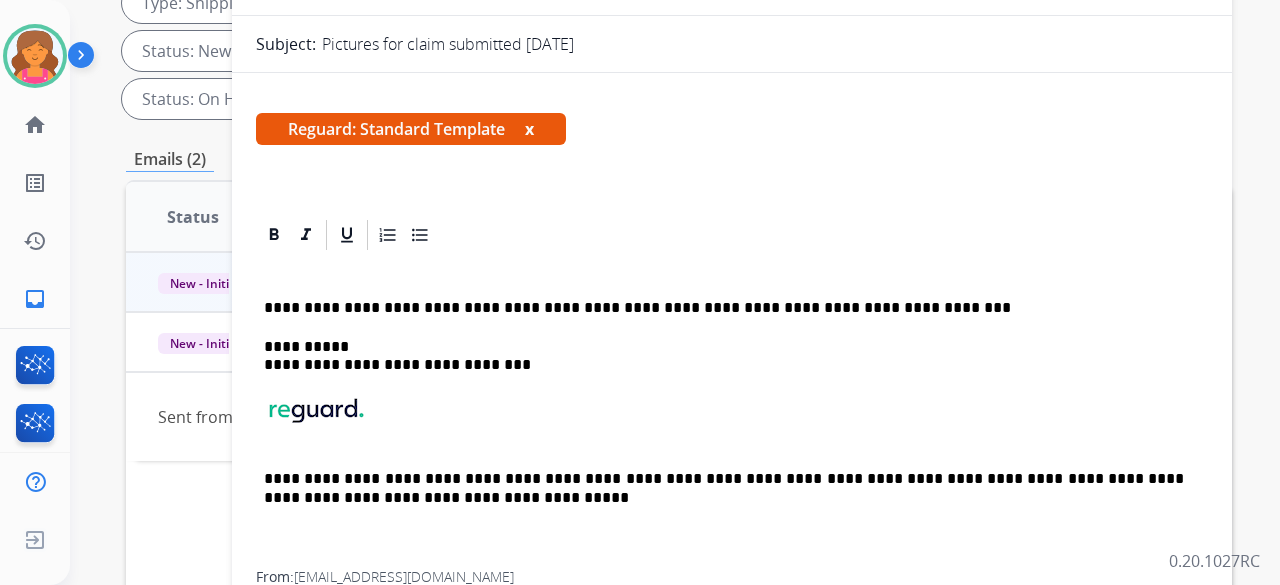 scroll, scrollTop: 68, scrollLeft: 0, axis: vertical 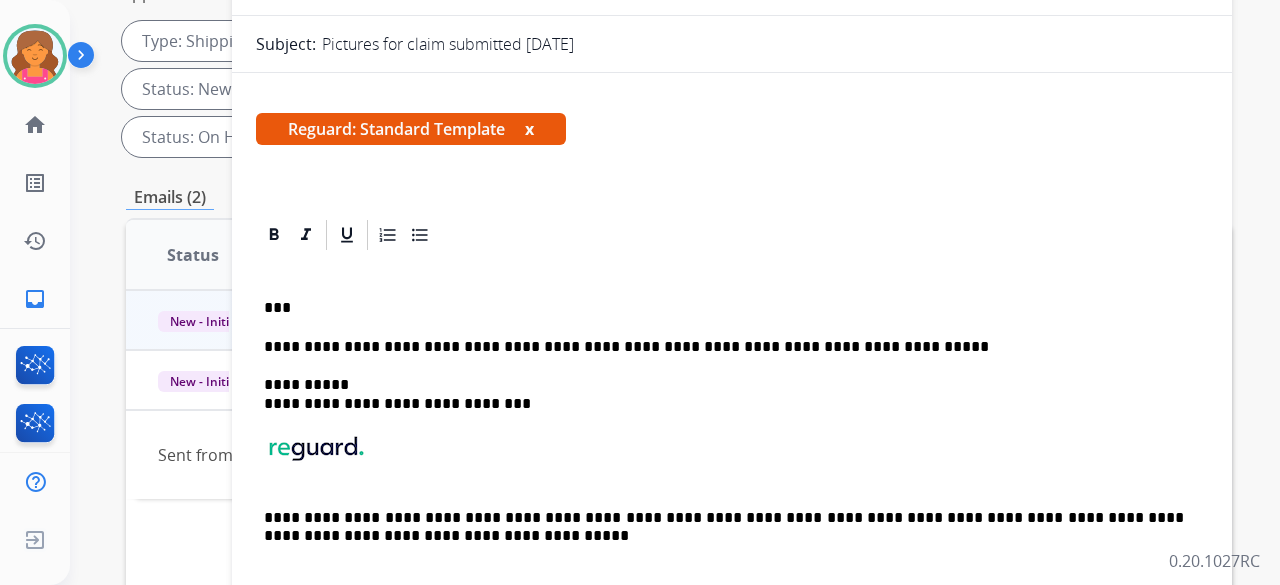 click on "***" at bounding box center (724, 308) 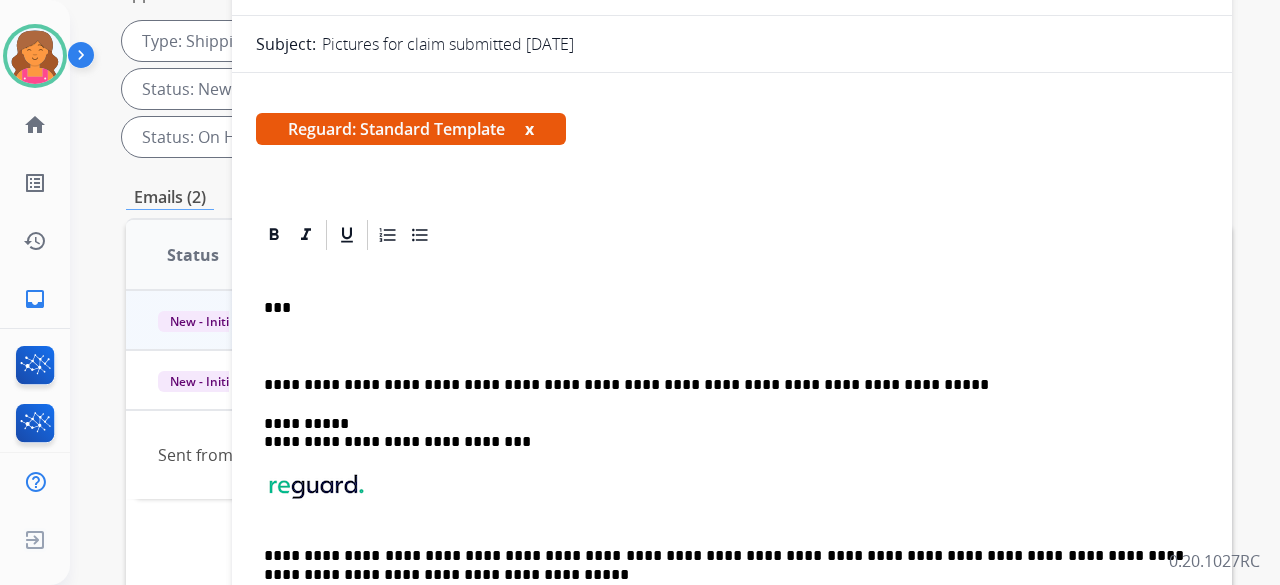 scroll, scrollTop: 106, scrollLeft: 0, axis: vertical 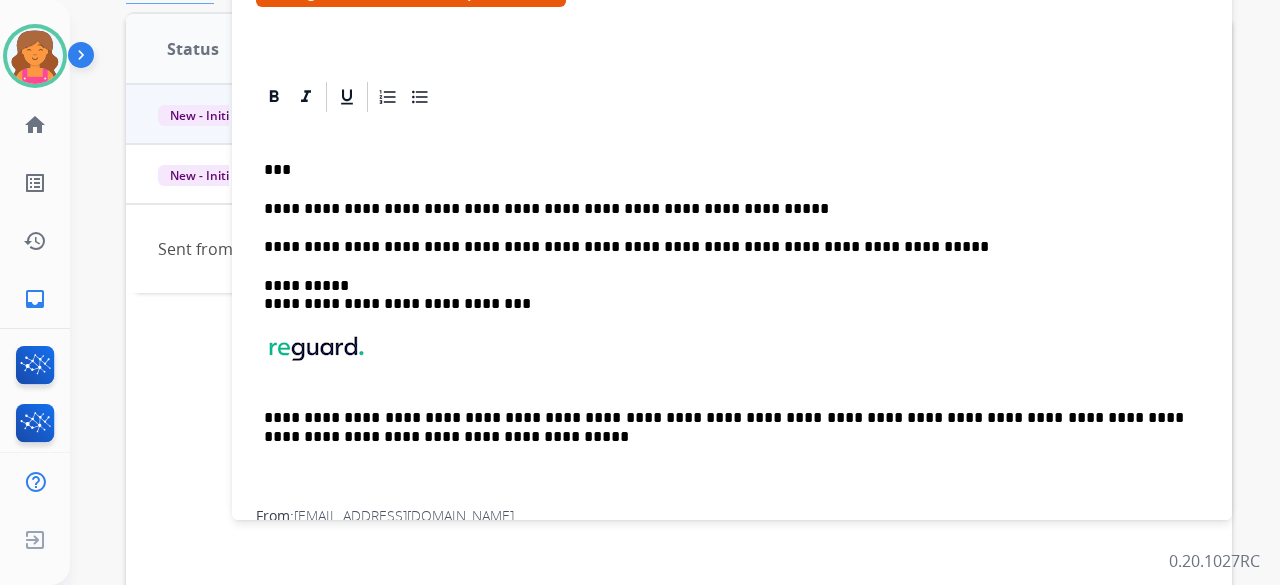 click on "**********" at bounding box center [724, 209] 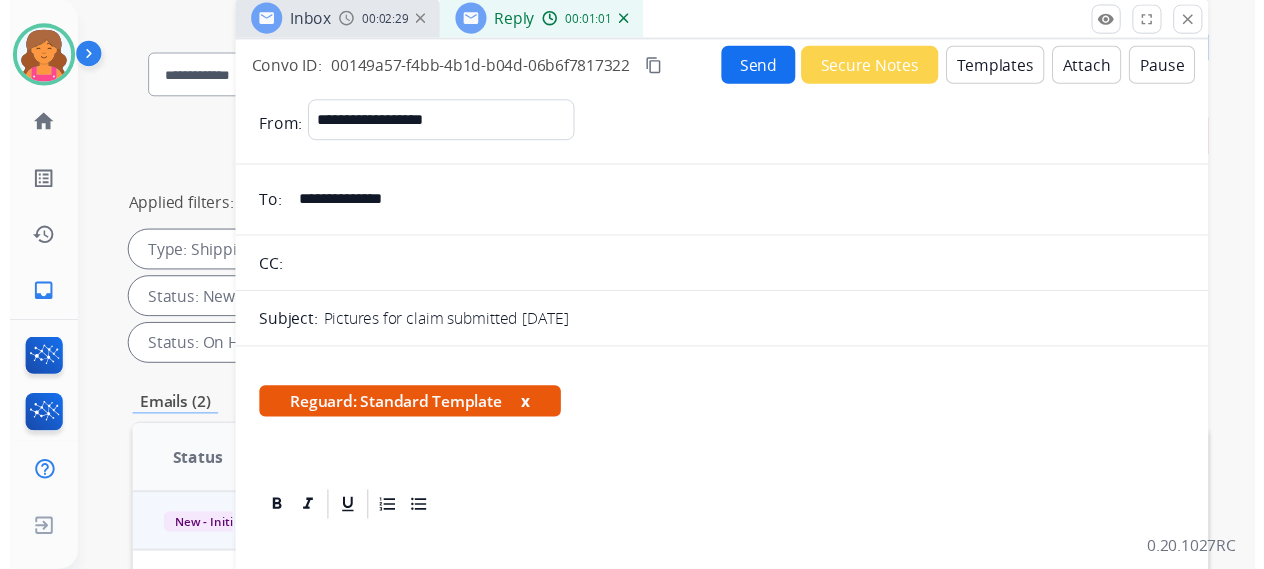 scroll, scrollTop: 0, scrollLeft: 0, axis: both 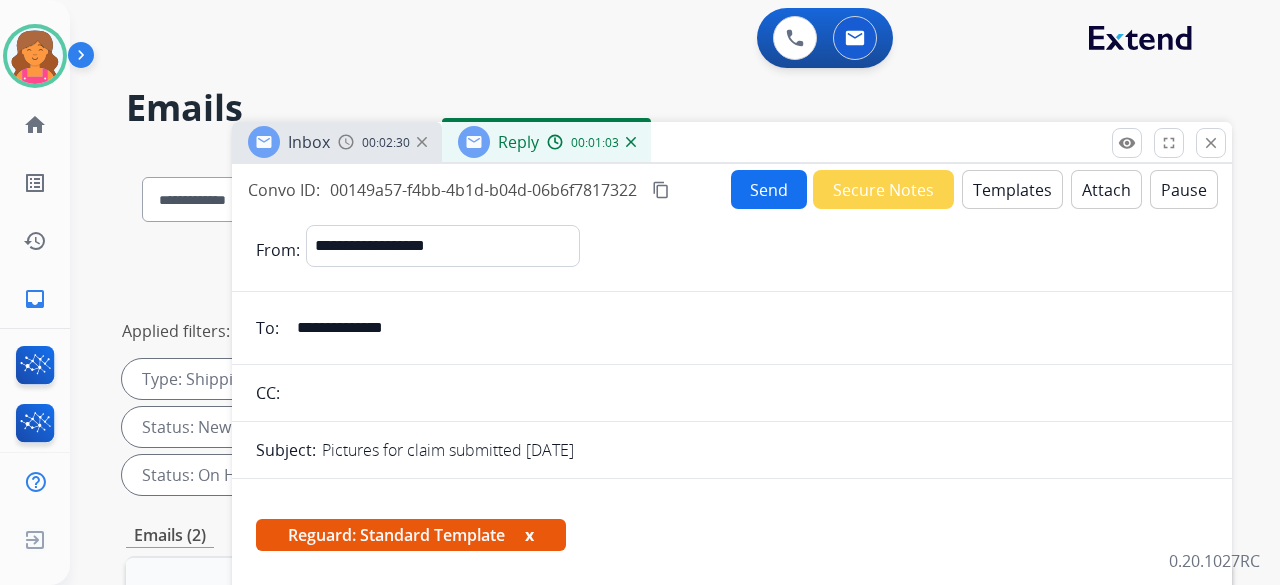 click on "Send" at bounding box center [769, 189] 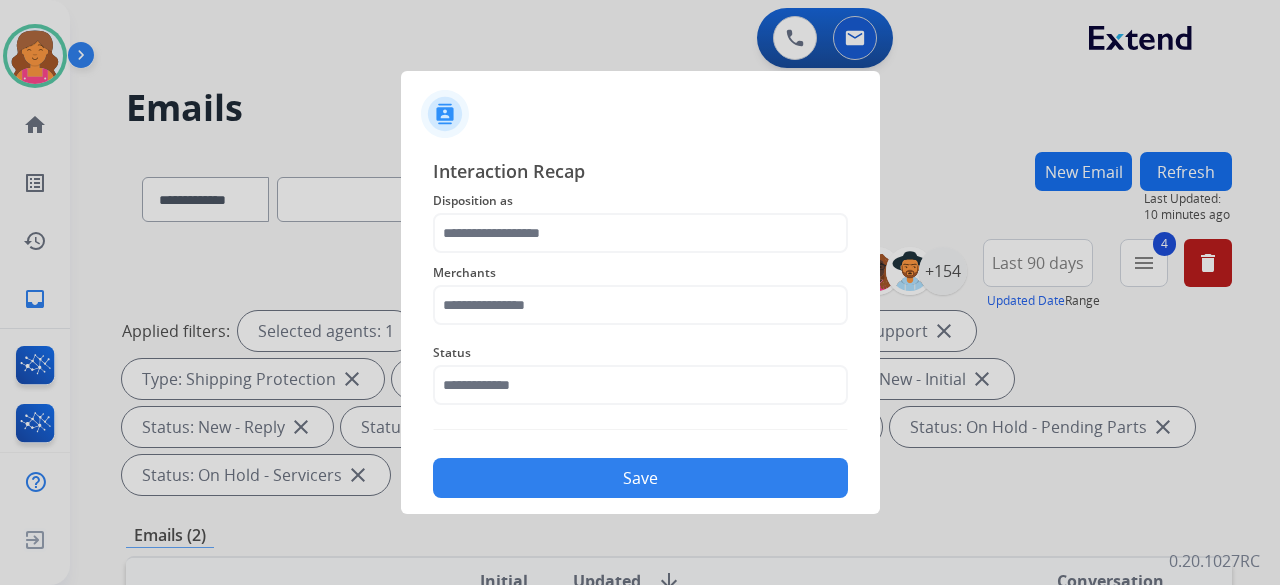 click on "Merchants" 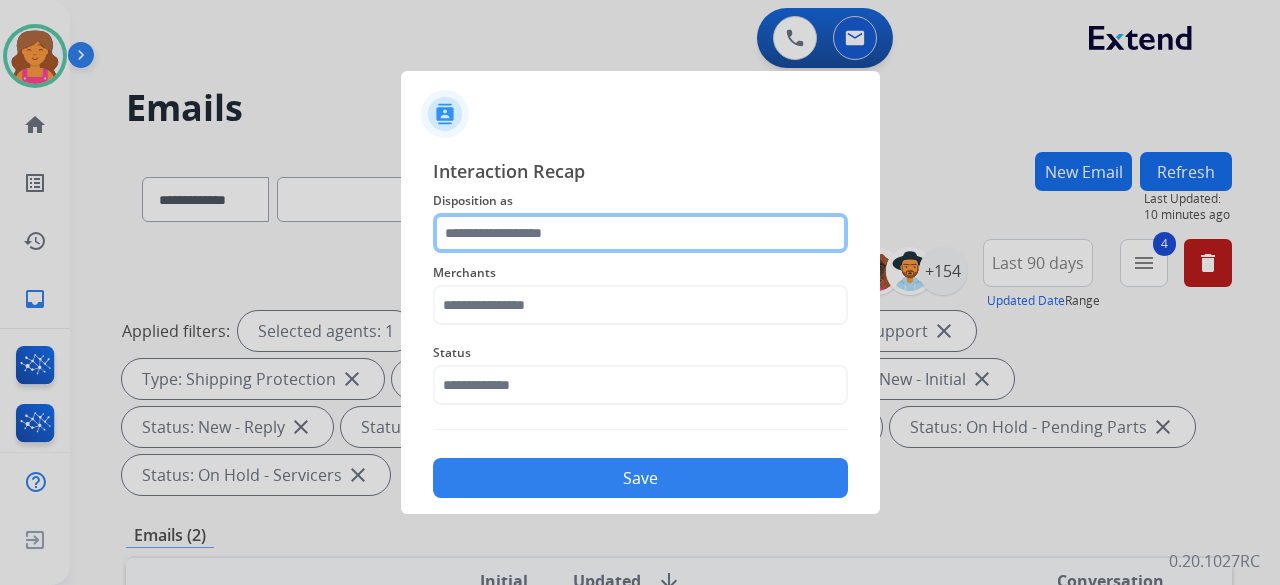 click 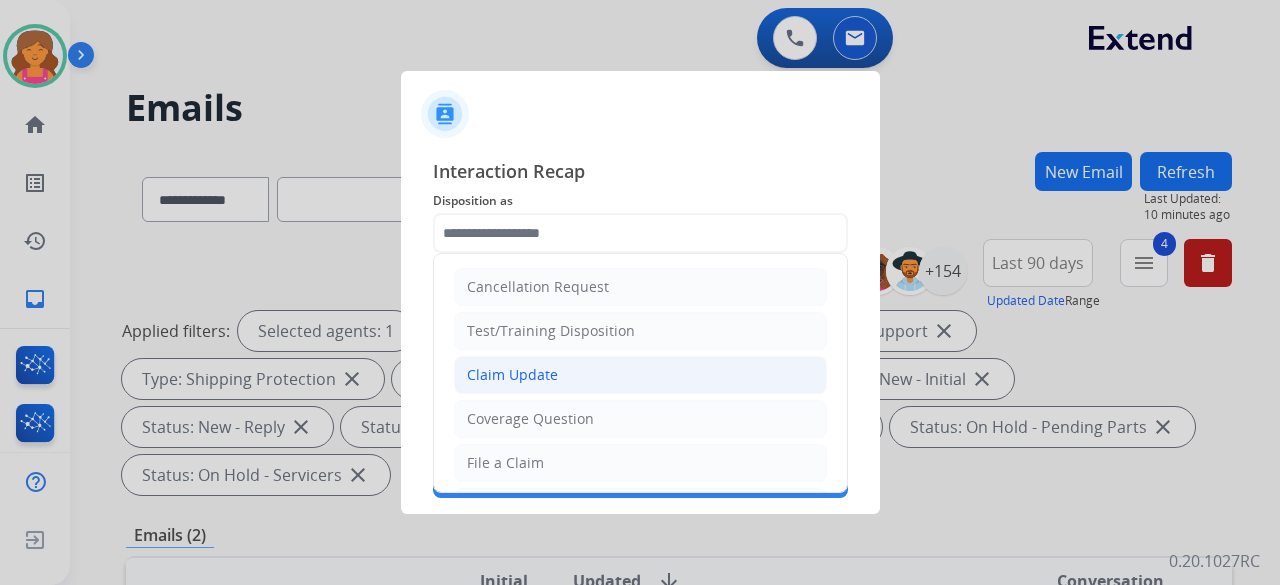 click on "Claim Update" 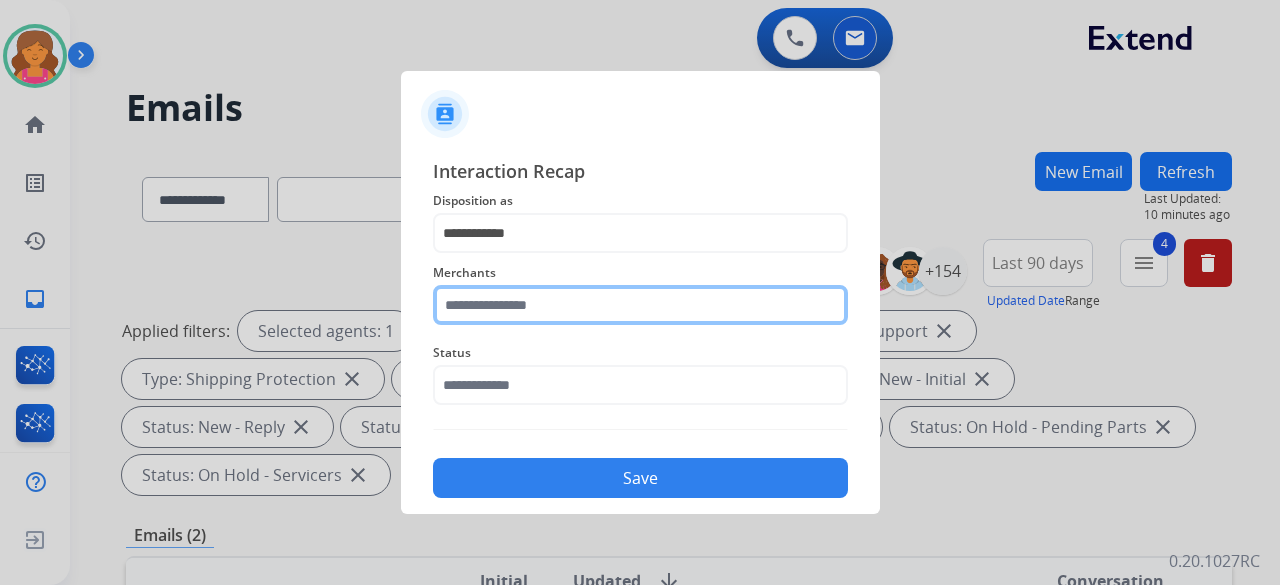click 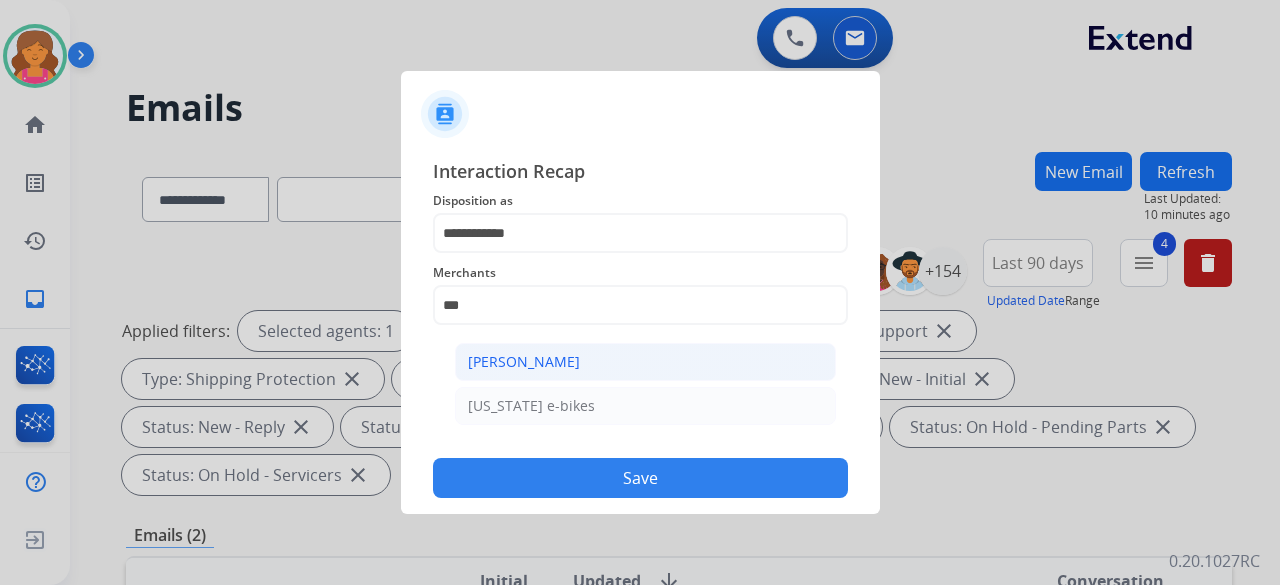 click on "[PERSON_NAME]" 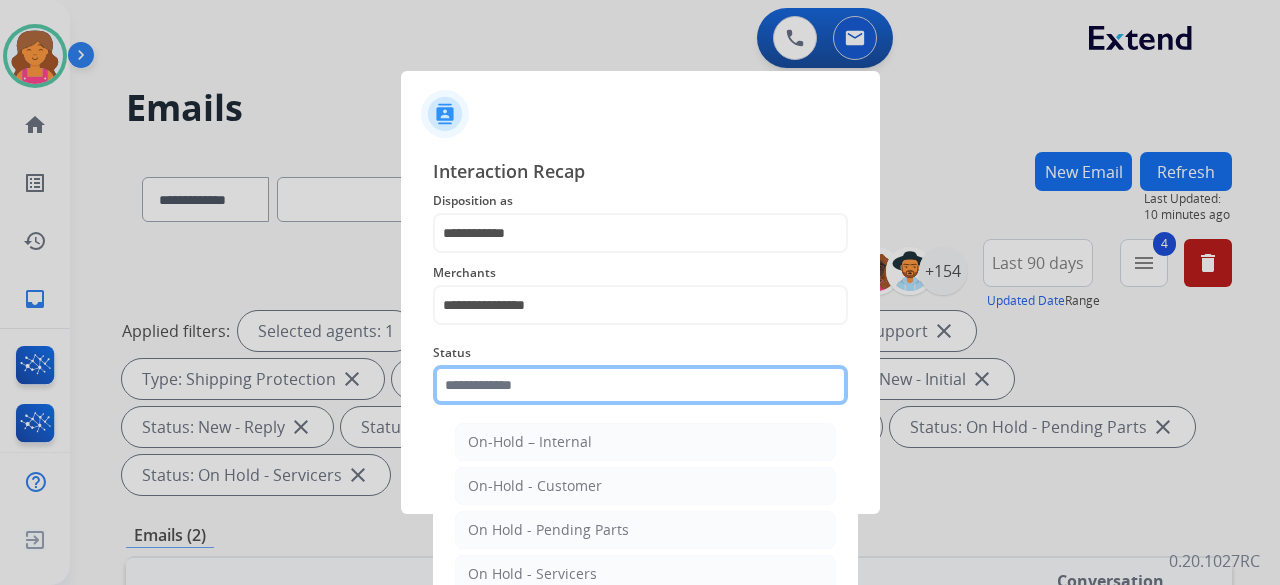 click 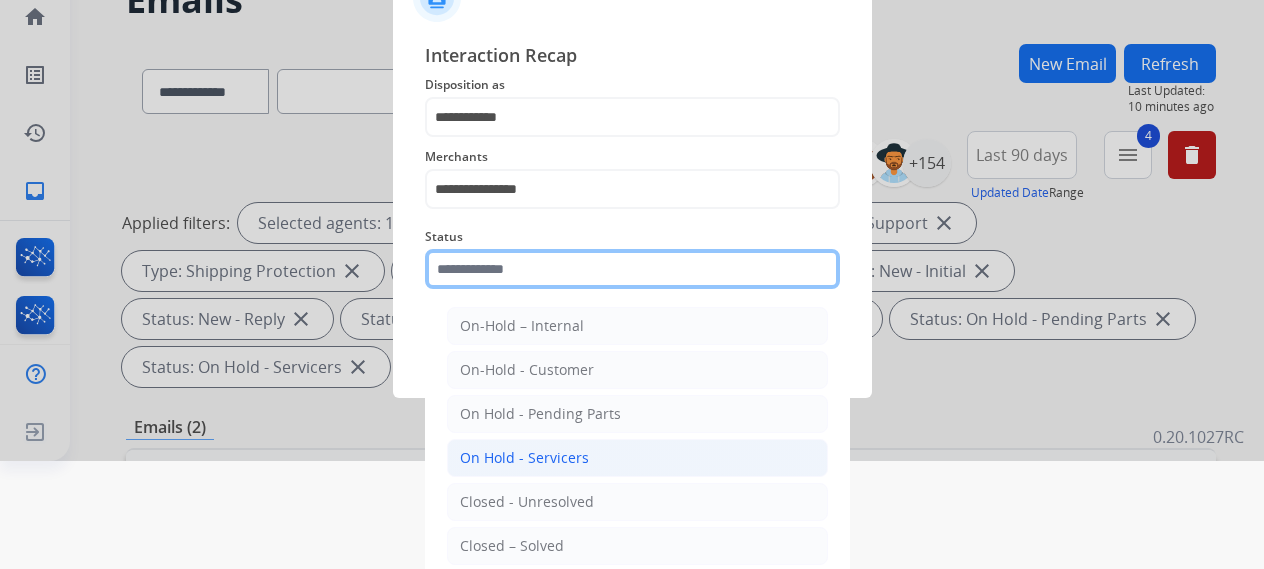 scroll, scrollTop: 136, scrollLeft: 0, axis: vertical 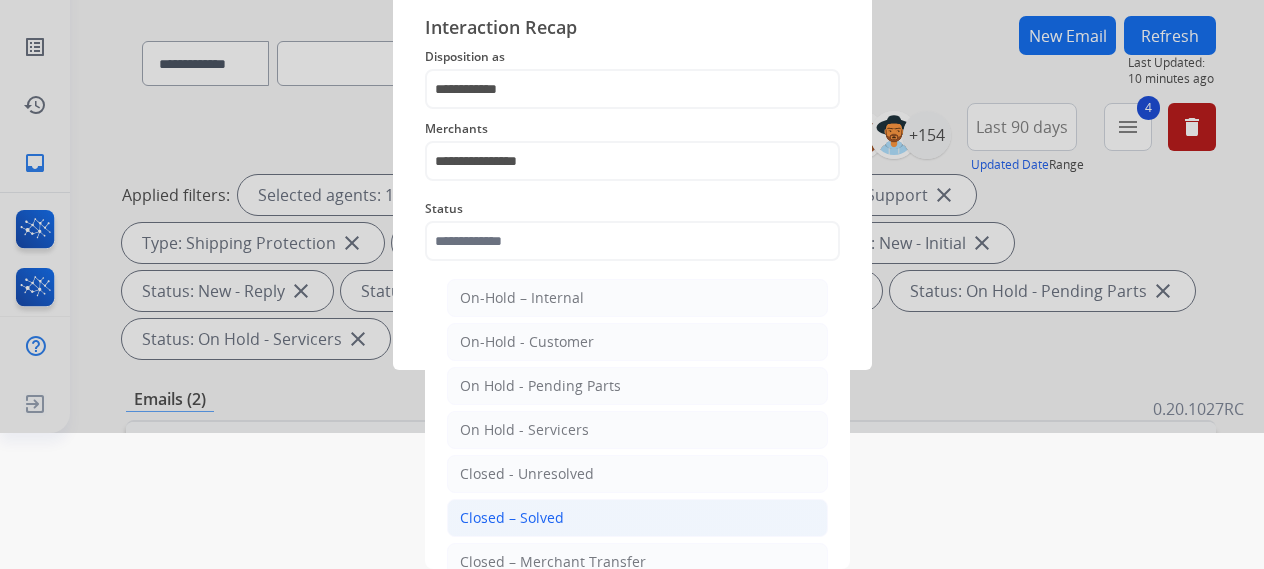 click on "Closed – Solved" 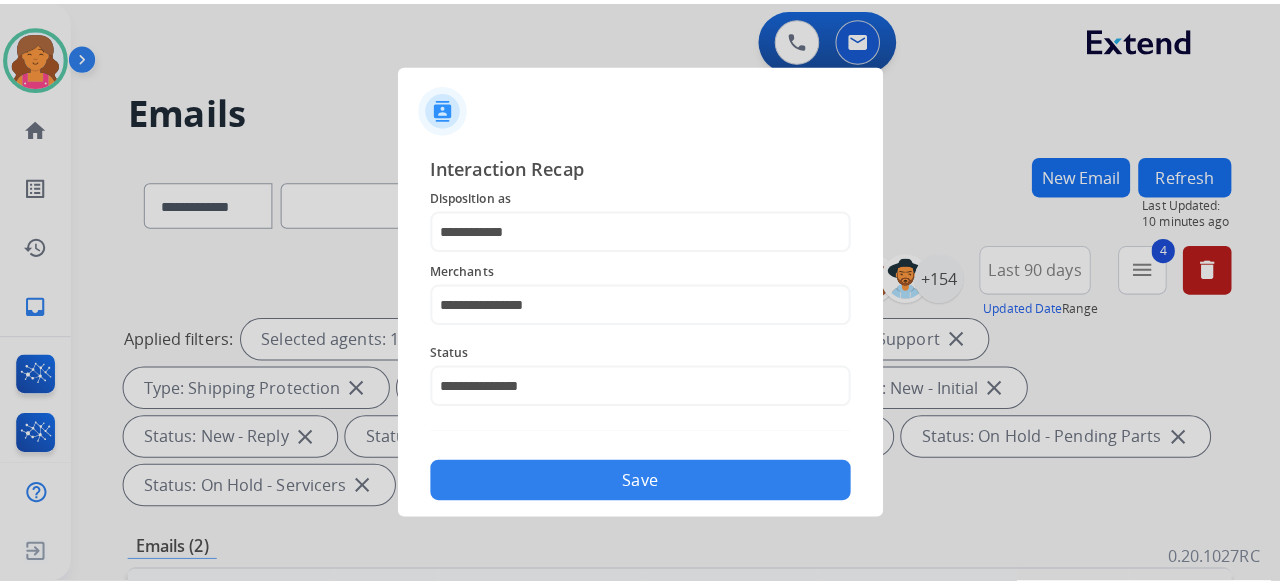 scroll, scrollTop: 0, scrollLeft: 0, axis: both 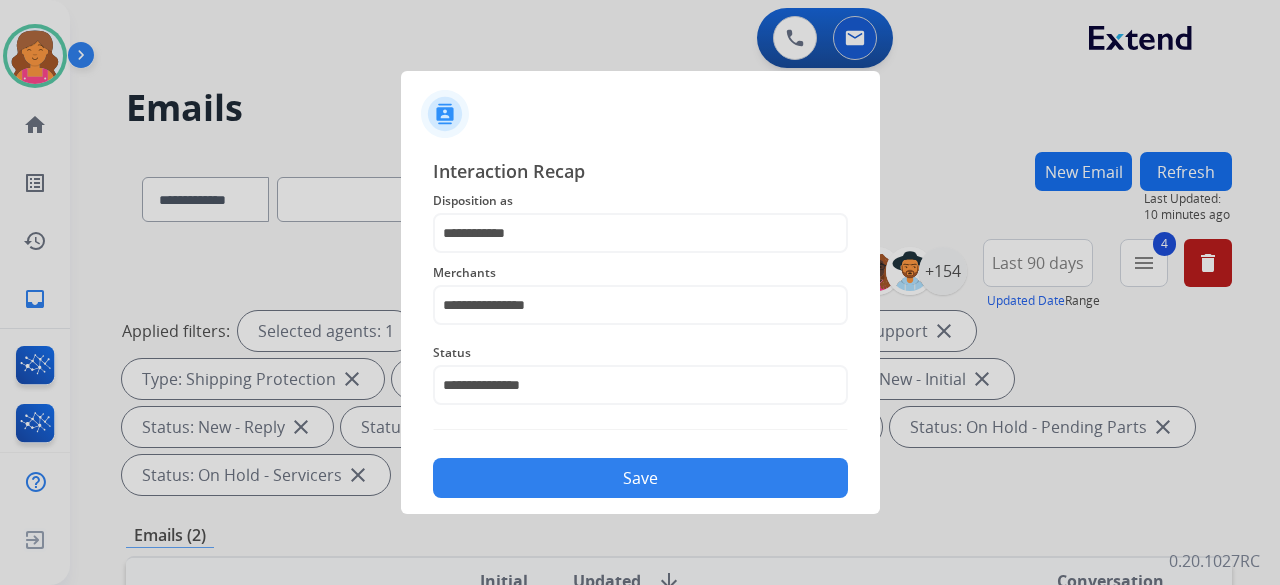 click on "Save" 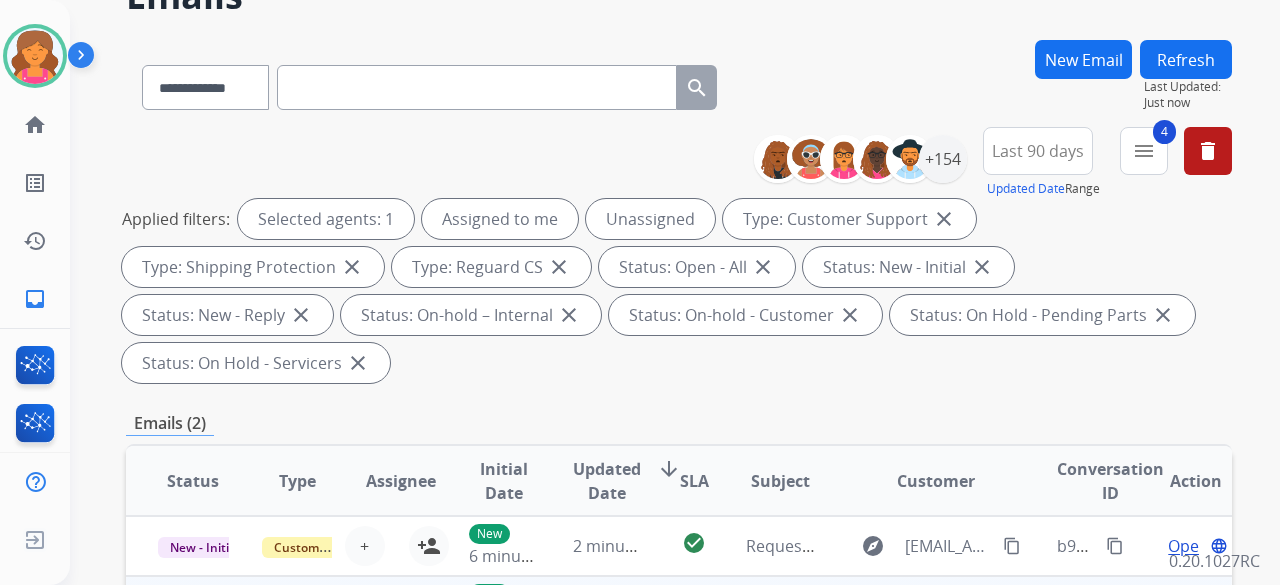 scroll, scrollTop: 0, scrollLeft: 0, axis: both 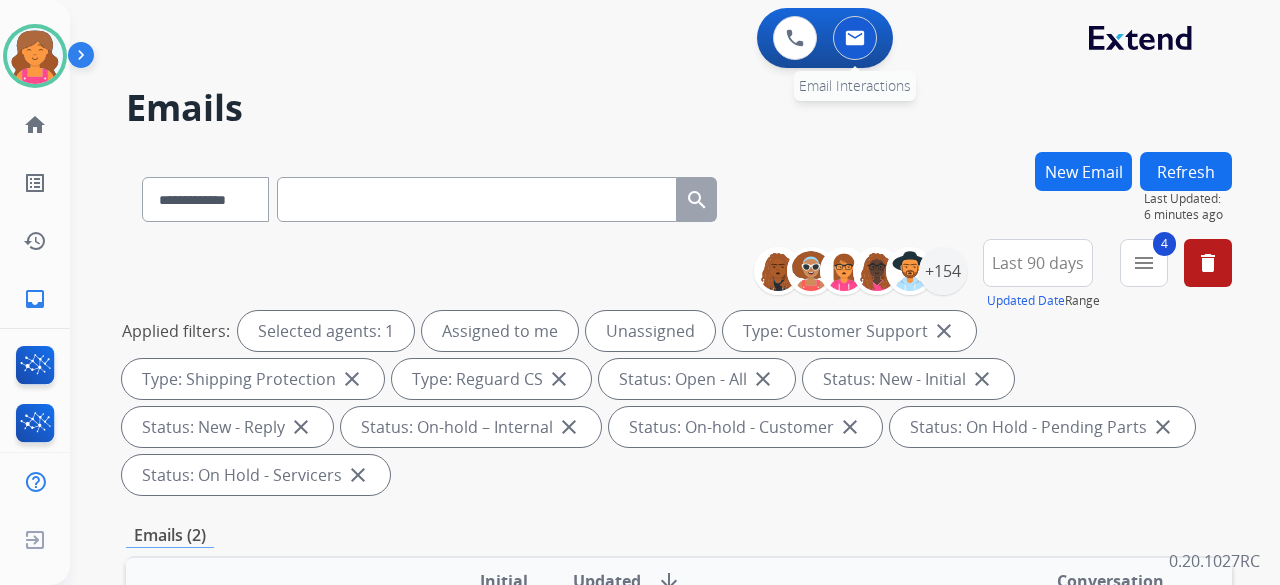 click at bounding box center [855, 38] 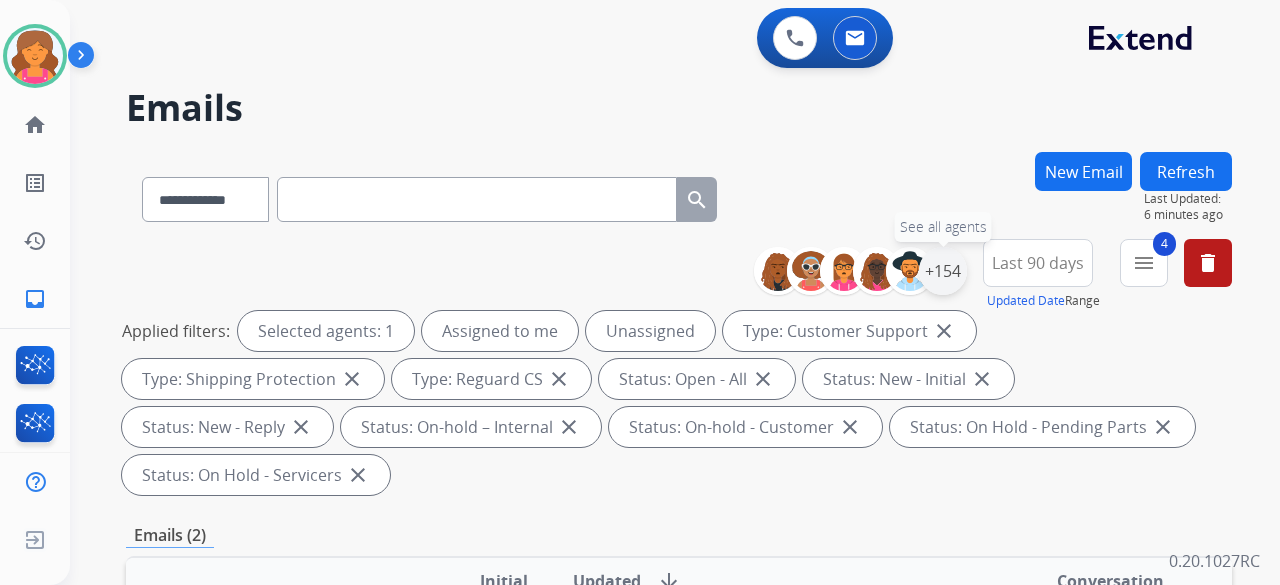 click on "+154" at bounding box center (943, 271) 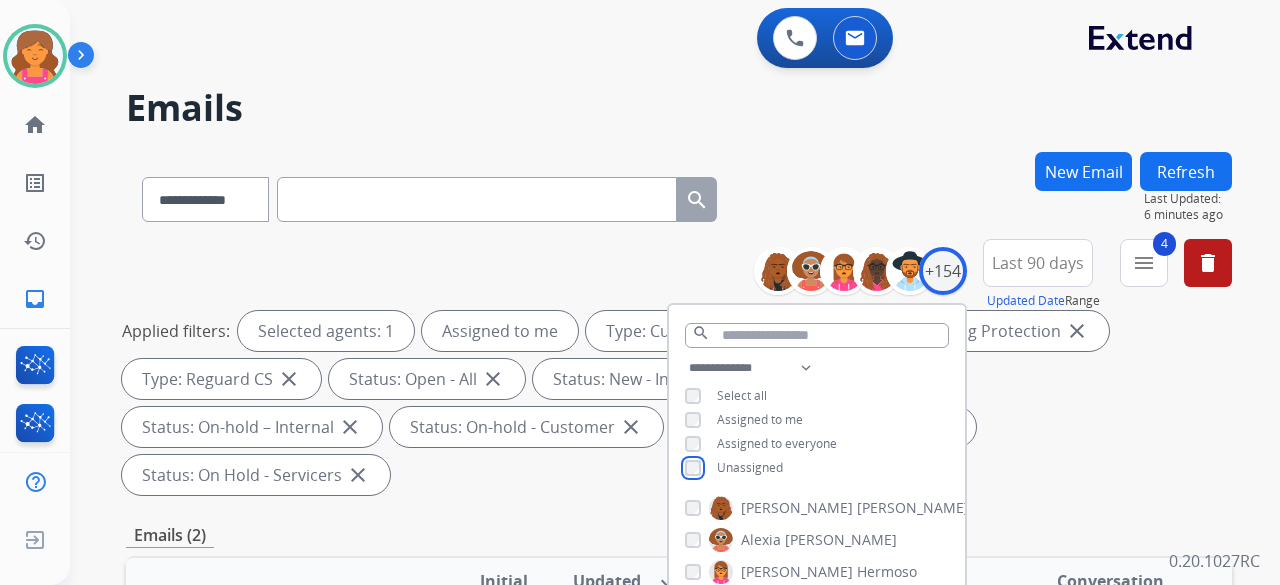 scroll, scrollTop: 300, scrollLeft: 0, axis: vertical 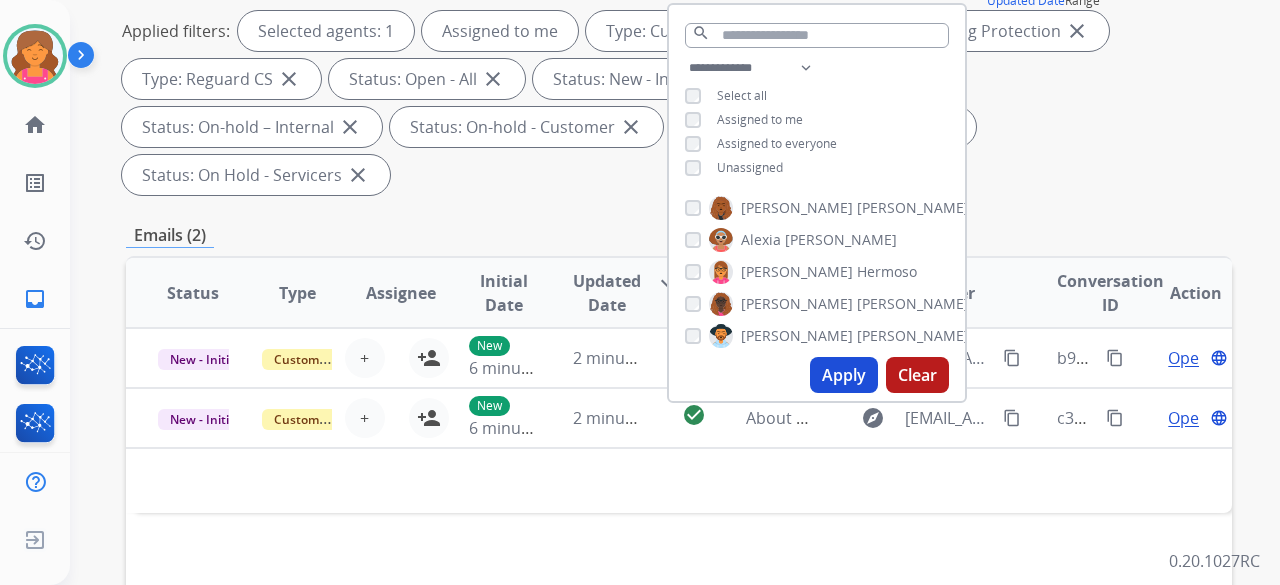 click on "Apply" at bounding box center (844, 375) 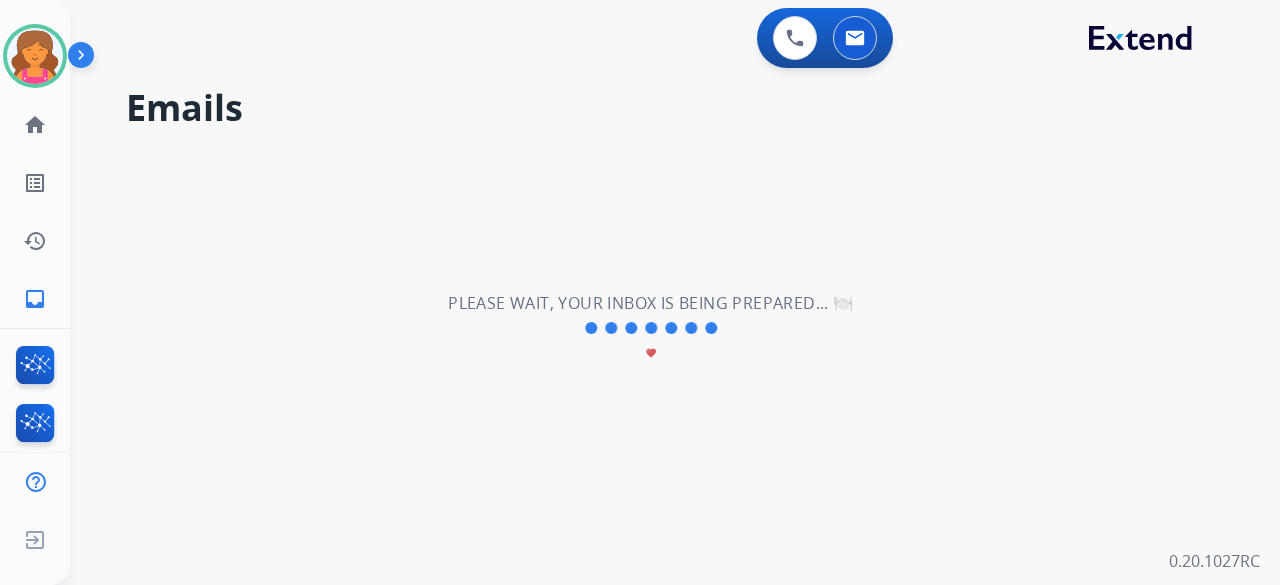 scroll, scrollTop: 0, scrollLeft: 0, axis: both 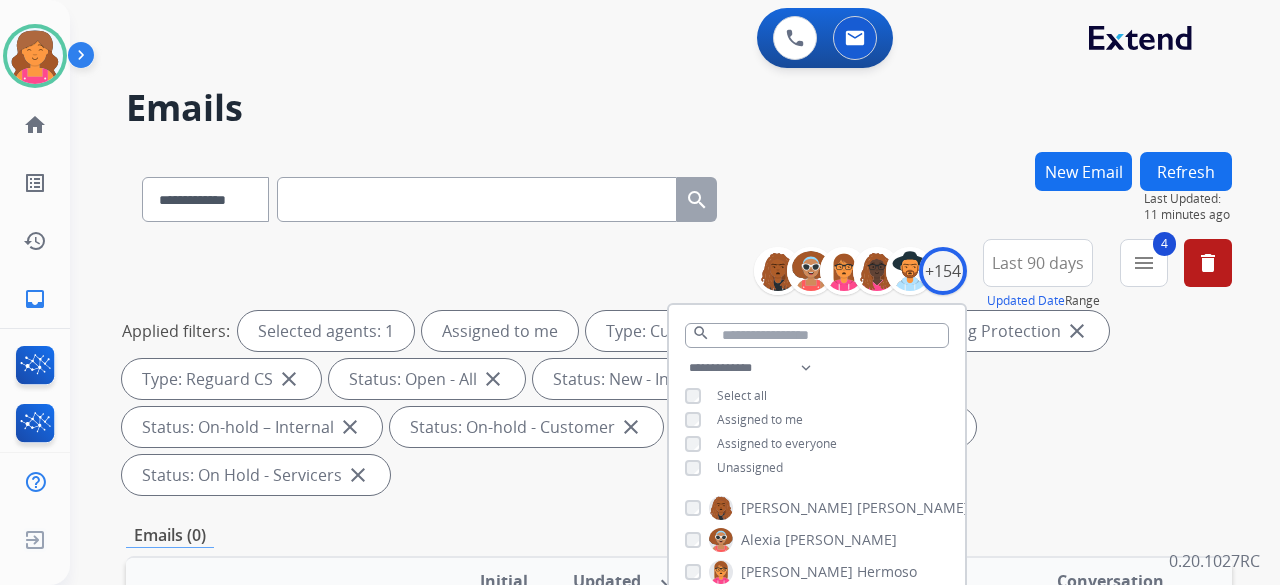 click on "**********" at bounding box center (679, 195) 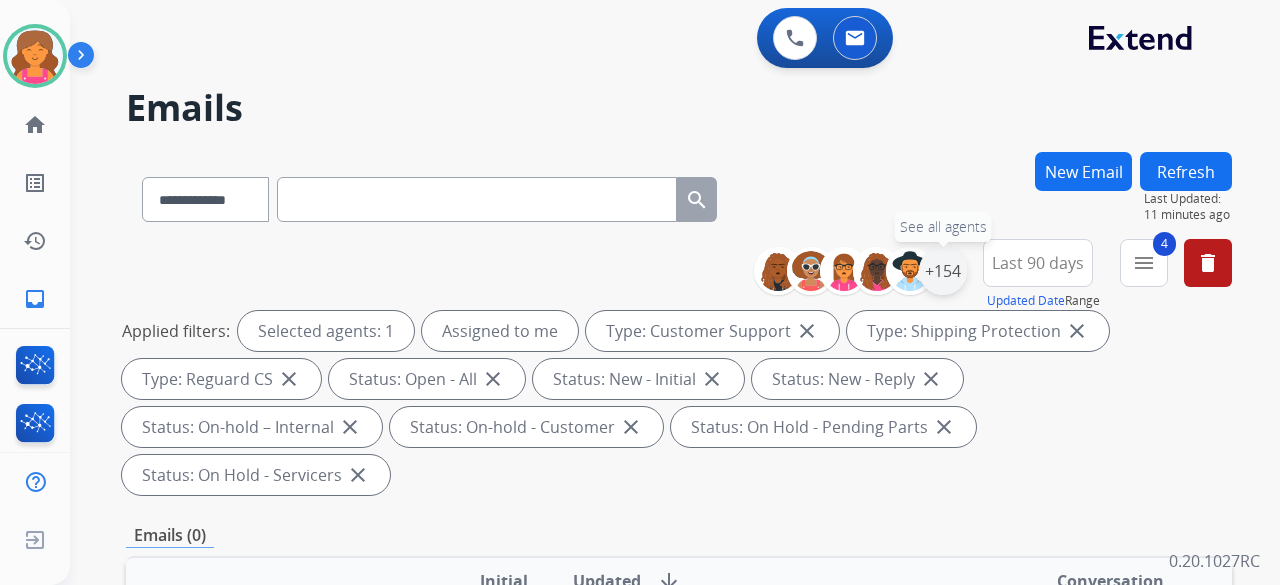 click on "+154" at bounding box center (943, 271) 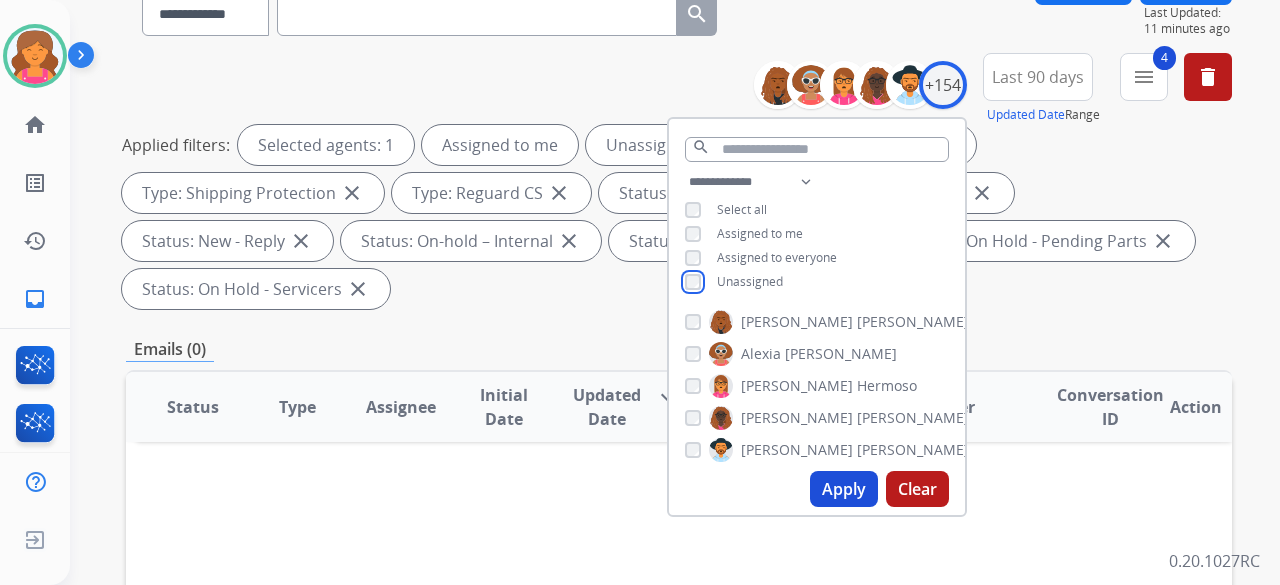 scroll, scrollTop: 300, scrollLeft: 0, axis: vertical 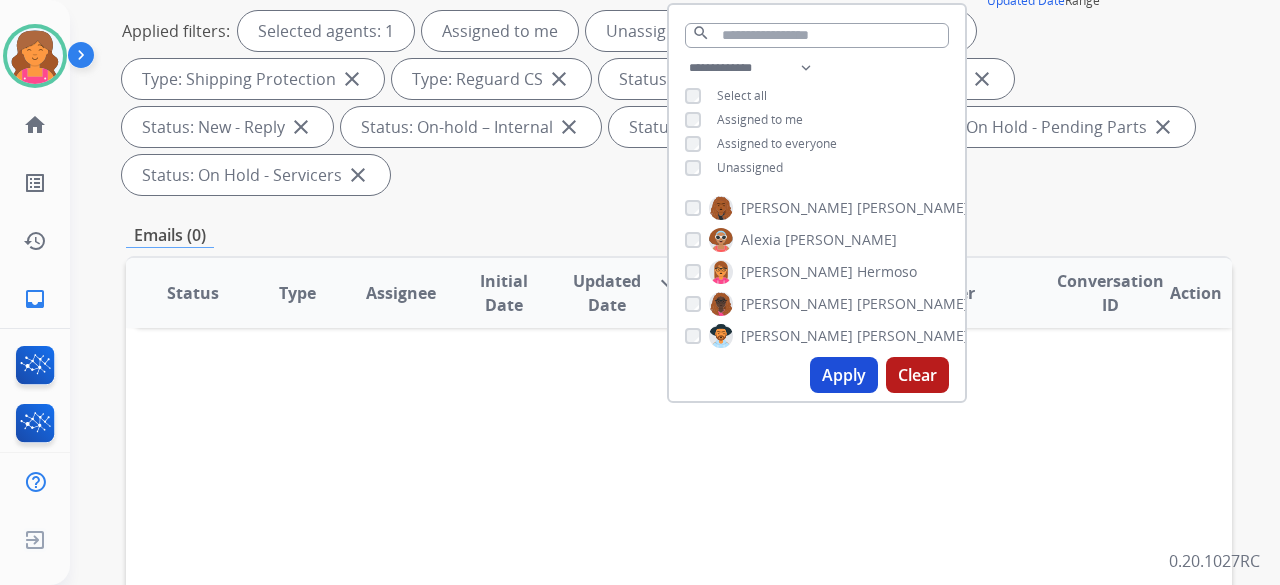 click on "Apply" at bounding box center (844, 375) 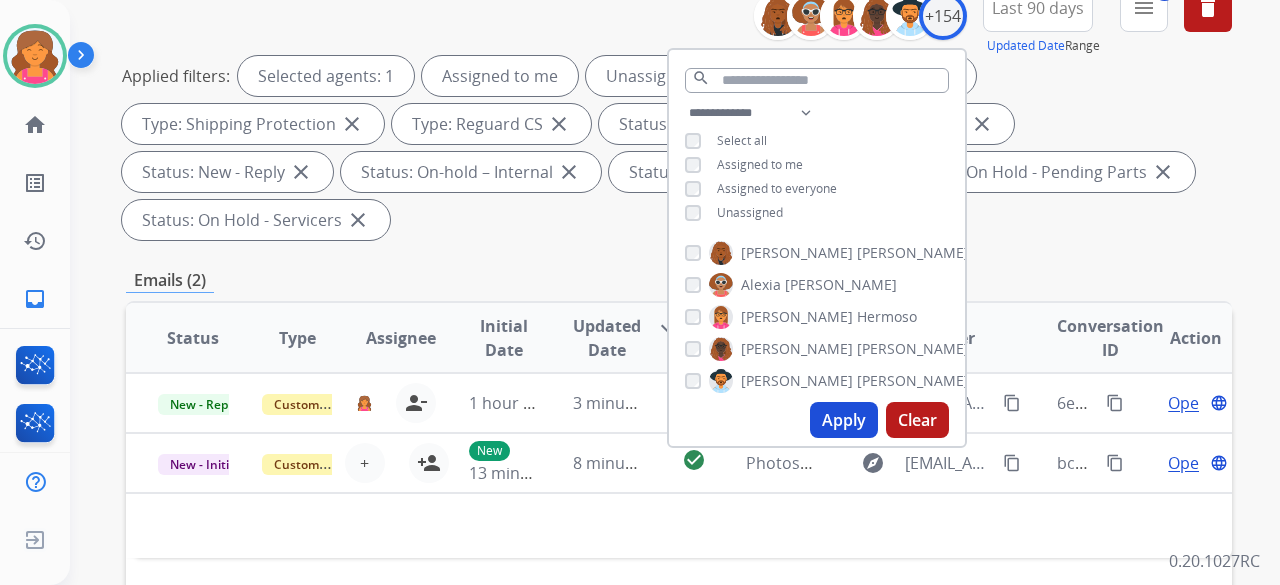 scroll, scrollTop: 500, scrollLeft: 0, axis: vertical 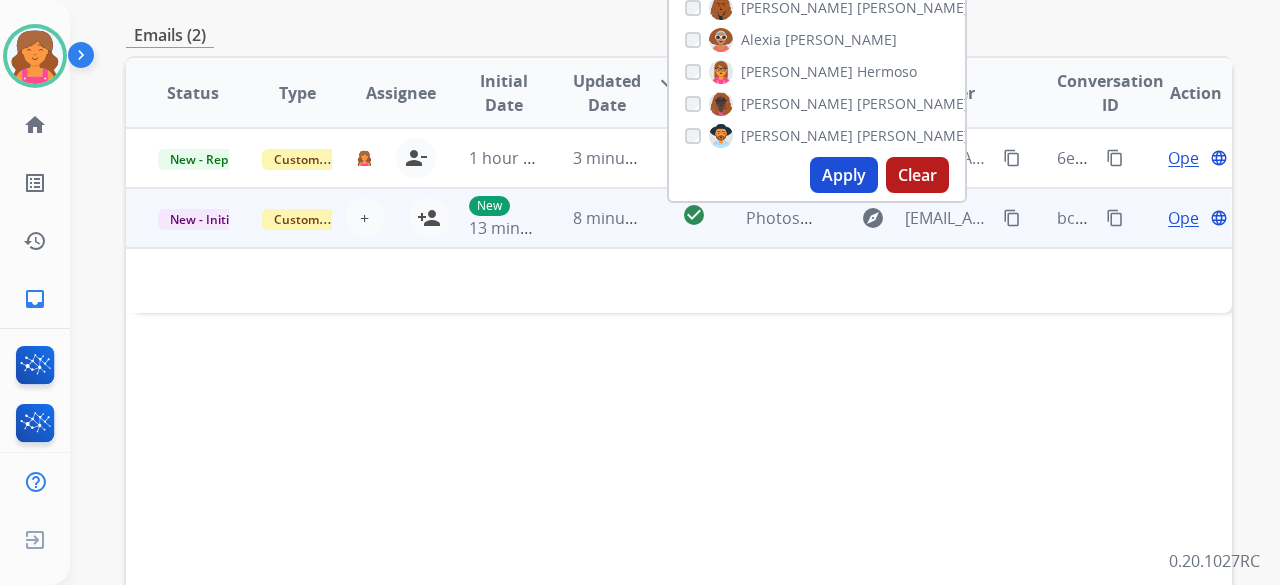 click at bounding box center [575, 280] 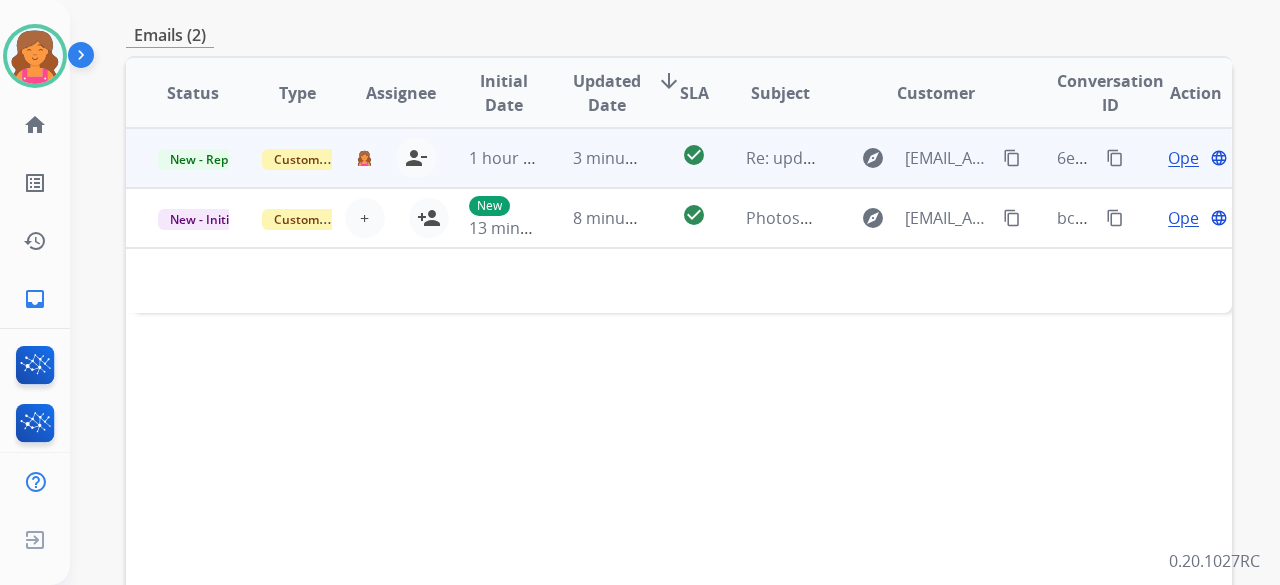 click on "Open" at bounding box center [1188, 158] 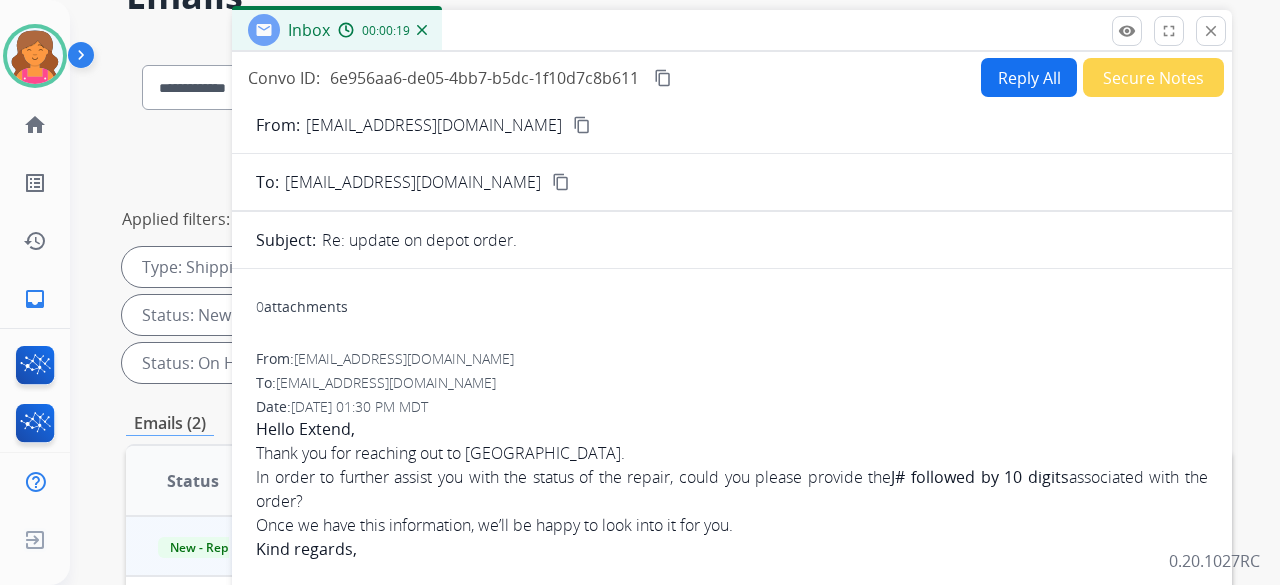 scroll, scrollTop: 100, scrollLeft: 0, axis: vertical 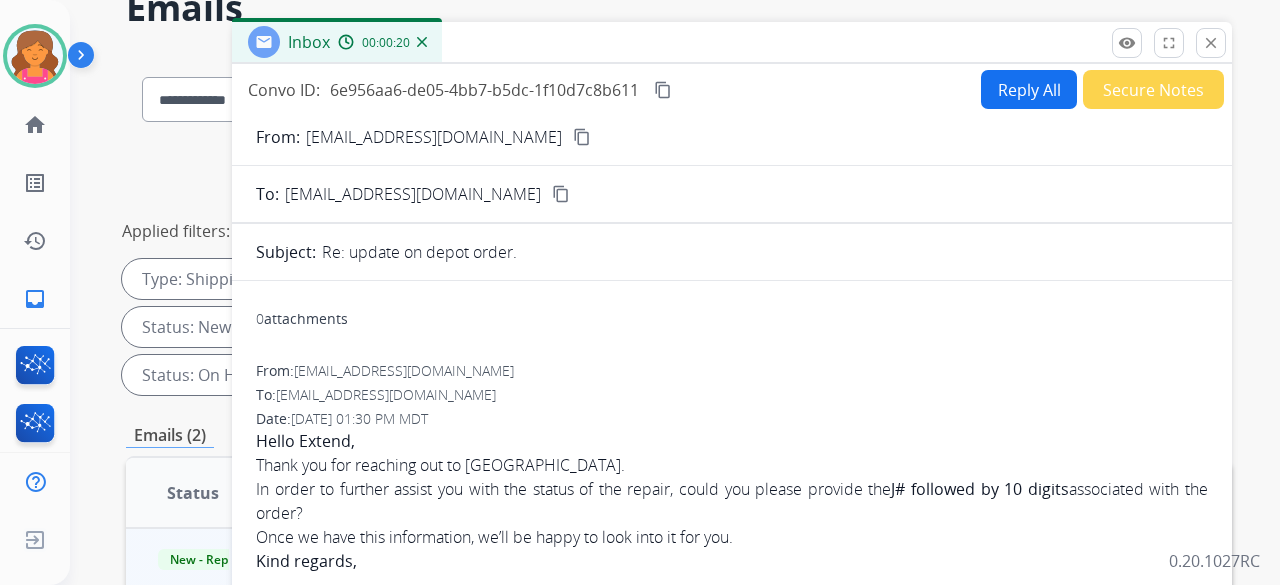 click on "content_copy" at bounding box center [582, 137] 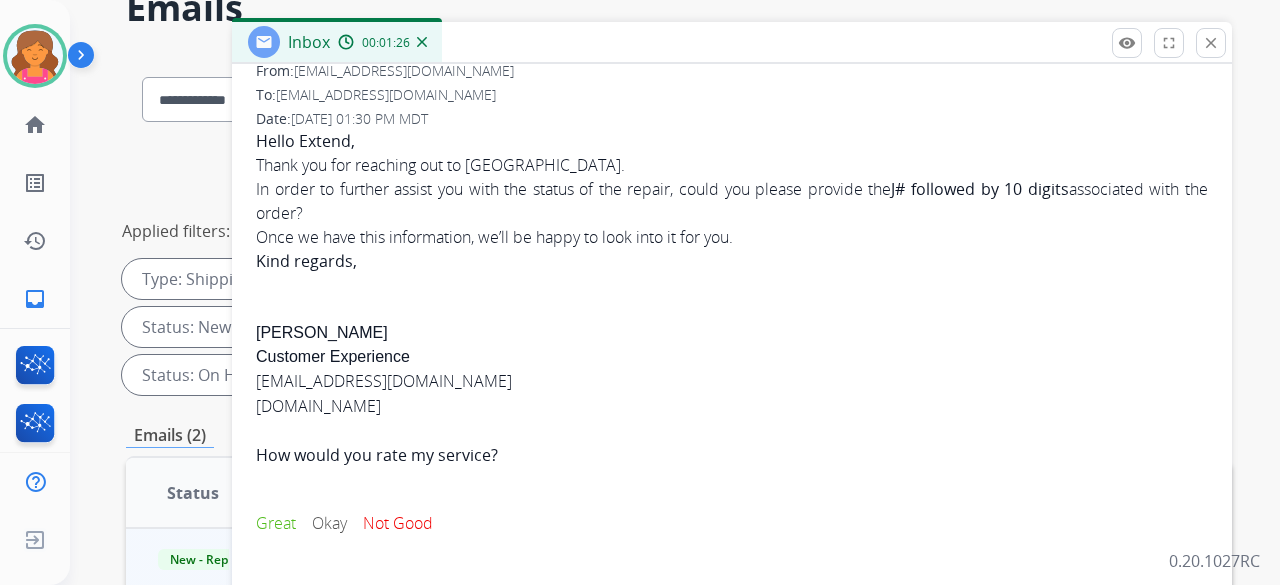 scroll, scrollTop: 0, scrollLeft: 0, axis: both 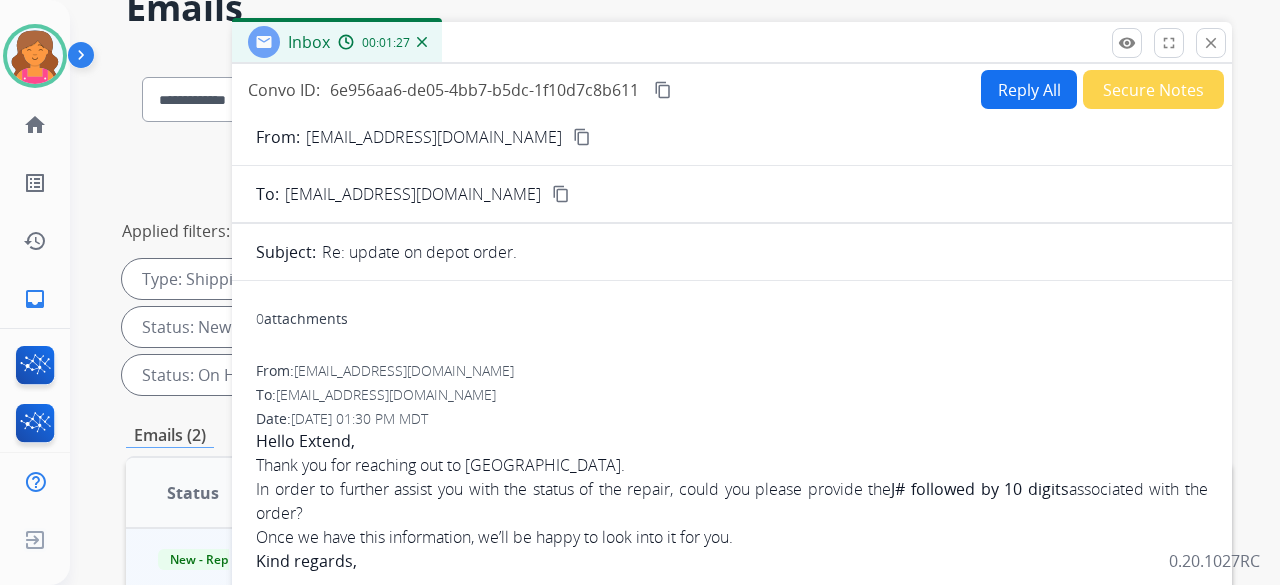 click on "Reply All" at bounding box center [1029, 89] 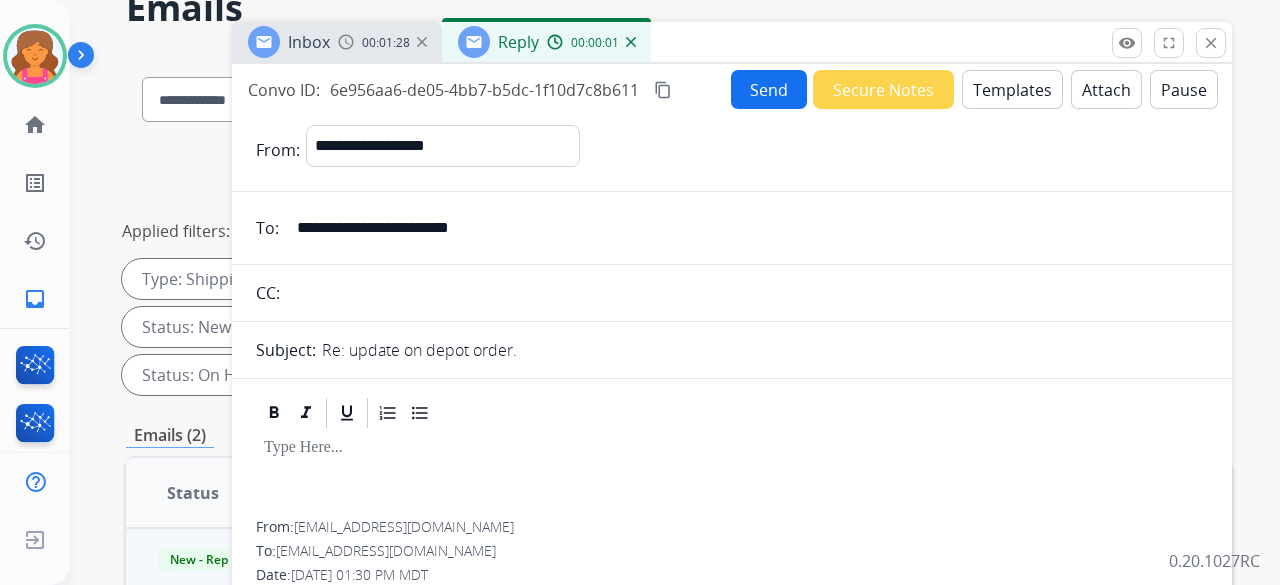 click on "Templates" at bounding box center [1012, 89] 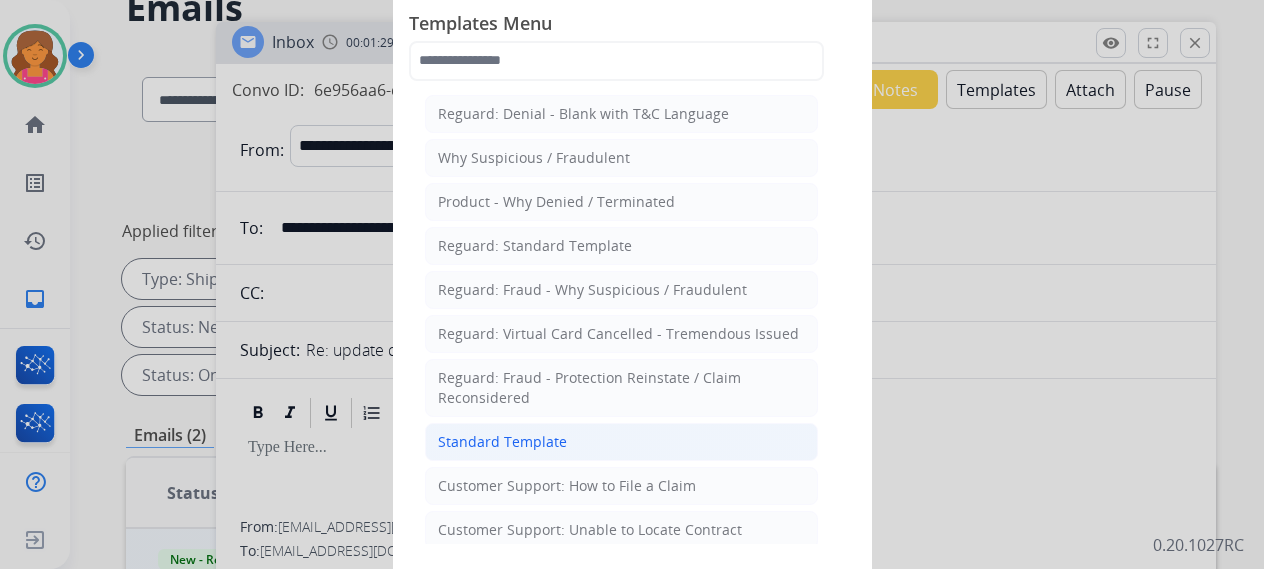 click on "Standard Template" 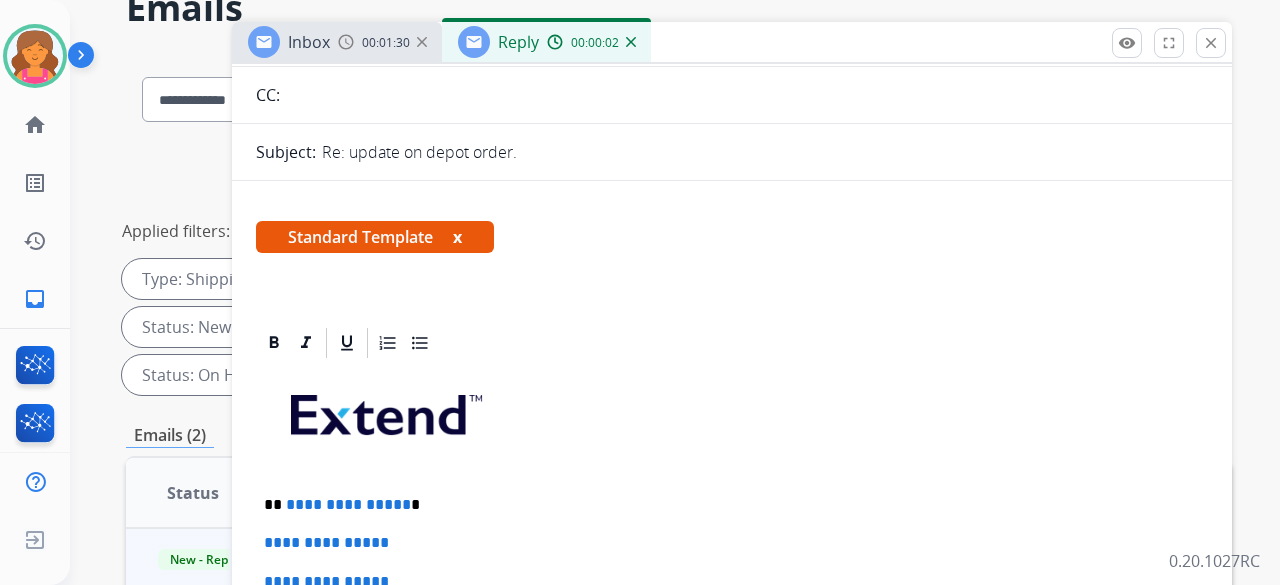scroll, scrollTop: 400, scrollLeft: 0, axis: vertical 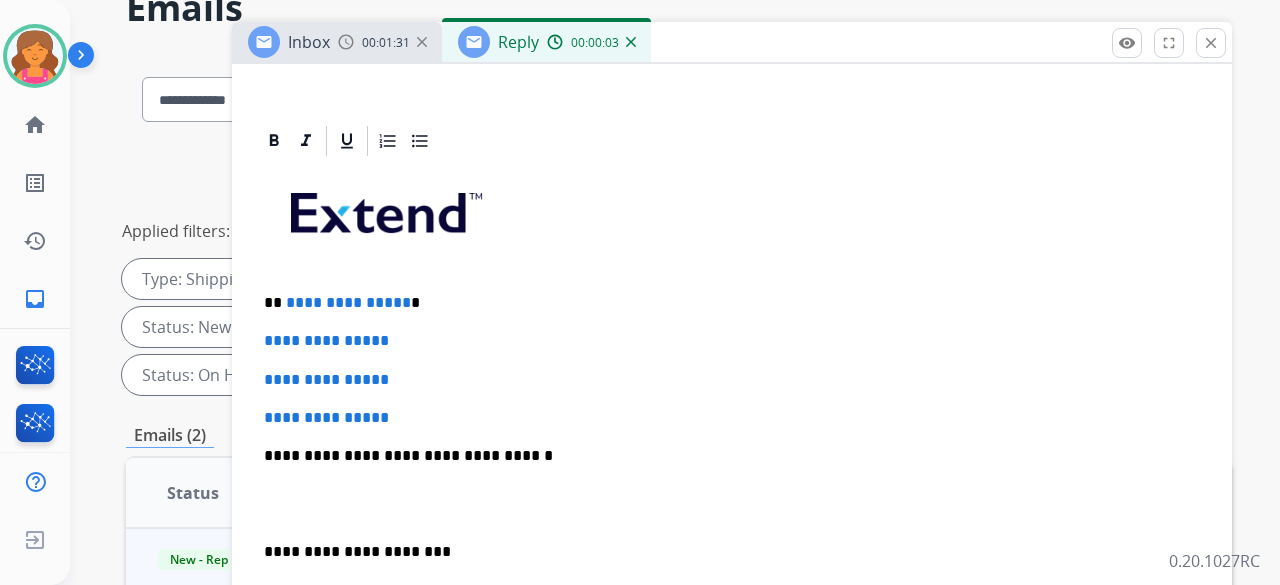 click on "**********" at bounding box center (732, 503) 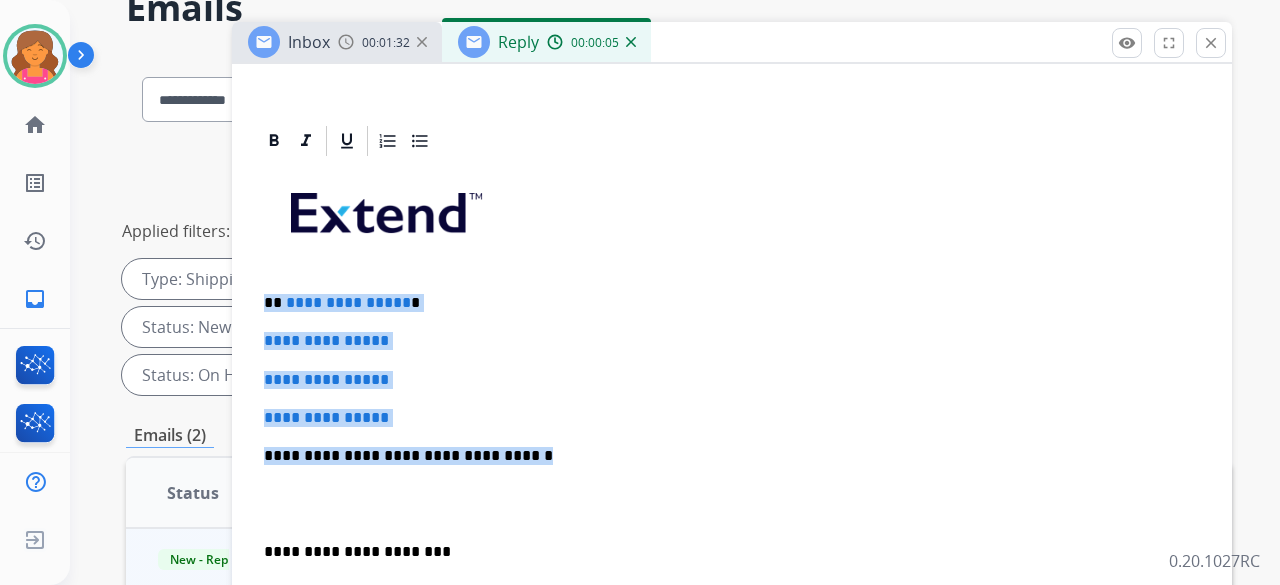 drag, startPoint x: 516, startPoint y: 449, endPoint x: 262, endPoint y: 289, distance: 300.19327 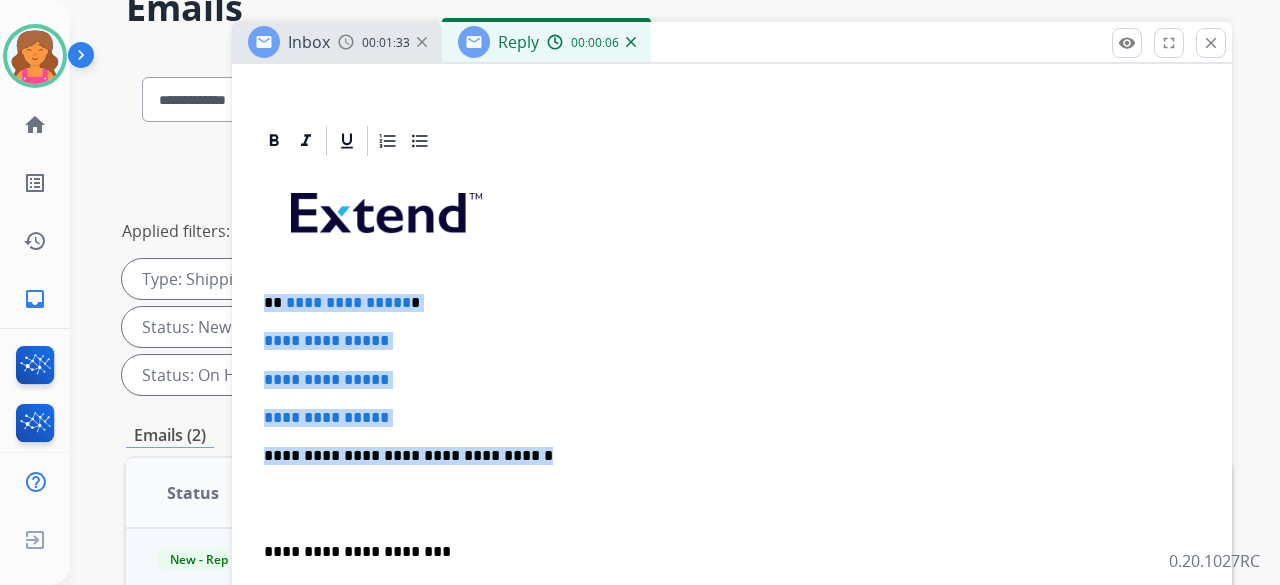type 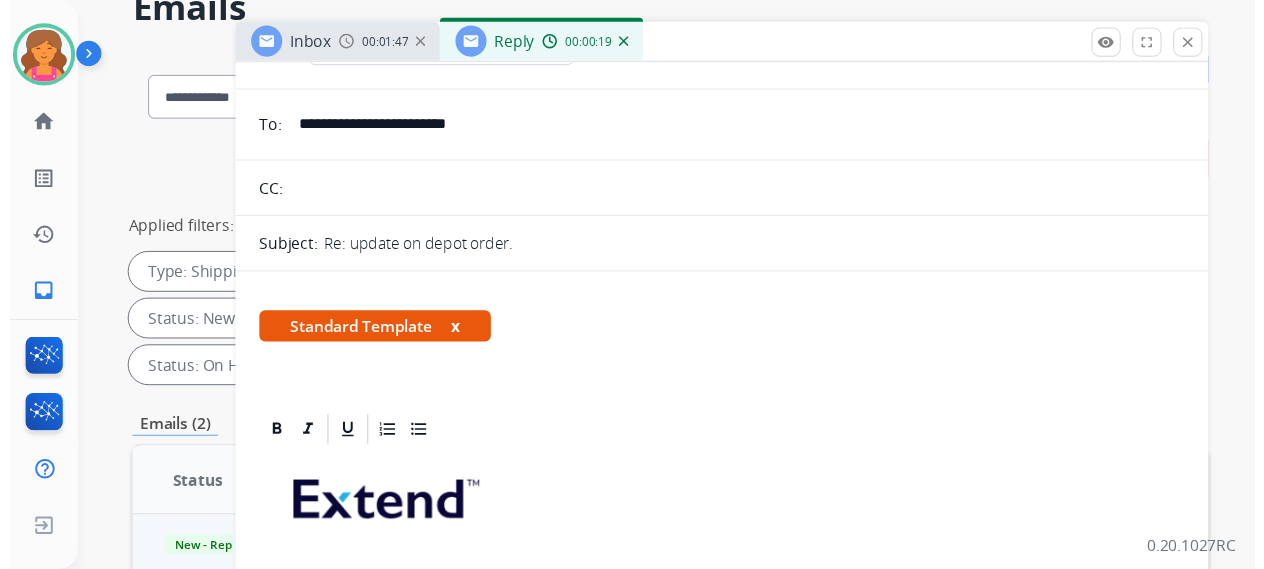 scroll, scrollTop: 0, scrollLeft: 0, axis: both 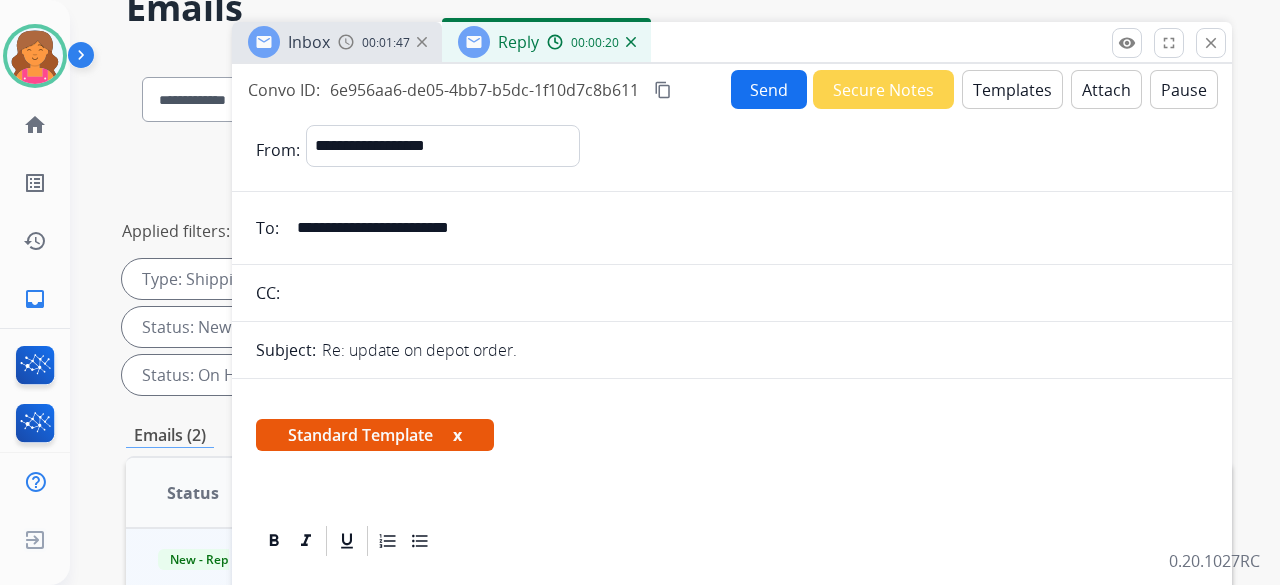click on "Send" at bounding box center (769, 89) 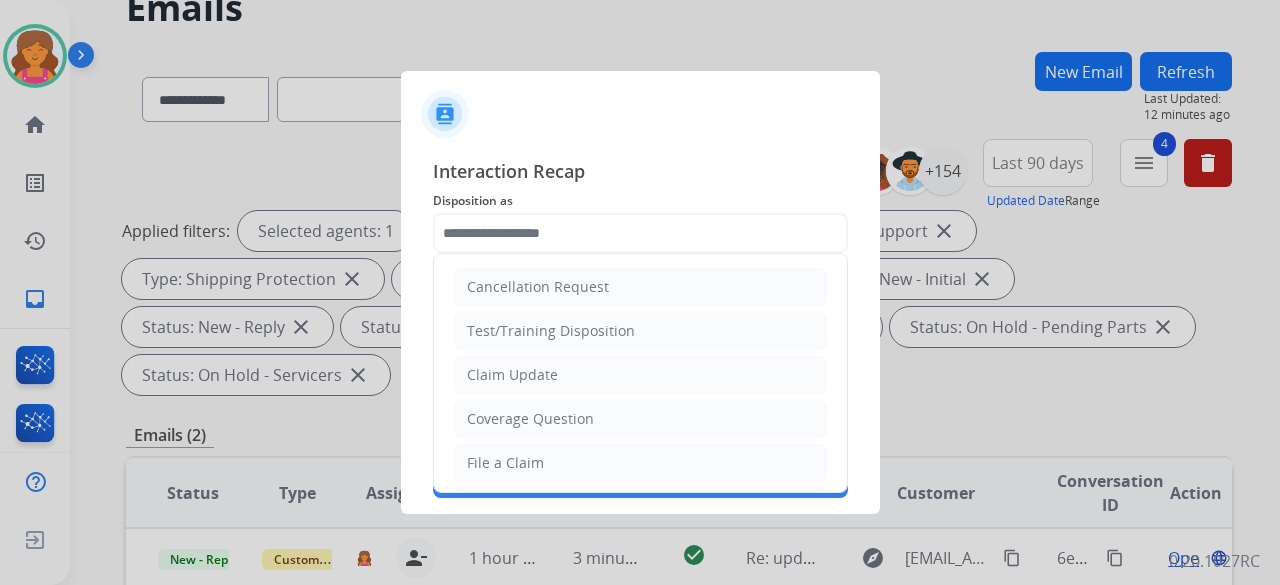 click 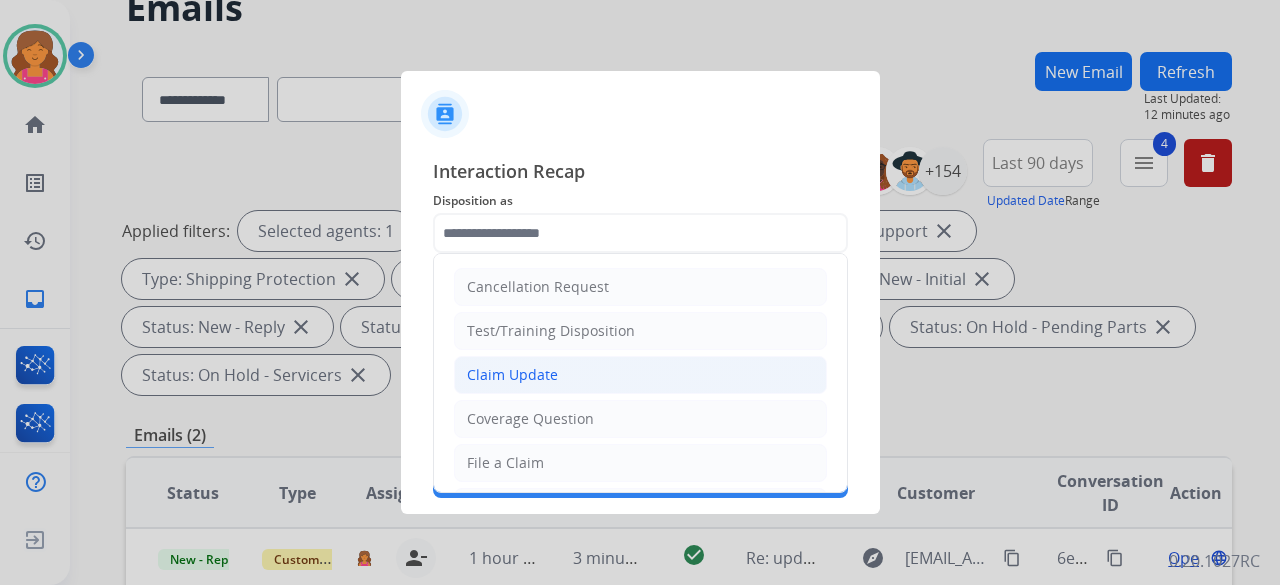 click on "Claim Update" 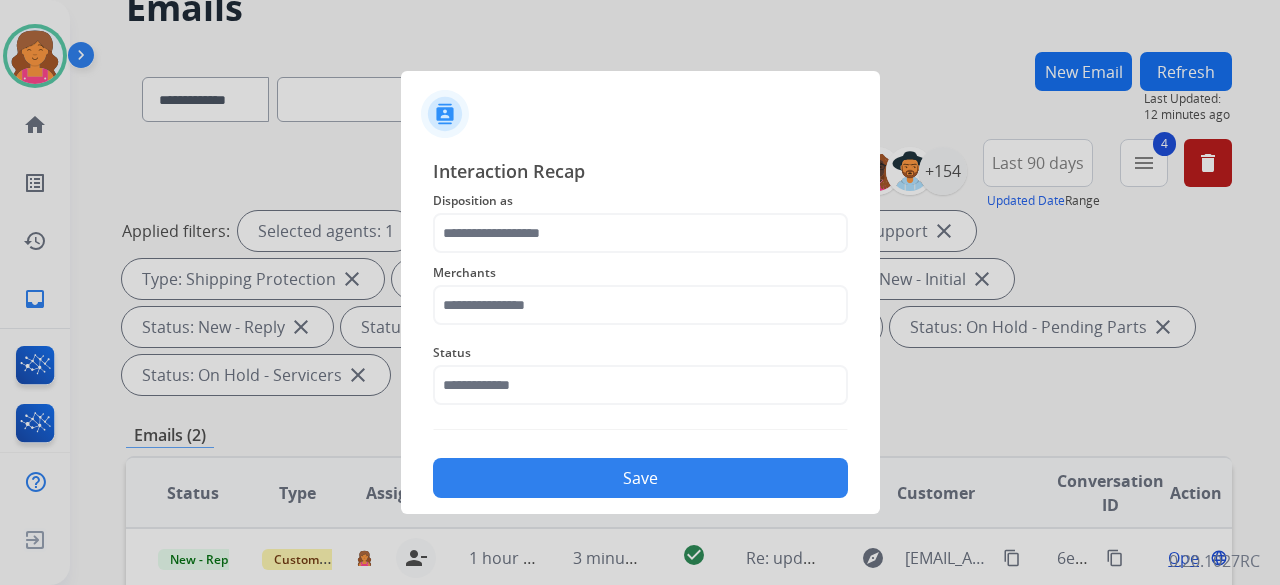 type on "**********" 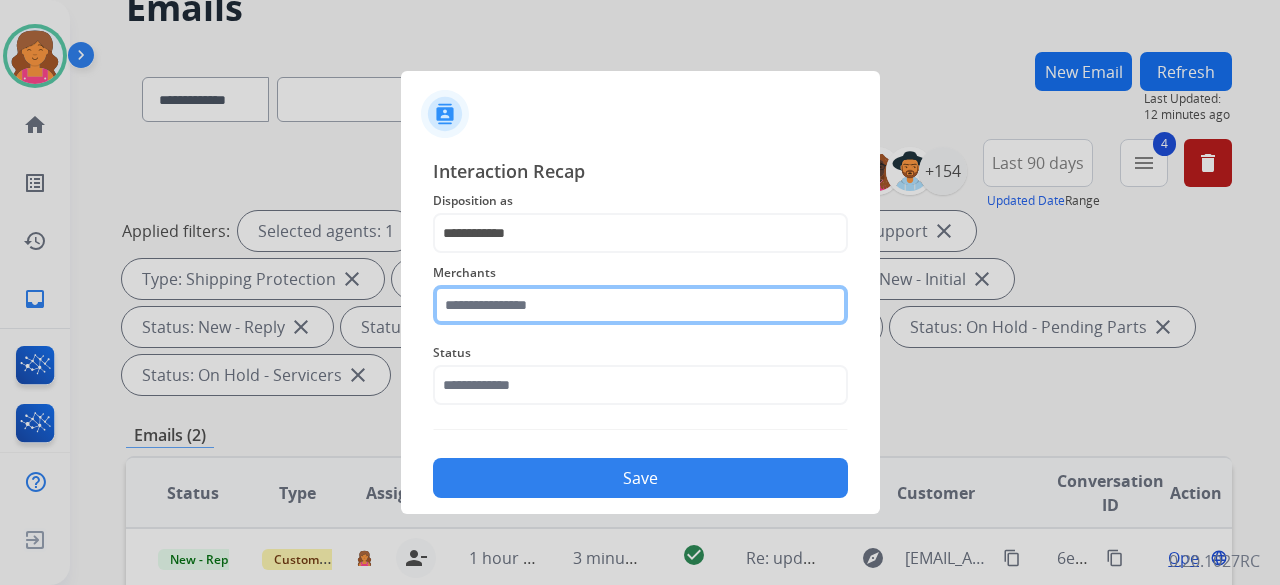 click 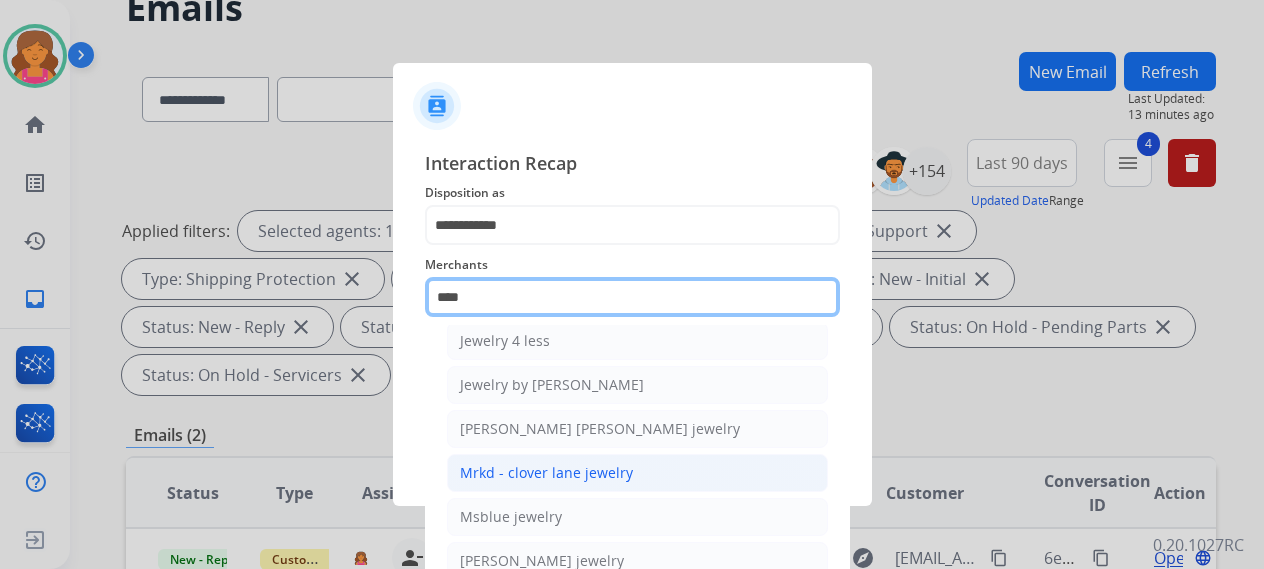 scroll, scrollTop: 157, scrollLeft: 0, axis: vertical 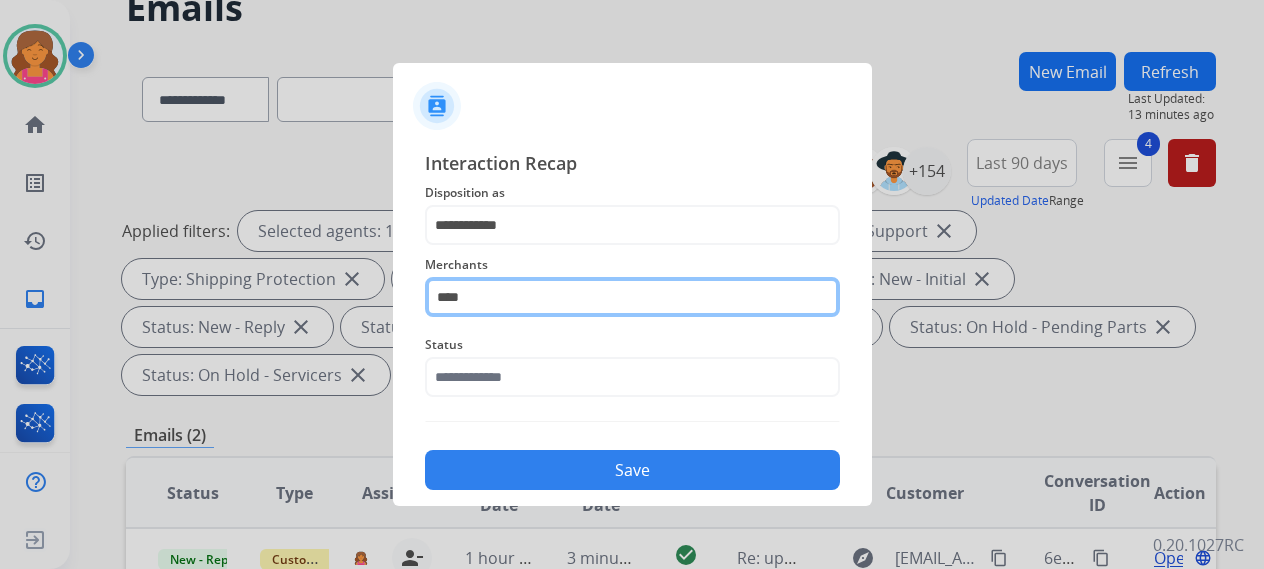 click on "****" 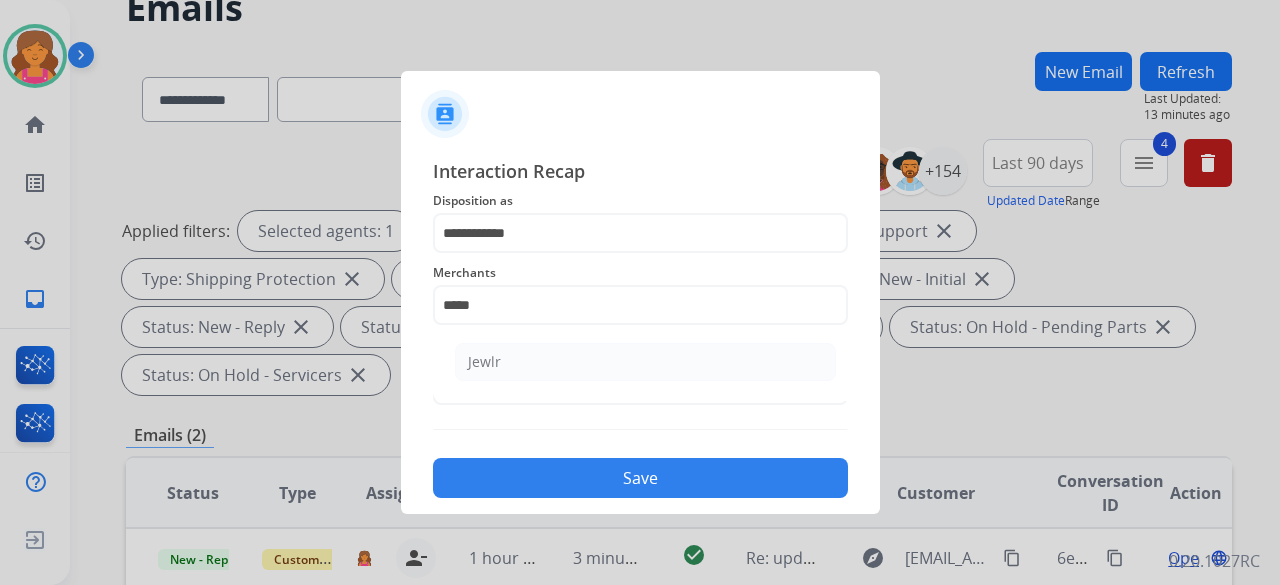 click on "Jewlr" 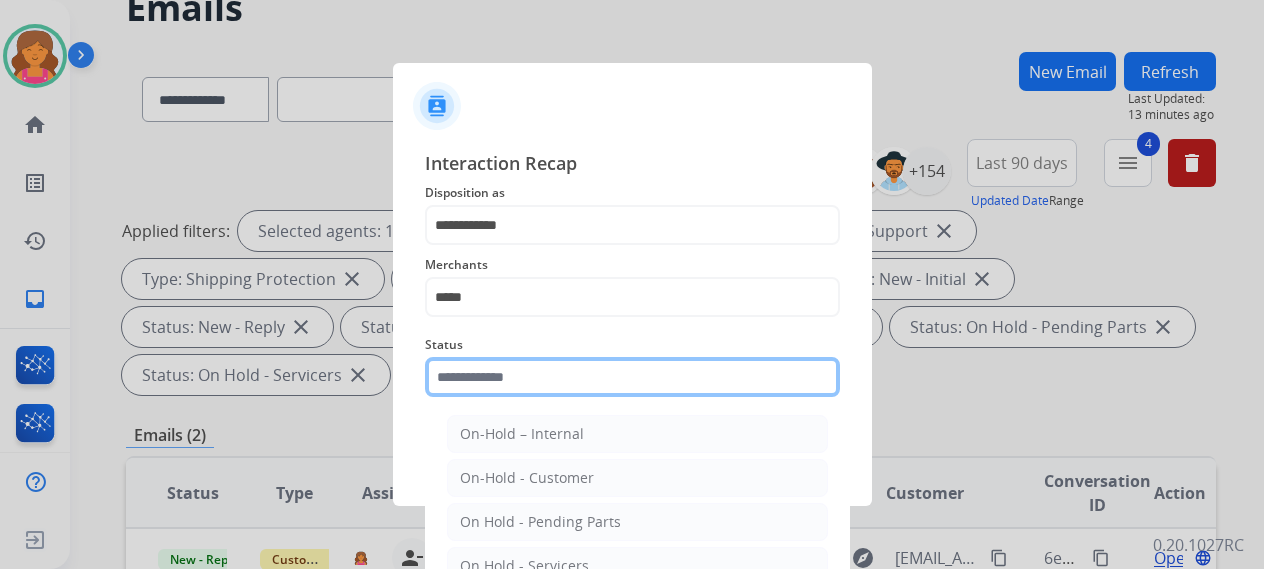 click 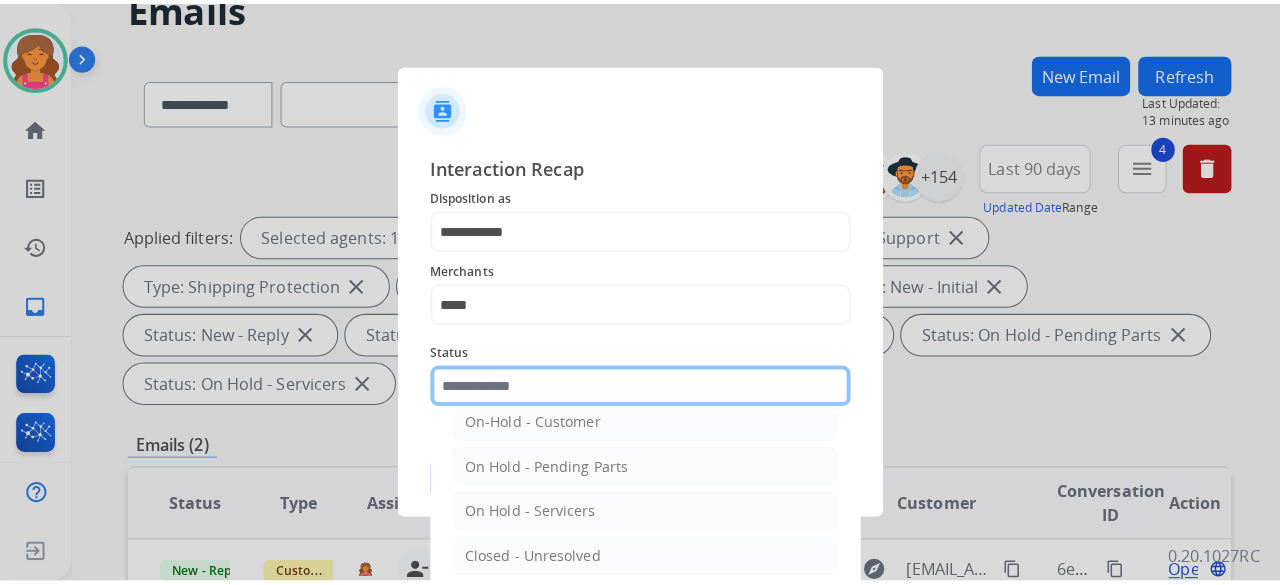 scroll, scrollTop: 114, scrollLeft: 0, axis: vertical 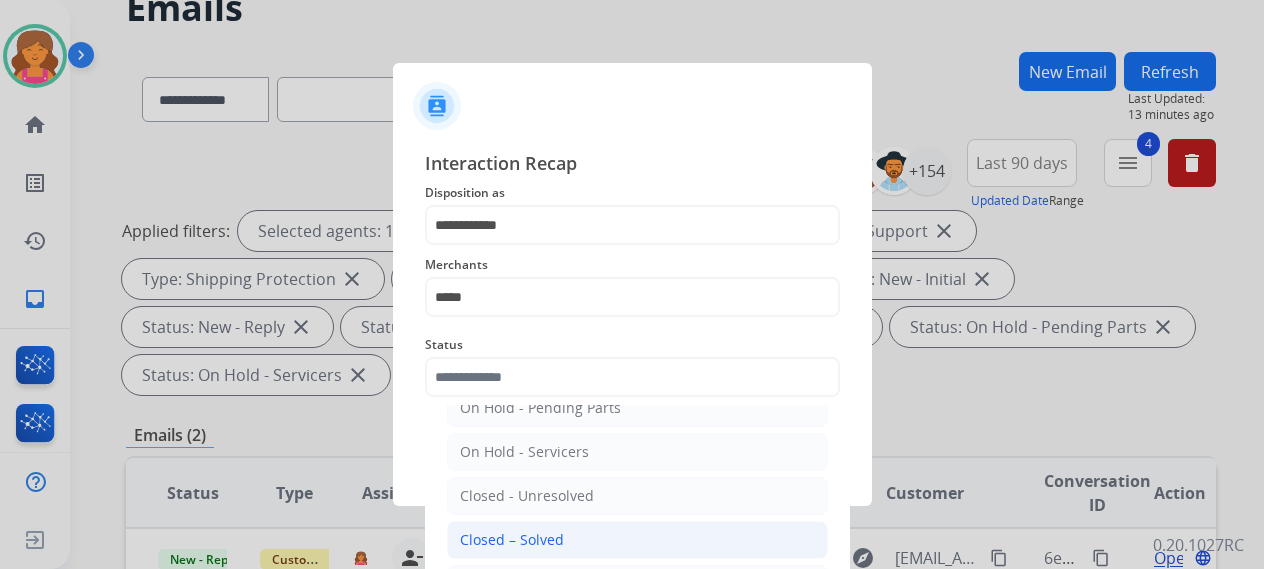 click on "Closed – Solved" 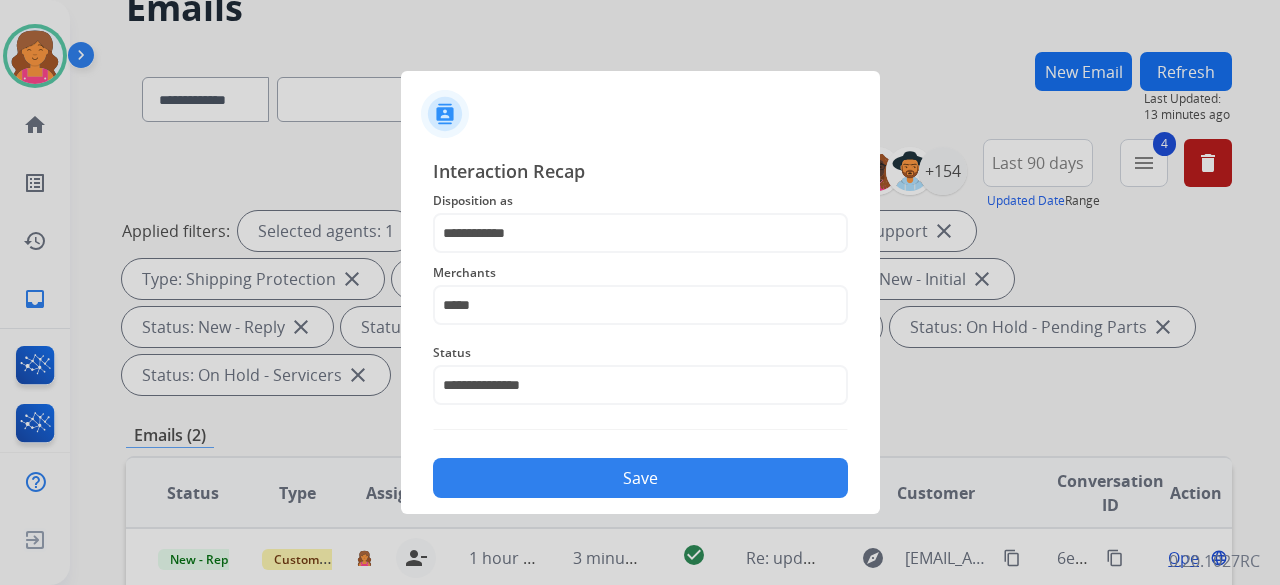 click on "Save" 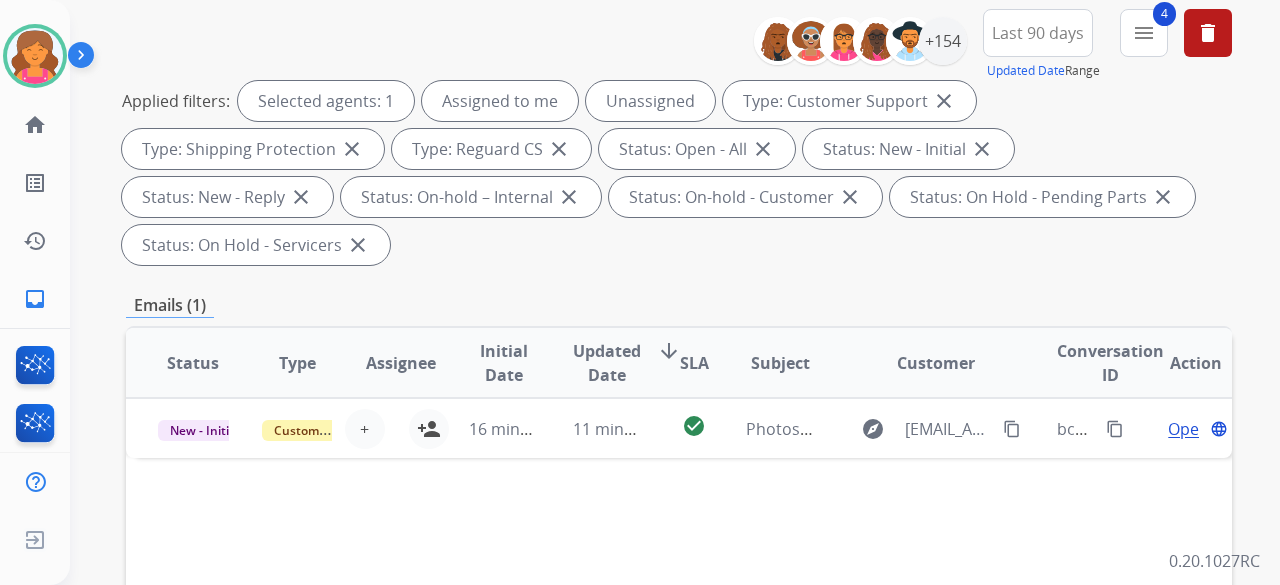 scroll, scrollTop: 300, scrollLeft: 0, axis: vertical 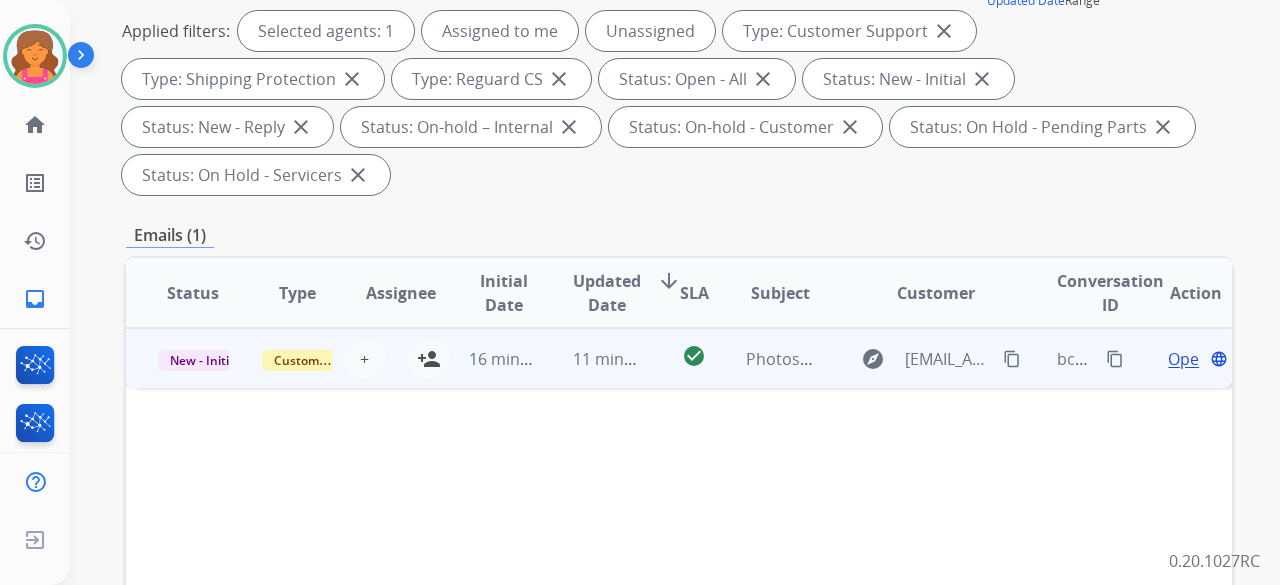 click on "content_copy" at bounding box center (1012, 359) 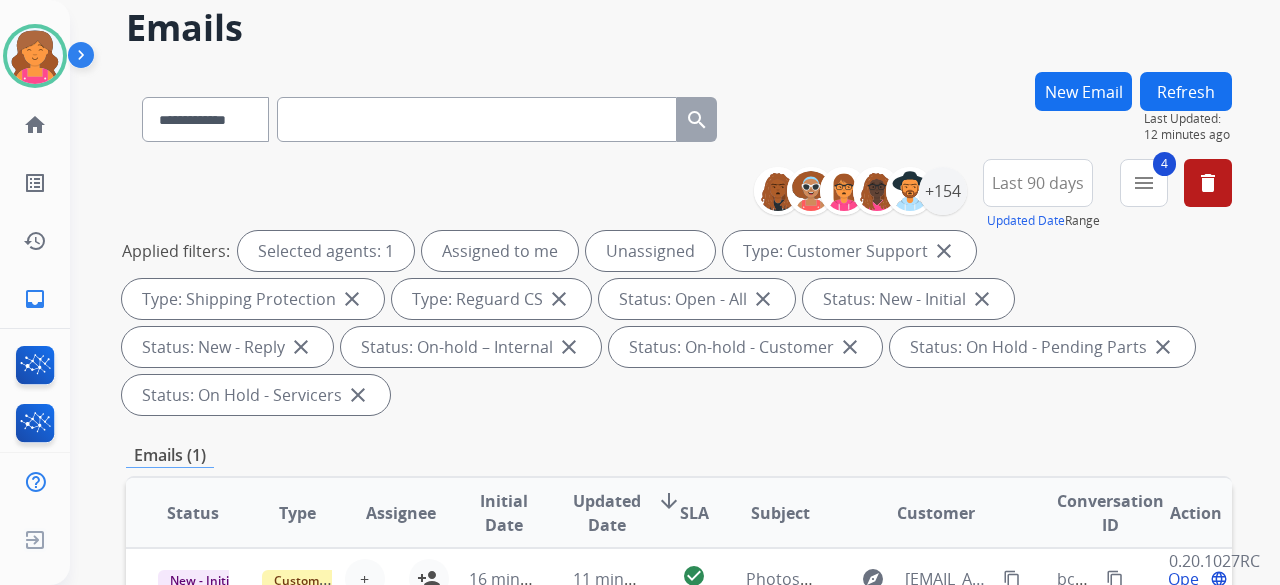 scroll, scrollTop: 0, scrollLeft: 0, axis: both 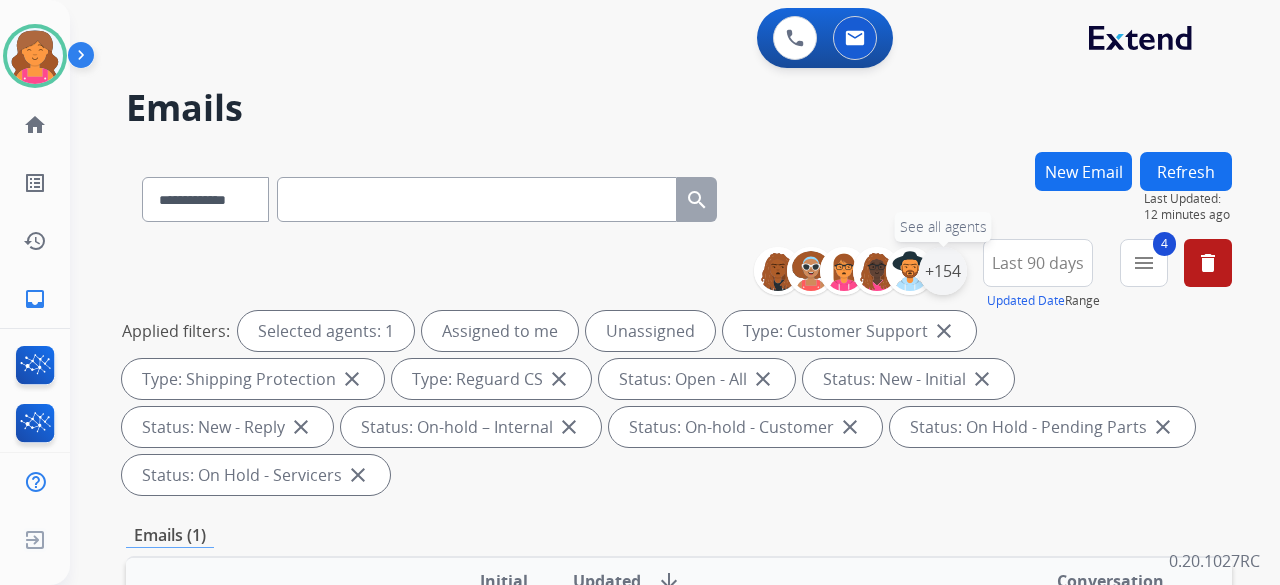 click on "+154" at bounding box center (943, 271) 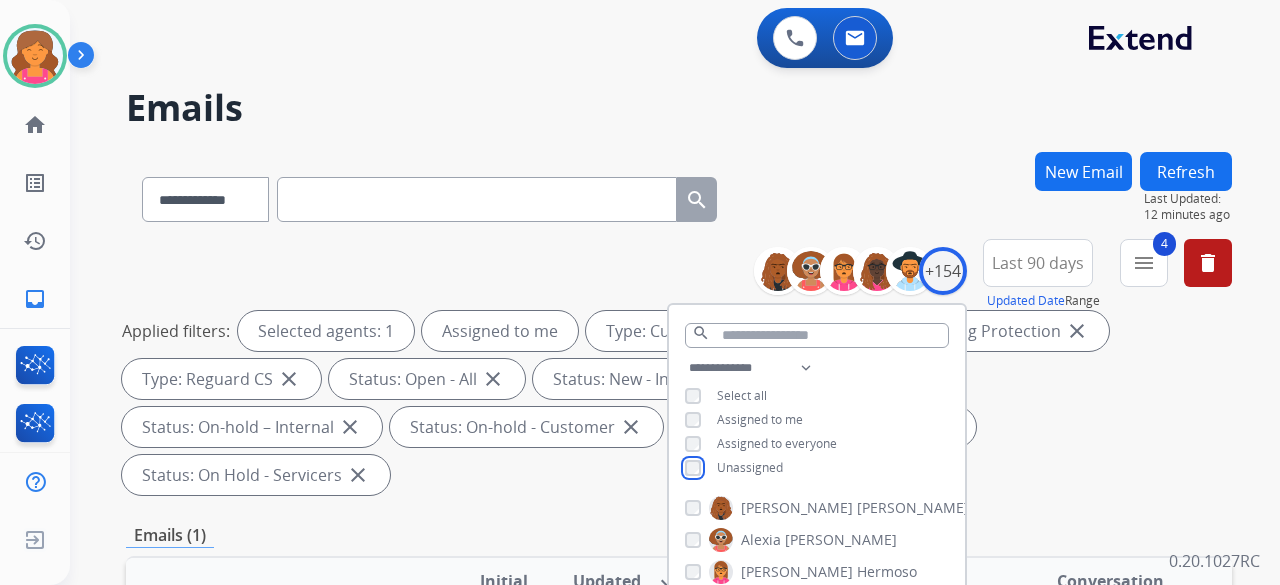 scroll, scrollTop: 400, scrollLeft: 0, axis: vertical 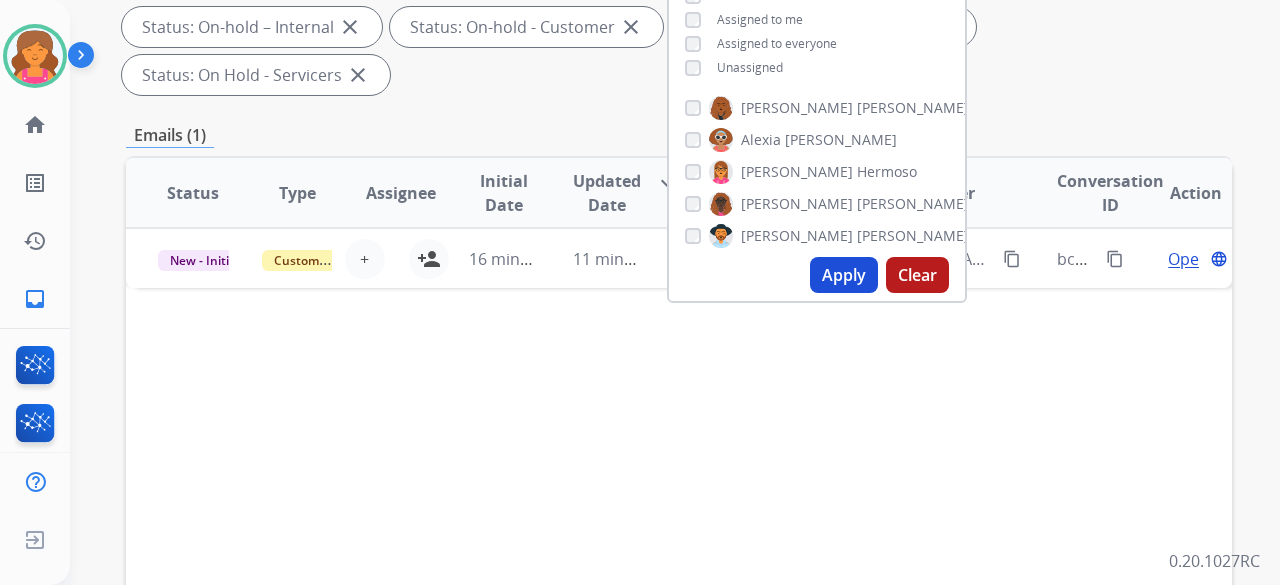 click on "Apply" at bounding box center (844, 275) 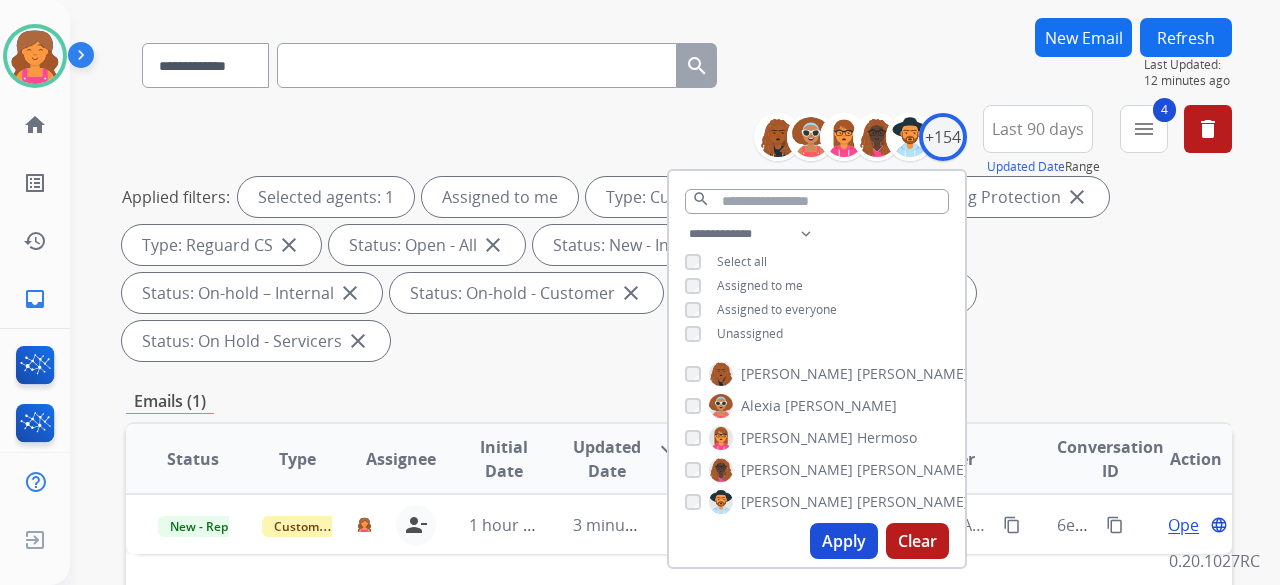 scroll, scrollTop: 300, scrollLeft: 0, axis: vertical 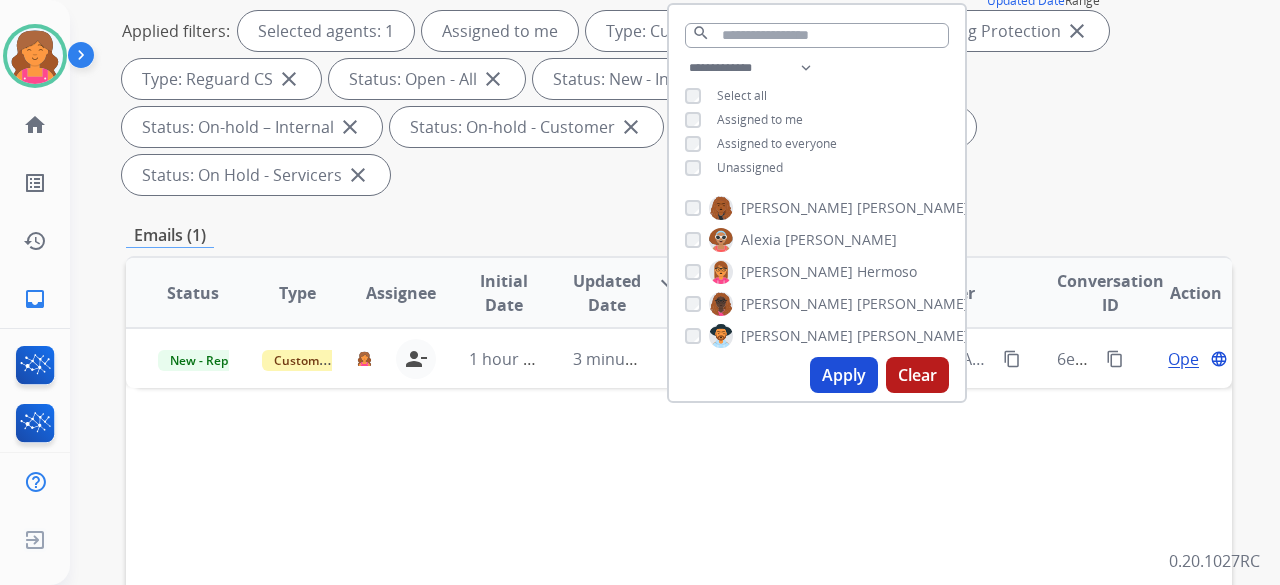 click on "Status Type Assignee Initial Date Updated Date arrow_downward SLA Subject Customer Conversation ID Action New - Reply Customer Support breaunna.curtismcguire@mcibpo.com person_remove Unassign to Me 1 hour ago 3 minutes ago check_circle  Re: update on depot order.  explore customerservice@jewlr.com content_copy  6e956aa6-de05-4bb7-b5dc-1f10d7c8b611  content_copy Open language" at bounding box center [679, 591] 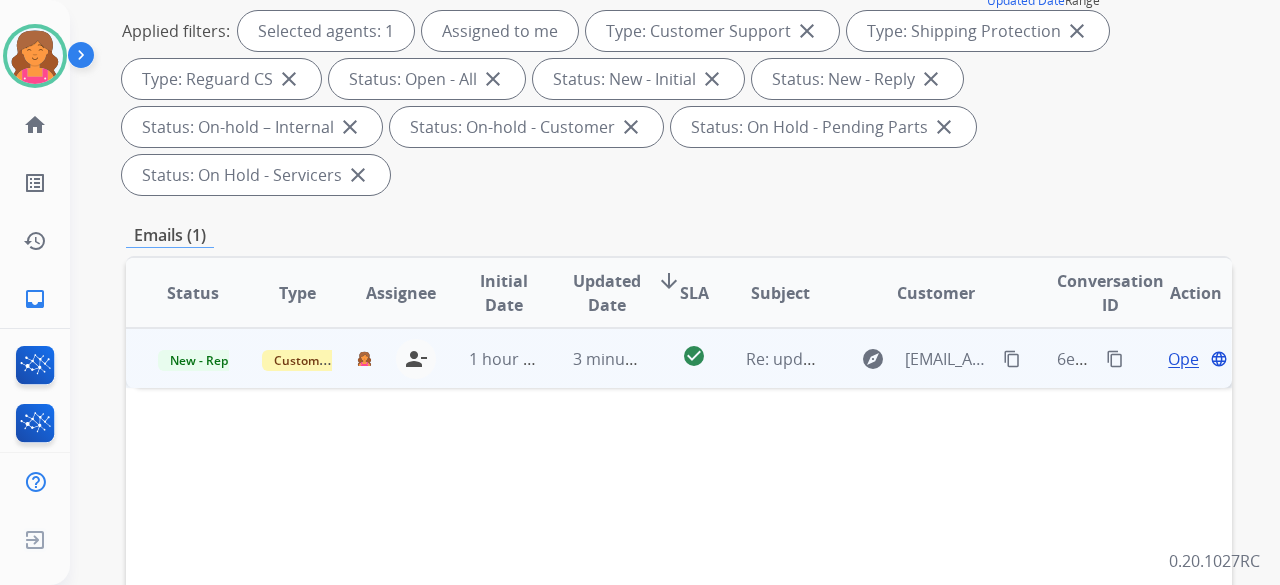 click on "Open" at bounding box center [1188, 359] 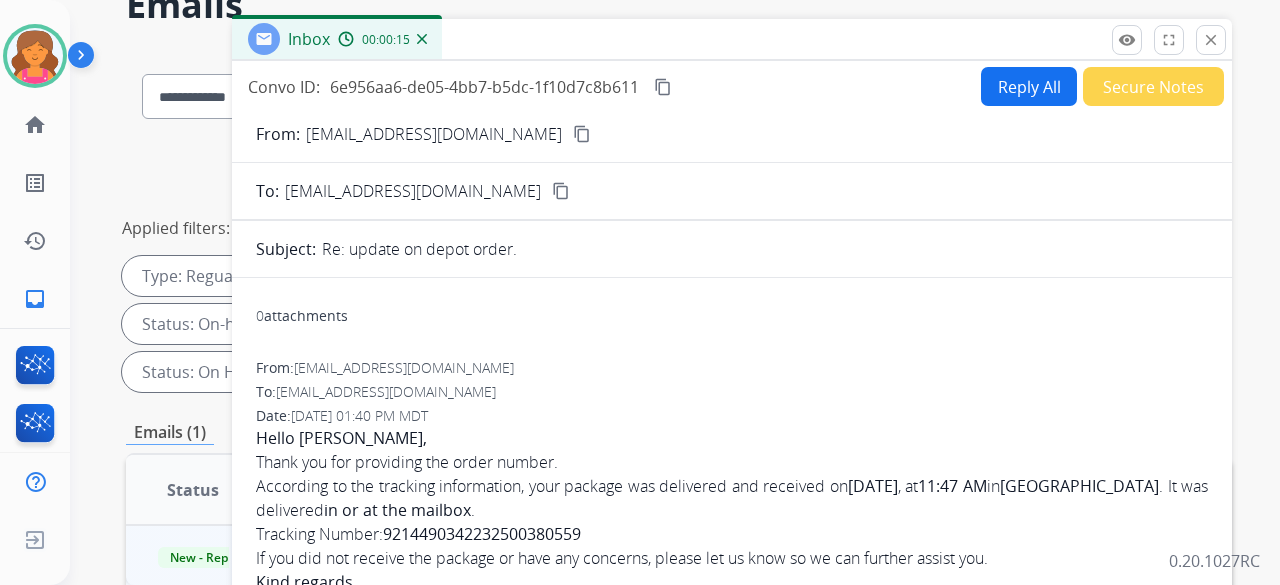 scroll, scrollTop: 100, scrollLeft: 0, axis: vertical 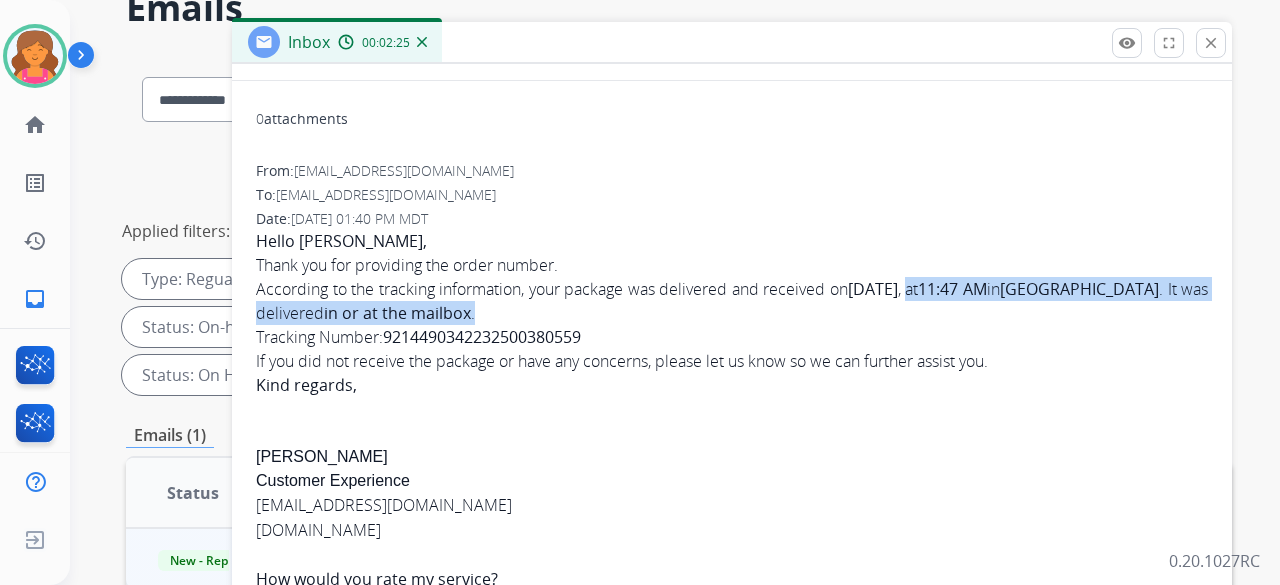 drag, startPoint x: 964, startPoint y: 287, endPoint x: 1118, endPoint y: 307, distance: 155.29327 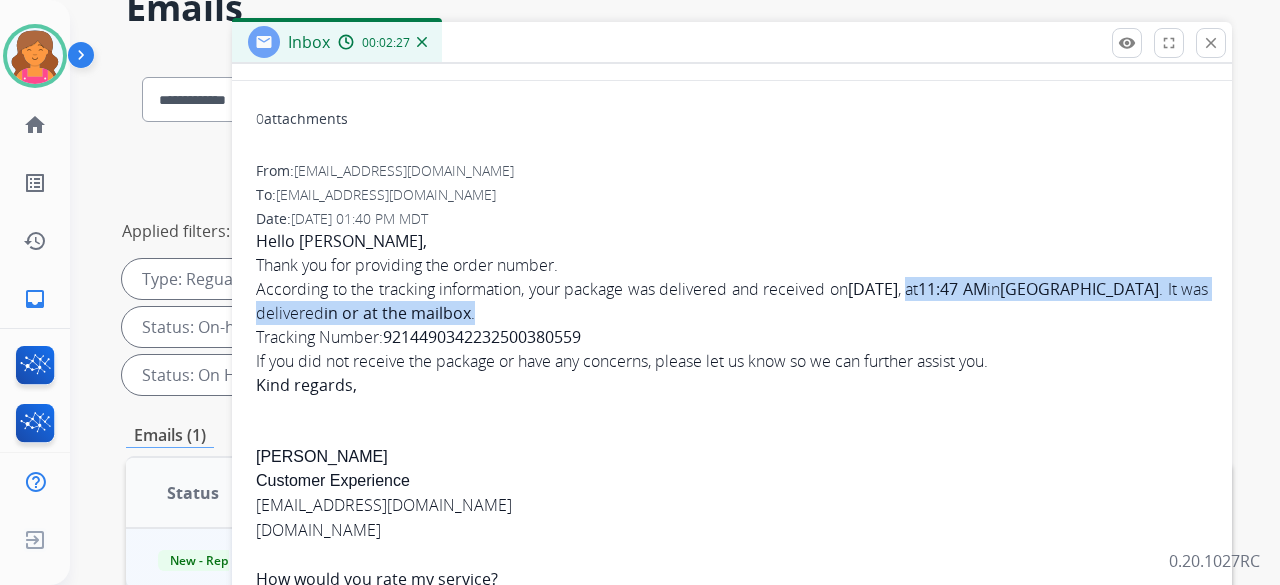 copy on "at  11:47 AM  in  Hackensack, NJ 07601 . It was delivered  in or at the mailbox ." 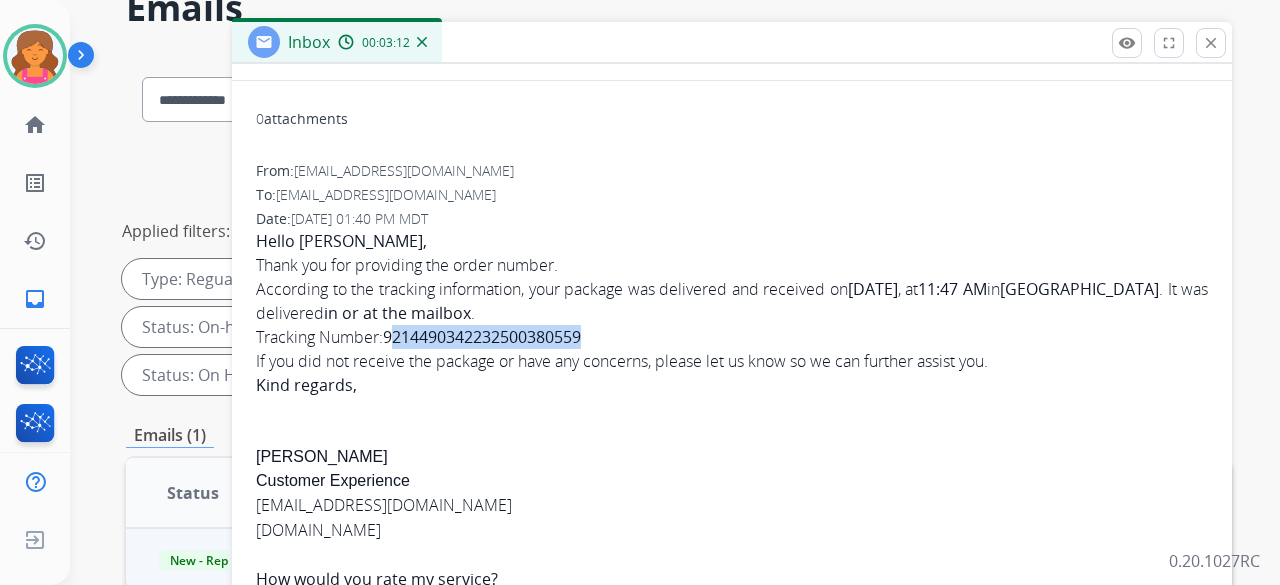 drag, startPoint x: 394, startPoint y: 335, endPoint x: 624, endPoint y: 346, distance: 230.2629 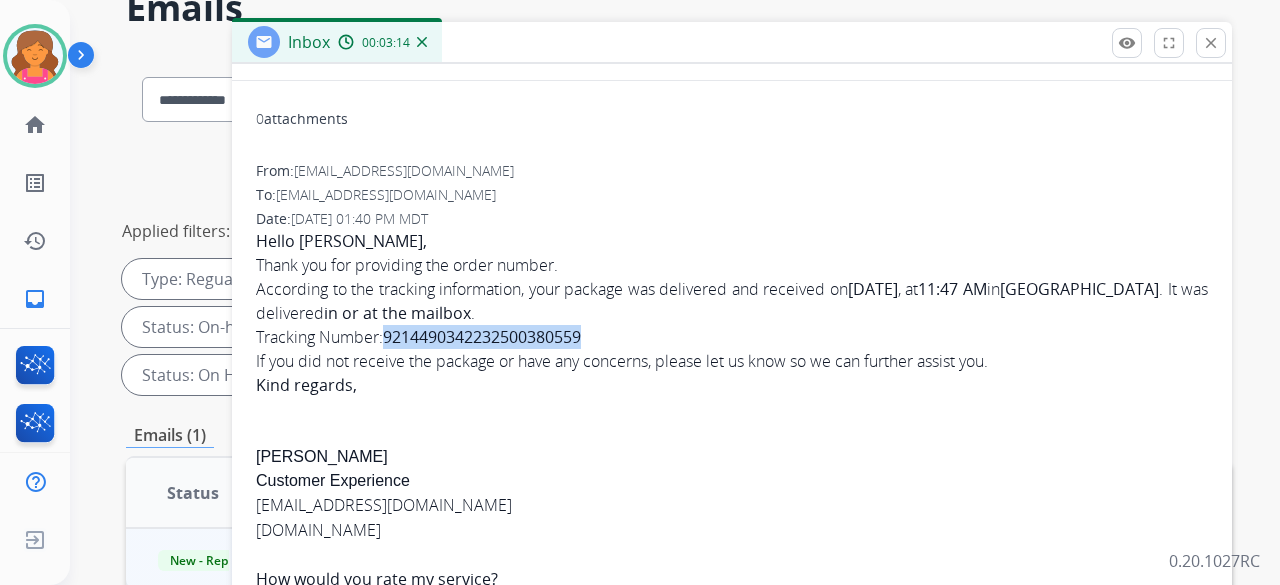 drag, startPoint x: 384, startPoint y: 331, endPoint x: 591, endPoint y: 331, distance: 207 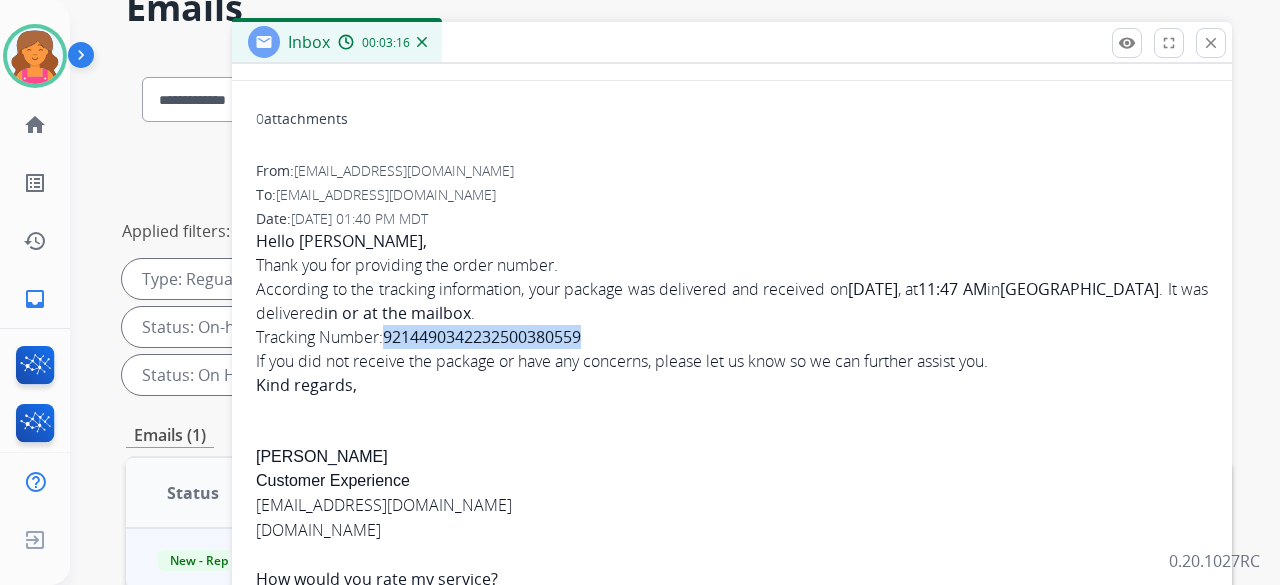 copy on "9214490342232500380559" 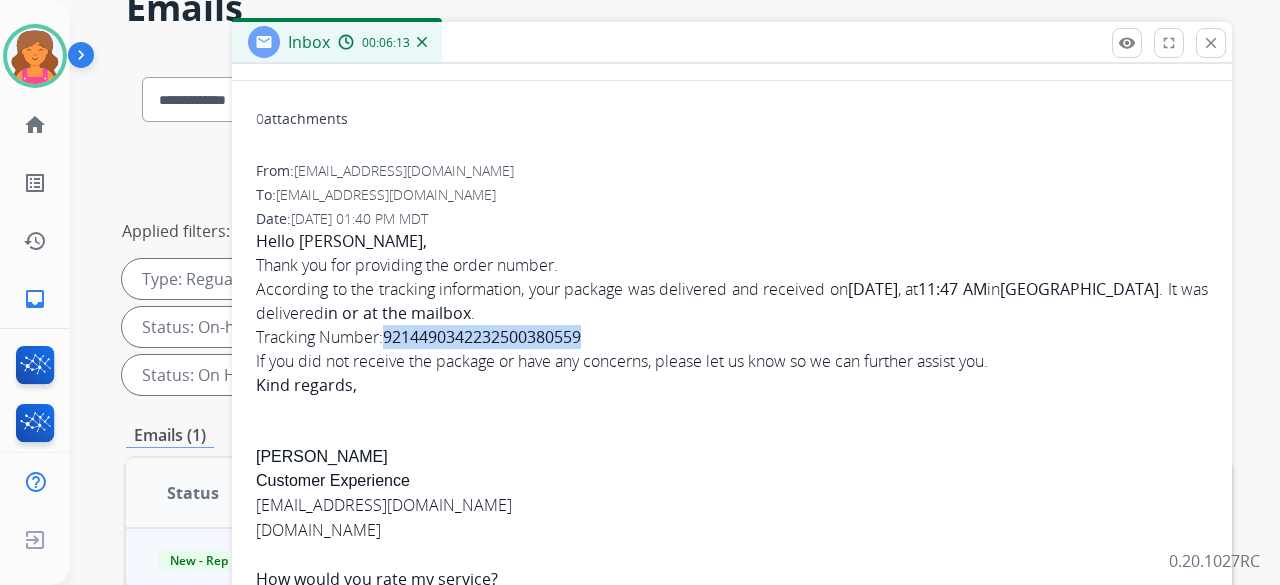 click on "Hello Ashley, Thank you for providing the order number. According to the tracking information, your package was delivered and received on  June 4, 2025 , at  11:47 AM  in  Hackensack, NJ 07601 . It was delivered  in or at the mailbox . Tracking Number:  9214490342232500380559 If you did not receive the package or have any concerns, please let us know so we can further assist you. Kind regards," at bounding box center [732, 313] 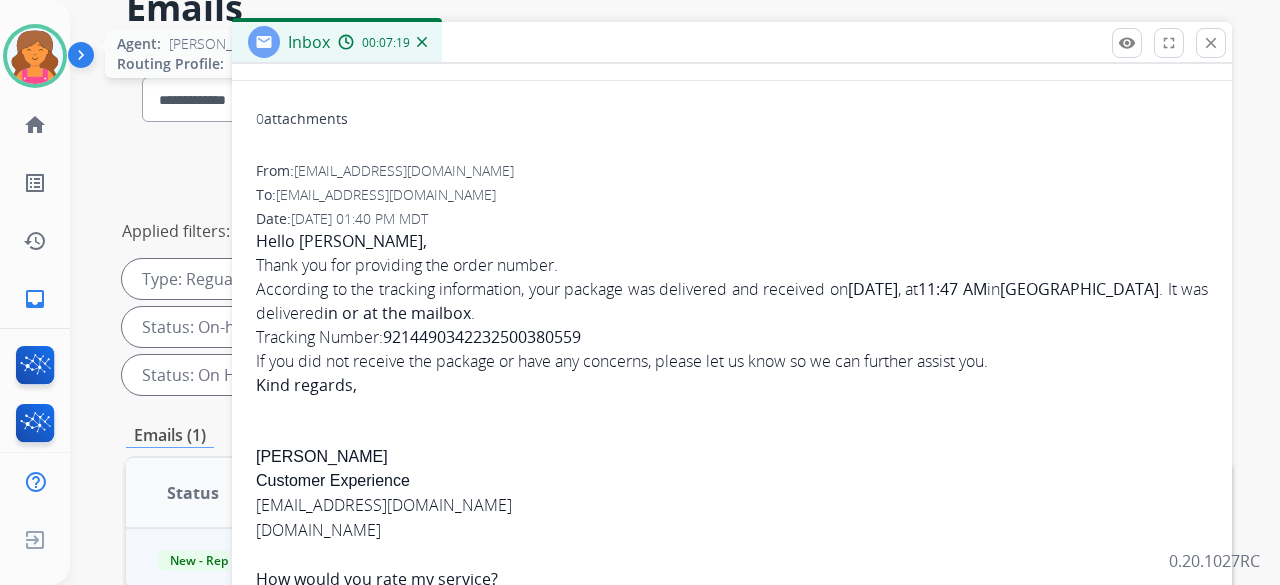 click at bounding box center (35, 56) 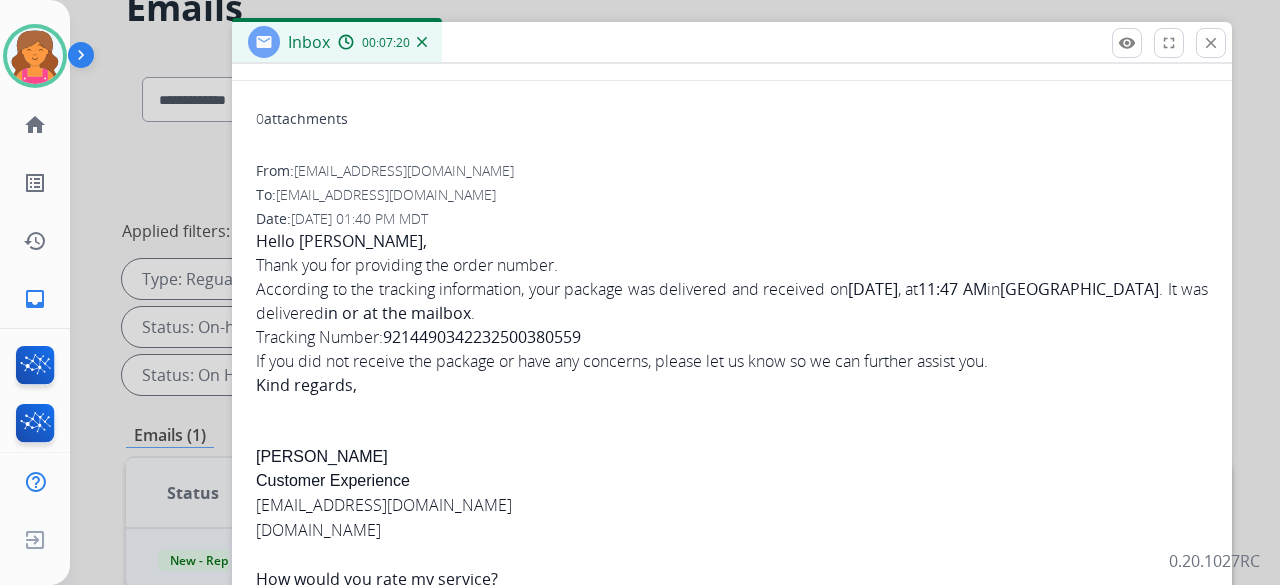 scroll, scrollTop: 0, scrollLeft: 0, axis: both 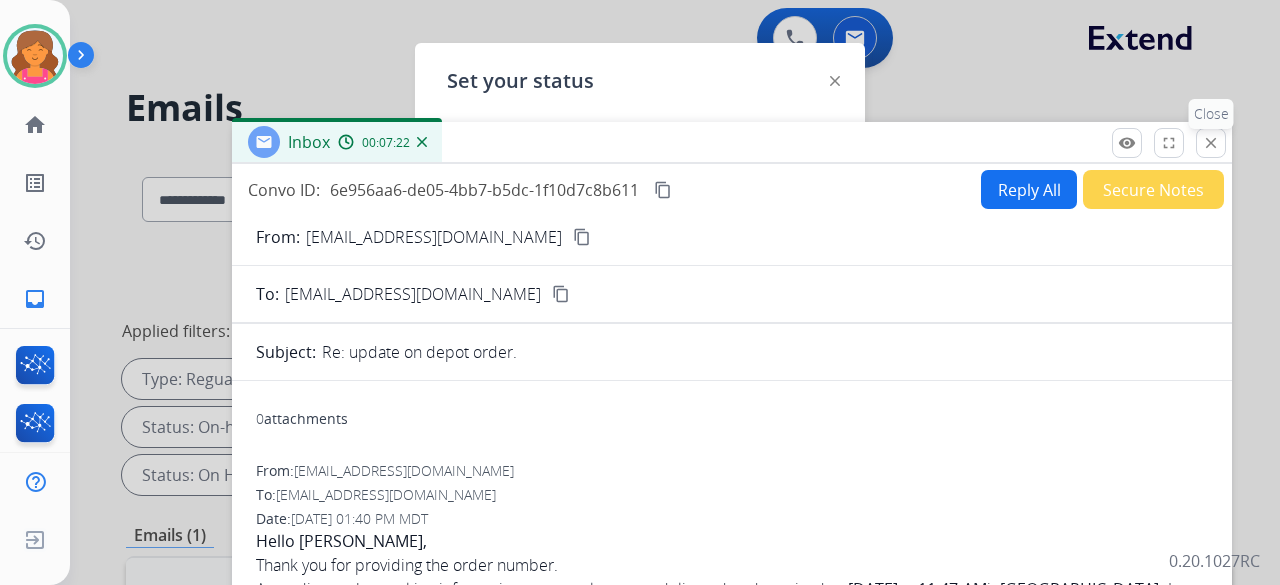 click on "close Close" at bounding box center [1211, 143] 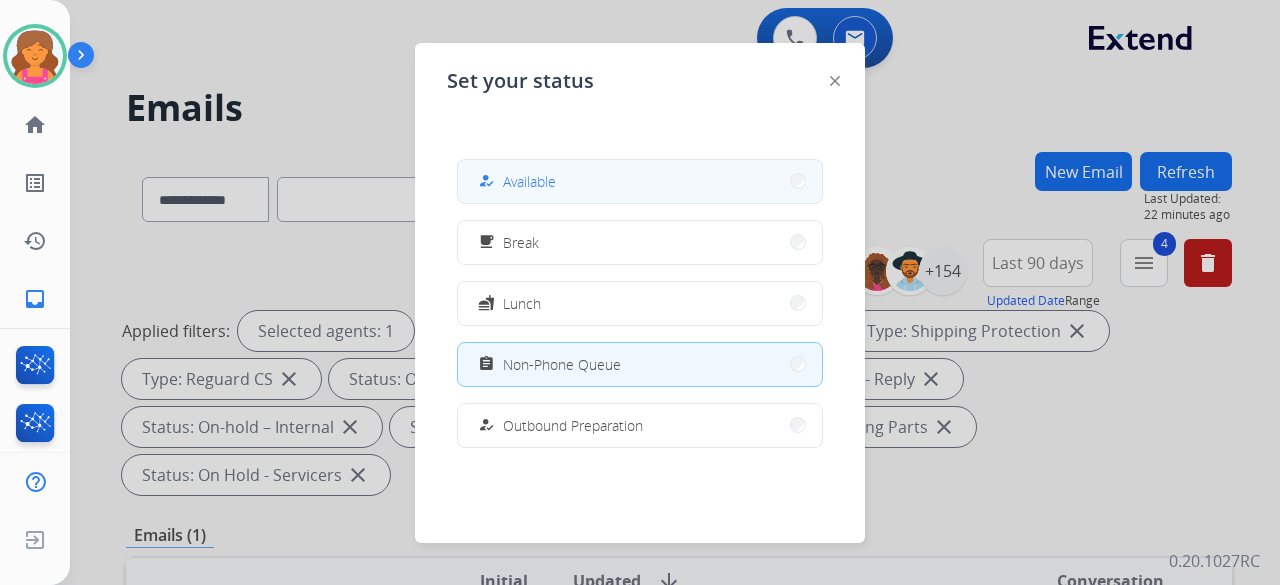 click on "how_to_reg Available" at bounding box center [640, 181] 